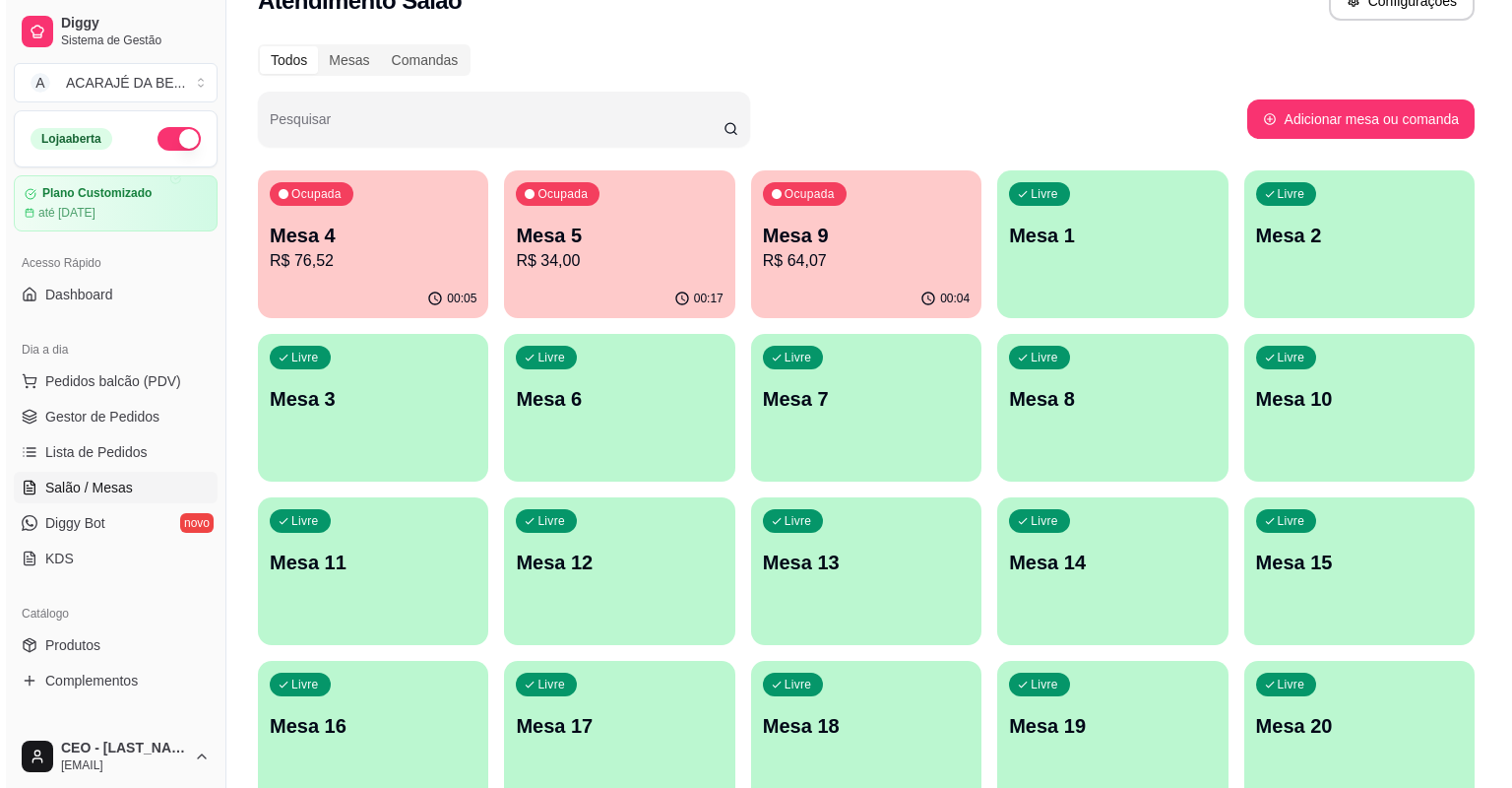 scroll, scrollTop: 0, scrollLeft: 0, axis: both 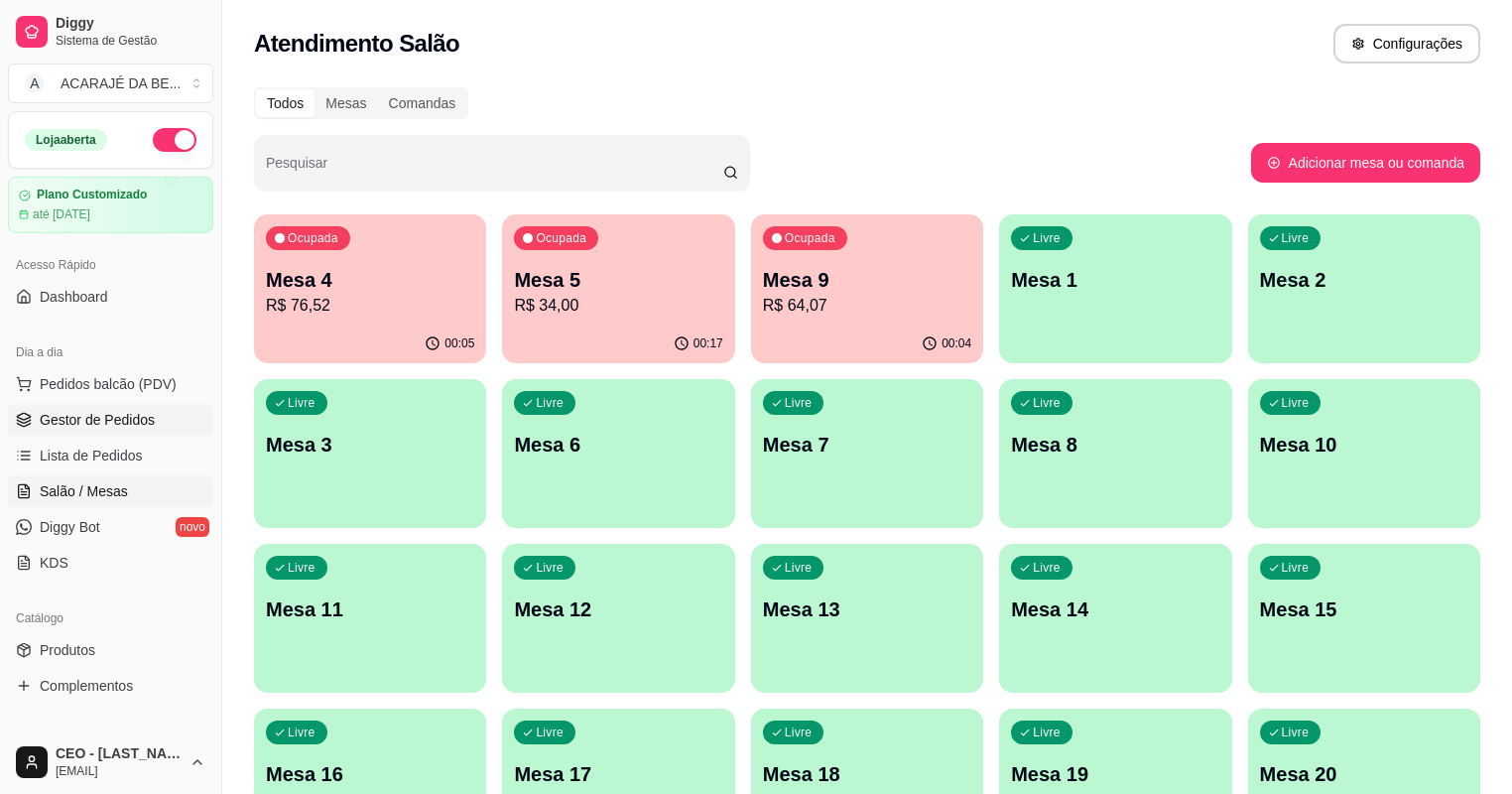 click on "Gestor de Pedidos" at bounding box center [110, 420] 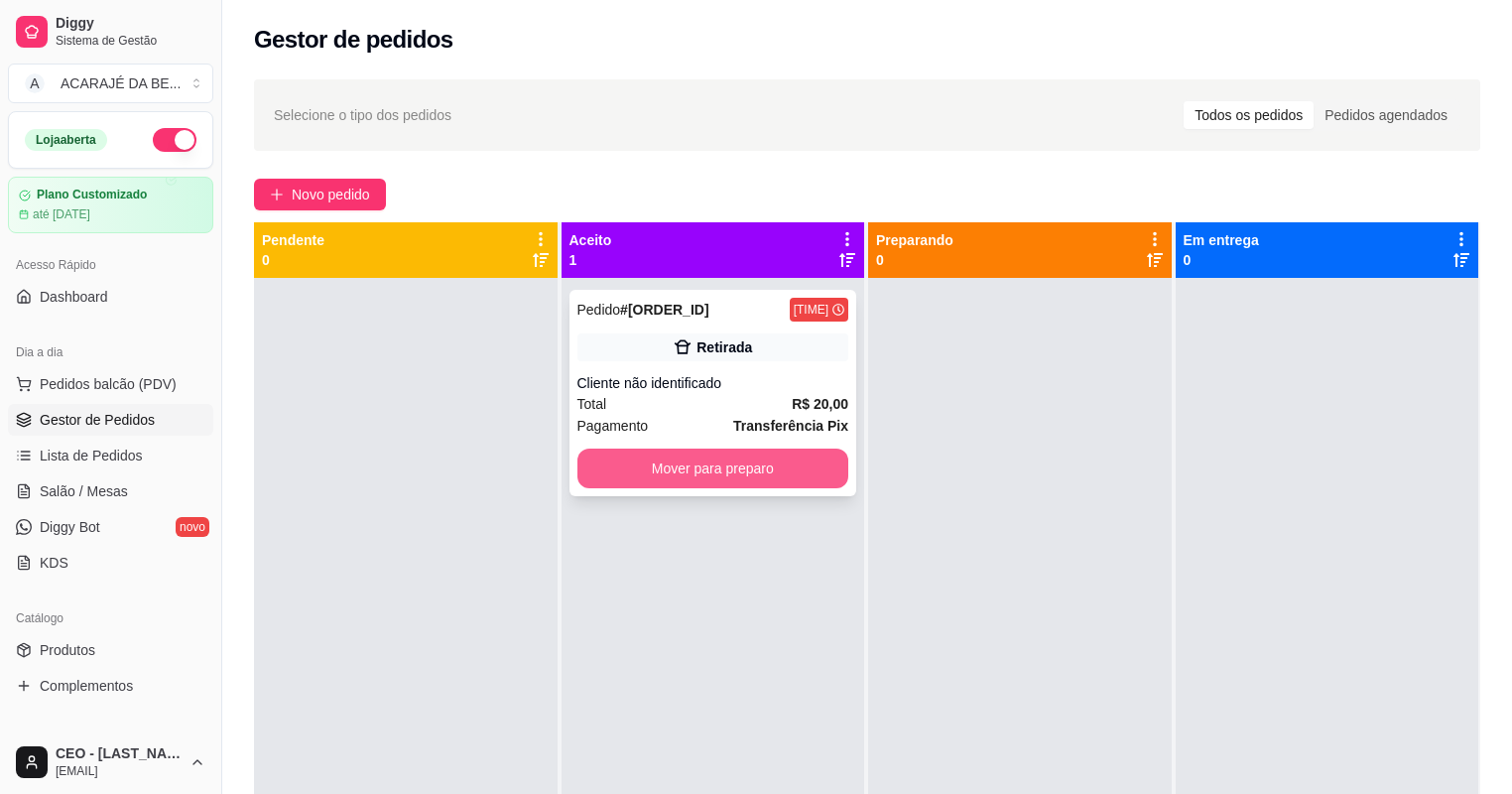 click on "Mover para preparo" at bounding box center (713, 468) 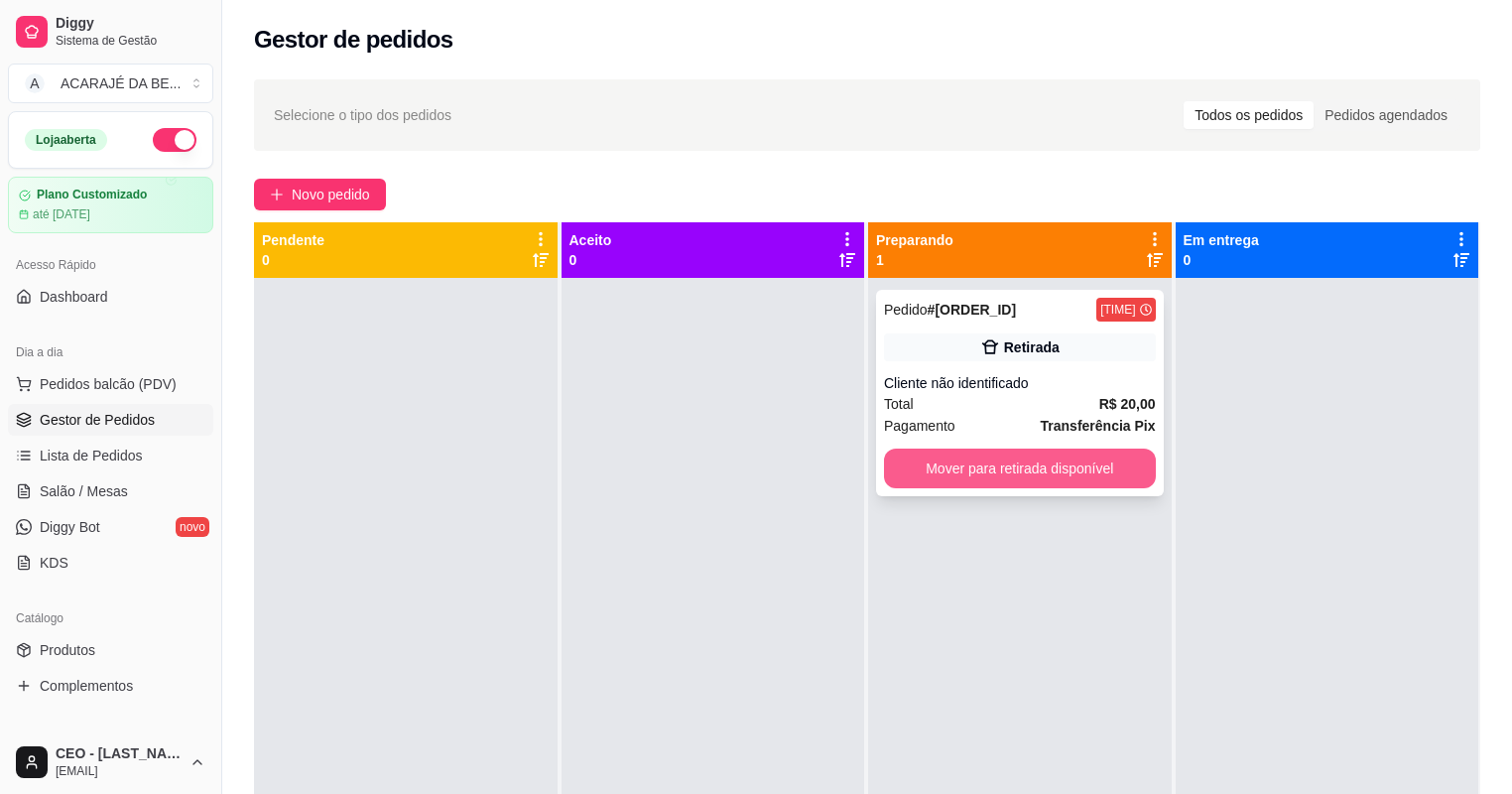 click on "Mover para retirada disponível" at bounding box center (1020, 468) 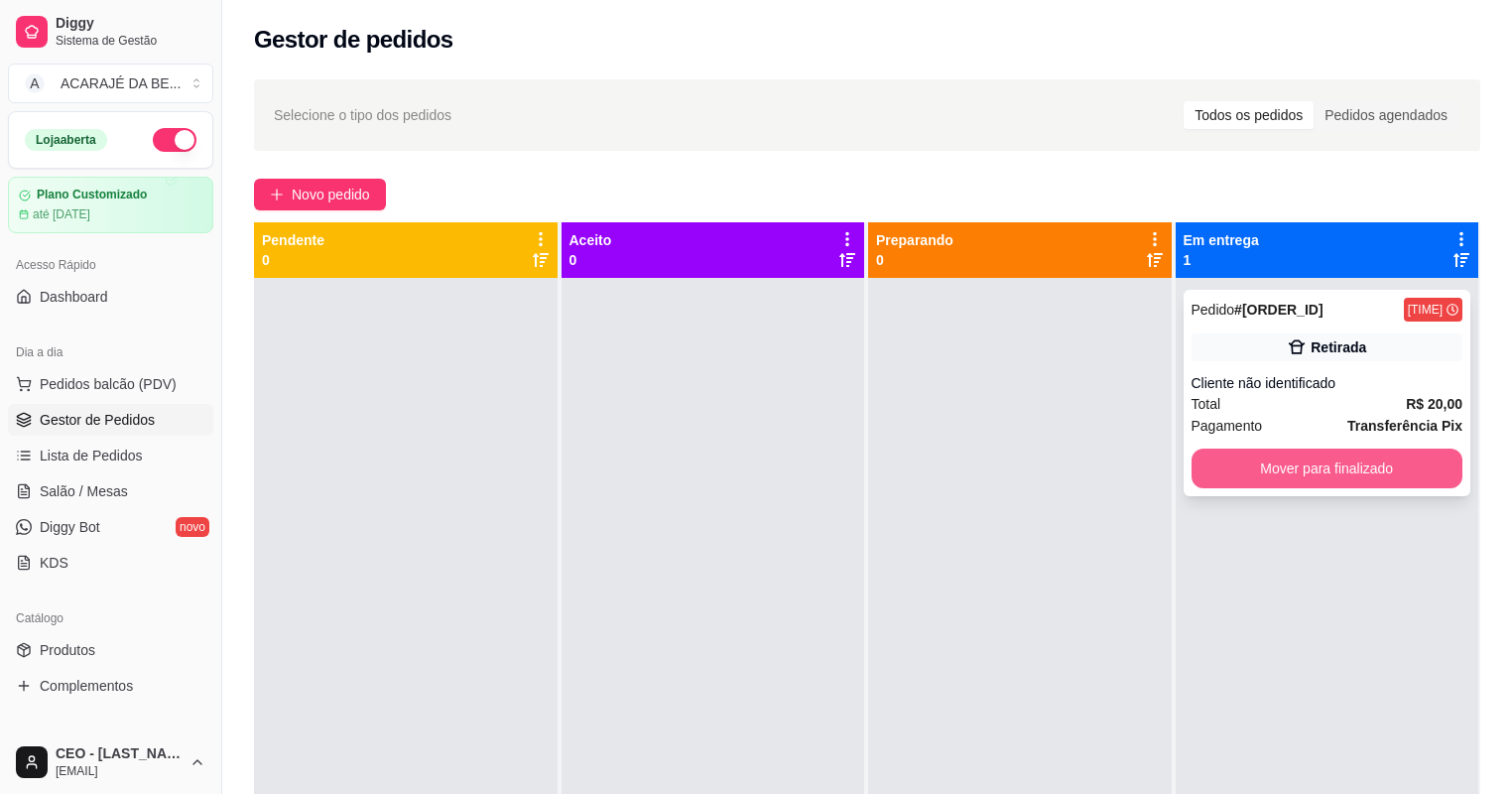 click on "Mover para finalizado" at bounding box center [1327, 468] 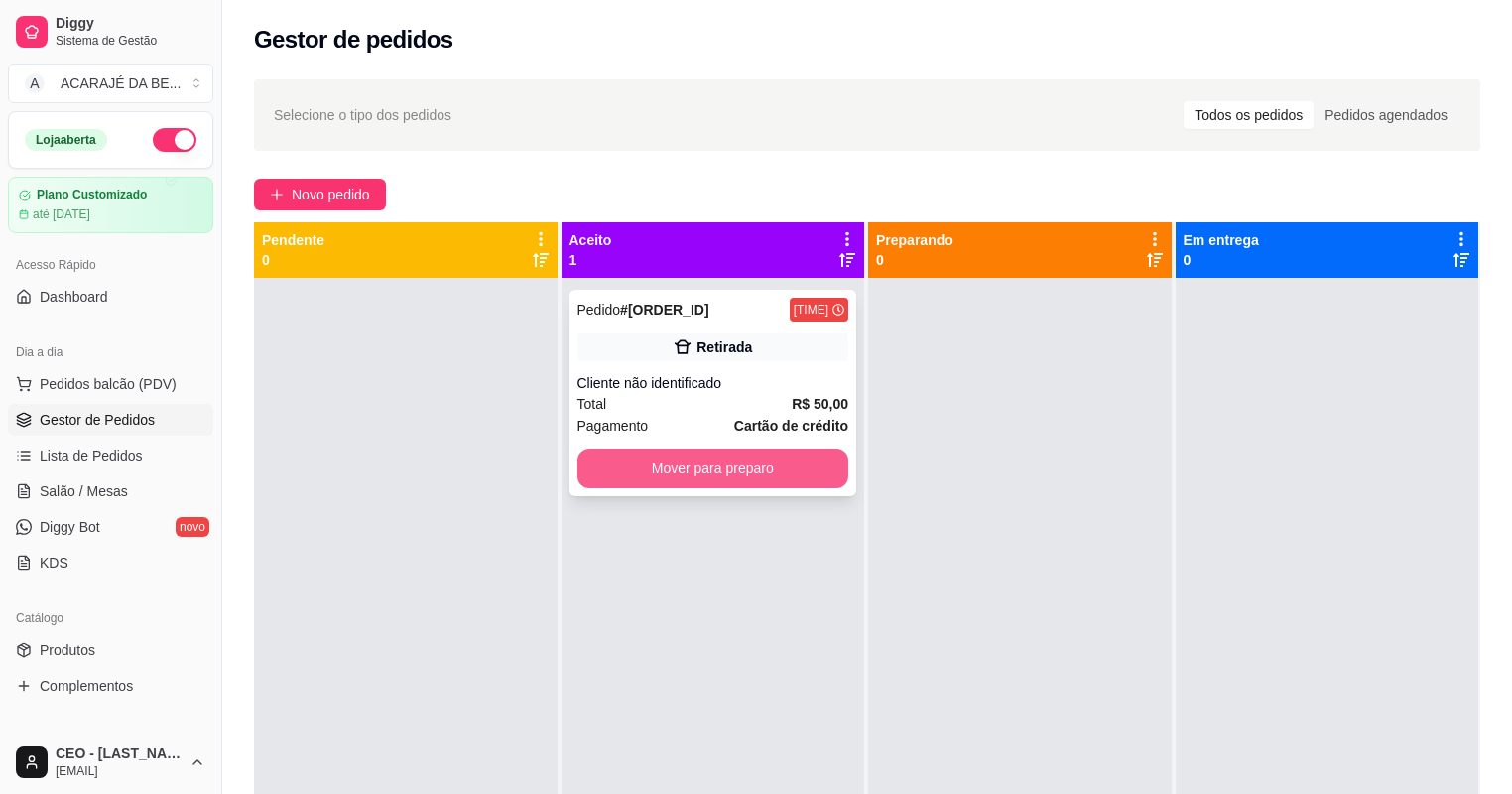 click on "Mover para preparo" at bounding box center [713, 468] 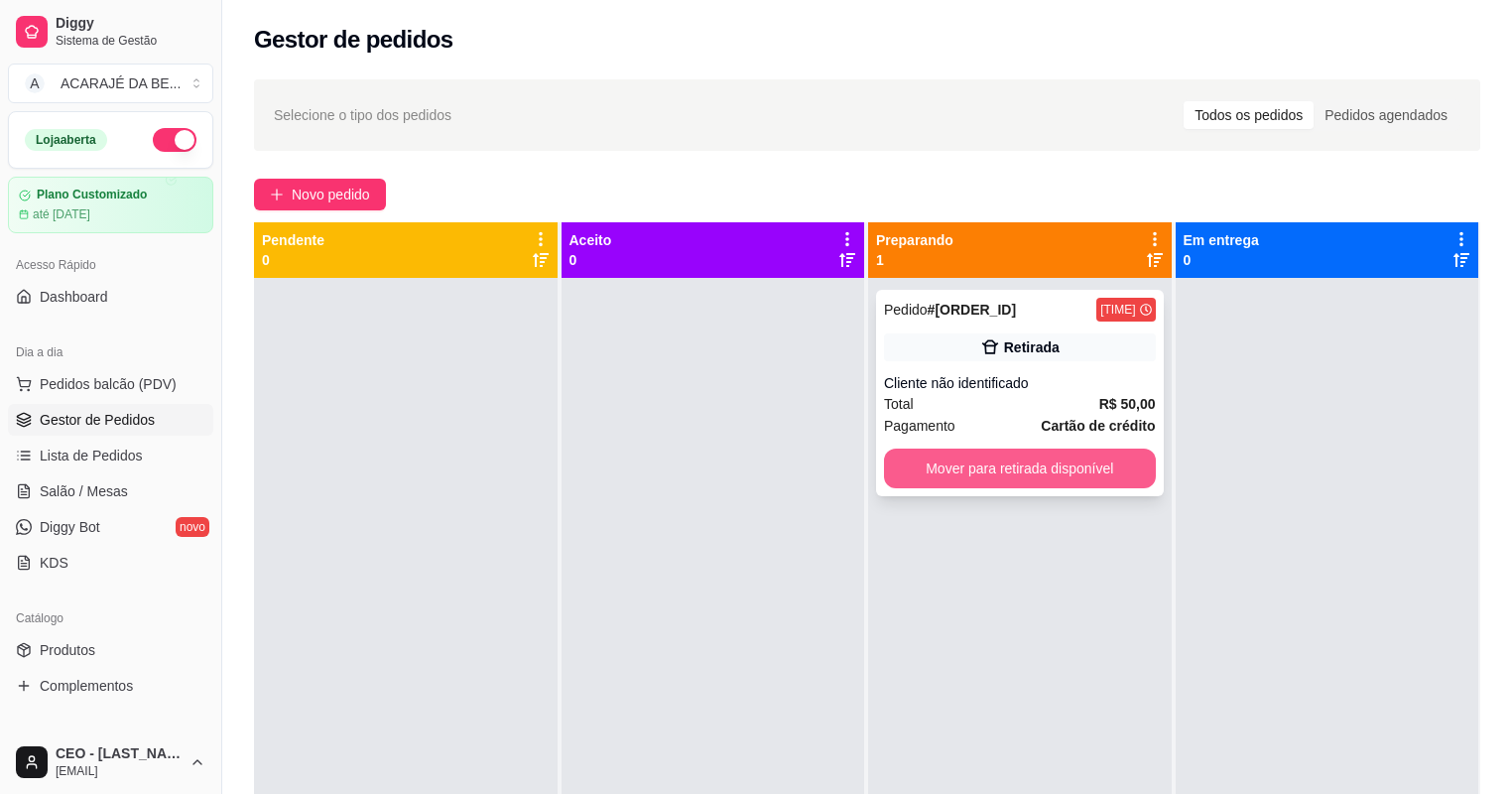 click on "Mover para retirada disponível" at bounding box center (1020, 468) 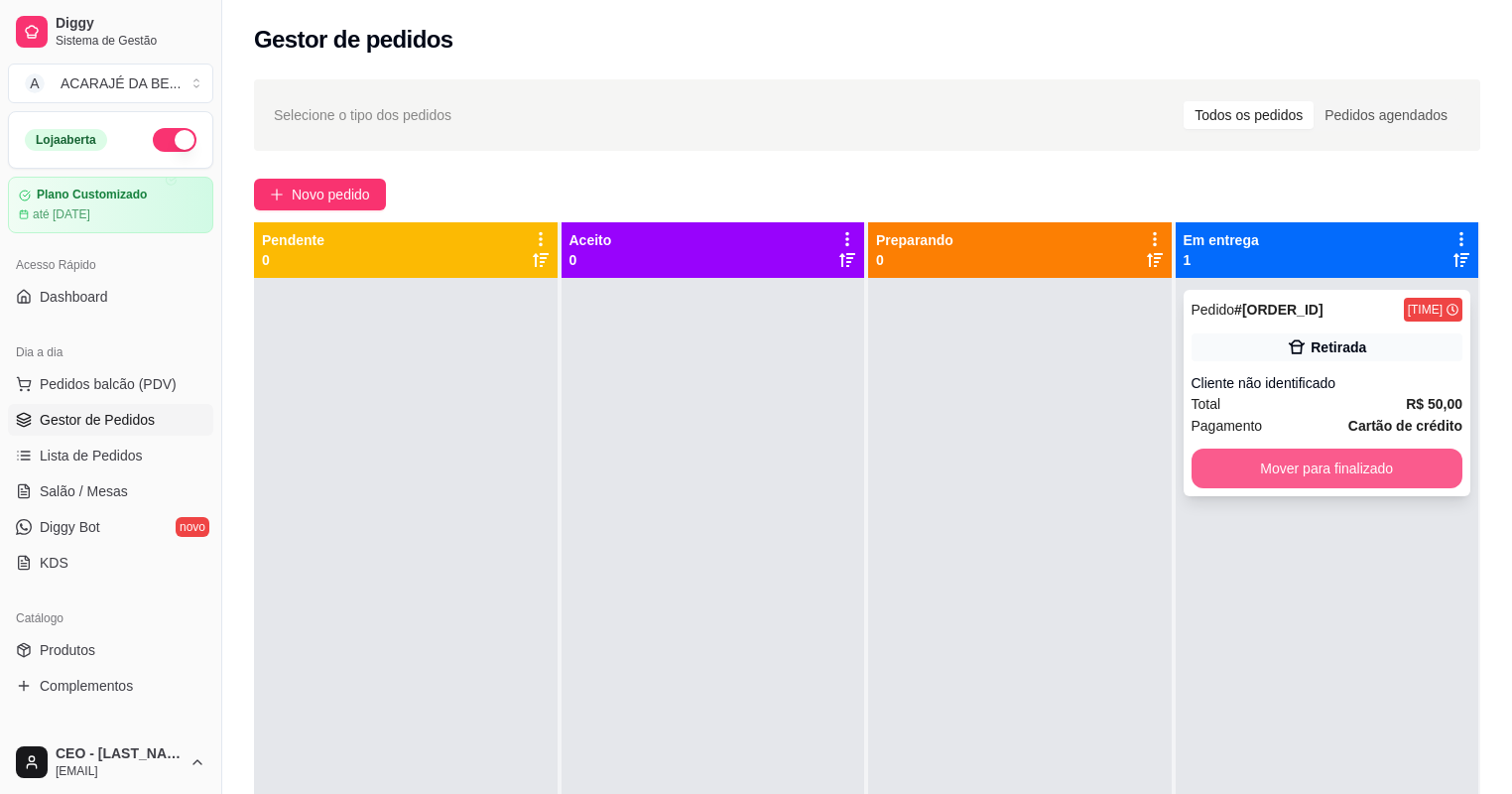 click on "Mover para finalizado" at bounding box center [1327, 468] 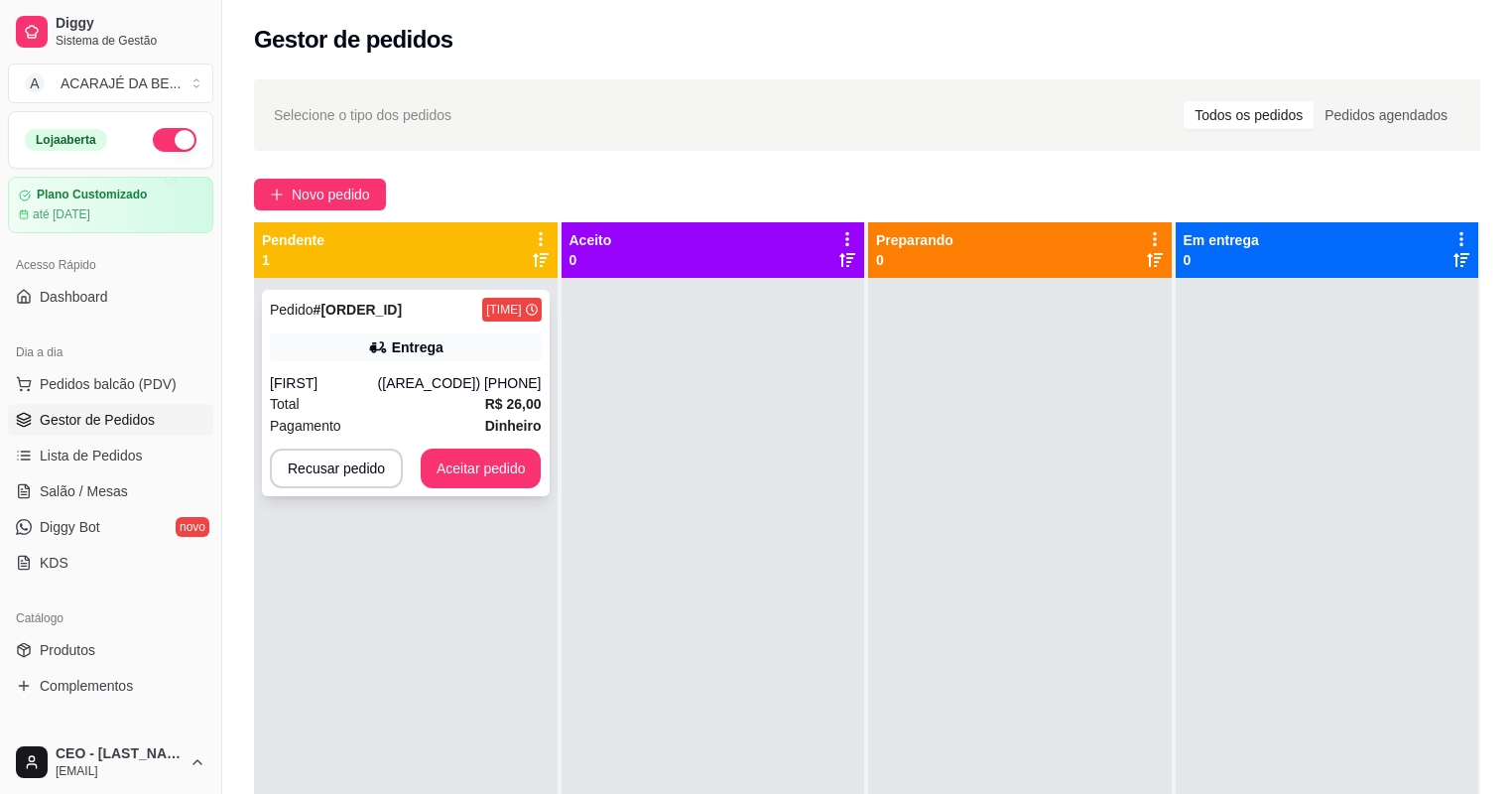 click on "[FIRST]" at bounding box center [323, 383] 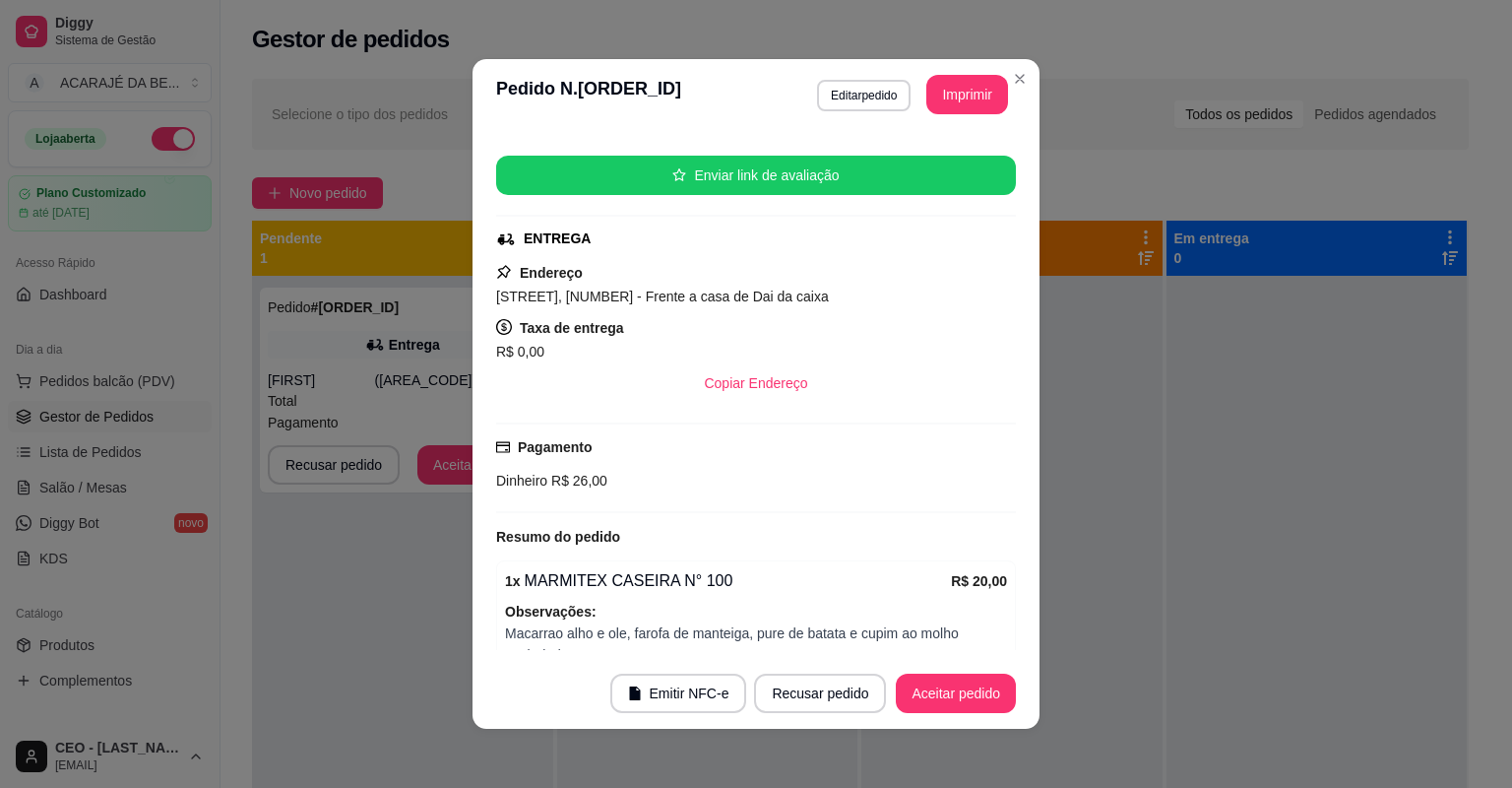 scroll, scrollTop: 384, scrollLeft: 0, axis: vertical 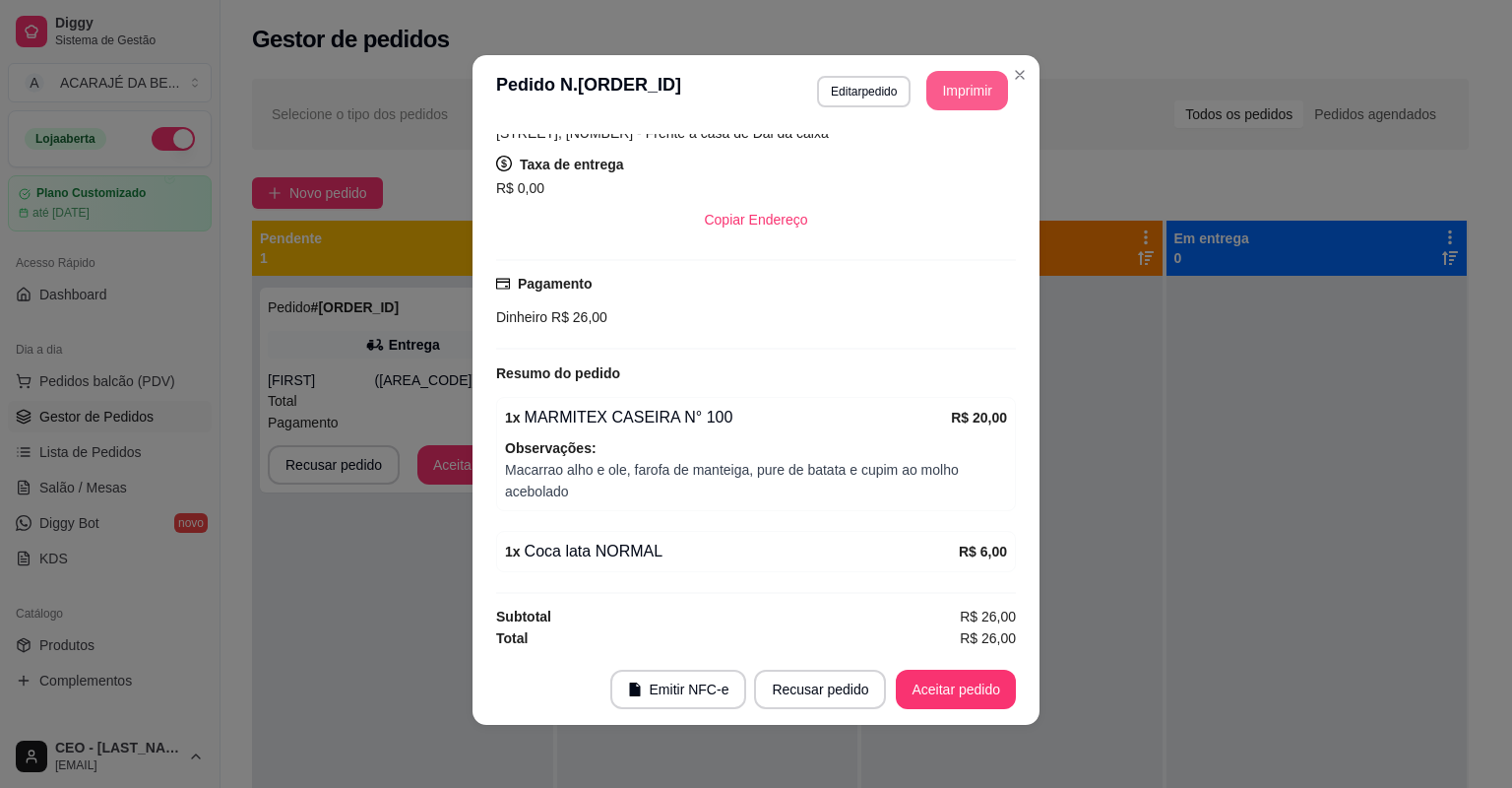 click on "Imprimir" at bounding box center (967, 91) 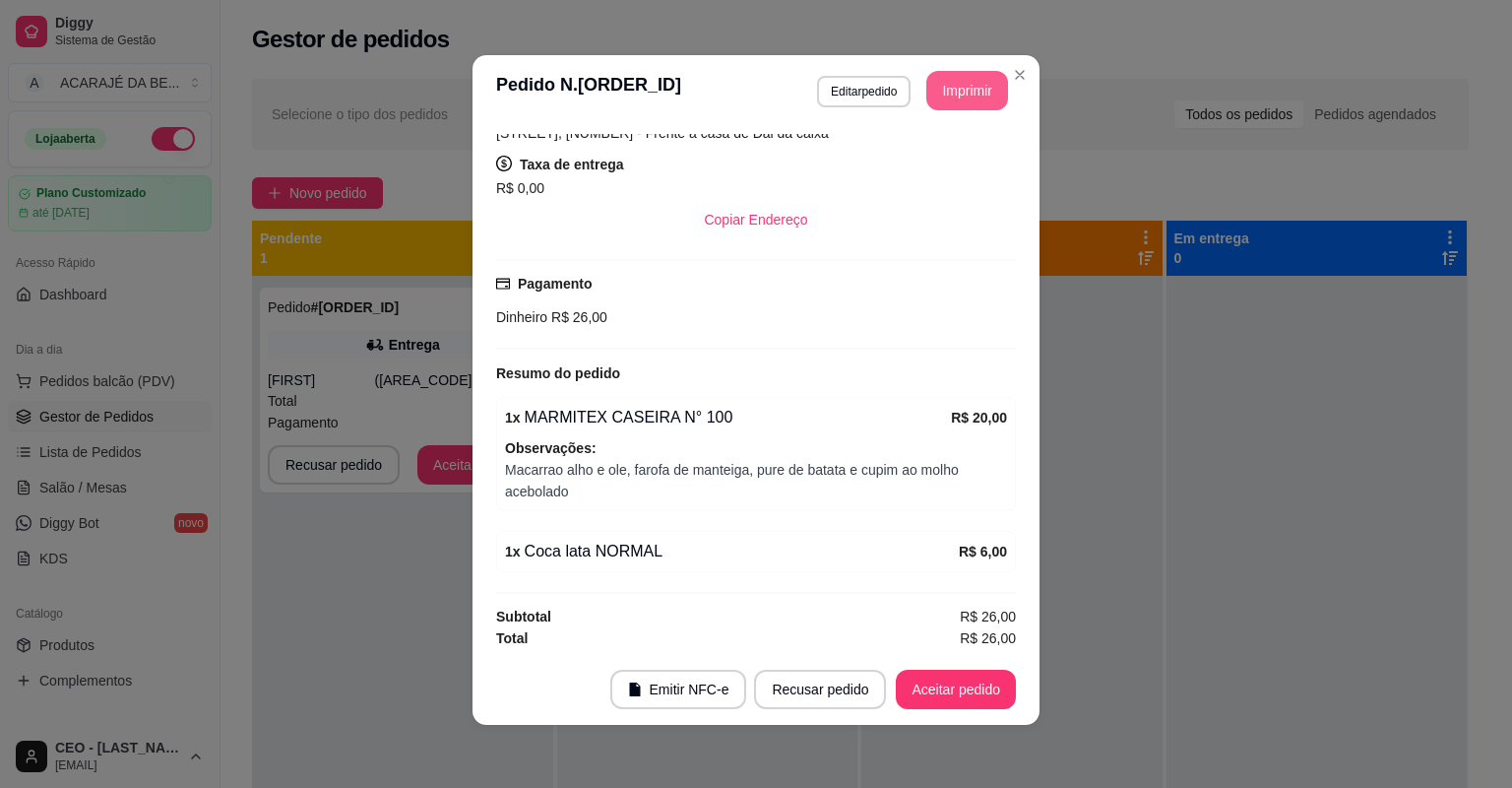 scroll, scrollTop: 0, scrollLeft: 0, axis: both 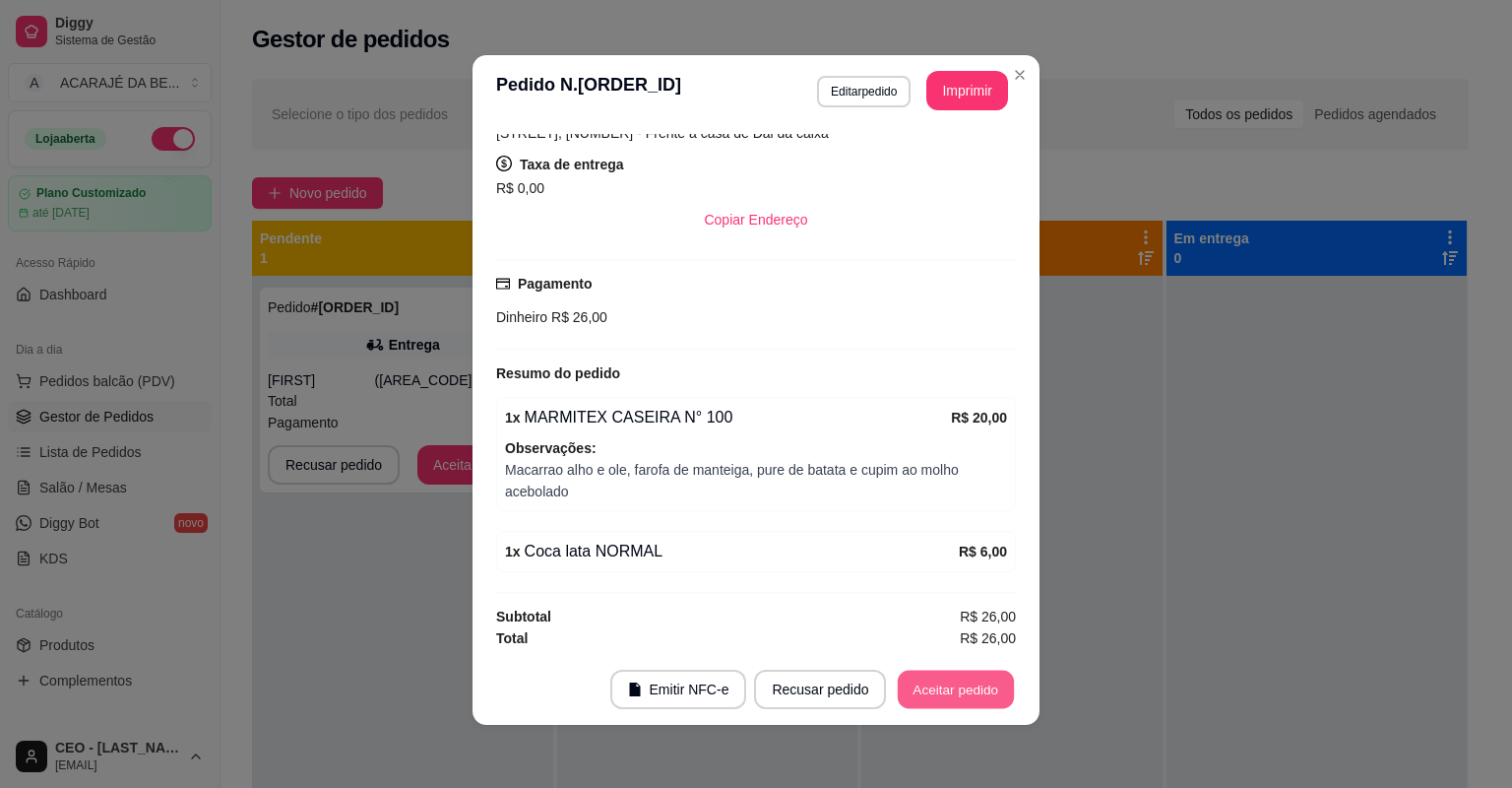 click on "Aceitar pedido" at bounding box center (956, 690) 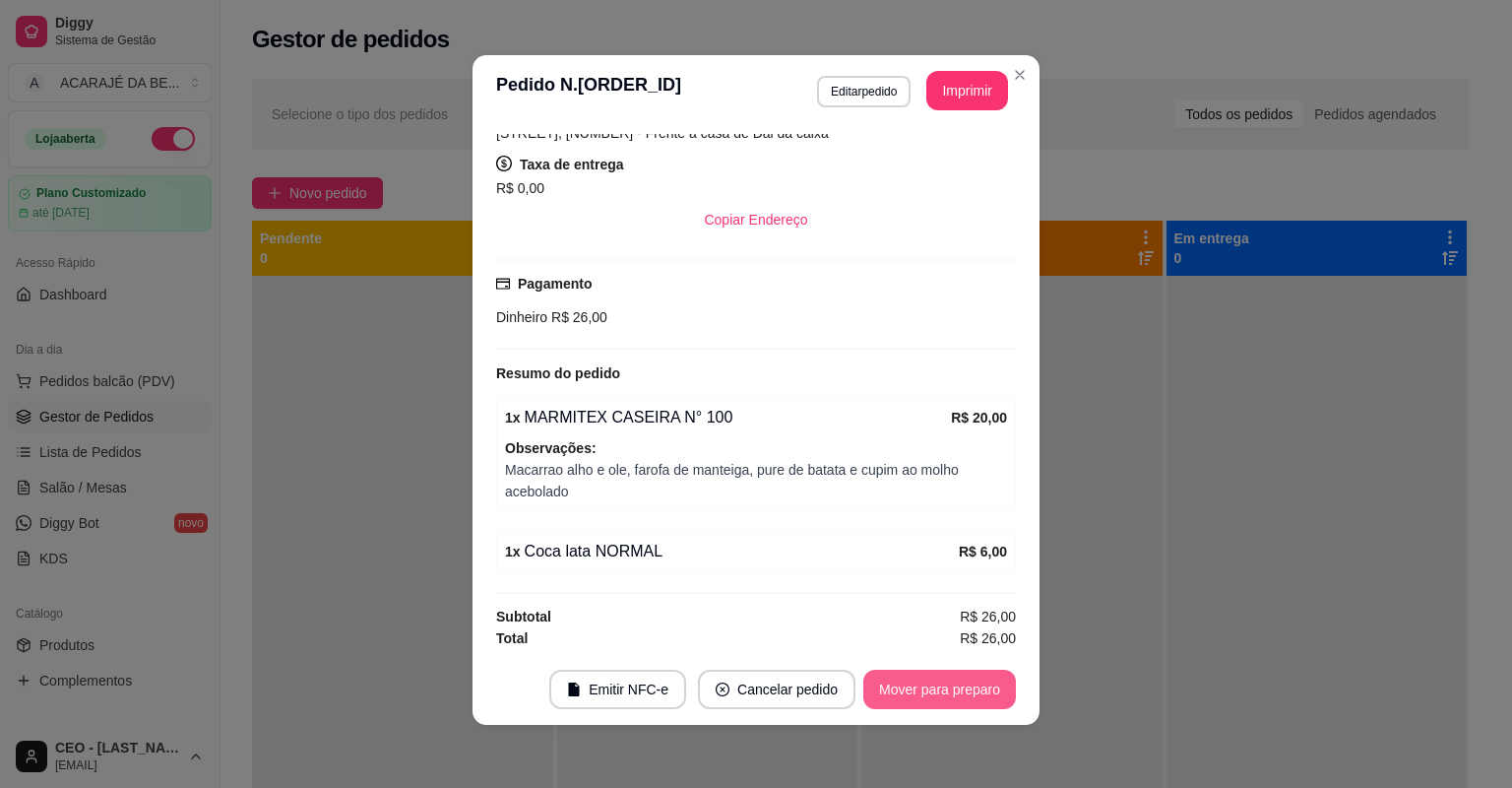 click on "Mover para preparo" at bounding box center [939, 690] 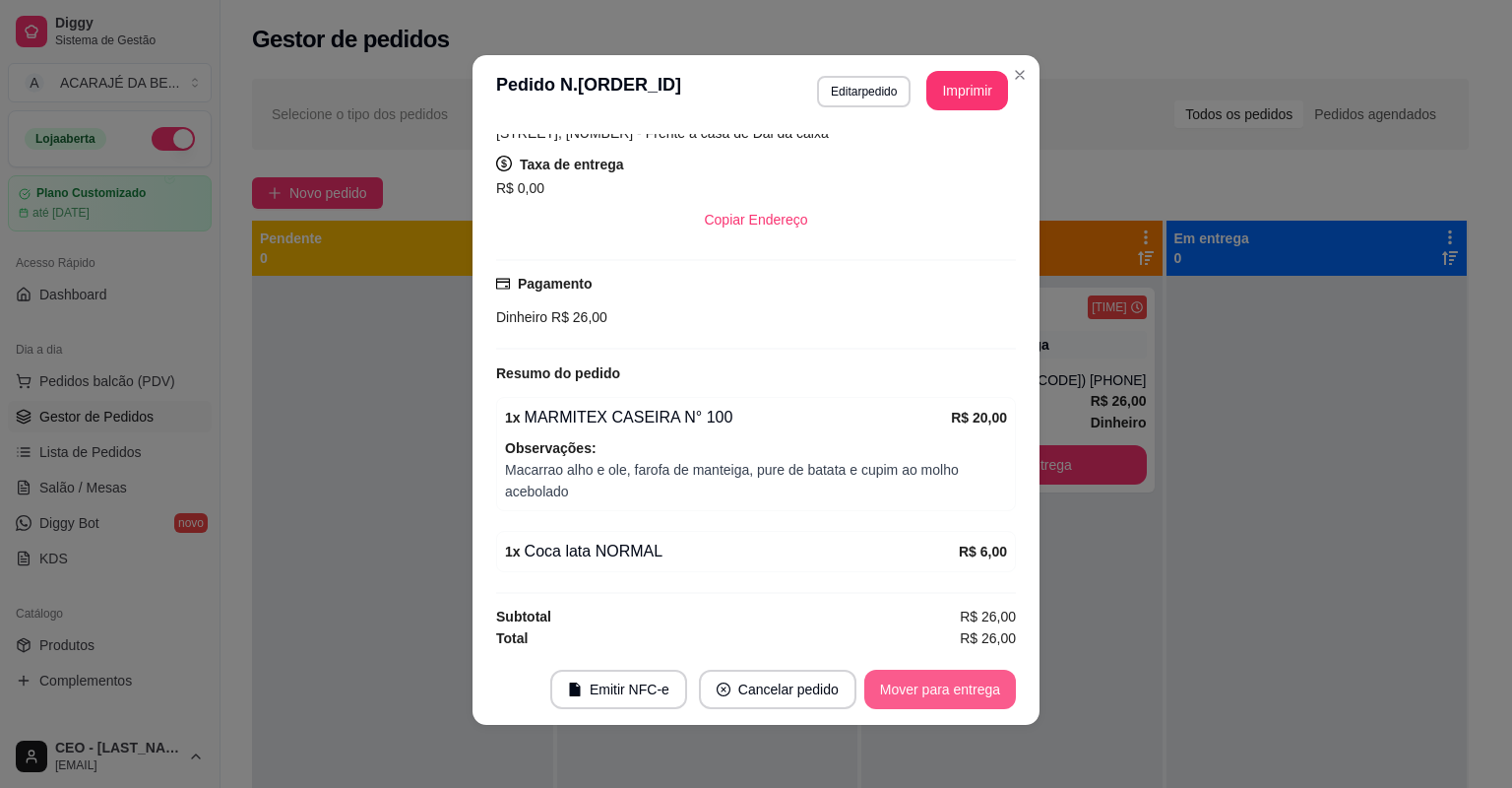 click on "Mover para entrega" at bounding box center [940, 690] 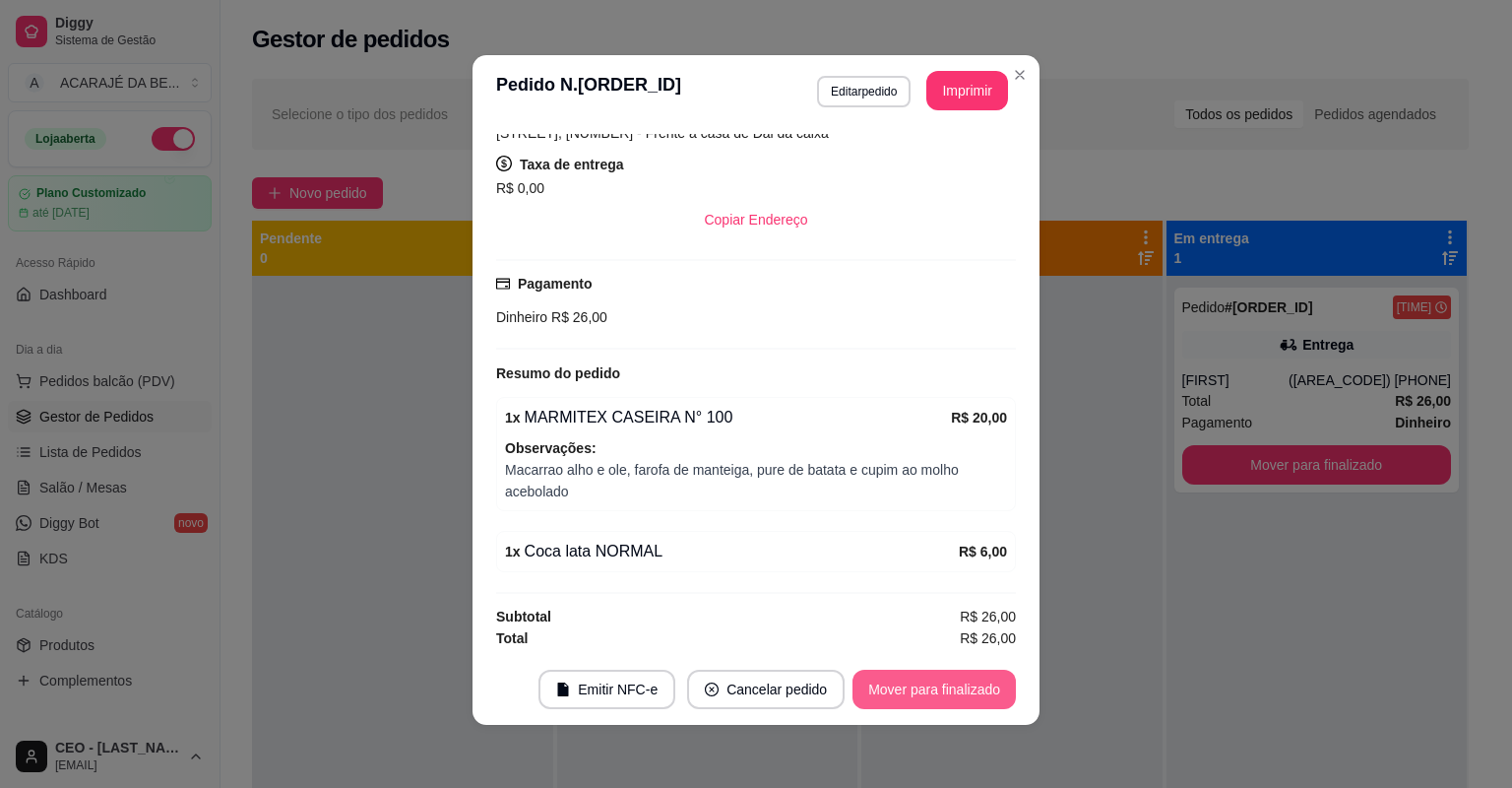 click on "Mover para finalizado" at bounding box center [934, 690] 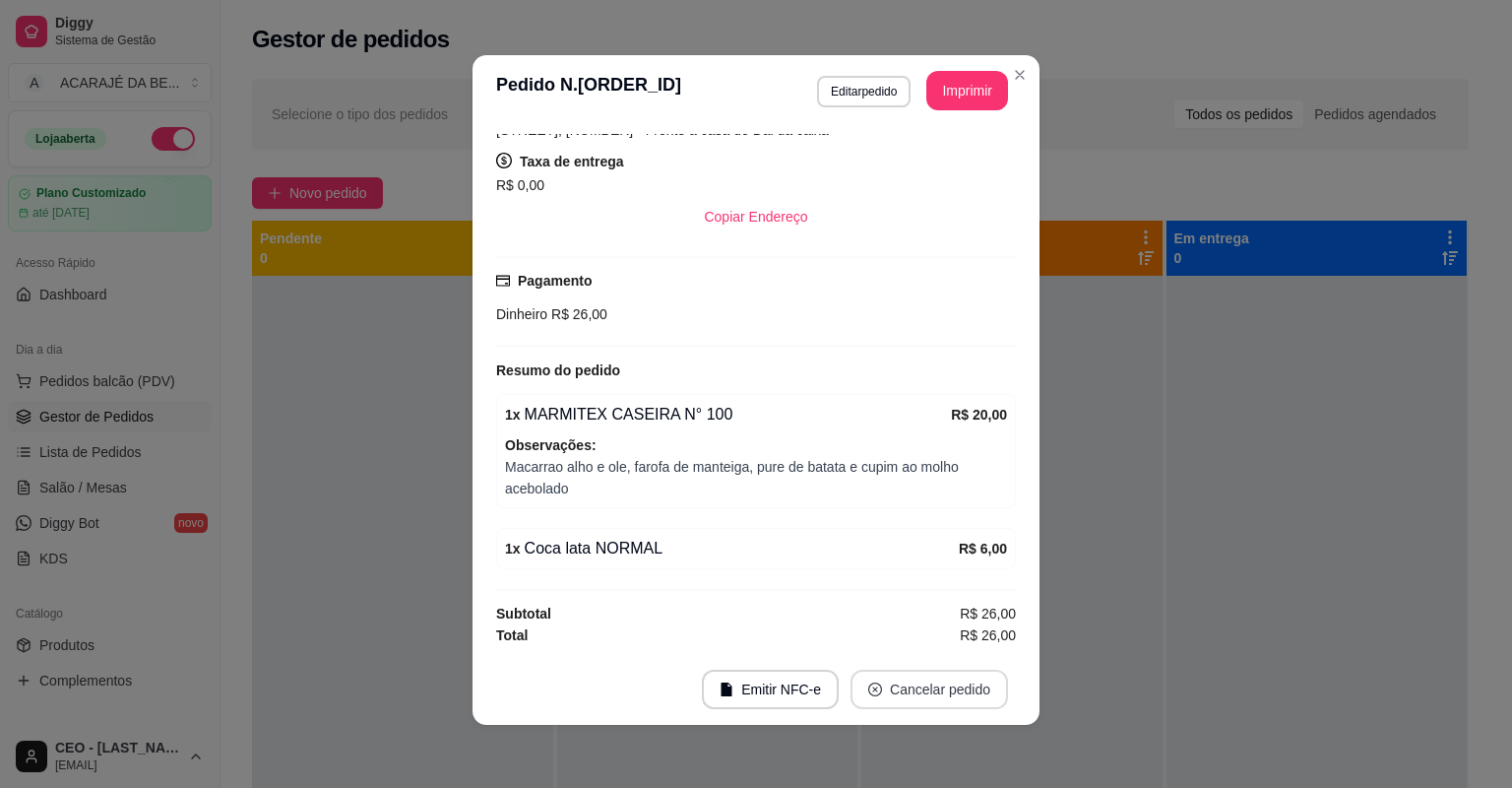 scroll, scrollTop: 339, scrollLeft: 0, axis: vertical 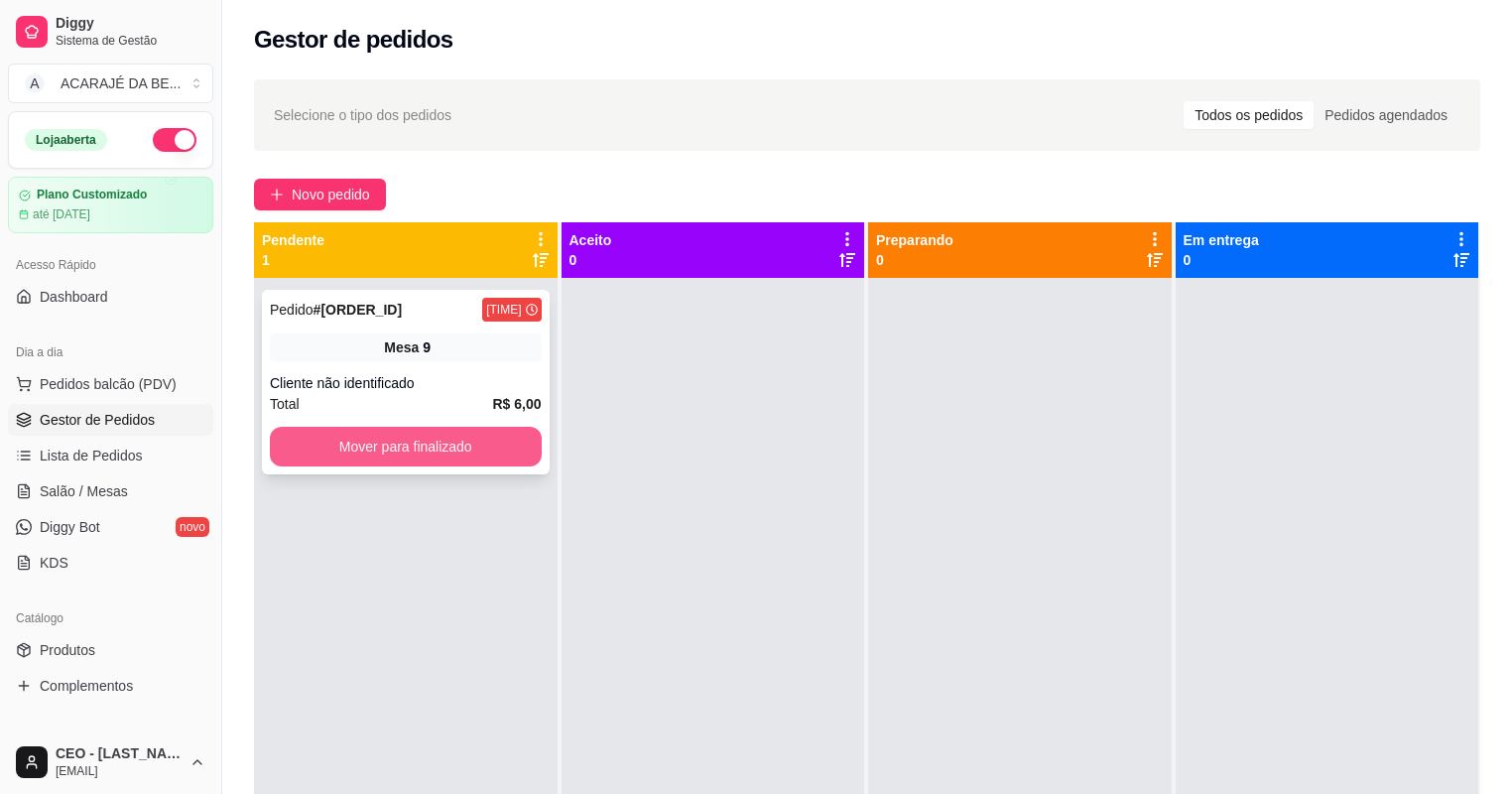 click on "Mover para finalizado" at bounding box center [406, 447] 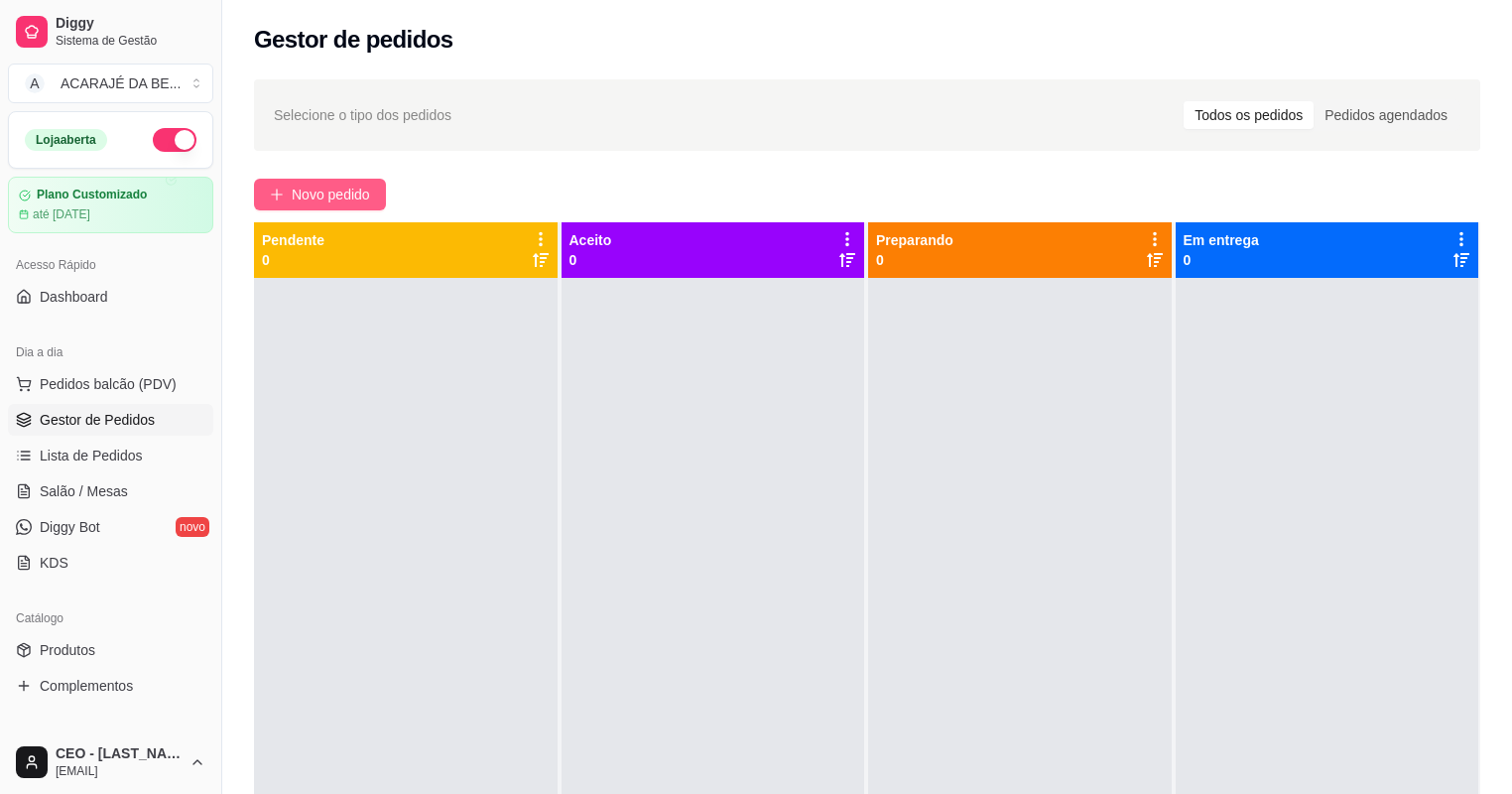 click on "Novo pedido" at bounding box center [330, 195] 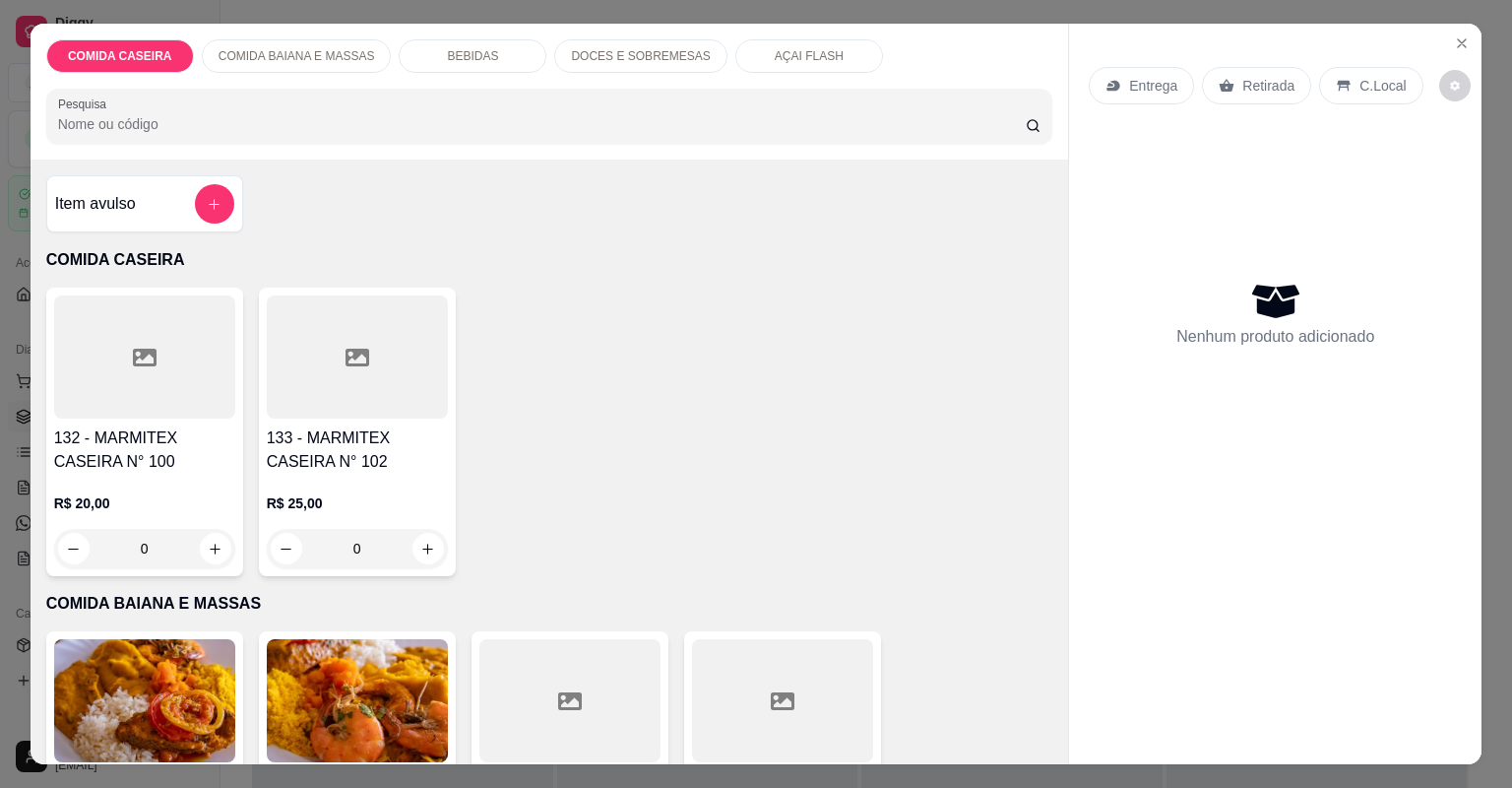 click on "BEBIDAS" at bounding box center (472, 56) 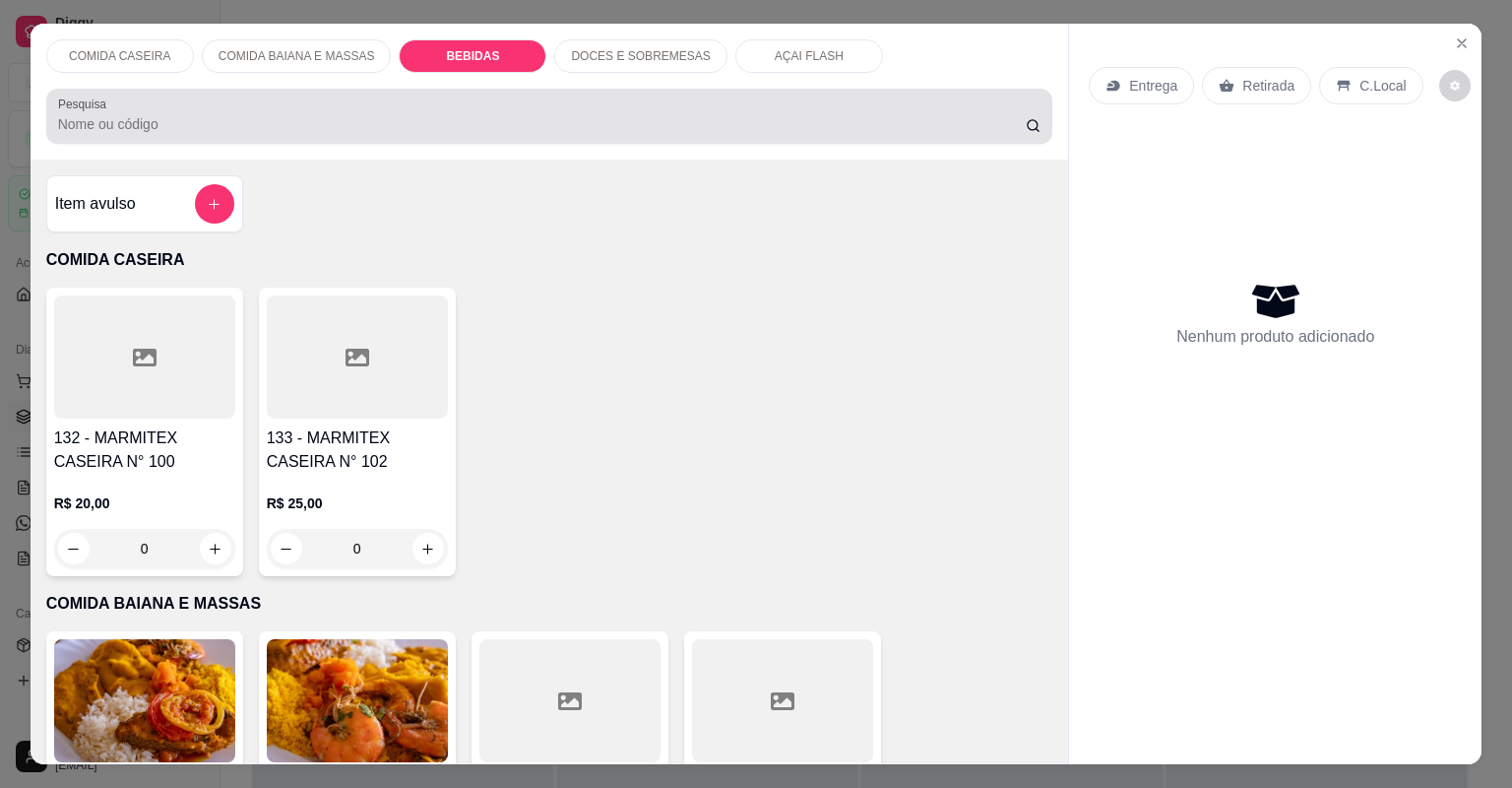 scroll, scrollTop: 776, scrollLeft: 0, axis: vertical 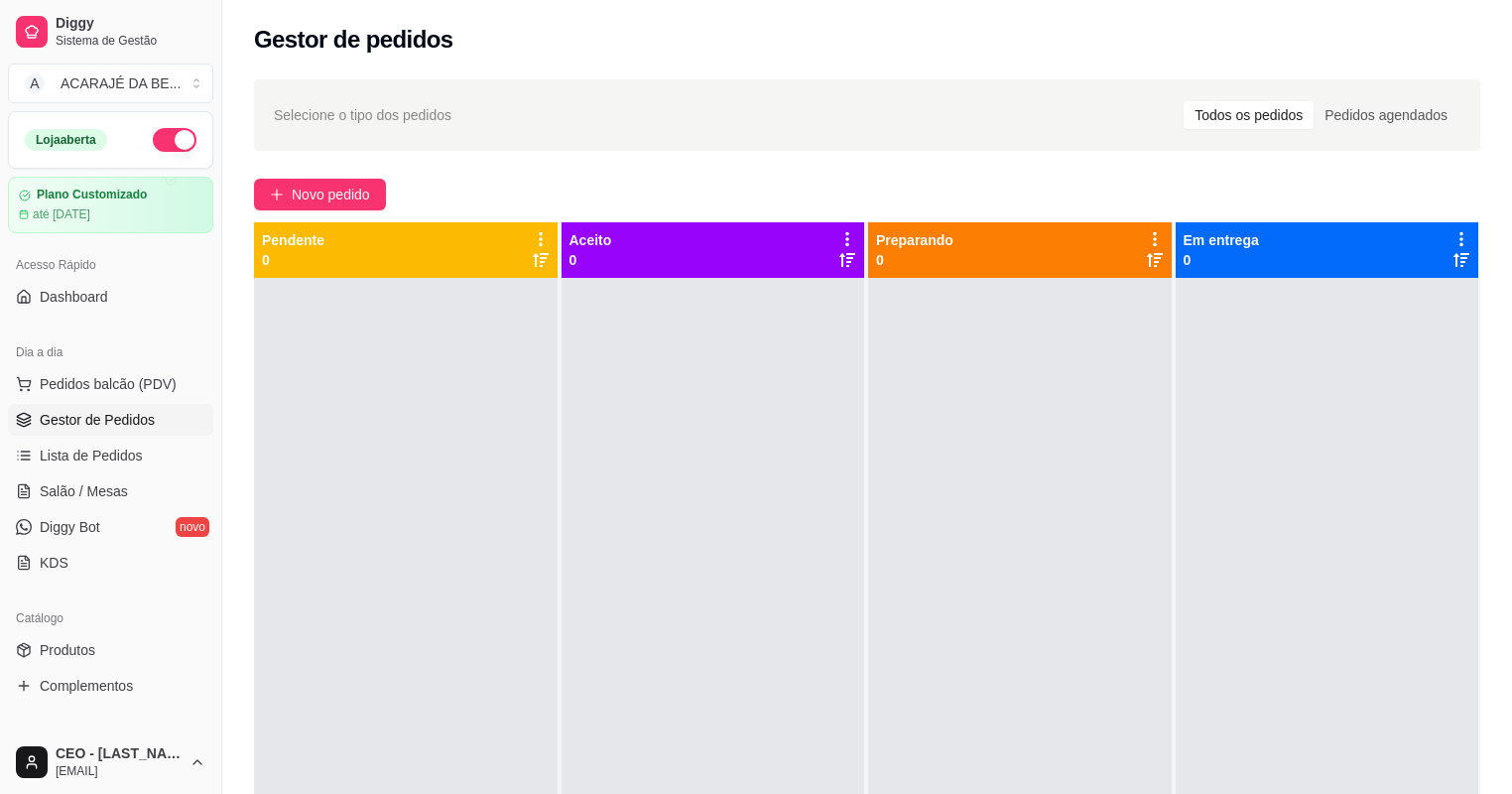 type 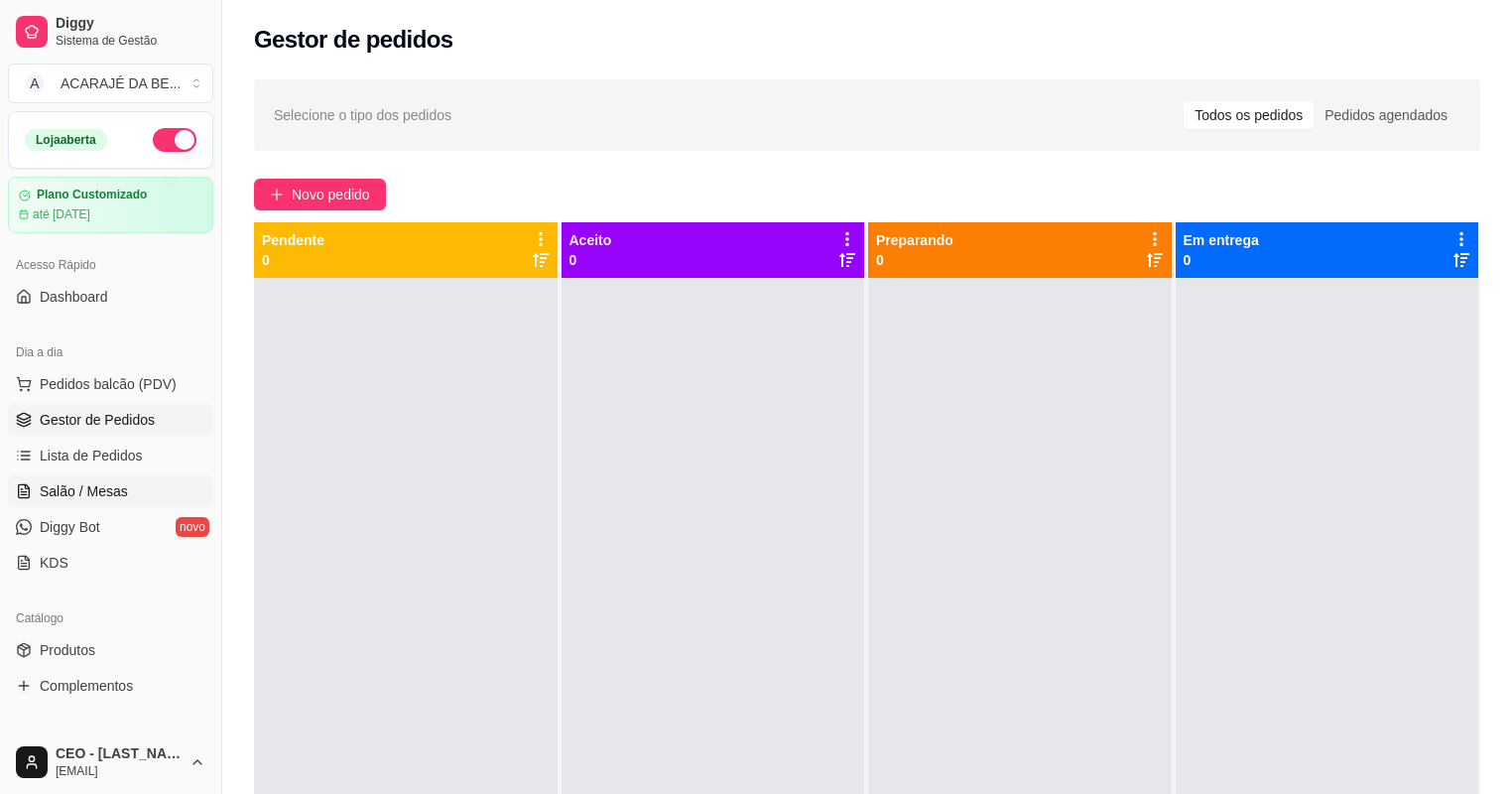 click on "Salão / Mesas" at bounding box center (83, 491) 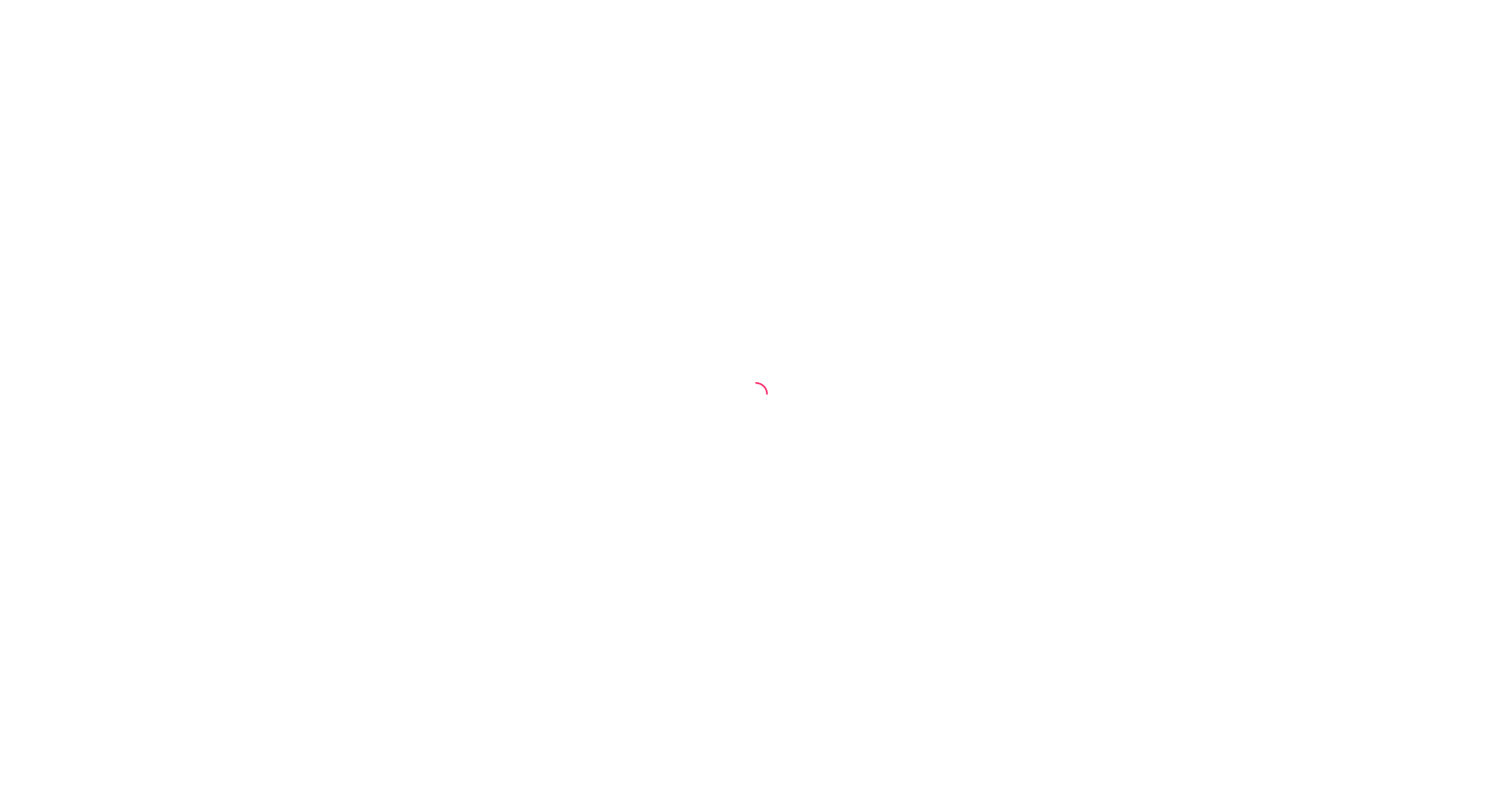 scroll, scrollTop: 0, scrollLeft: 0, axis: both 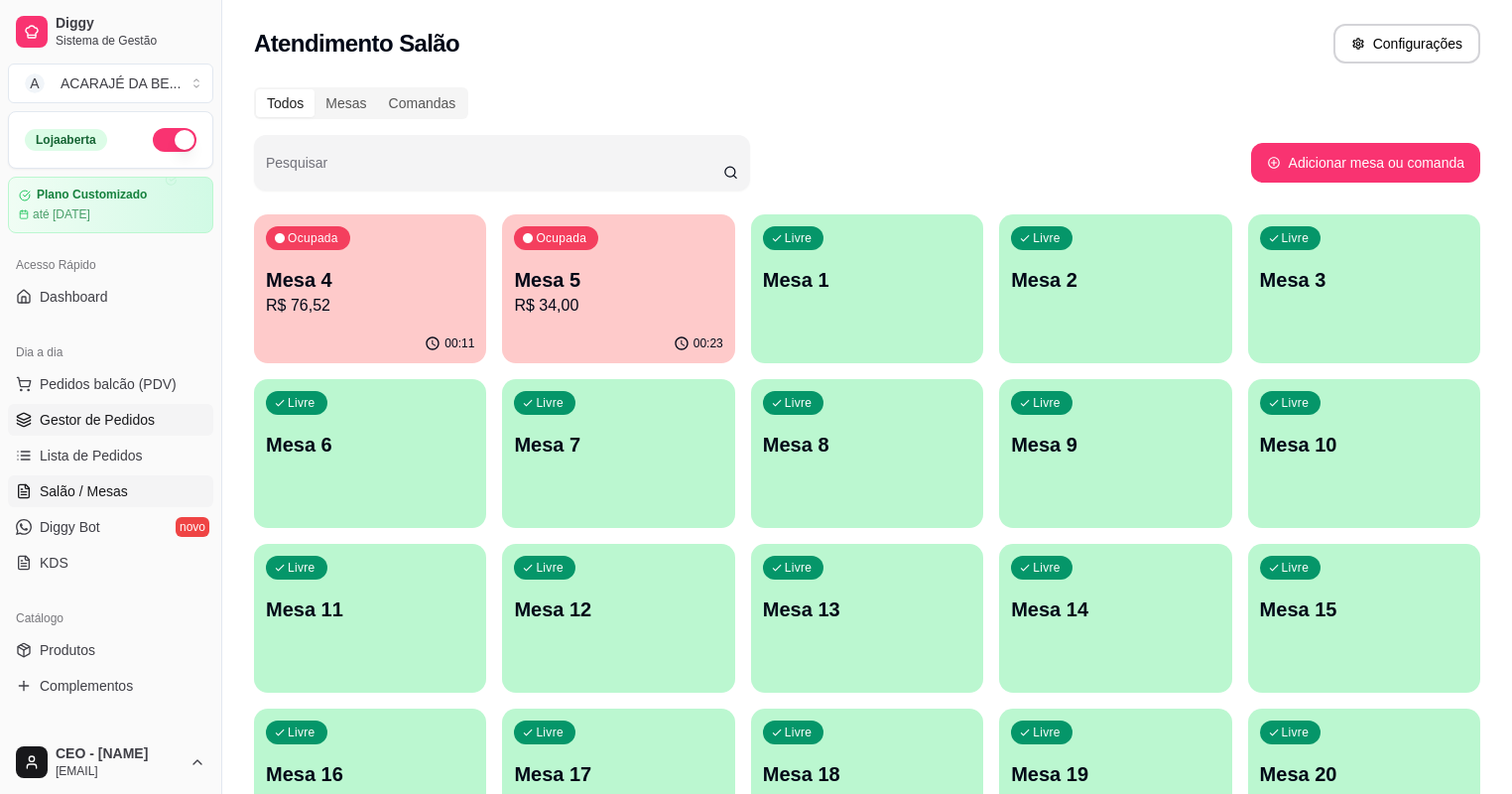 click on "Gestor de Pedidos" at bounding box center [97, 420] 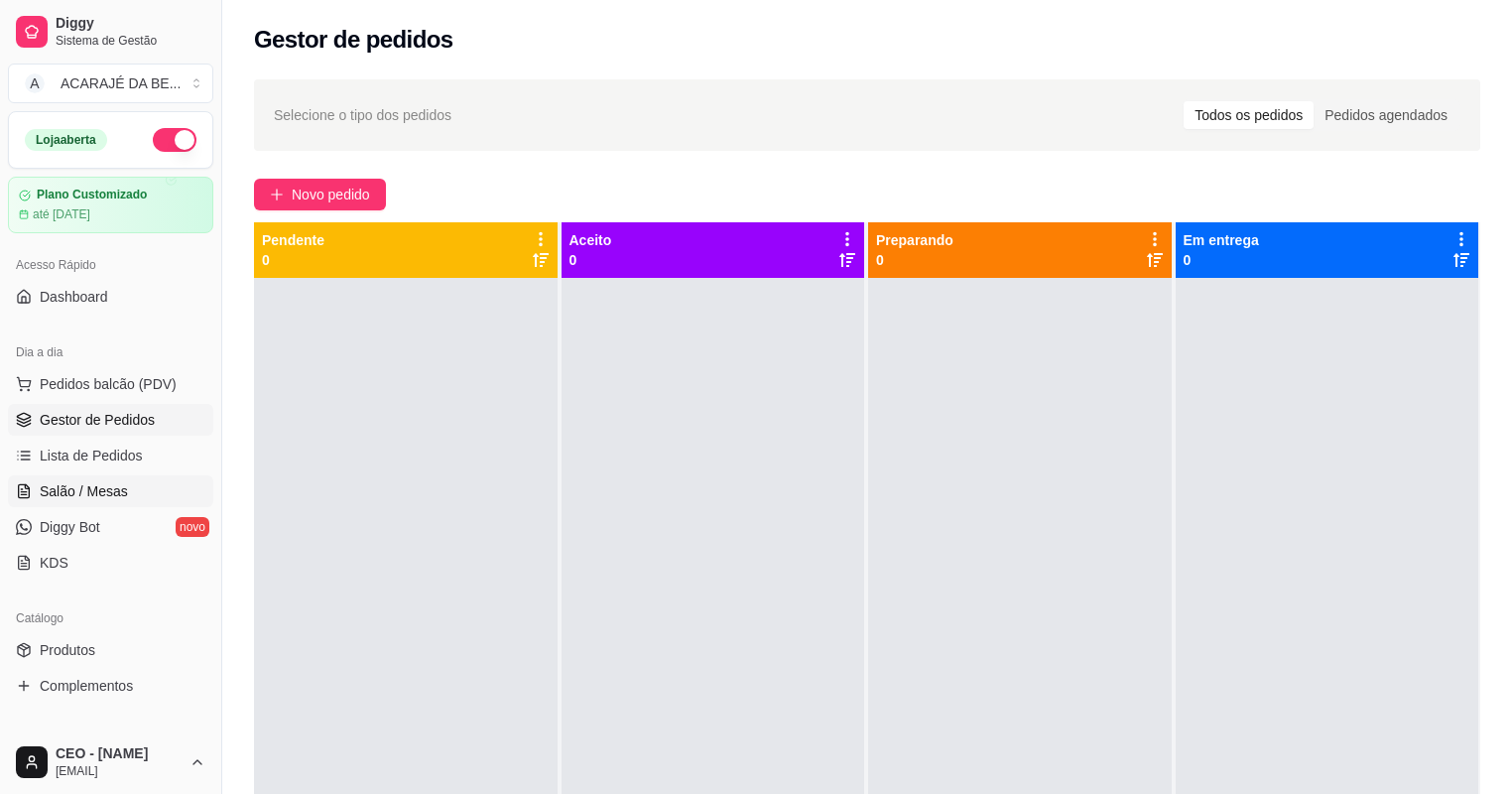 click on "Salão / Mesas" at bounding box center (83, 491) 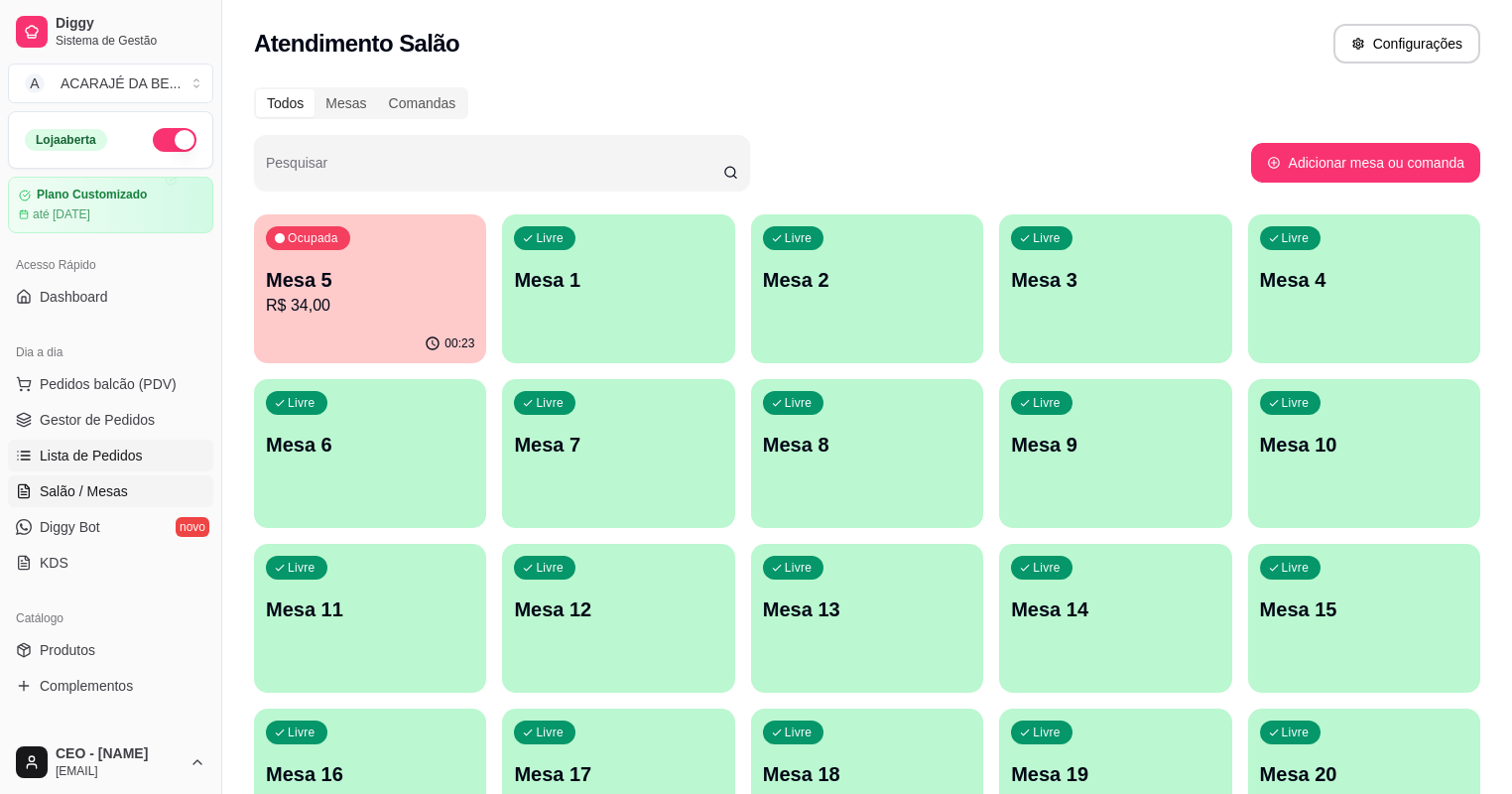 click on "Lista de Pedidos" at bounding box center (91, 456) 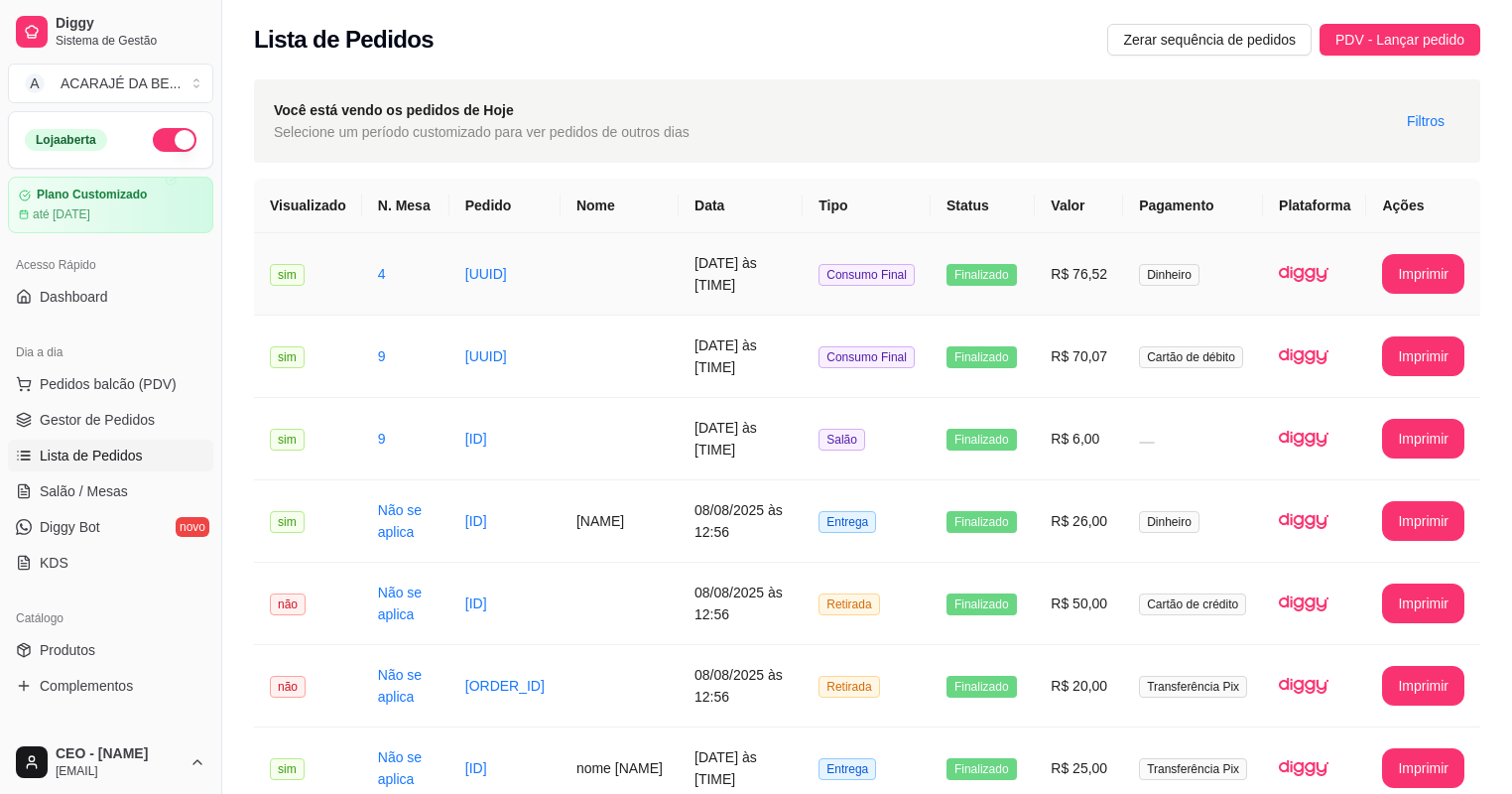 click at bounding box center (619, 274) 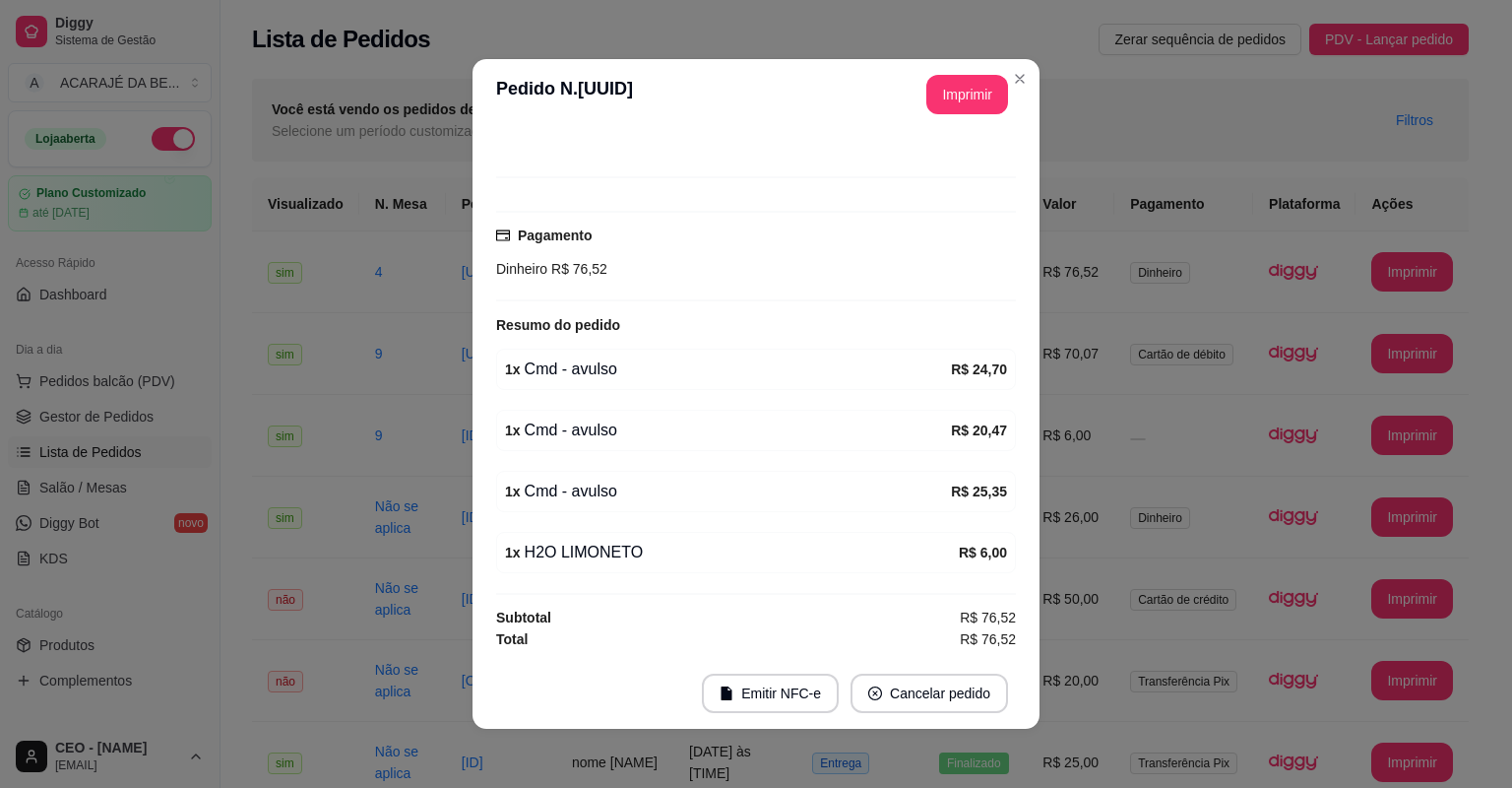 scroll, scrollTop: 131, scrollLeft: 0, axis: vertical 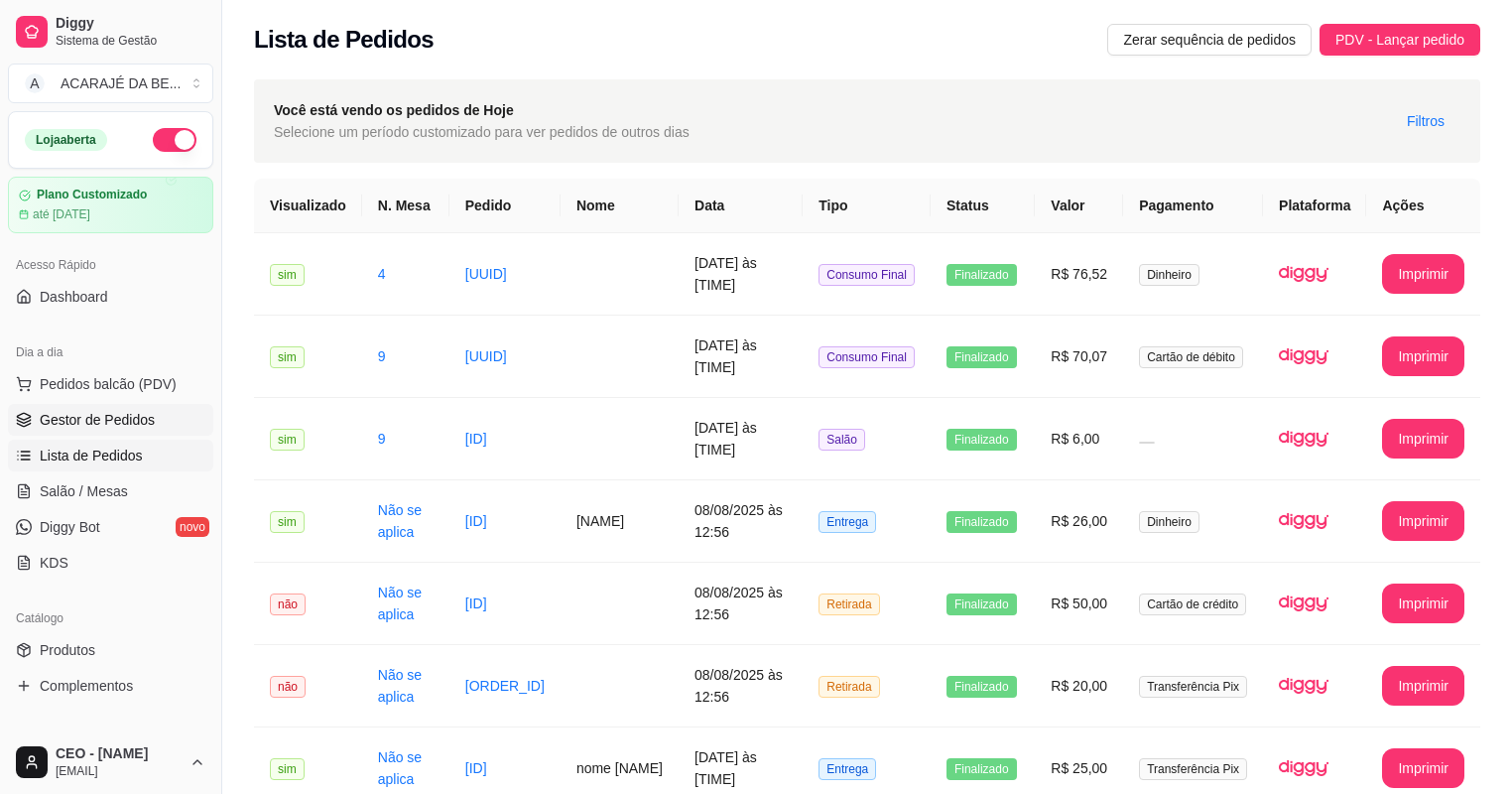 click on "Gestor de Pedidos" at bounding box center [97, 420] 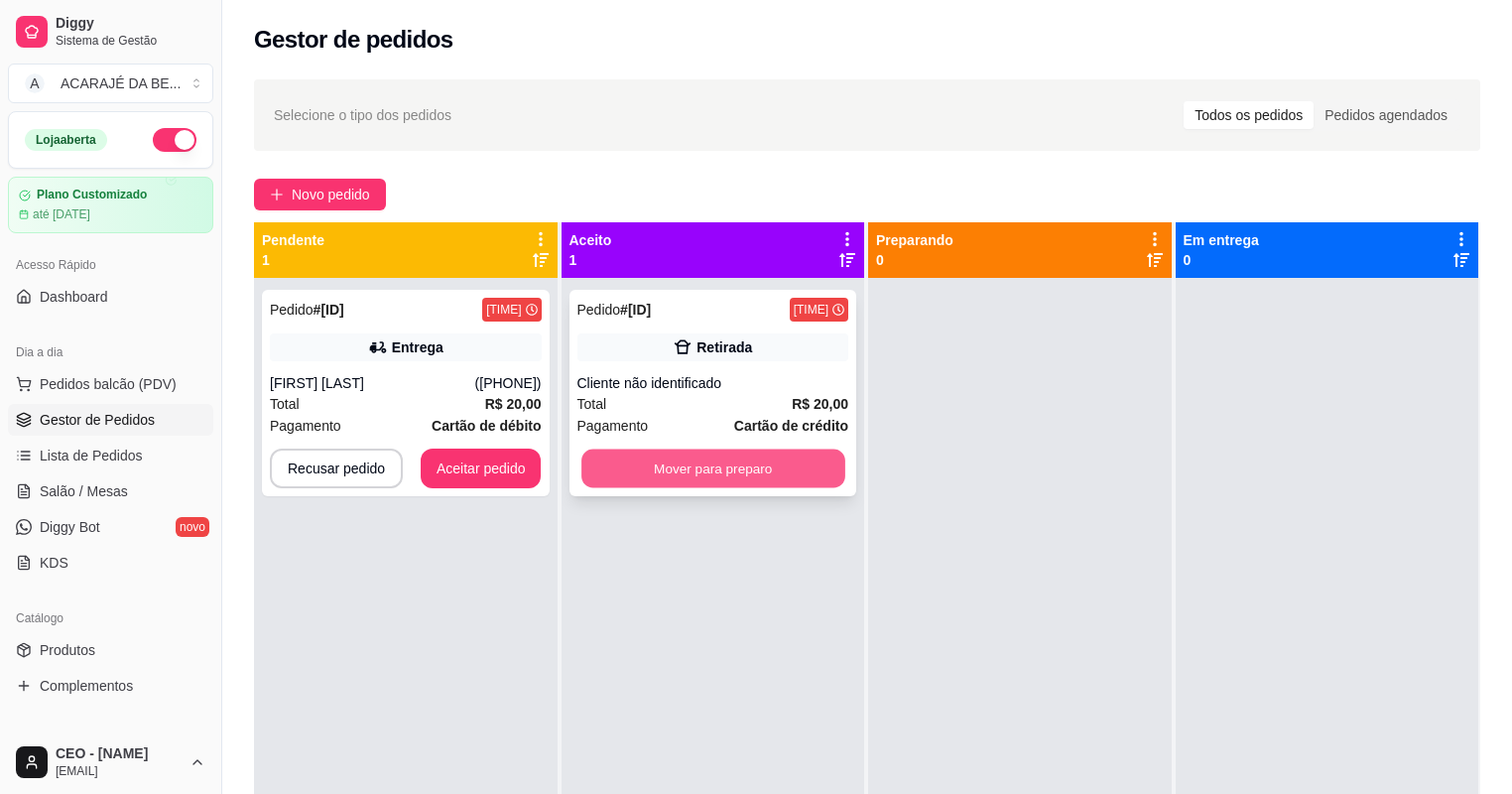 click on "Mover para preparo" at bounding box center [712, 468] 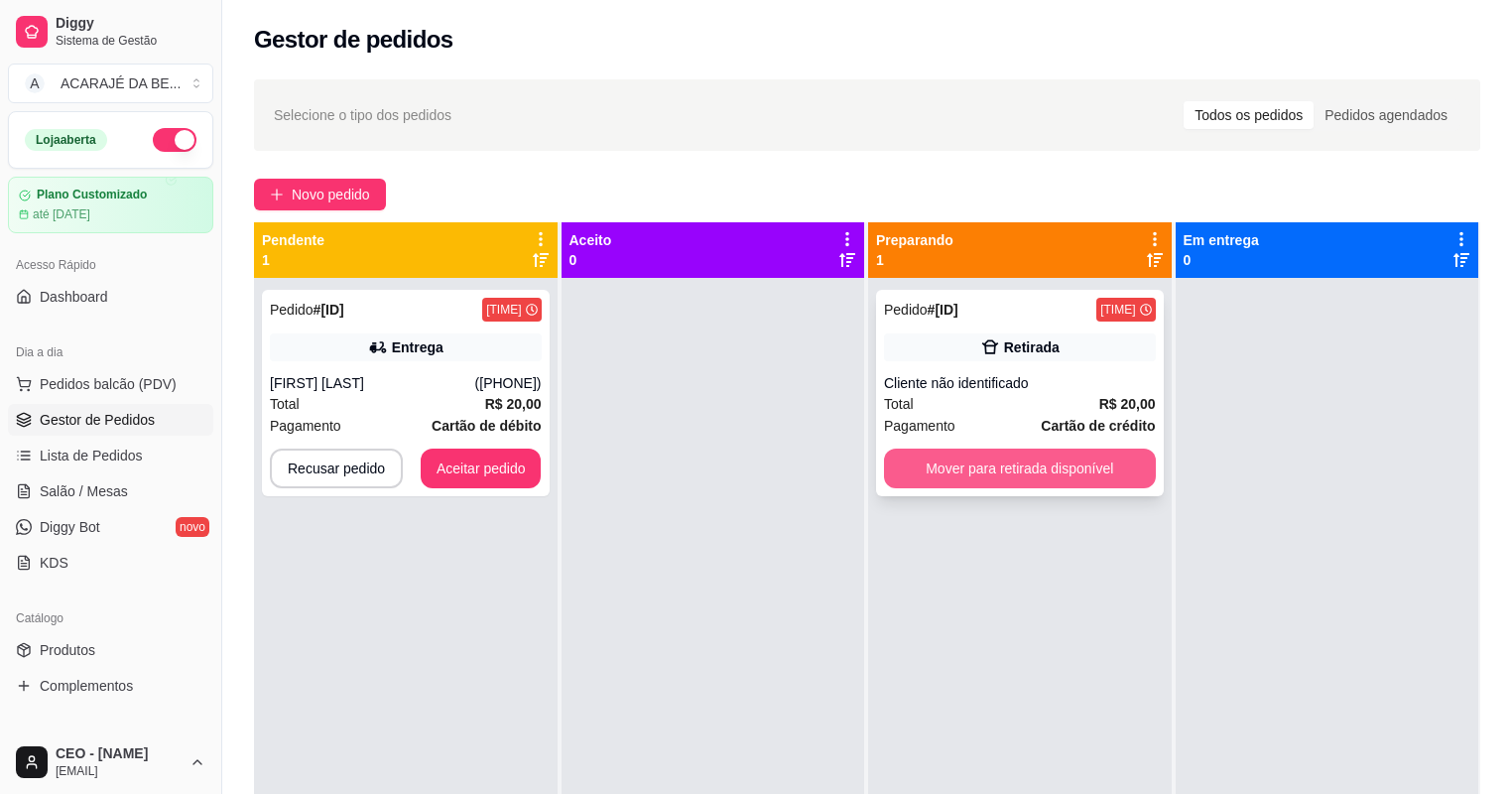 click on "Mover para retirada disponível" at bounding box center (1020, 468) 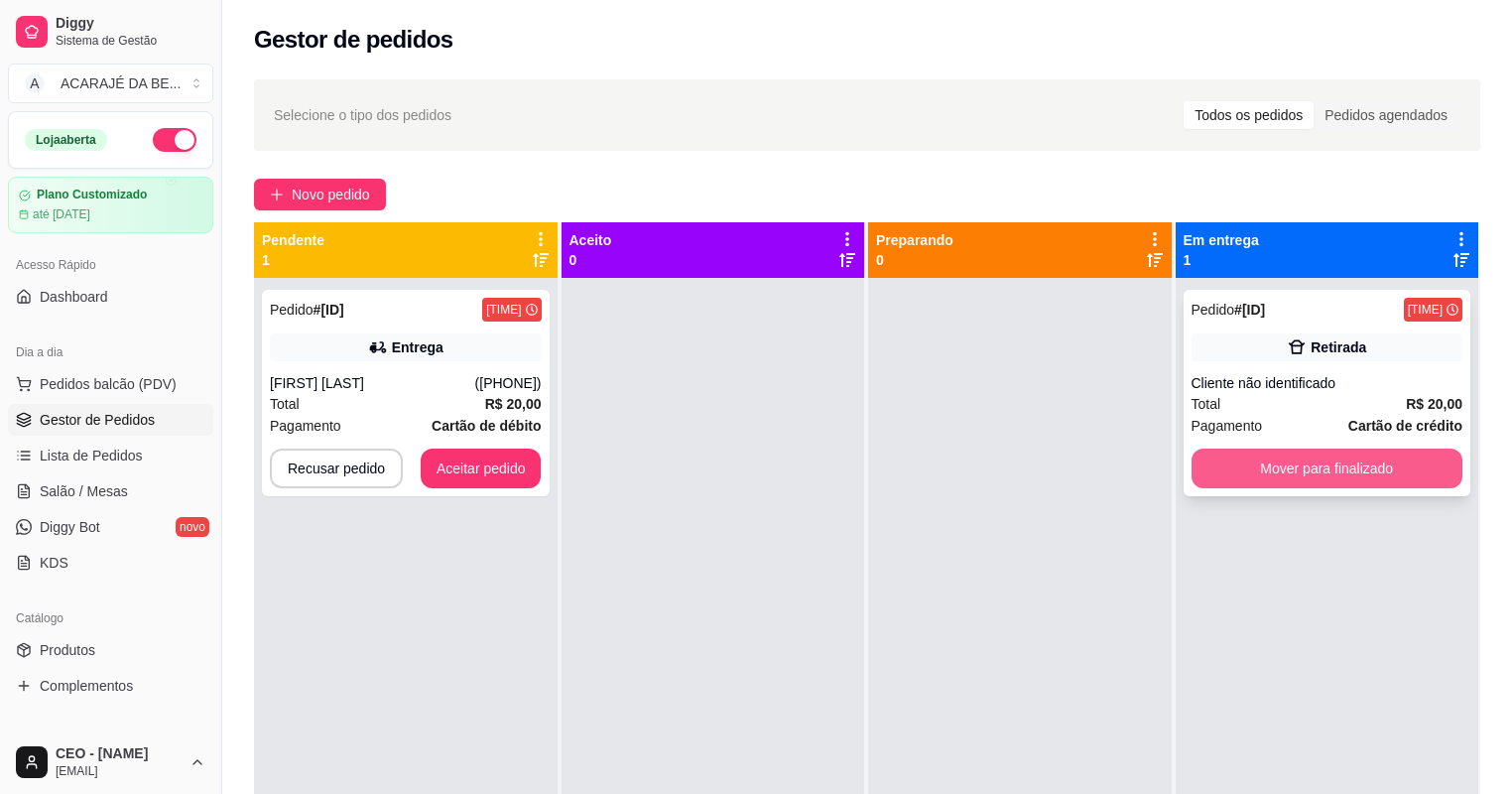 click on "Mover para finalizado" at bounding box center [1327, 468] 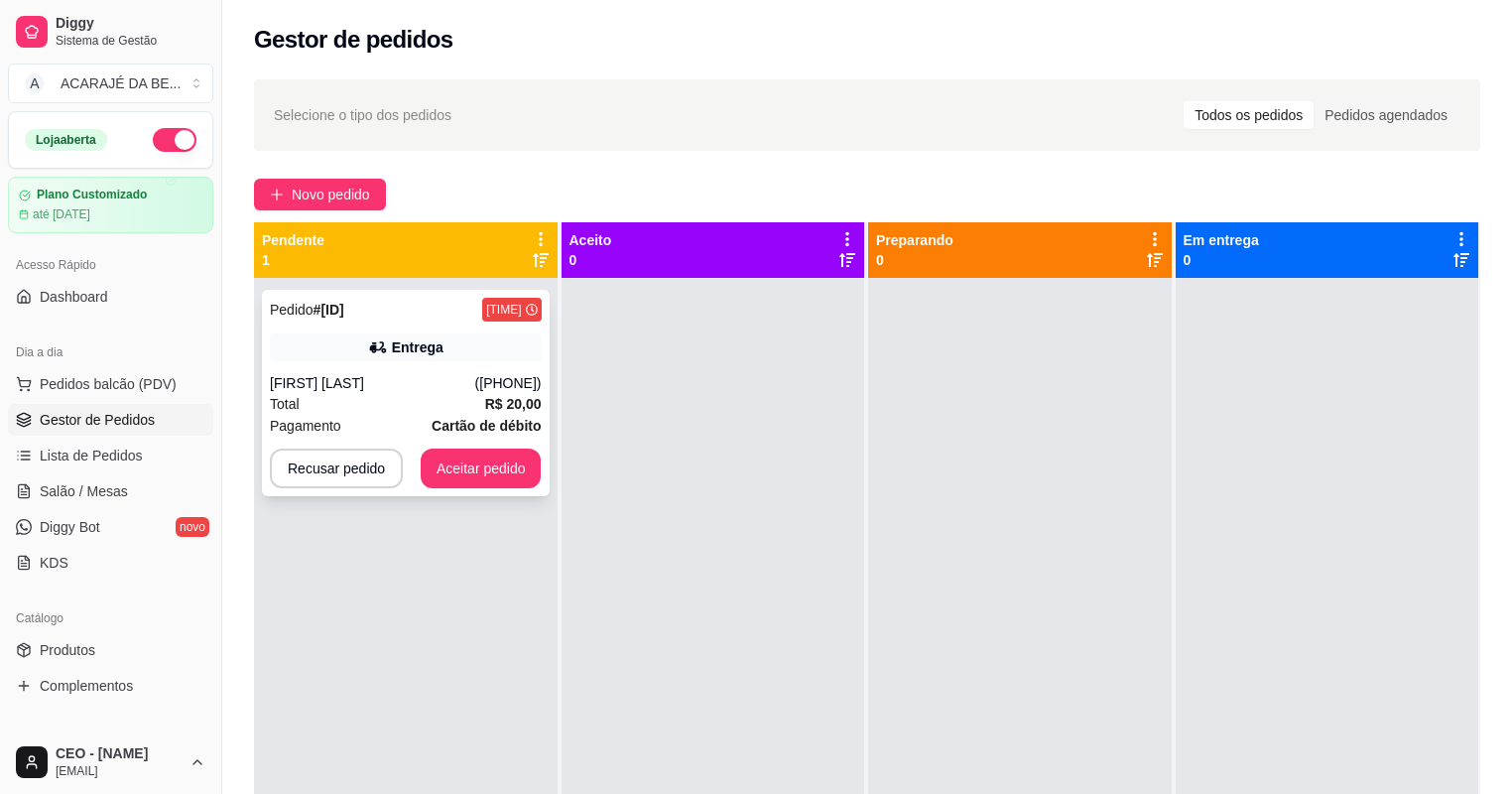 click on "[FIRST] [LAST]" at bounding box center [372, 383] 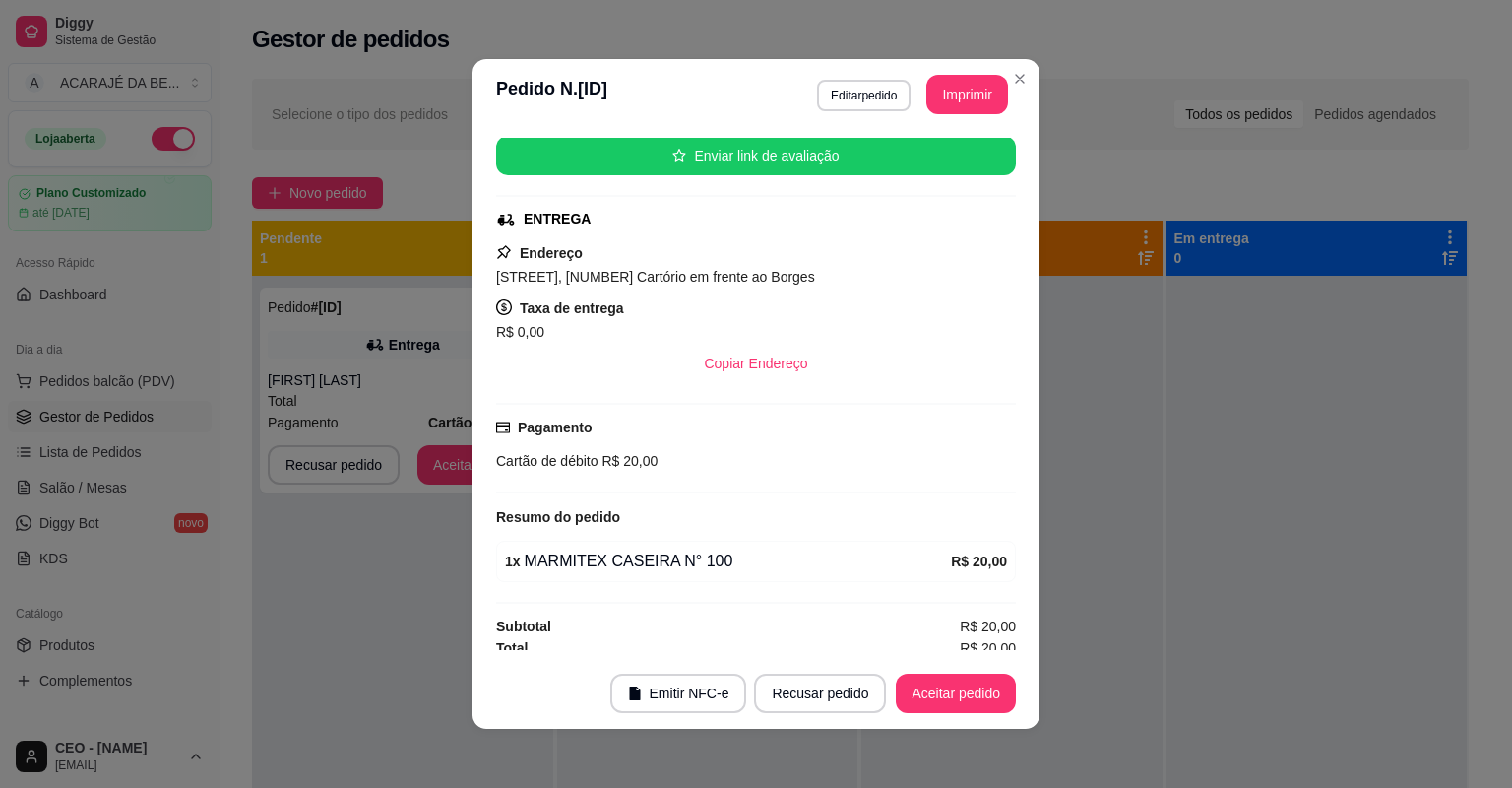 scroll, scrollTop: 250, scrollLeft: 0, axis: vertical 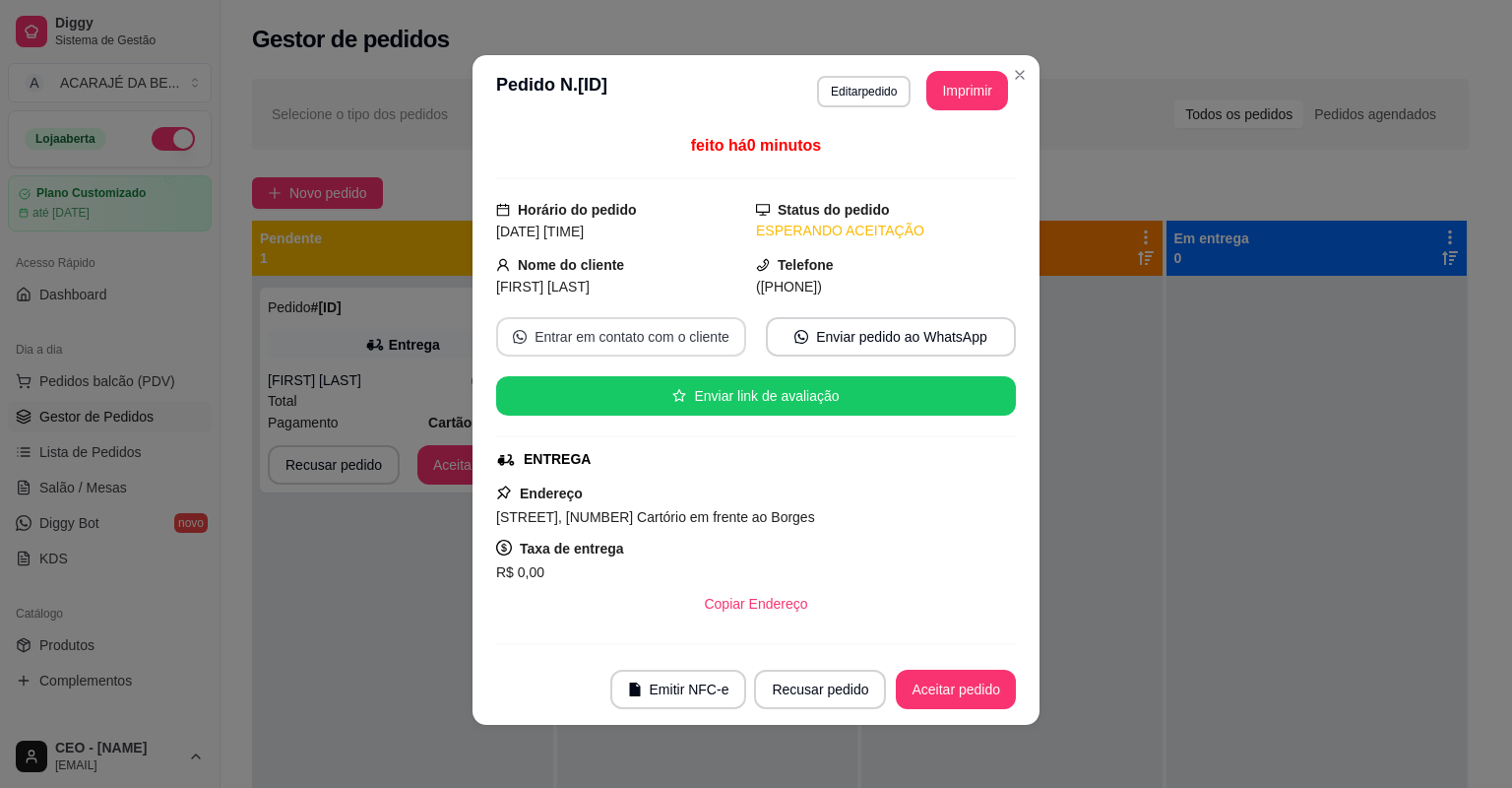click on "Entrar em contato com o cliente" at bounding box center [621, 337] 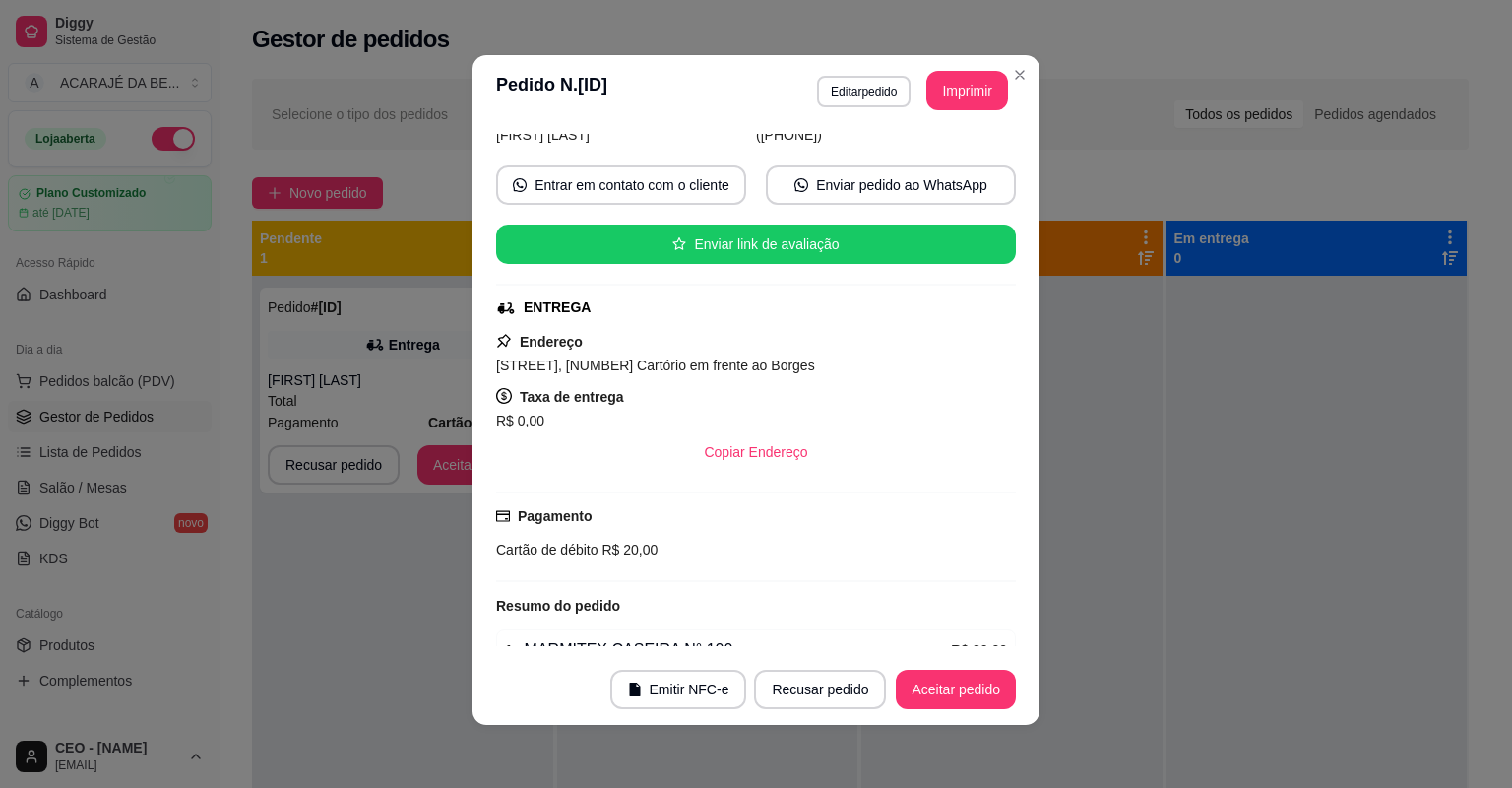 scroll, scrollTop: 250, scrollLeft: 0, axis: vertical 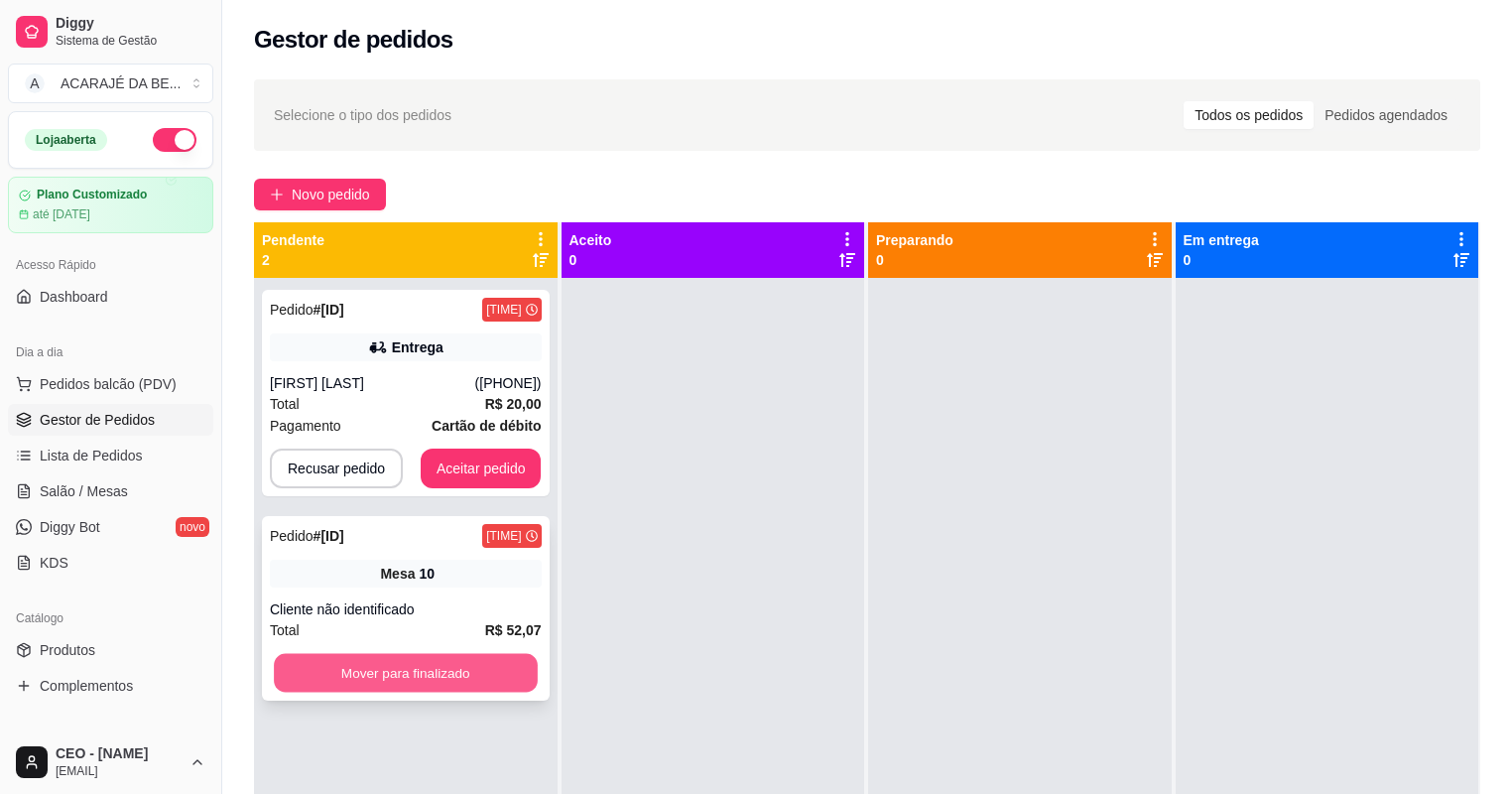 click on "Mover para finalizado" at bounding box center [405, 673] 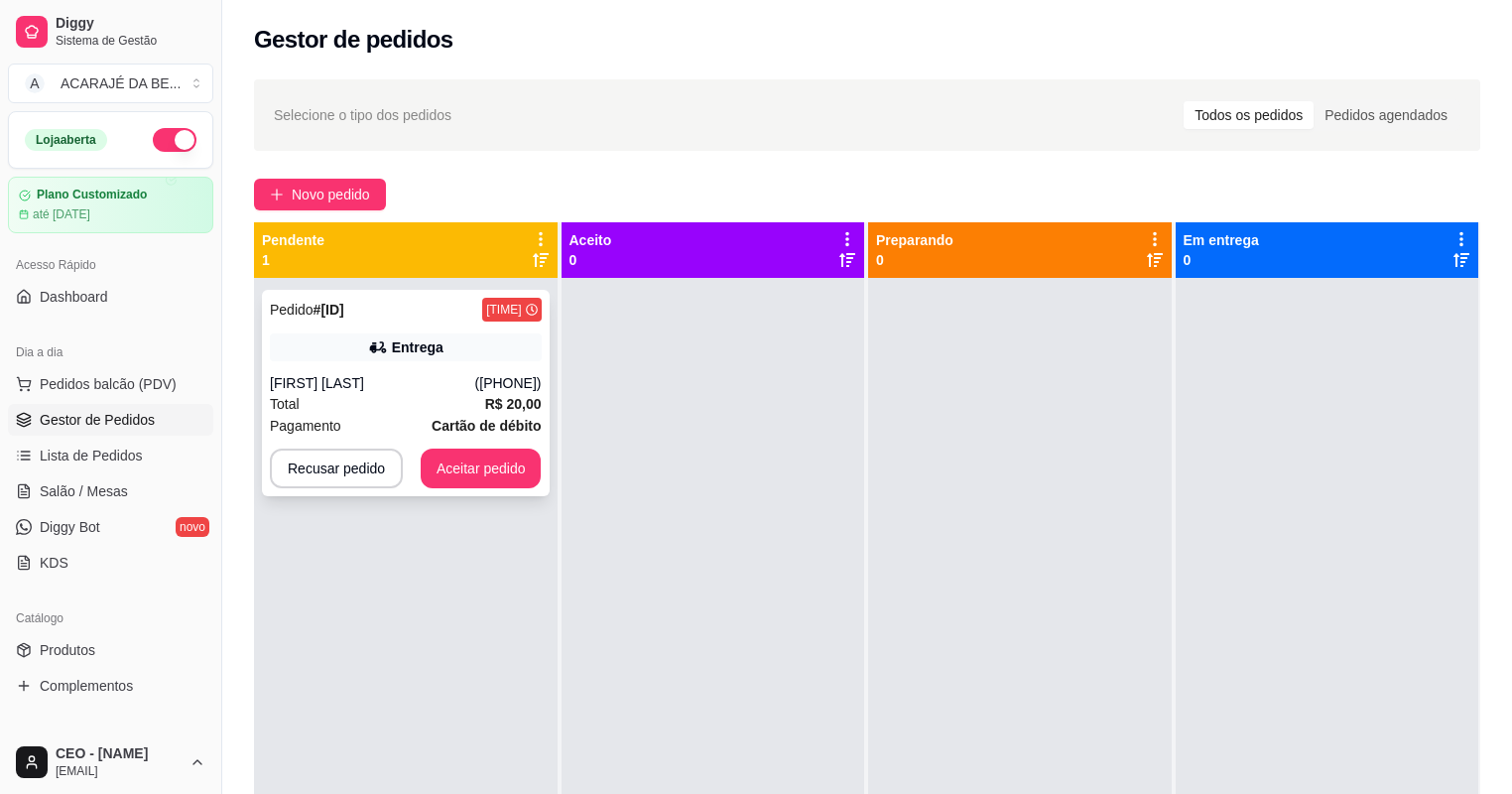 click on "Total R$ 20,00" at bounding box center (406, 404) 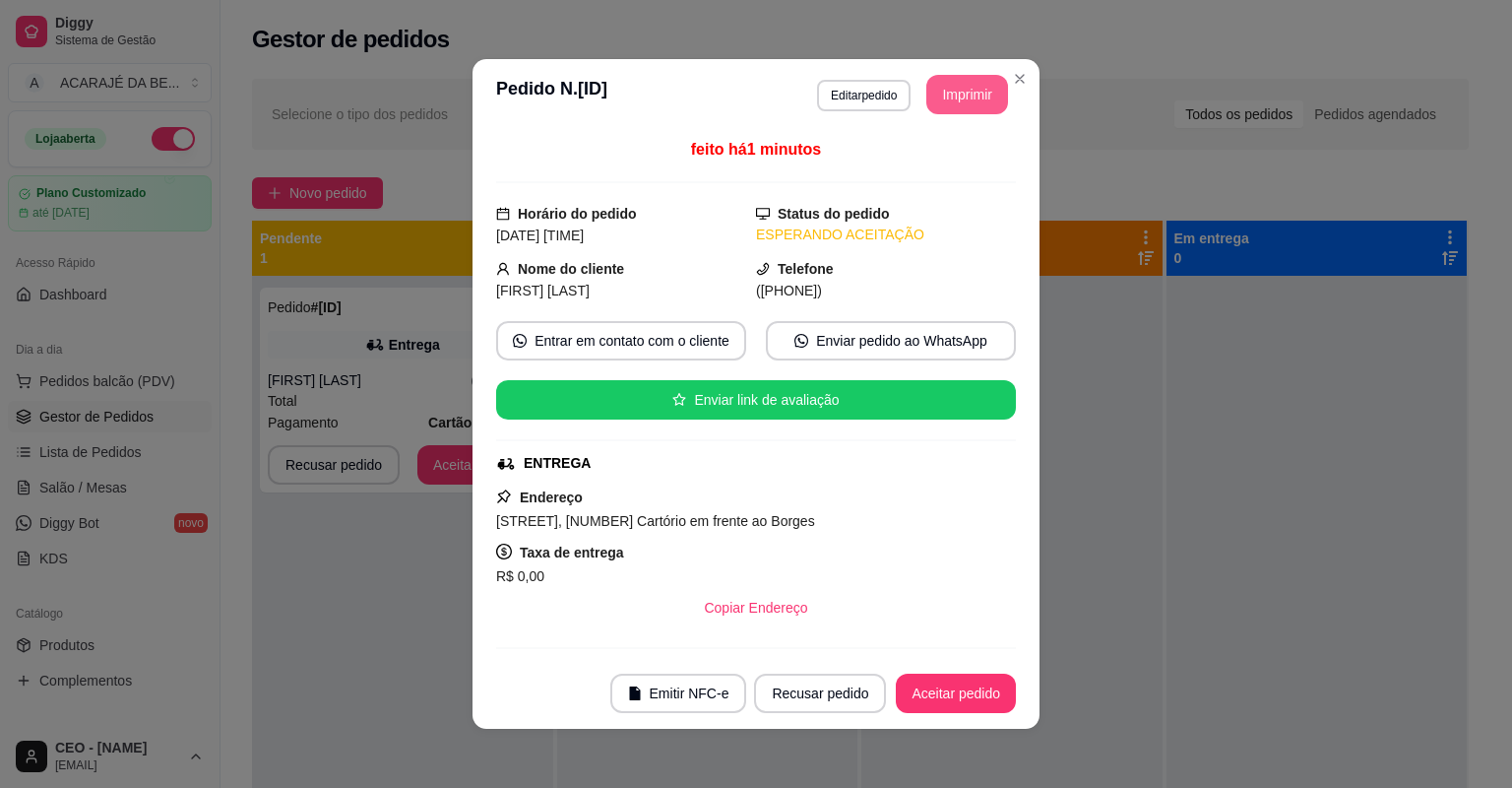 click on "Imprimir" at bounding box center [967, 95] 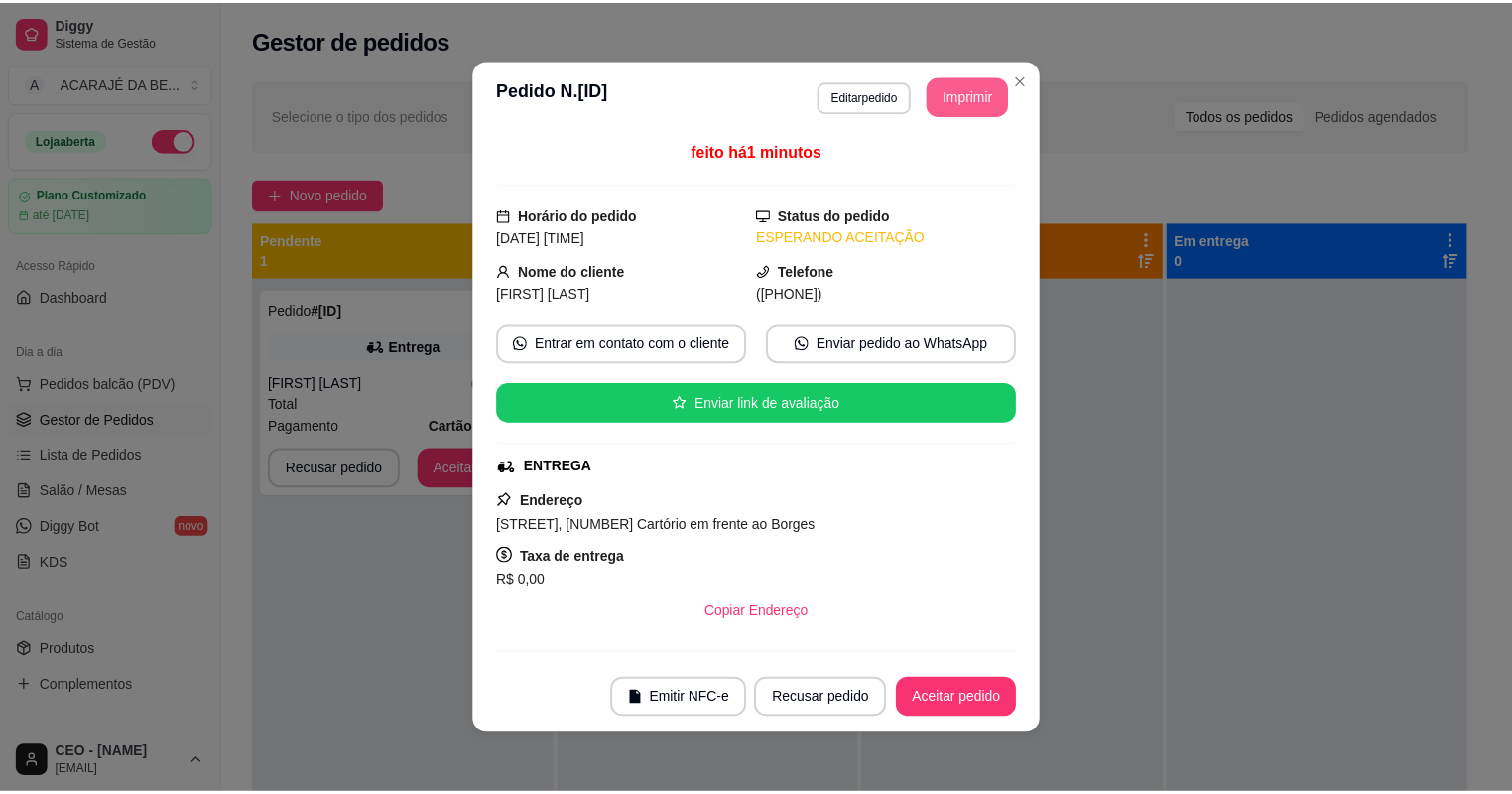 scroll, scrollTop: 0, scrollLeft: 0, axis: both 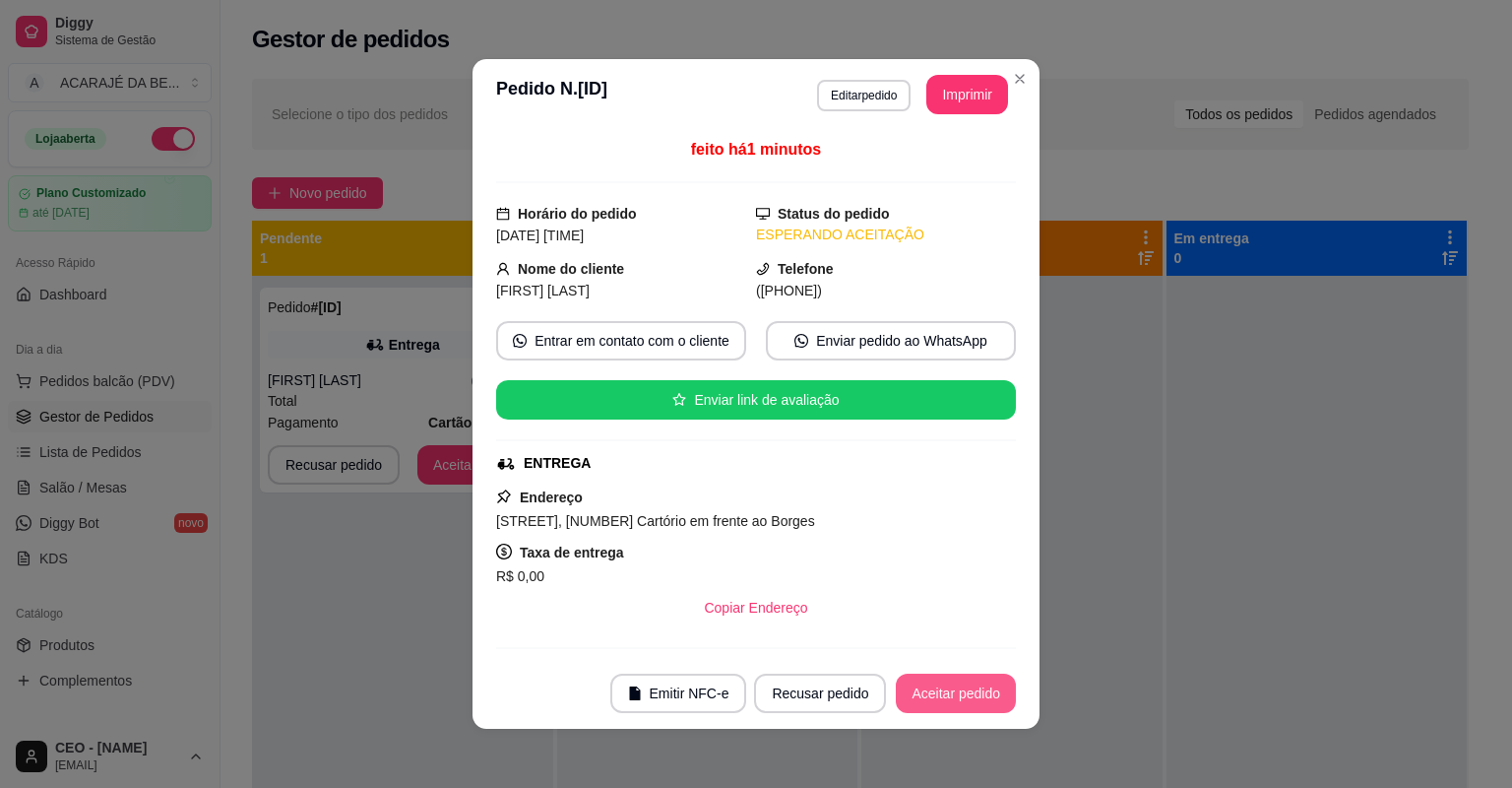 click on "Aceitar pedido" at bounding box center (956, 693) 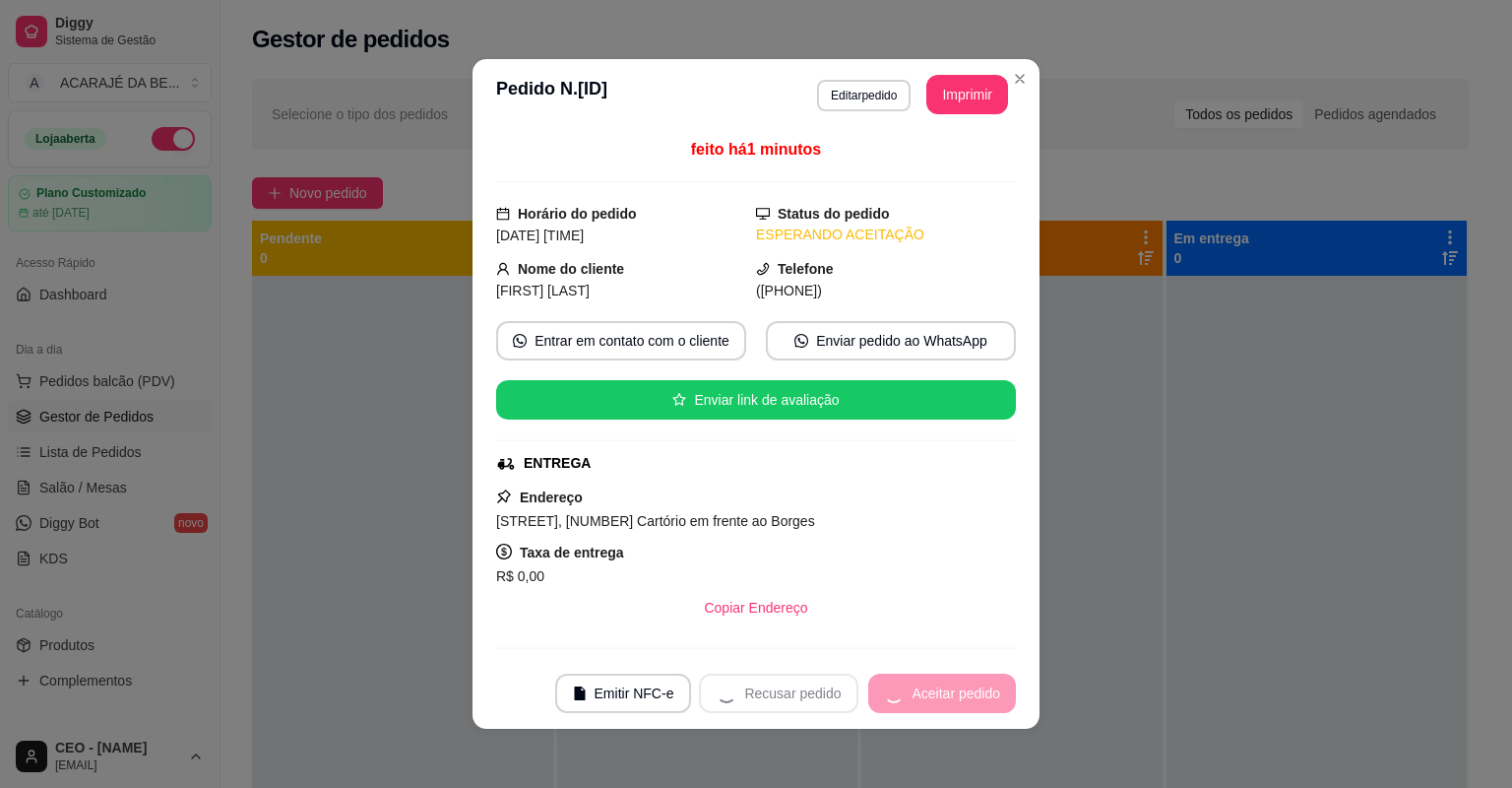 click on "Recusar pedido Aceitar pedido" at bounding box center [857, 693] 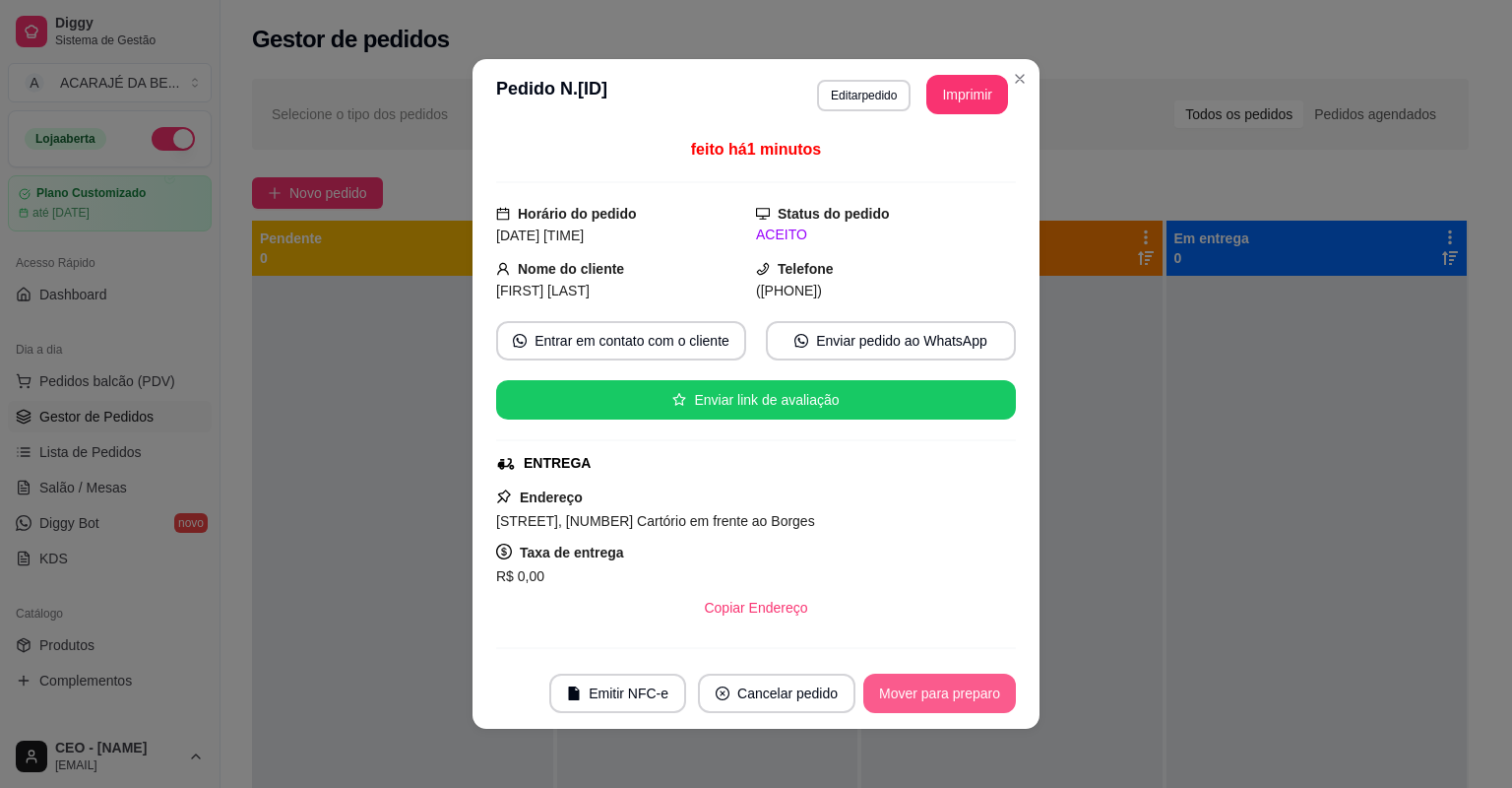 click on "Mover para preparo" at bounding box center (939, 693) 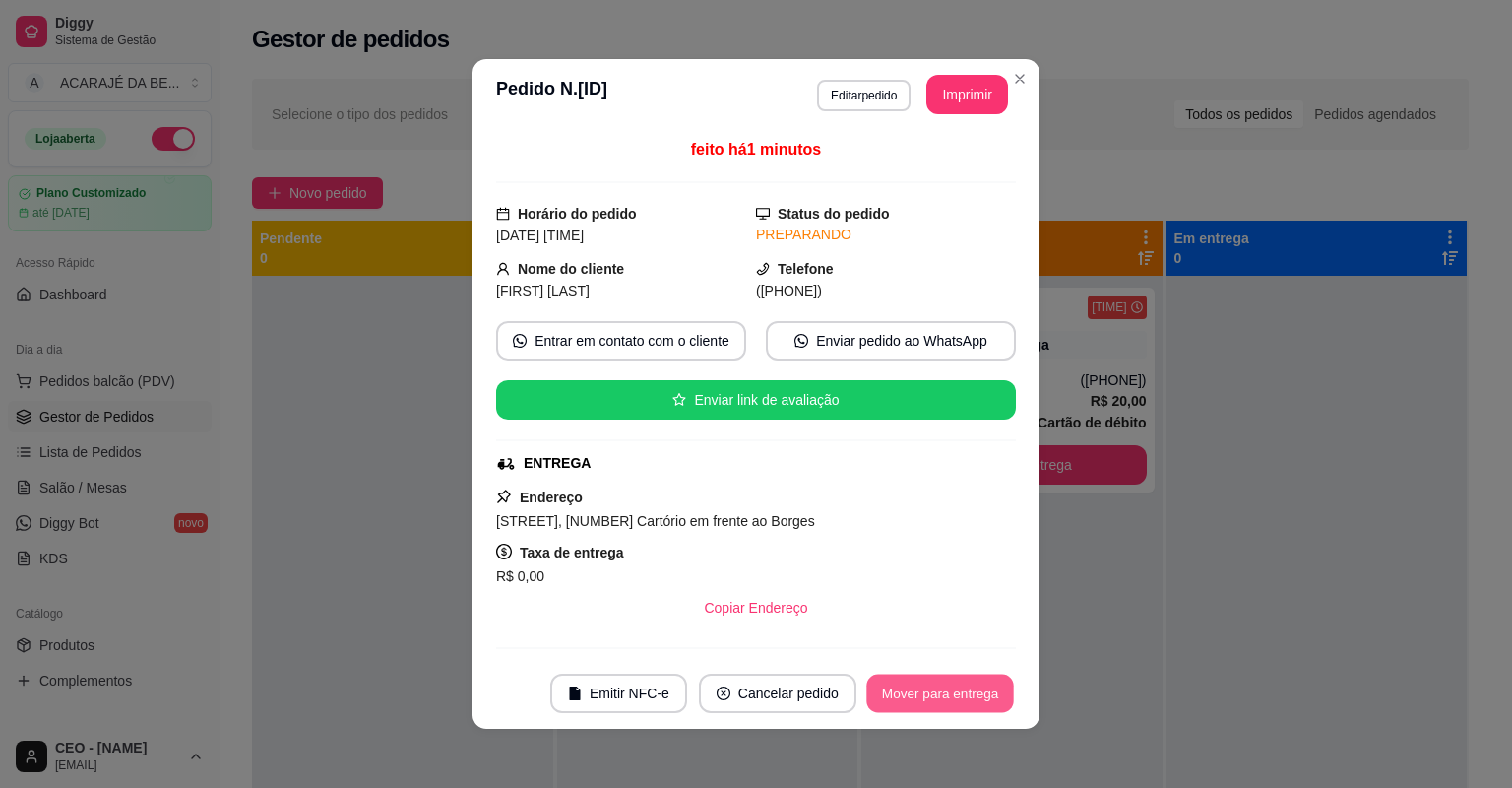 click on "Mover para entrega" at bounding box center [940, 693] 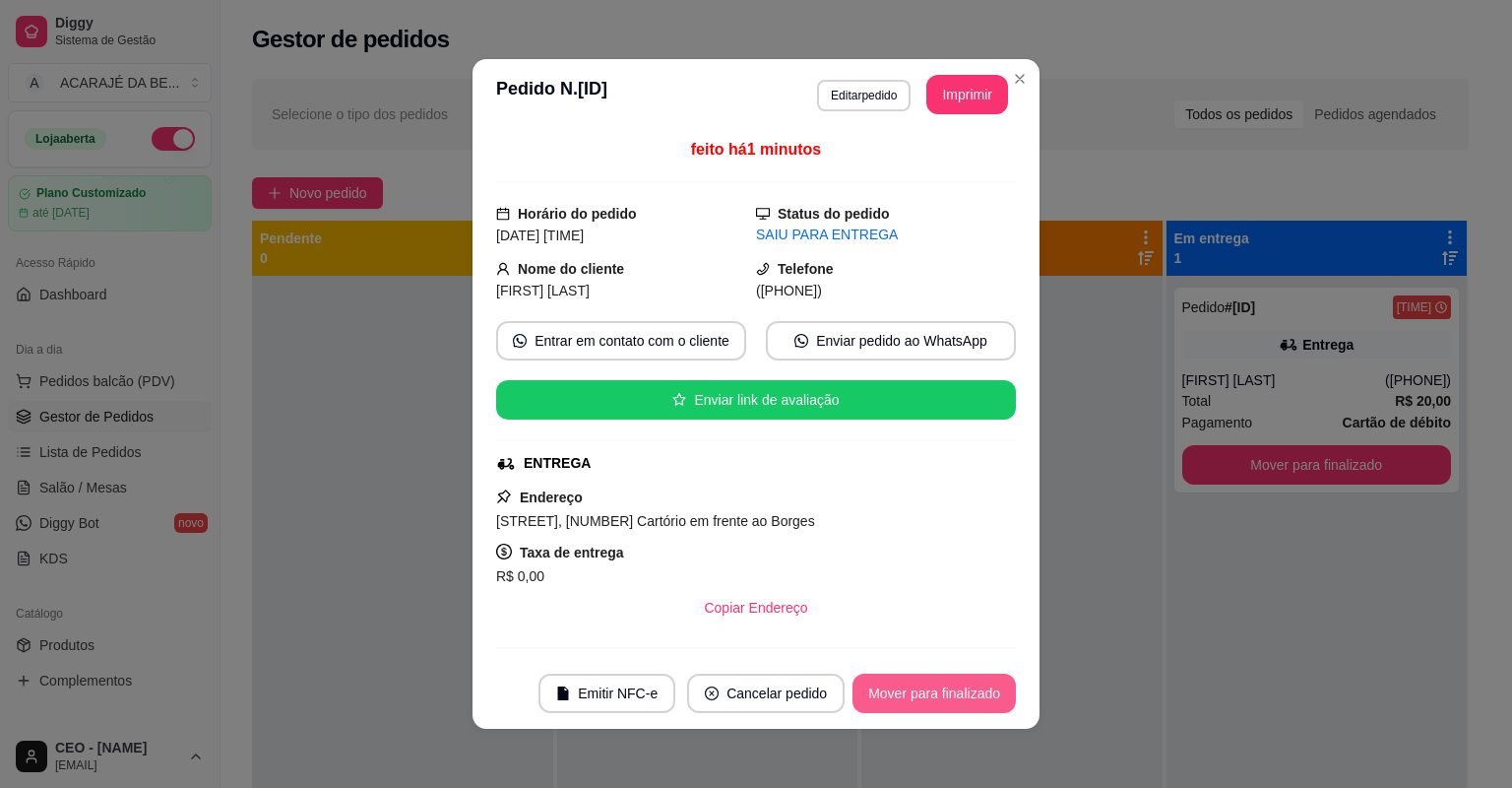 click on "Mover para finalizado" at bounding box center [934, 693] 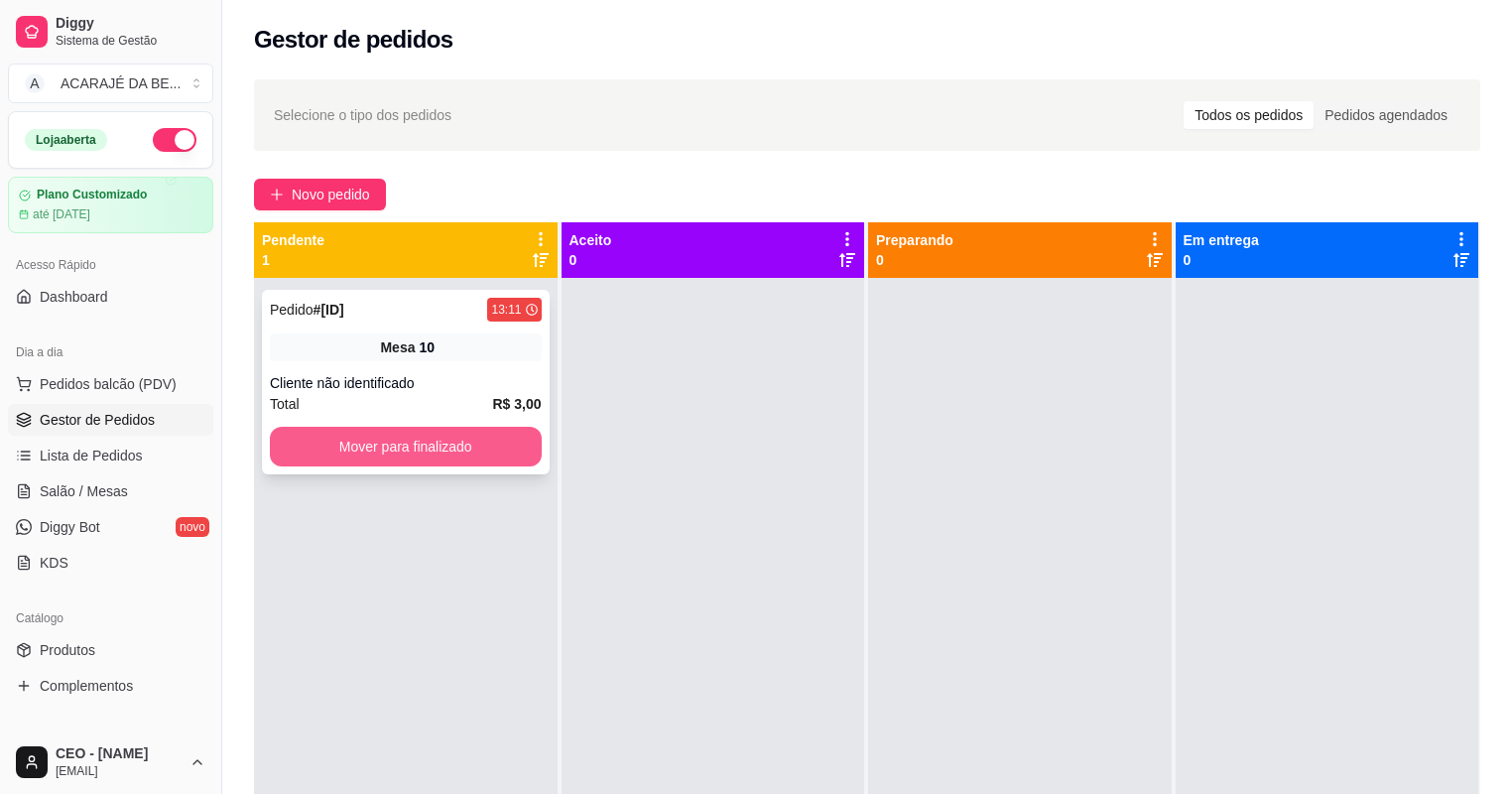 click on "Mover para finalizado" at bounding box center [406, 447] 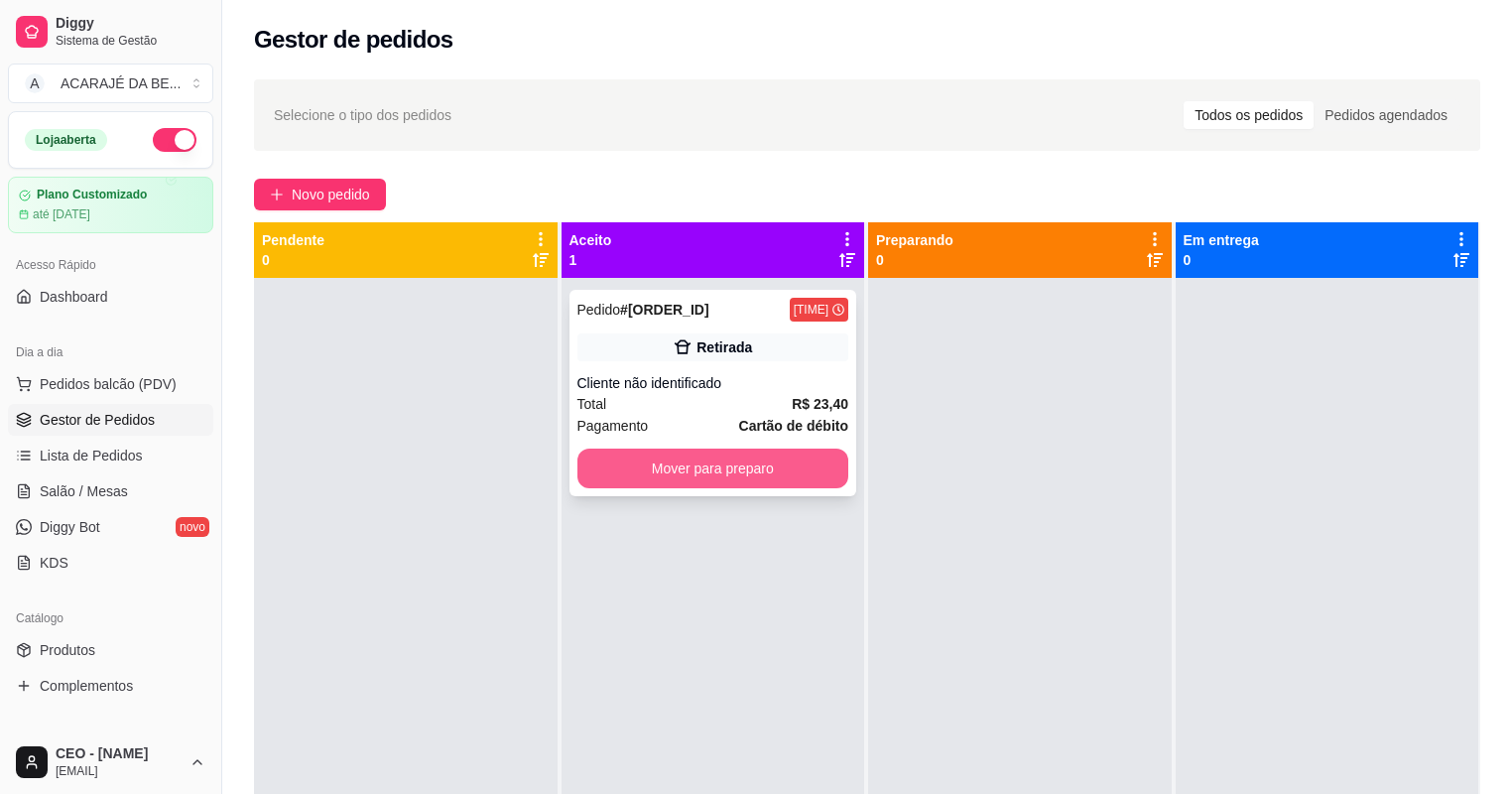 click on "Mover para preparo" at bounding box center (713, 468) 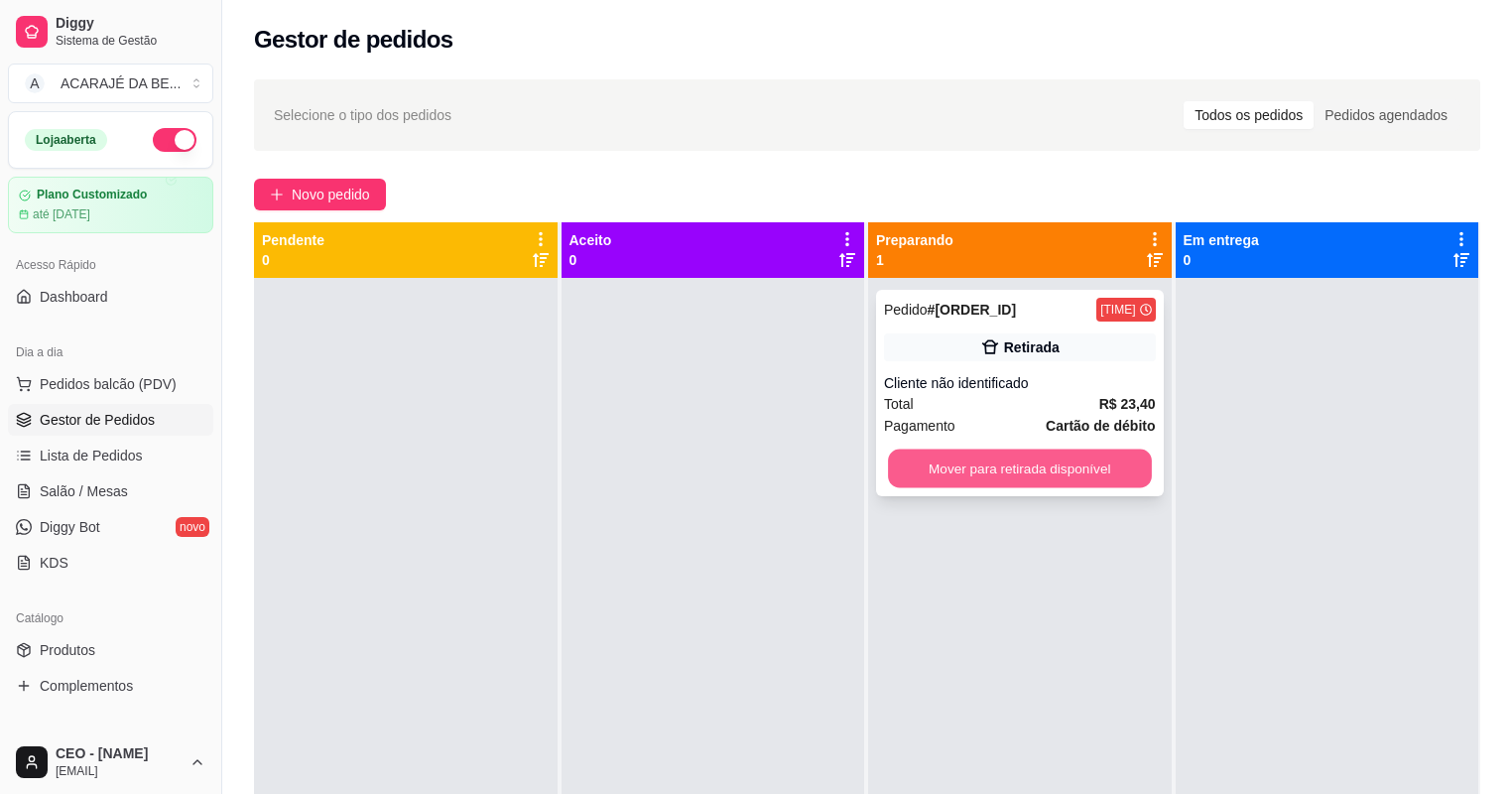 click on "Mover para retirada disponível" at bounding box center (1019, 468) 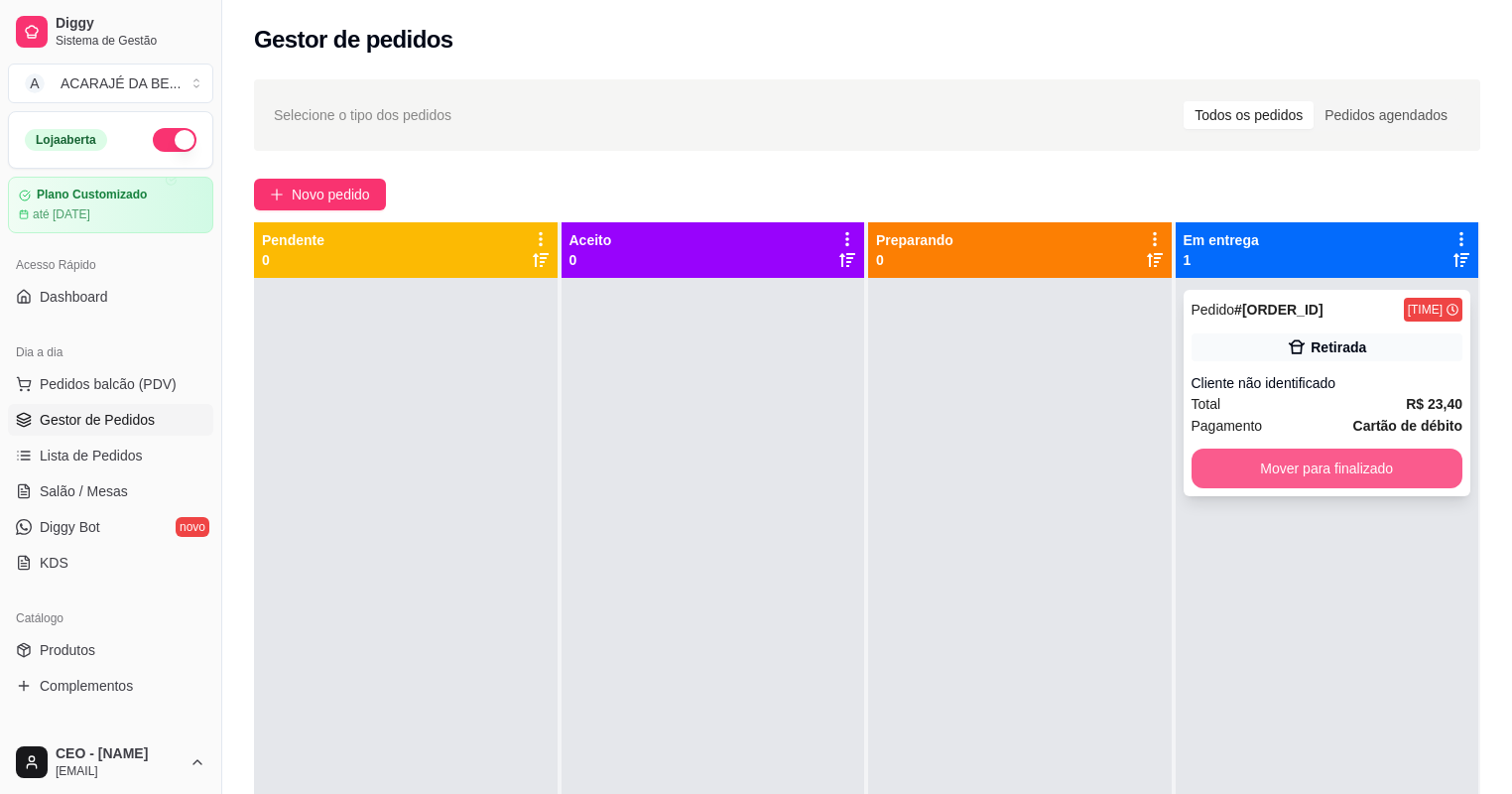 click on "Mover para finalizado" at bounding box center [1327, 468] 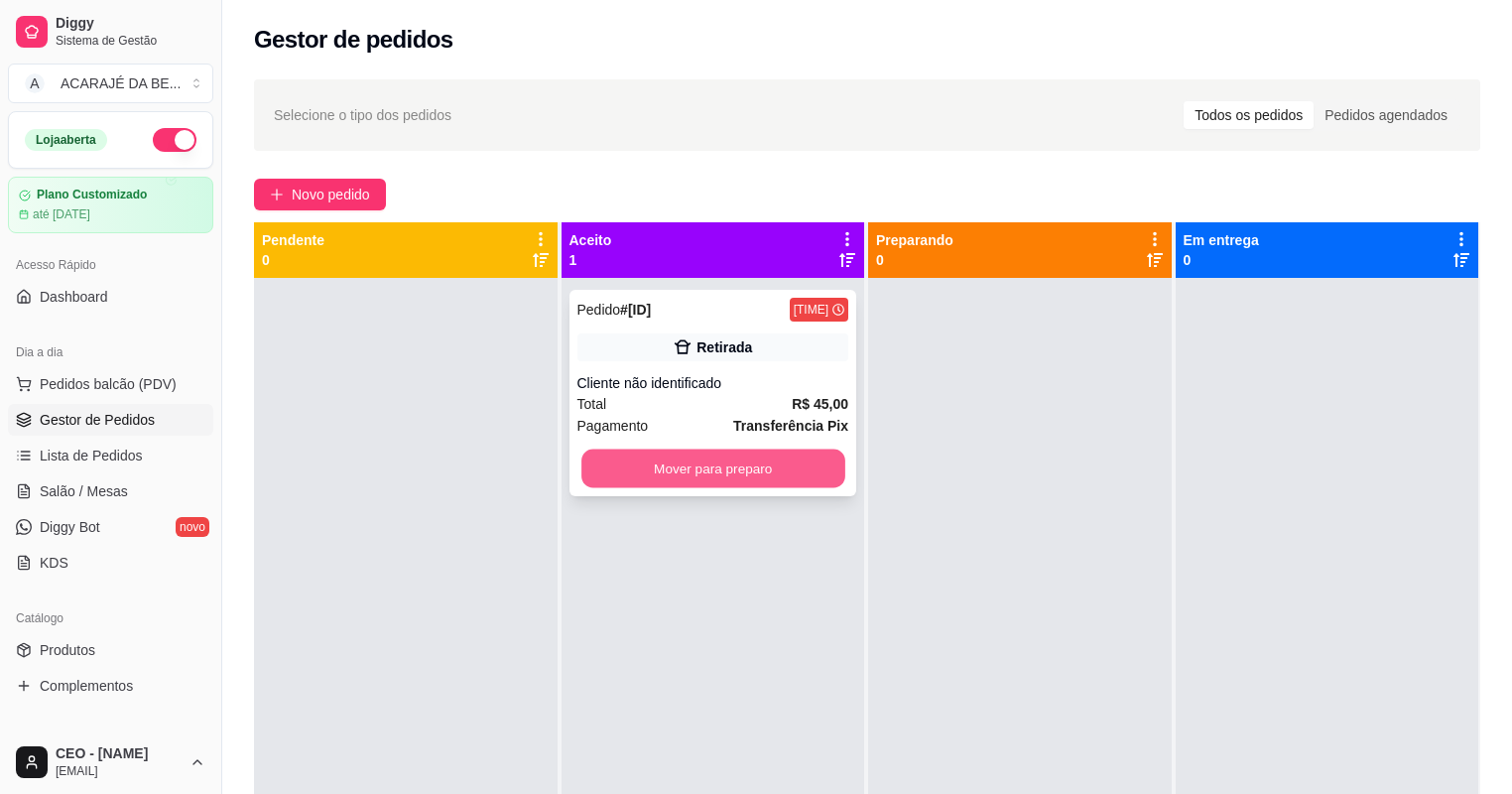 click on "Mover para preparo" at bounding box center (712, 468) 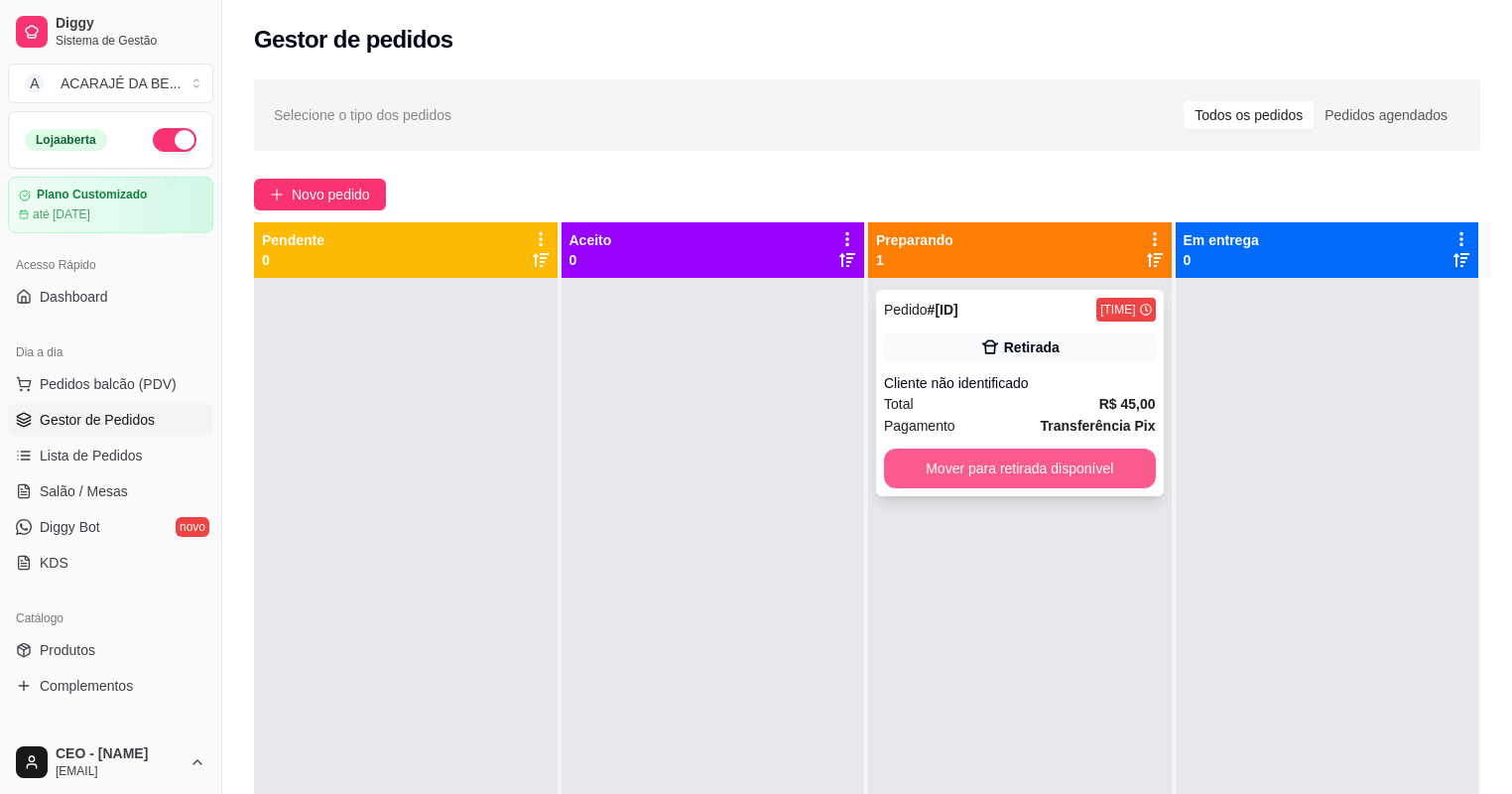 click on "Mover para retirada disponível" at bounding box center (1020, 468) 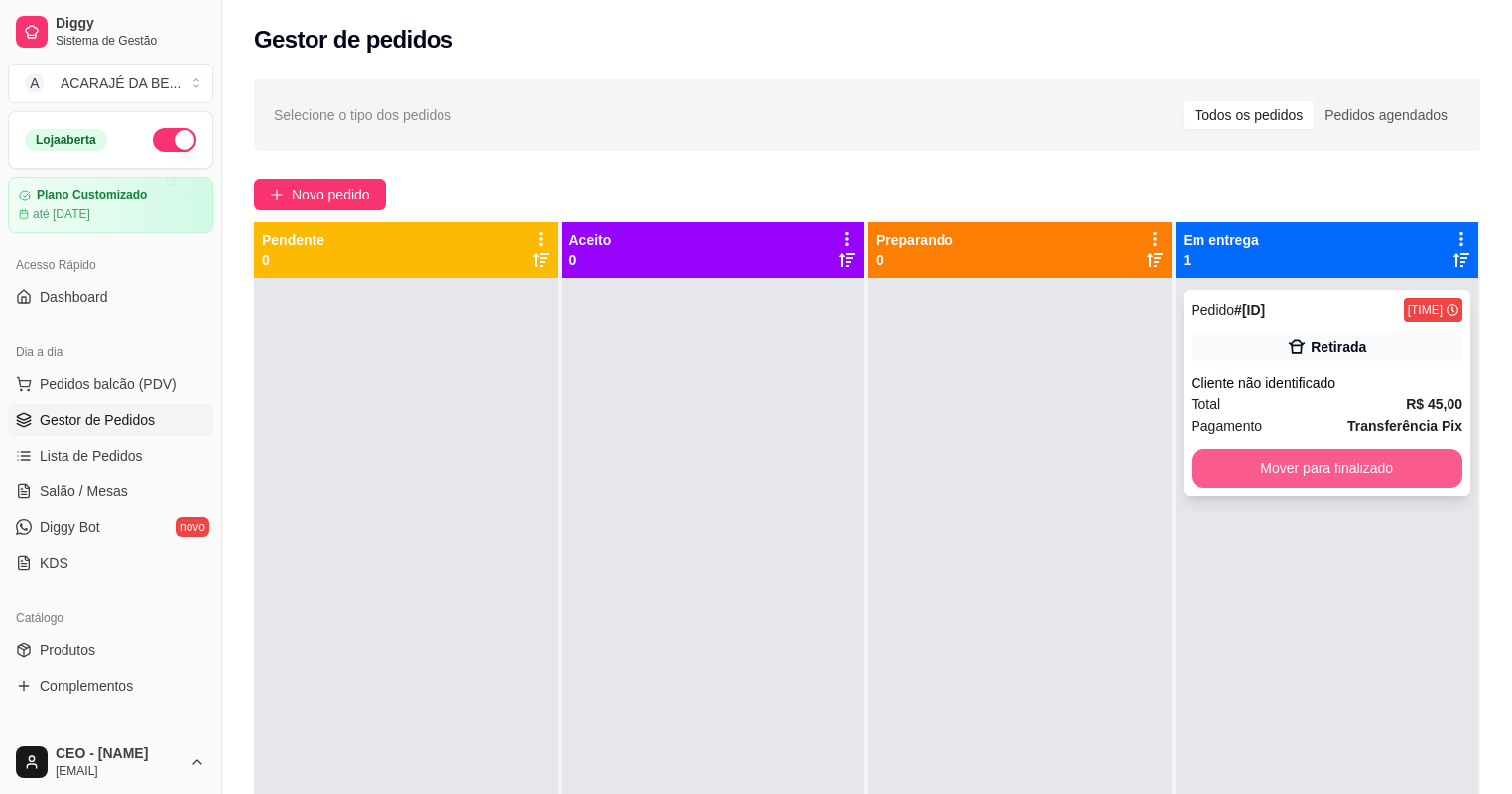 click on "Mover para finalizado" at bounding box center [1327, 468] 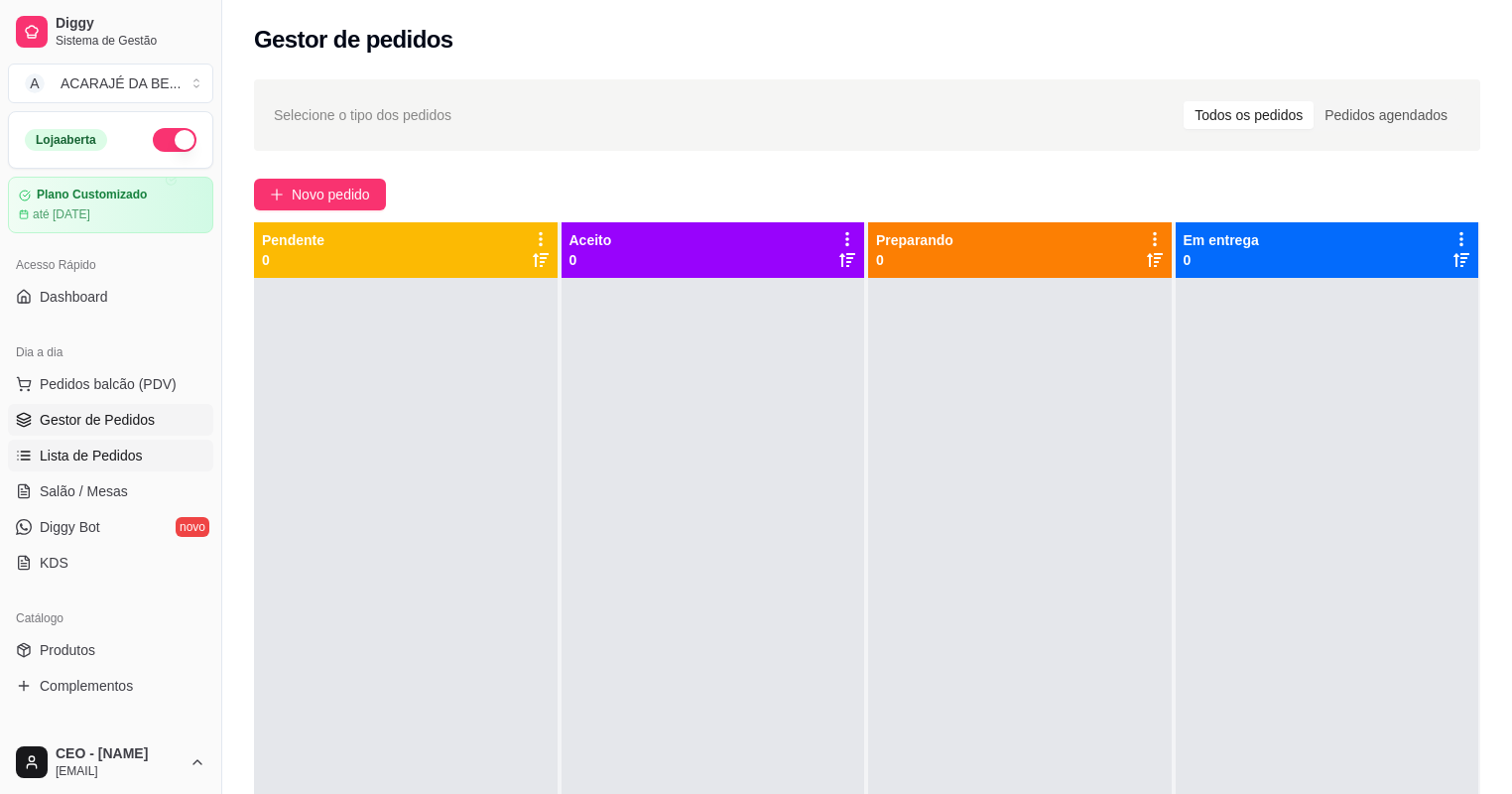 click on "Lista de Pedidos" at bounding box center [110, 456] 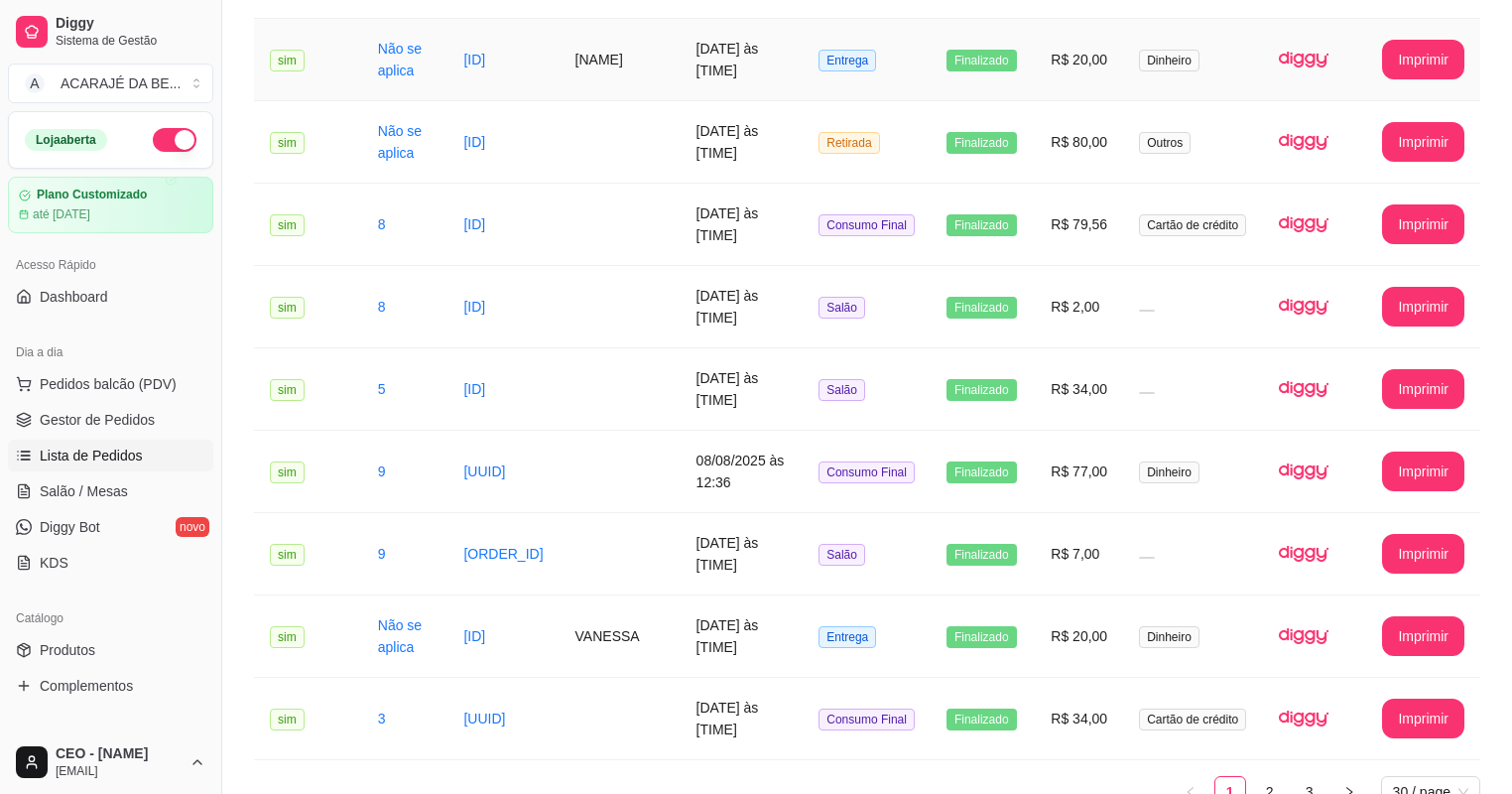 scroll, scrollTop: 2165, scrollLeft: 0, axis: vertical 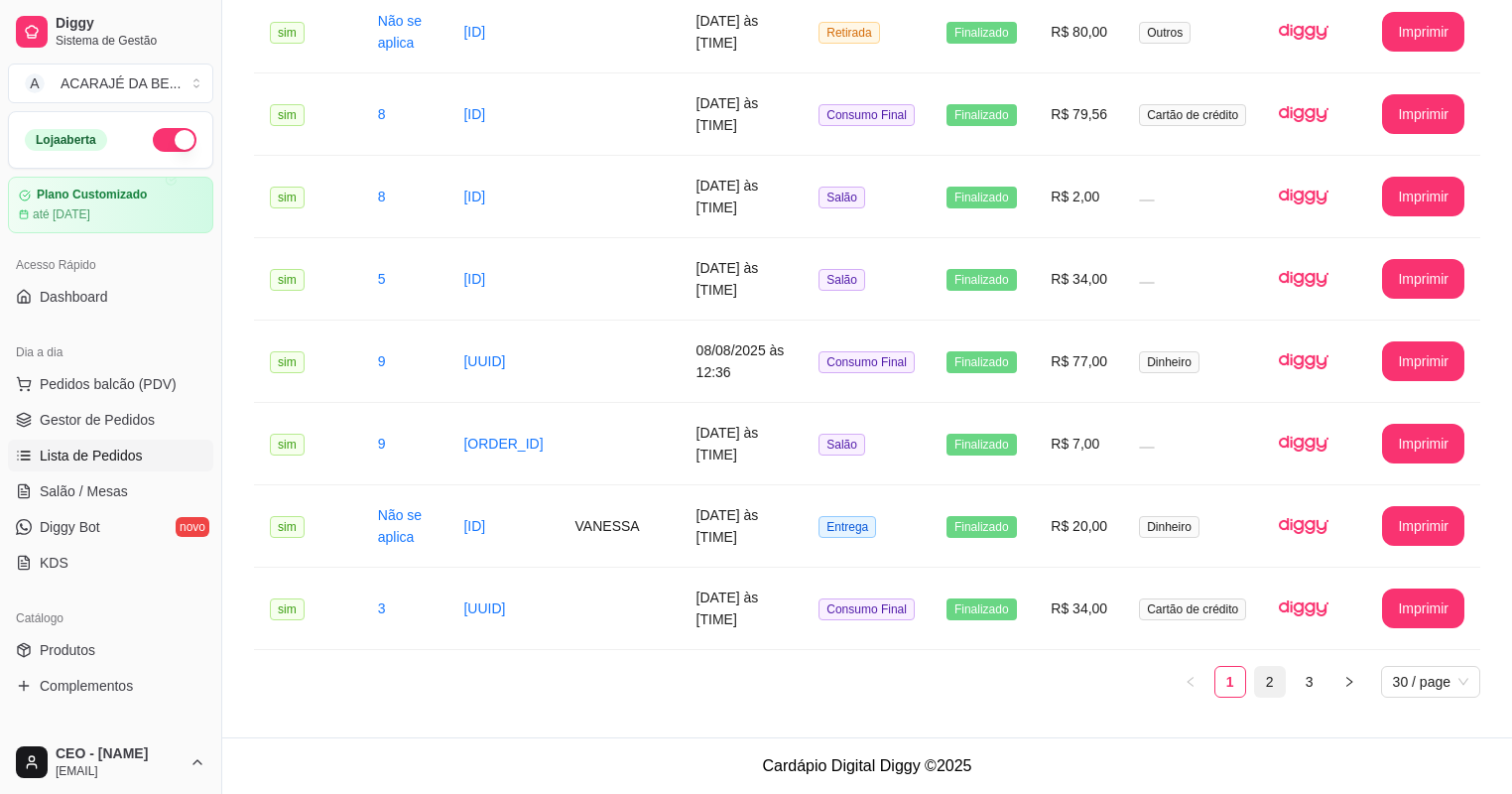 click on "2" at bounding box center (1270, 682) 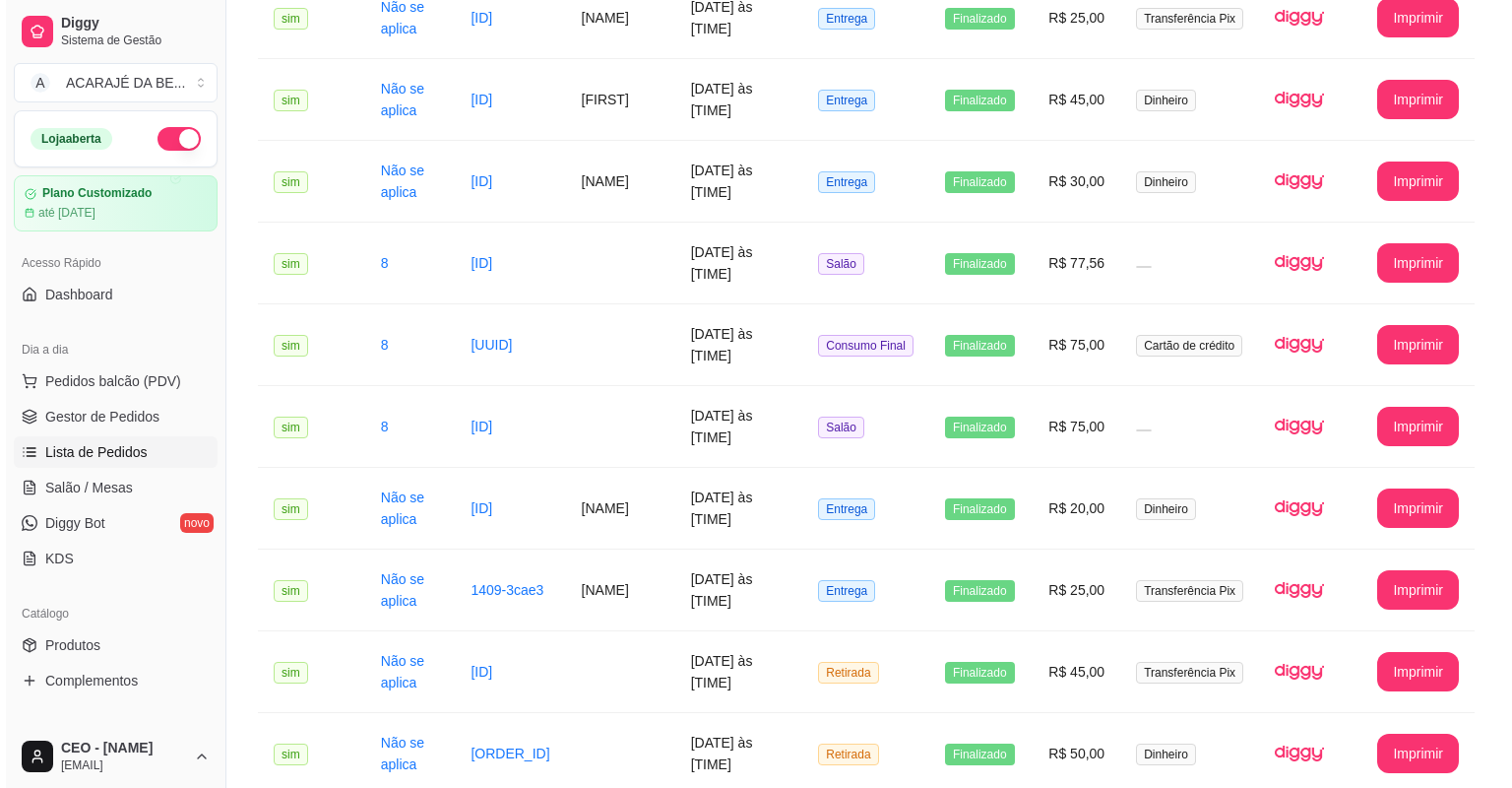scroll, scrollTop: 21, scrollLeft: 0, axis: vertical 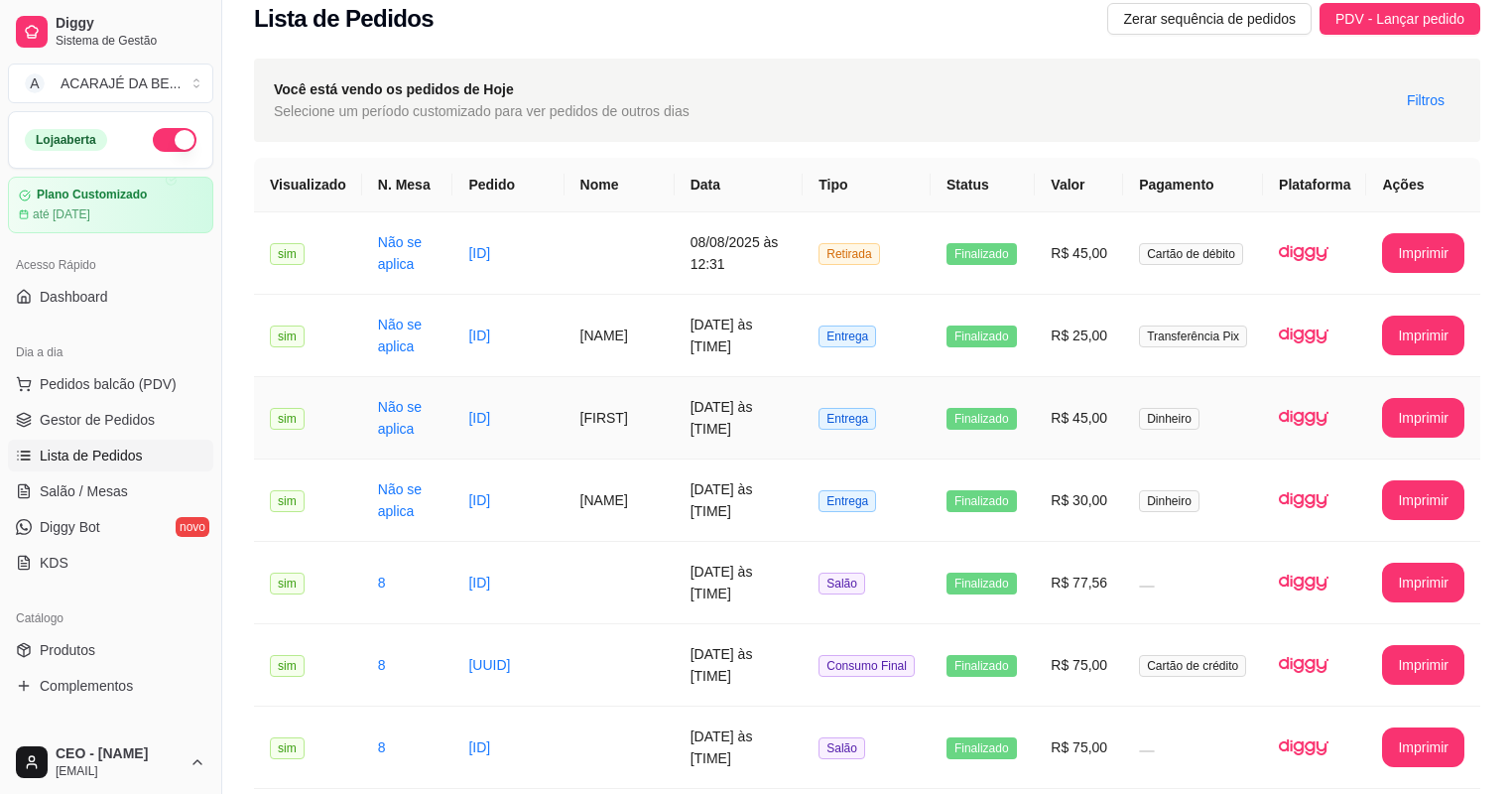 click on "[FIRST]" at bounding box center (619, 418) 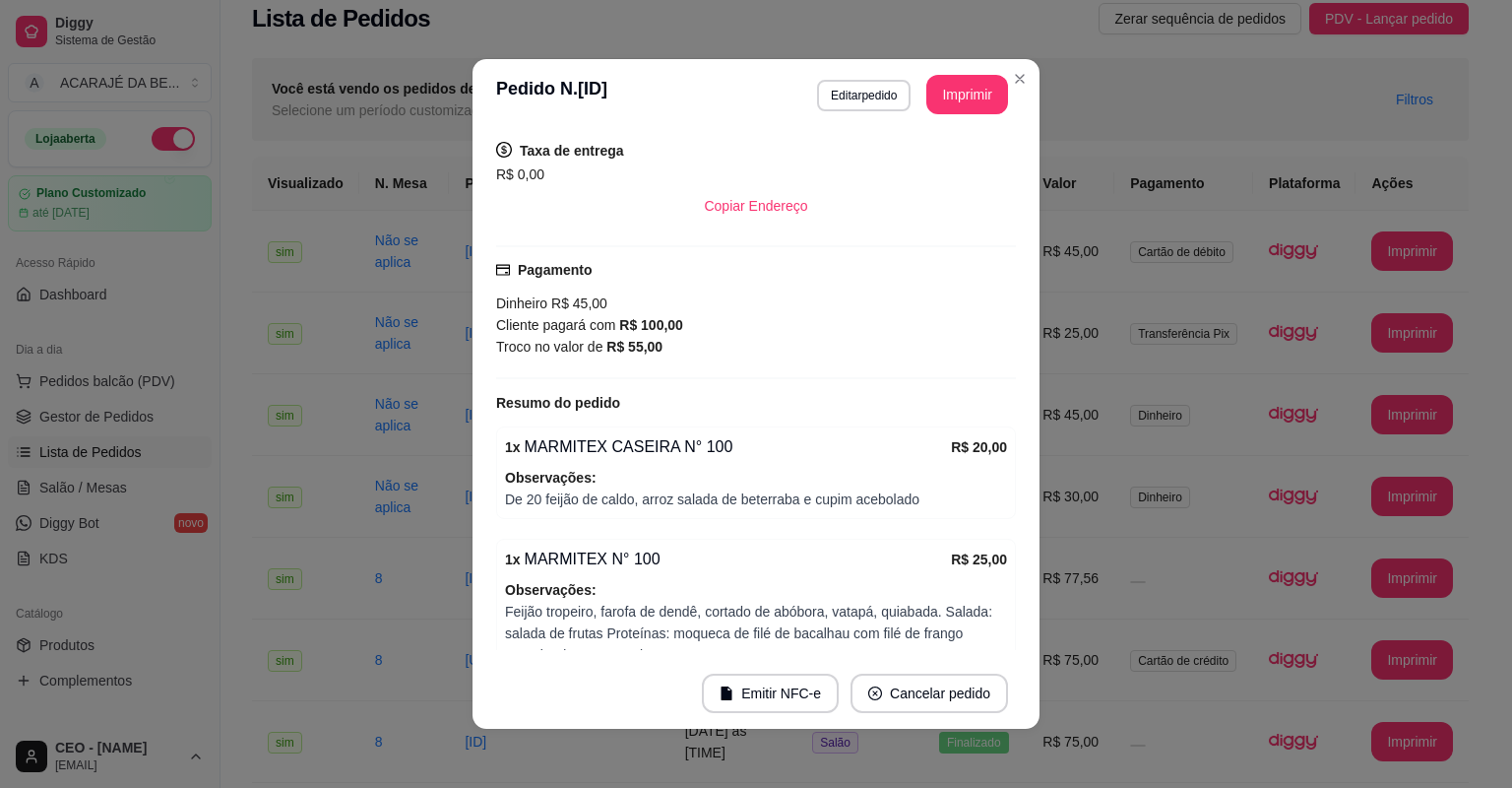 scroll, scrollTop: 380, scrollLeft: 0, axis: vertical 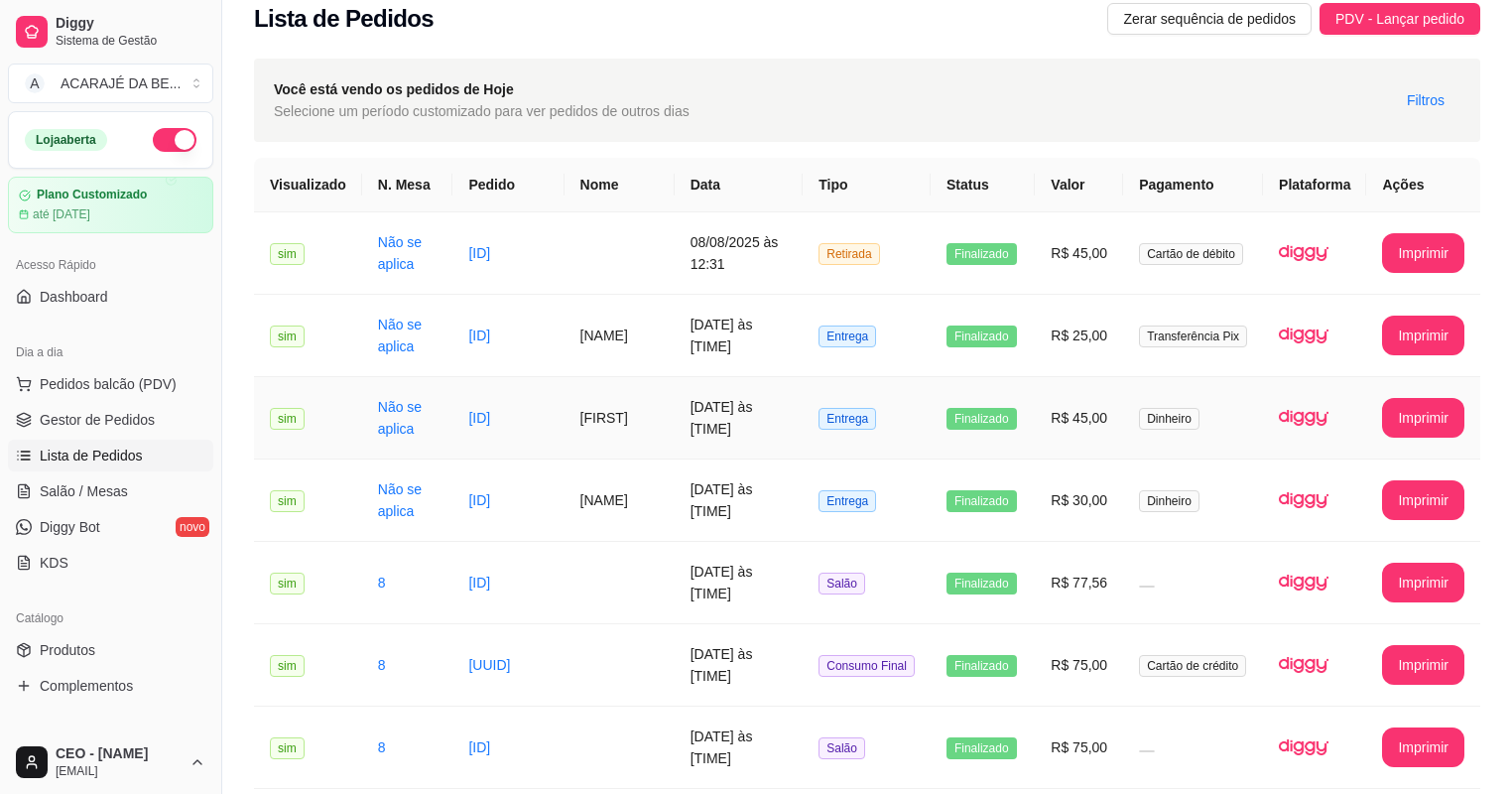 click on "Entrega" at bounding box center (866, 418) 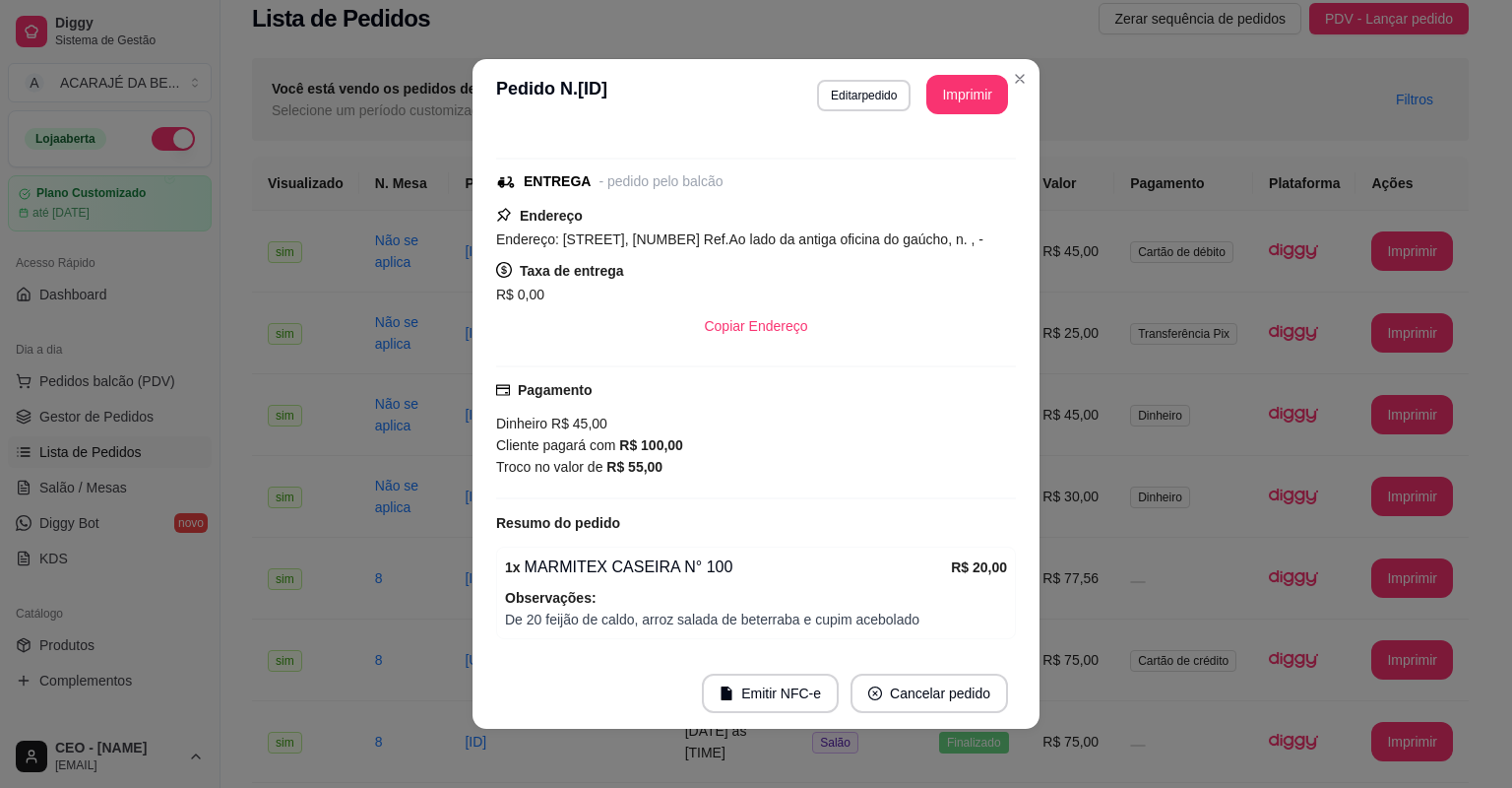 scroll, scrollTop: 380, scrollLeft: 0, axis: vertical 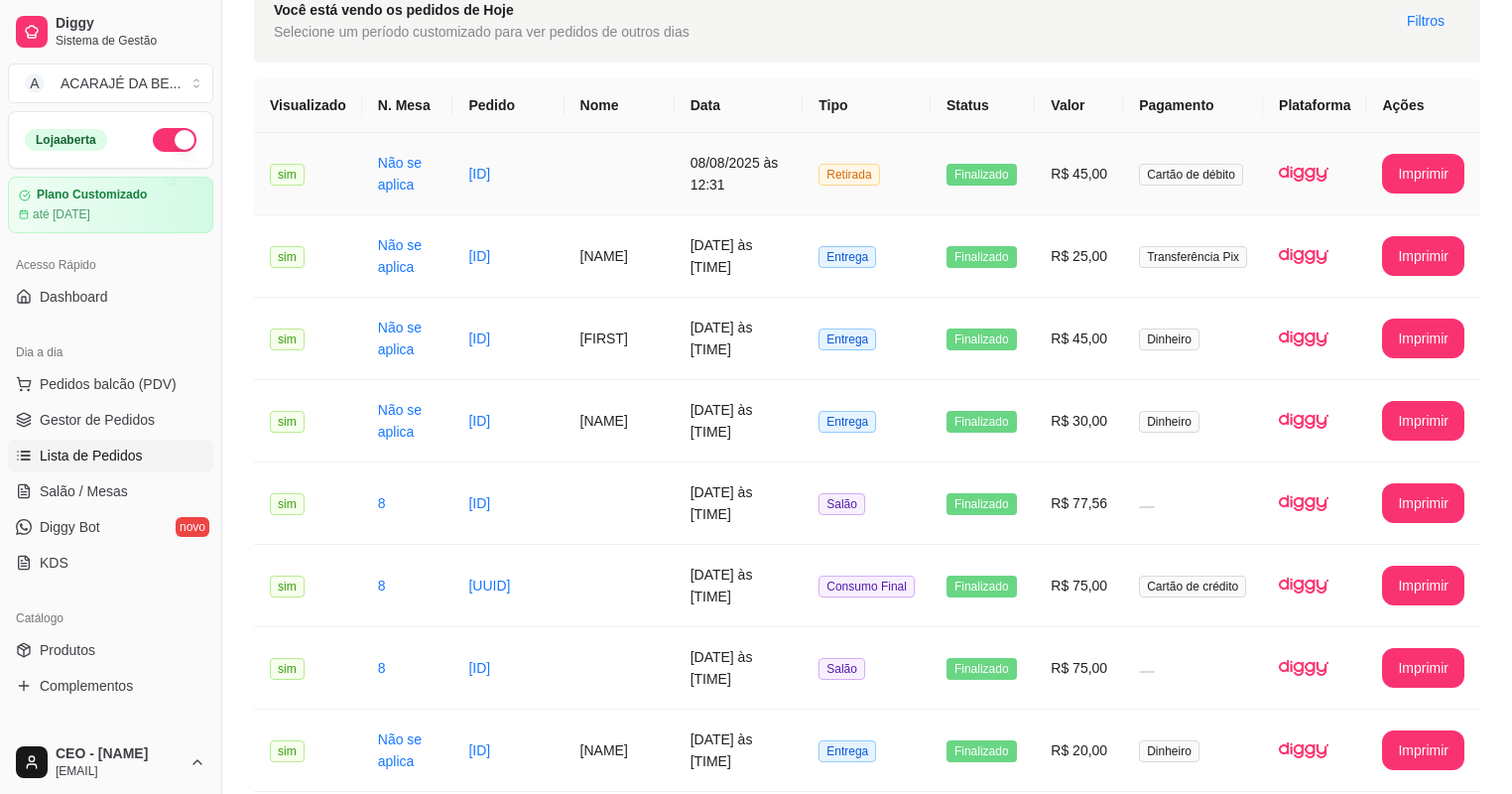 click on "R$ 45,00" at bounding box center (1078, 174) 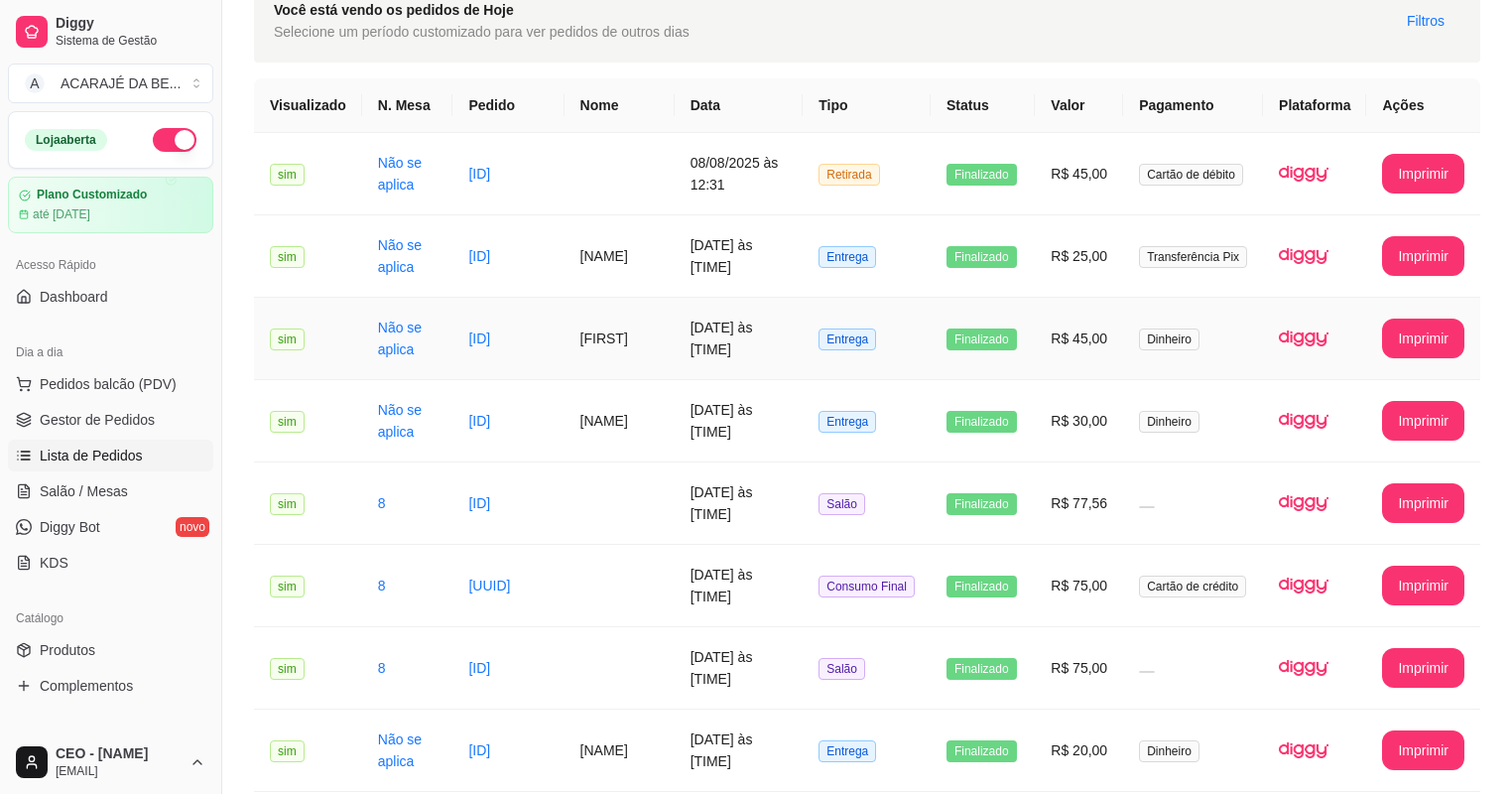 click on "R$ 45,00" at bounding box center (1078, 338) 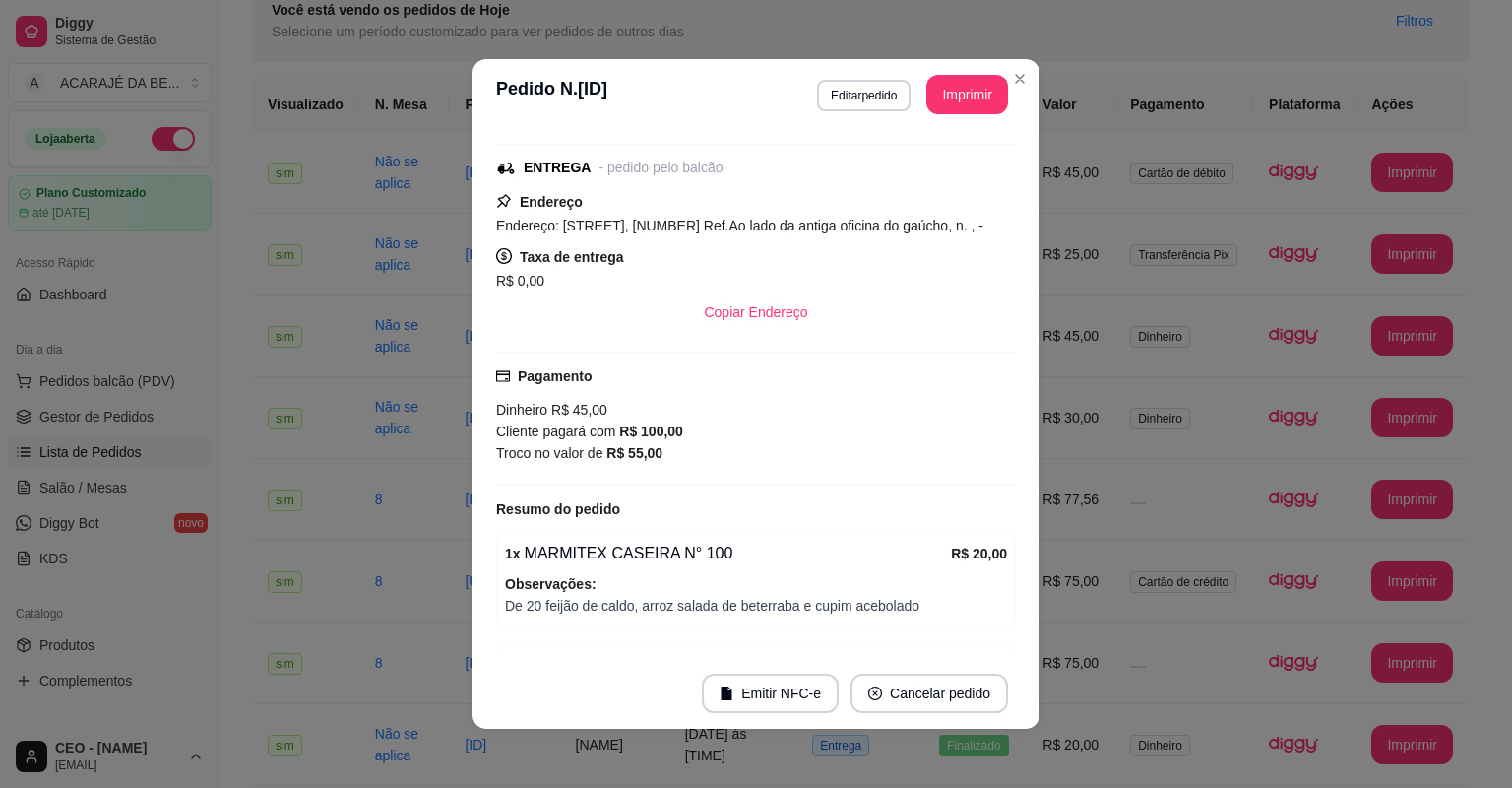 scroll, scrollTop: 315, scrollLeft: 0, axis: vertical 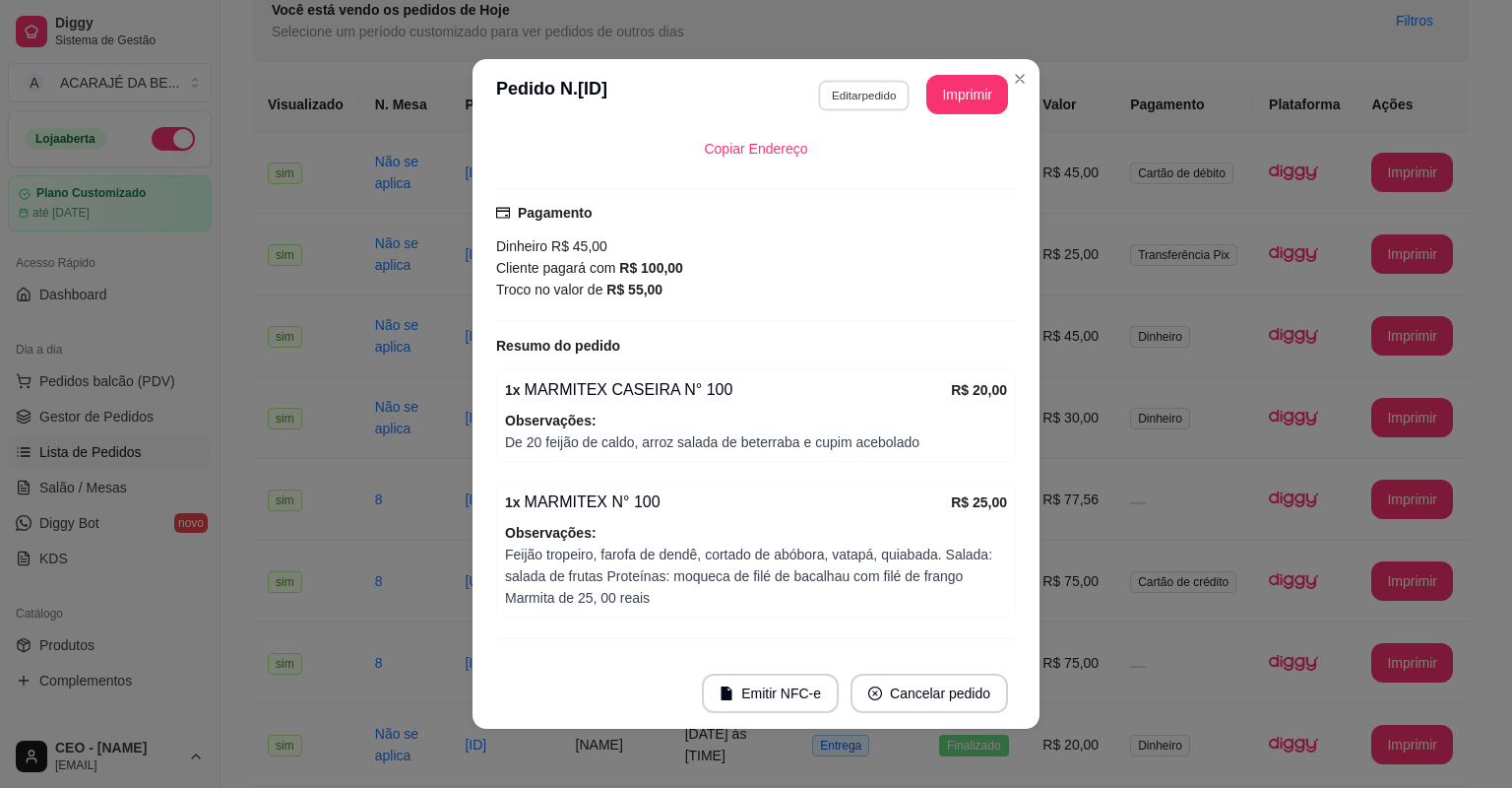 click on "Editar  pedido" at bounding box center [863, 95] 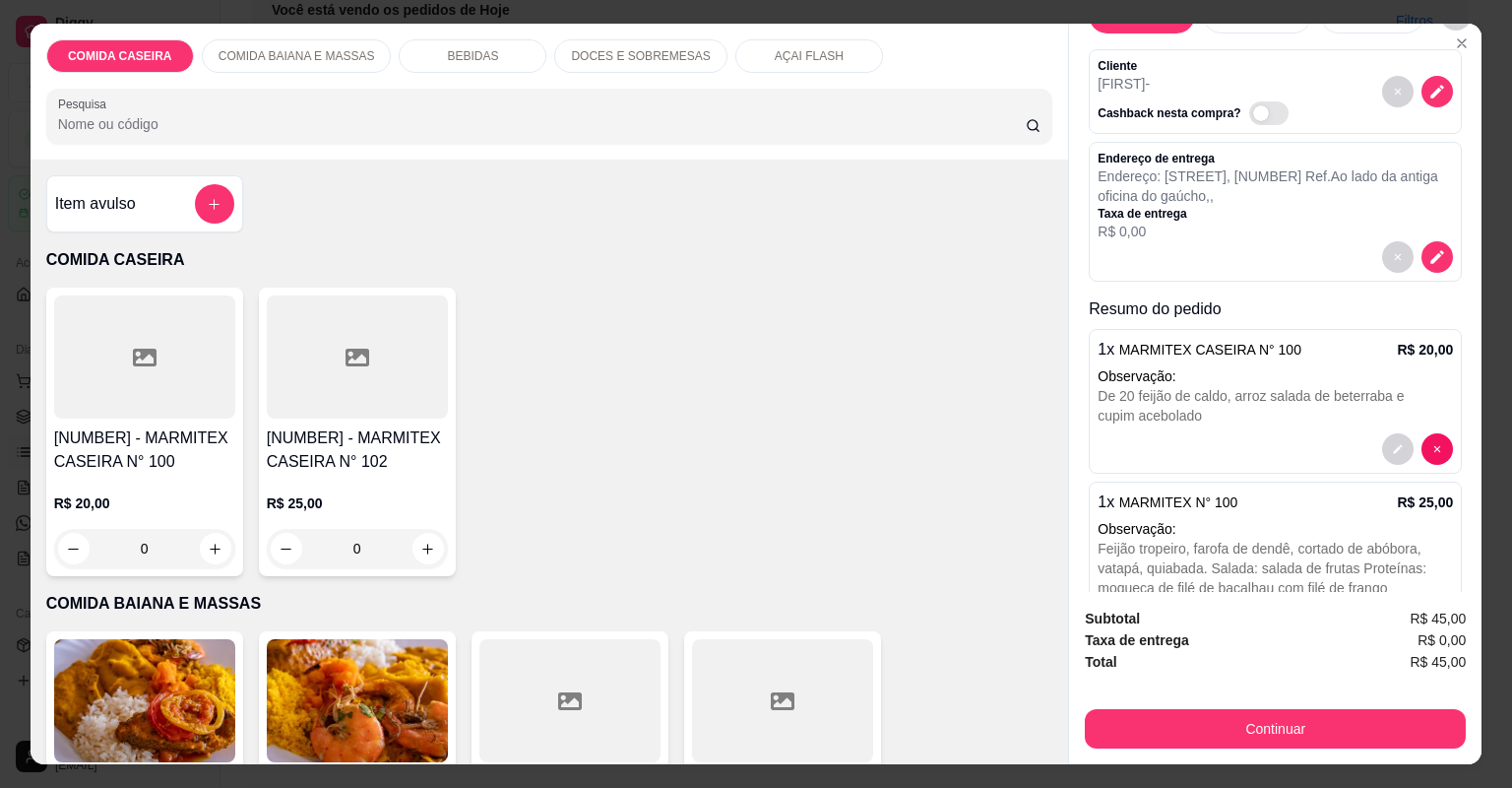 scroll, scrollTop: 170, scrollLeft: 0, axis: vertical 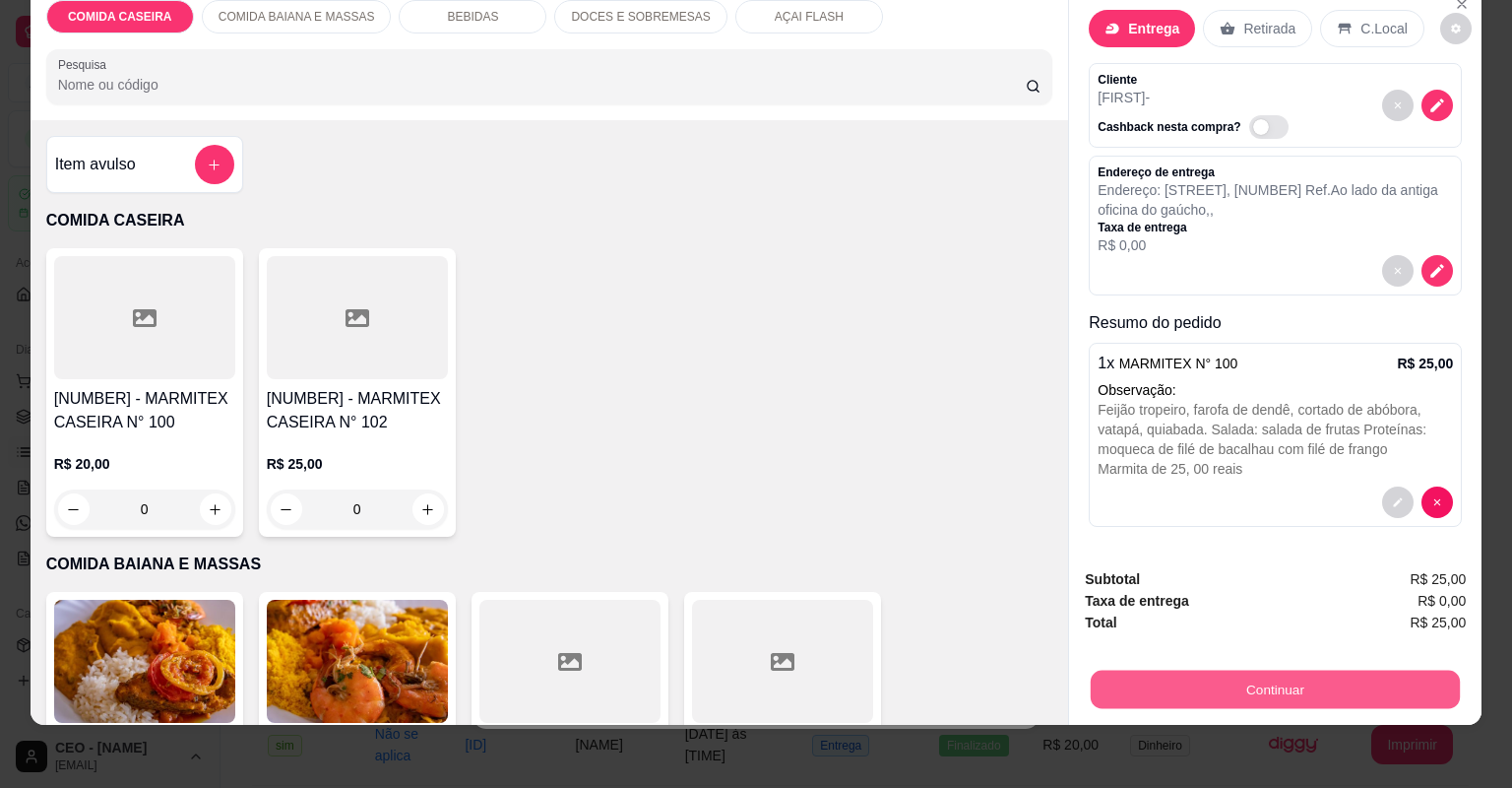 click on "Continuar" at bounding box center [1275, 690] 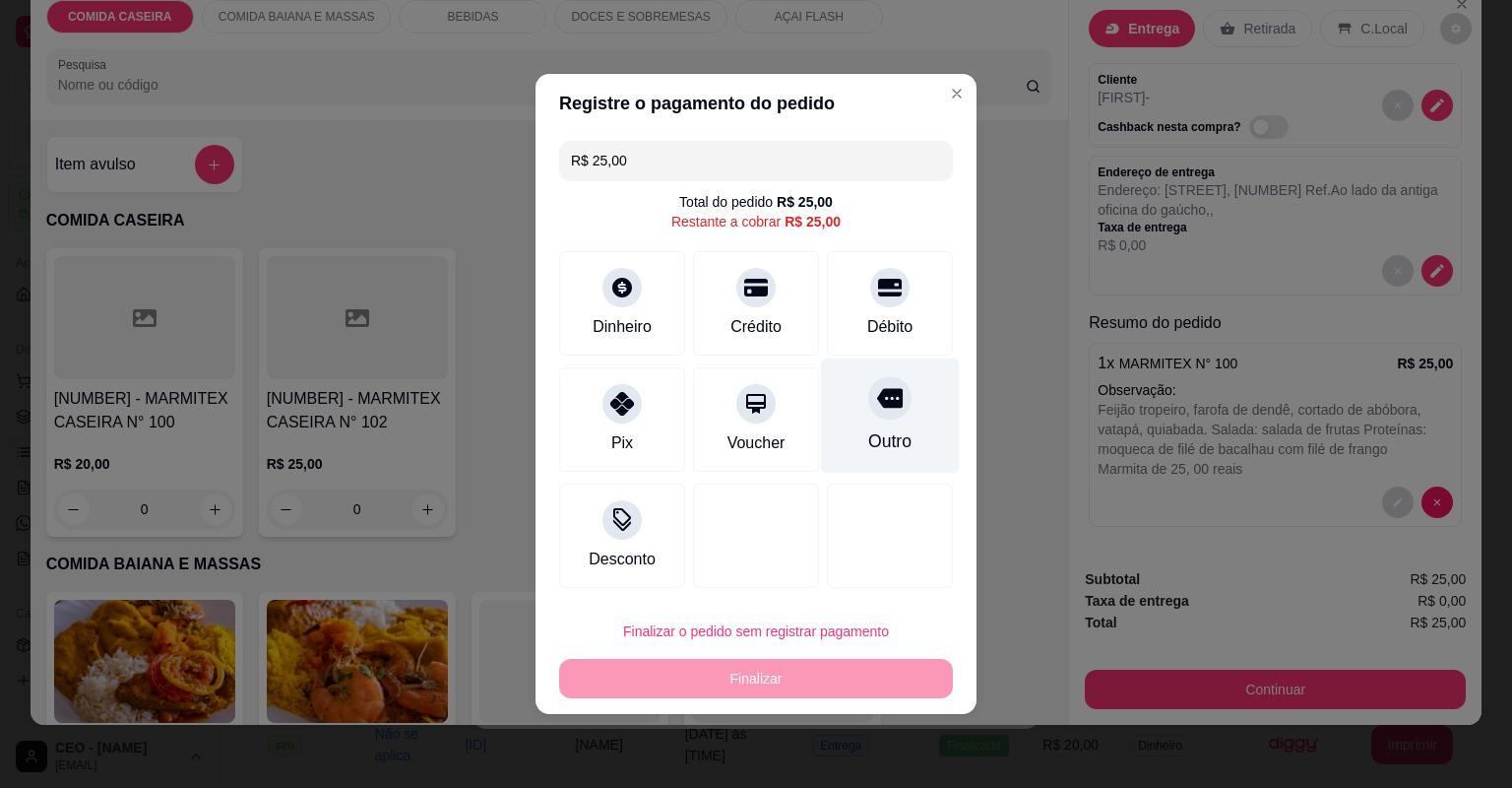 click at bounding box center [890, 398] 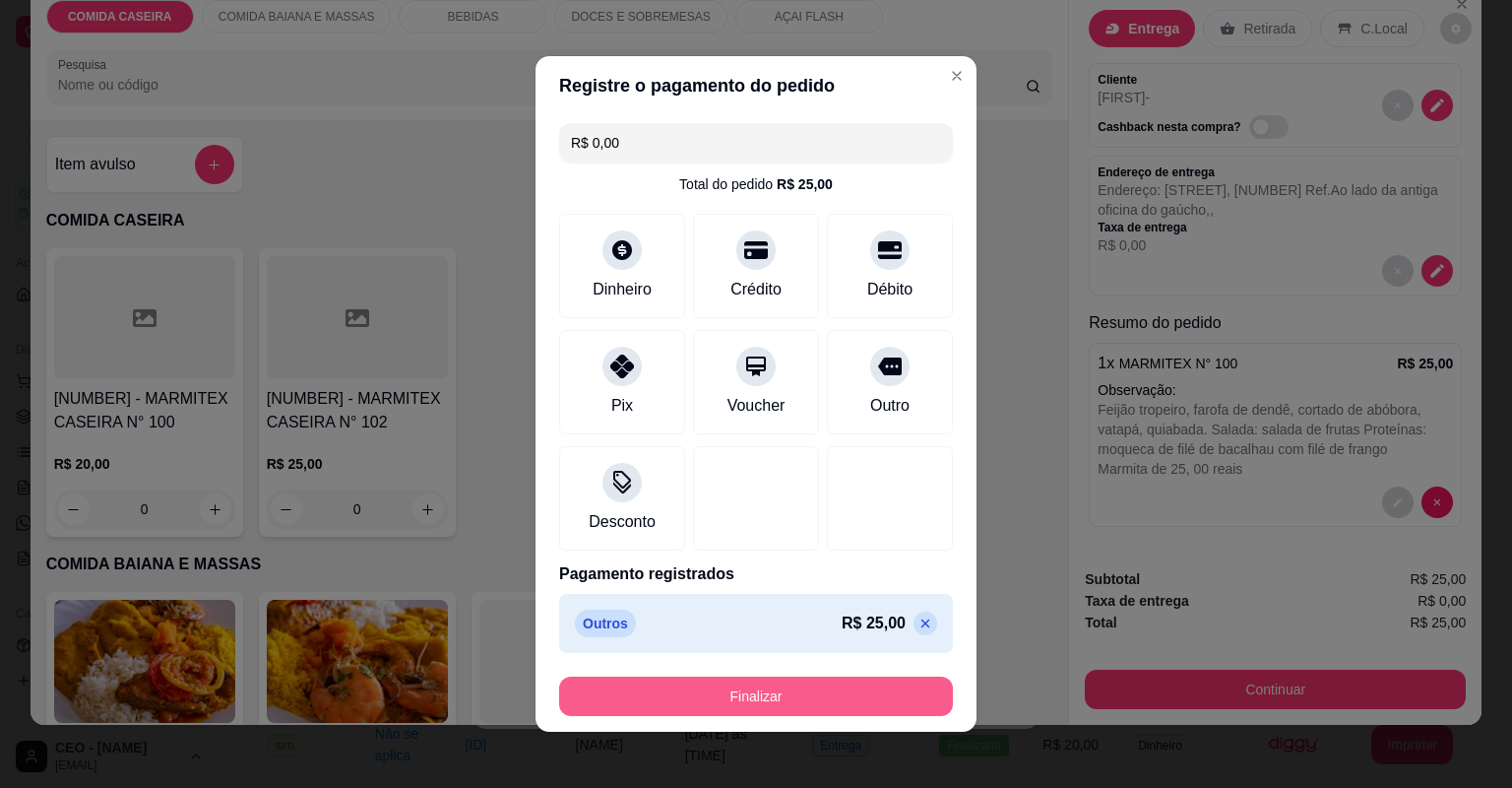 click on "Finalizar" at bounding box center [756, 696] 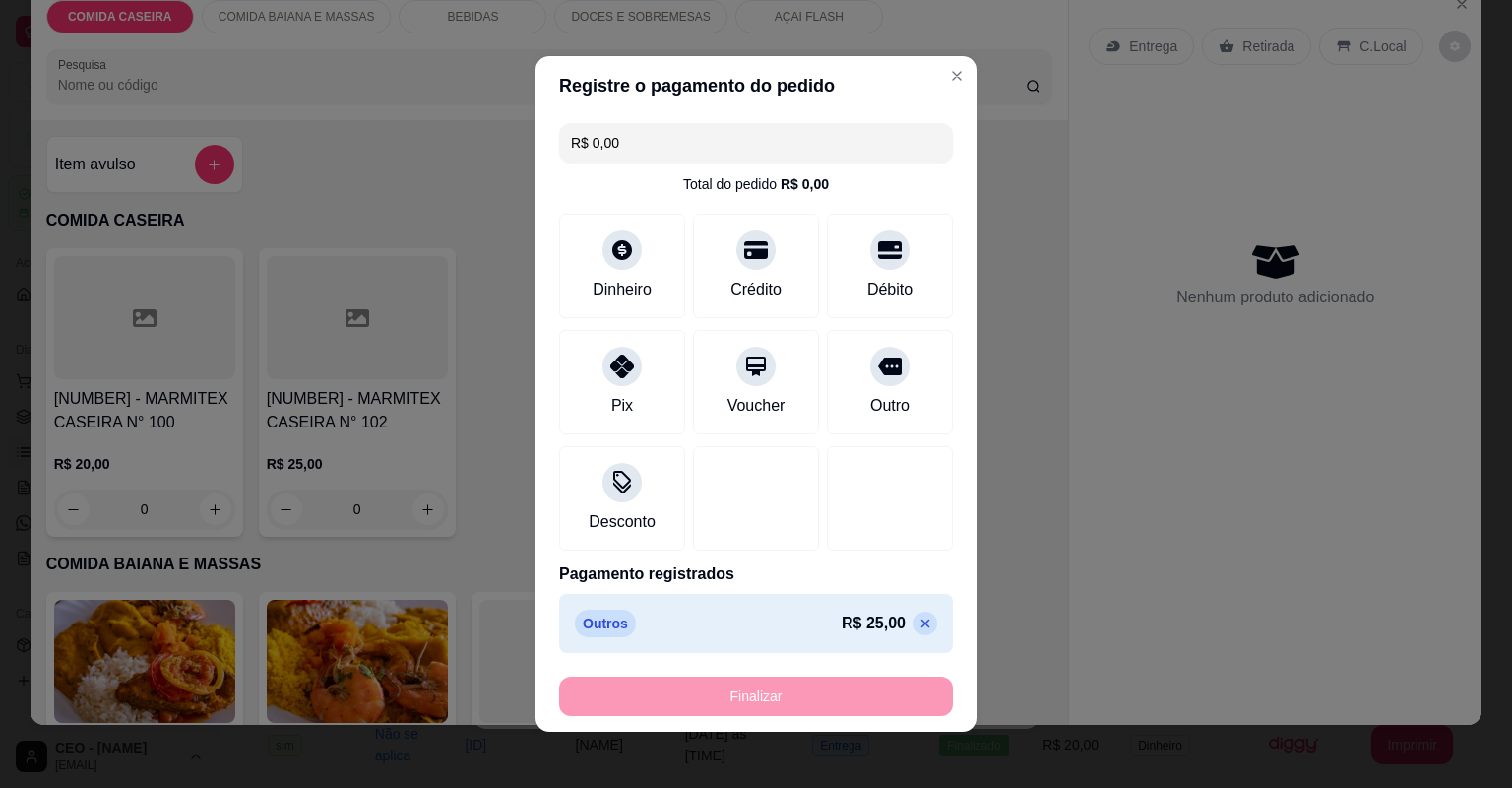 type on "-R$ 25,00" 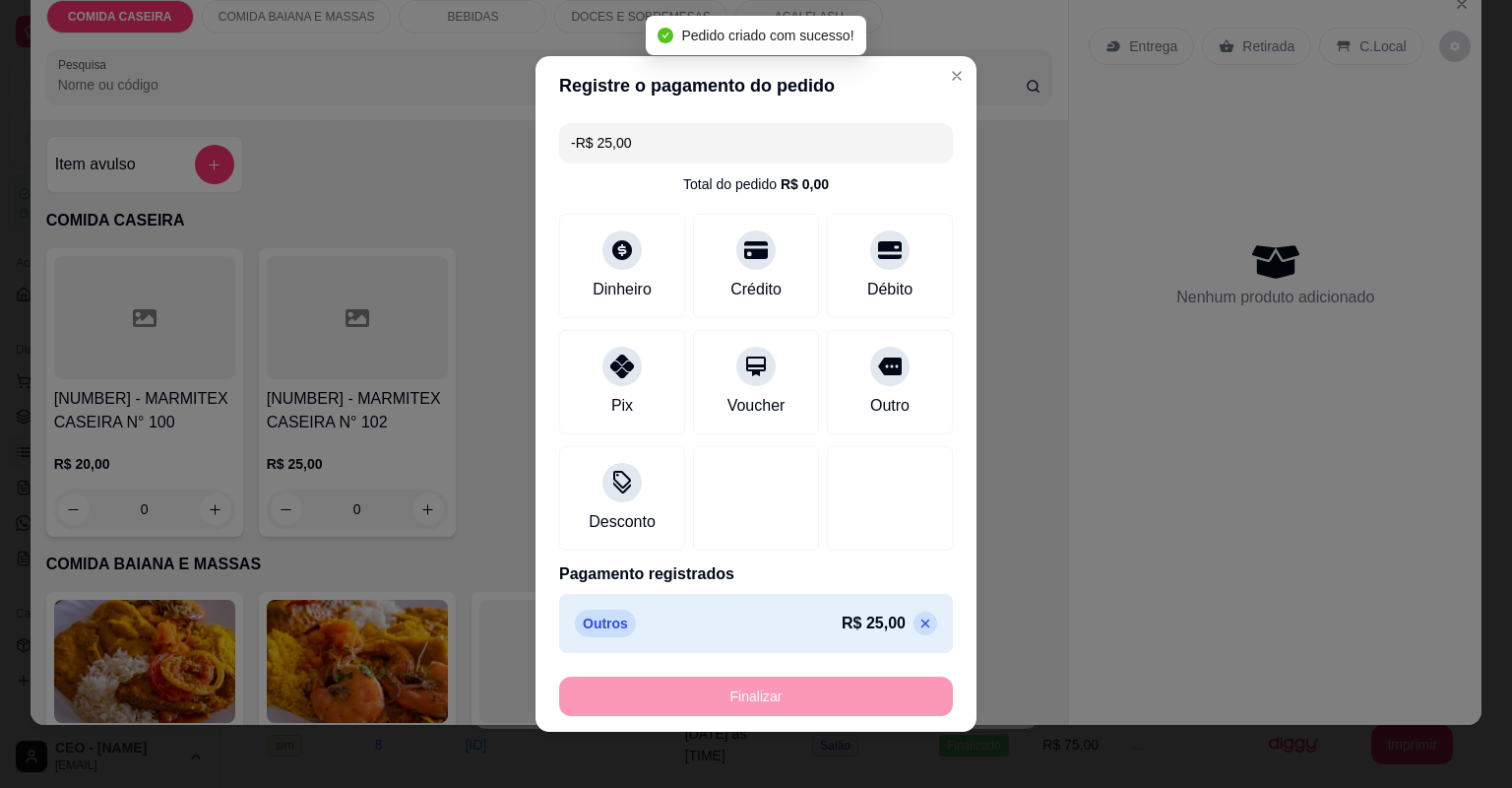 scroll, scrollTop: 0, scrollLeft: 0, axis: both 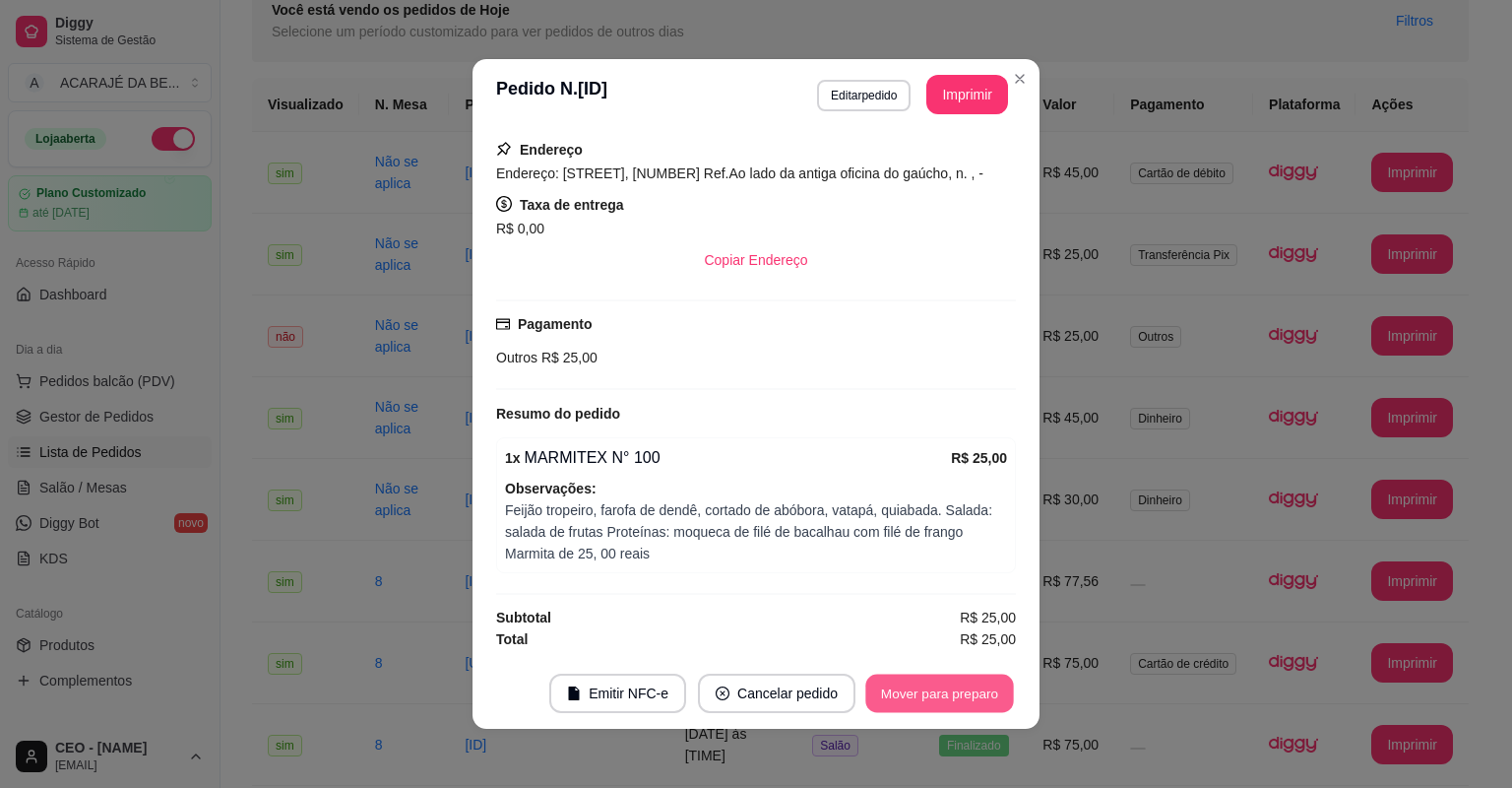 click on "Mover para preparo" at bounding box center (939, 693) 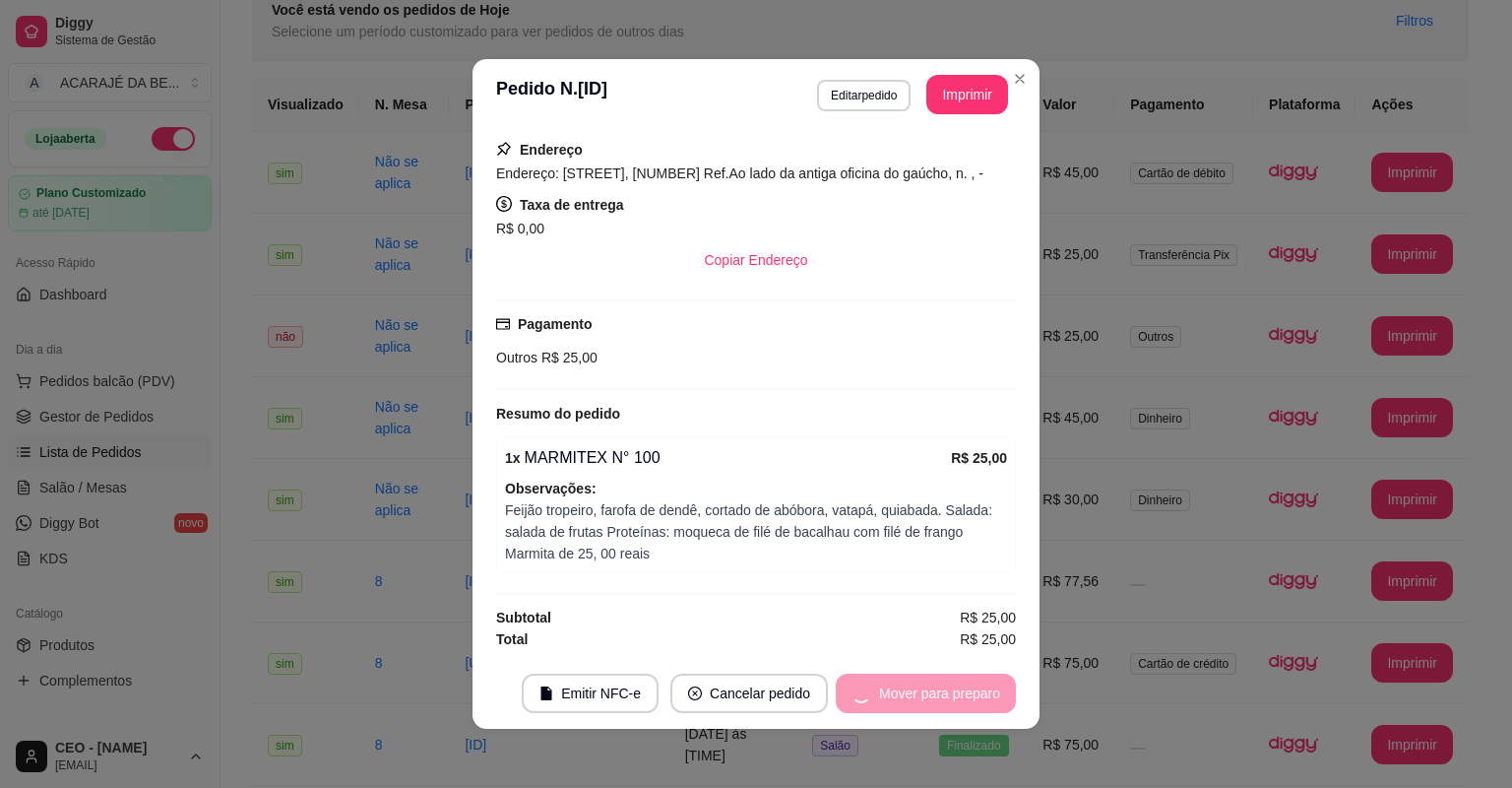 click on "Mover para preparo" at bounding box center (925, 693) 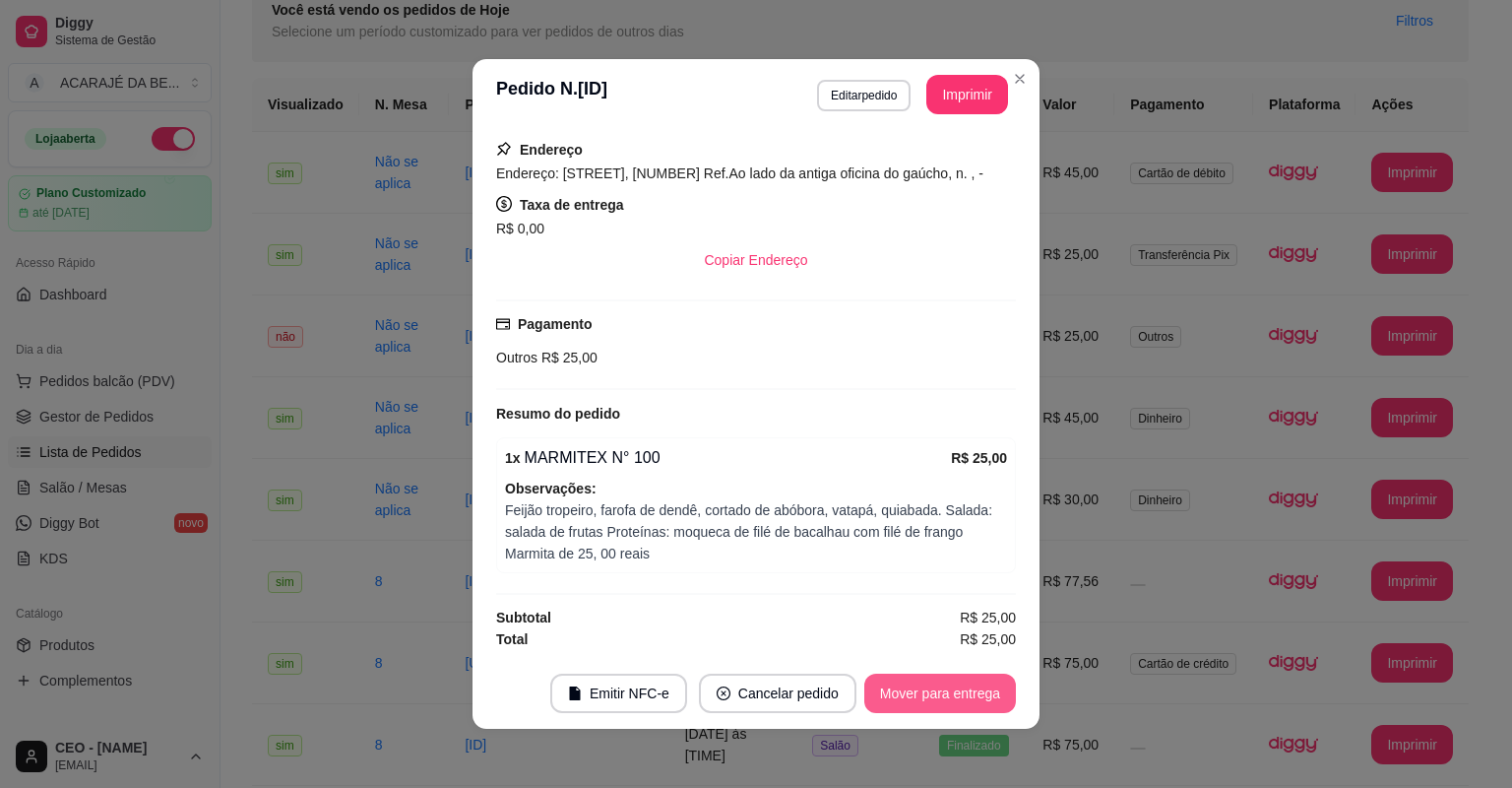 click on "Mover para entrega" at bounding box center (940, 693) 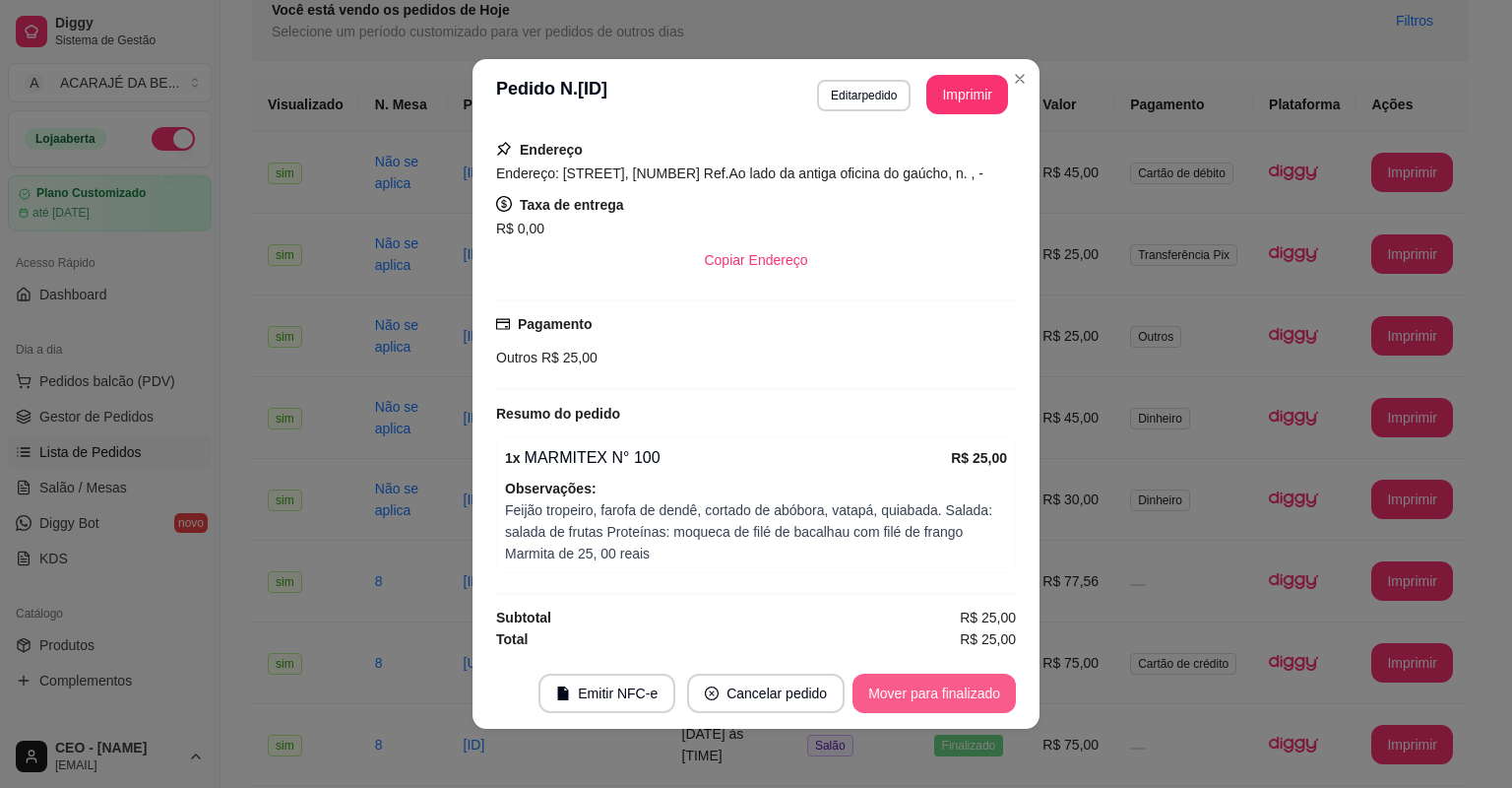 click on "Mover para finalizado" at bounding box center (934, 693) 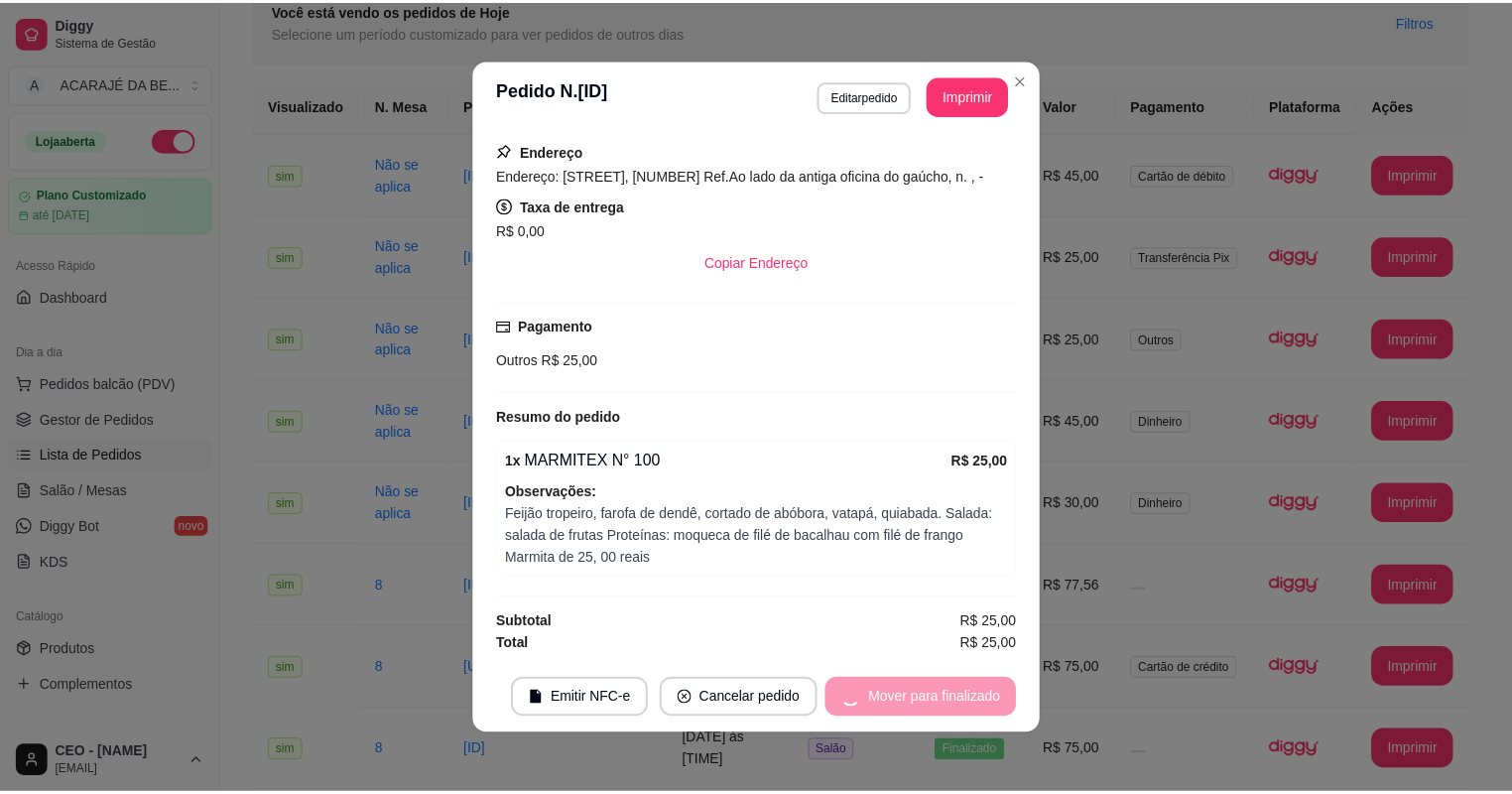 scroll, scrollTop: 250, scrollLeft: 0, axis: vertical 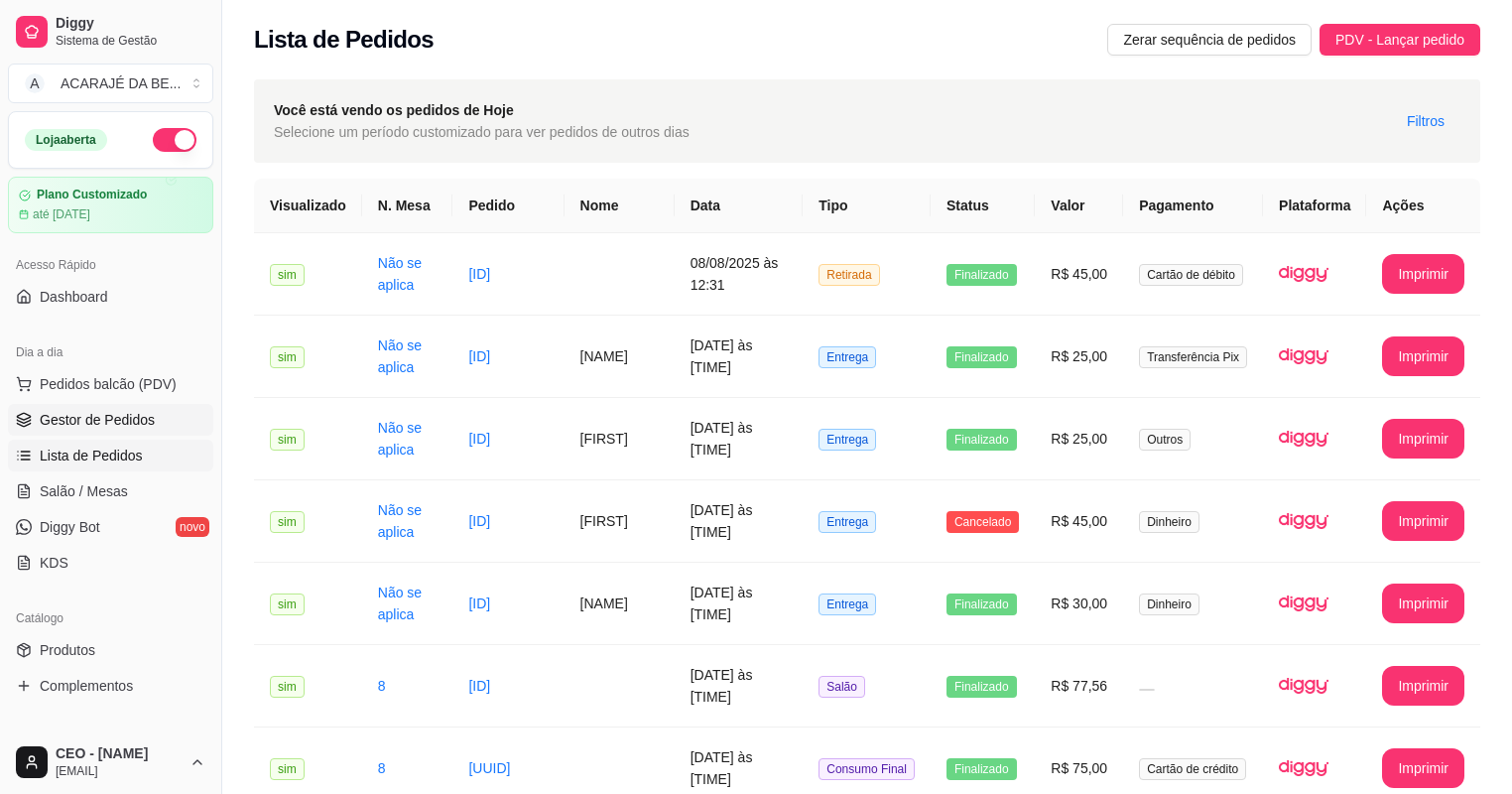 click on "Gestor de Pedidos" at bounding box center [97, 420] 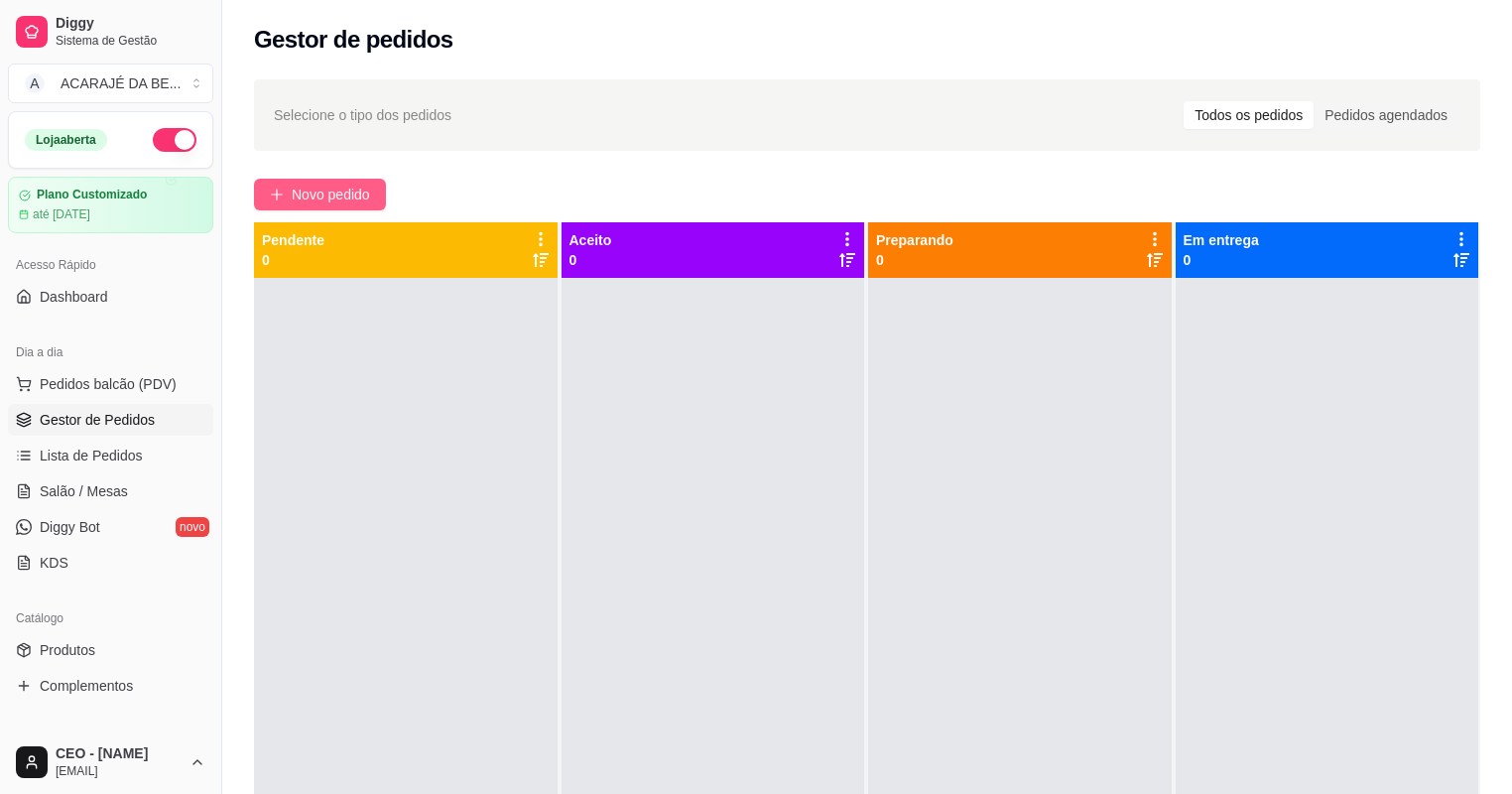 click on "Novo pedido" at bounding box center (330, 195) 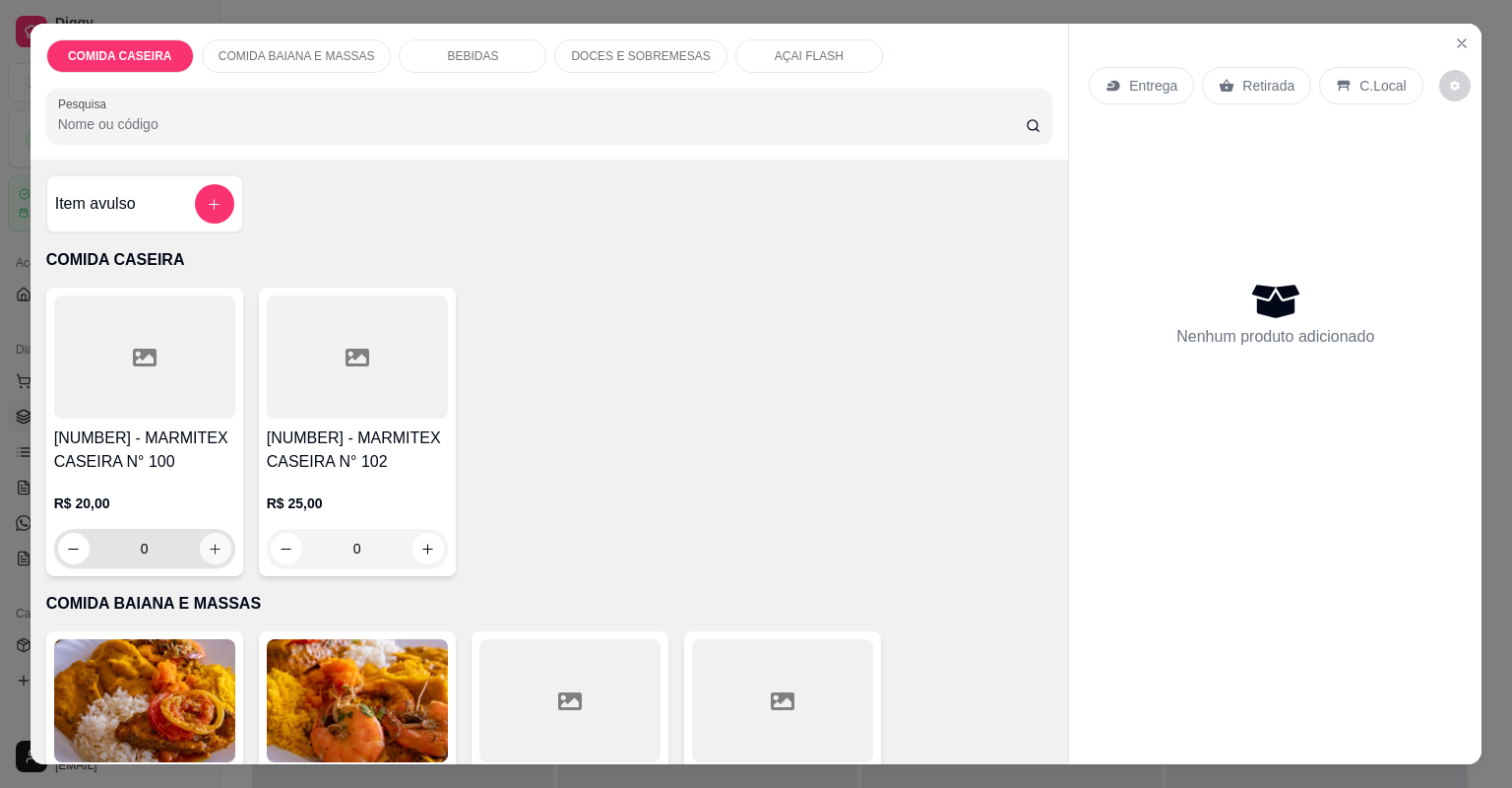 click 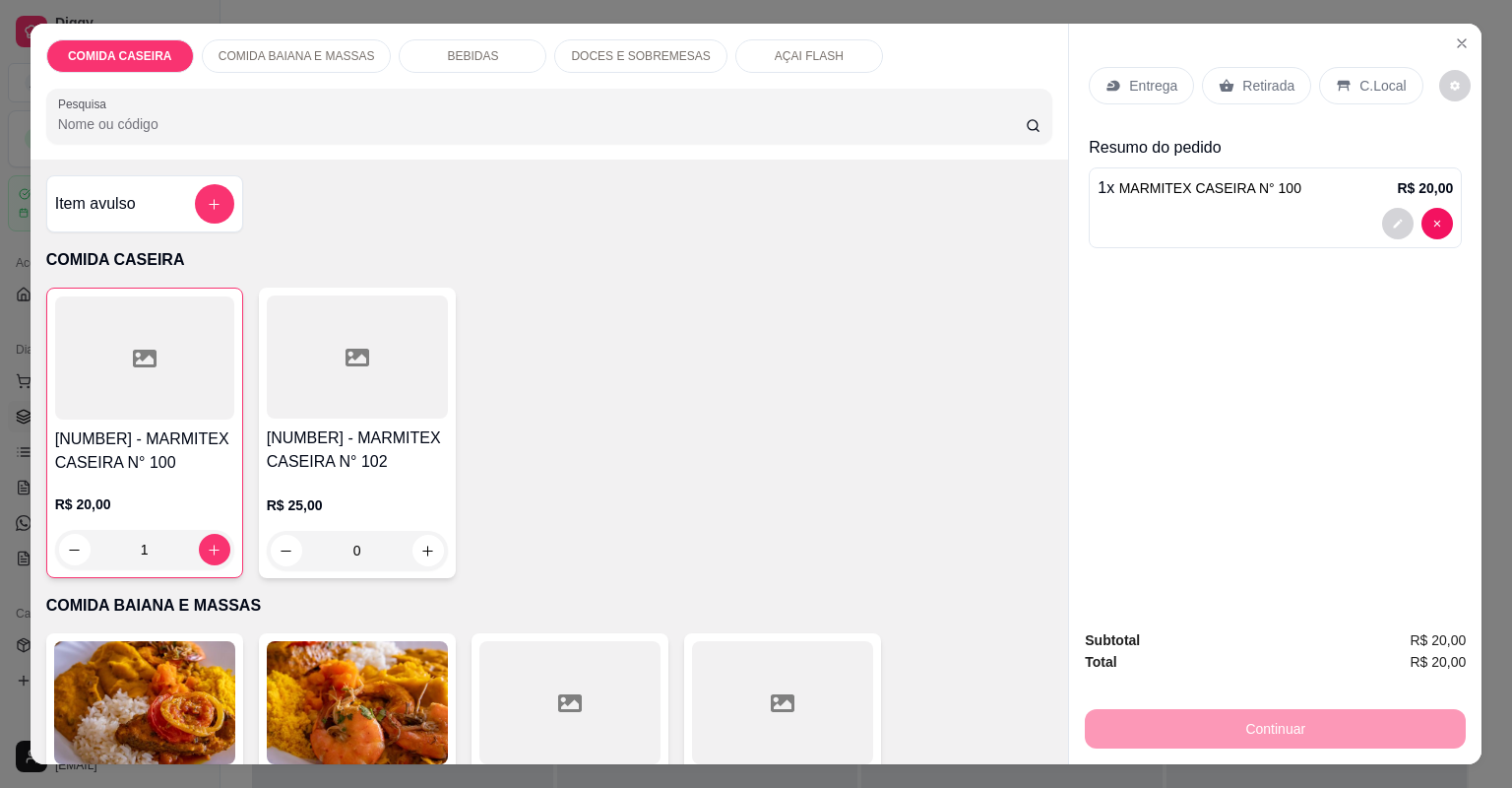 click on "Retirada" at bounding box center (1268, 86) 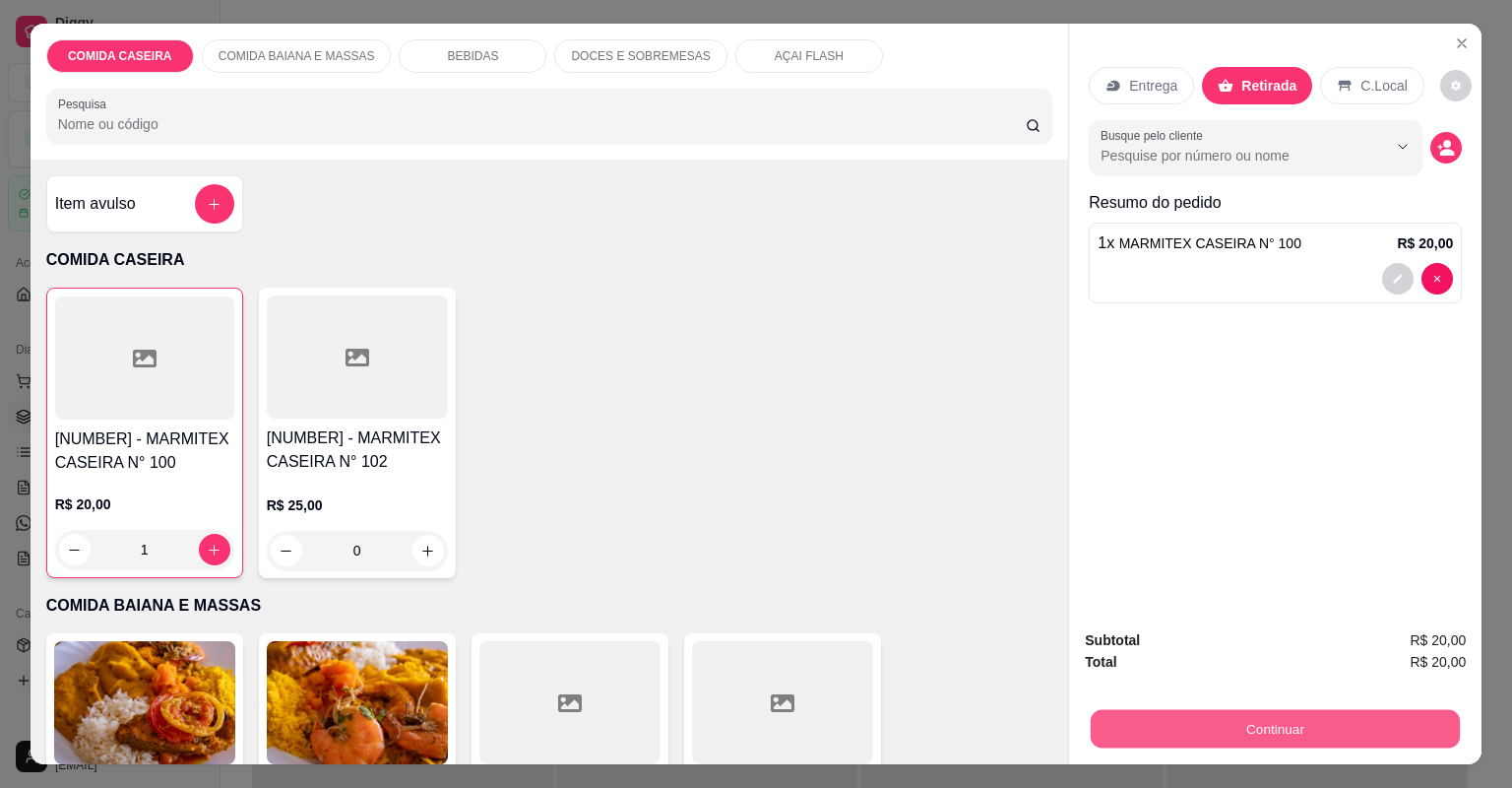click on "Continuar" at bounding box center (1275, 729) 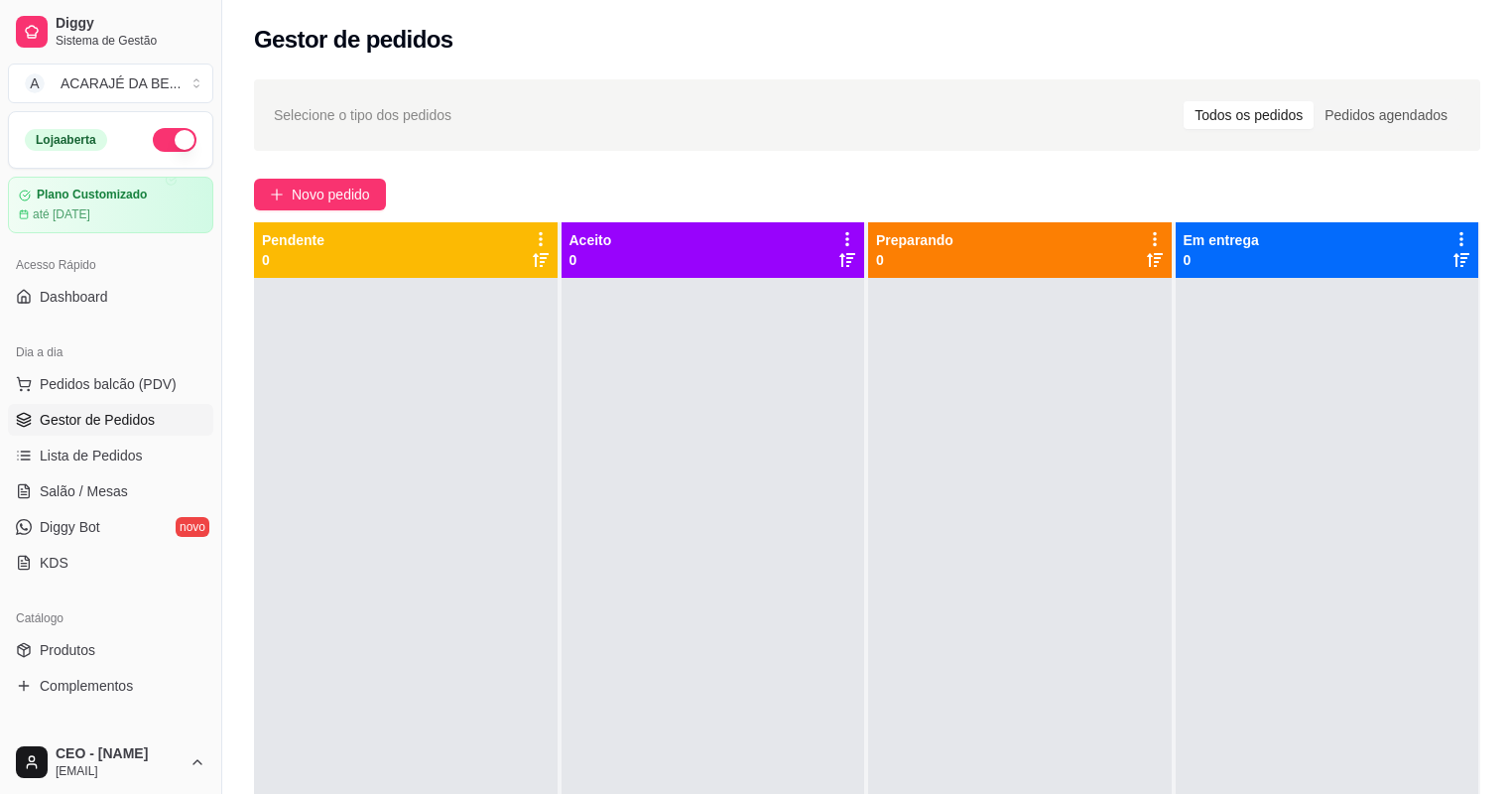 type 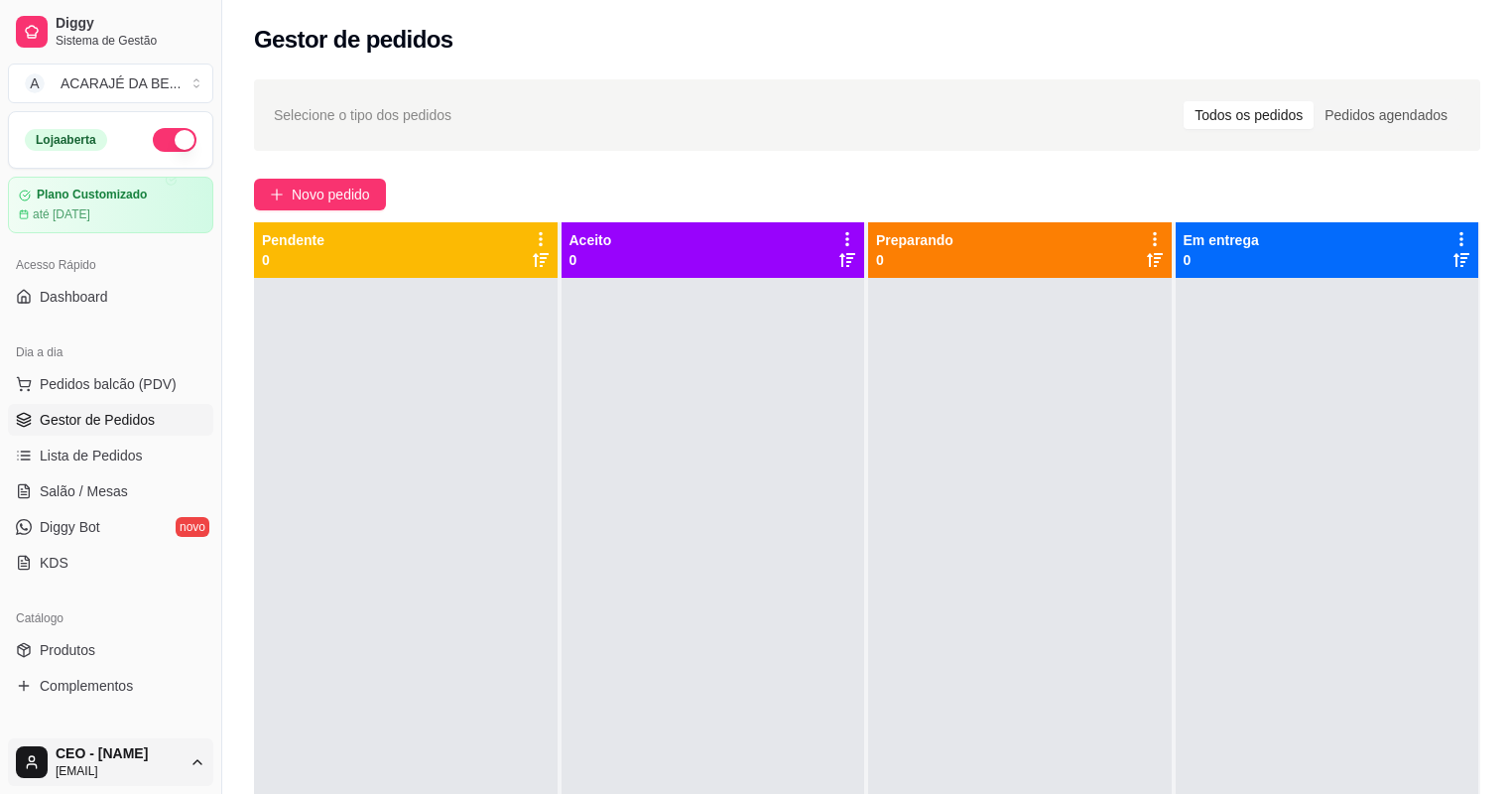 click on "Diggy Sistema de Gestão A ACARAJÉ DA BE ... Loja  aberta Plano Customizado até [DATE] Acesso Rápido Dashboard Dia a dia Pedidos balcão (PDV) Gestor de Pedidos Lista de Pedidos Salão / Mesas Diggy Bot novo KDS Catálogo Produtos Complementos Relatórios Relatórios de vendas Relatório de clientes Relatório de mesas Relatório de fidelidade novo Gerenciar Entregadores novo Nota Fiscal (NFC-e) Controle de caixa Controle de fiado Cupons Clientes Estoque Configurações Diggy Planos Precisa de ajuda? CEO - [NAME]  [EMAIL] Toggle Sidebar Sistema de Gestão Diggy Gestor de pedidos Selecione o tipo dos pedidos Todos os pedidos Pedidos agendados Novo pedido Pendente 0 Aceito 0 Preparando 0 Em entrega 0 Cardápio Digital Diggy © 2025" at bounding box center [756, 397] 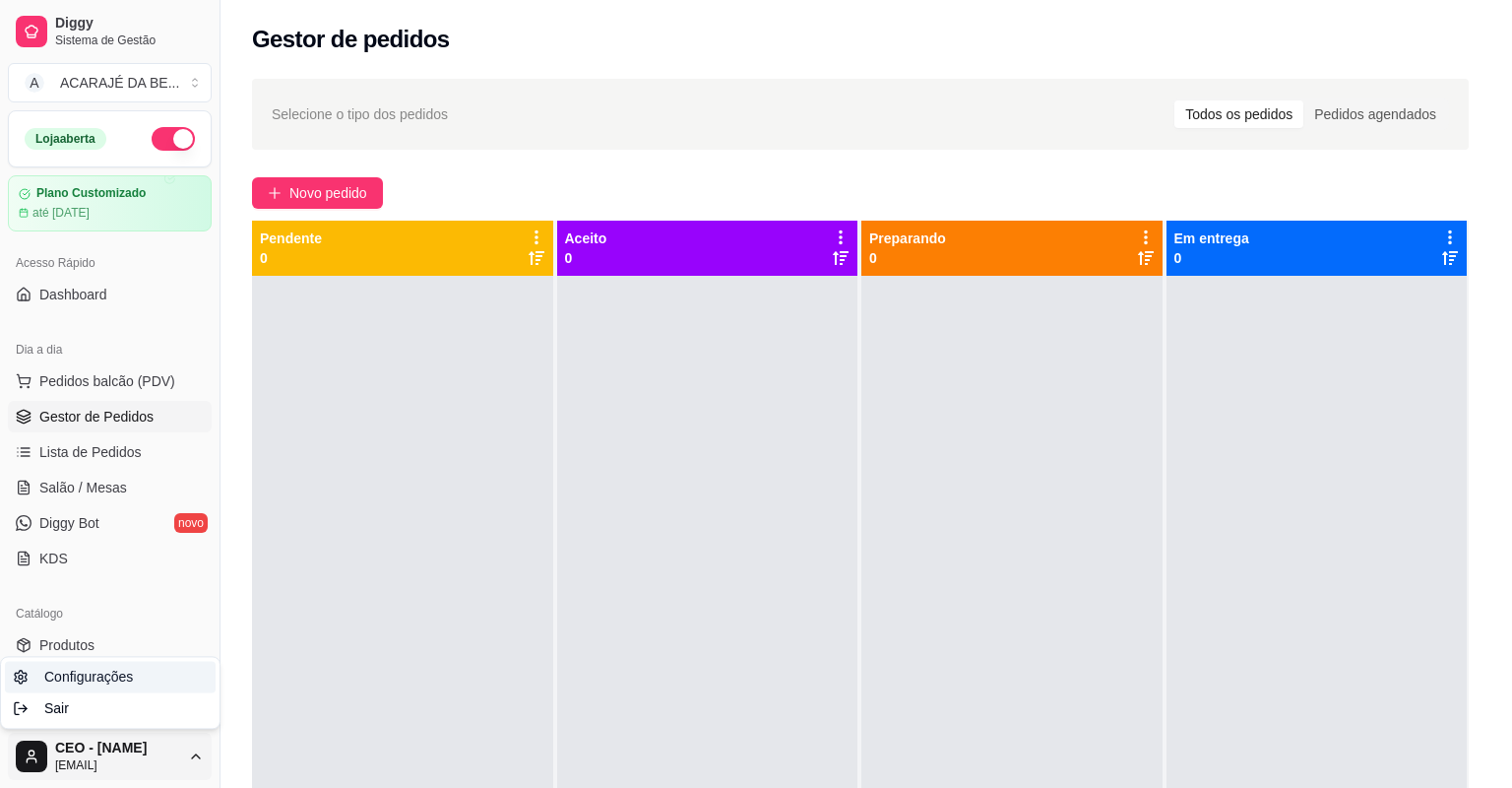 click on "Configurações" at bounding box center (110, 677) 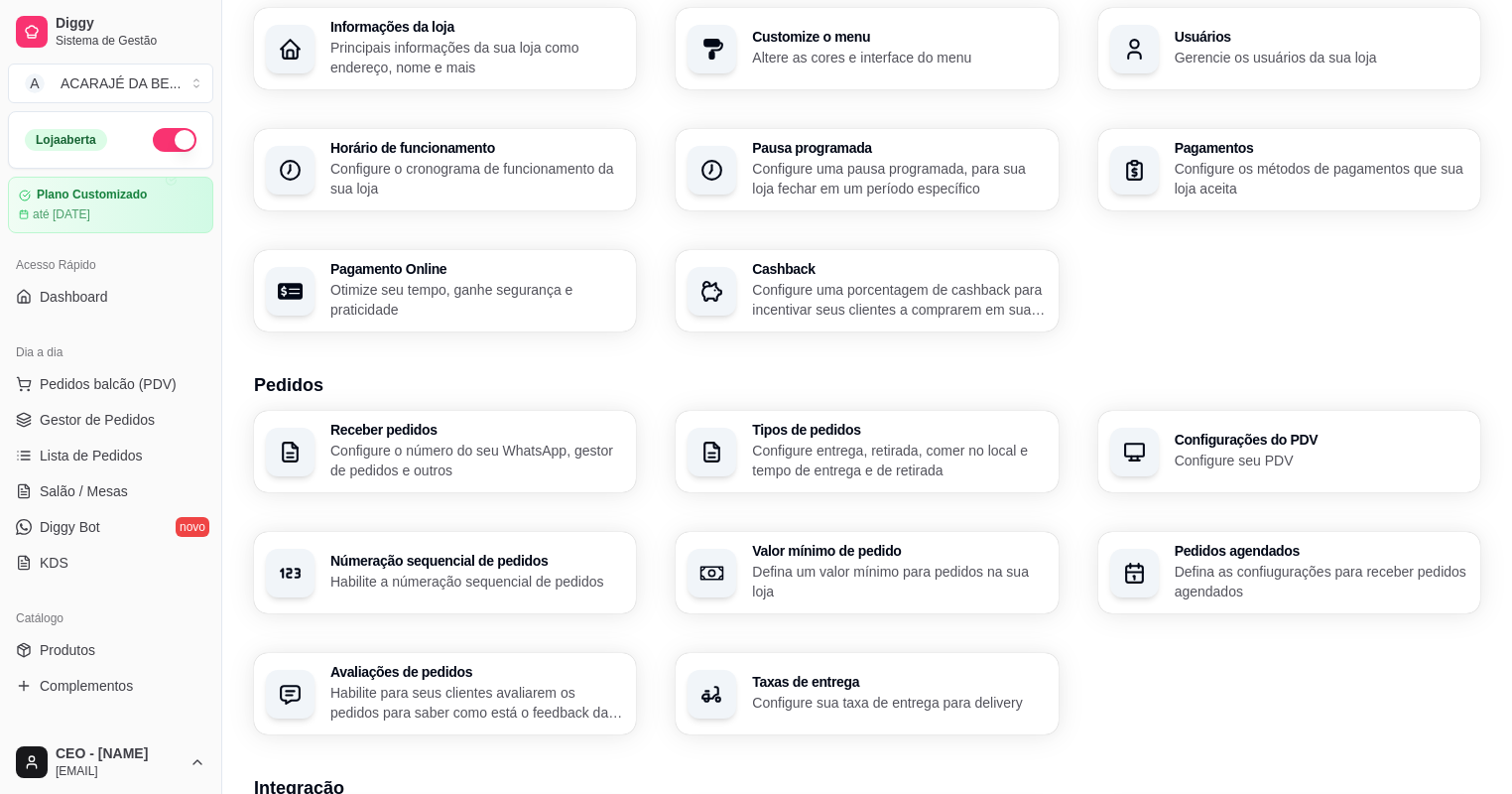 scroll, scrollTop: 79, scrollLeft: 0, axis: vertical 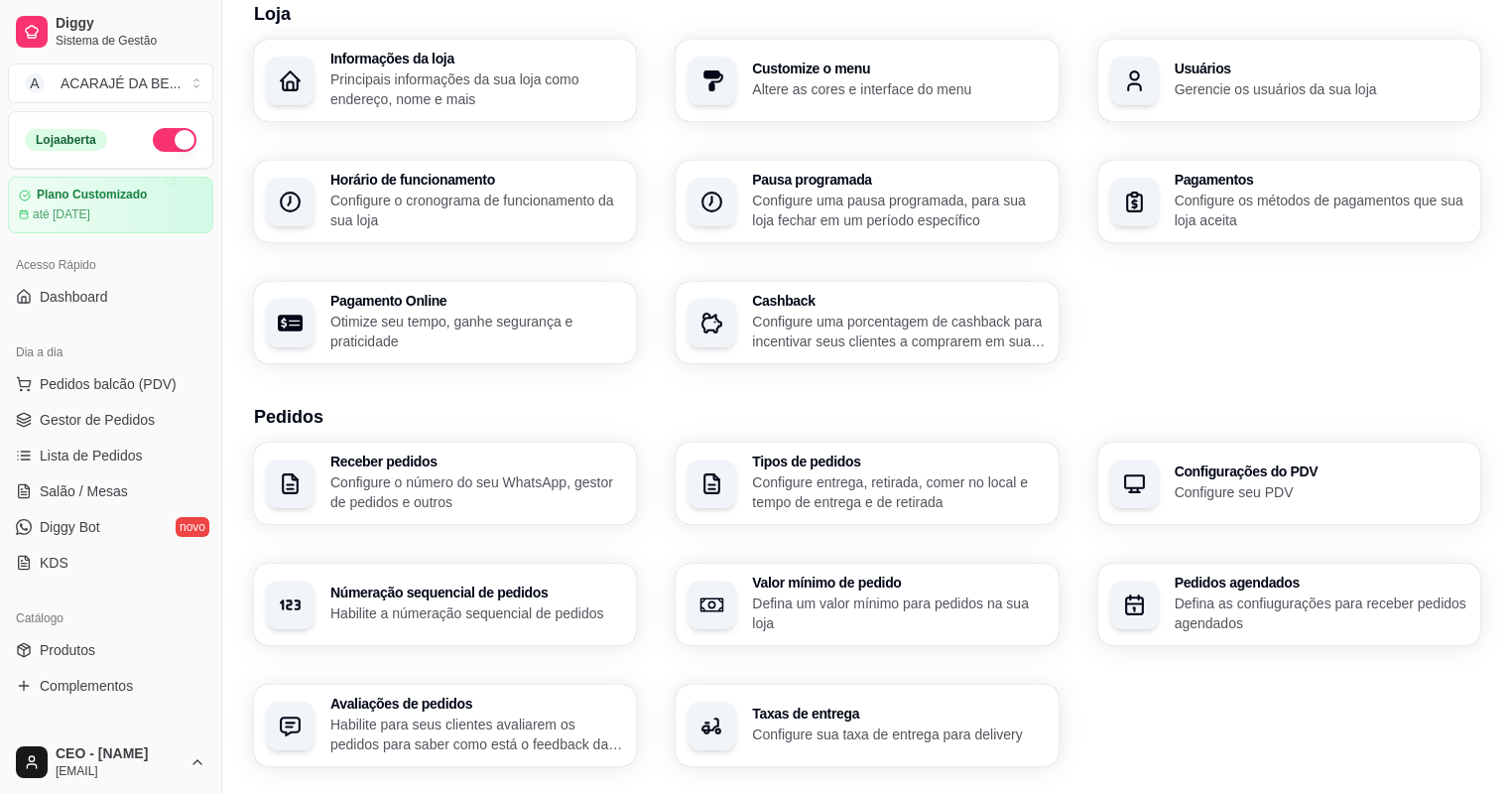 click on "Defina um valor mínimo para pedidos na sua loja" at bounding box center (899, 613) 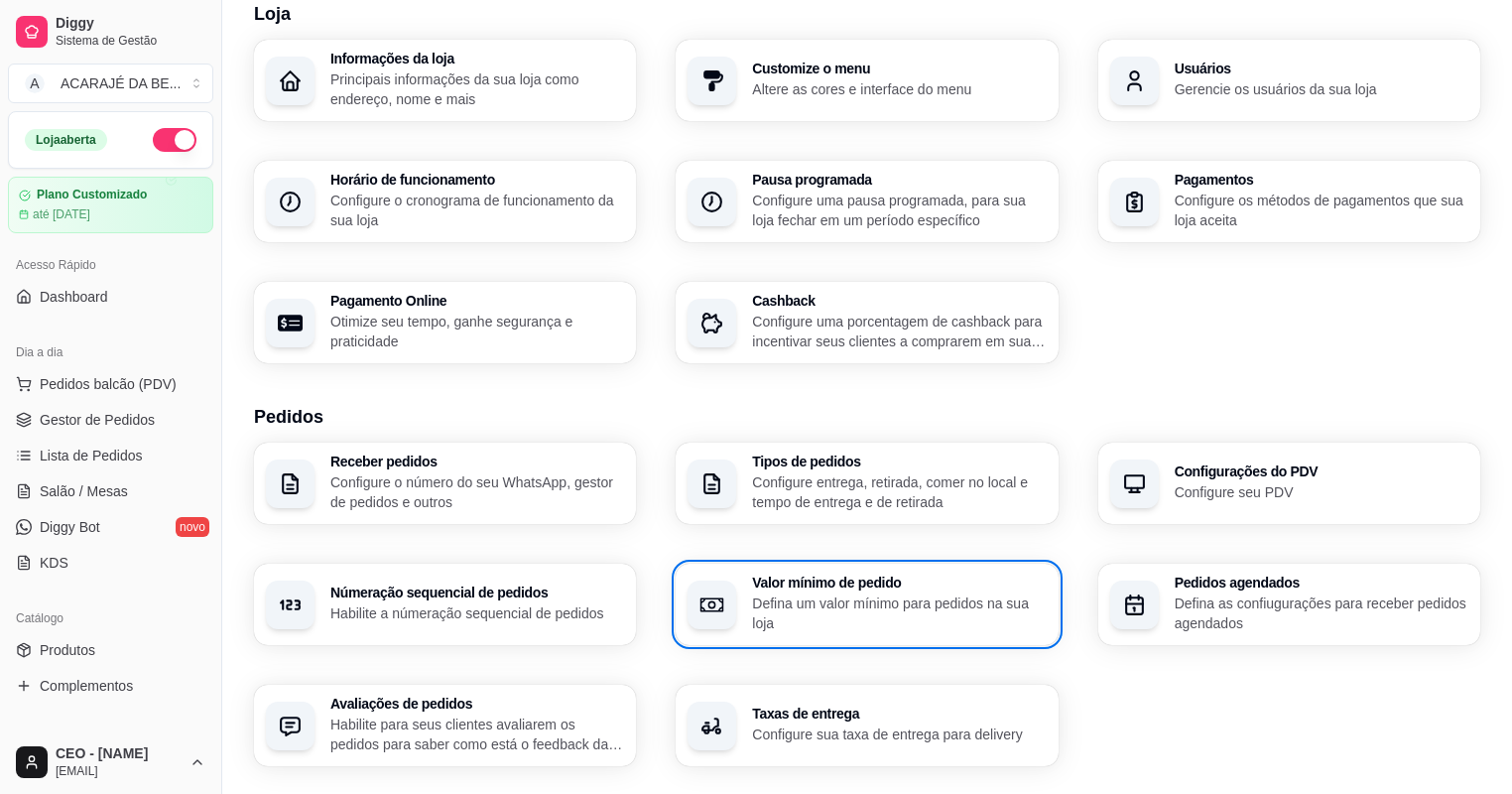 type 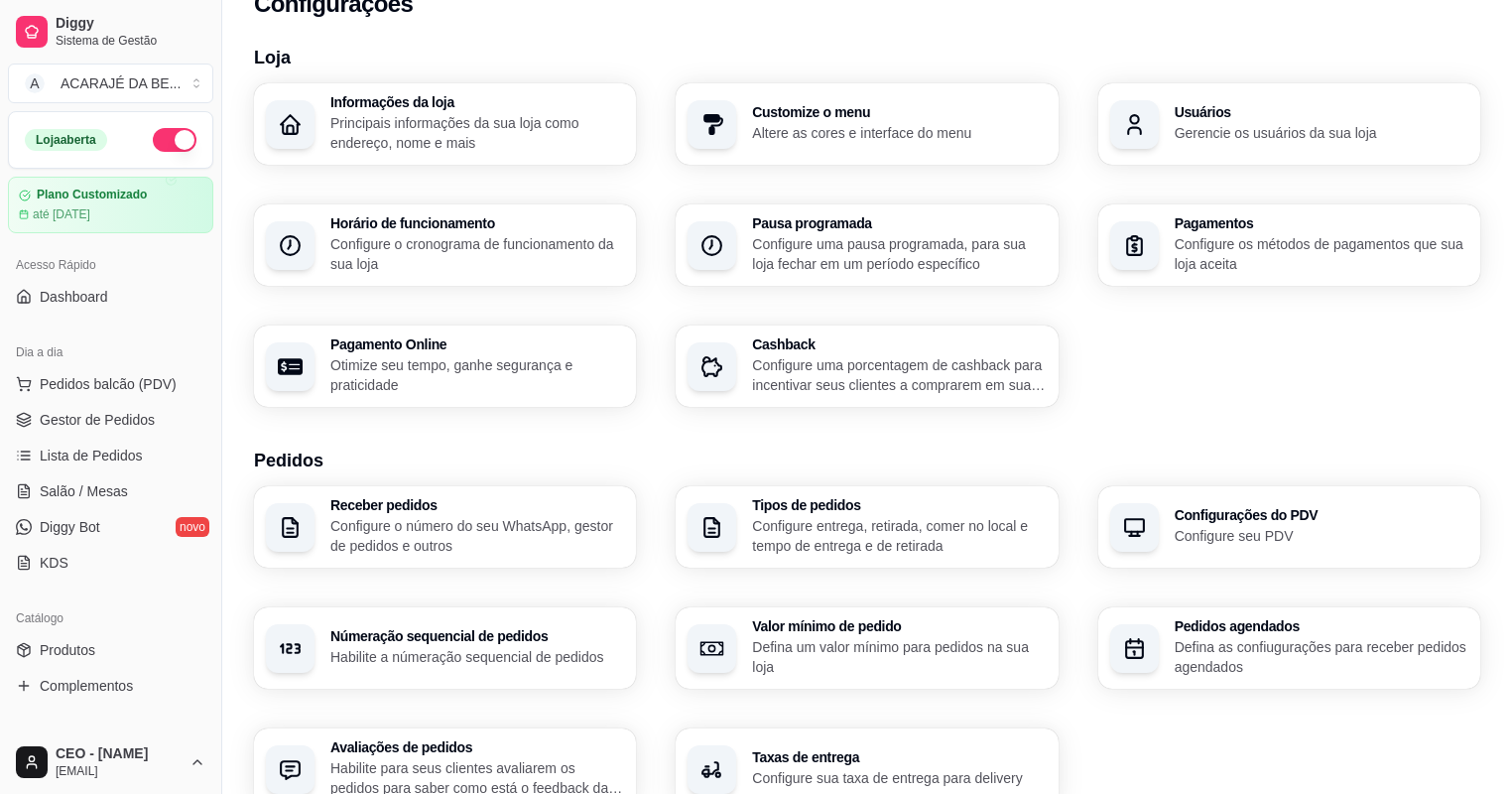 scroll, scrollTop: 0, scrollLeft: 0, axis: both 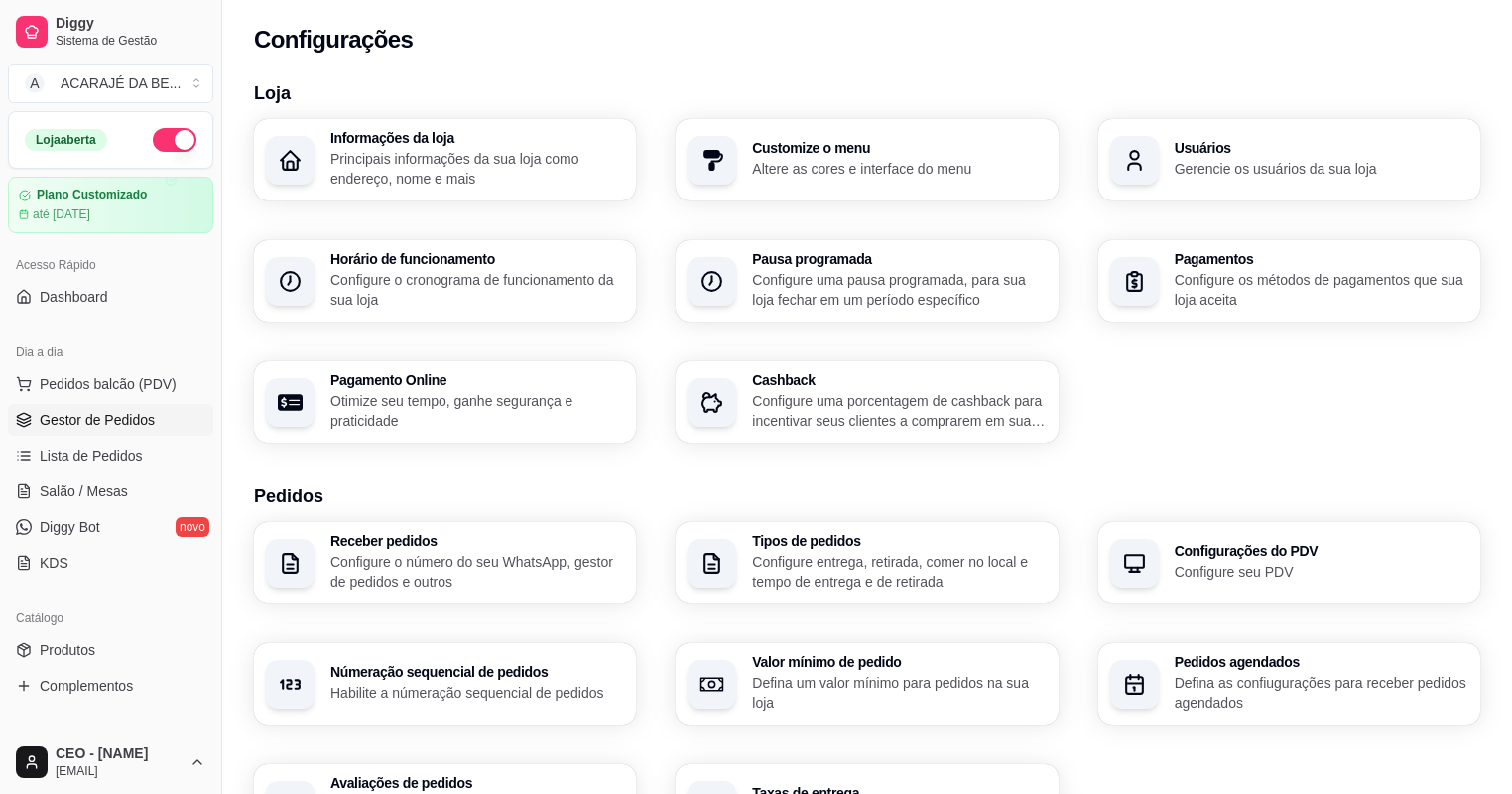 click on "Gestor de Pedidos" at bounding box center [97, 420] 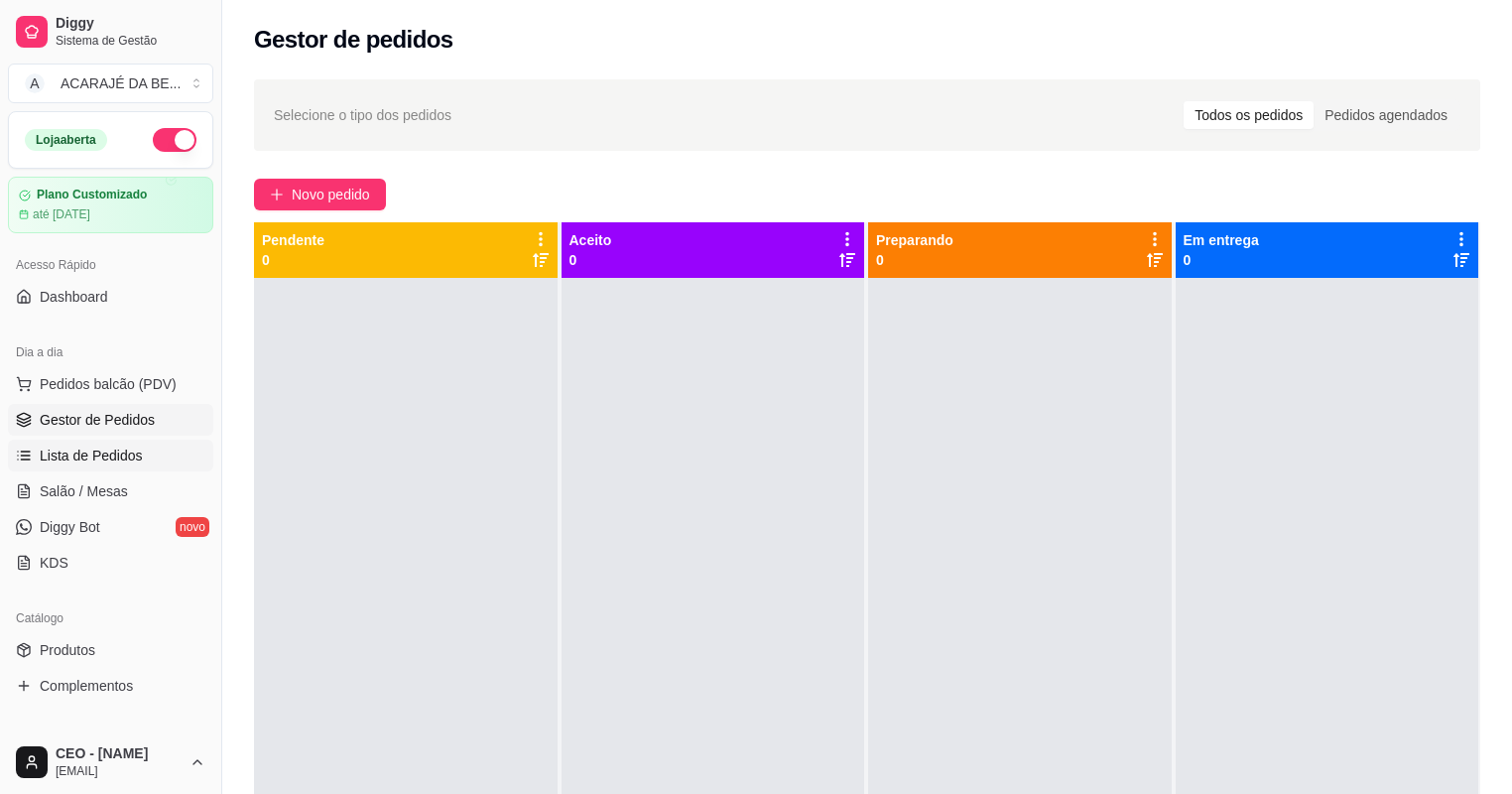 click on "Lista de Pedidos" at bounding box center (110, 456) 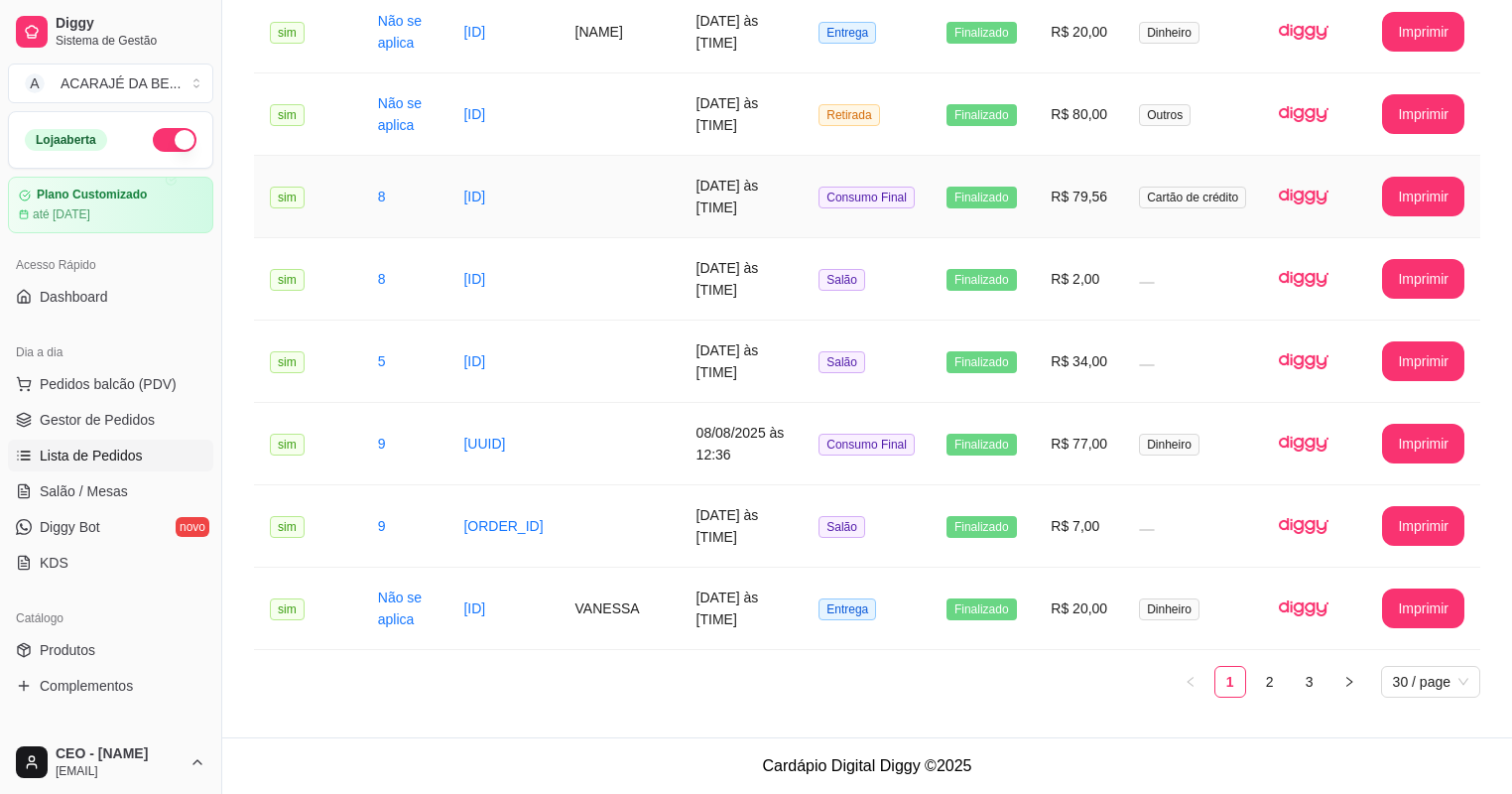 scroll, scrollTop: 2149, scrollLeft: 0, axis: vertical 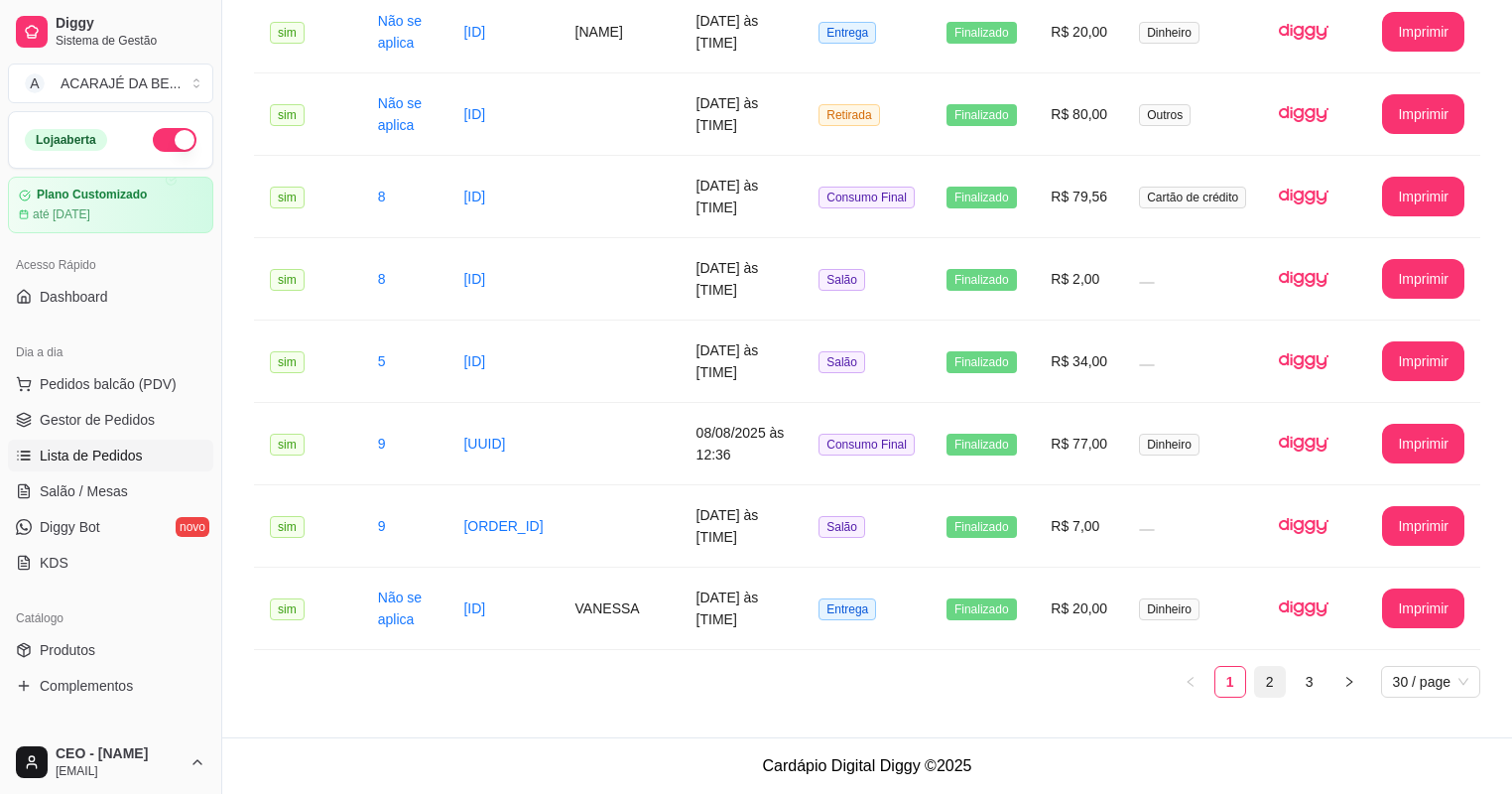 click on "2" at bounding box center (1270, 682) 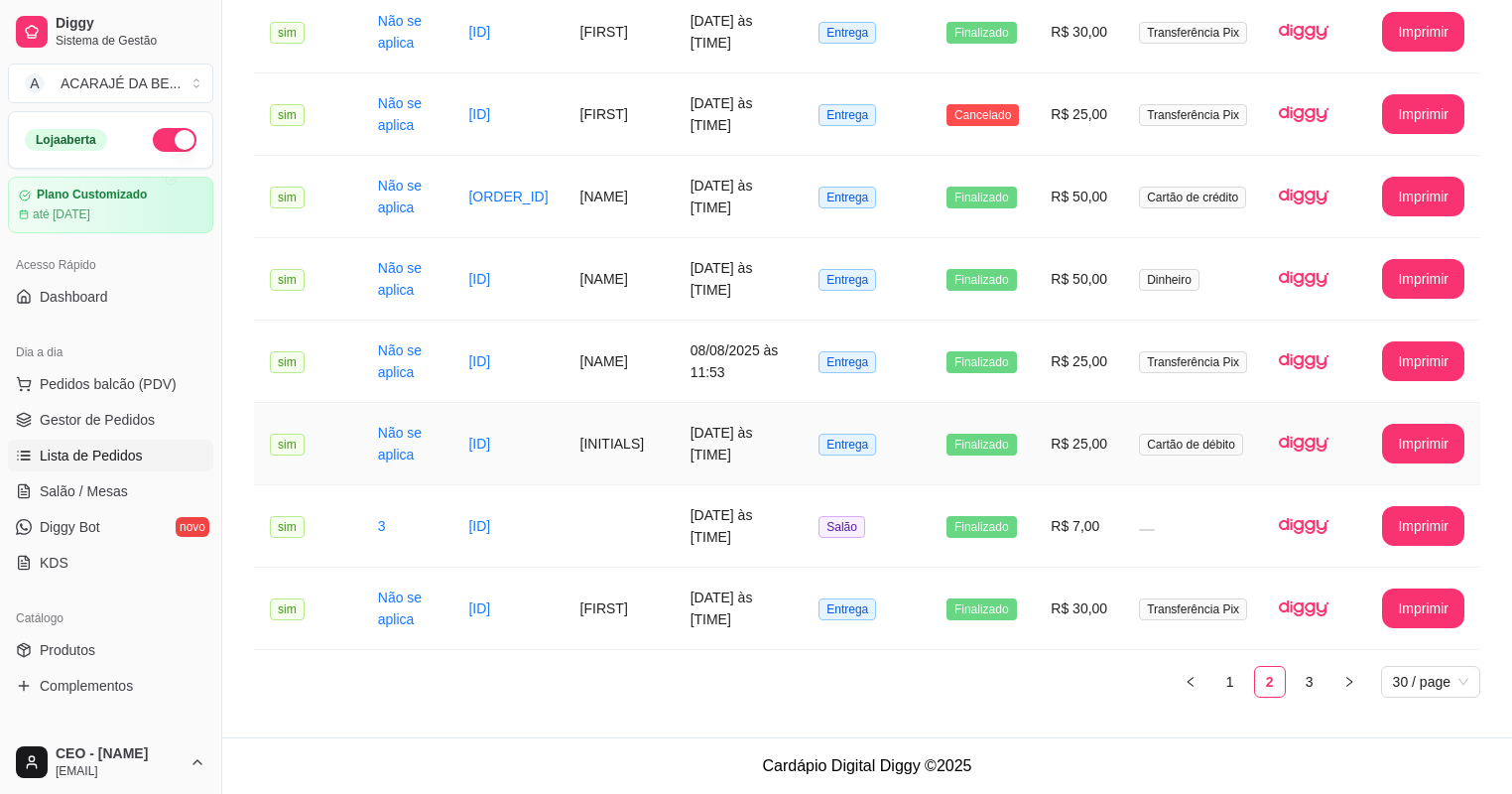 scroll, scrollTop: 2101, scrollLeft: 0, axis: vertical 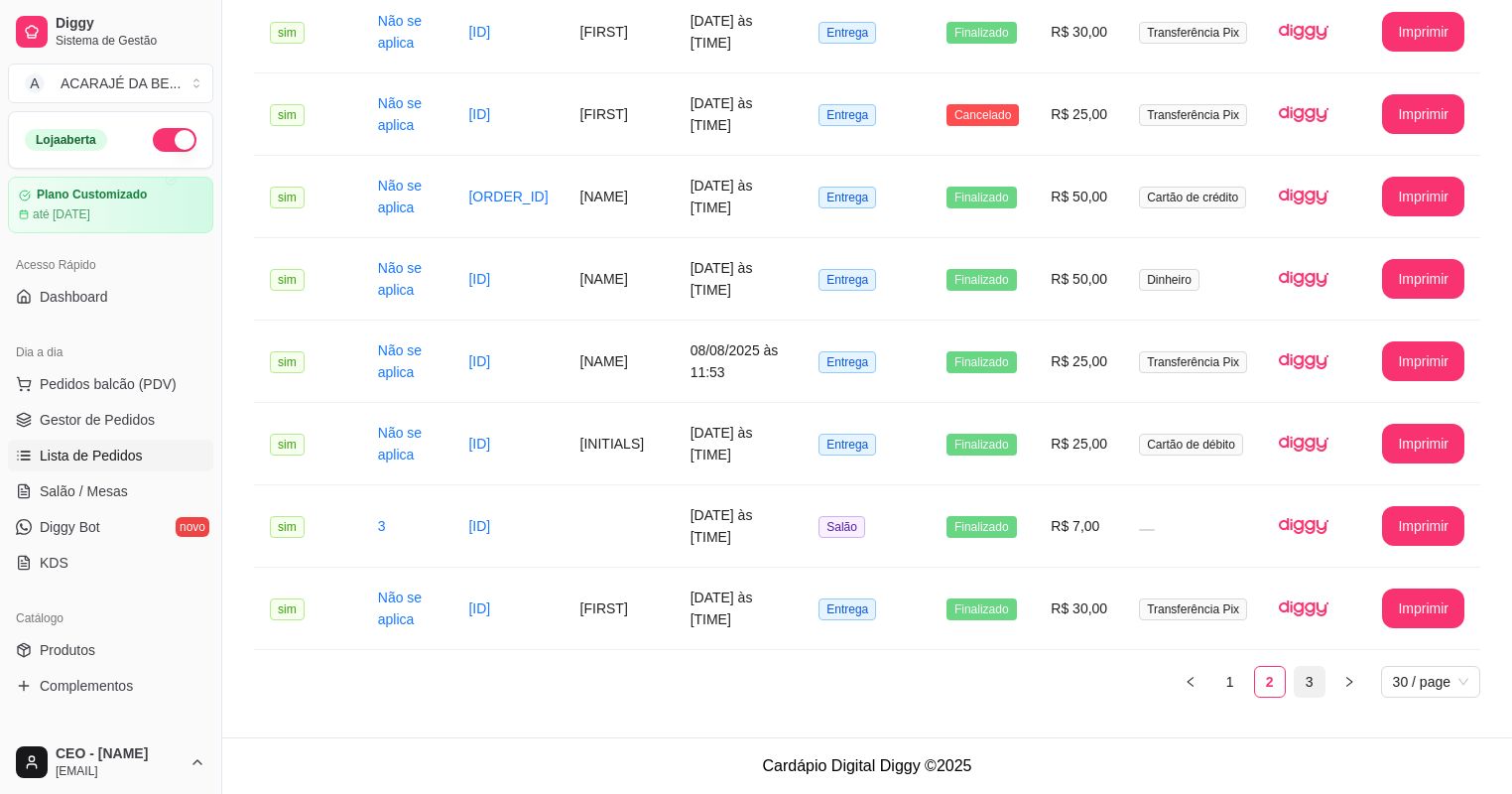 click on "3" at bounding box center [1310, 682] 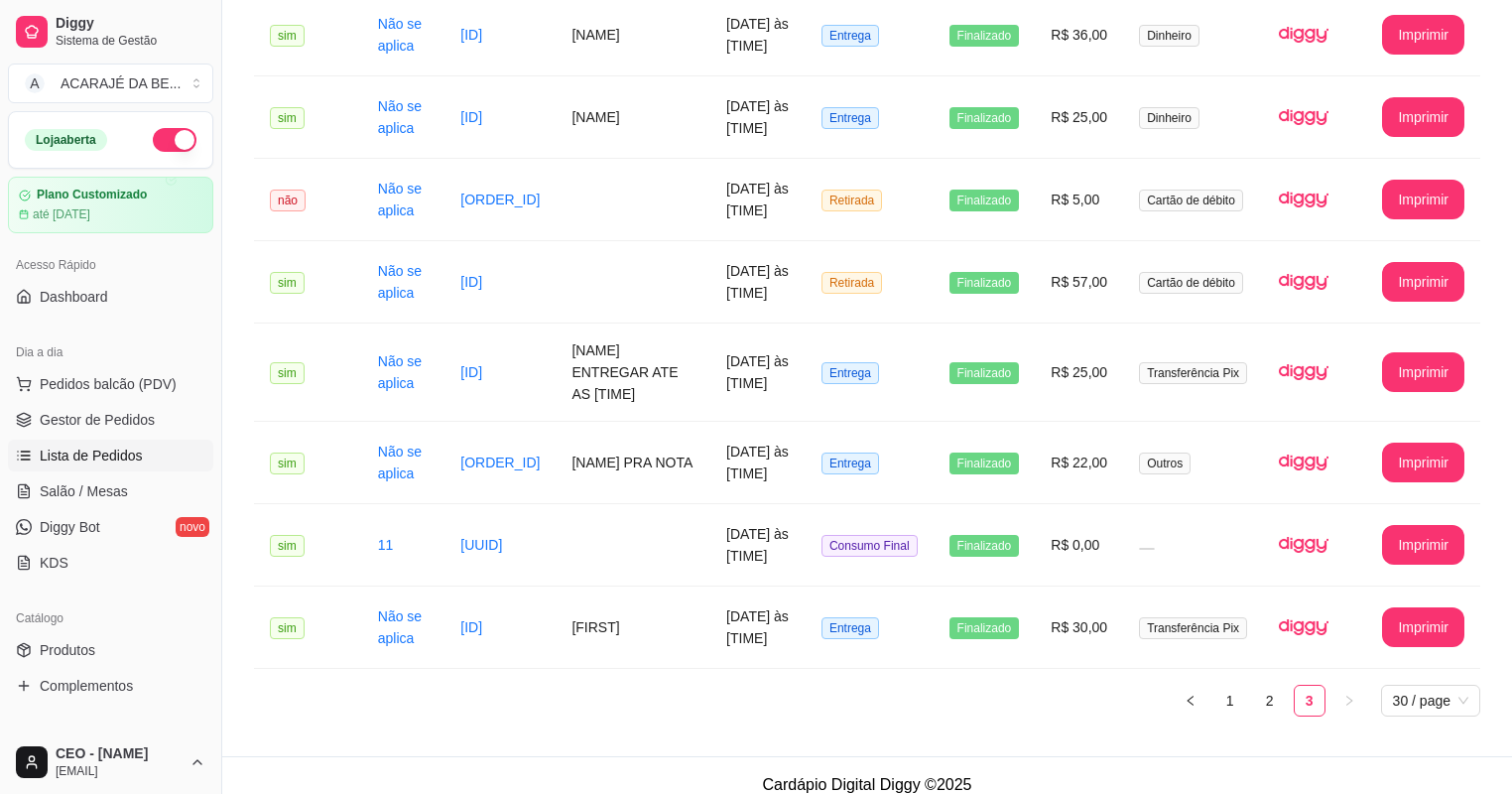 scroll, scrollTop: 1444, scrollLeft: 0, axis: vertical 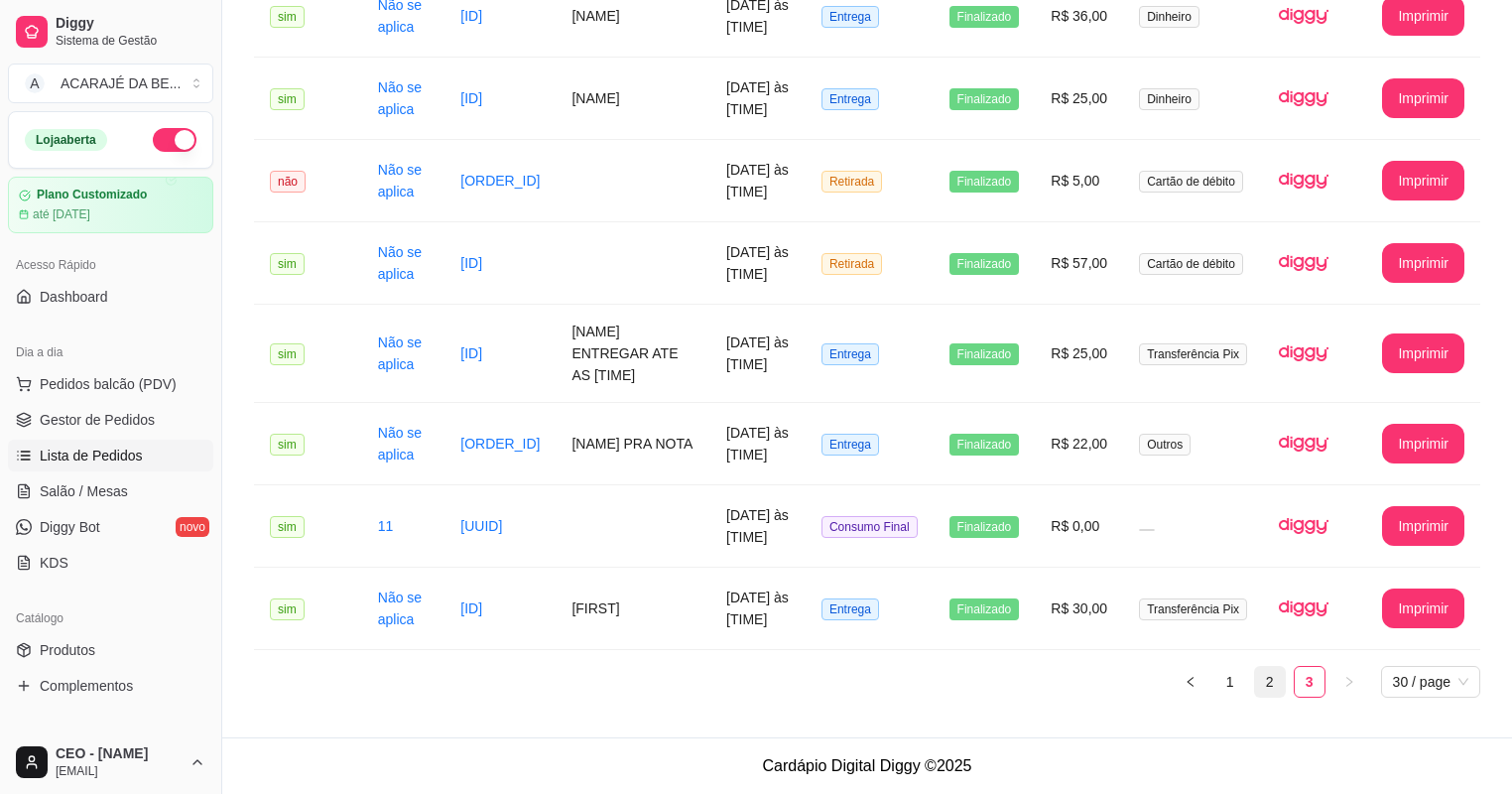 click on "2" at bounding box center (1270, 682) 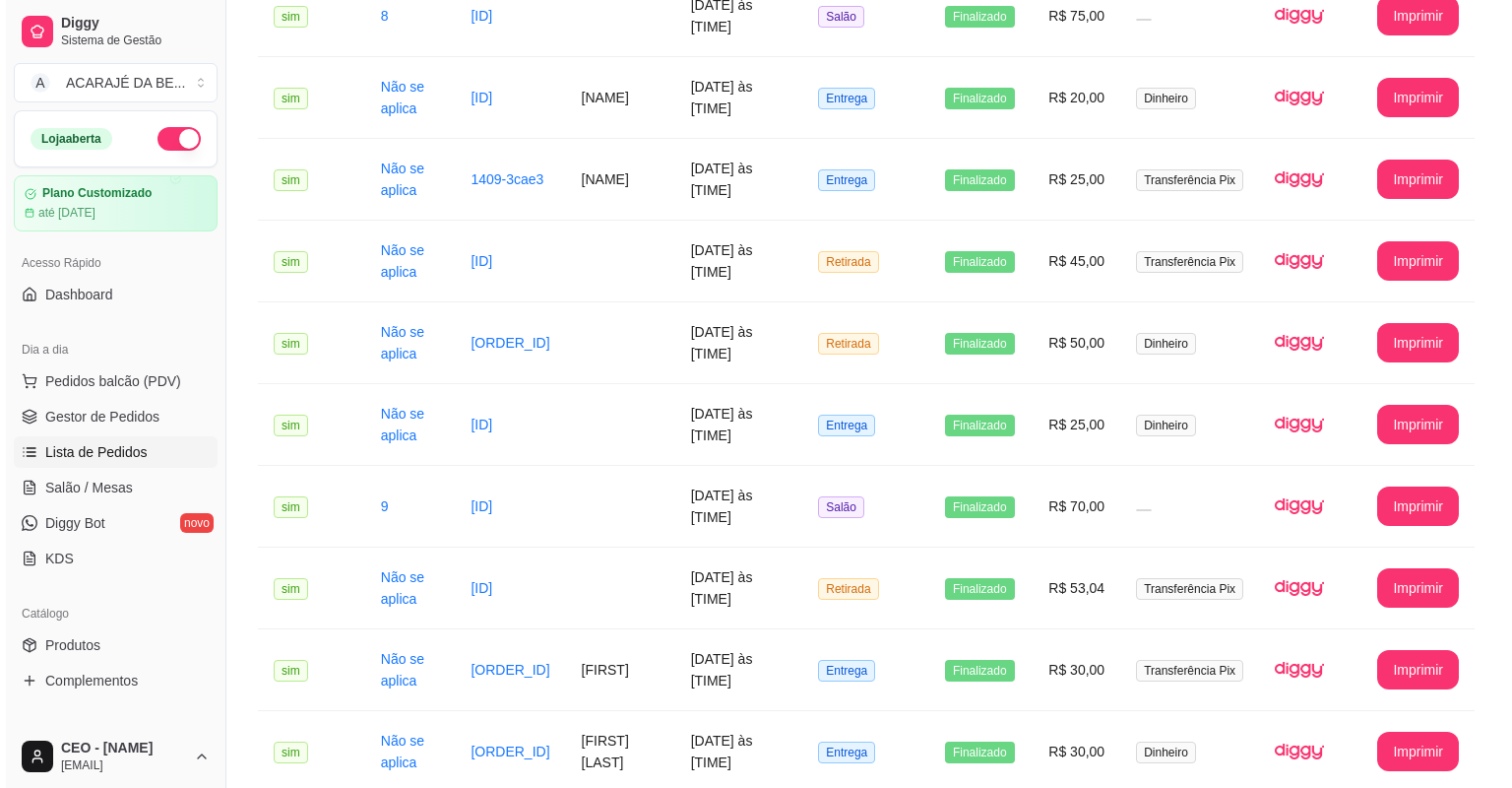 scroll, scrollTop: 903, scrollLeft: 0, axis: vertical 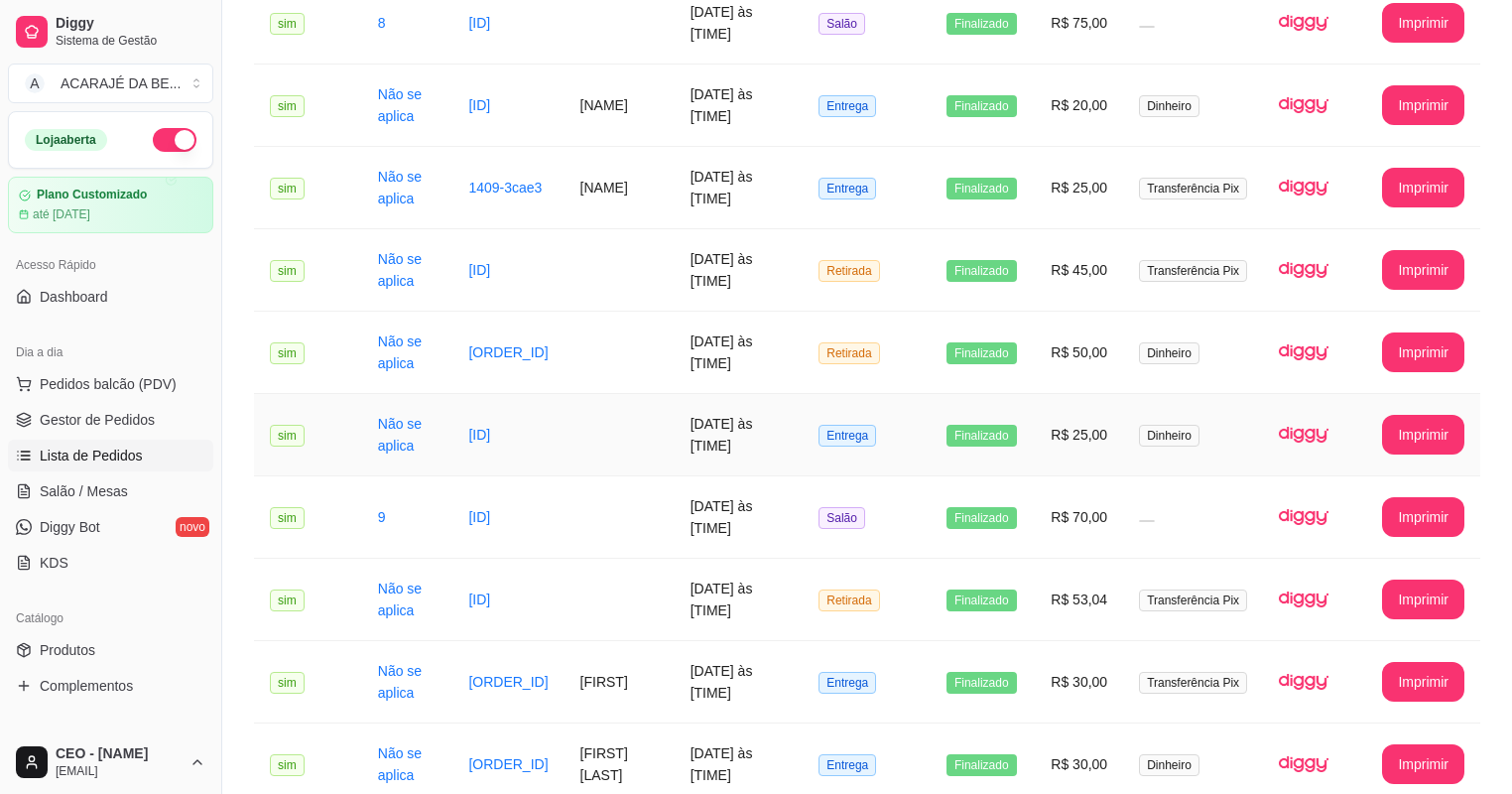 click on "Entrega" at bounding box center [866, 435] 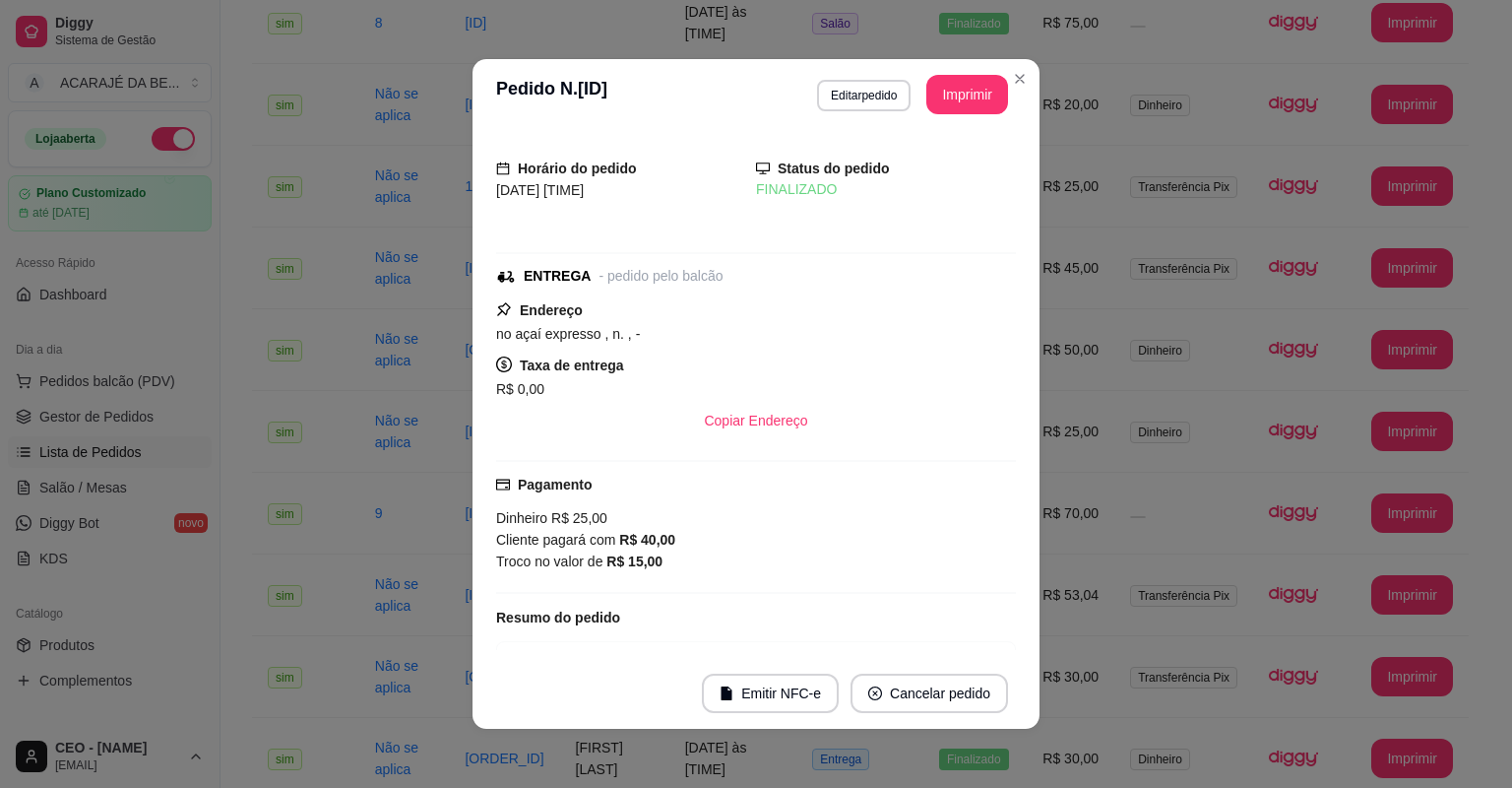 scroll, scrollTop: 180, scrollLeft: 0, axis: vertical 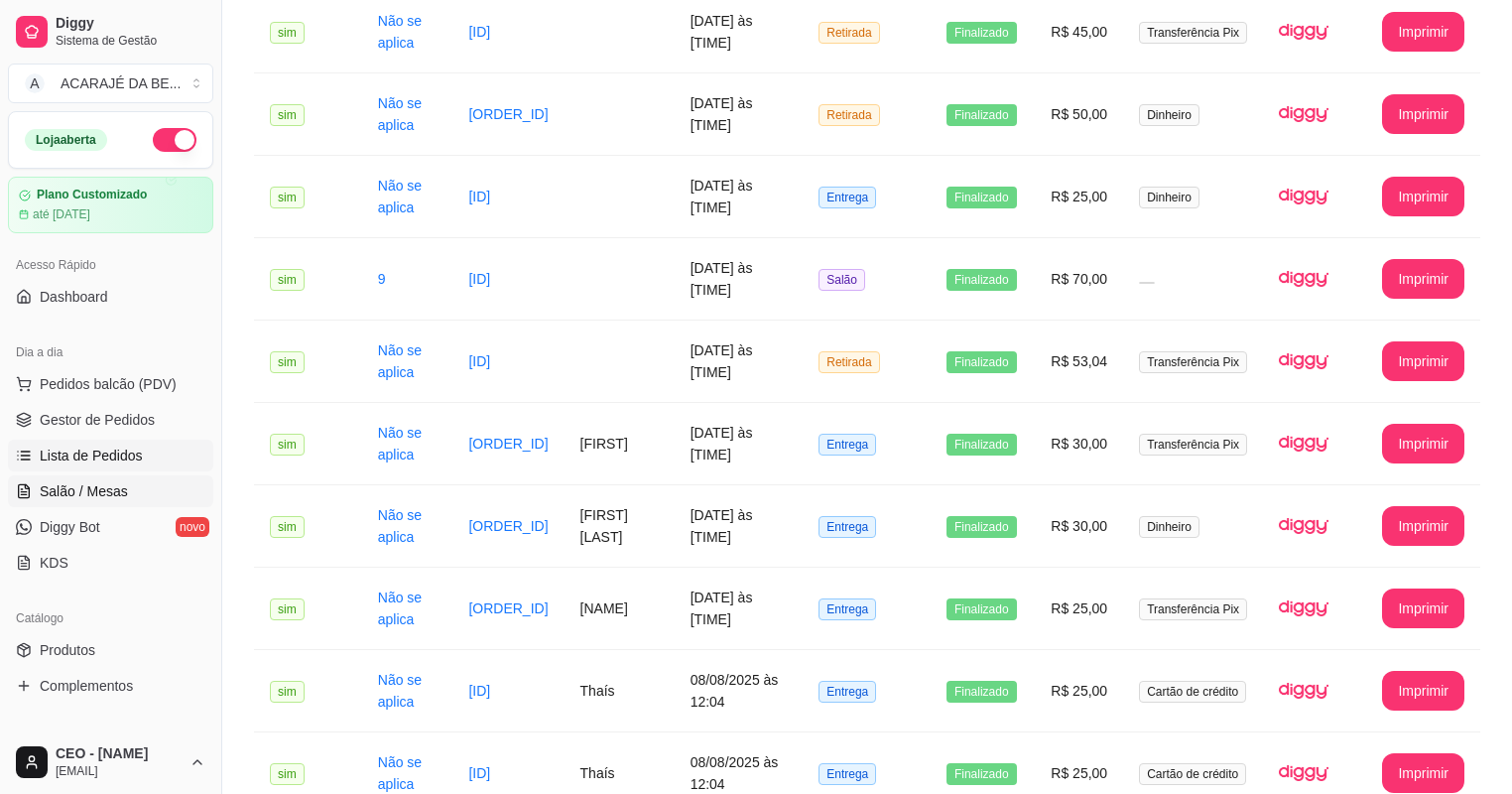 click on "Salão / Mesas" at bounding box center [83, 491] 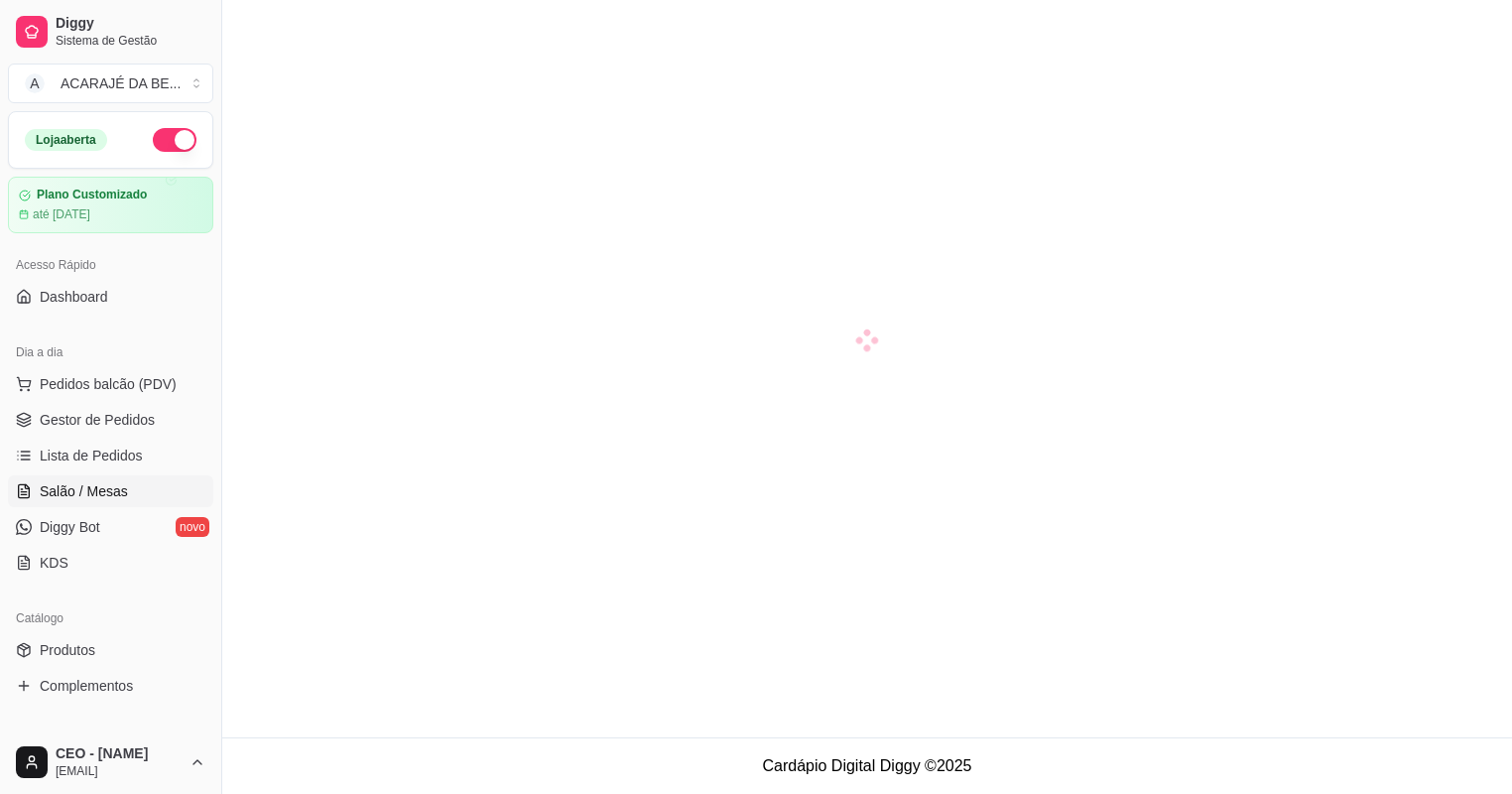 scroll, scrollTop: 0, scrollLeft: 0, axis: both 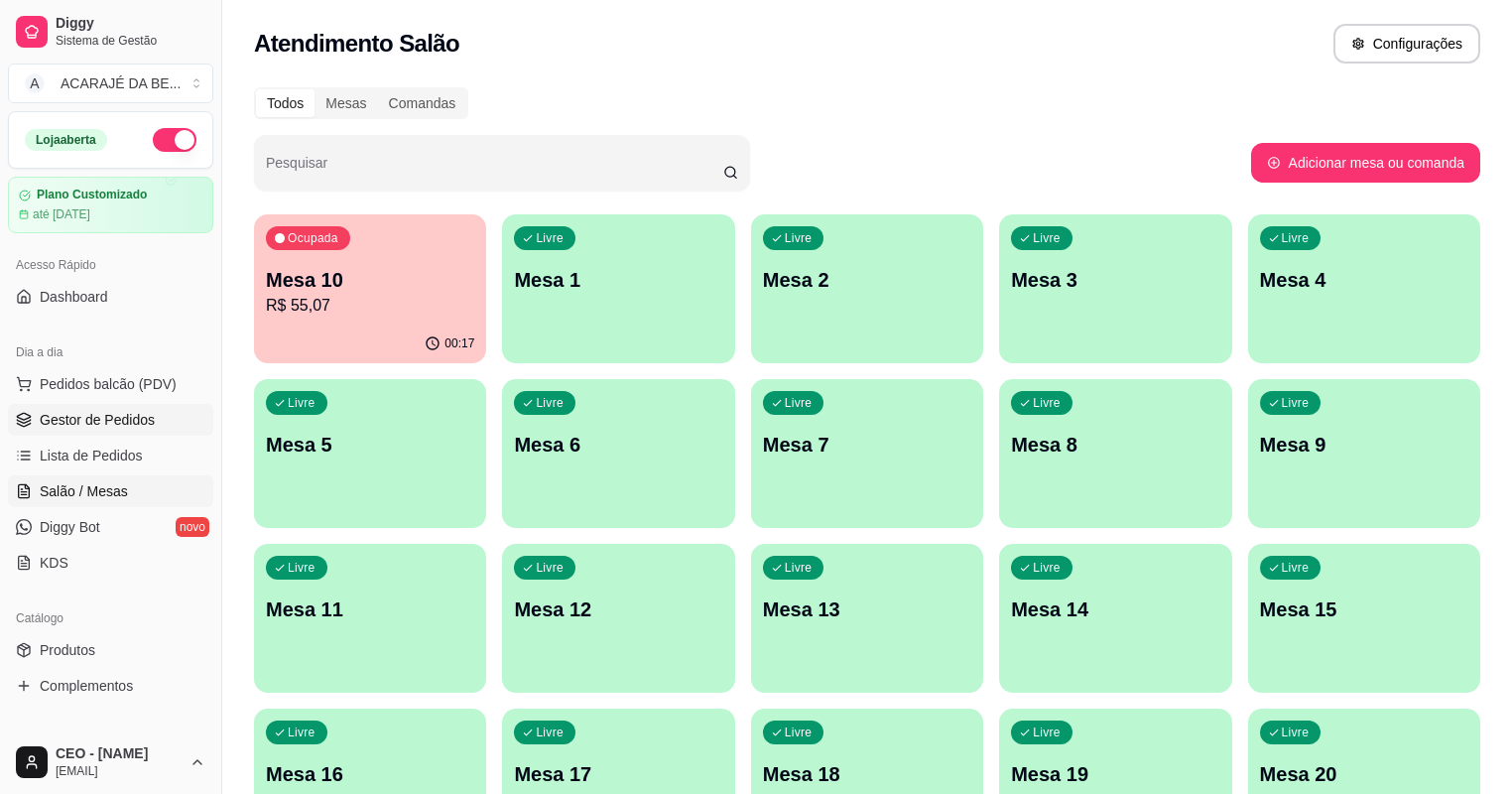 click on "Gestor de Pedidos" at bounding box center [97, 420] 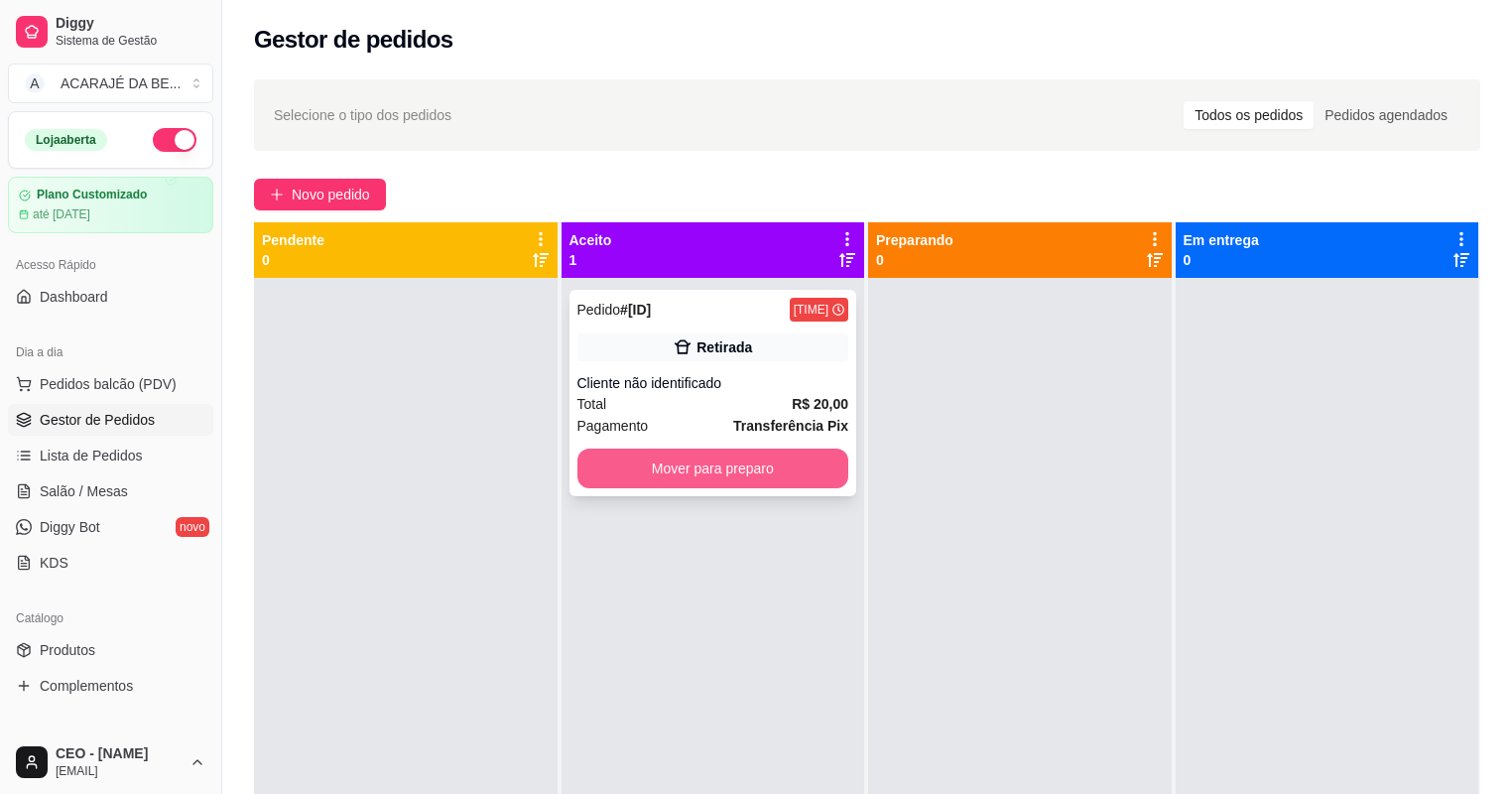 click on "Mover para preparo" at bounding box center [713, 468] 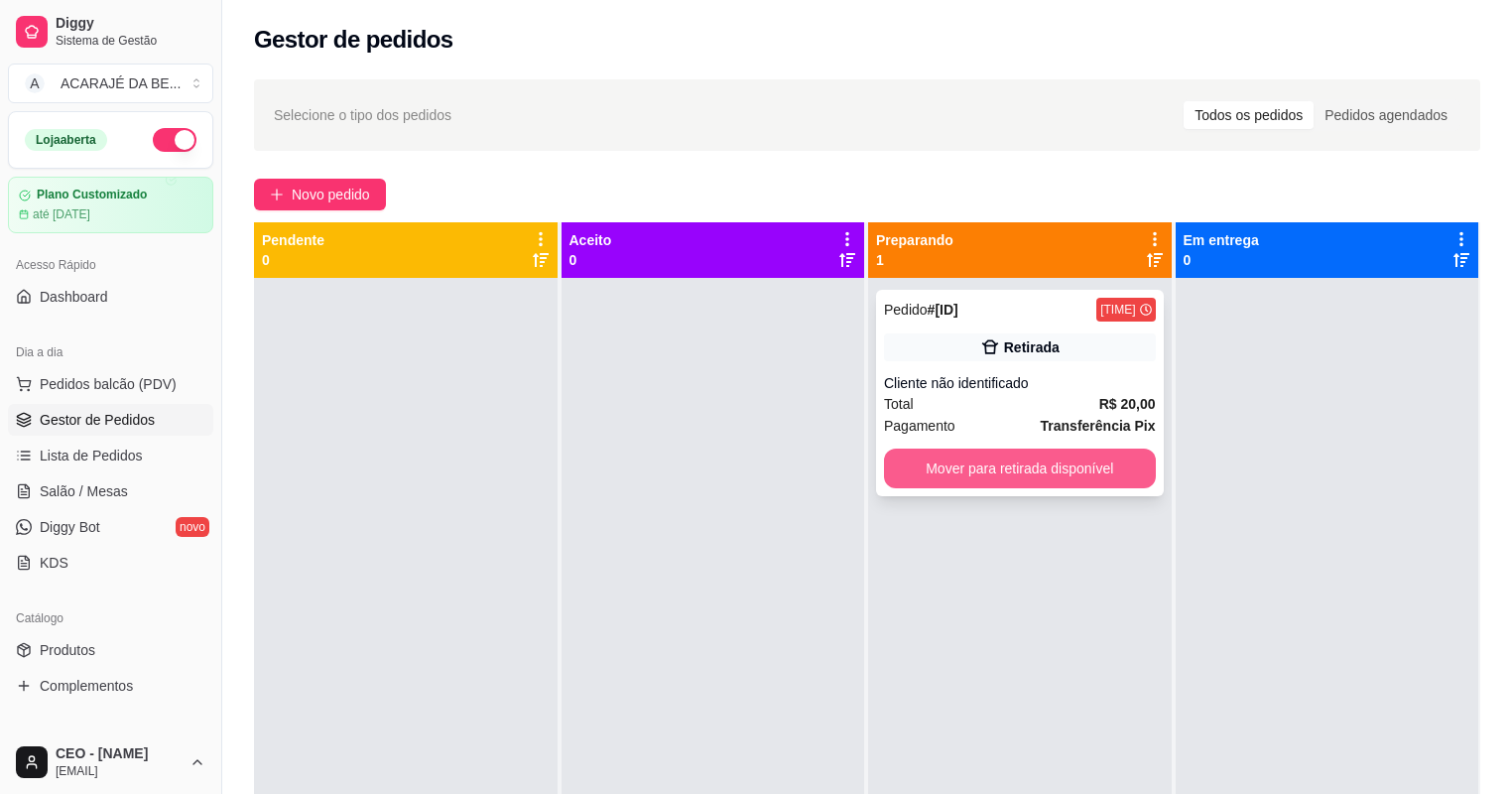 click on "Mover para retirada disponível" at bounding box center [1020, 468] 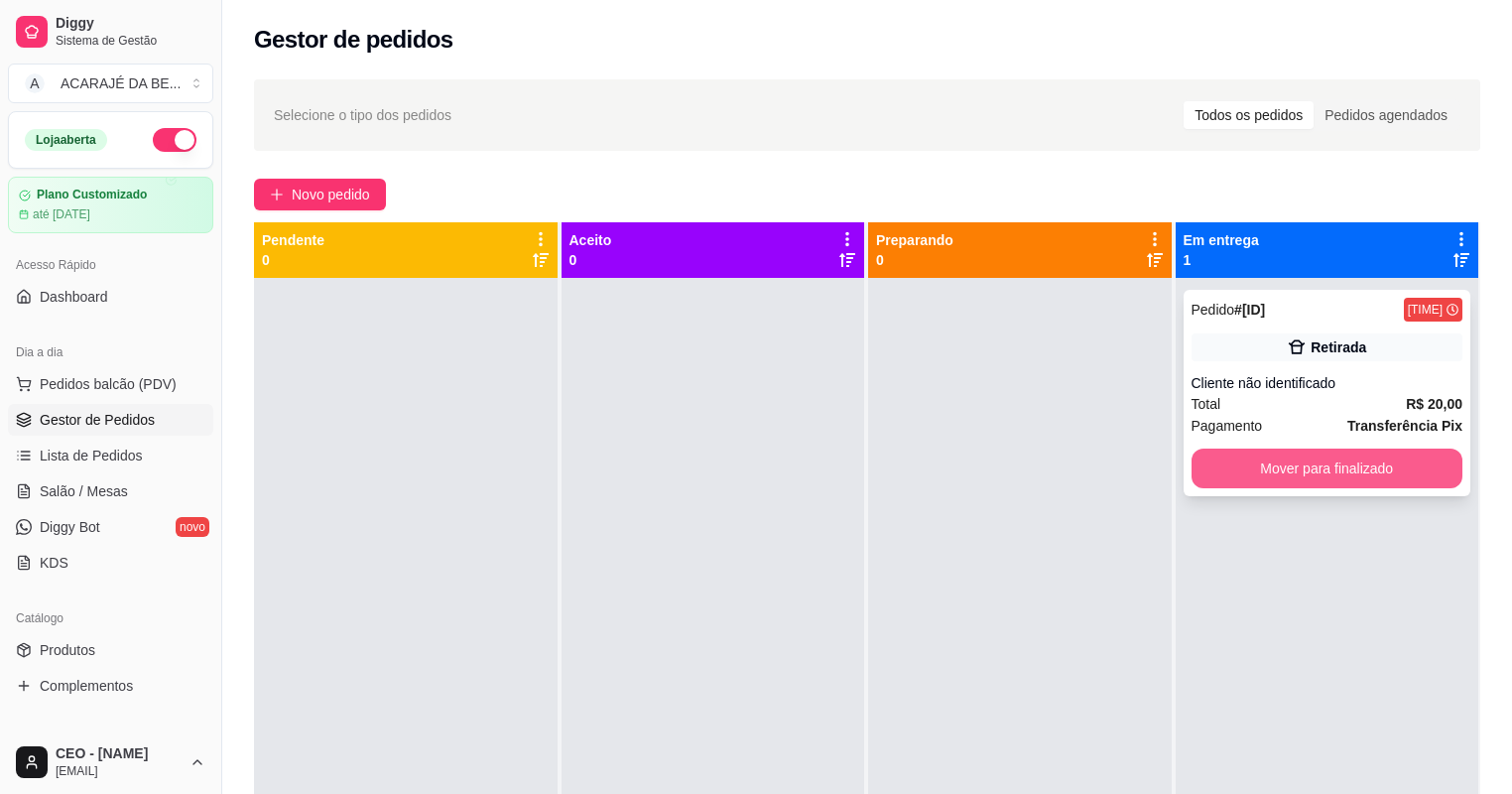 click on "Mover para finalizado" at bounding box center [1327, 468] 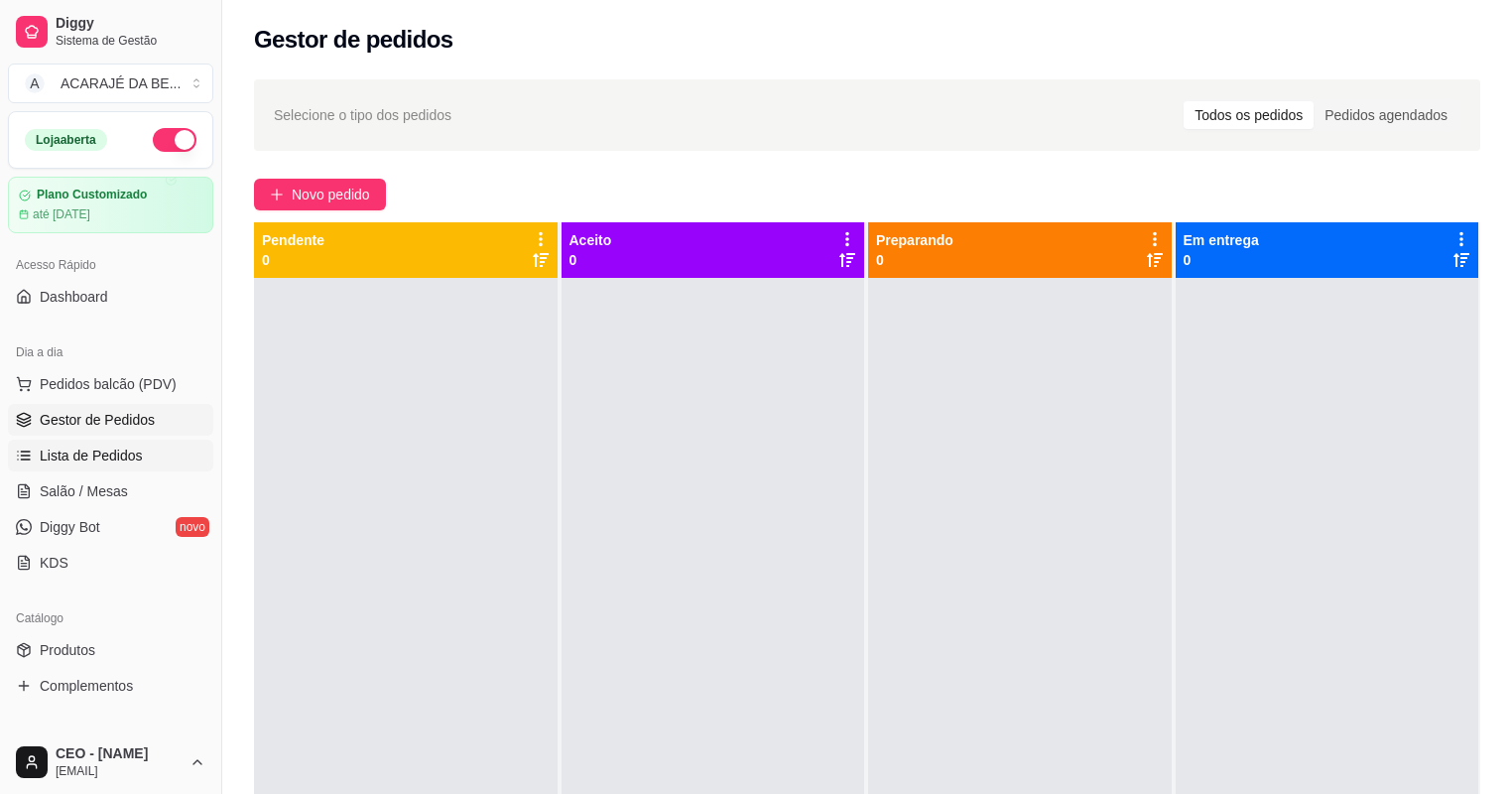 click on "Lista de Pedidos" at bounding box center [110, 456] 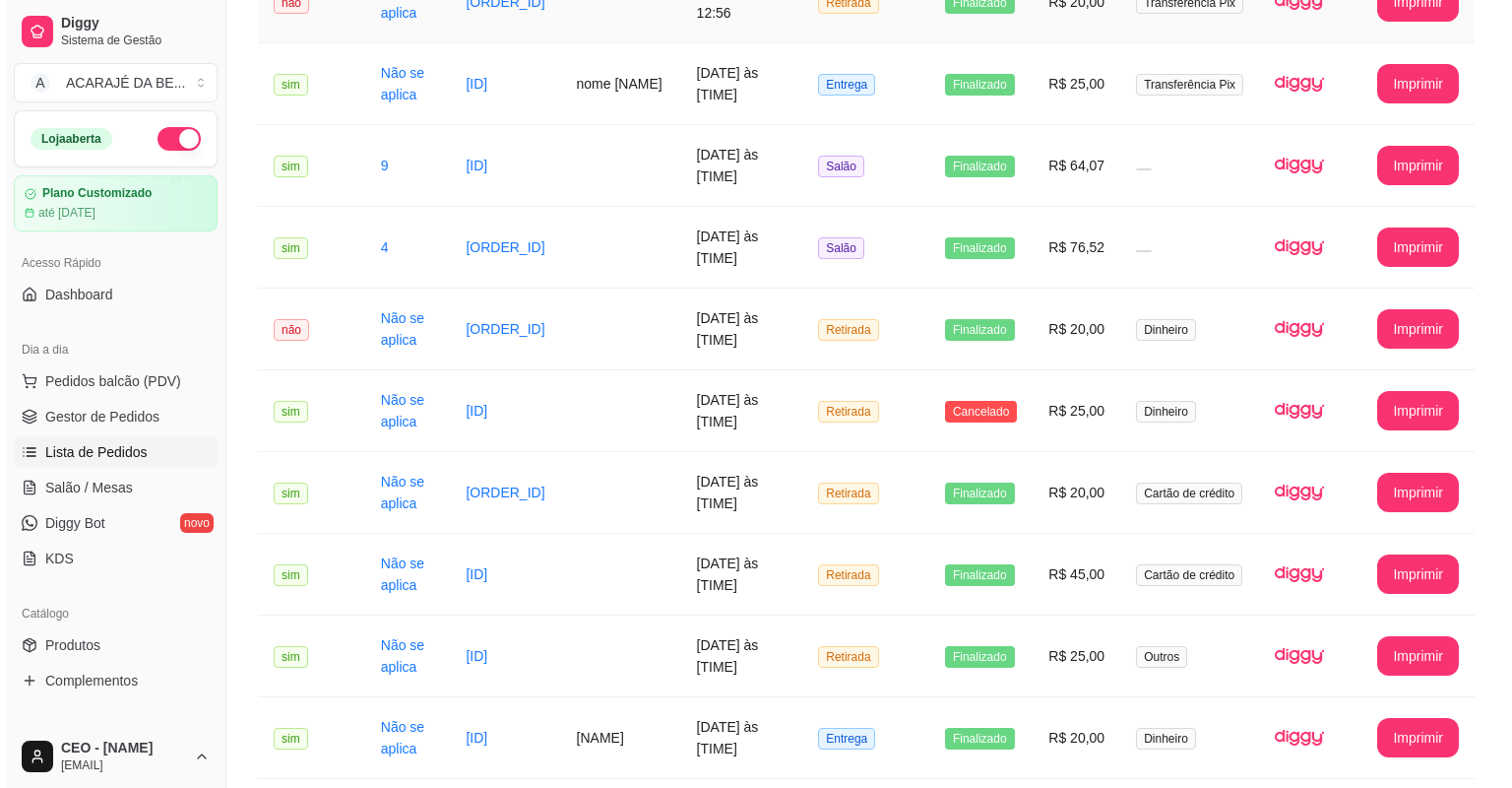 scroll, scrollTop: 1418, scrollLeft: 0, axis: vertical 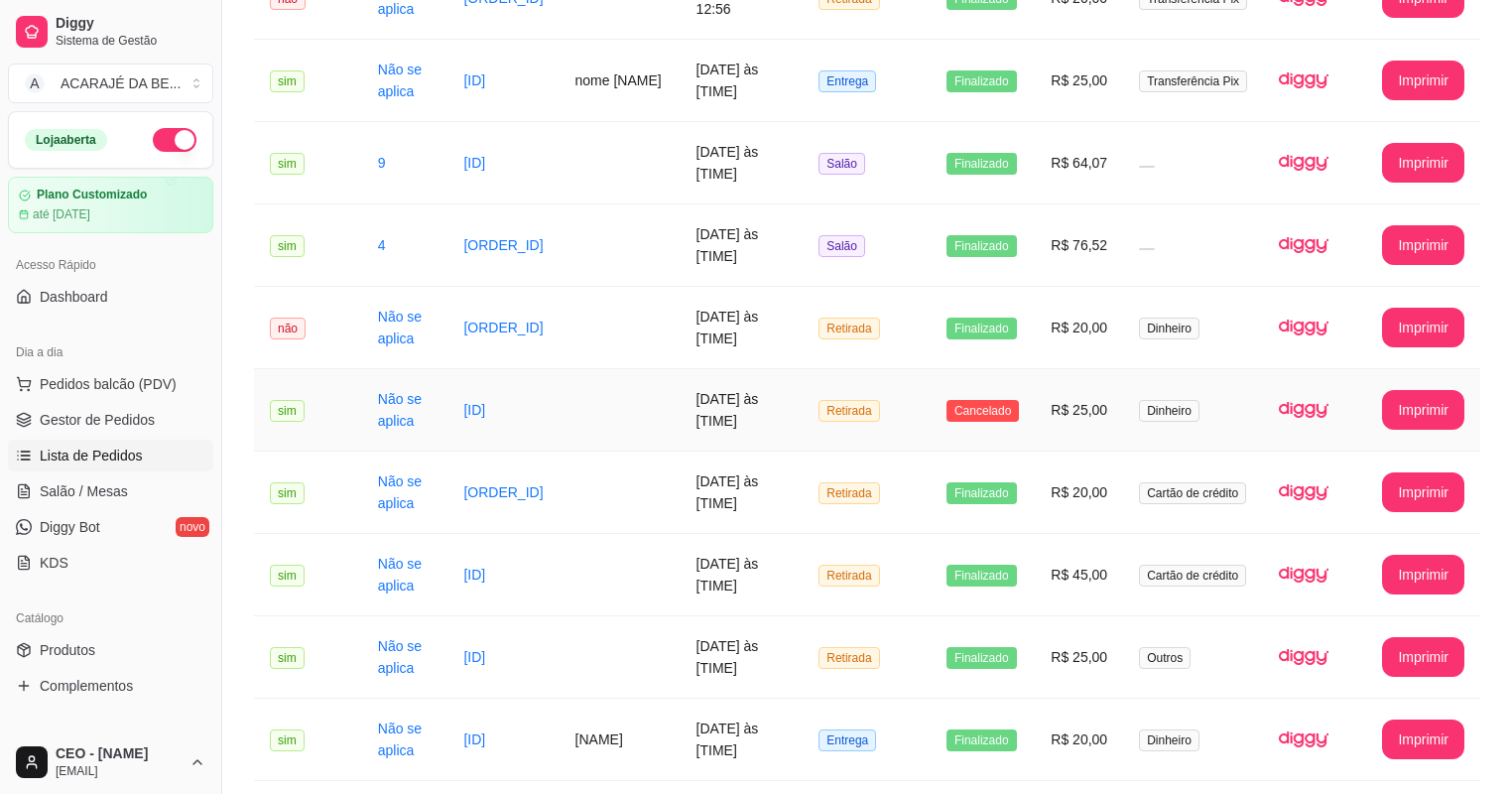 click on "R$ 25,00" at bounding box center [1078, 410] 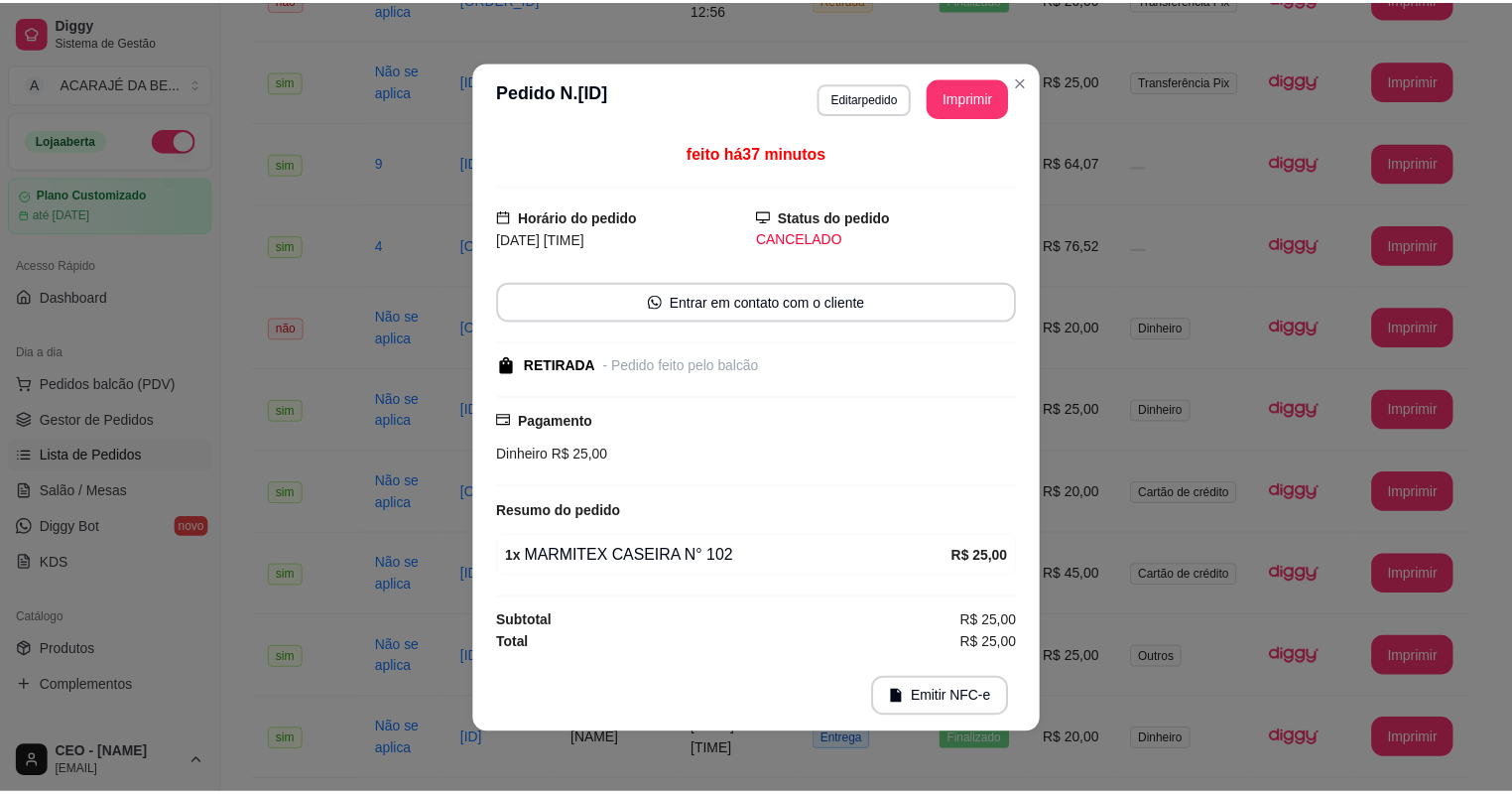 scroll, scrollTop: 1, scrollLeft: 0, axis: vertical 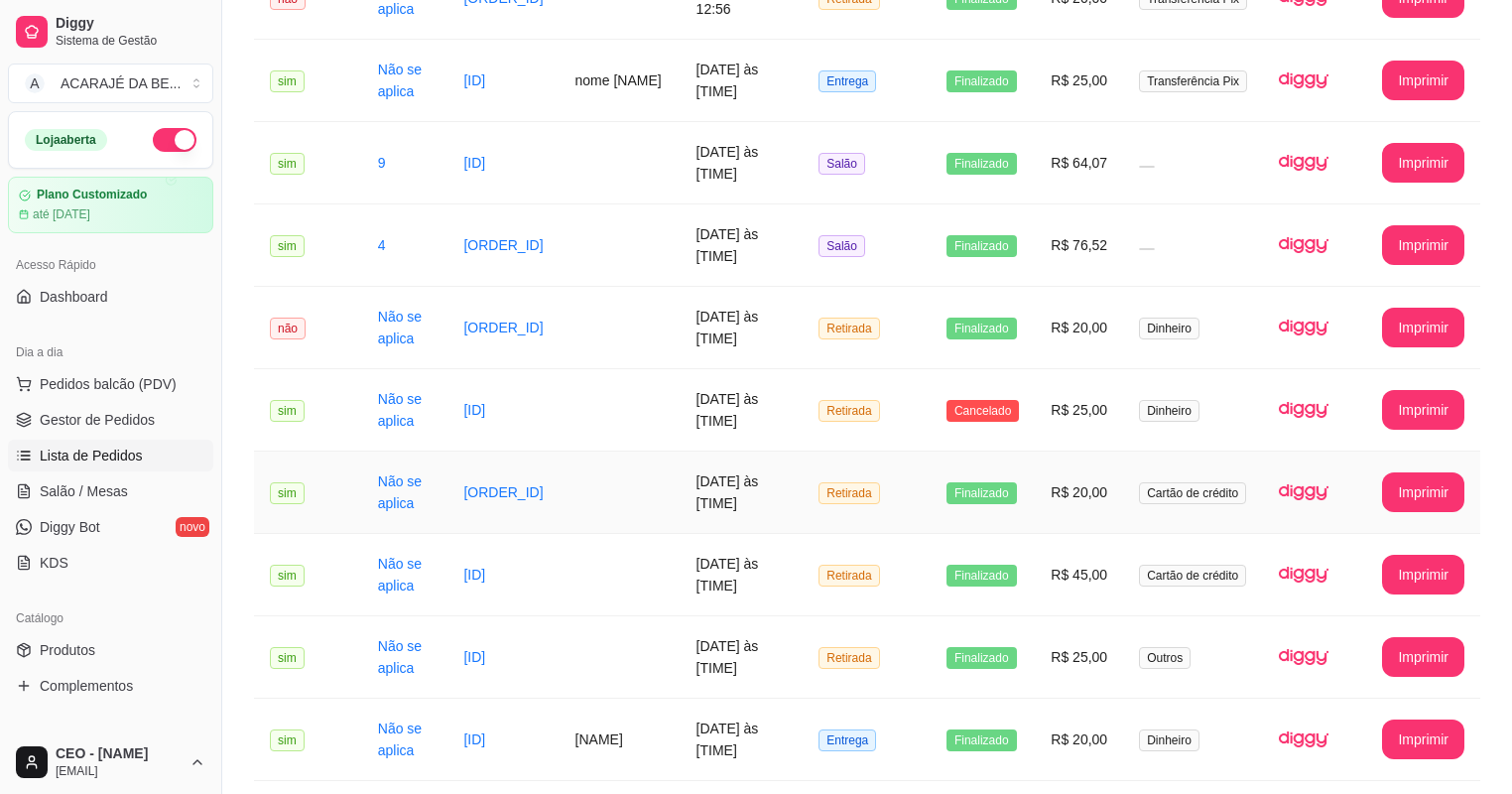 click on "Cartão de crédito" at bounding box center [1193, 492] 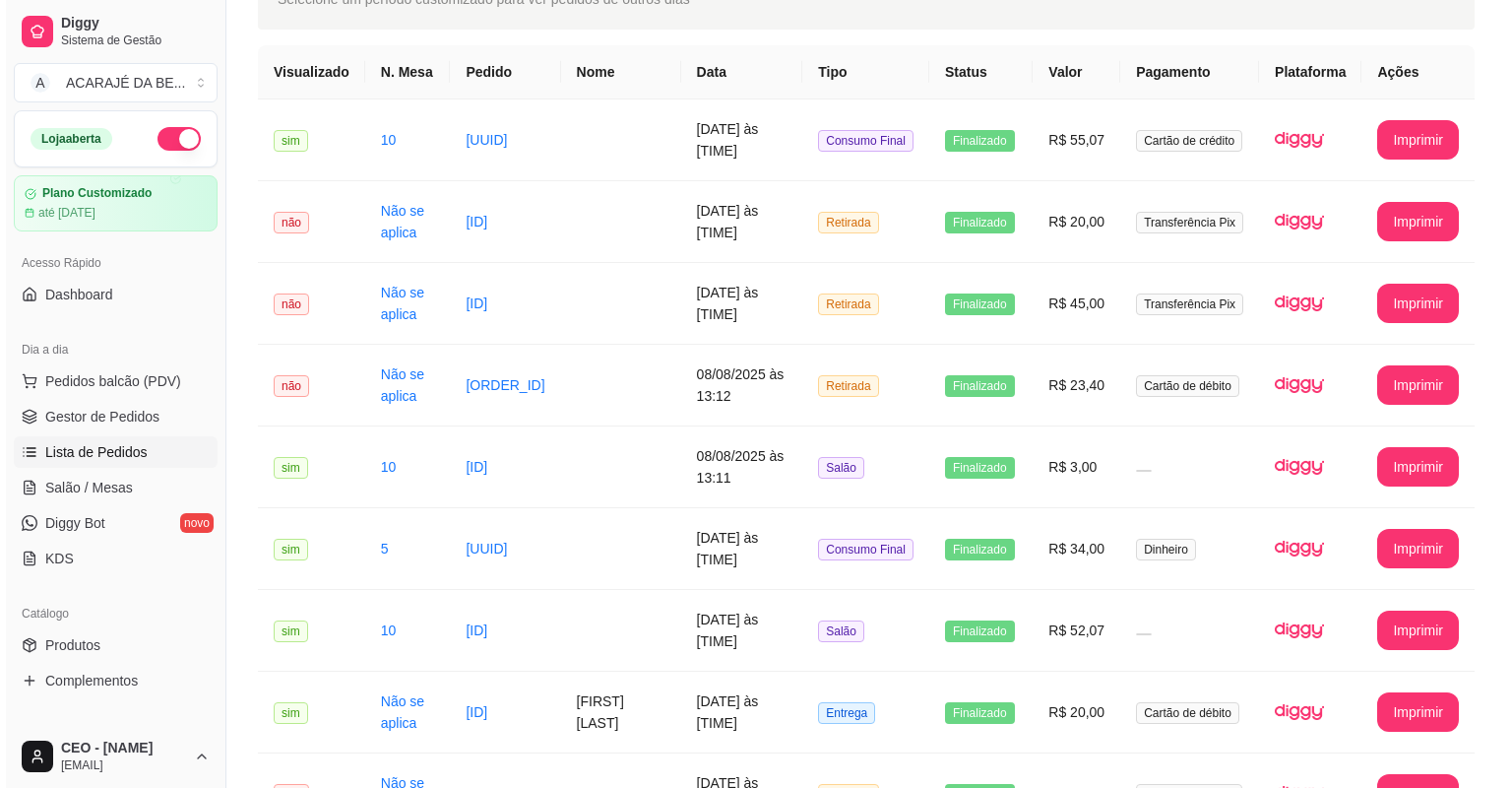 scroll, scrollTop: 0, scrollLeft: 0, axis: both 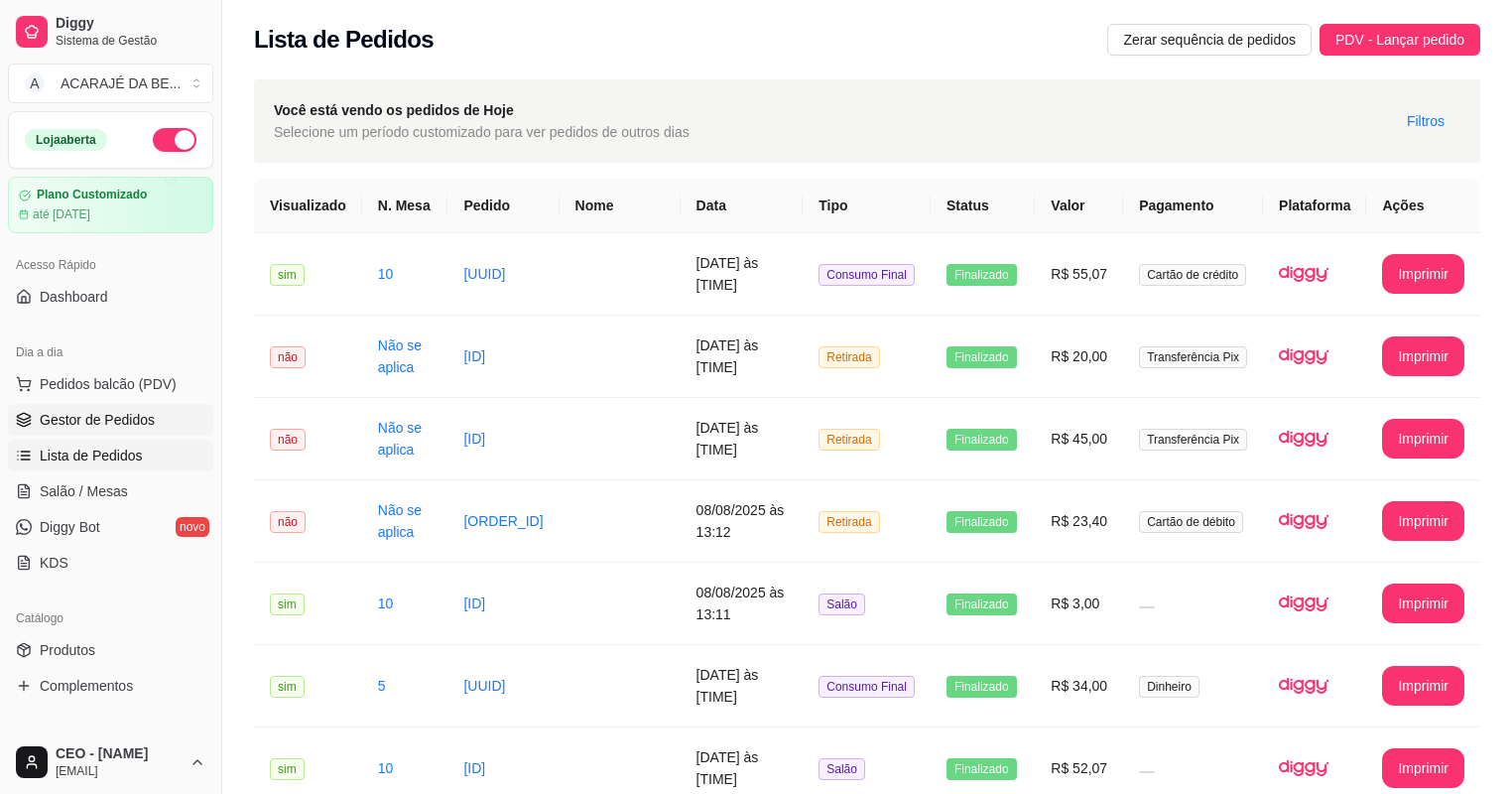click on "Gestor de Pedidos" at bounding box center (97, 420) 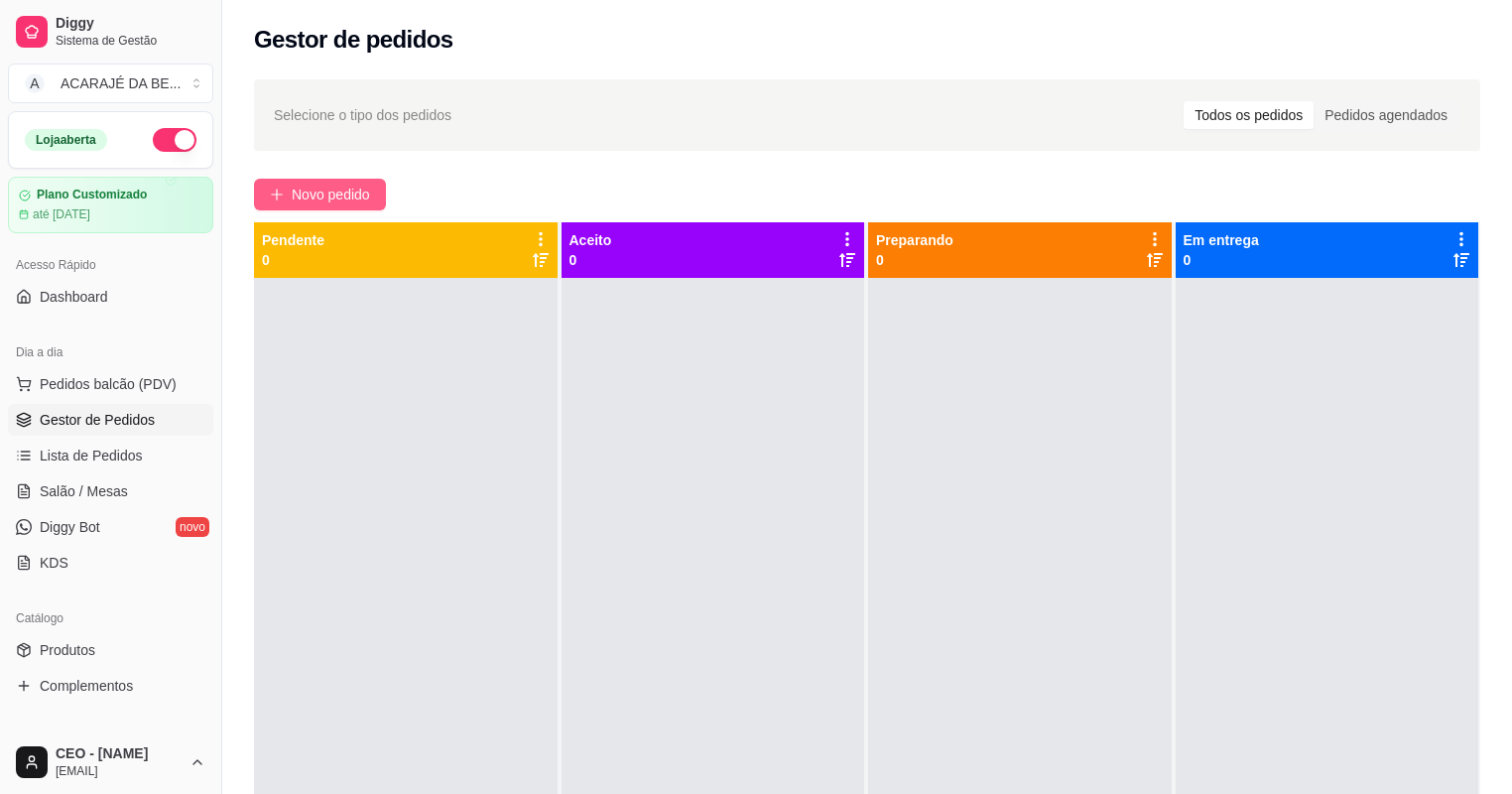 click on "Novo pedido" at bounding box center [330, 195] 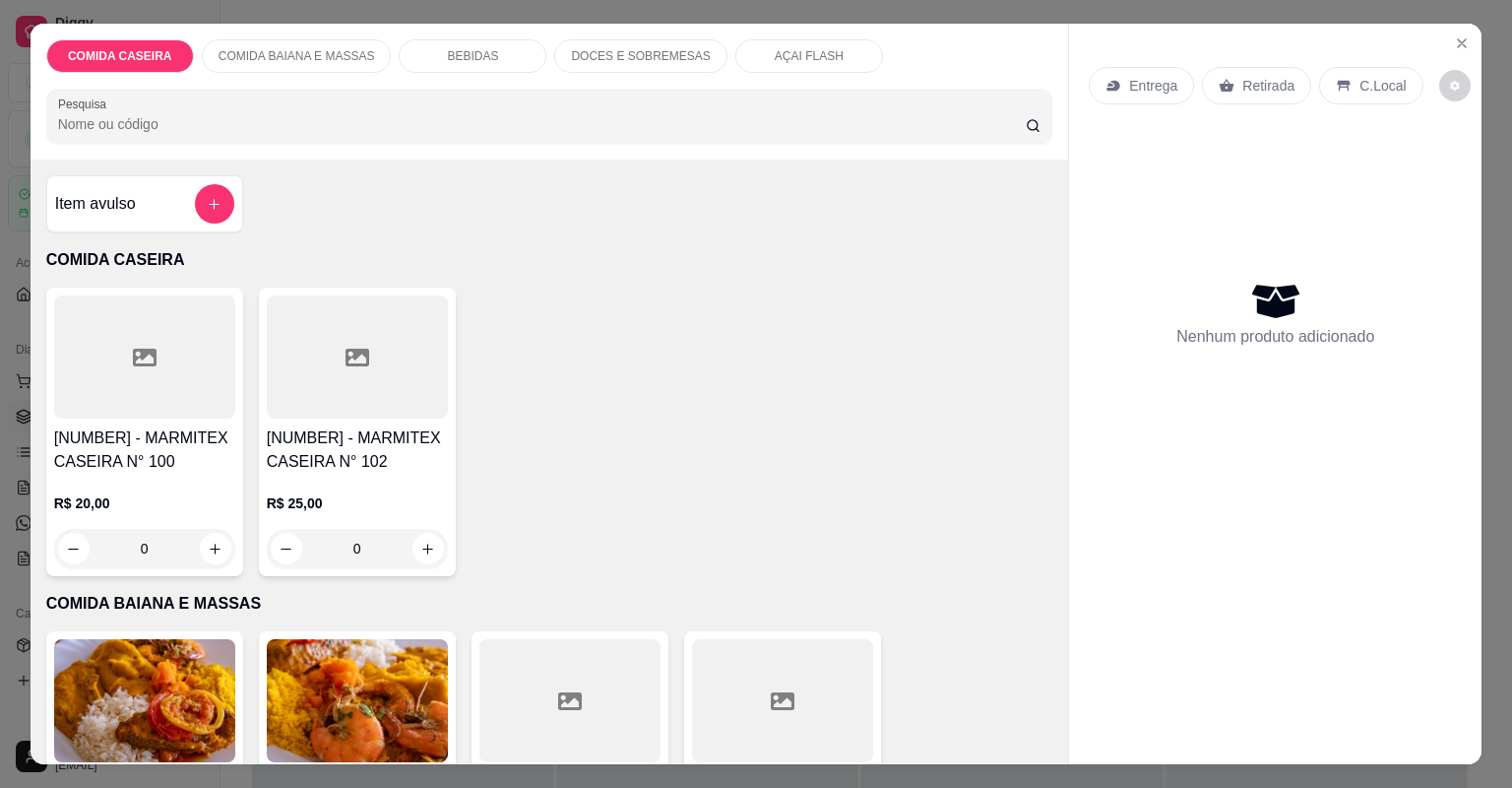 click on "[NUMBER] - MARMITEX CASEIRA N° 100" at bounding box center [145, 450] 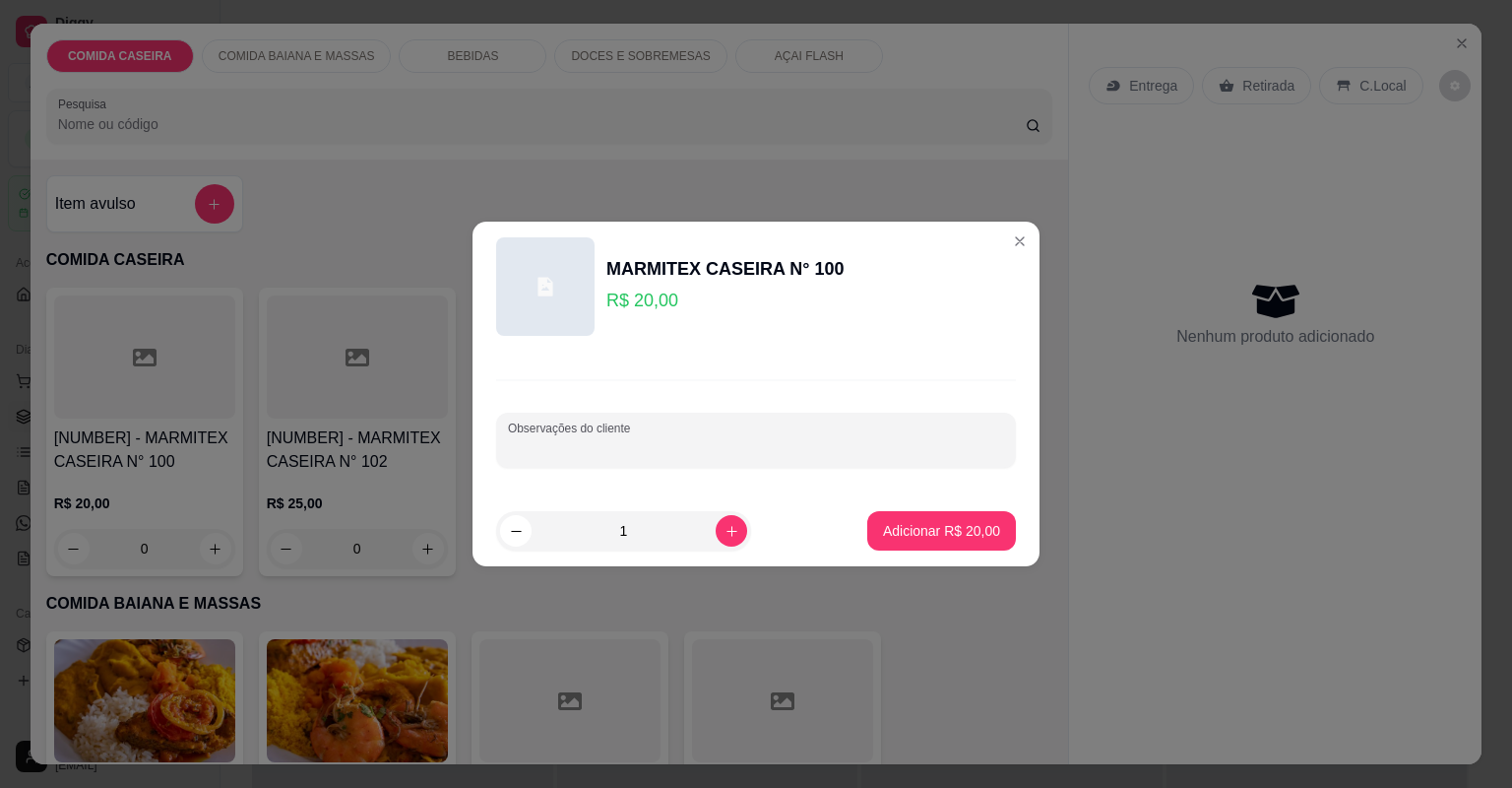 click on "Observações do cliente" at bounding box center (756, 448) 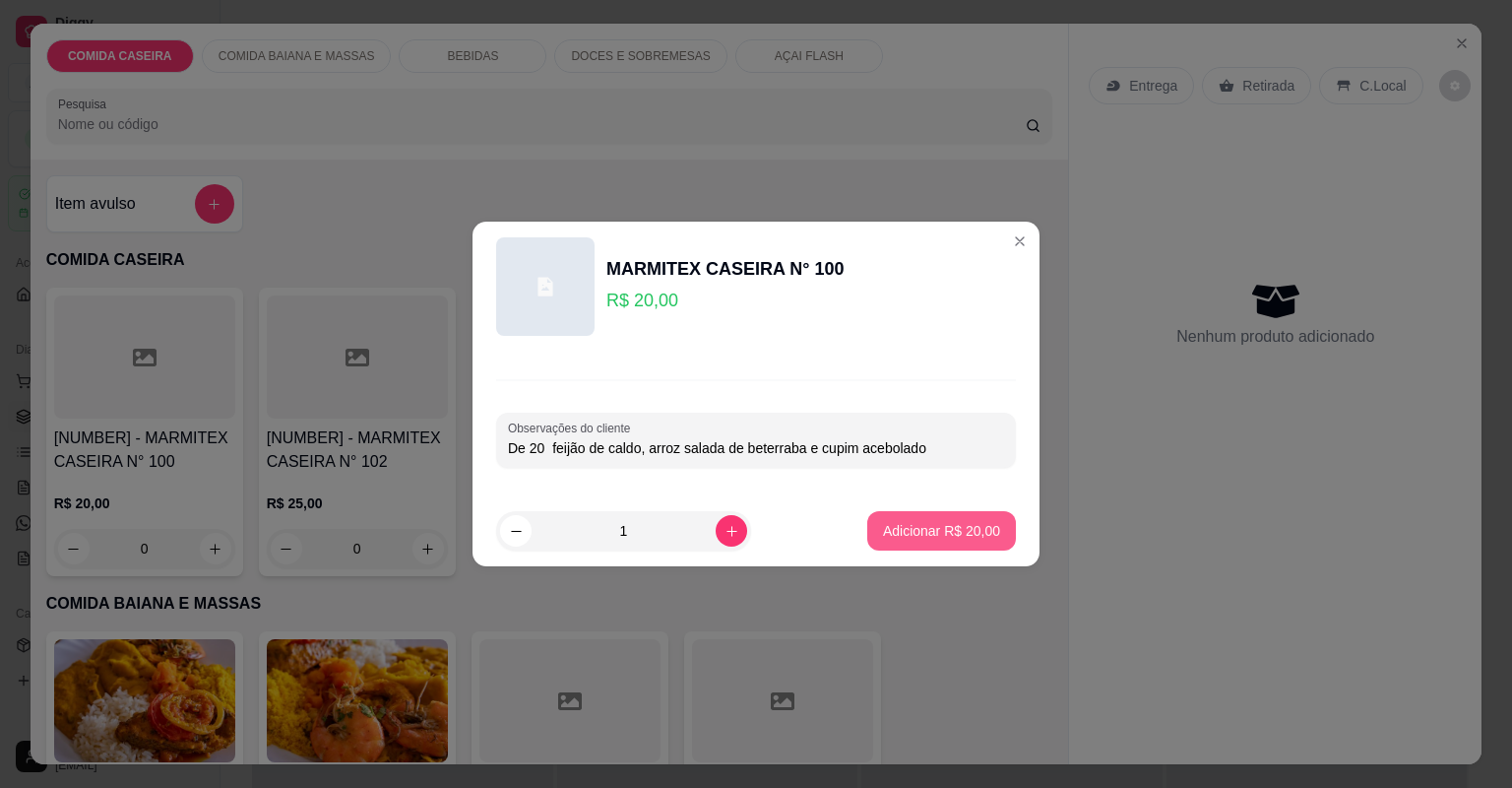 type on "De 20  feijão de caldo, arroz salada de beterraba e cupim acebolado" 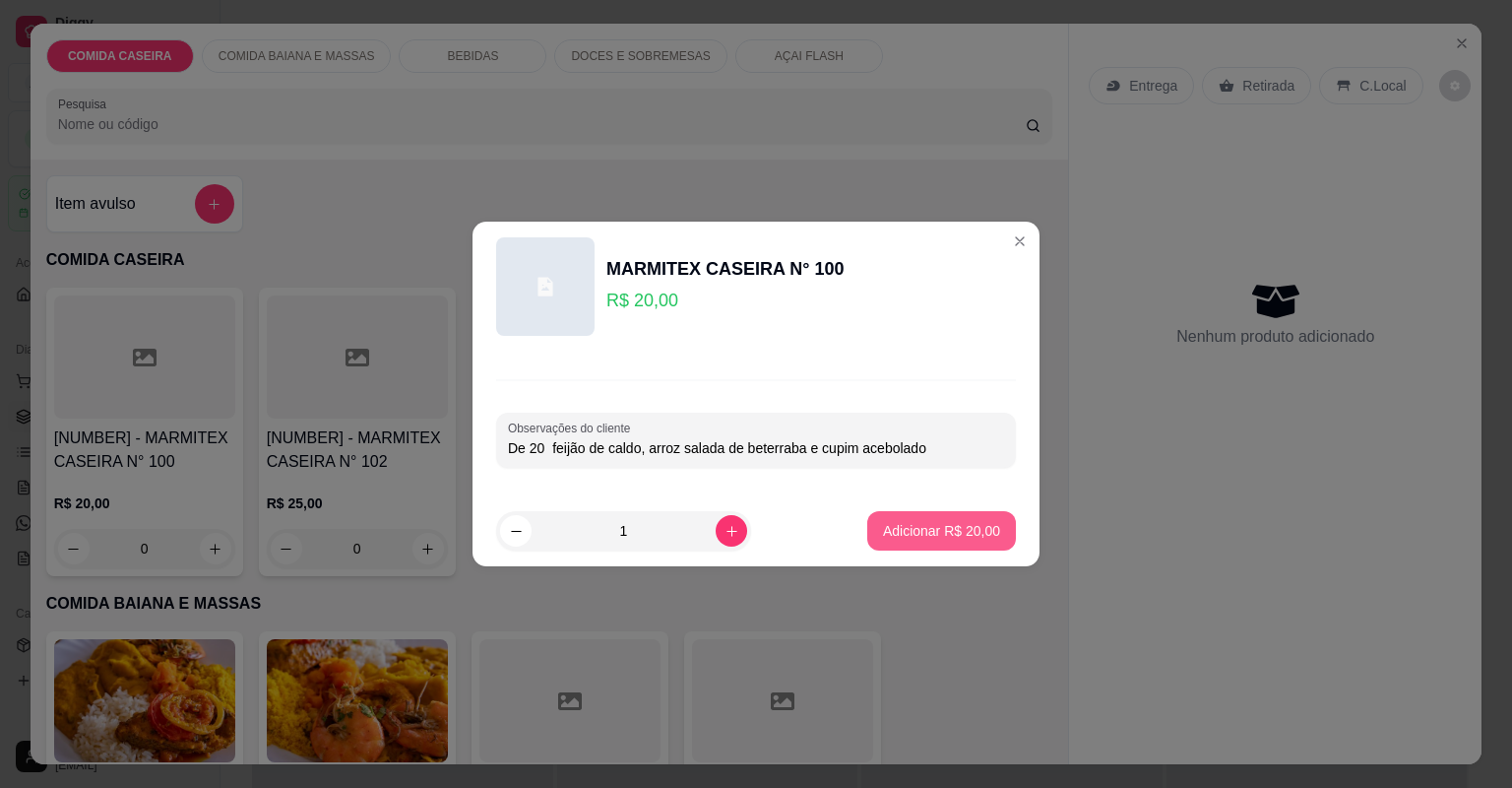 click on "Adicionar   R$ 20,00" at bounding box center [941, 531] 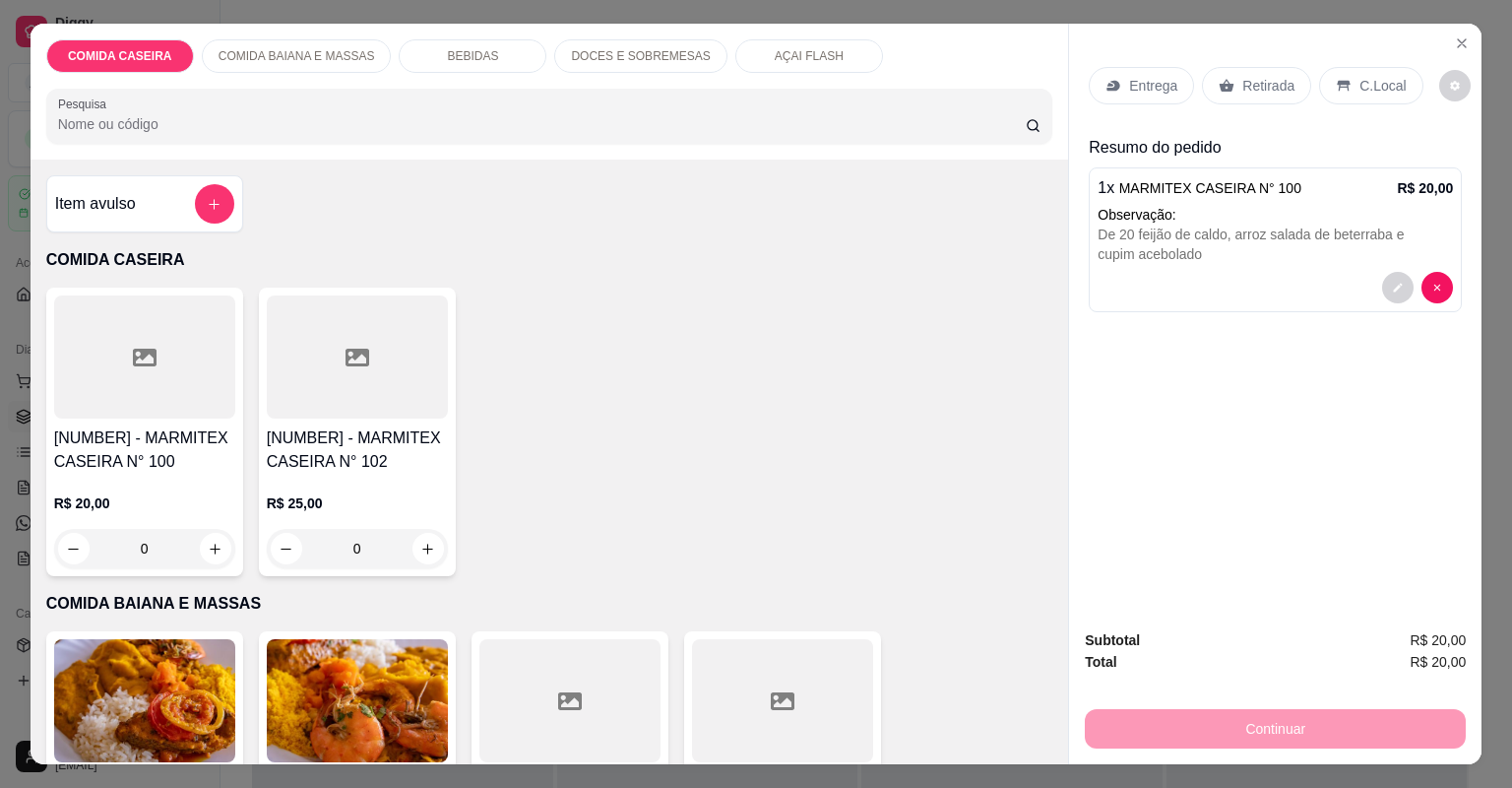 click on "Entrega" at bounding box center [1141, 86] 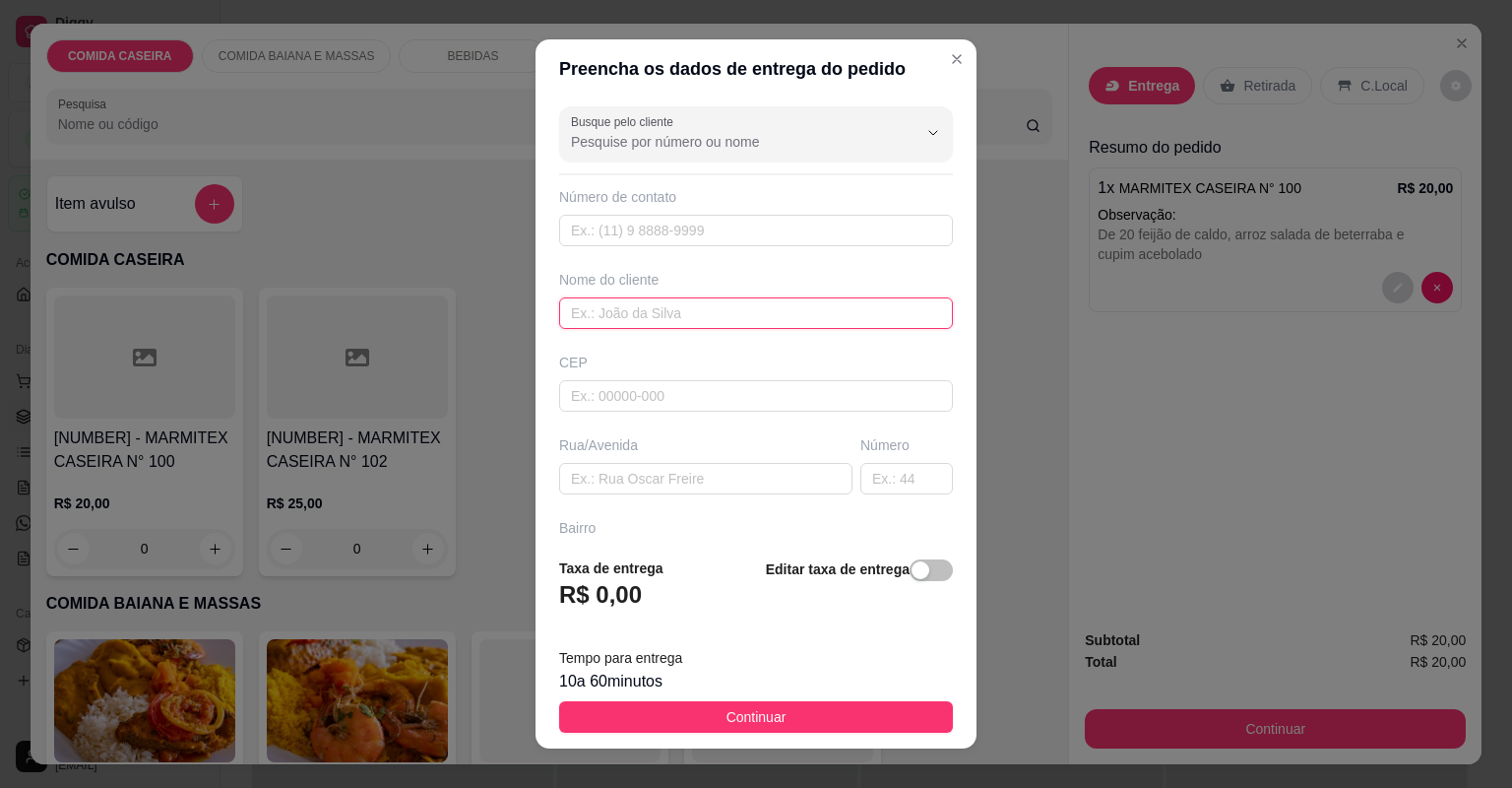 click at bounding box center [756, 313] 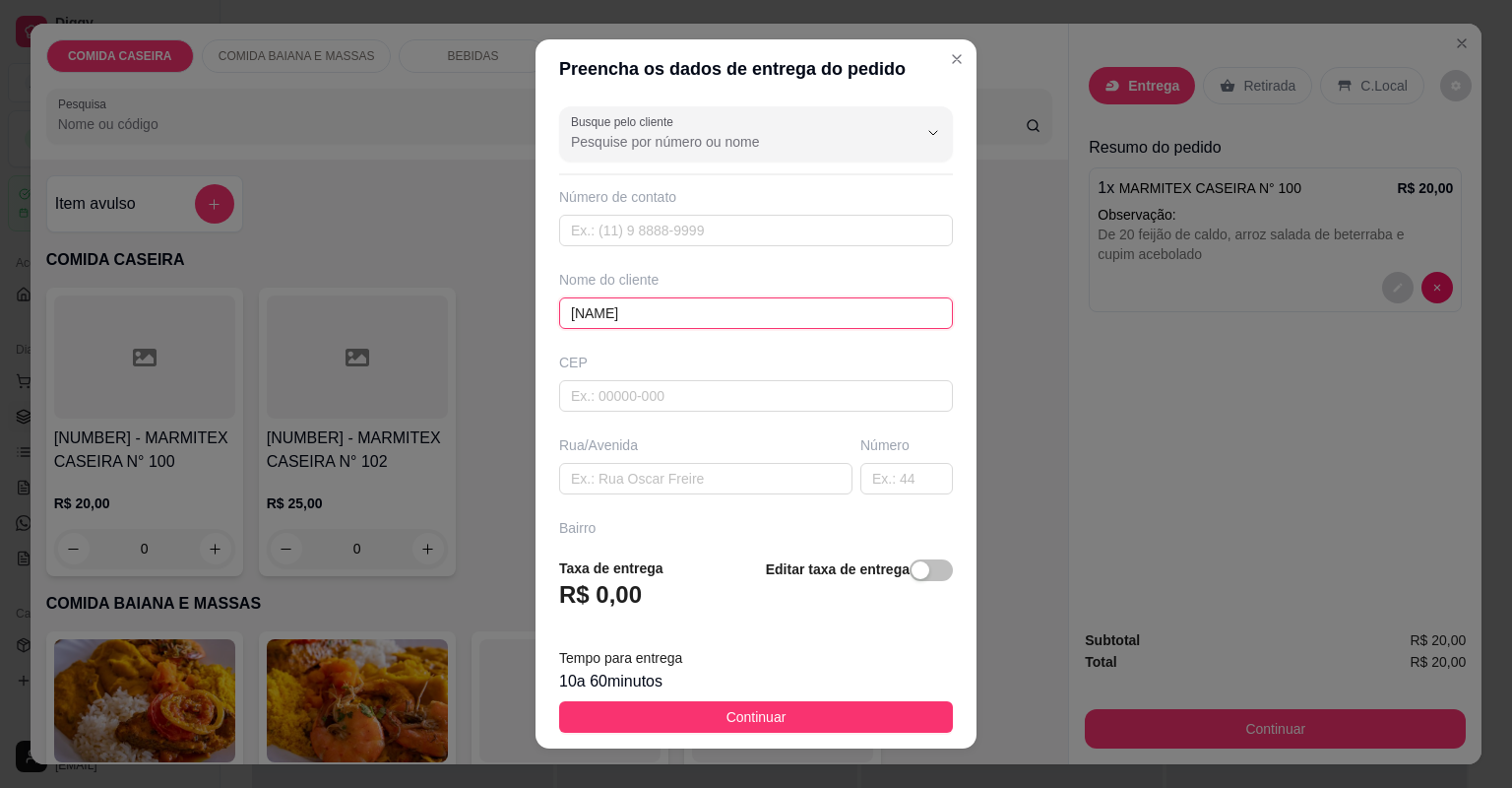 type on "[NAME]" 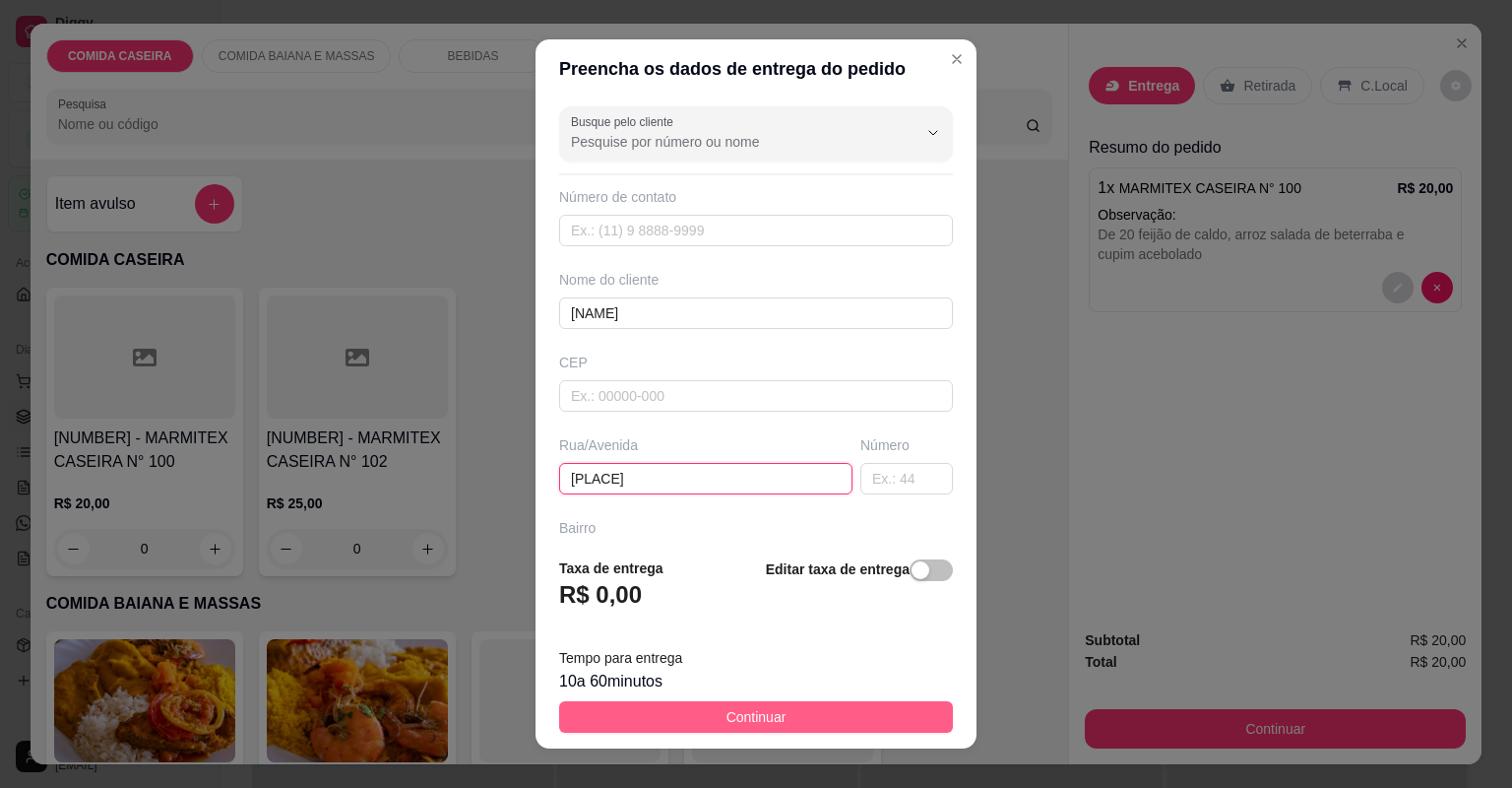 type on "[PLACE]" 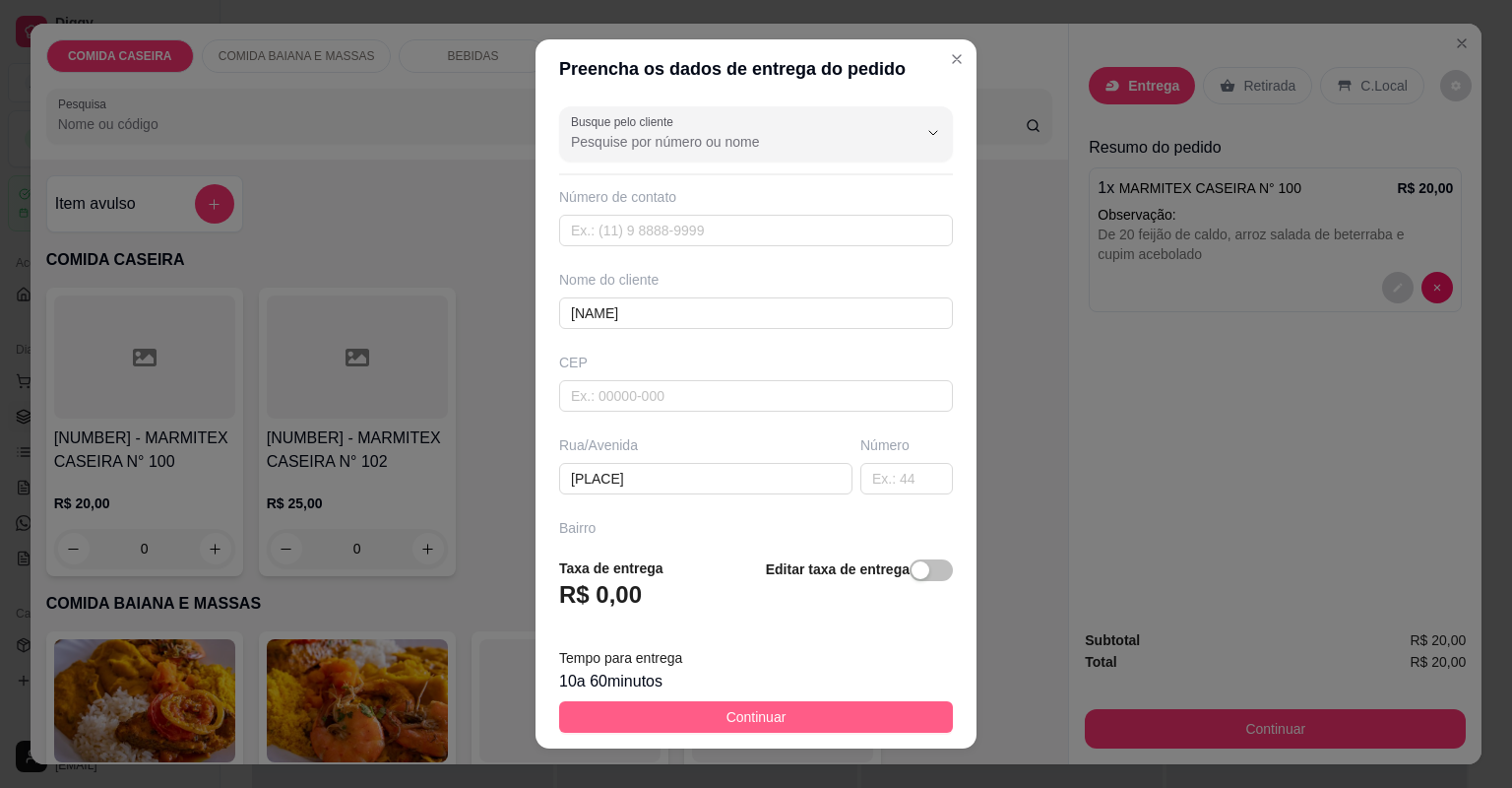 click on "Continuar" at bounding box center [756, 717] 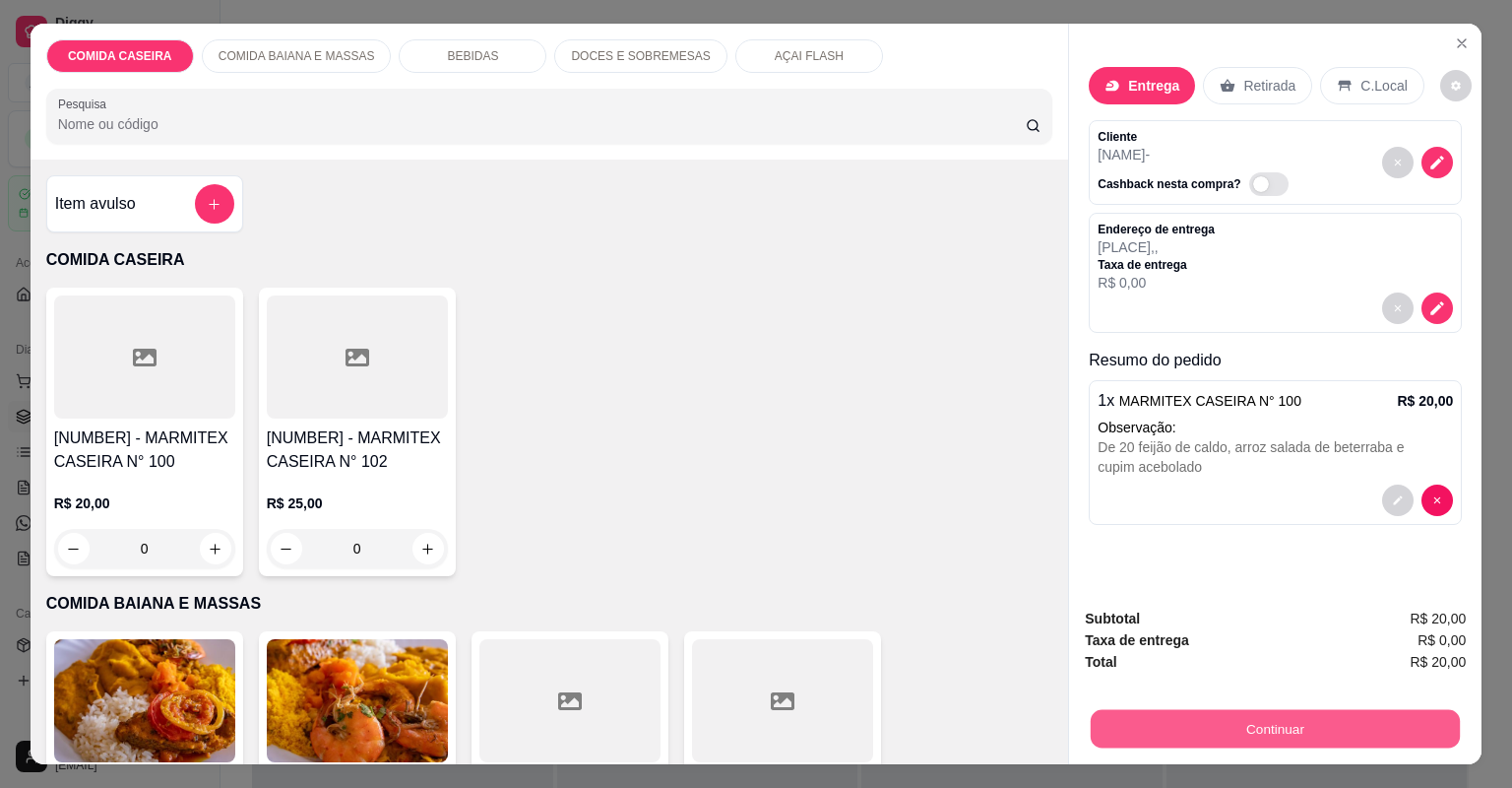 click on "Continuar" at bounding box center (1275, 729) 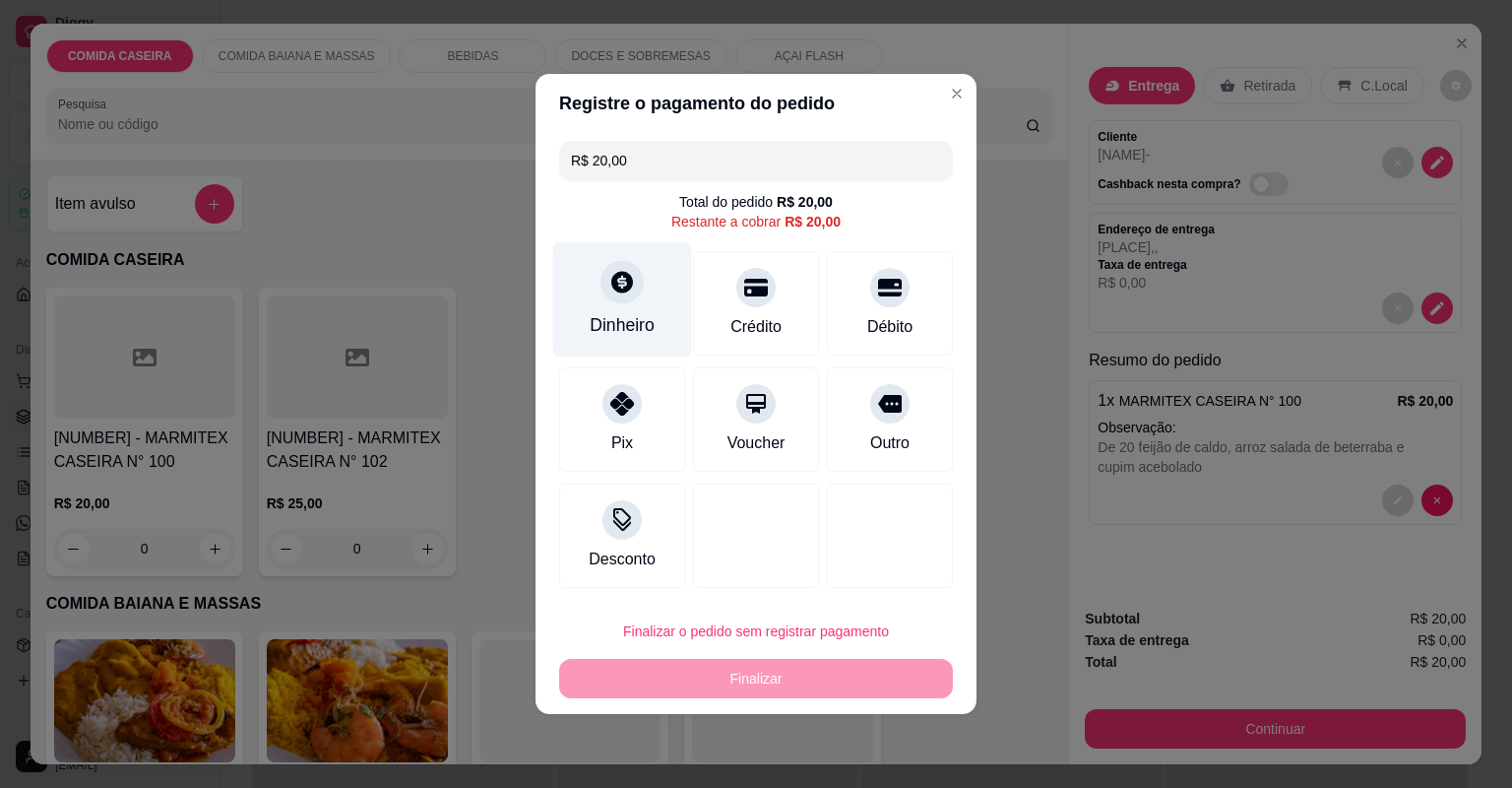 click on "Dinheiro" at bounding box center [622, 325] 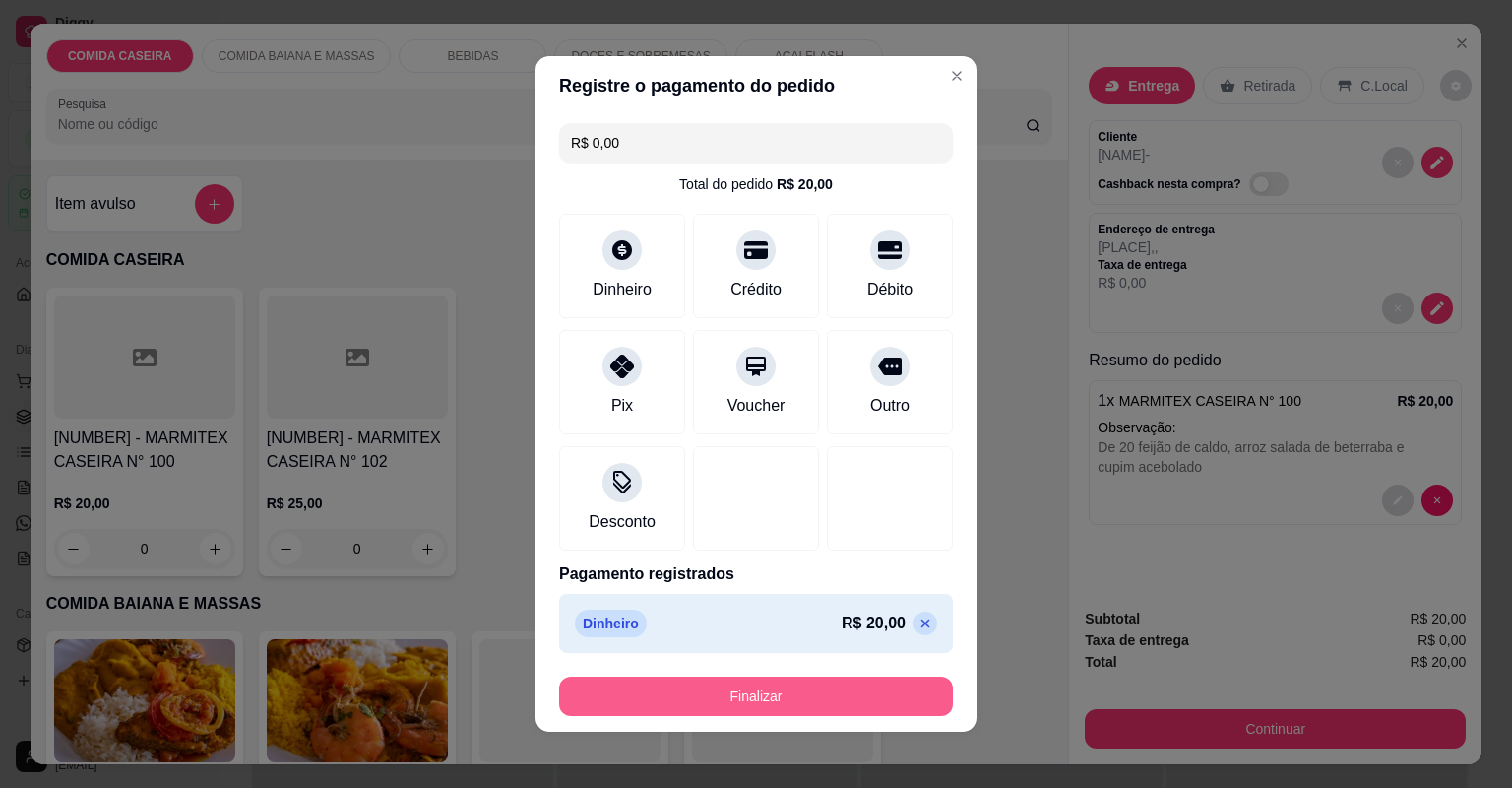 click on "Finalizar" at bounding box center [756, 696] 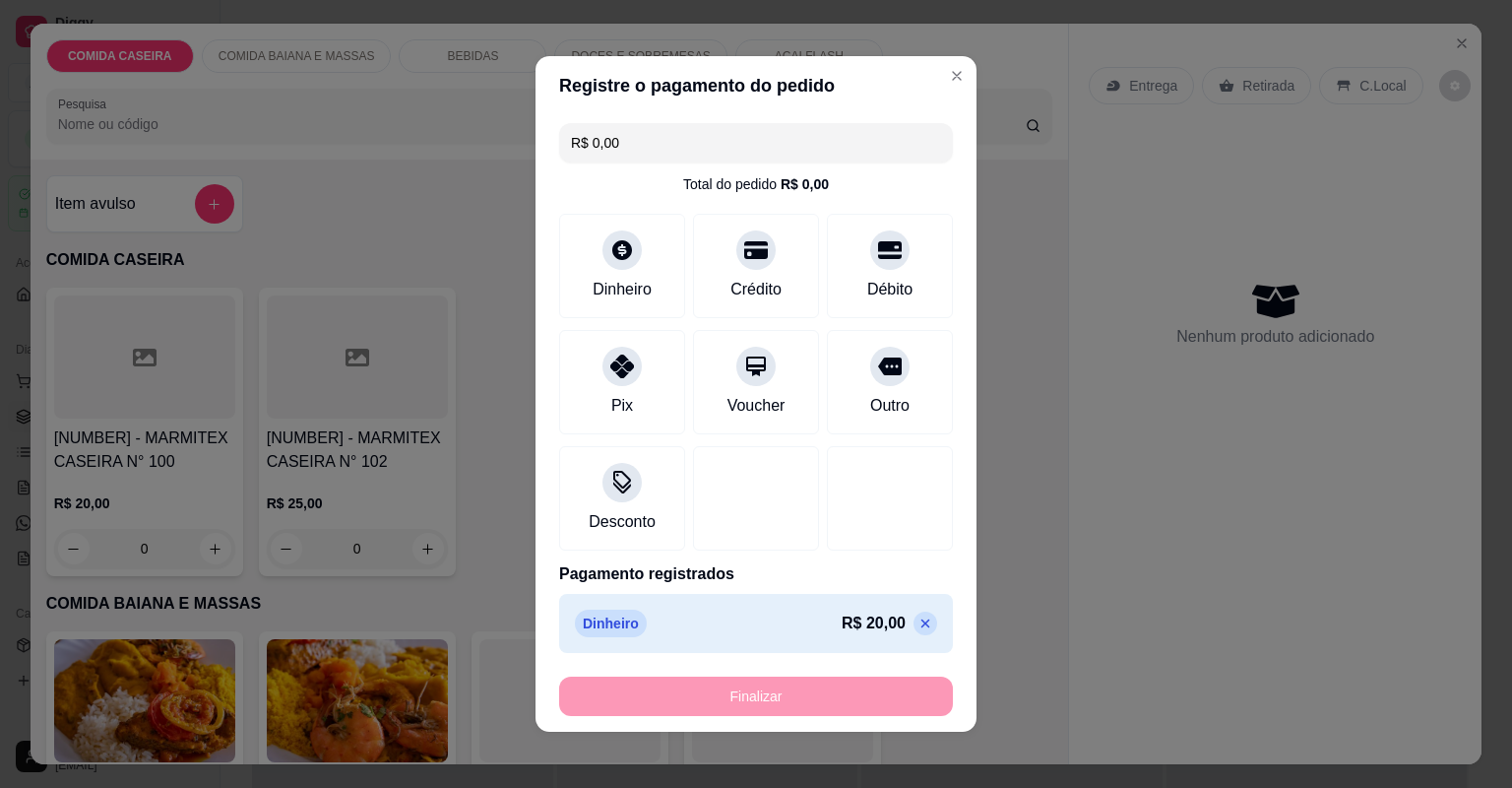 type on "-R$ 20,00" 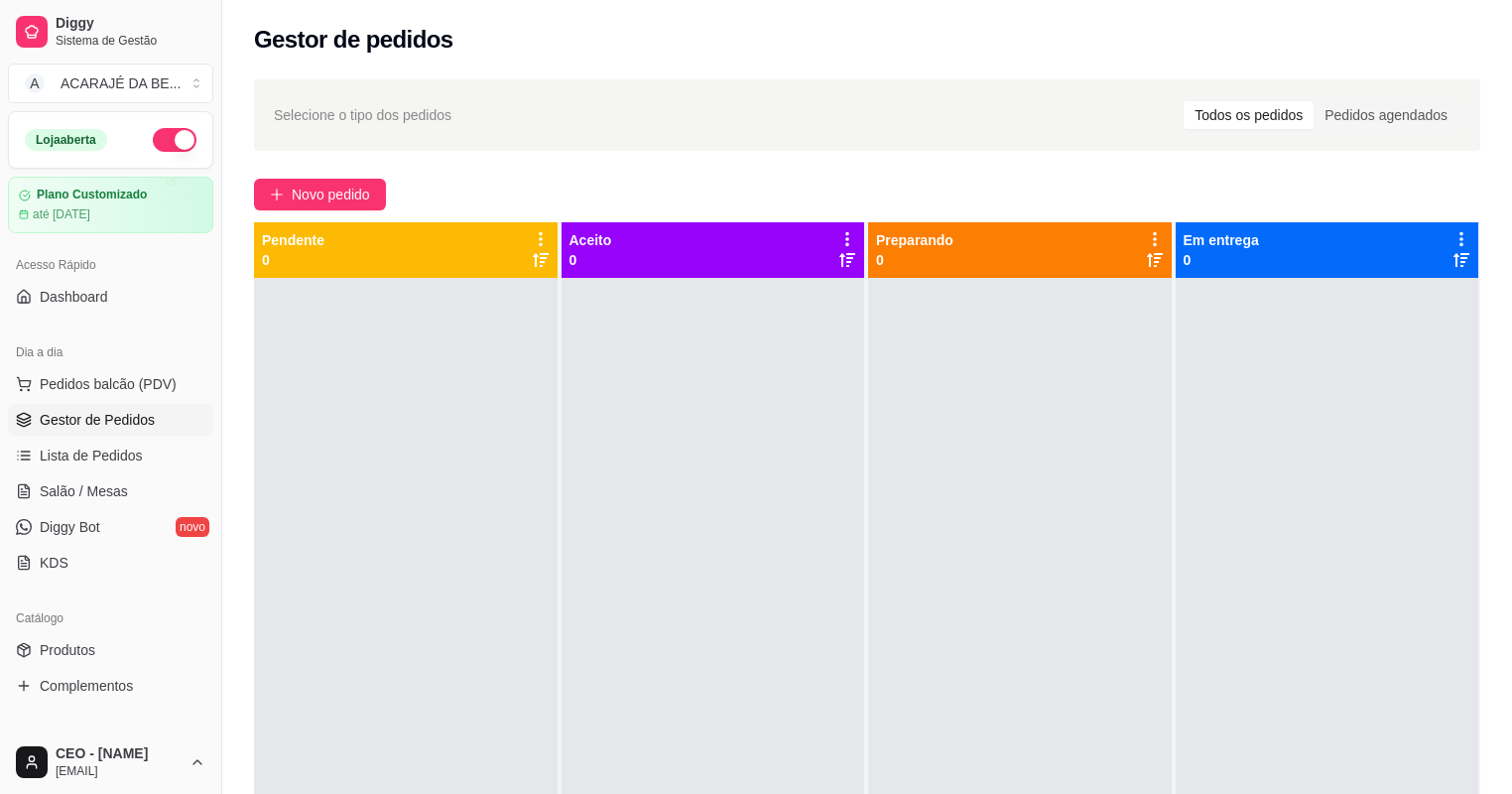 click on "Pedidos balcão (PDV) Gestor de Pedidos Lista de Pedidos Salão / Mesas Diggy Bot novo KDS" at bounding box center (110, 473) 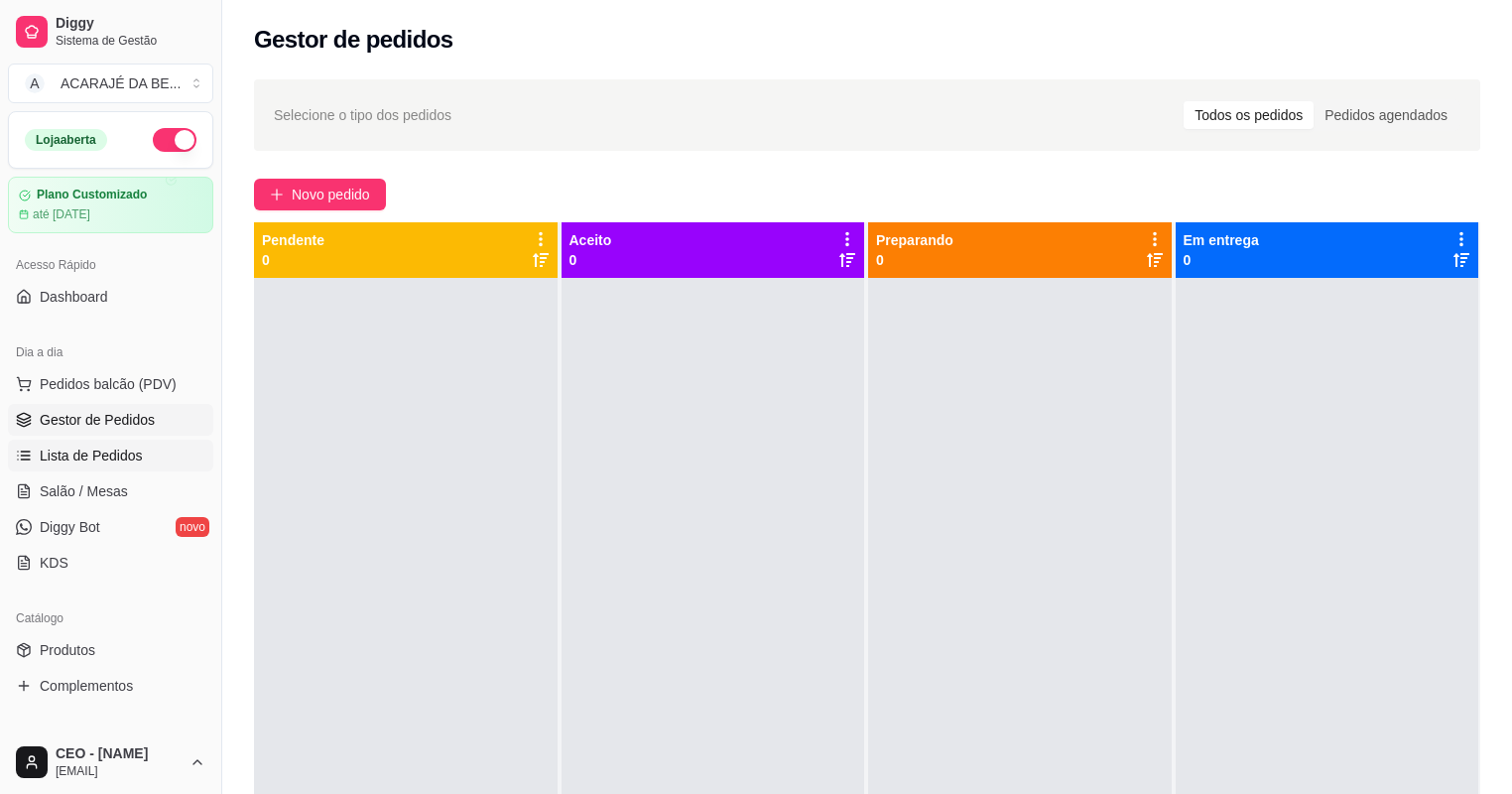 click on "Lista de Pedidos" at bounding box center (91, 456) 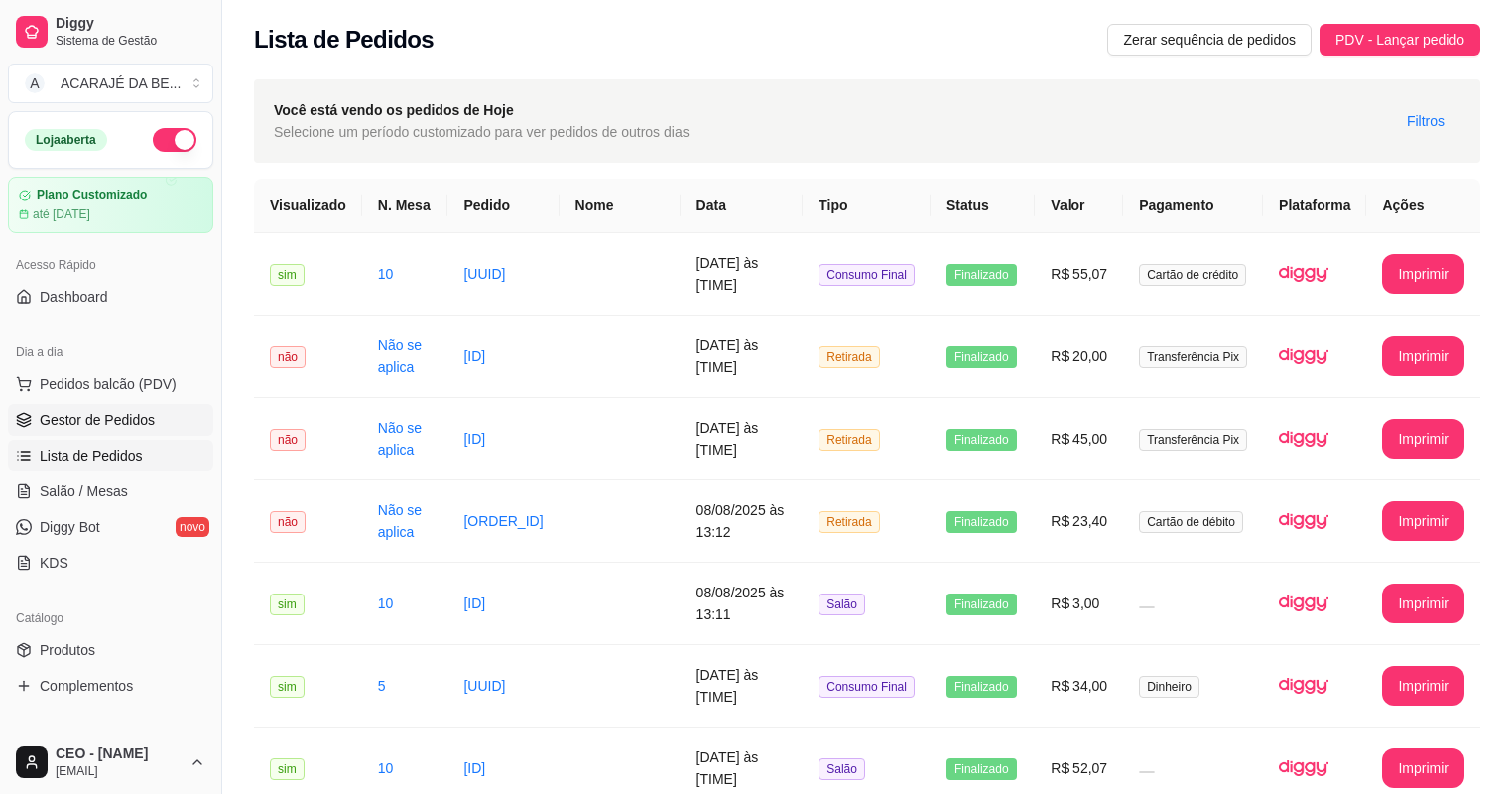 click on "Gestor de Pedidos" at bounding box center [110, 420] 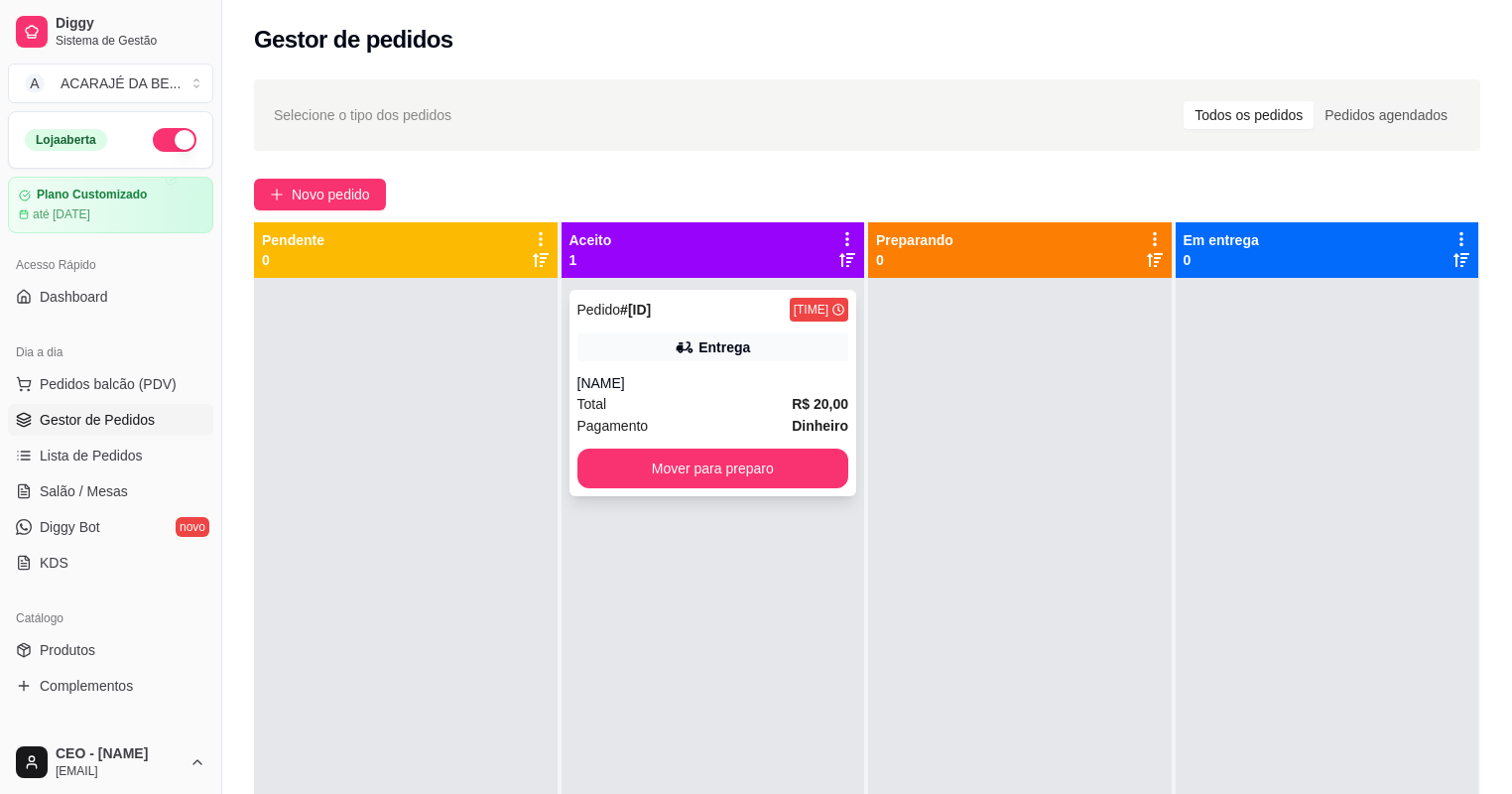 click on "Total R$ 20,00" at bounding box center (713, 404) 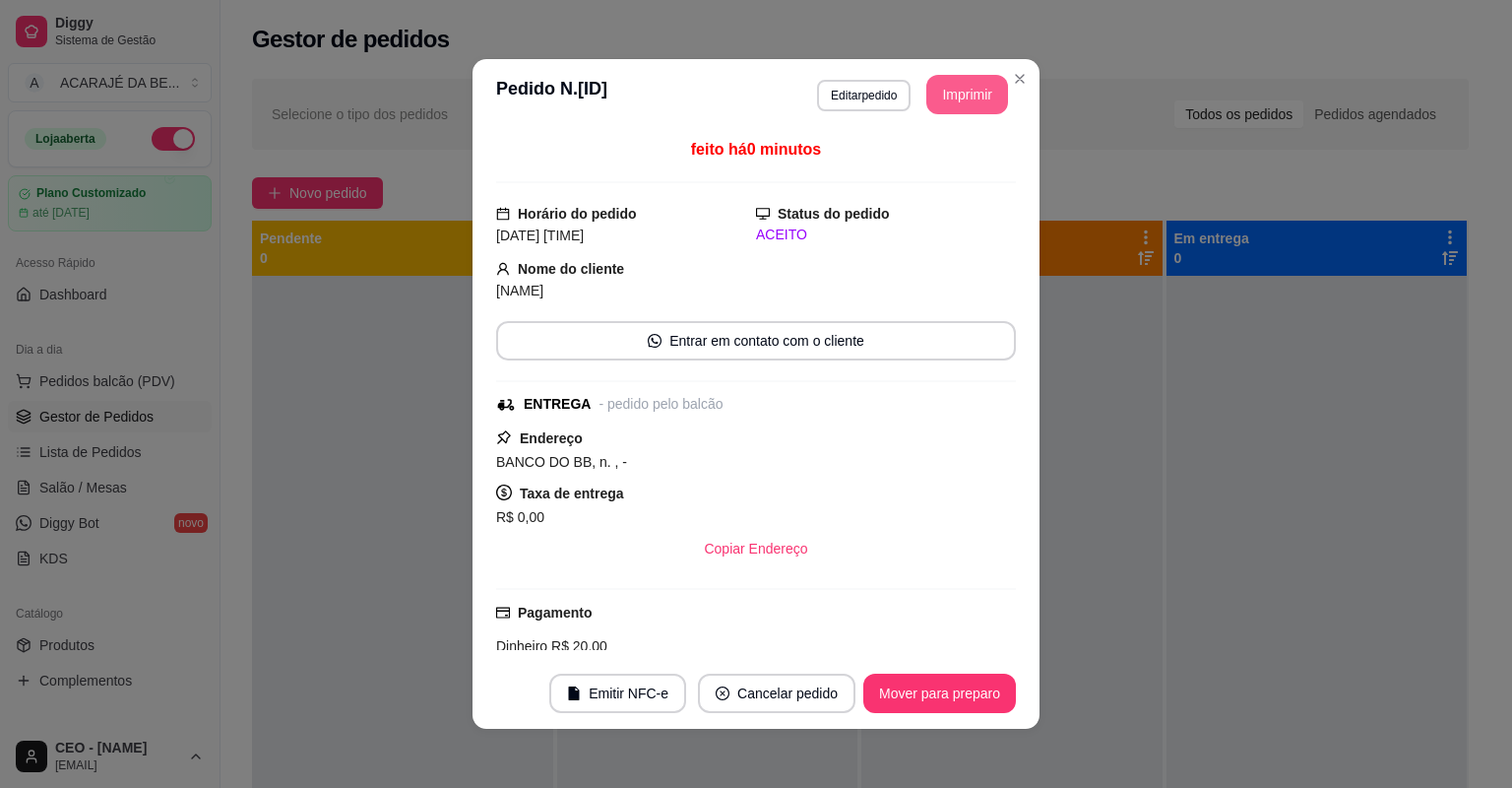 click on "Imprimir" at bounding box center [967, 95] 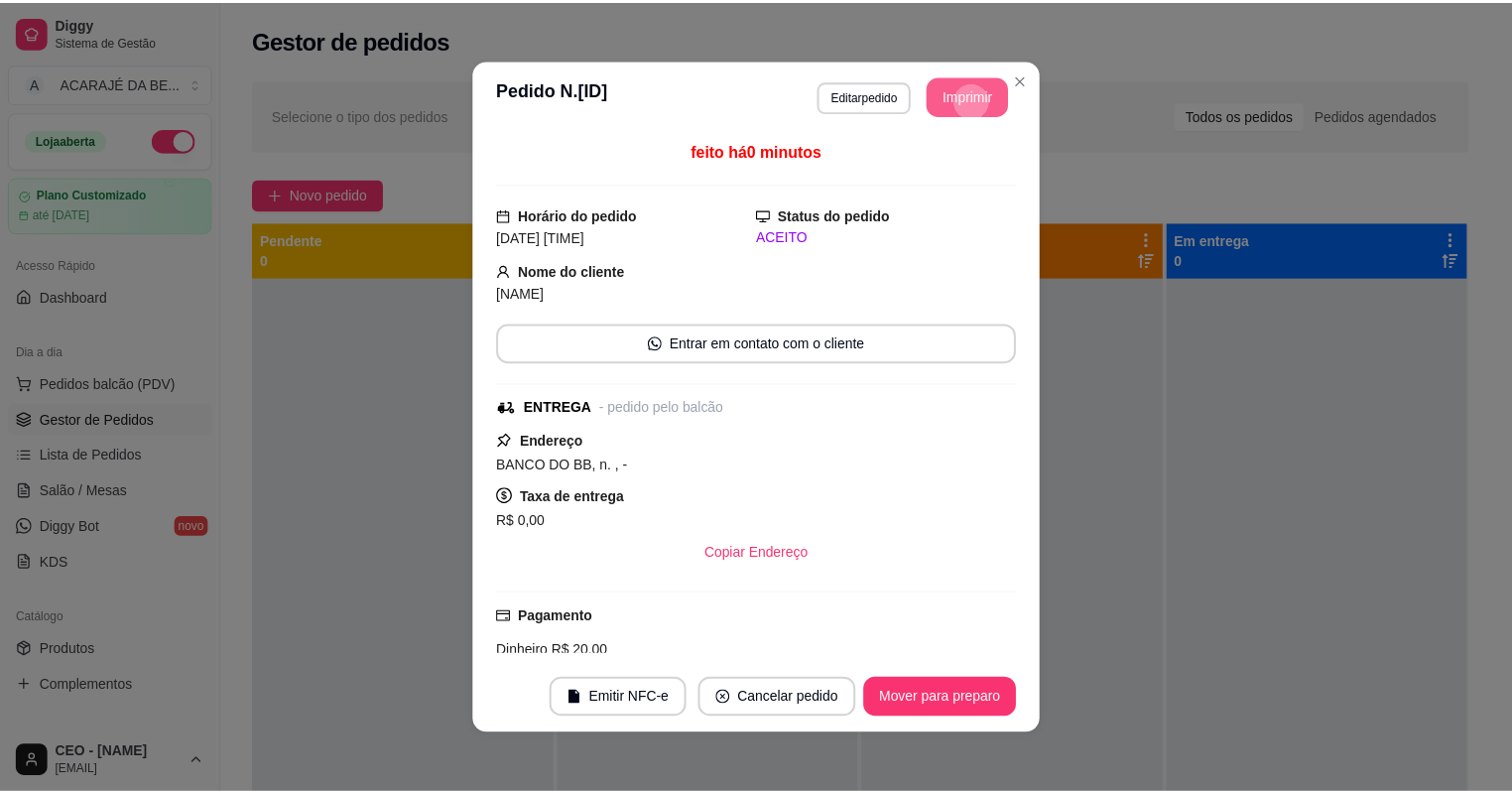 scroll, scrollTop: 0, scrollLeft: 0, axis: both 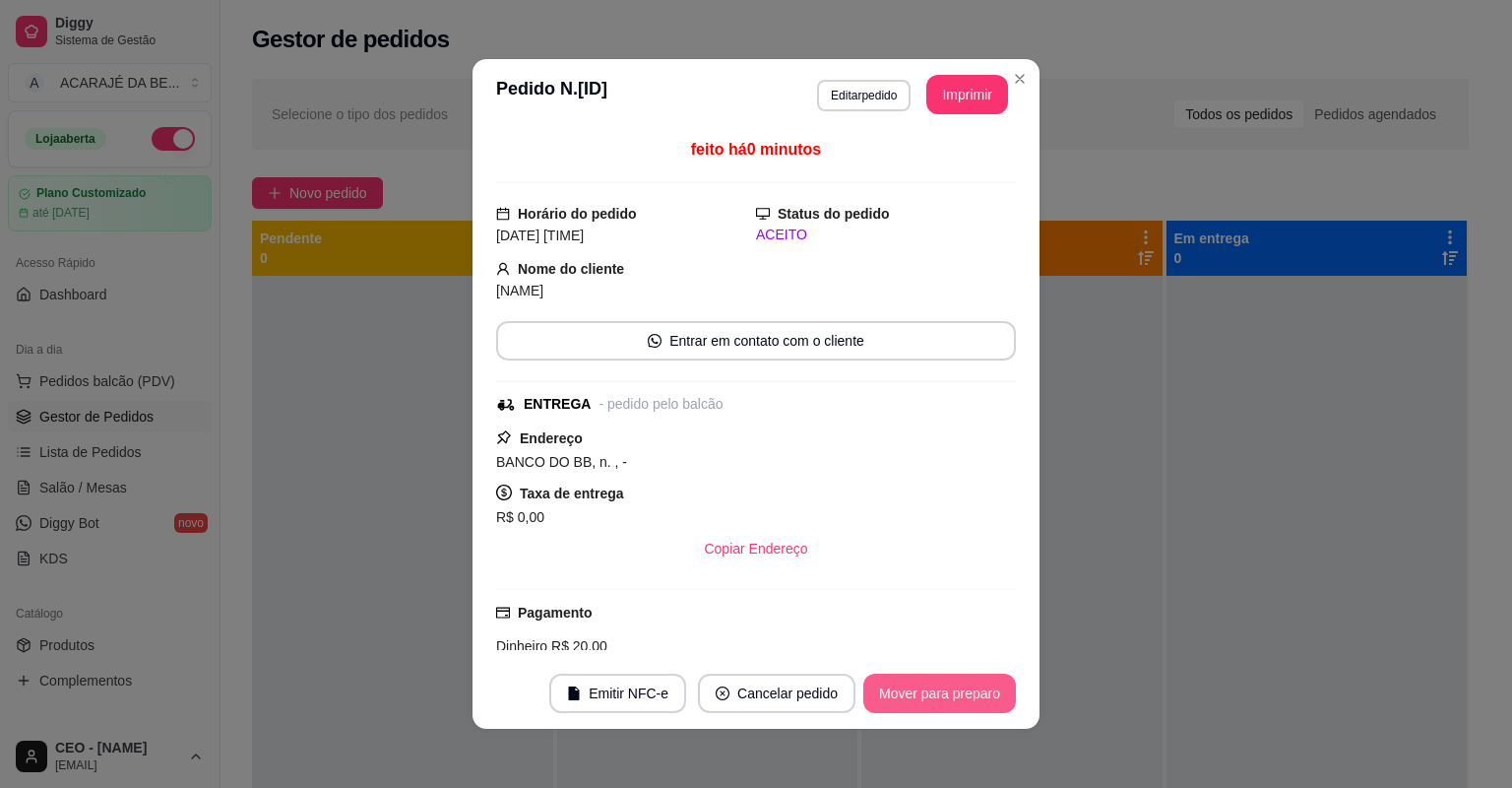 click on "Mover para preparo" at bounding box center [939, 693] 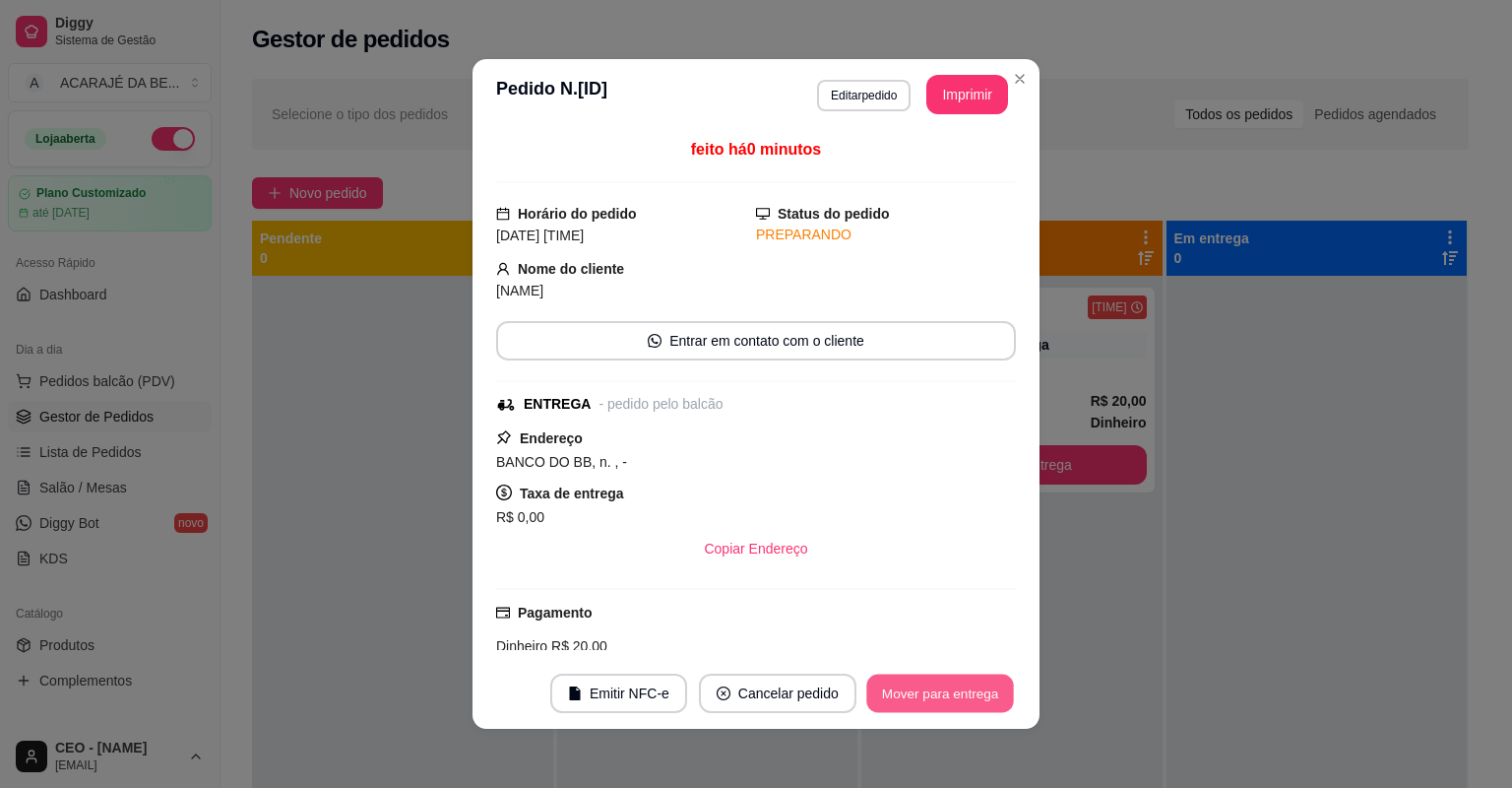 click on "Mover para entrega" at bounding box center [940, 693] 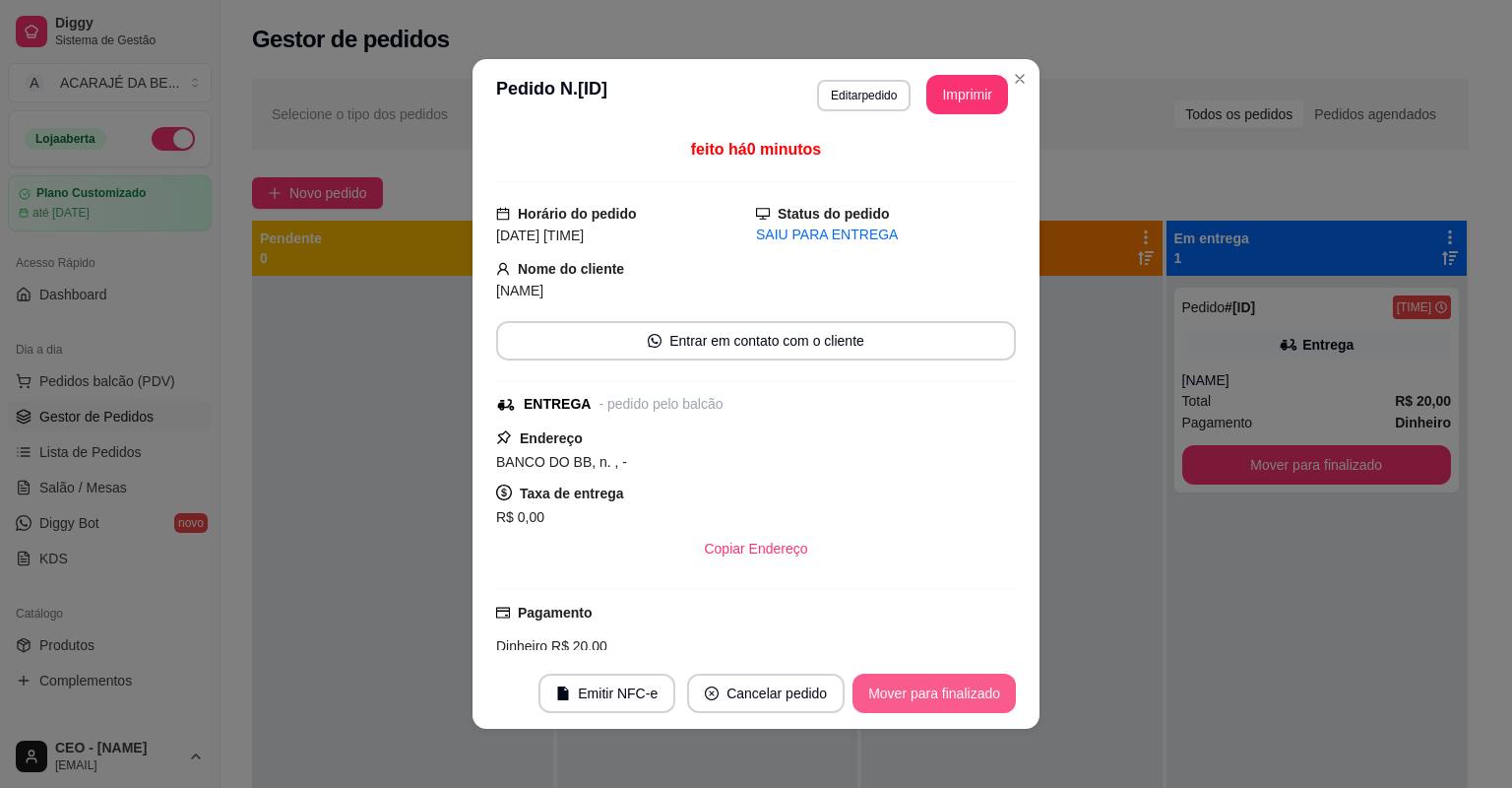 click on "Mover para finalizado" at bounding box center [934, 693] 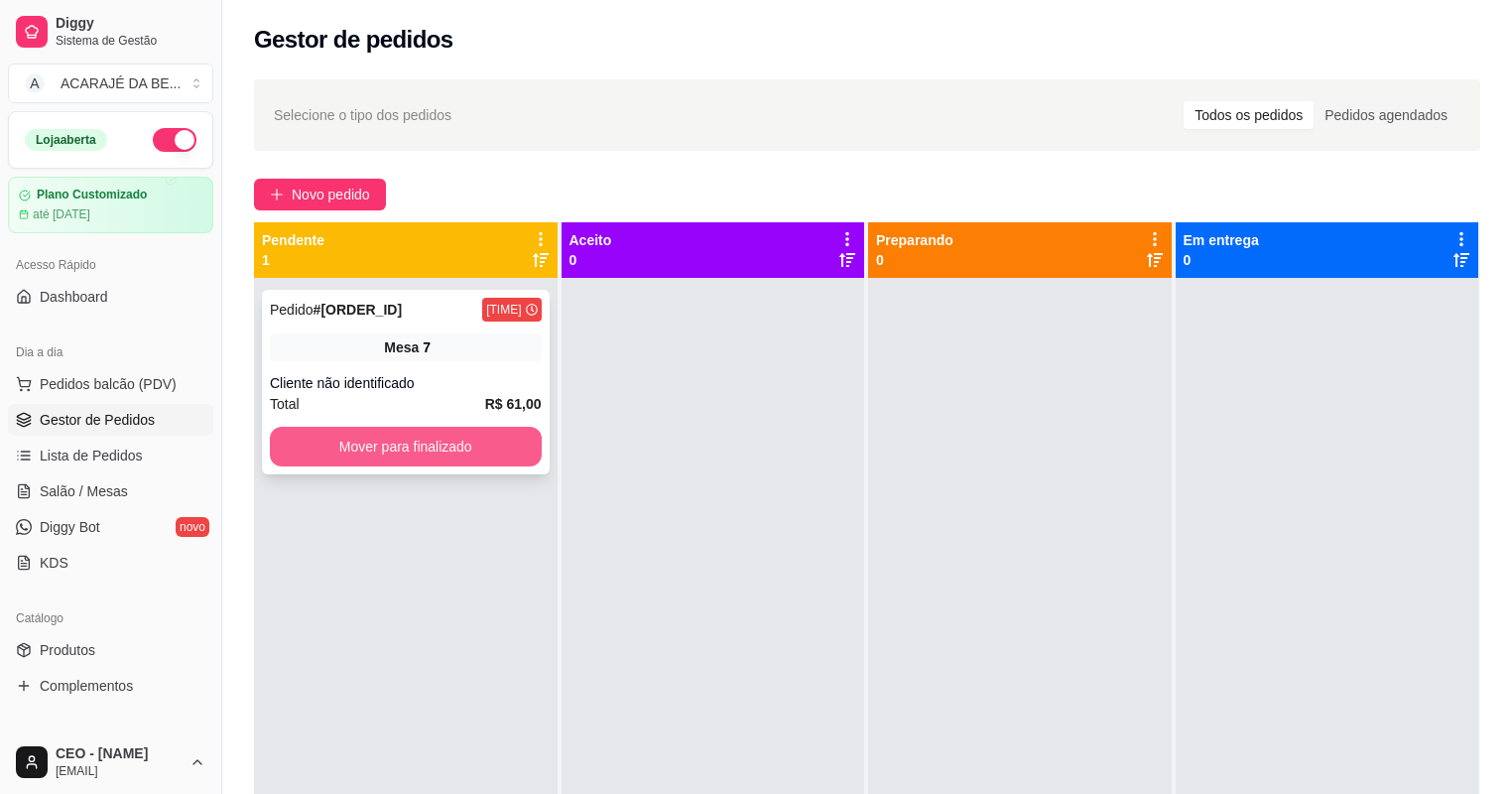 click on "Mover para finalizado" at bounding box center (406, 447) 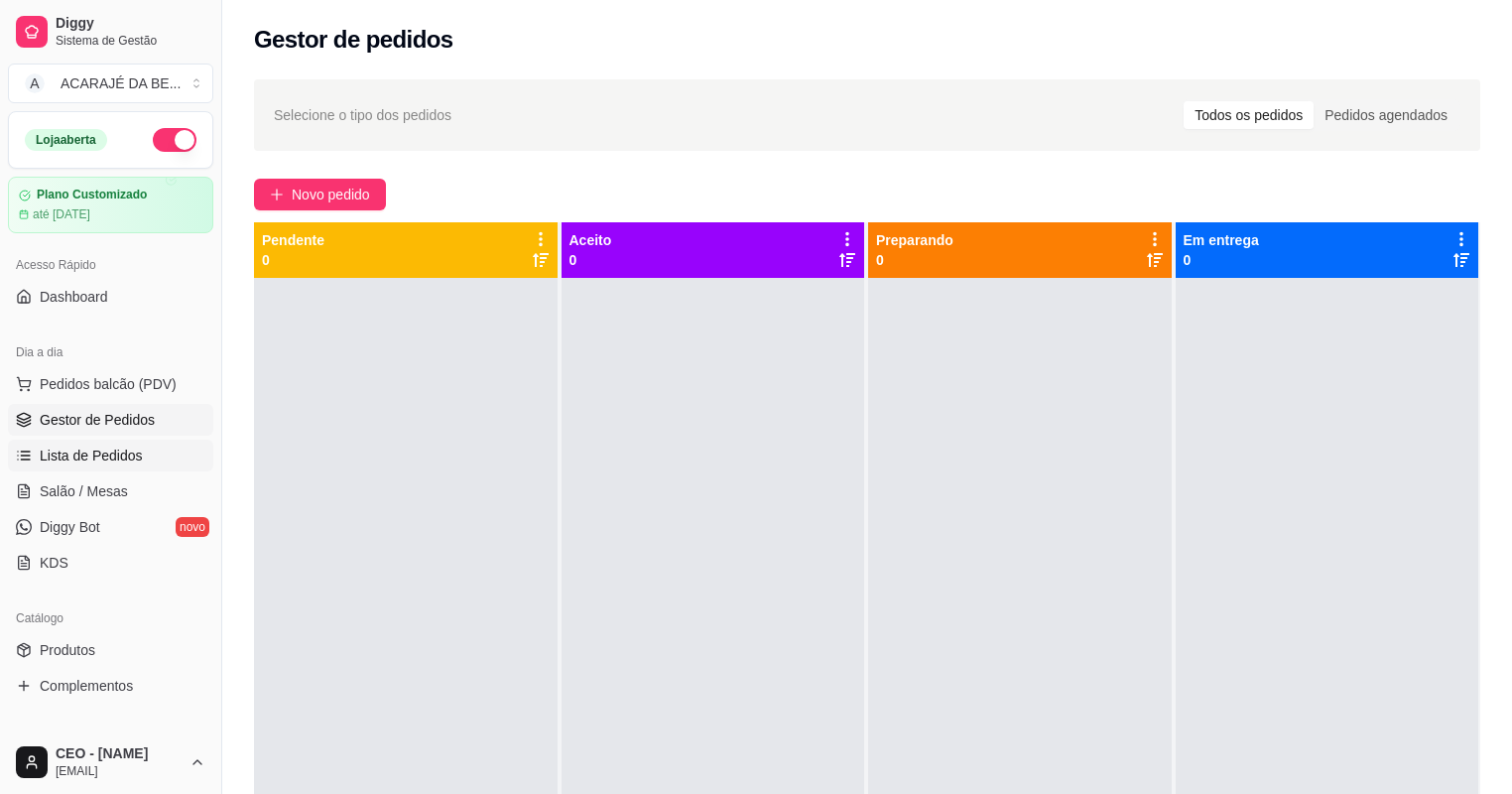 click on "Lista de Pedidos" at bounding box center (110, 456) 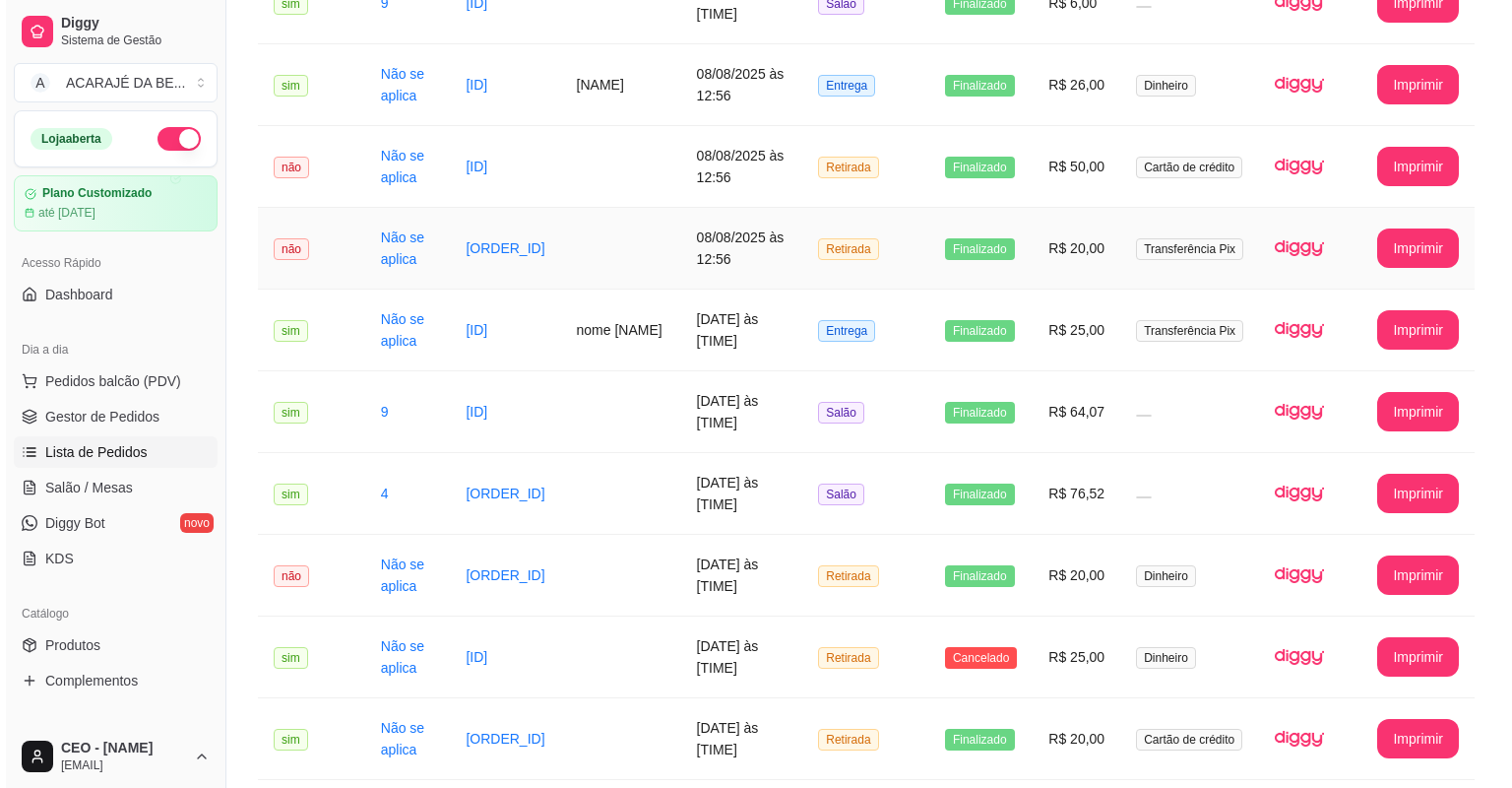 scroll, scrollTop: 1340, scrollLeft: 0, axis: vertical 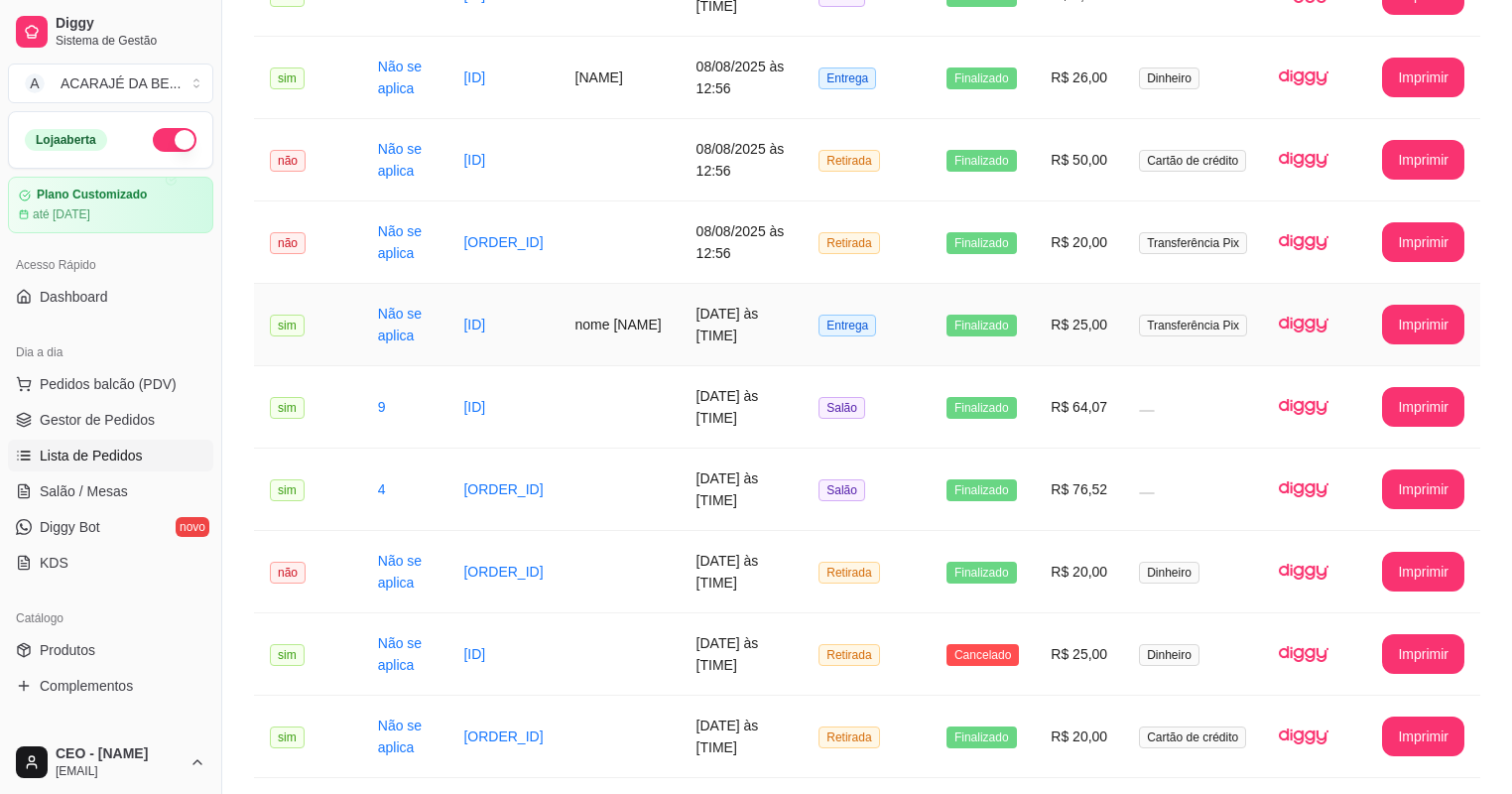 click on "Finalizado" at bounding box center (982, 325) 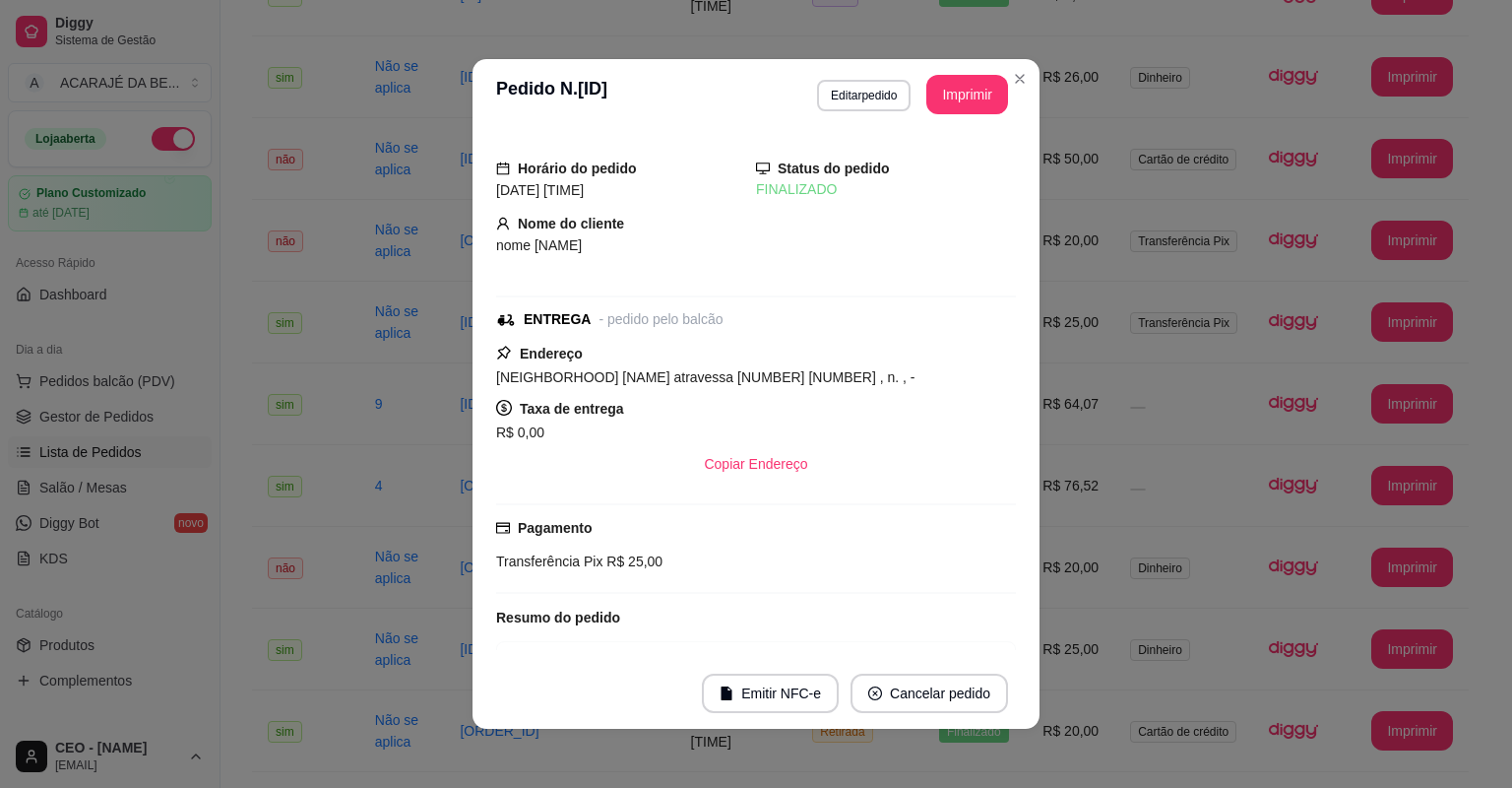 scroll, scrollTop: 4, scrollLeft: 0, axis: vertical 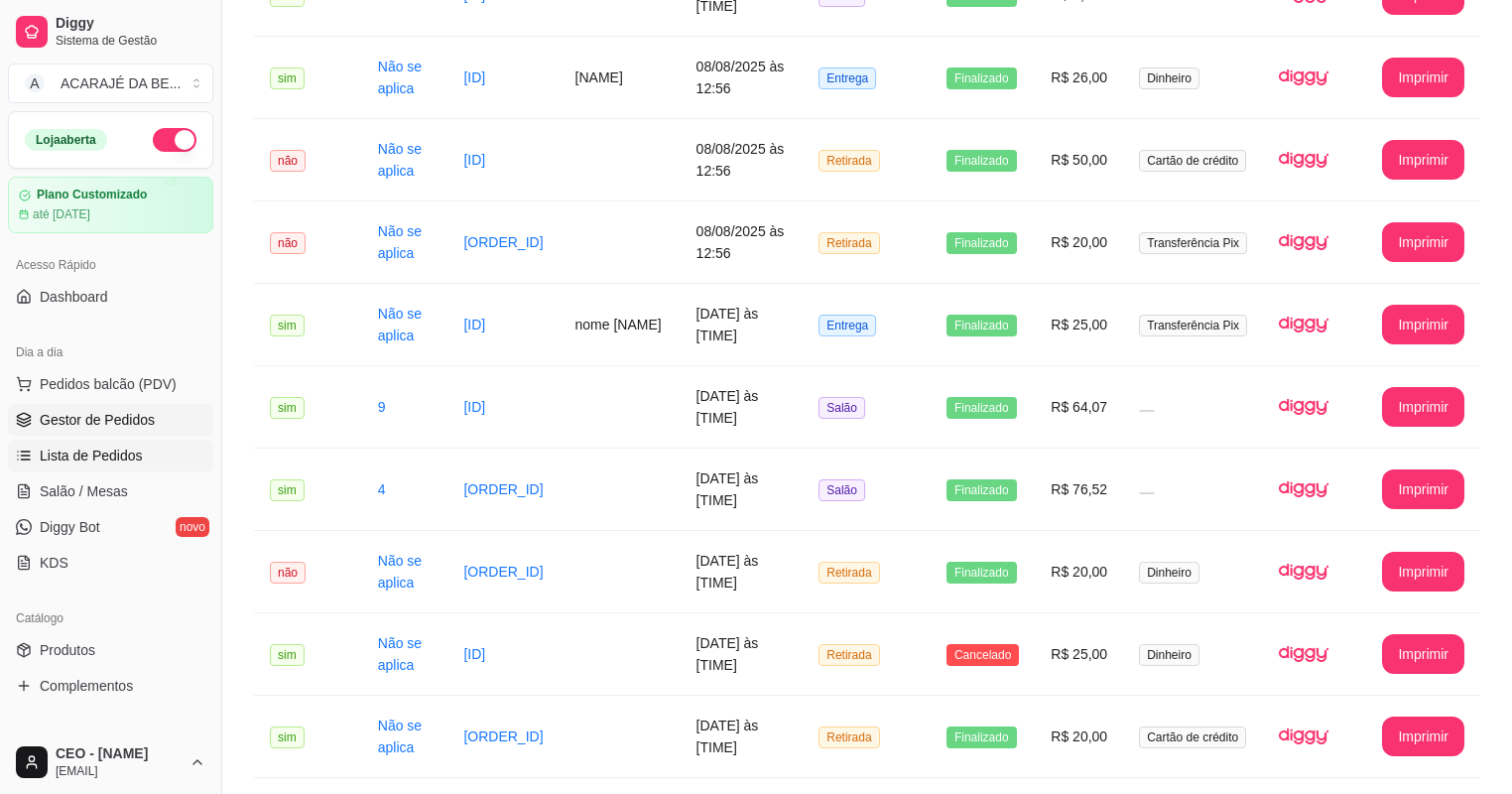 click on "Gestor de Pedidos" at bounding box center [110, 420] 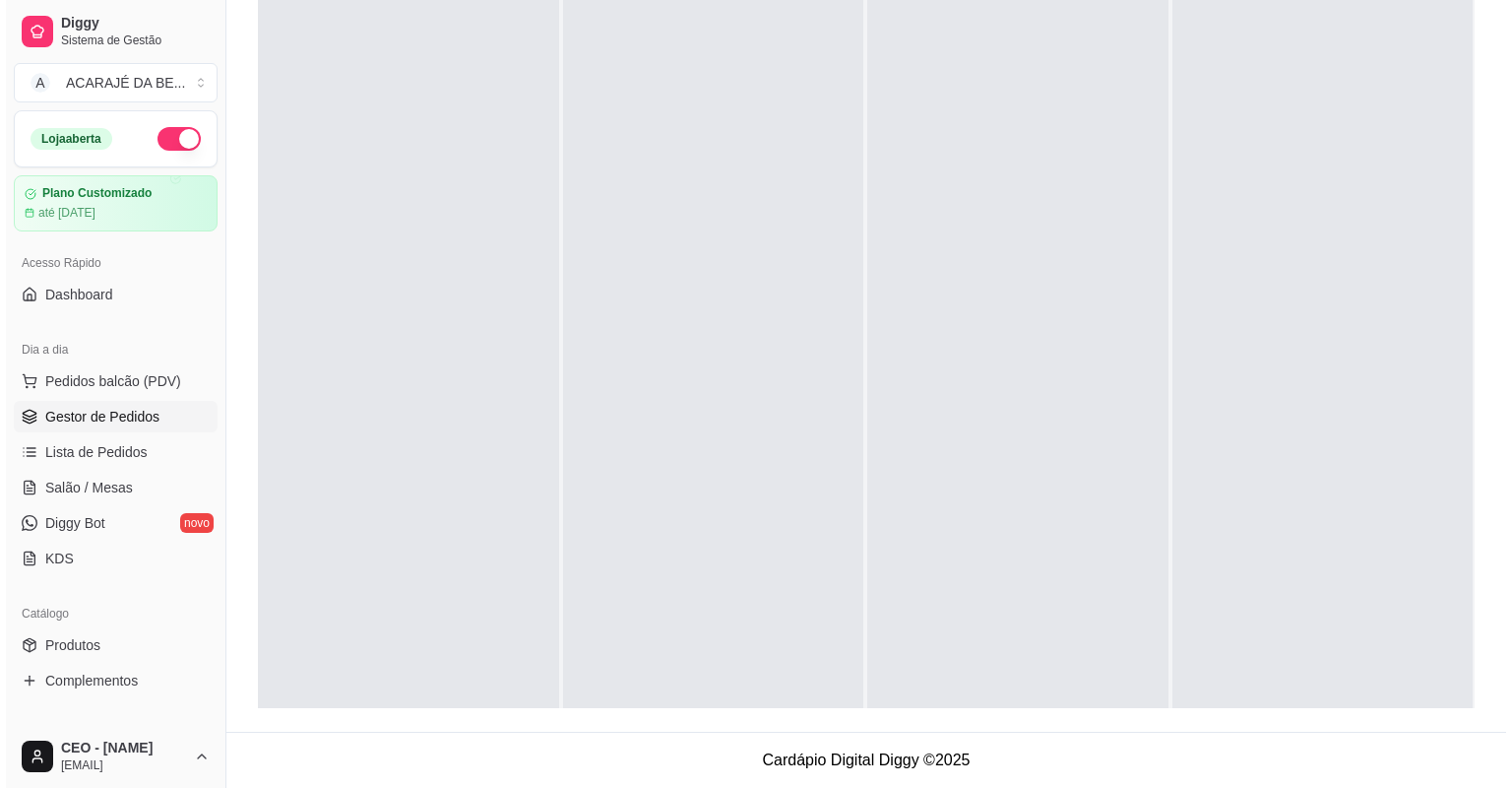 scroll, scrollTop: 0, scrollLeft: 0, axis: both 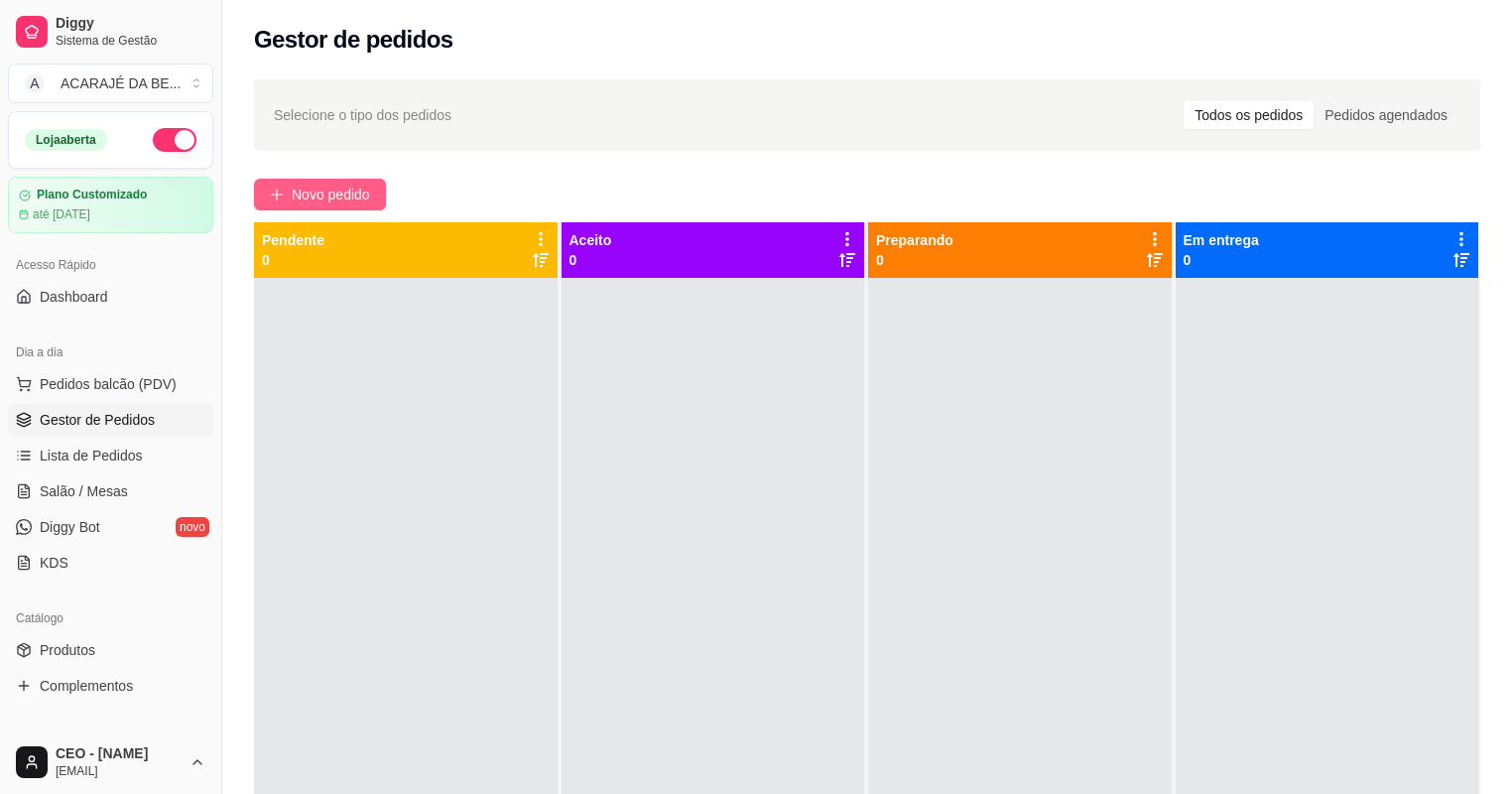 click on "Novo pedido" at bounding box center [330, 195] 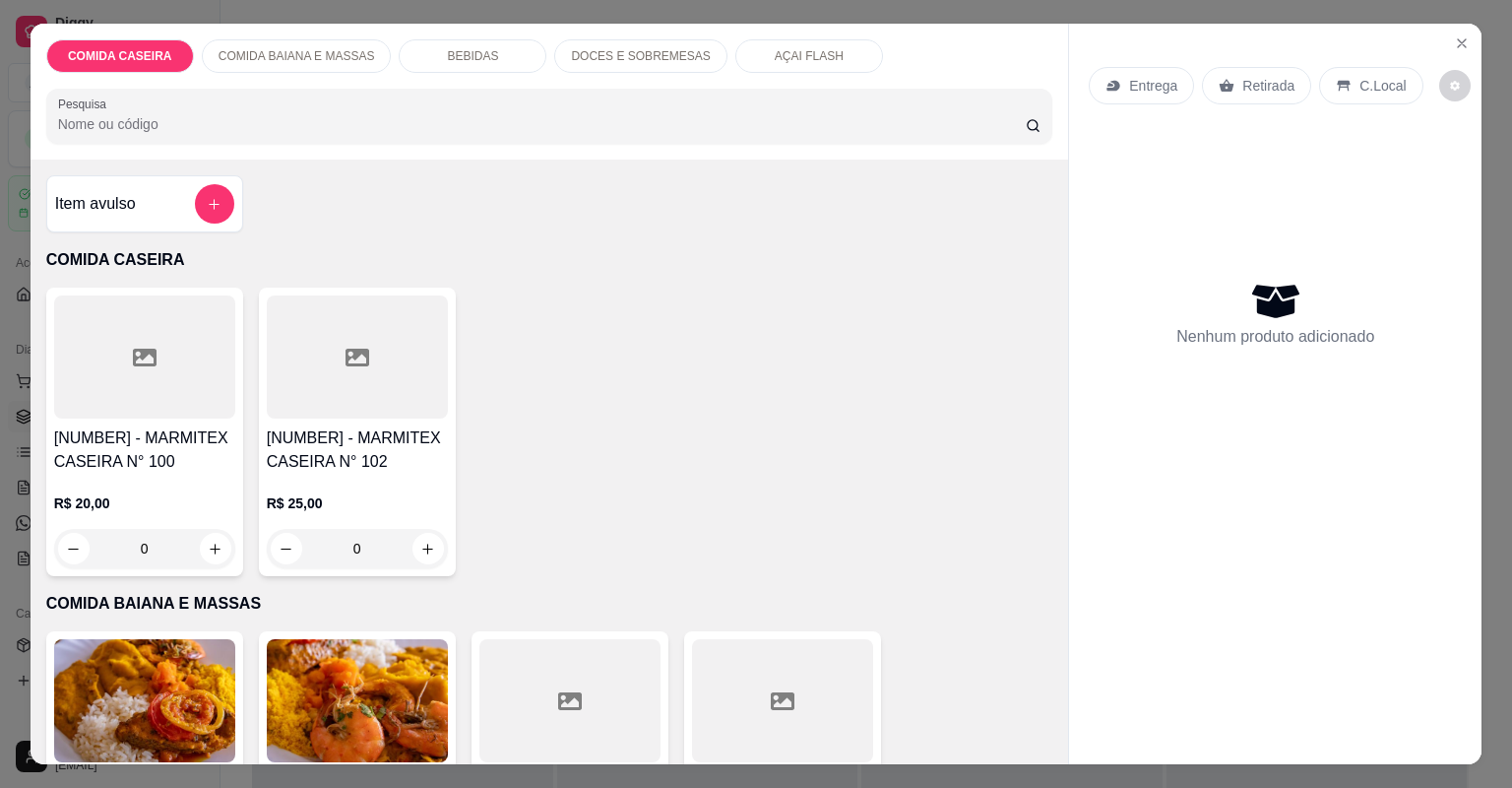 click at bounding box center (357, 357) 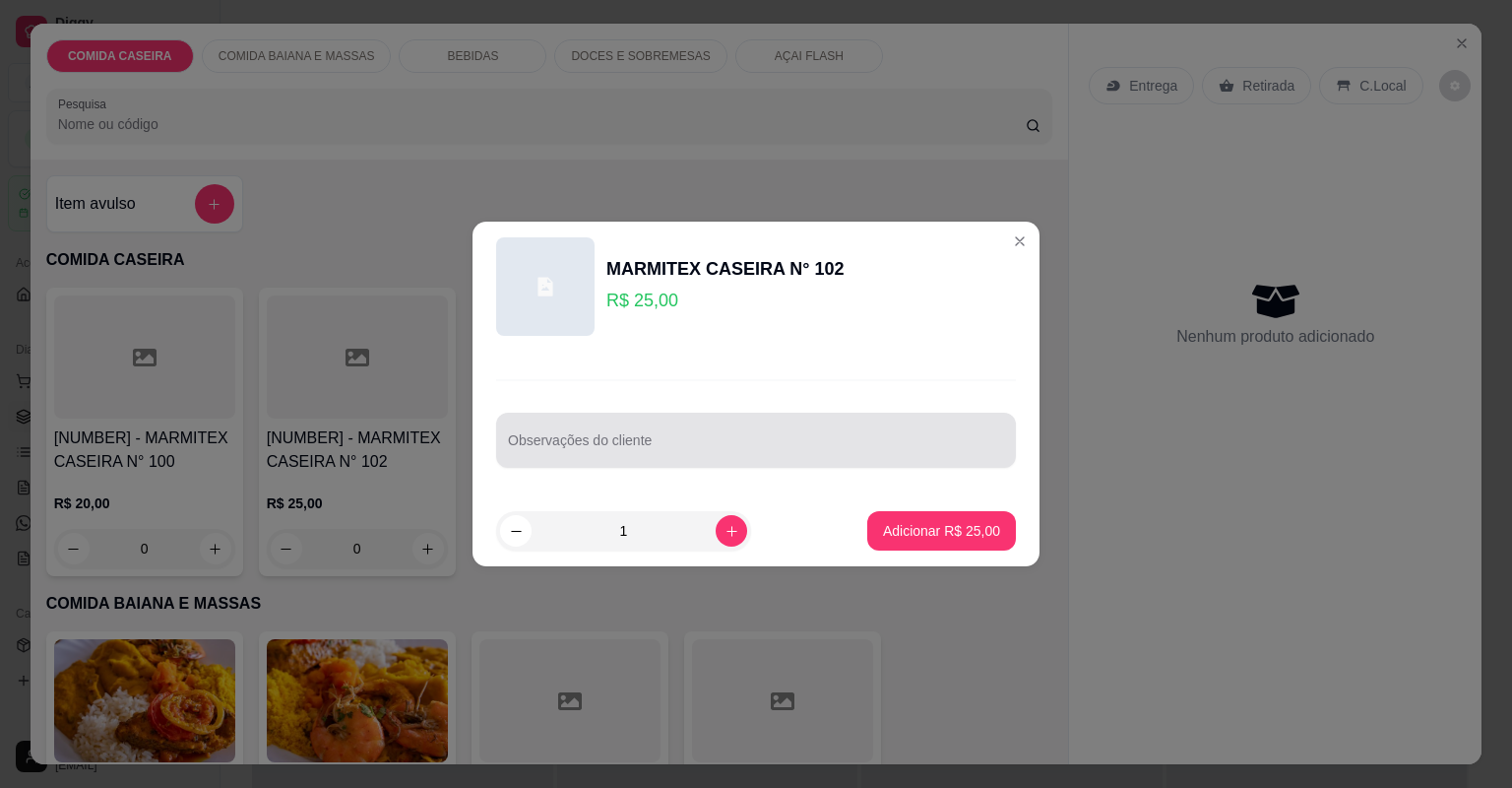 click on "Observações do cliente" at bounding box center [756, 440] 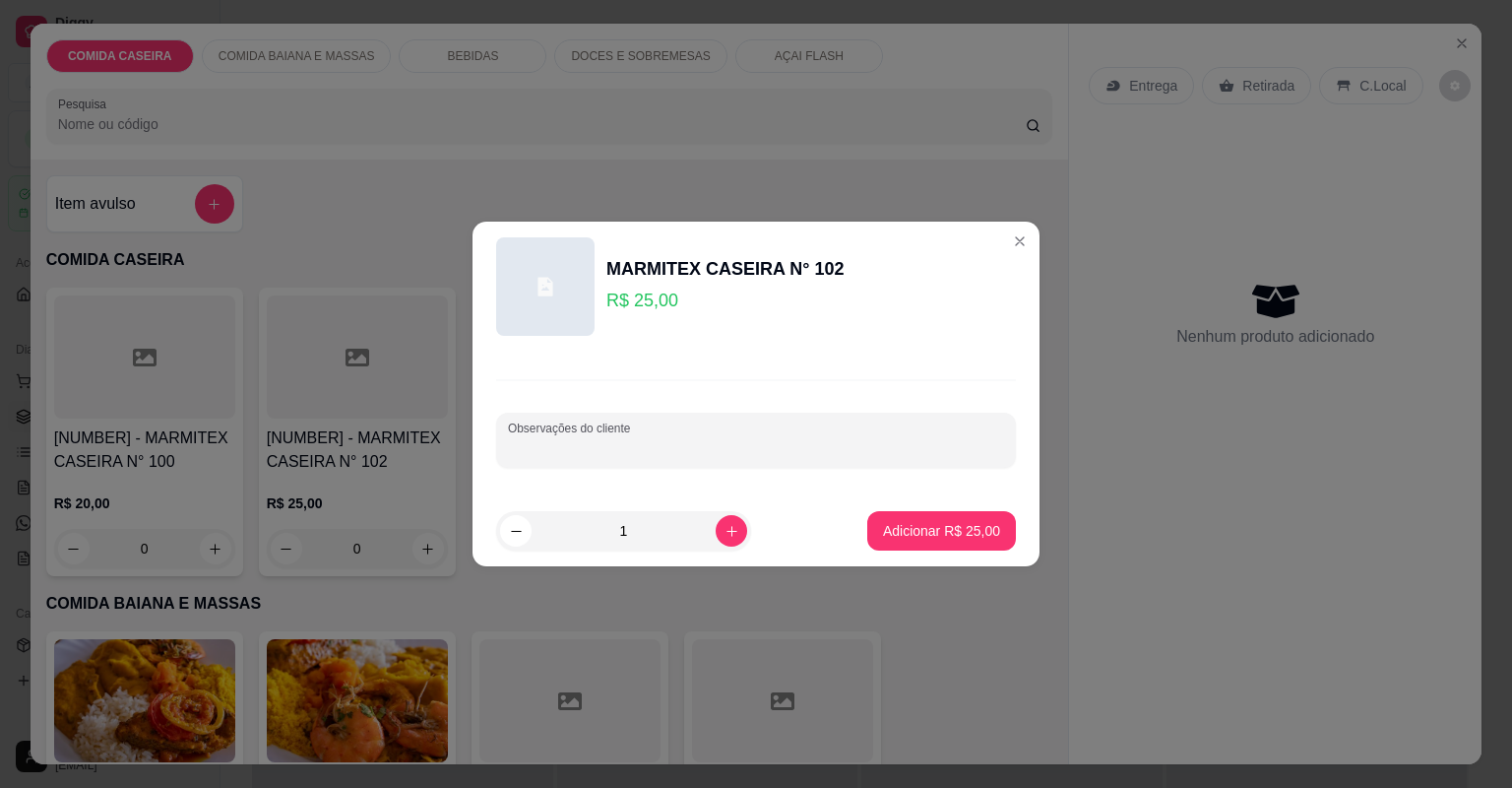 paste on "COMPLETA PEIXE E FRANGO ???" 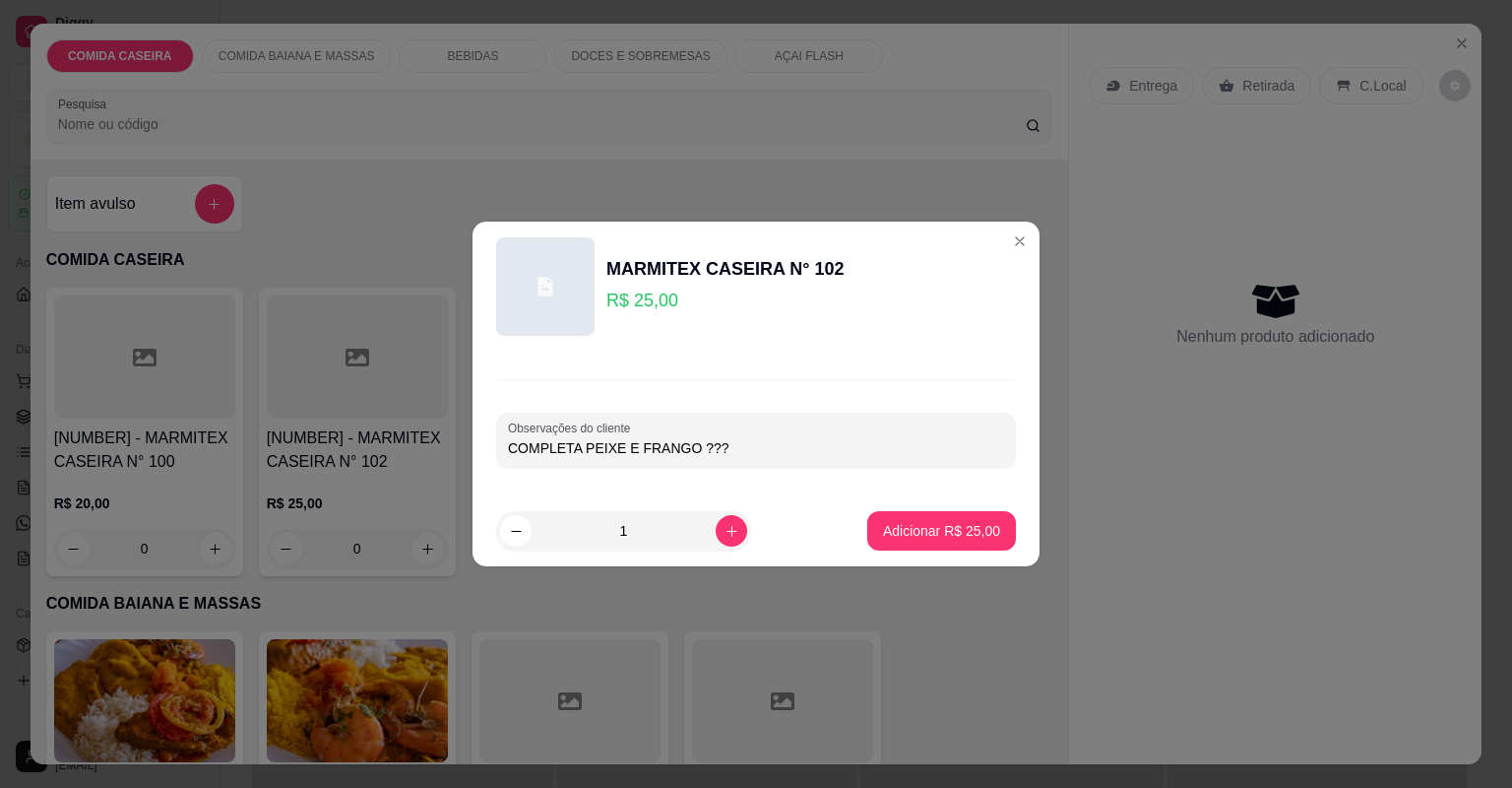 click on "COMPLETA PEIXE E FRANGO ???" at bounding box center (756, 448) 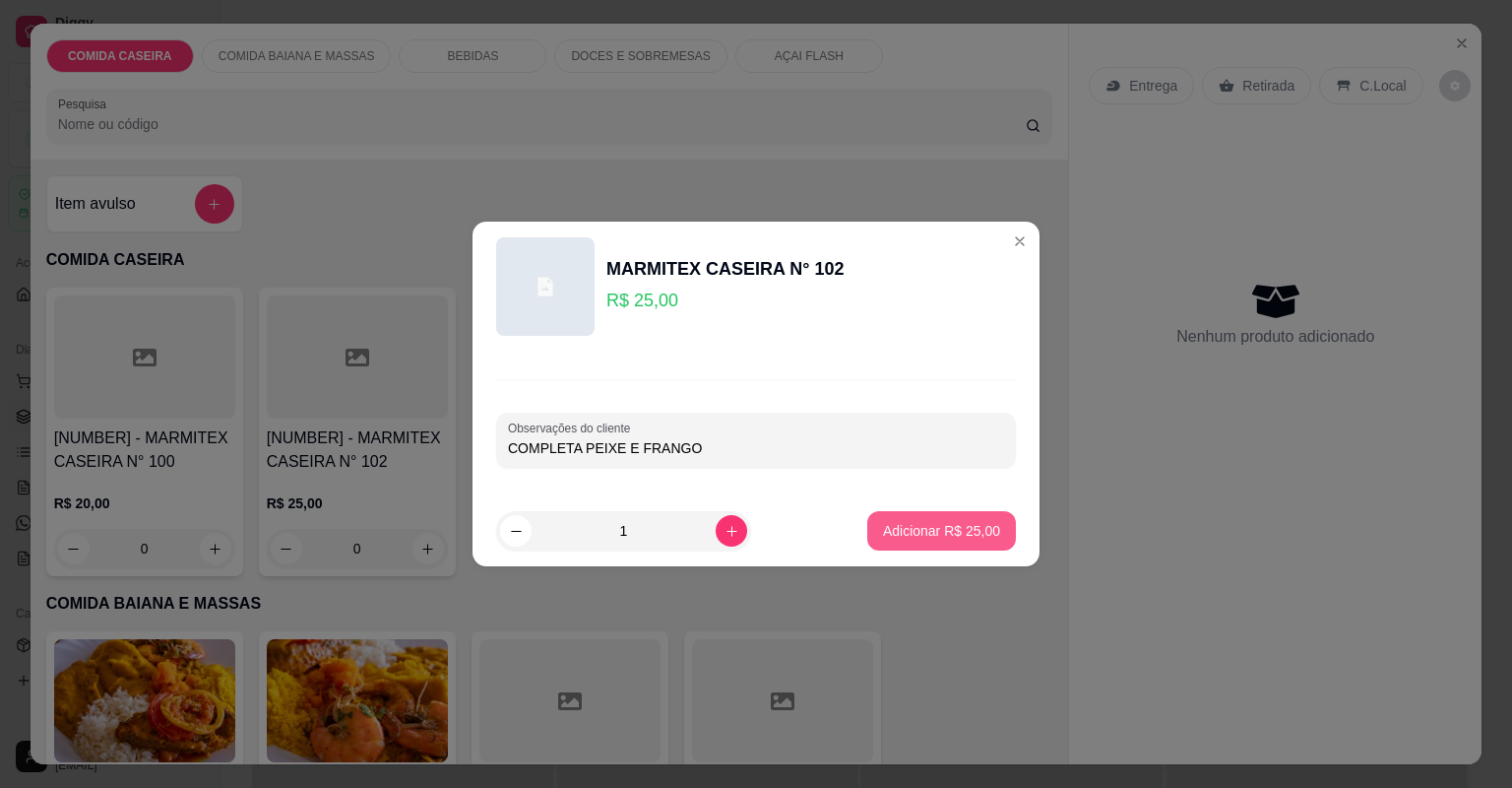 type on "COMPLETA PEIXE E FRANGO" 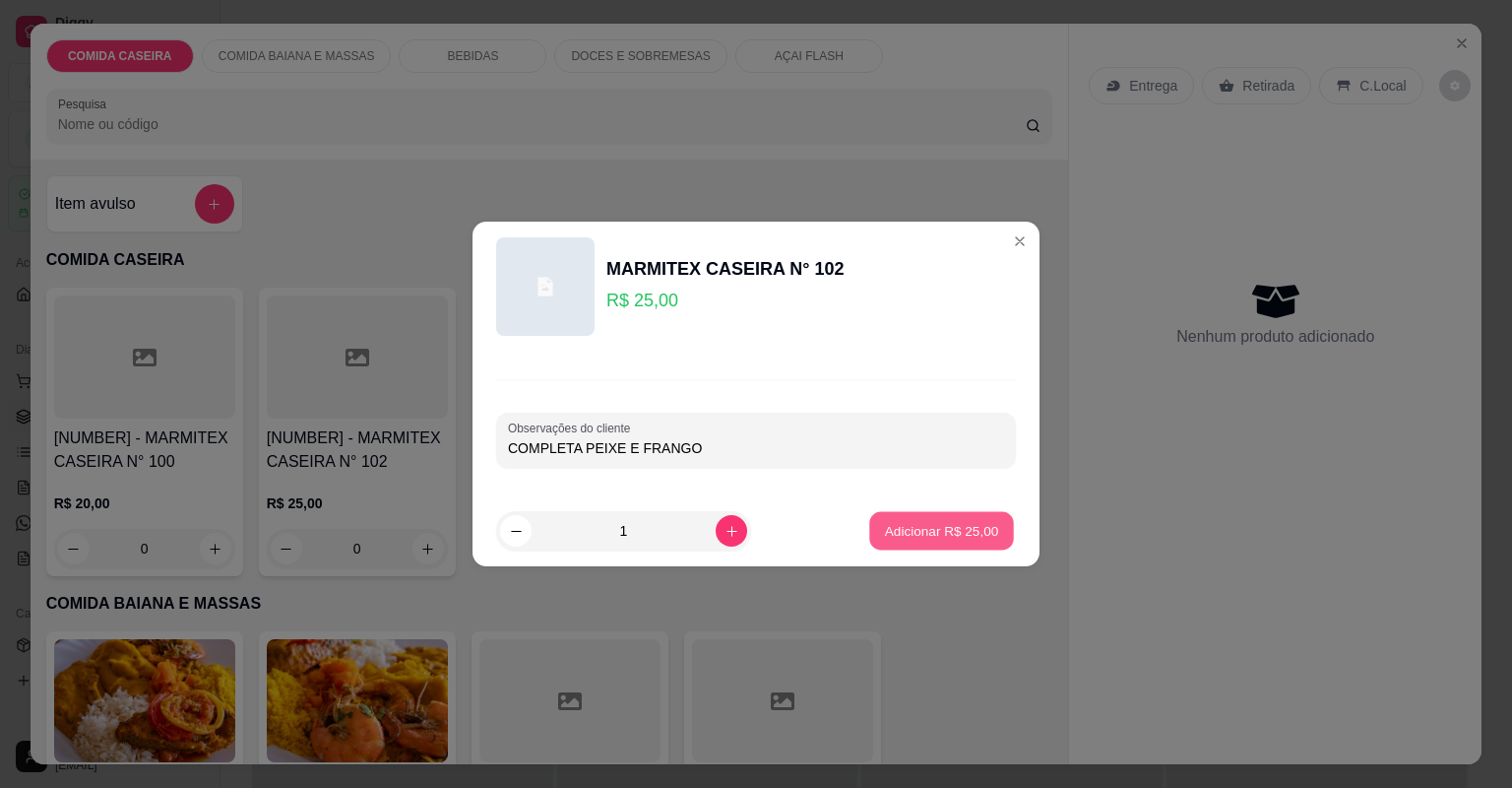 click on "Adicionar   R$ 25,00" at bounding box center (942, 530) 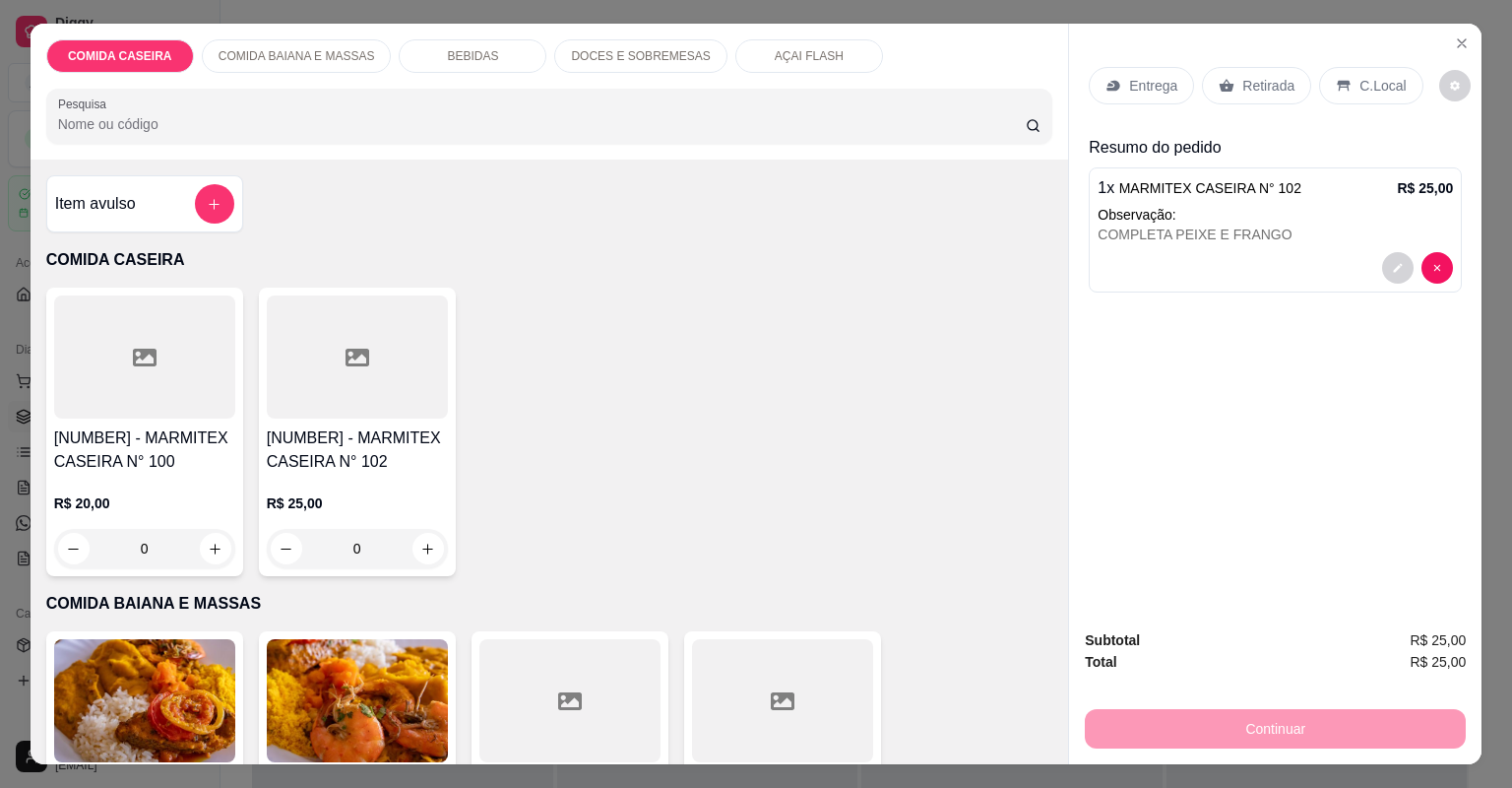 click 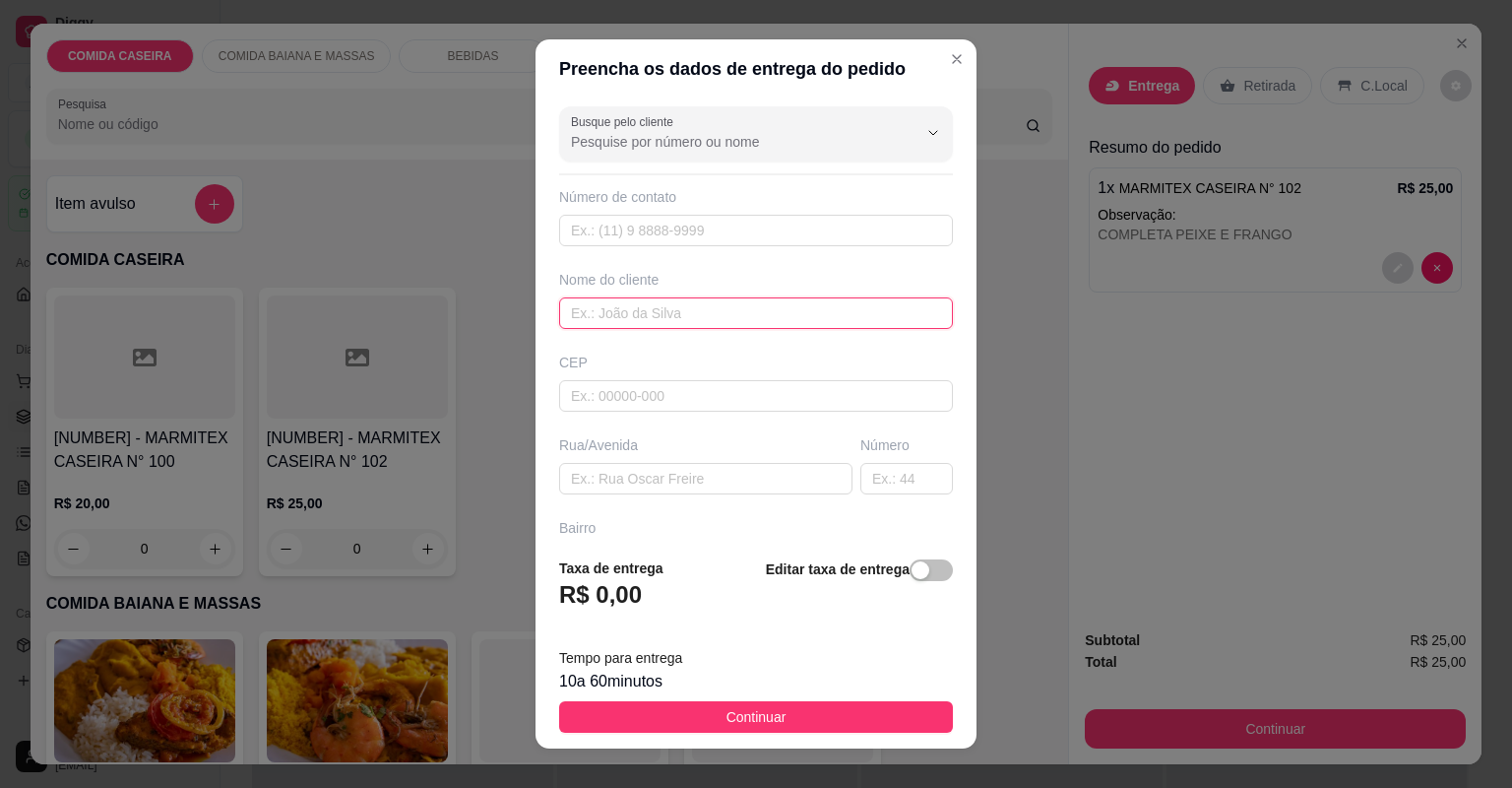 click at bounding box center [756, 313] 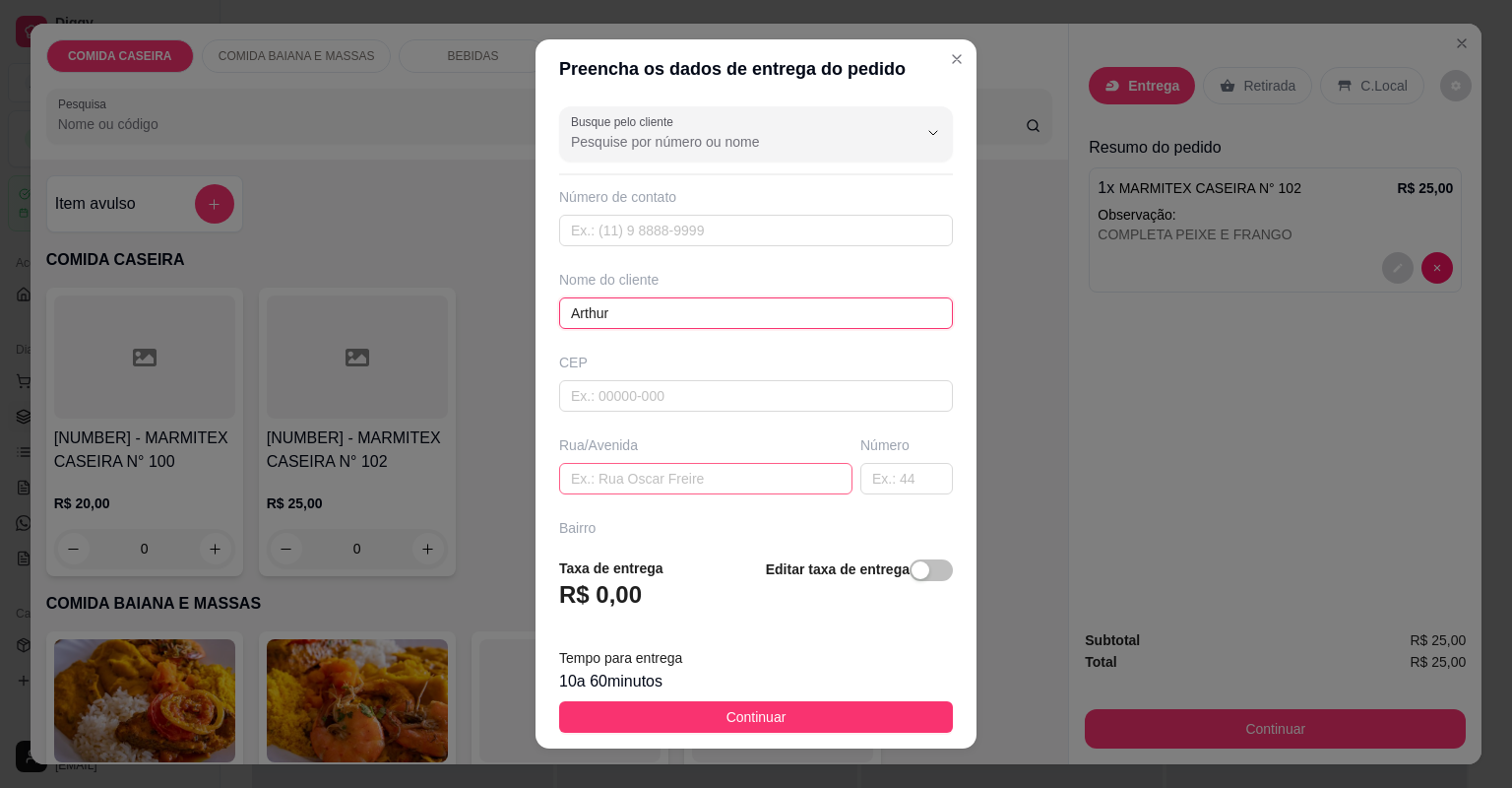 type on "Arthur" 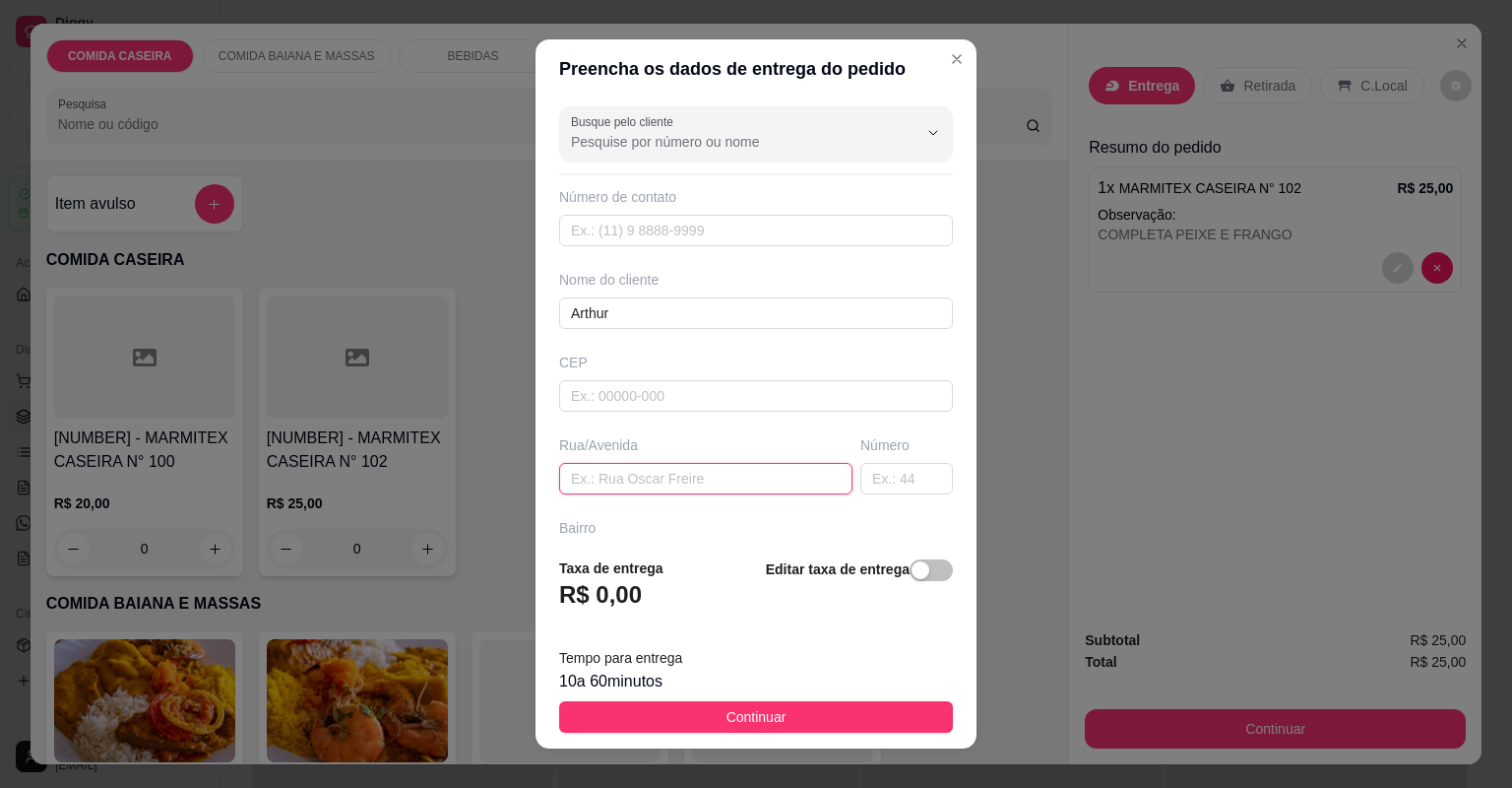 click at bounding box center [706, 479] 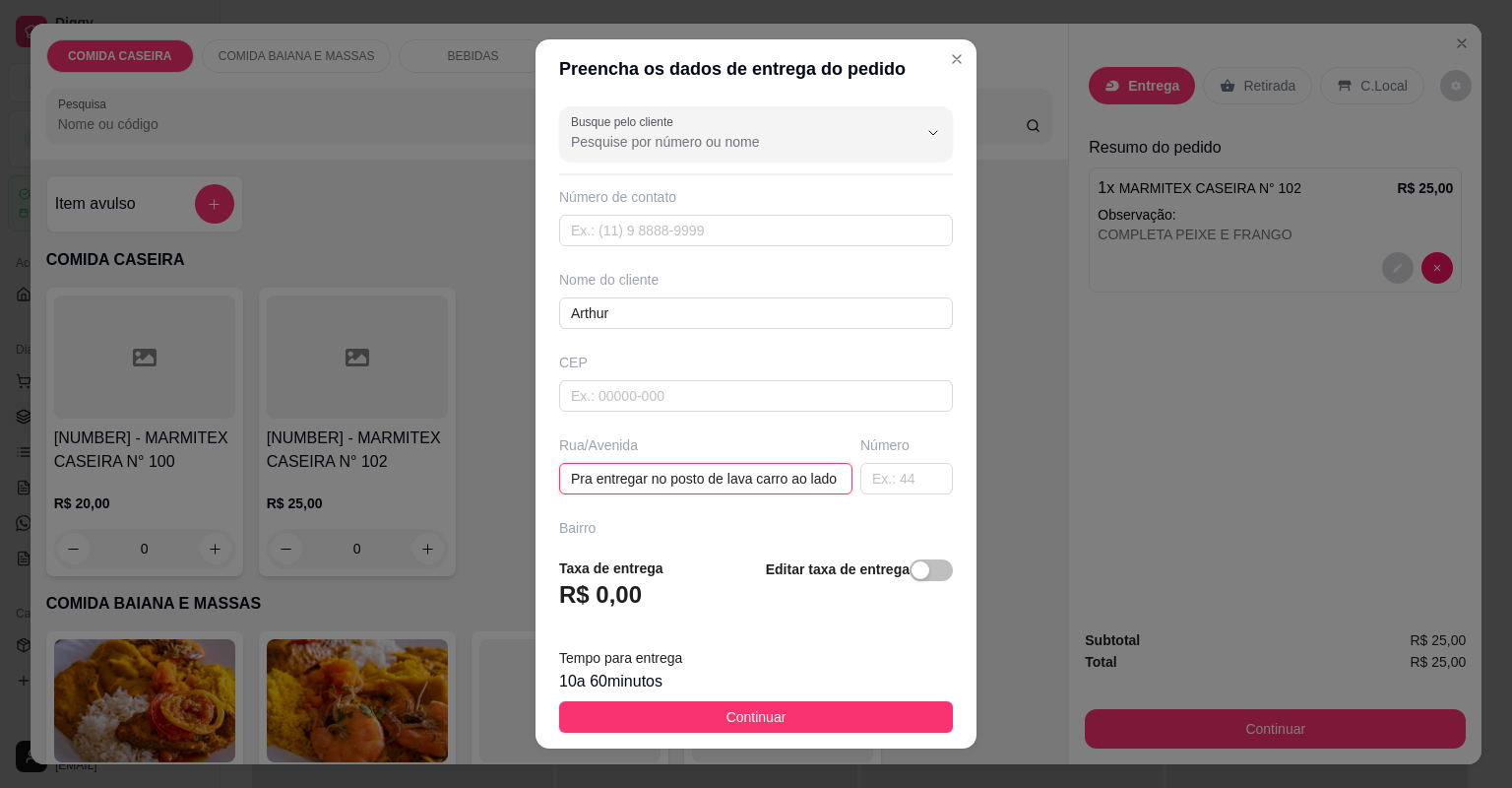 scroll, scrollTop: 0, scrollLeft: 134, axis: horizontal 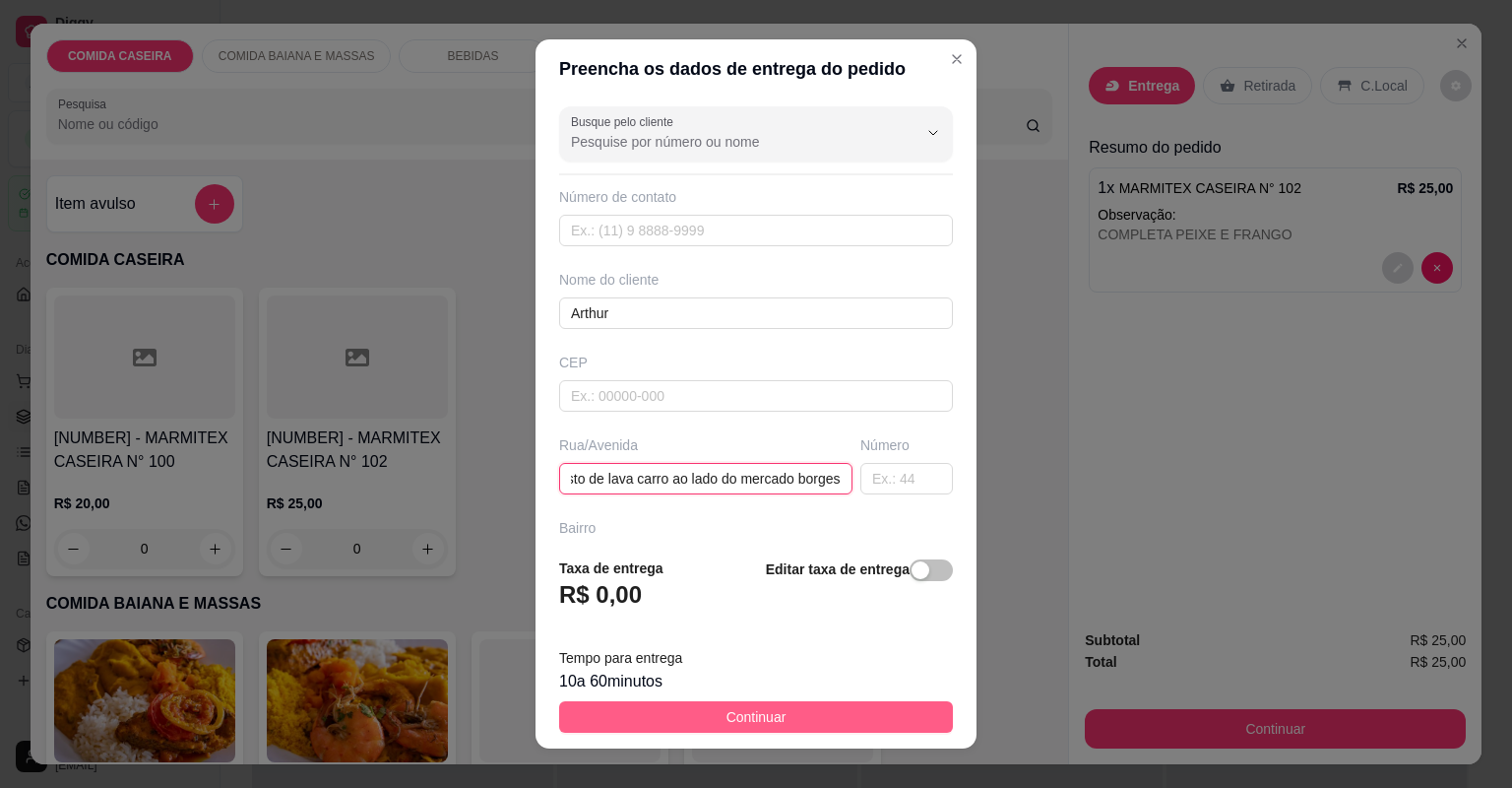 type on "Pra entregar no posto de lava carro ao lado do mercado borges" 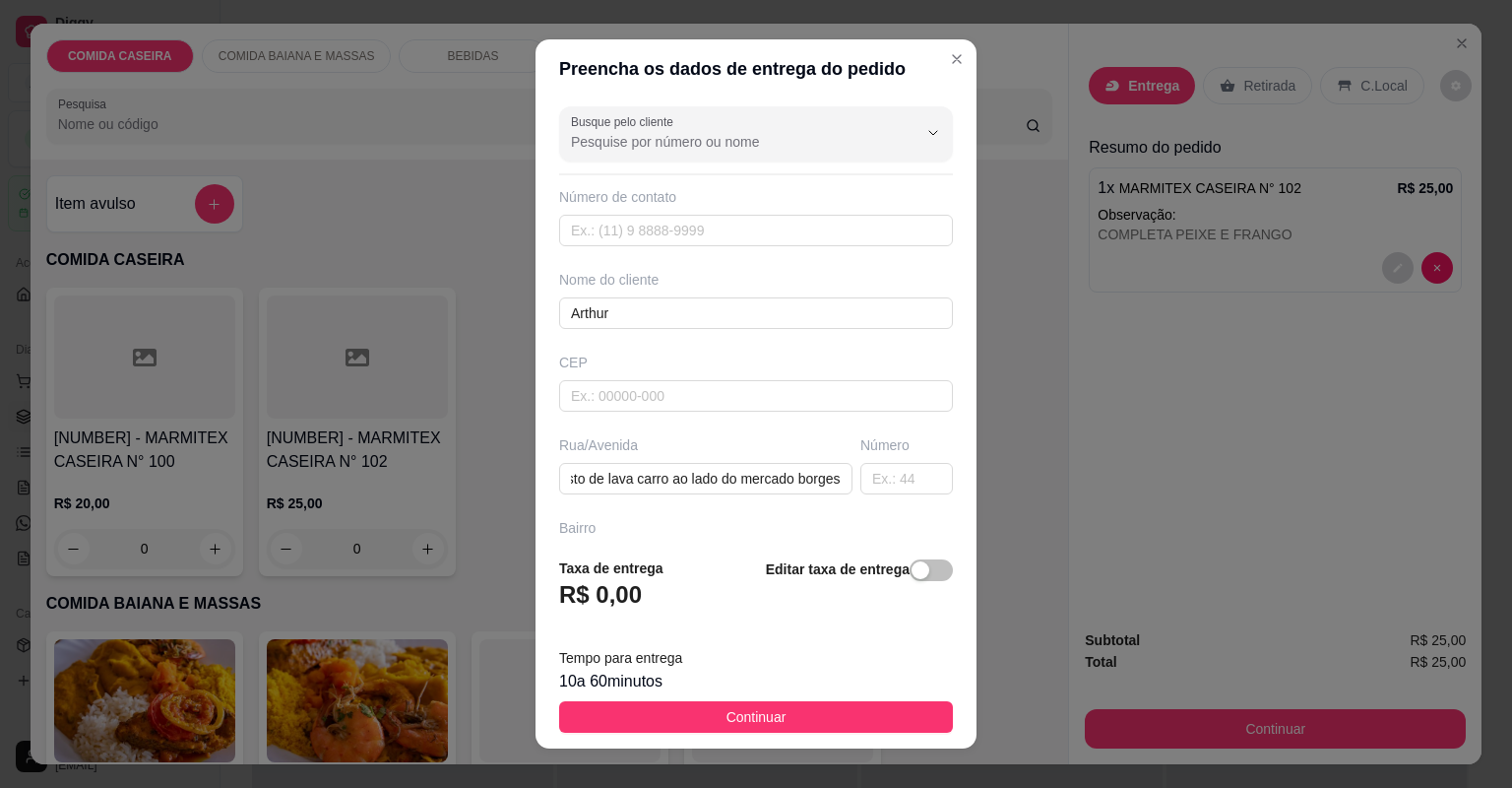 click on "Continuar" at bounding box center (756, 717) 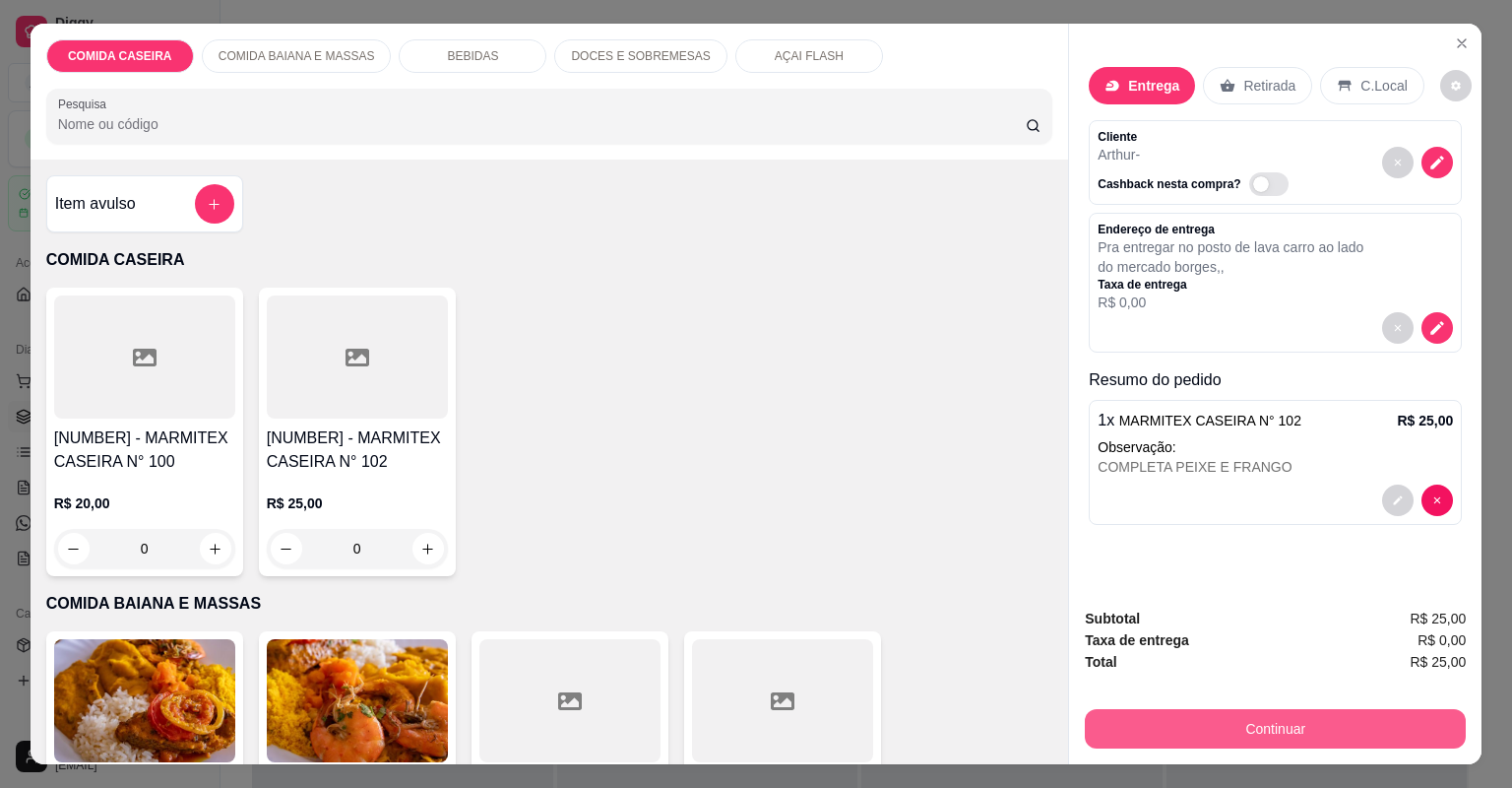 click on "Continuar" at bounding box center [1275, 729] 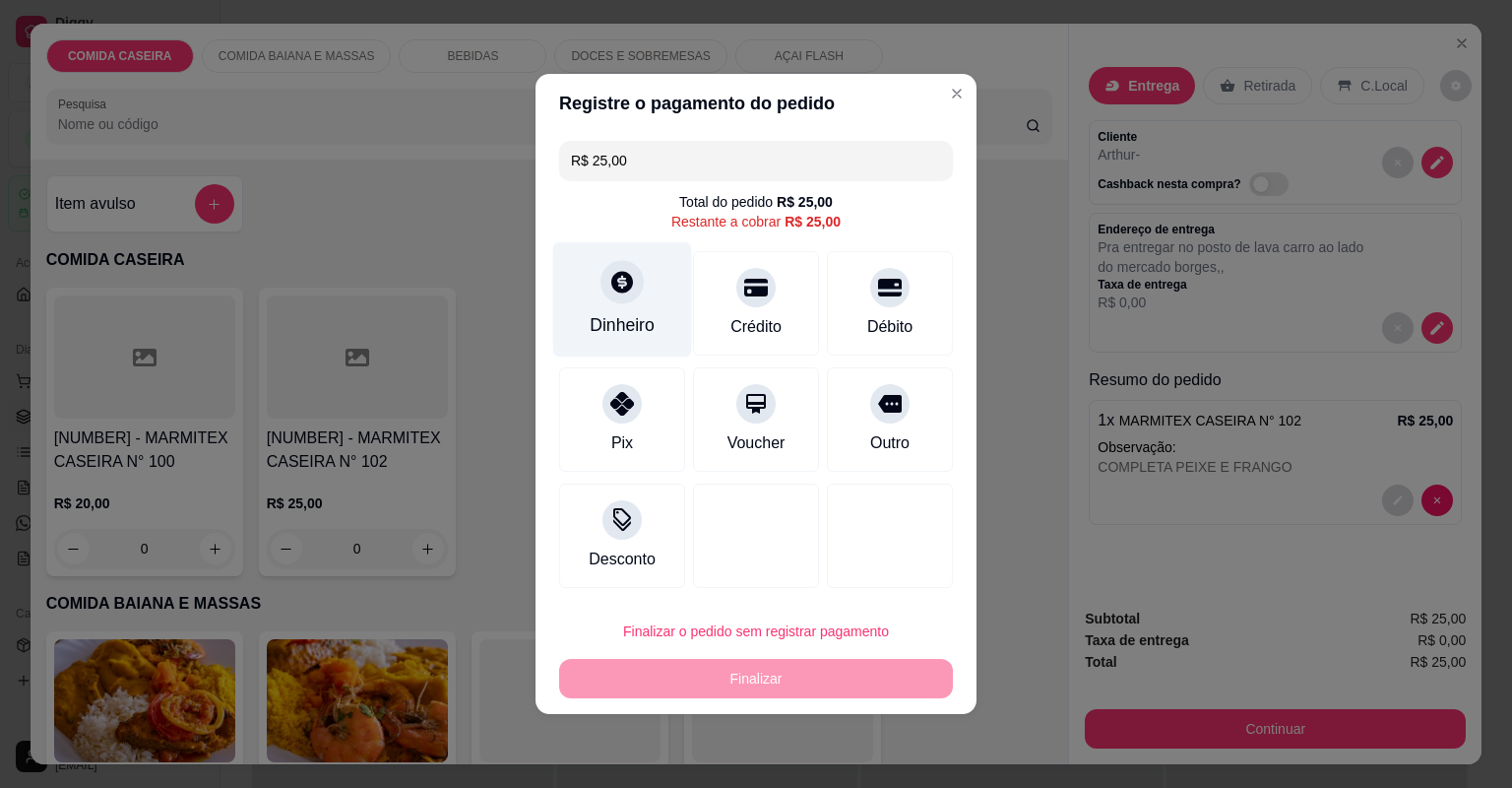 click on "Dinheiro" at bounding box center [622, 325] 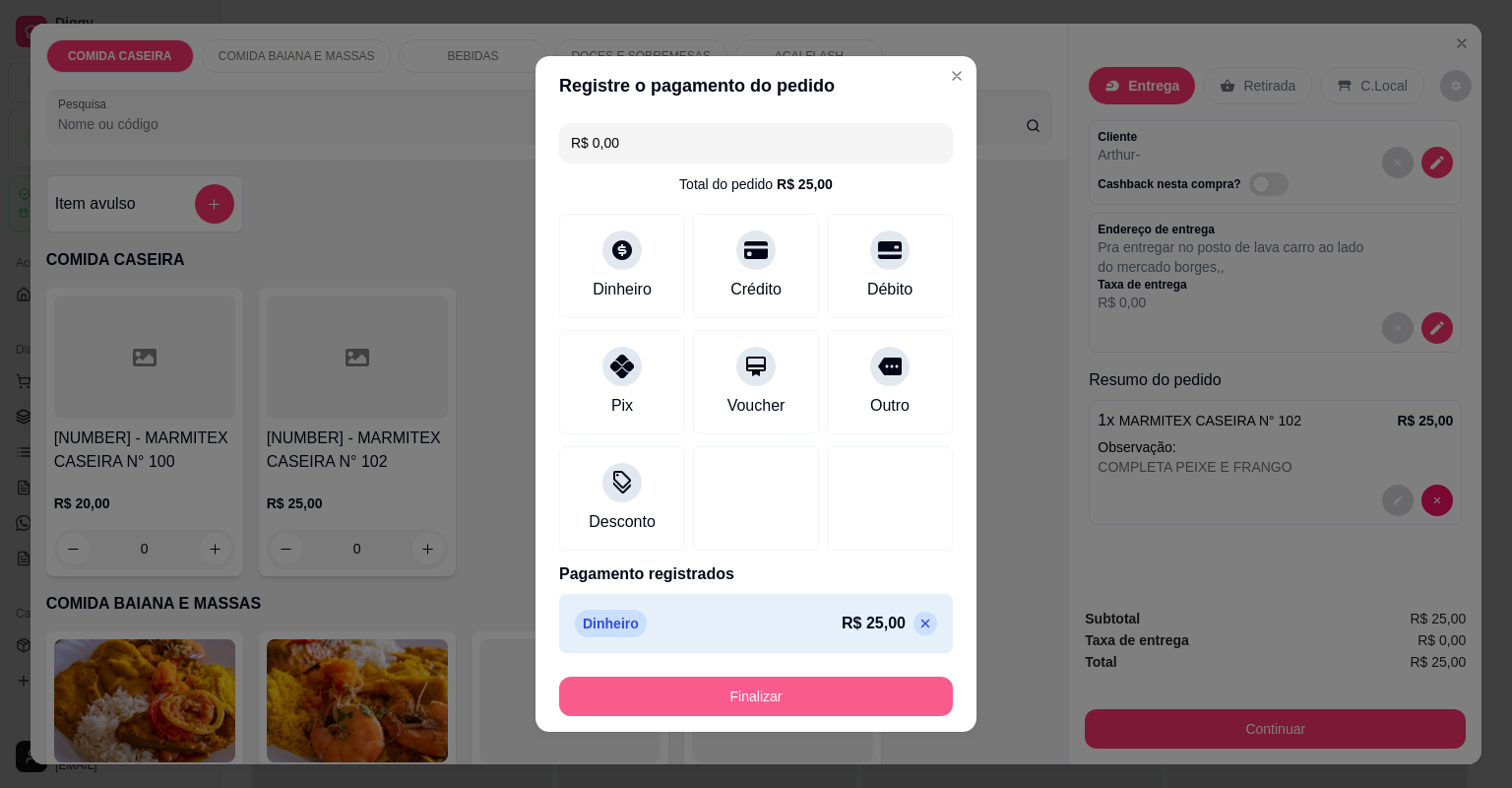 click on "Finalizar" at bounding box center [756, 696] 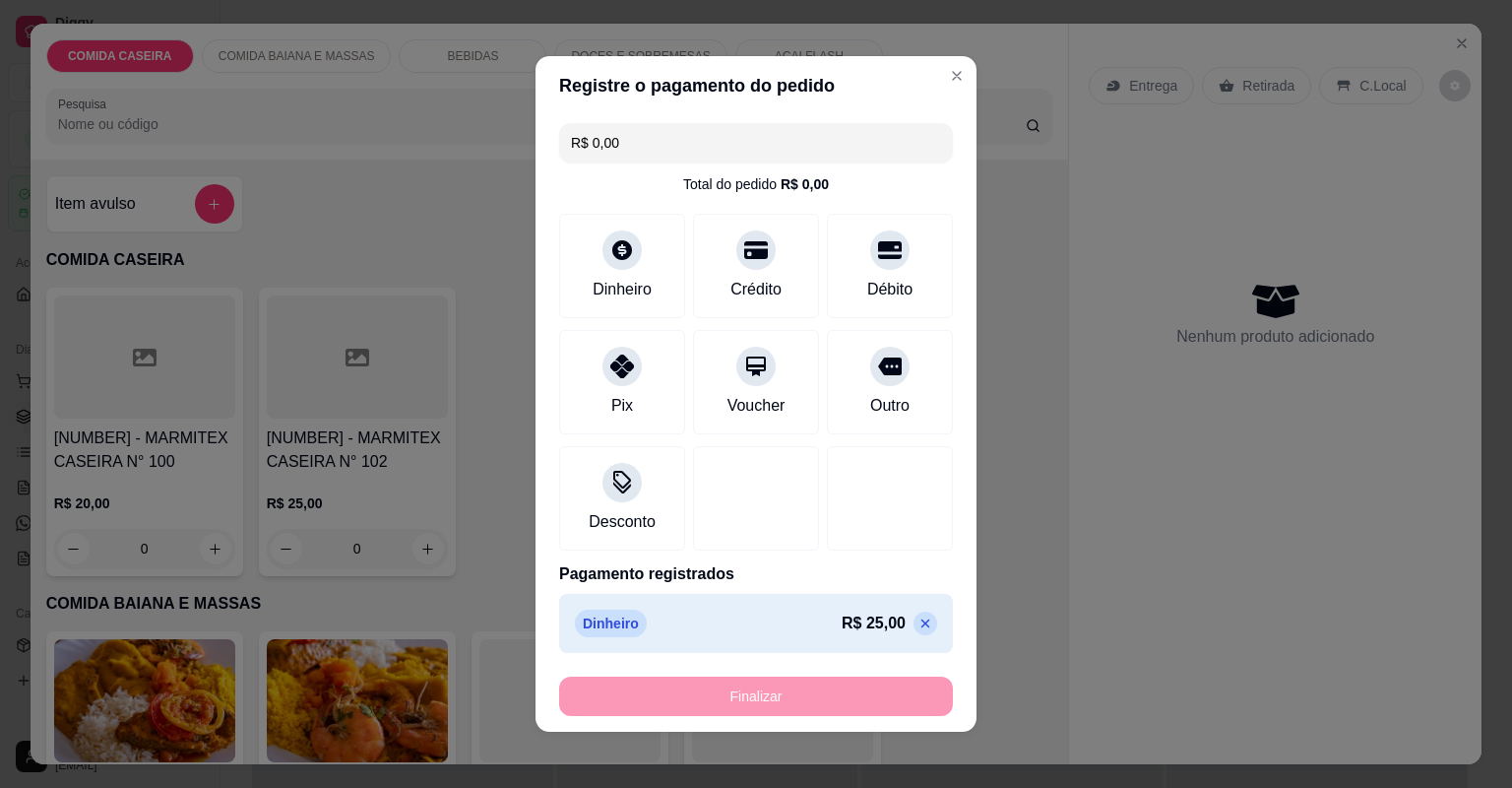 type on "-R$ 25,00" 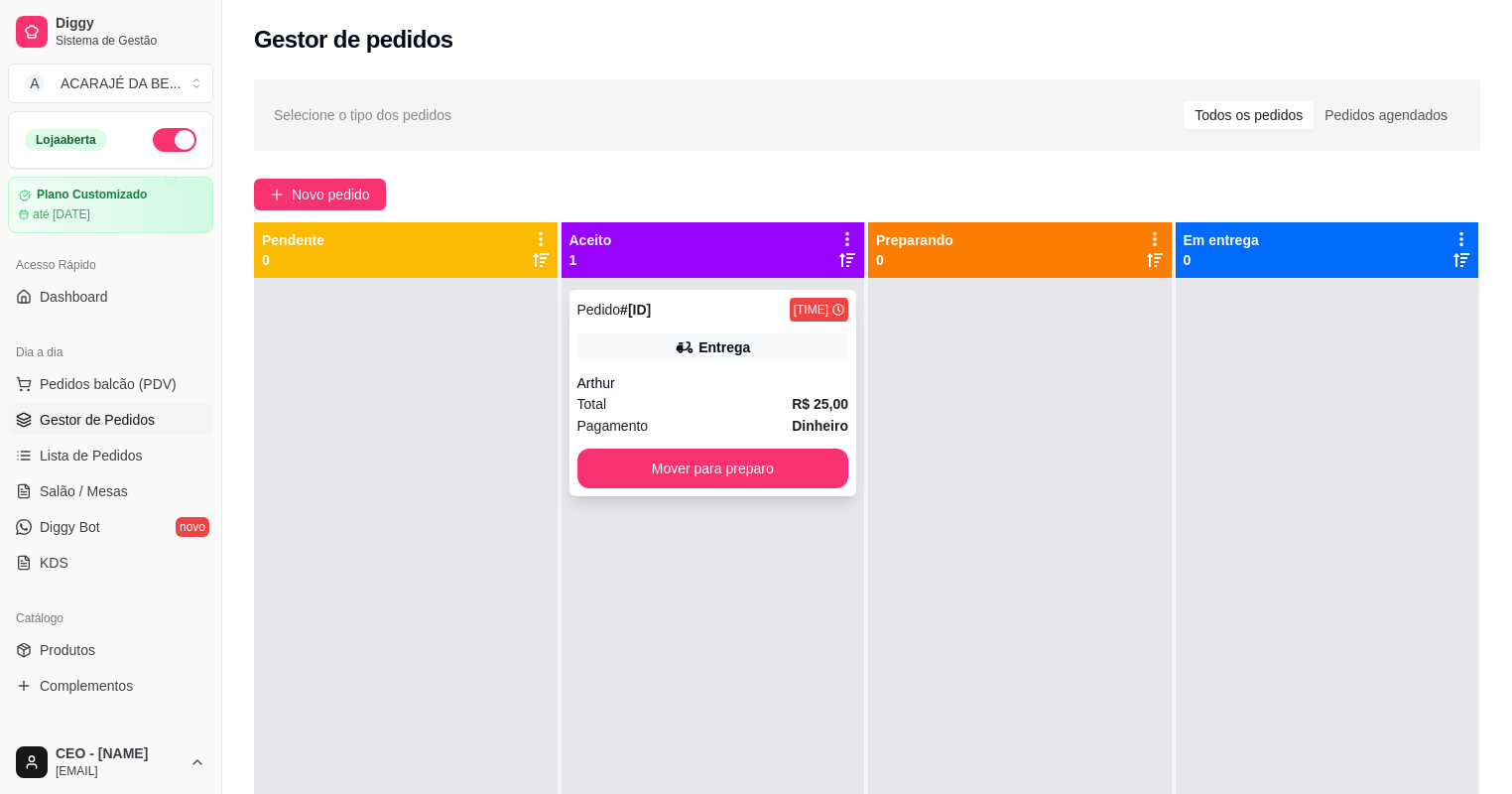 click on "Arthur" at bounding box center [713, 383] 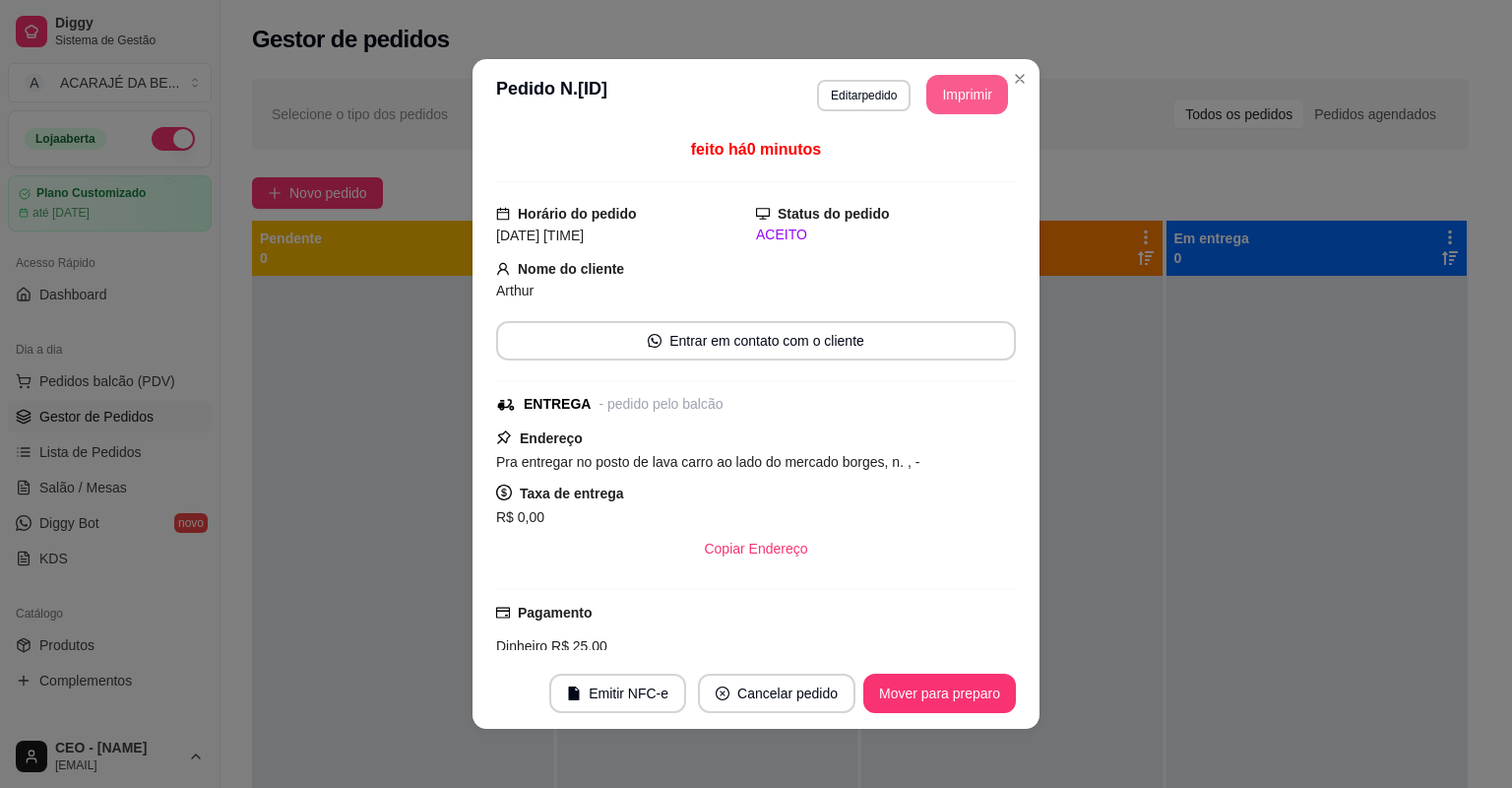 click on "Imprimir" at bounding box center [967, 95] 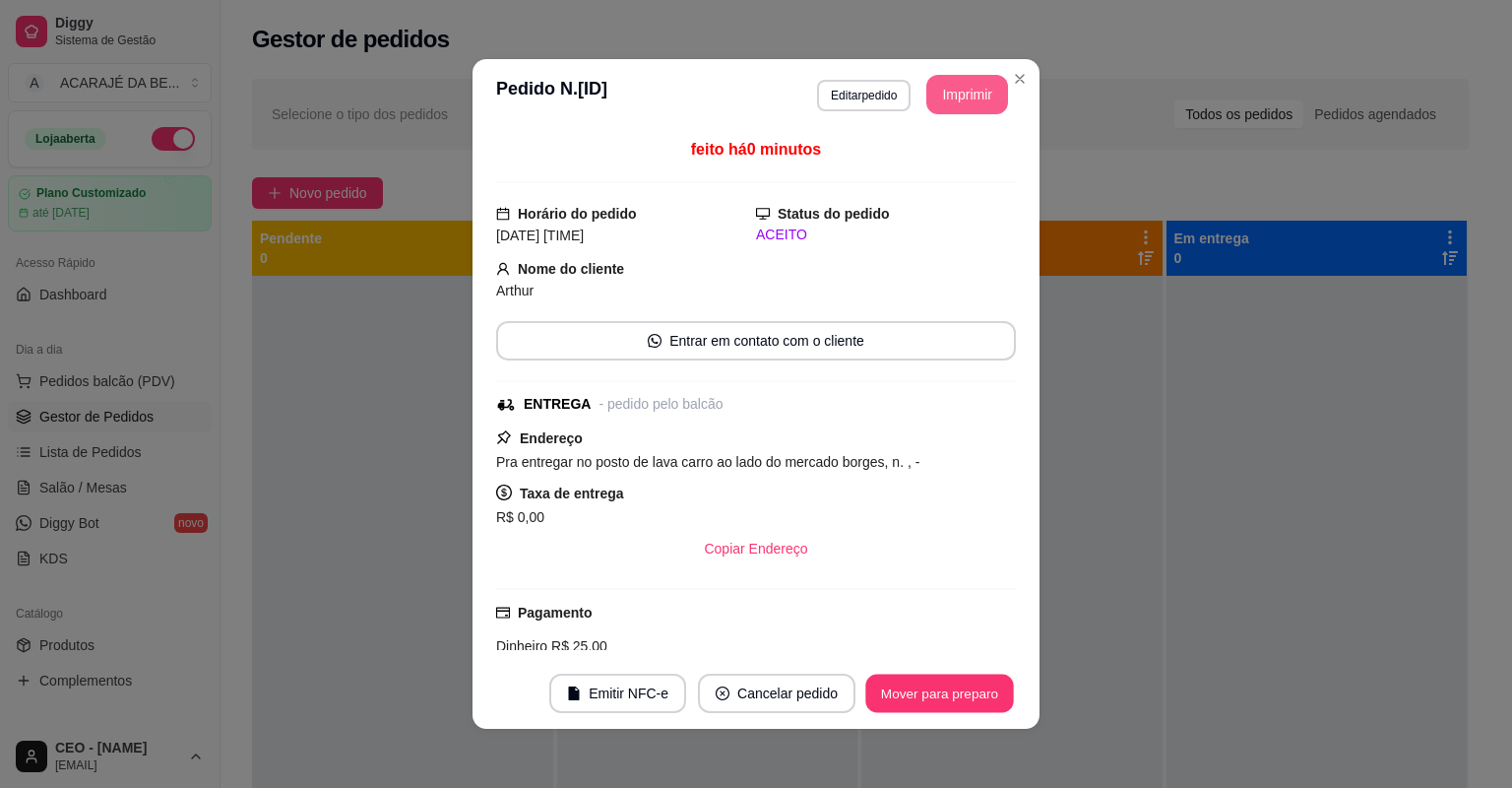click on "Mover para preparo" at bounding box center [939, 693] 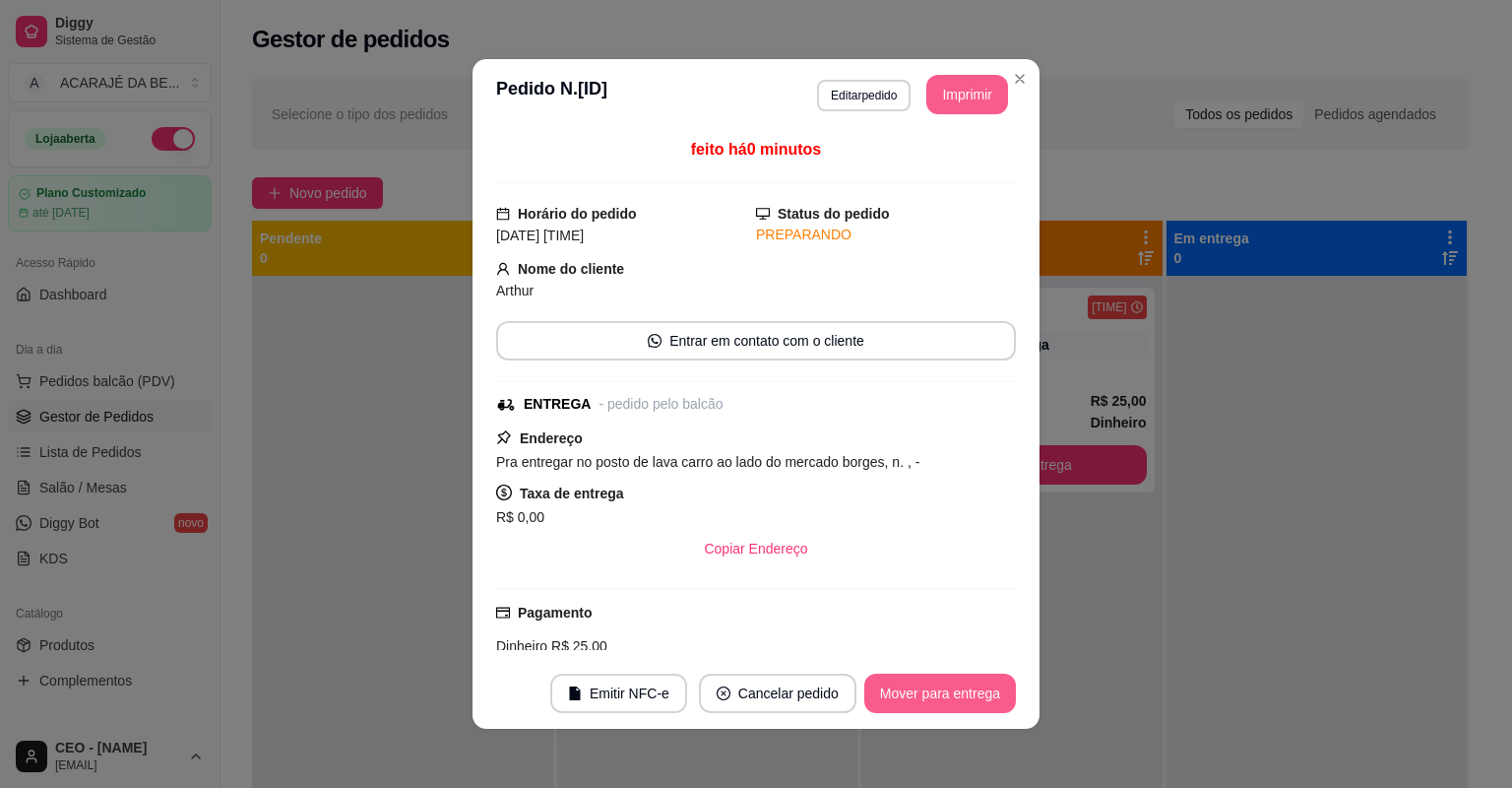 click on "Mover para entrega" at bounding box center [940, 693] 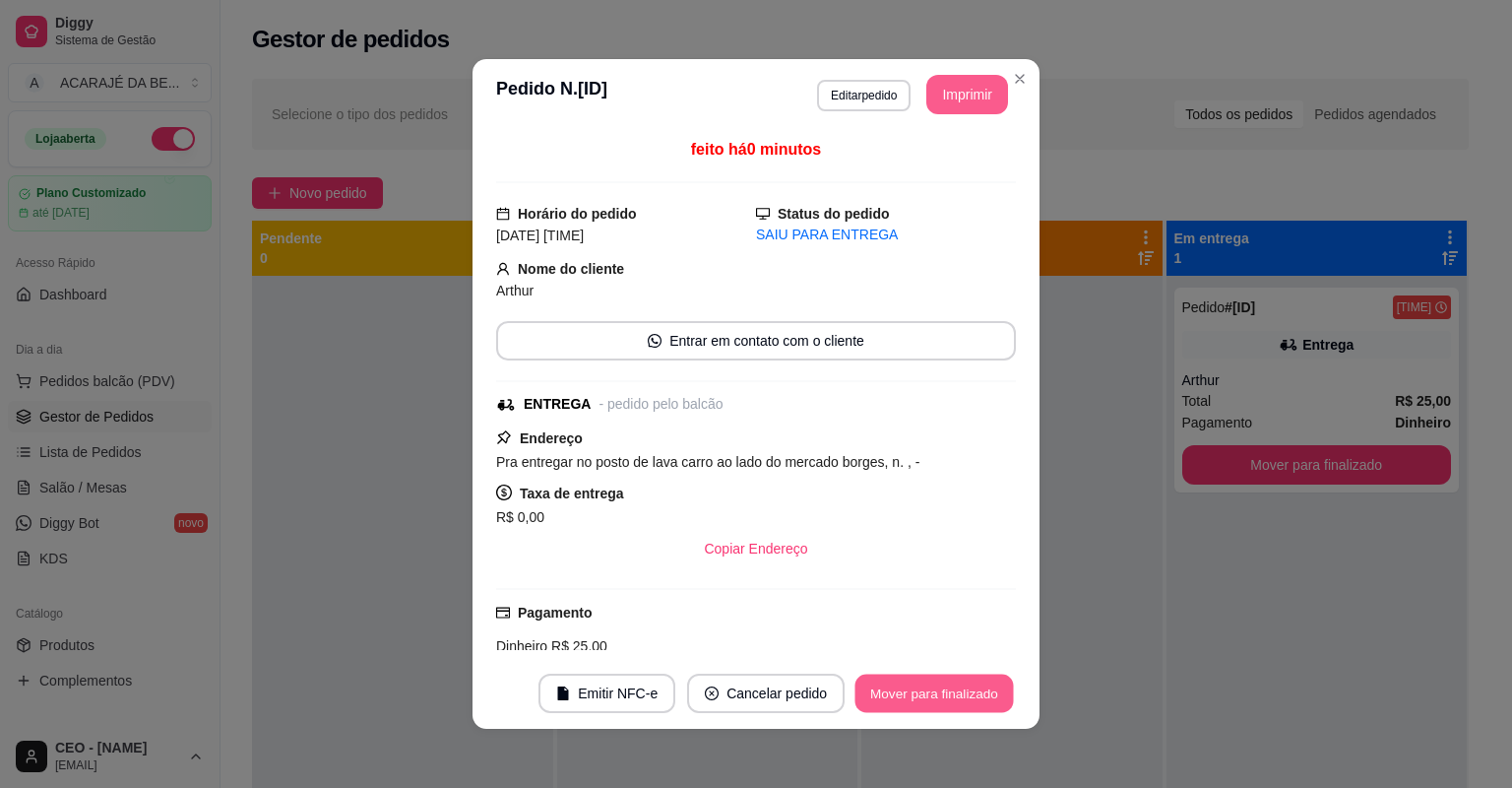 click on "Mover para finalizado" at bounding box center [934, 693] 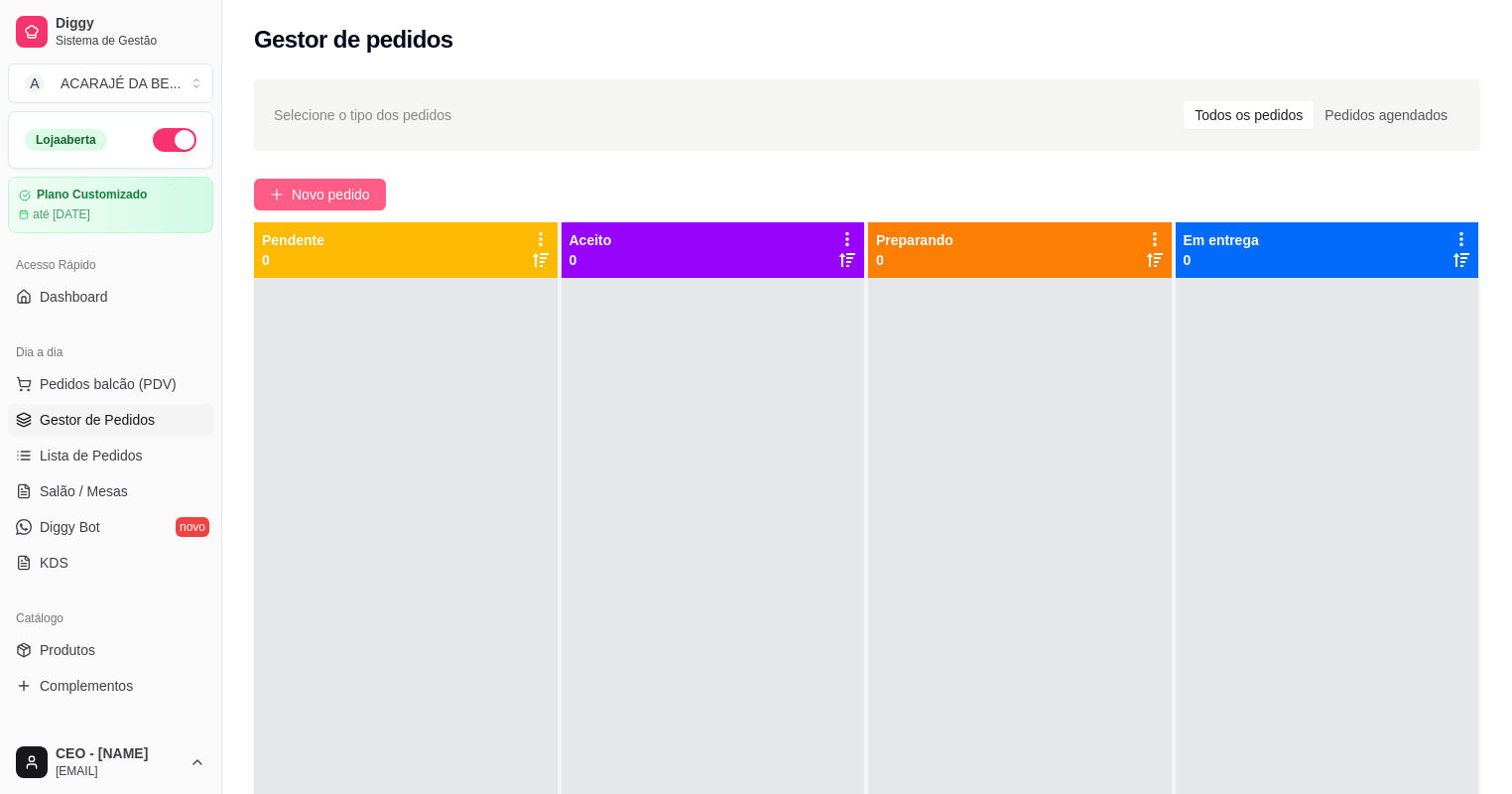 click on "Novo pedido" at bounding box center [330, 195] 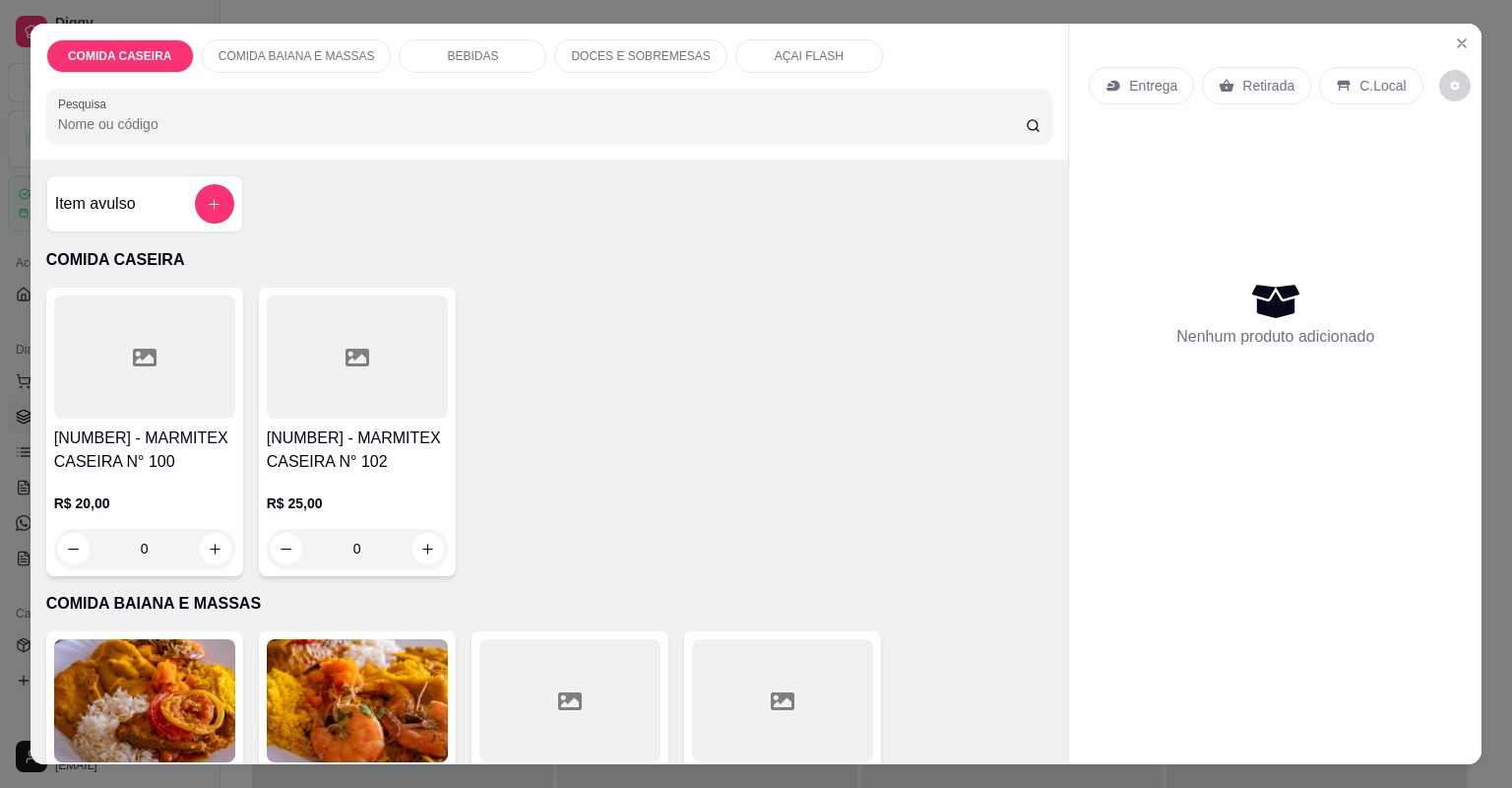 click on "133 - MARMITEX CASEIRA N° 102     R$ 25,00 0" at bounding box center (357, 431) 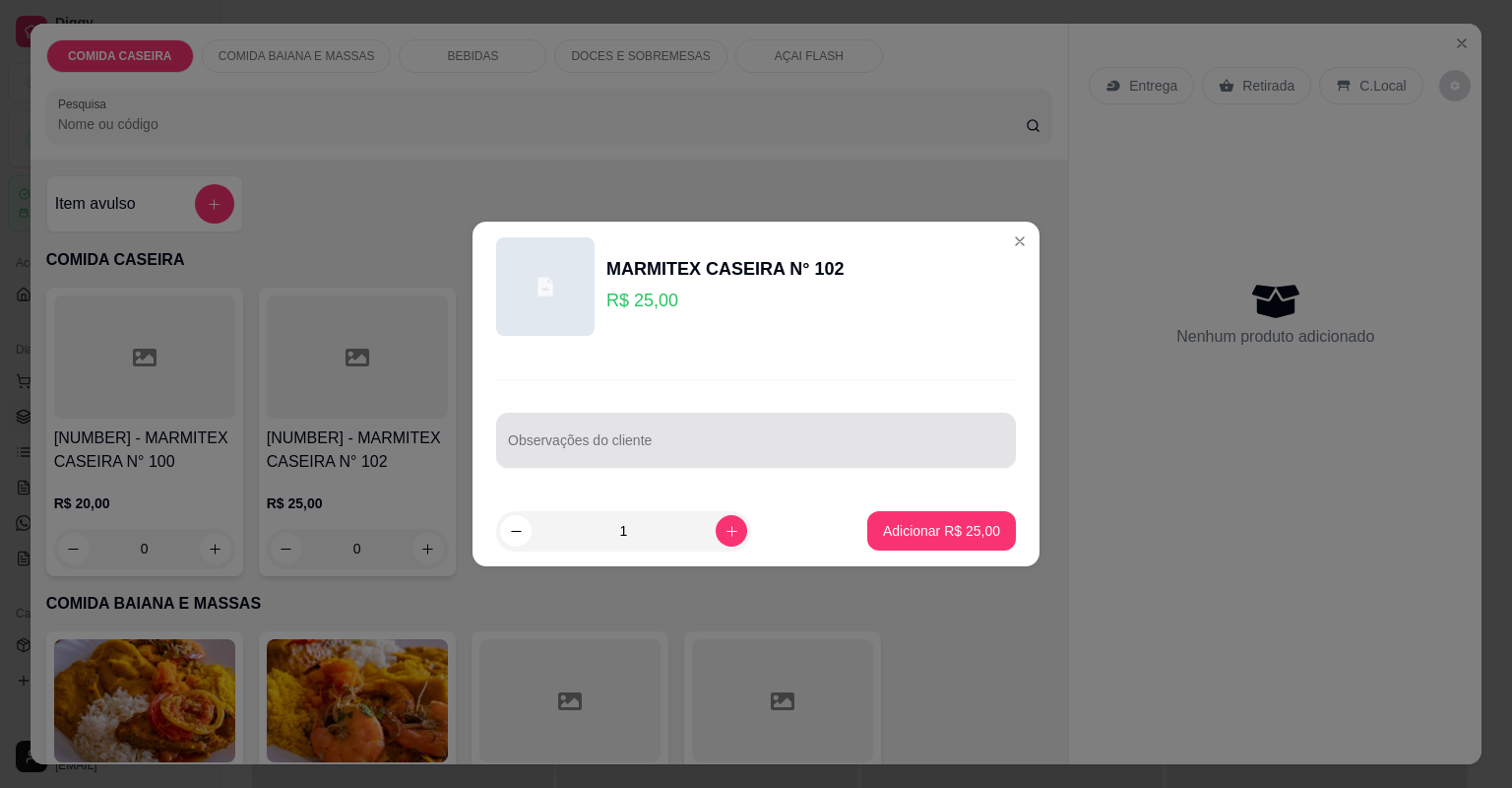 click on "Observações do cliente" at bounding box center (756, 448) 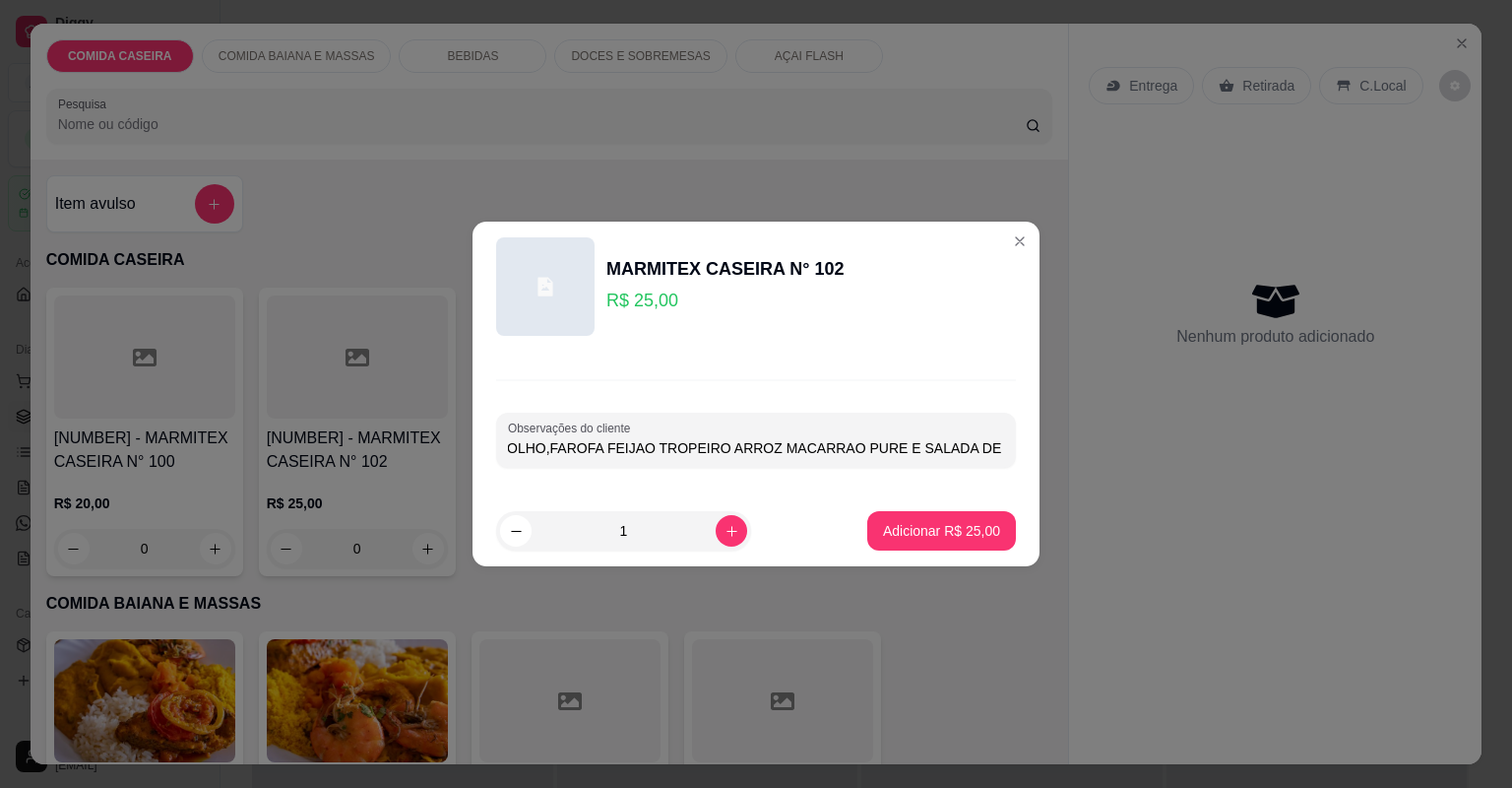 scroll, scrollTop: 0, scrollLeft: 92, axis: horizontal 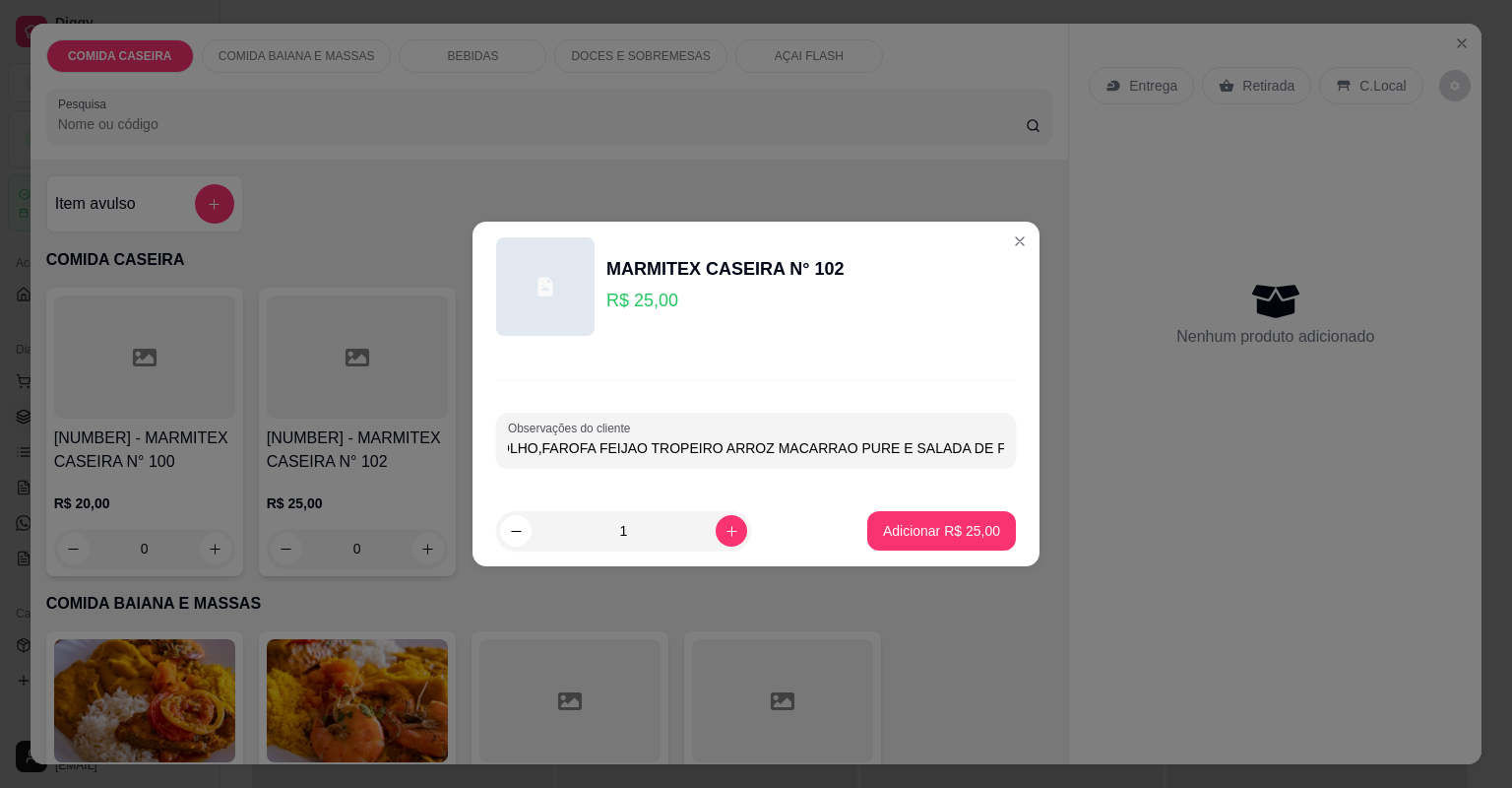 type on "CUPIM AO MOLHO,FAROFA FEIJAO TROPEIRO ARROZ MACARRAO PURE E SALADA DE FRUTAS" 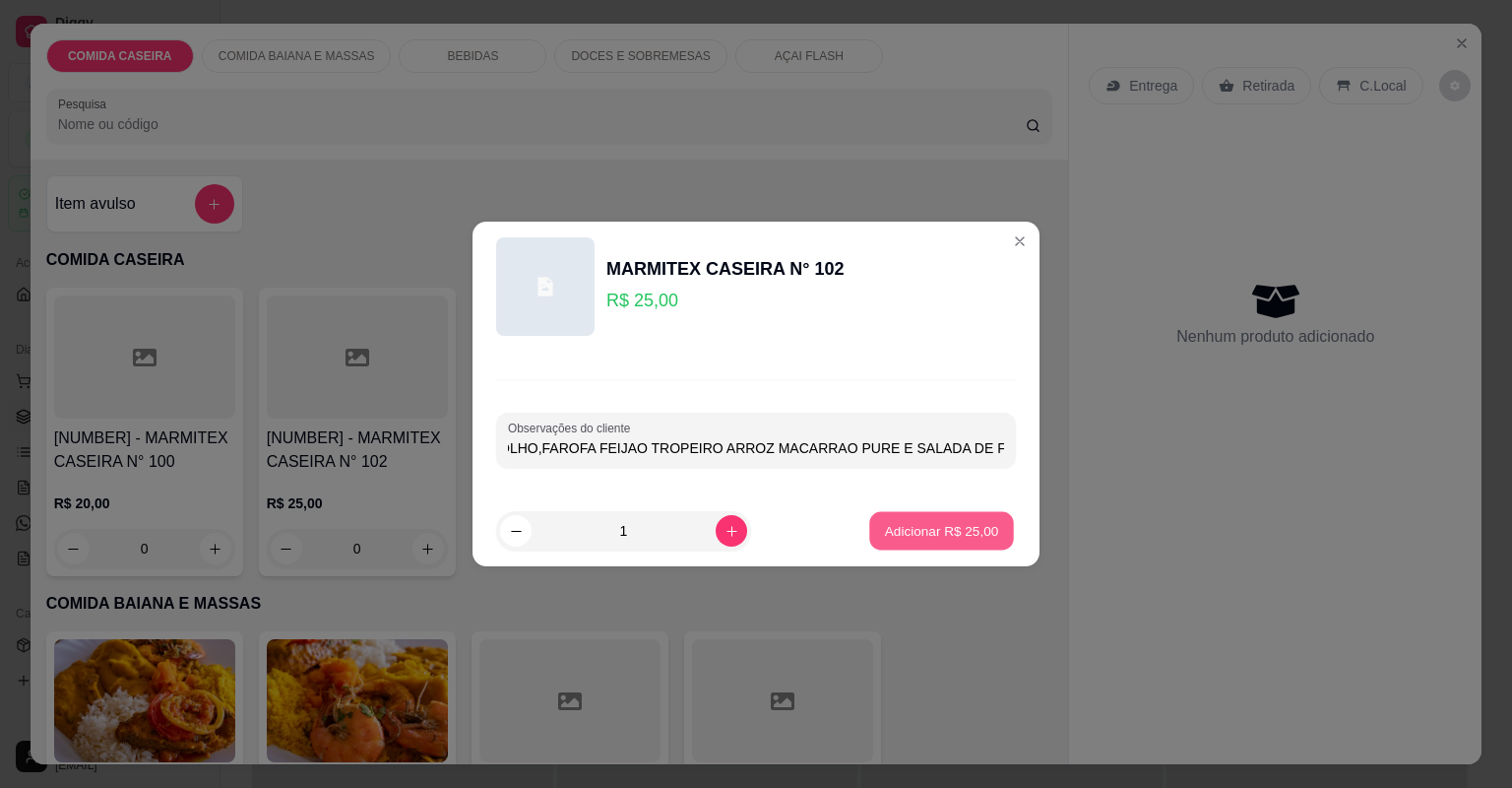 click on "Adicionar   R$ 25,00" at bounding box center [942, 530] 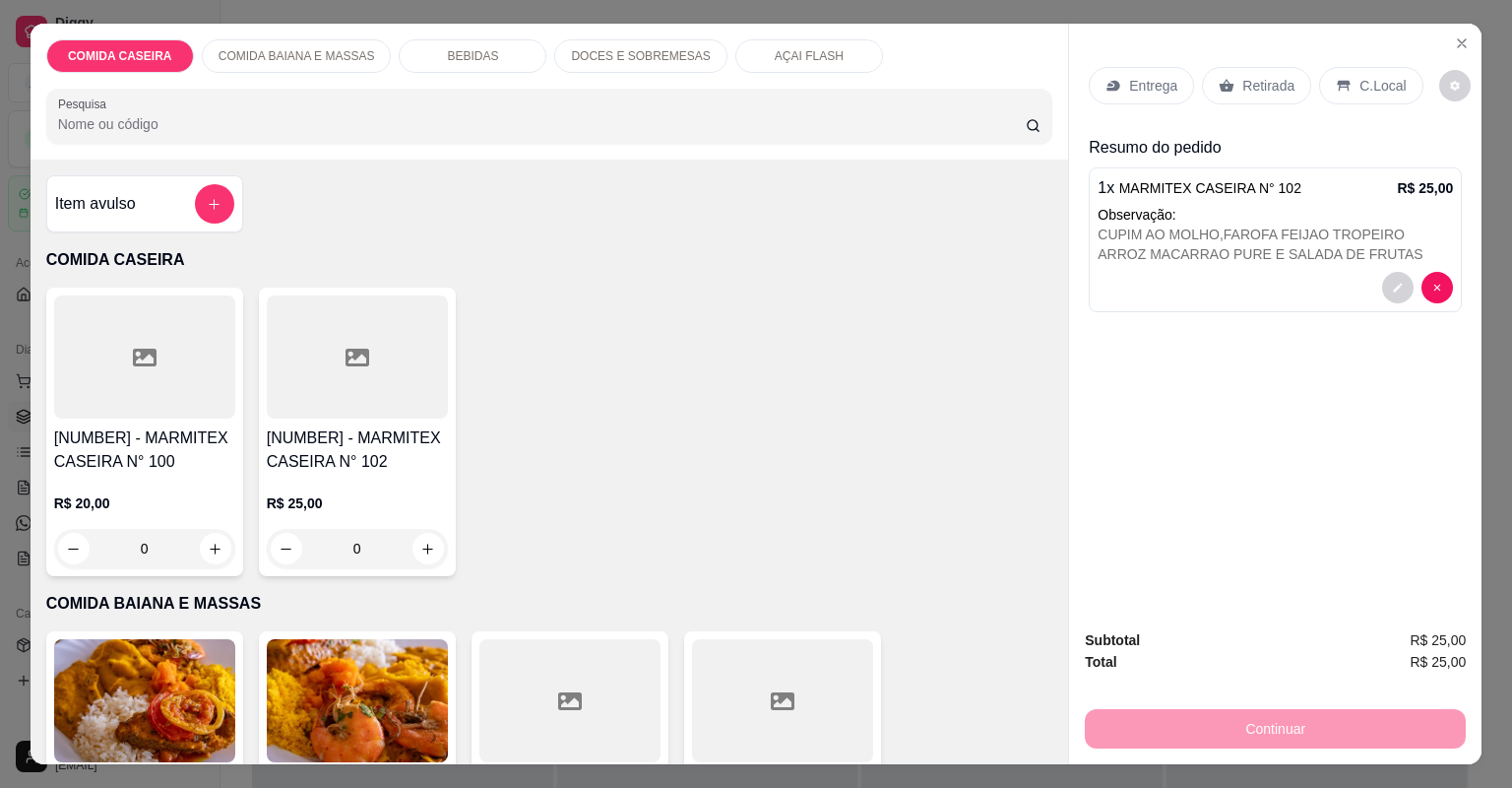 click on "Entrega" at bounding box center (1153, 86) 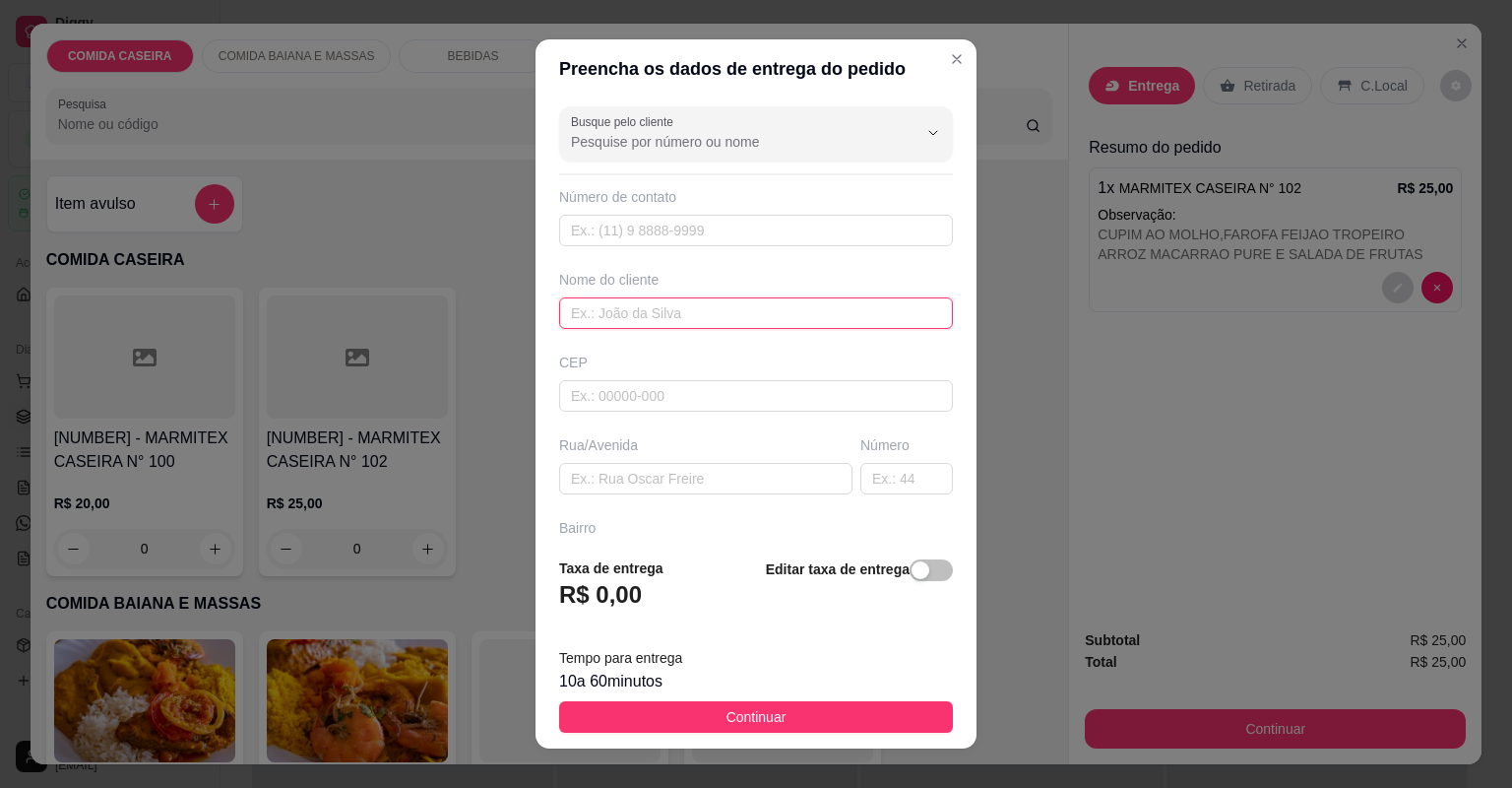 click at bounding box center [756, 313] 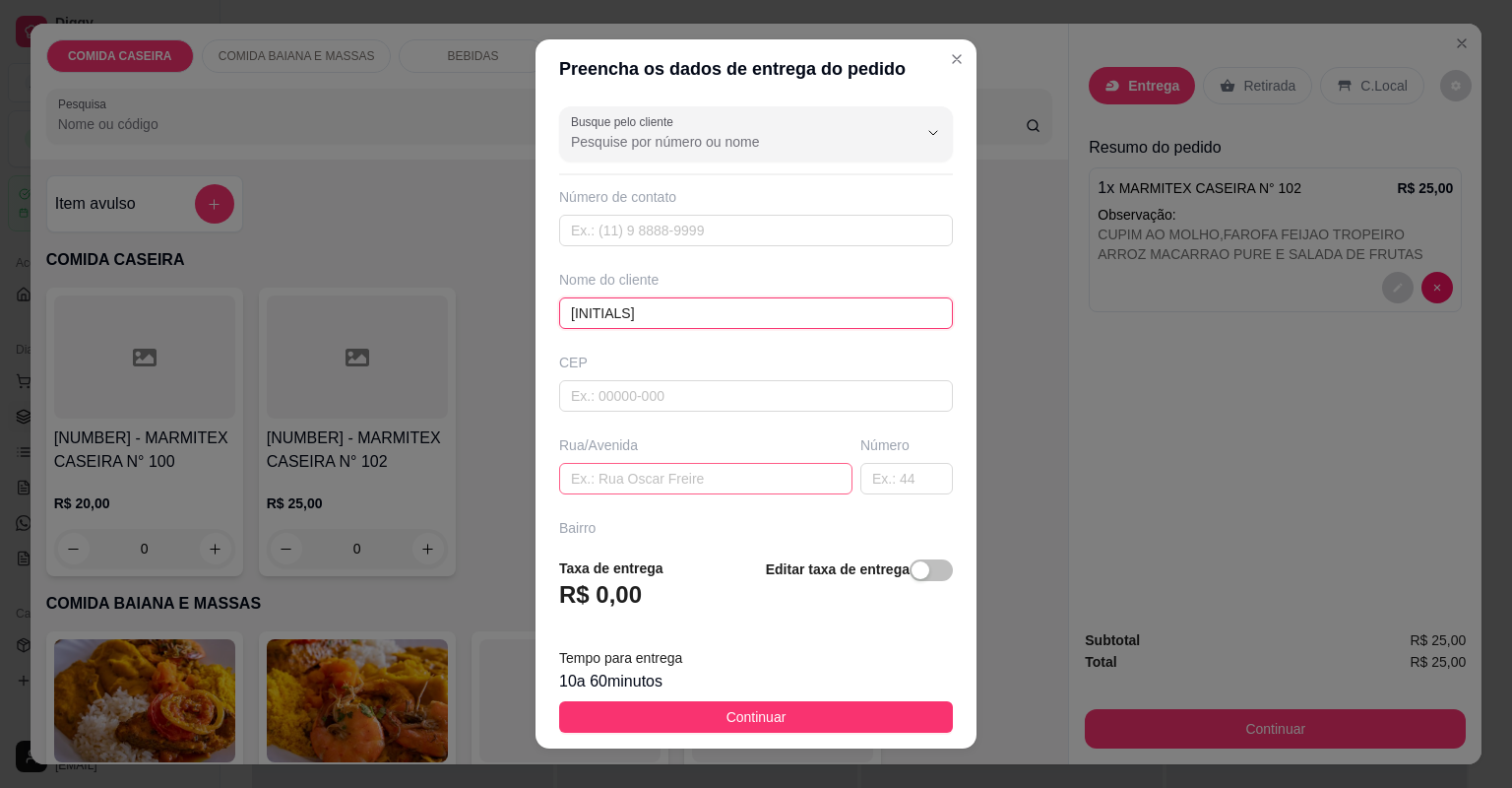 type on "[INITIALS]" 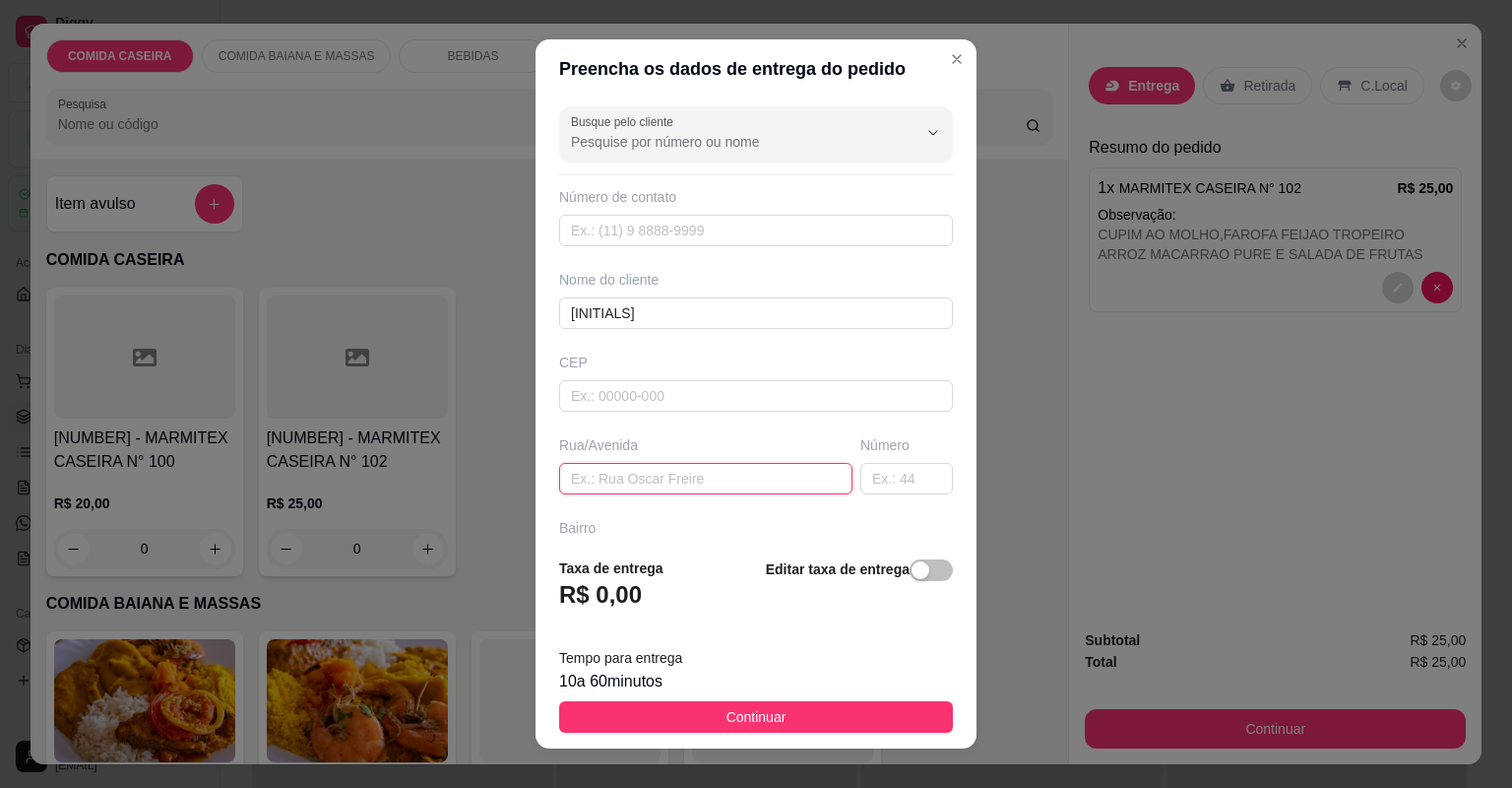 click at bounding box center (706, 479) 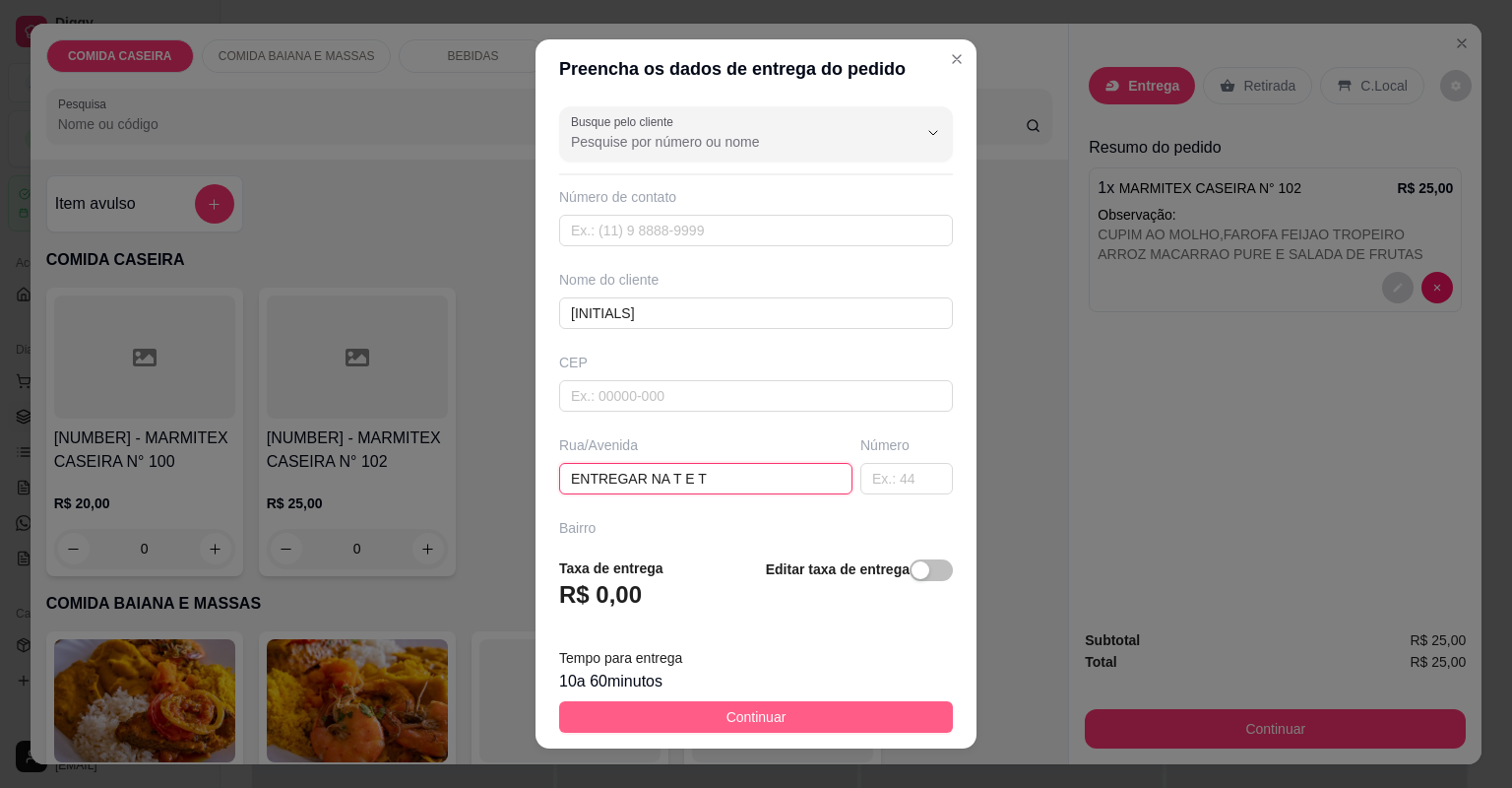 type on "ENTREGAR NA T E T" 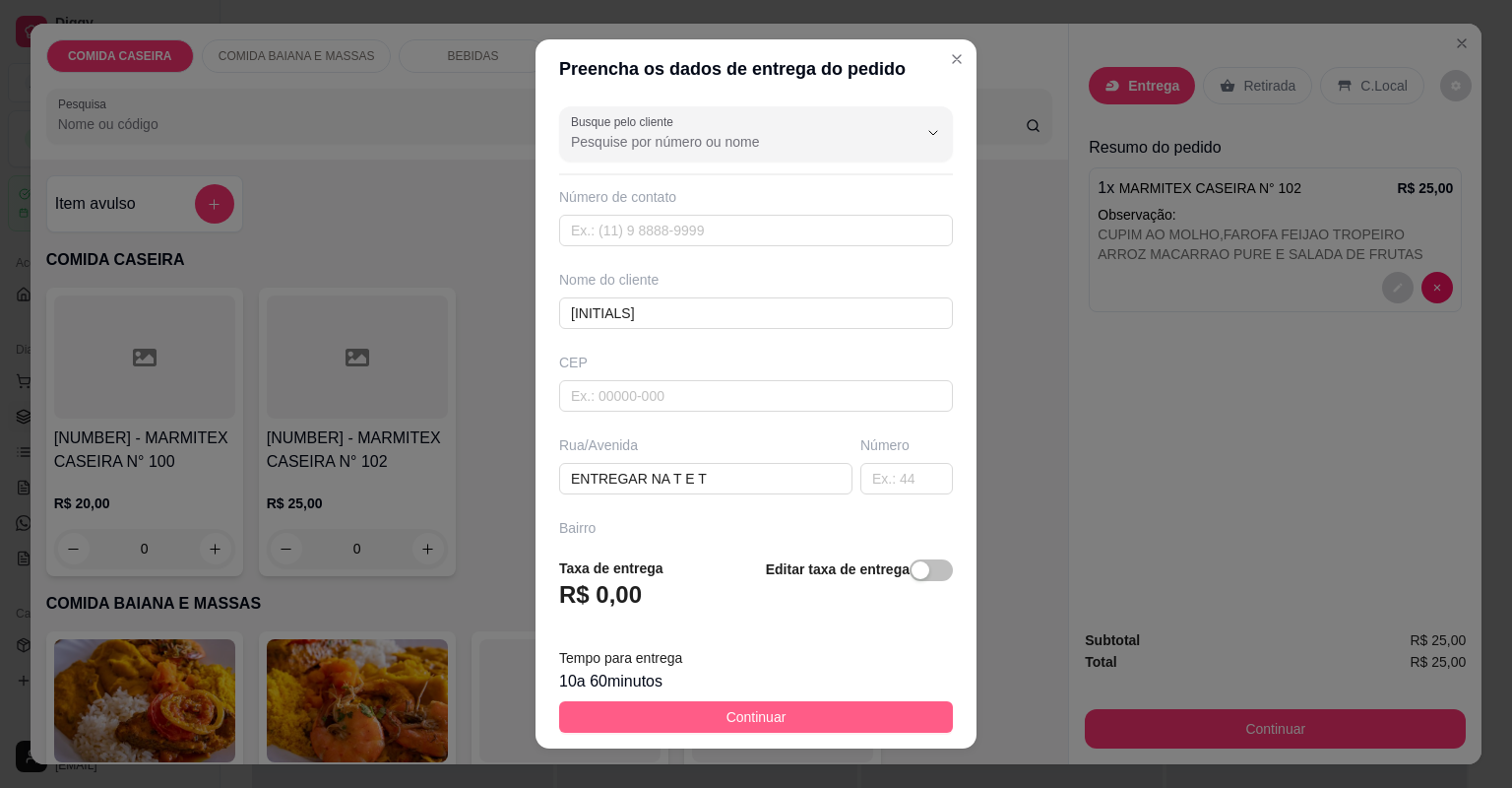 click on "Continuar" at bounding box center [756, 717] 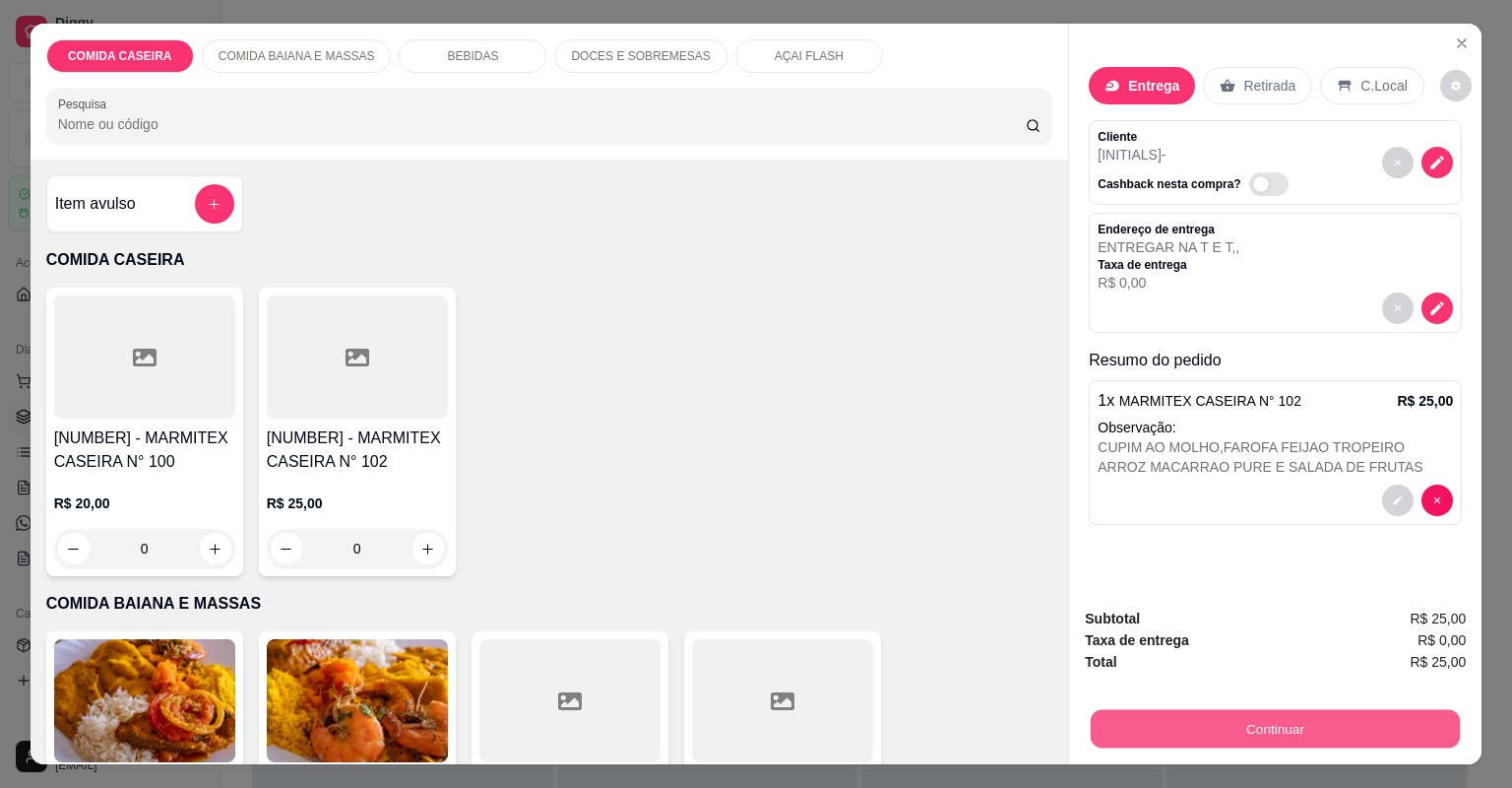 click on "Continuar" at bounding box center (1275, 729) 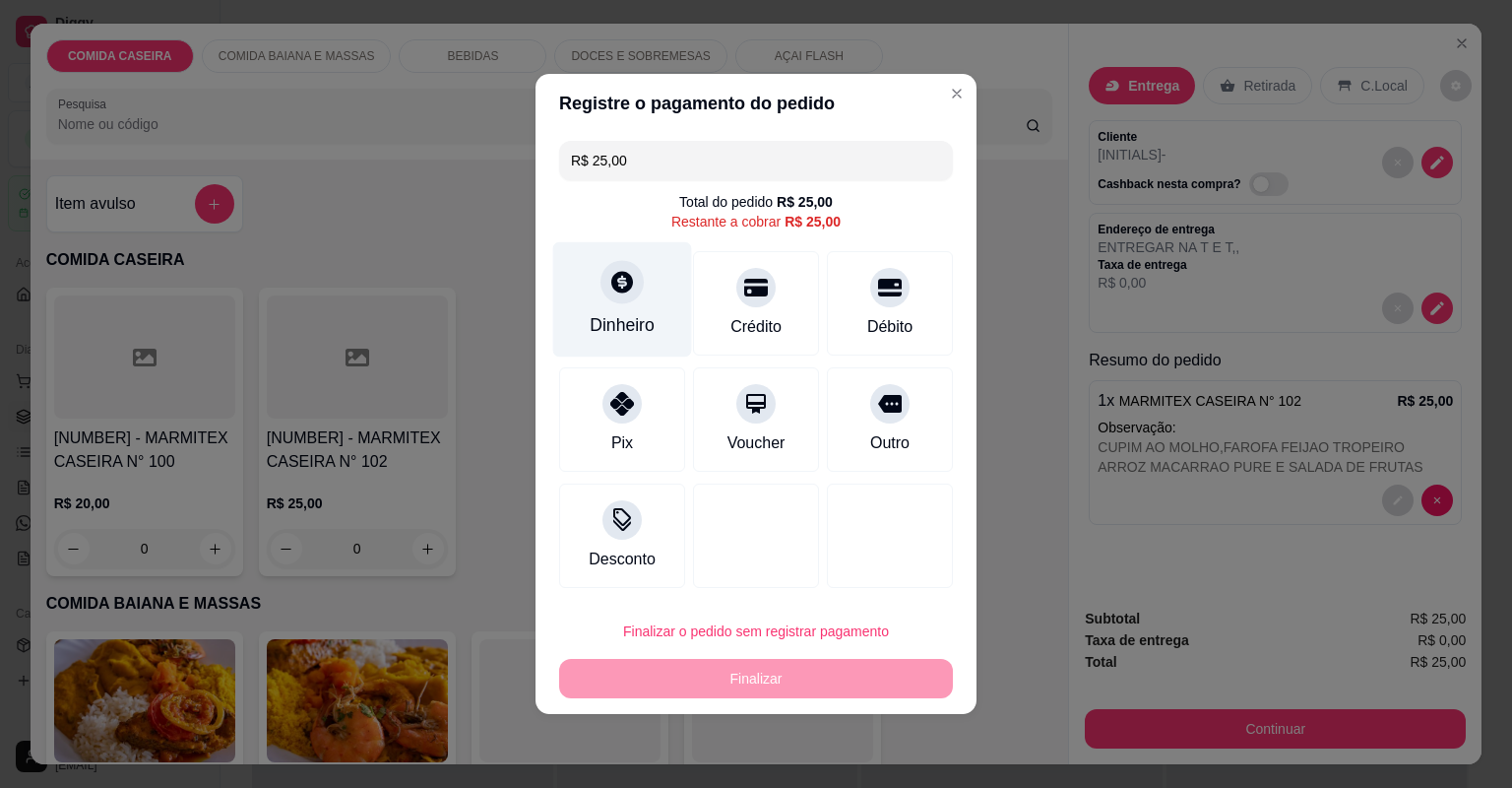 click 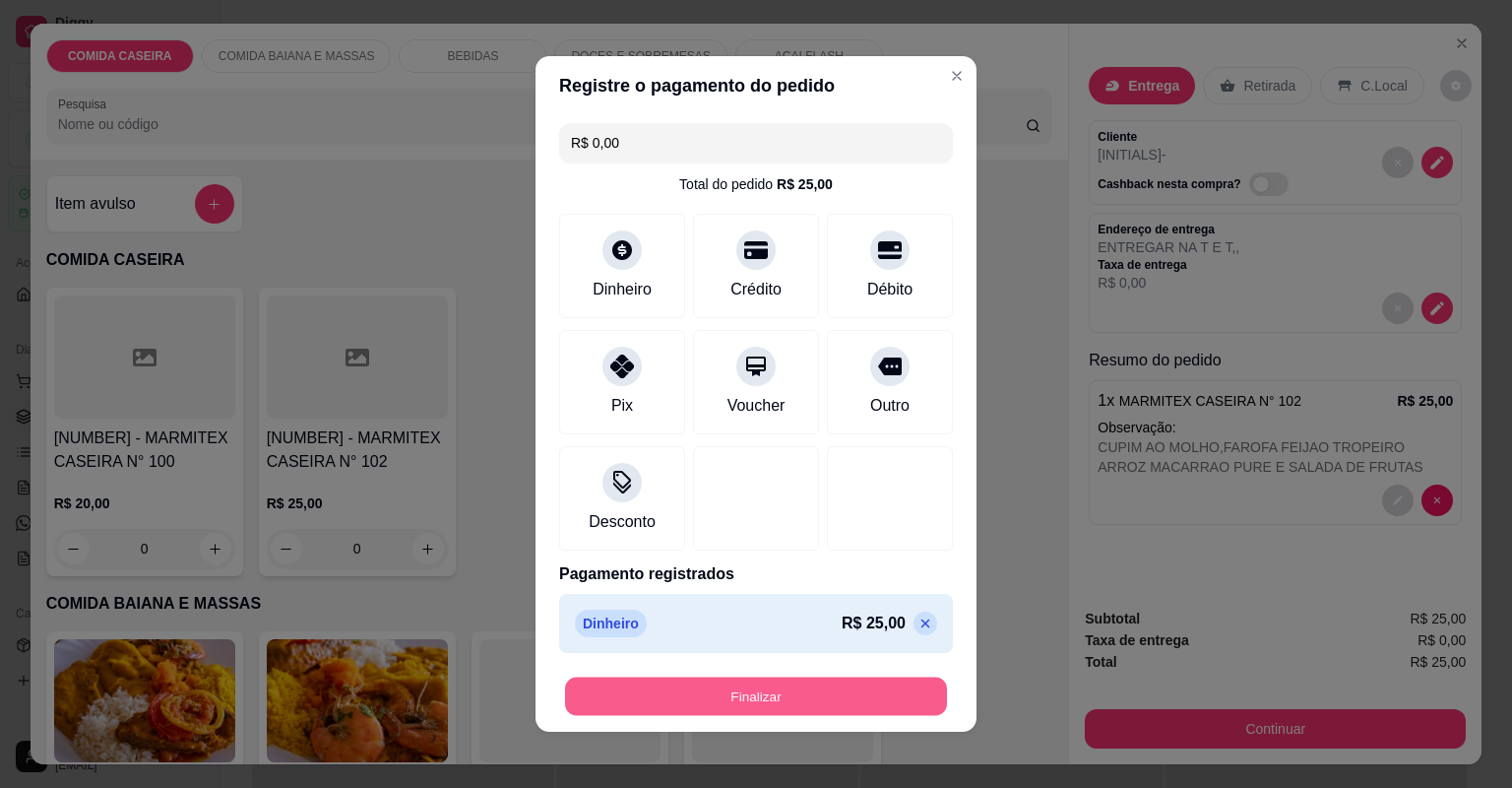 click on "Finalizar" at bounding box center (756, 696) 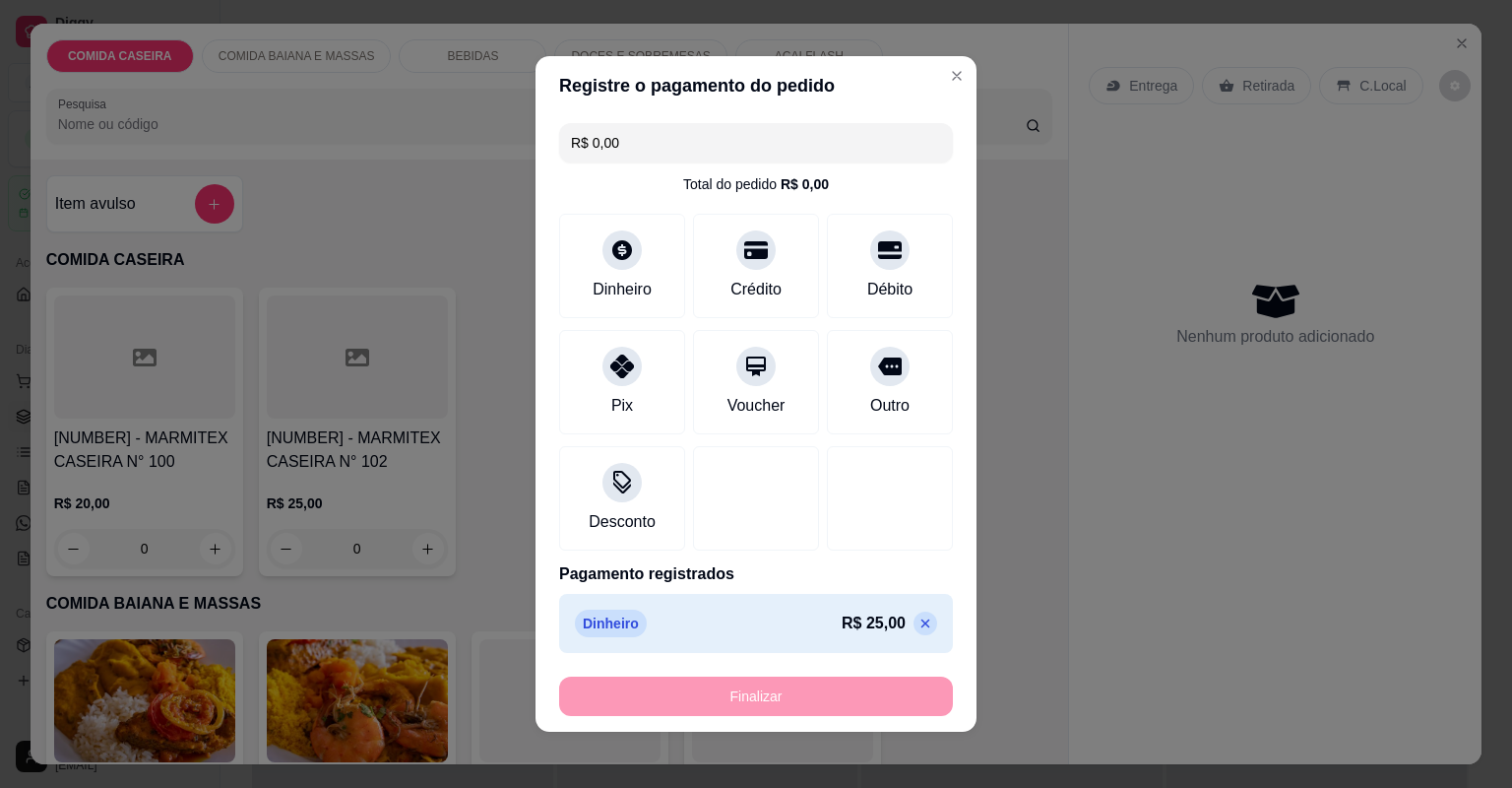 type on "-R$ 25,00" 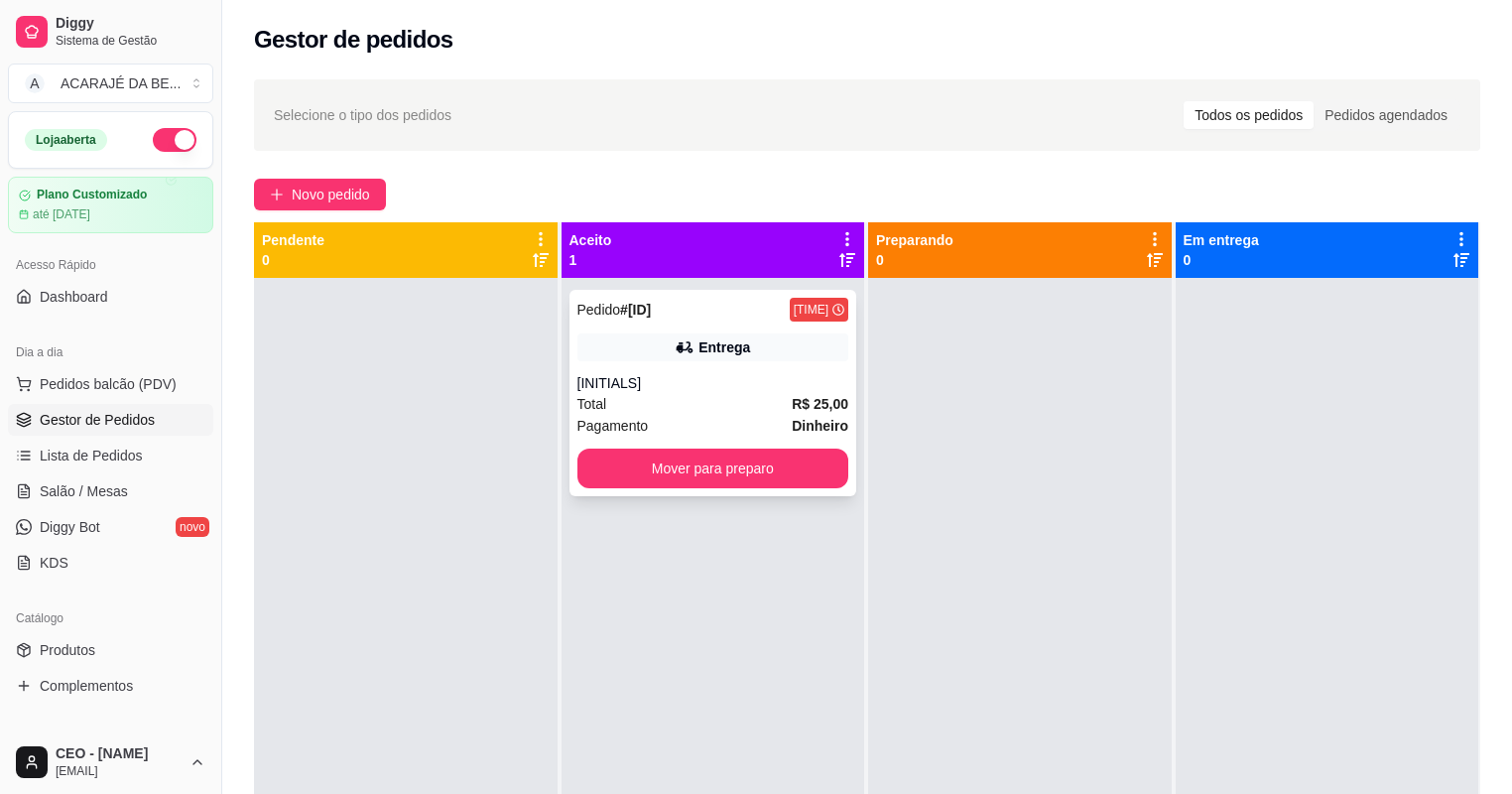 click on "Entrega" at bounding box center [713, 347] 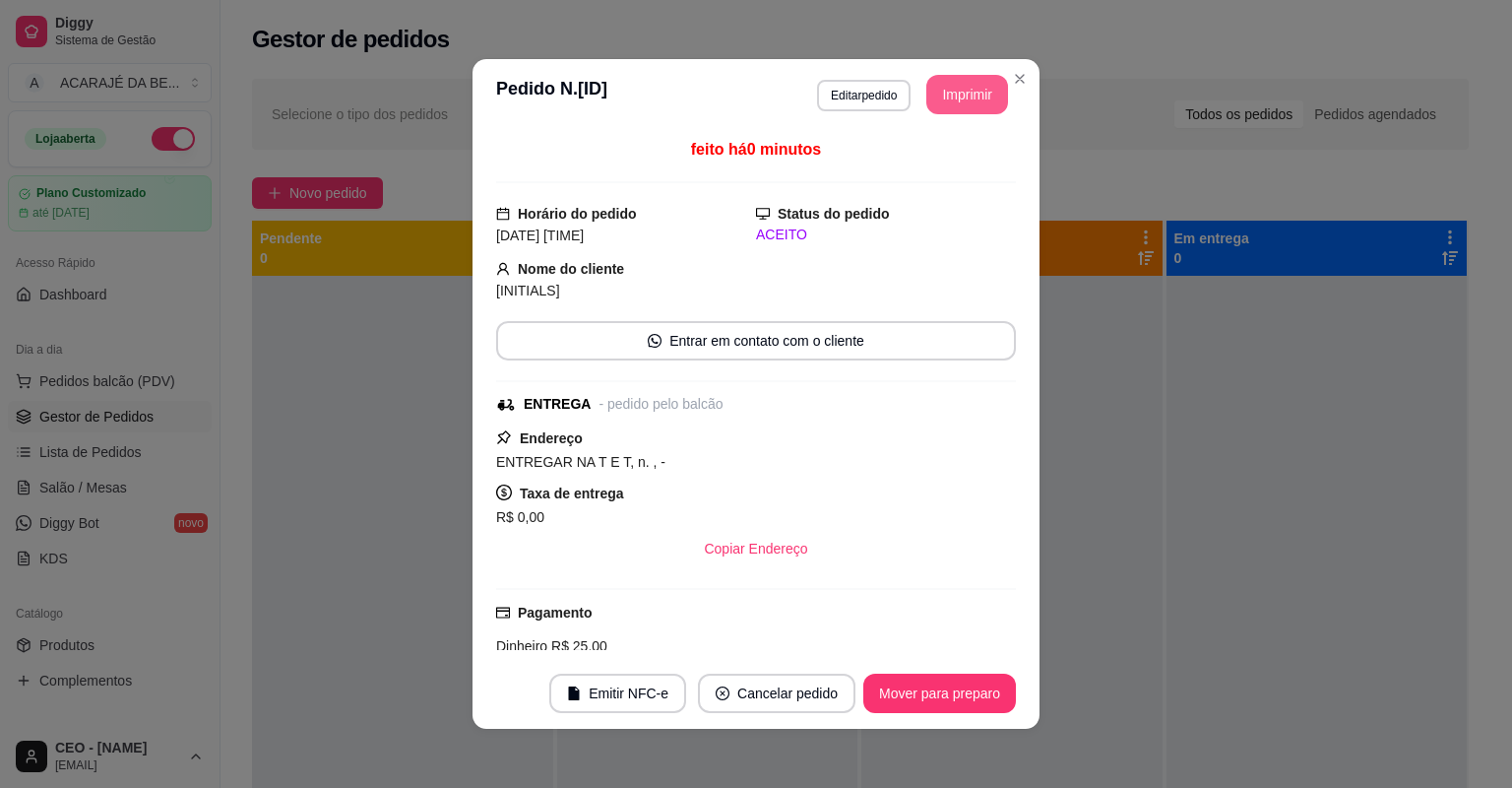 click on "Imprimir" at bounding box center [967, 95] 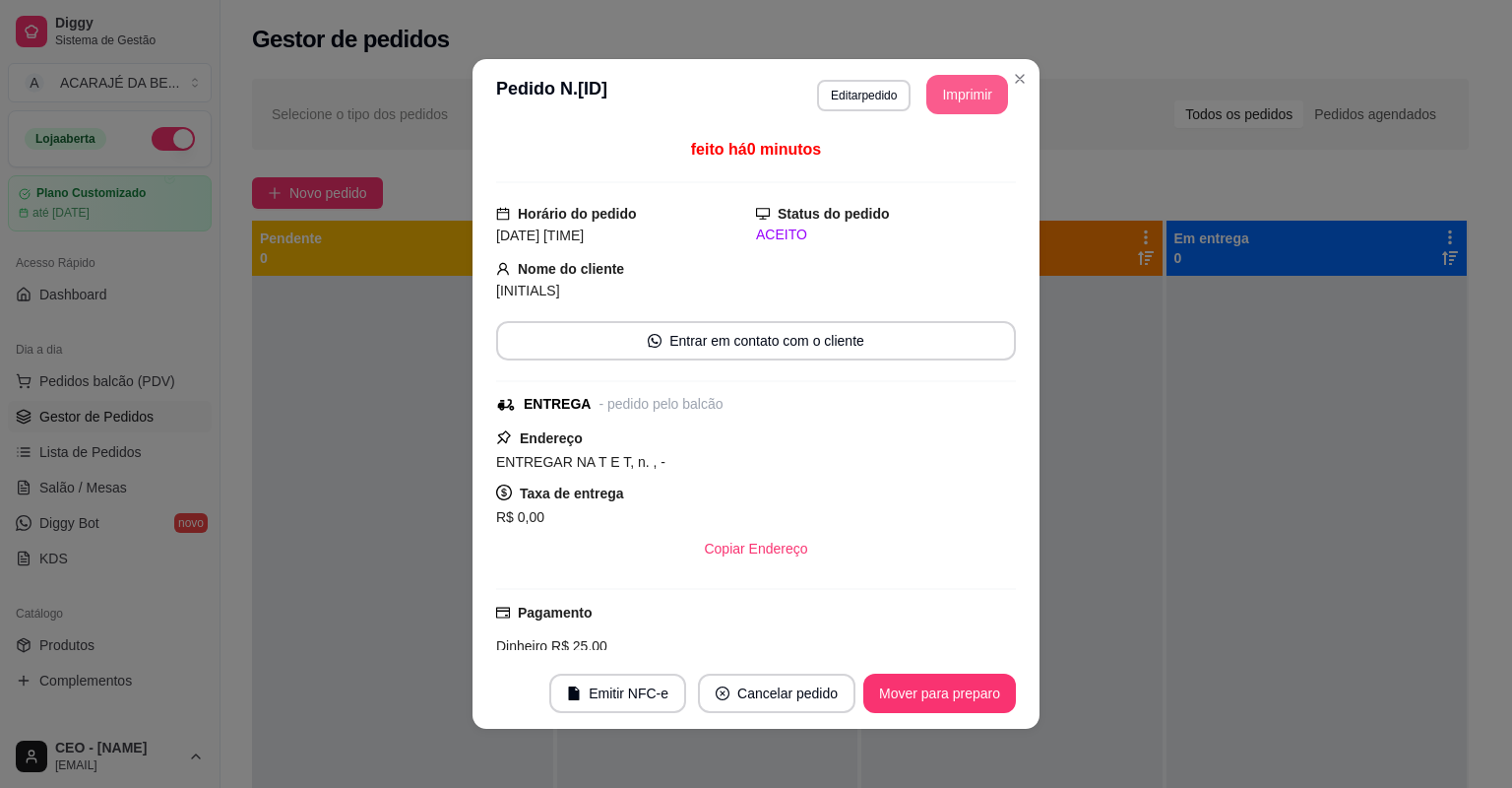 scroll, scrollTop: 0, scrollLeft: 0, axis: both 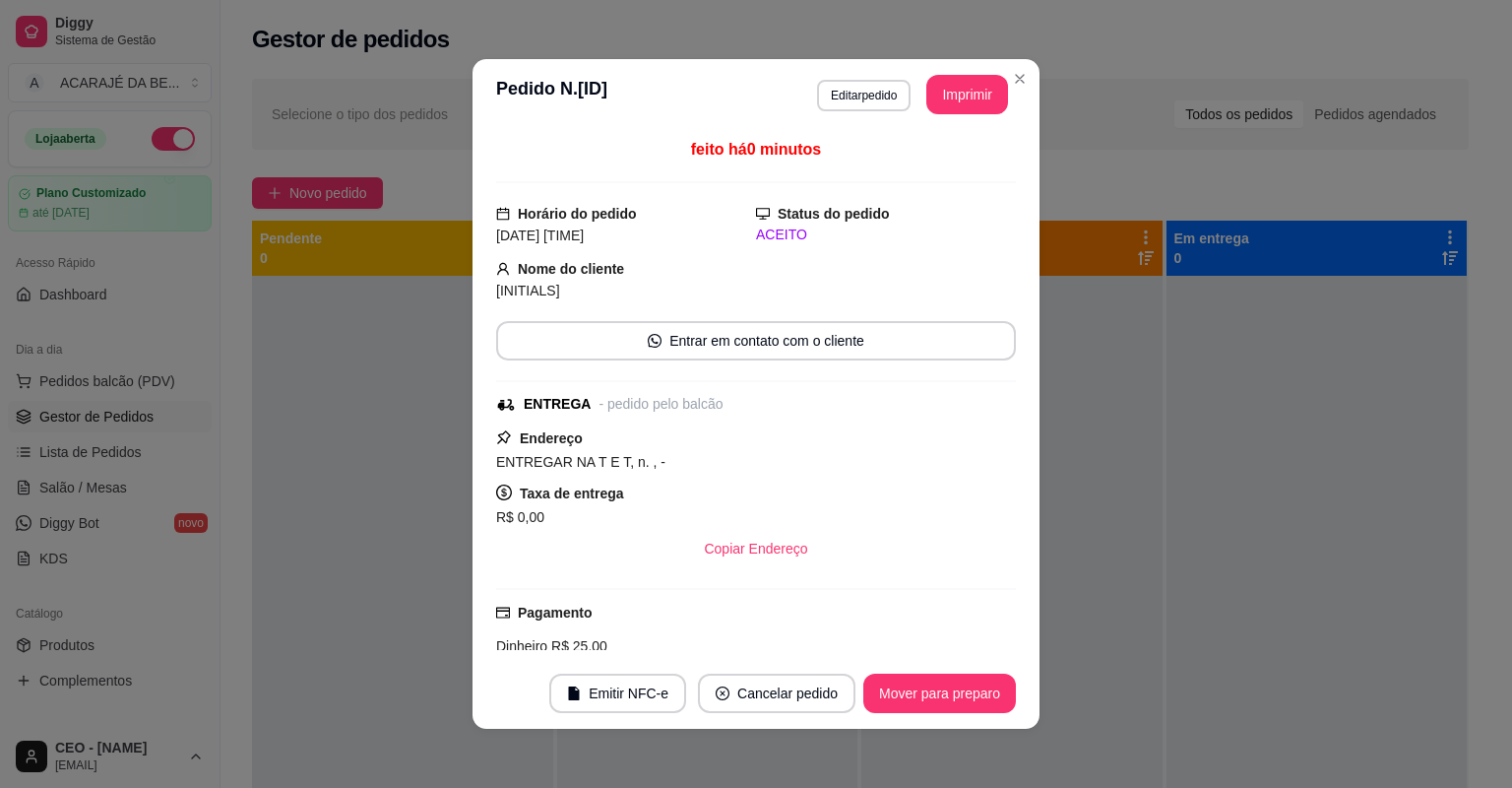 click on "Mover para preparo" at bounding box center (939, 693) 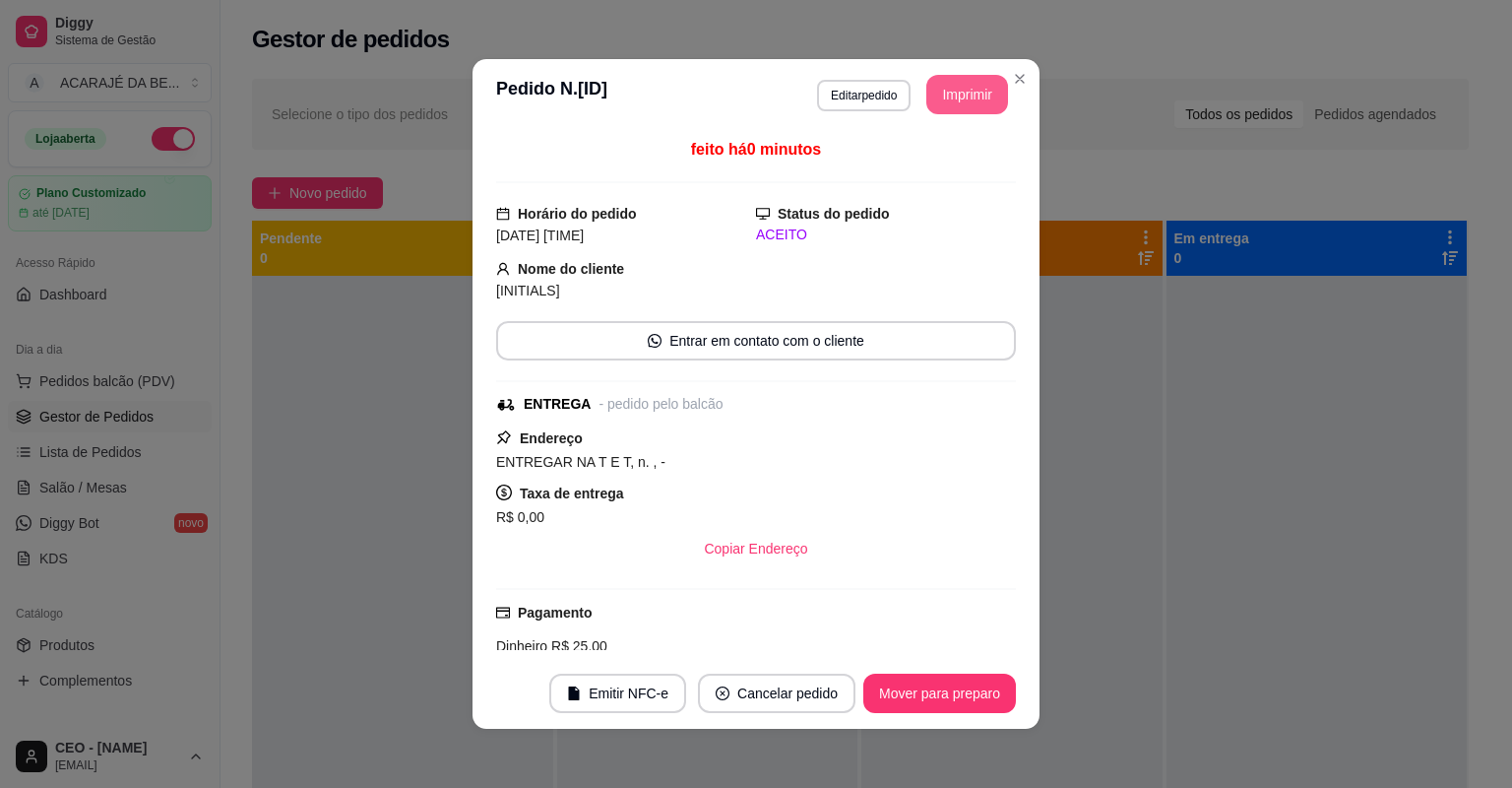 click on "Imprimir" at bounding box center [967, 95] 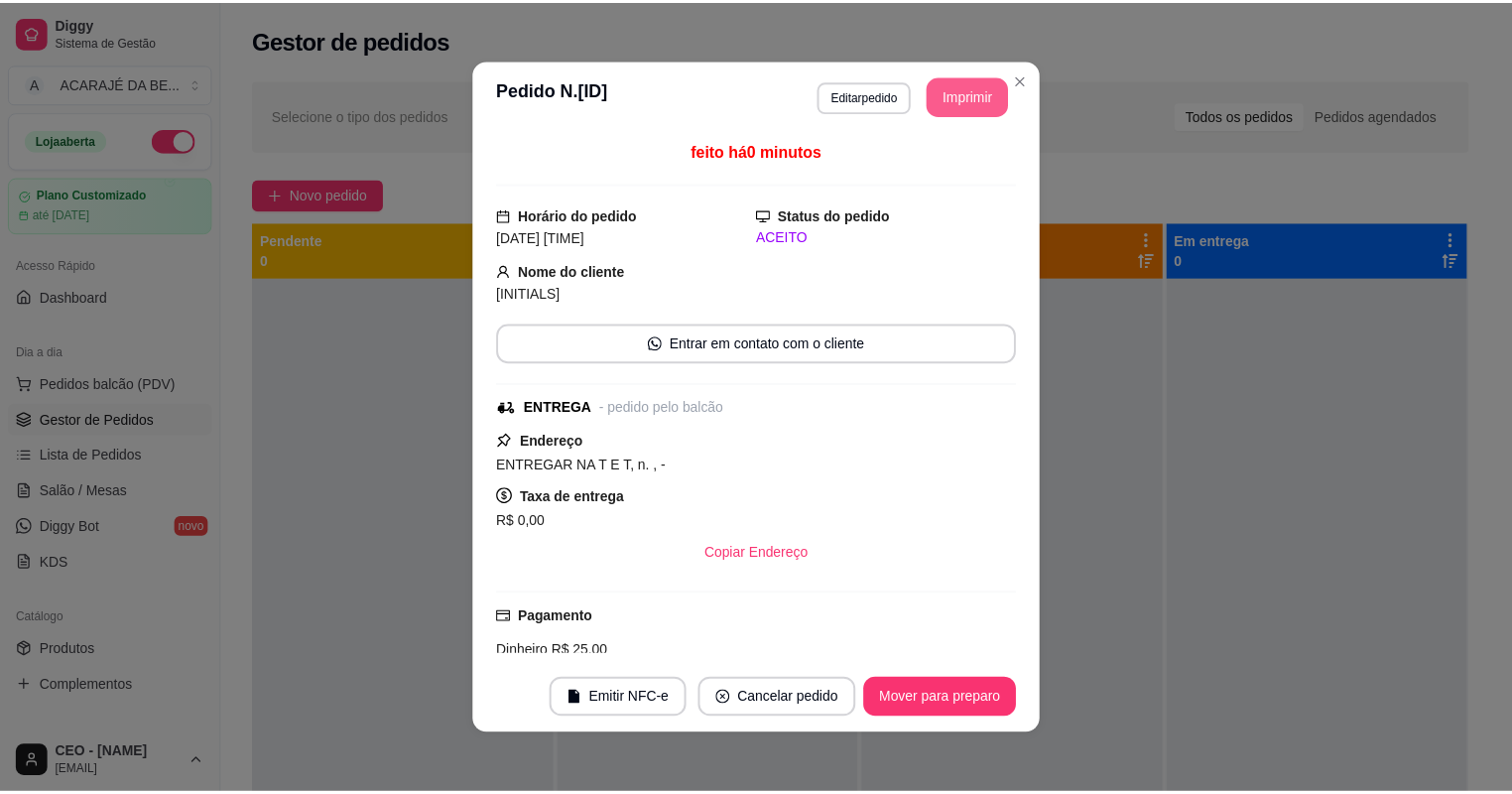 scroll, scrollTop: 0, scrollLeft: 0, axis: both 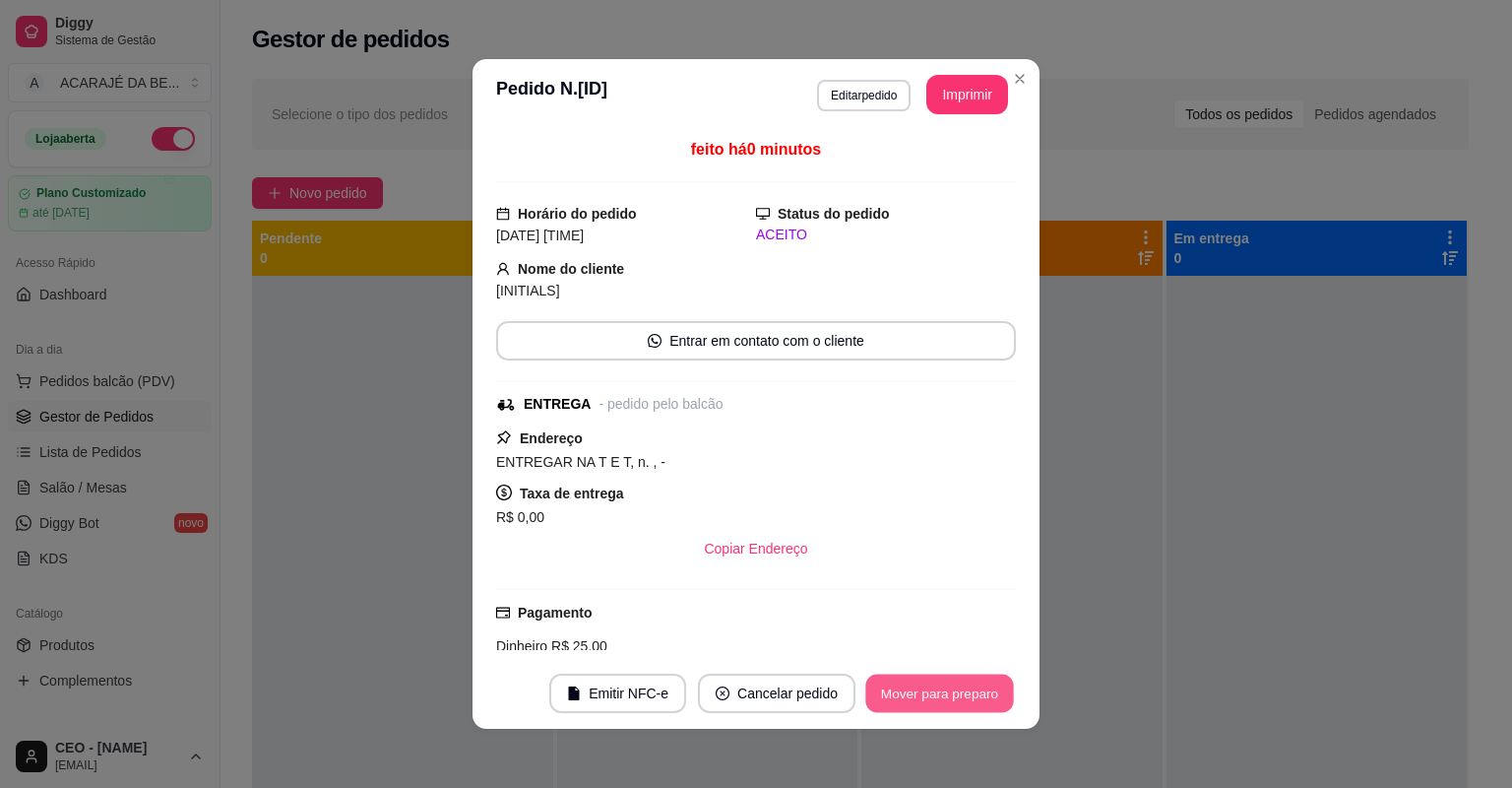 click on "Mover para preparo" at bounding box center (939, 693) 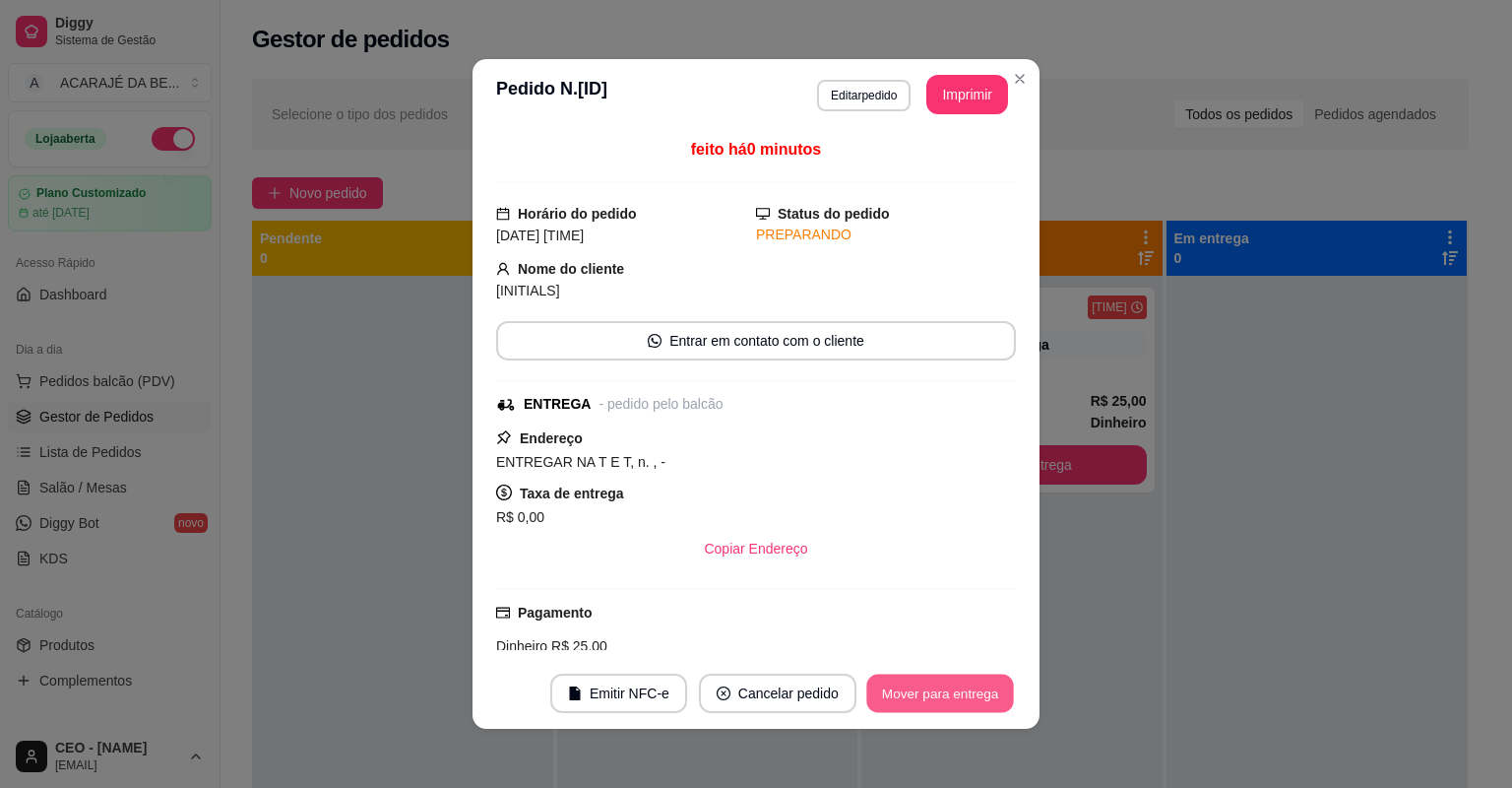 click on "Mover para entrega" at bounding box center (940, 693) 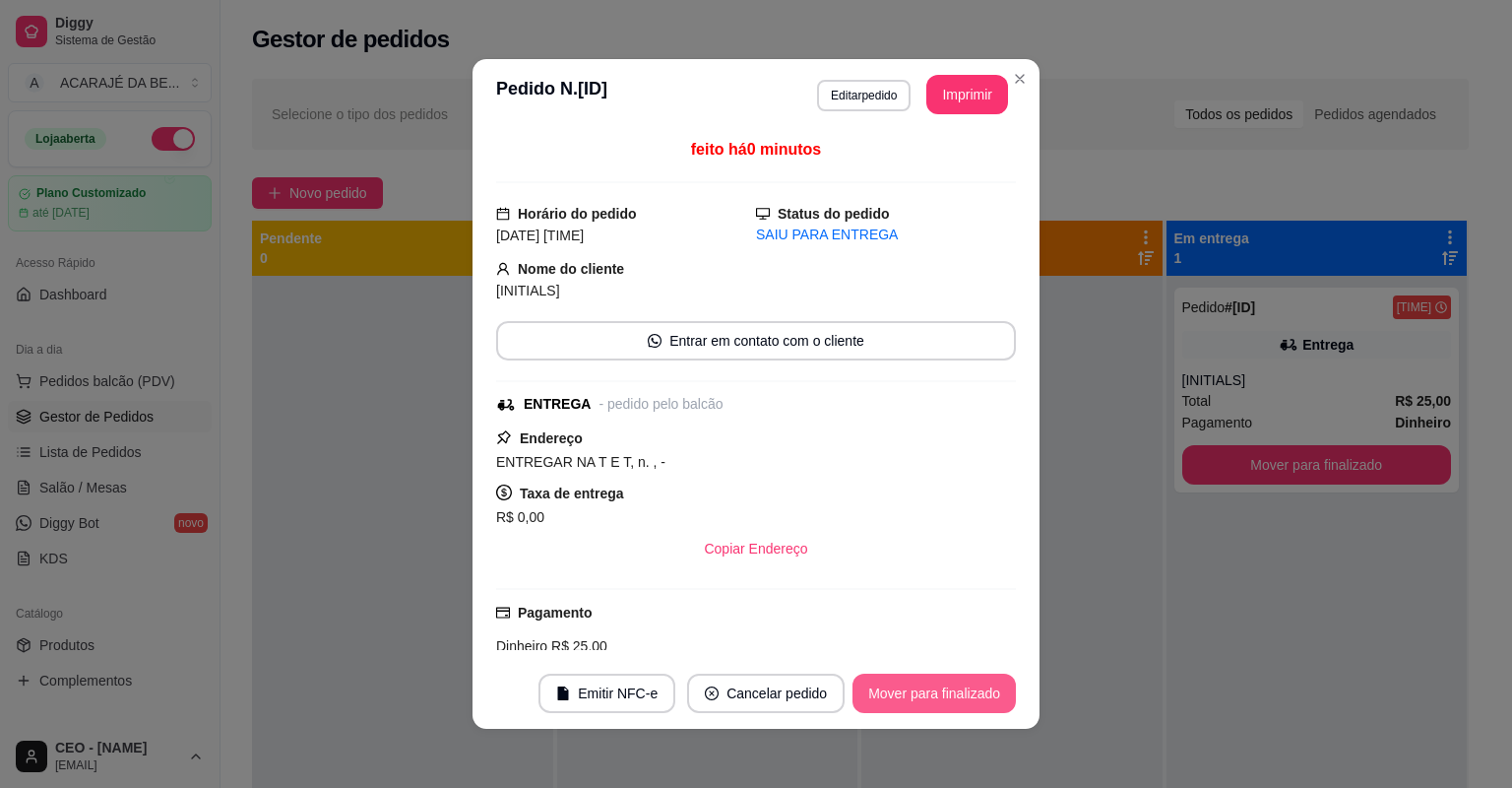 click on "Mover para finalizado" at bounding box center [934, 693] 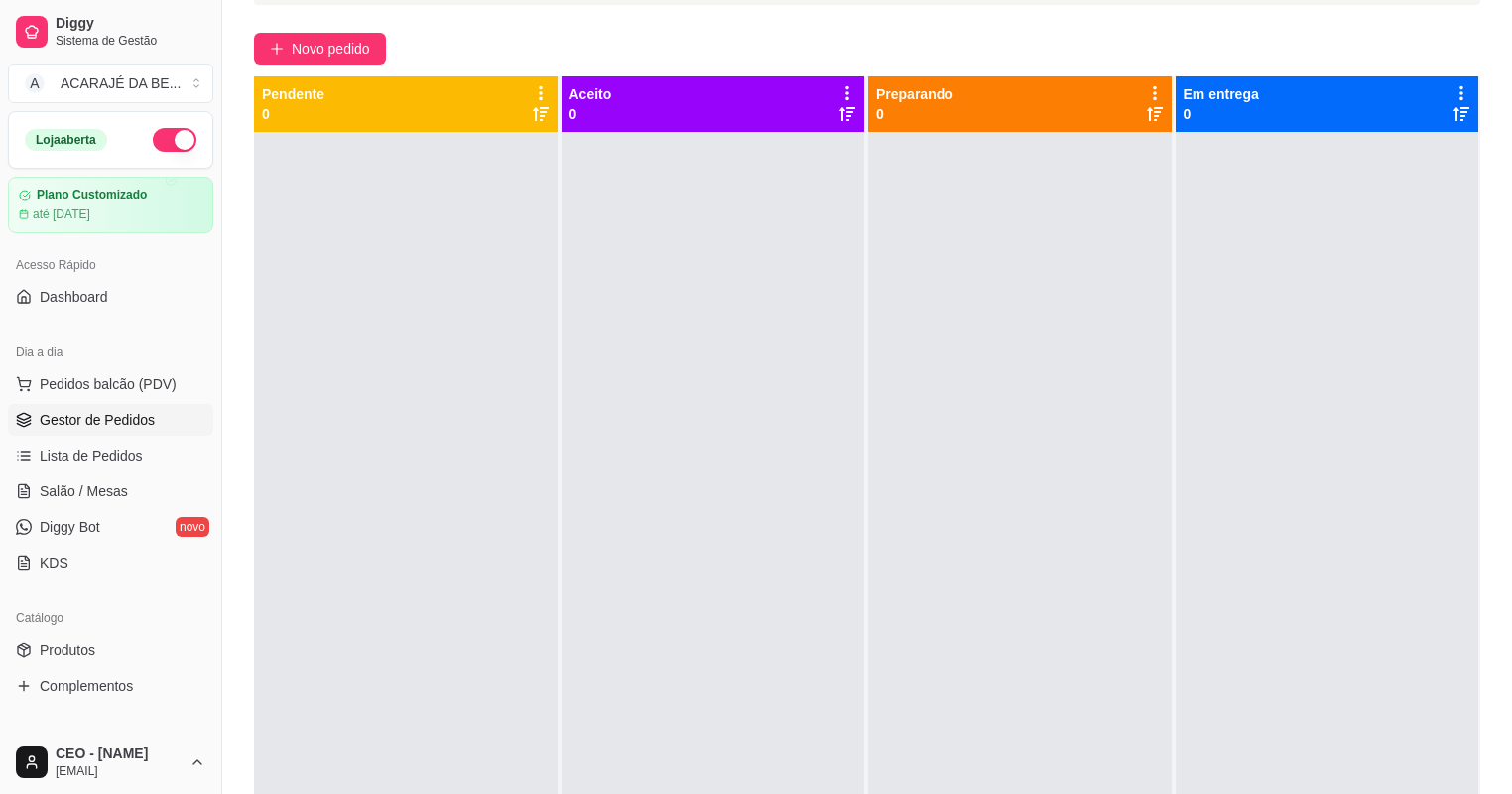 scroll, scrollTop: 159, scrollLeft: 0, axis: vertical 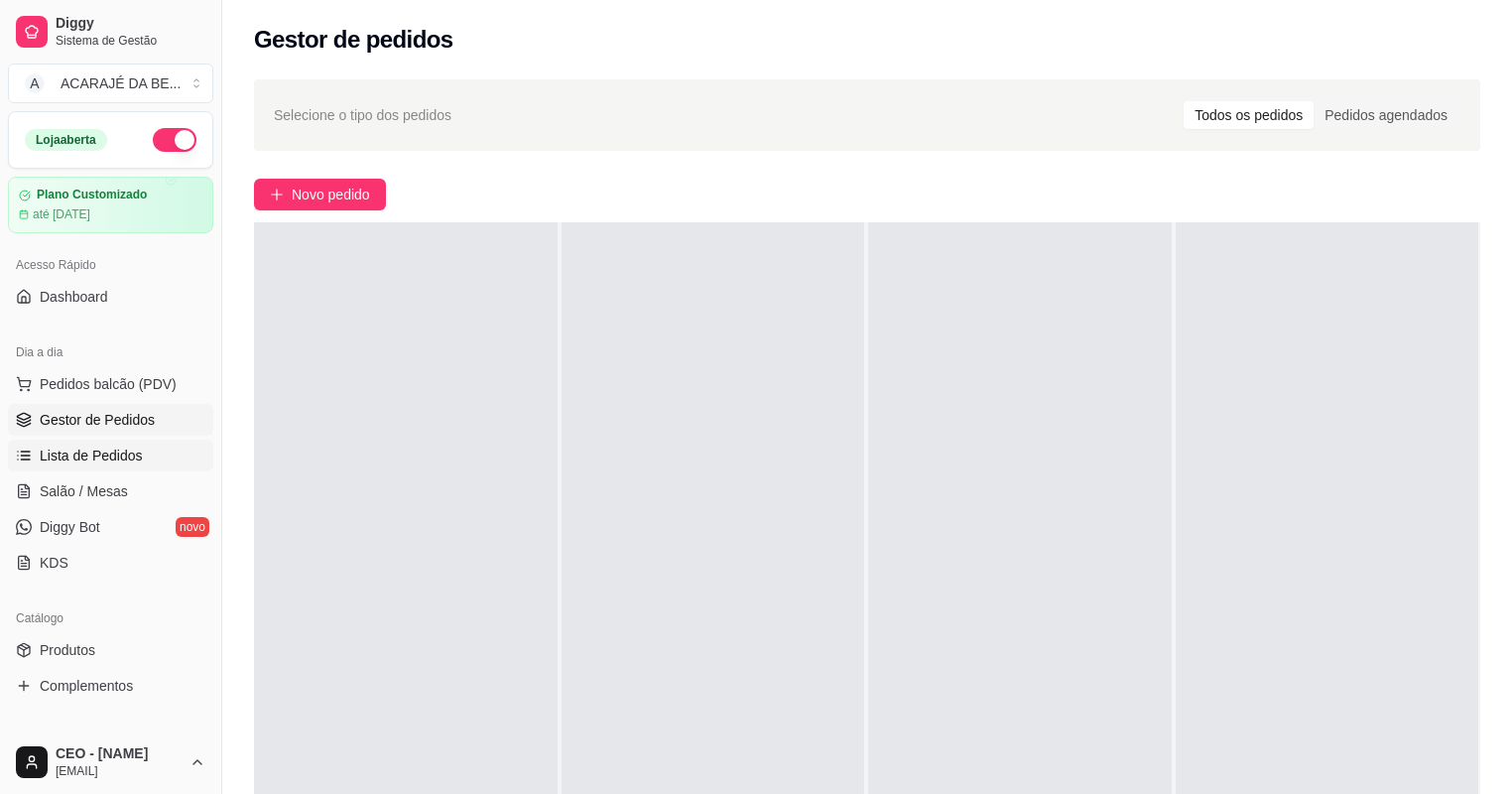 click on "Lista de Pedidos" at bounding box center [91, 456] 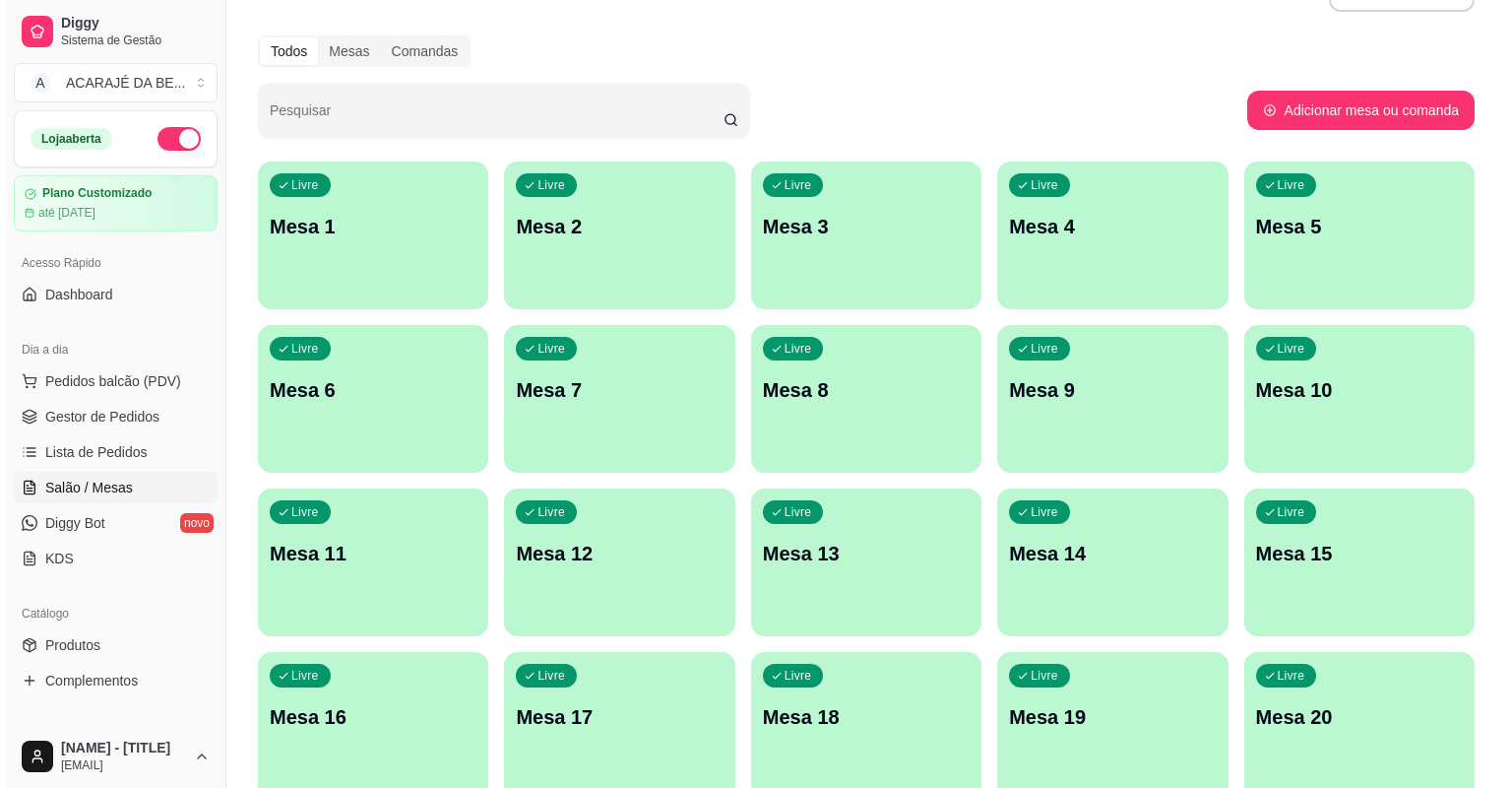 scroll, scrollTop: 79, scrollLeft: 0, axis: vertical 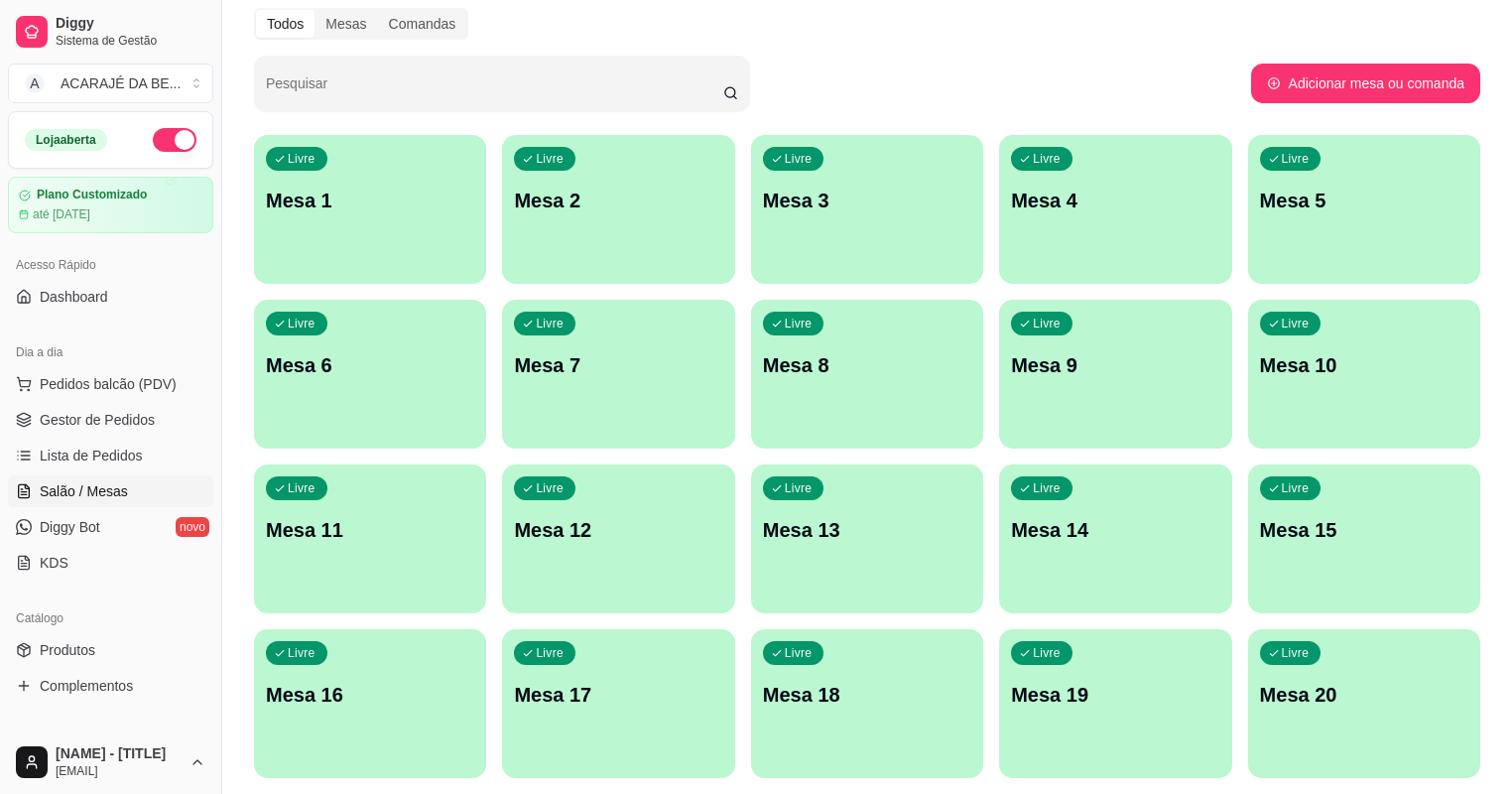 click on "Mesa 14" at bounding box center (1115, 530) 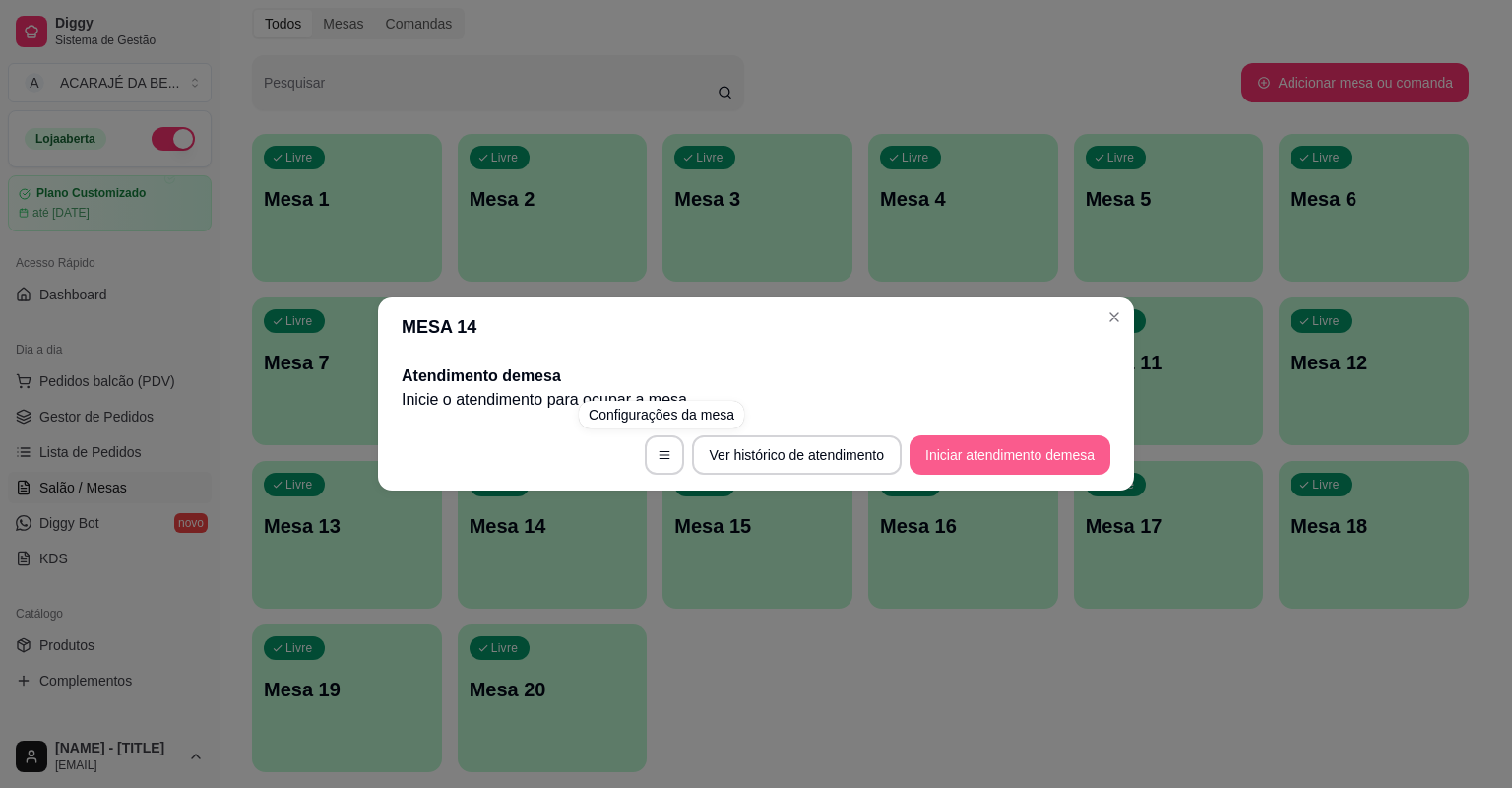 click on "Iniciar atendimento de  mesa" at bounding box center (1010, 455) 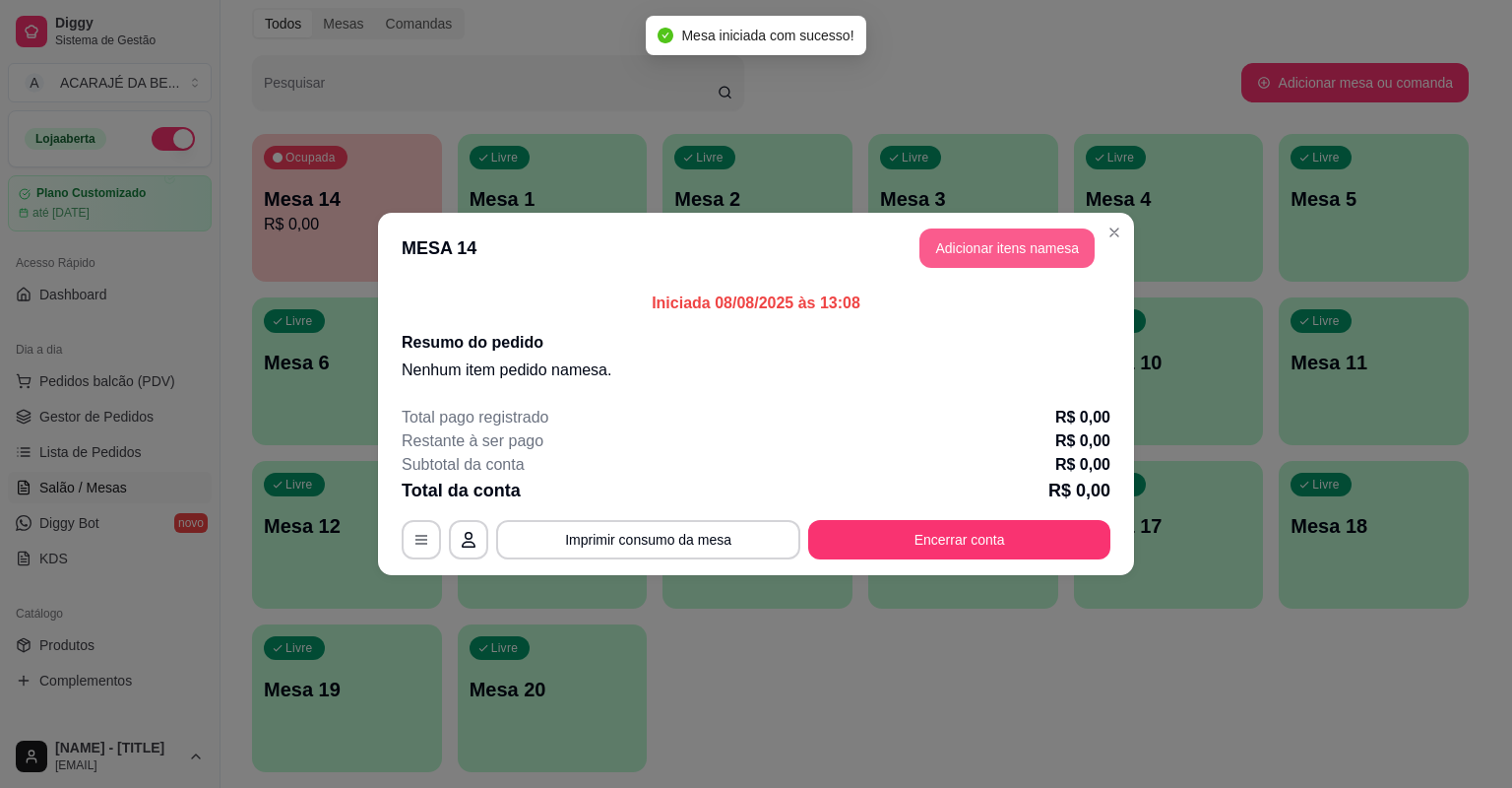 click on "Adicionar itens na  mesa" at bounding box center [1007, 248] 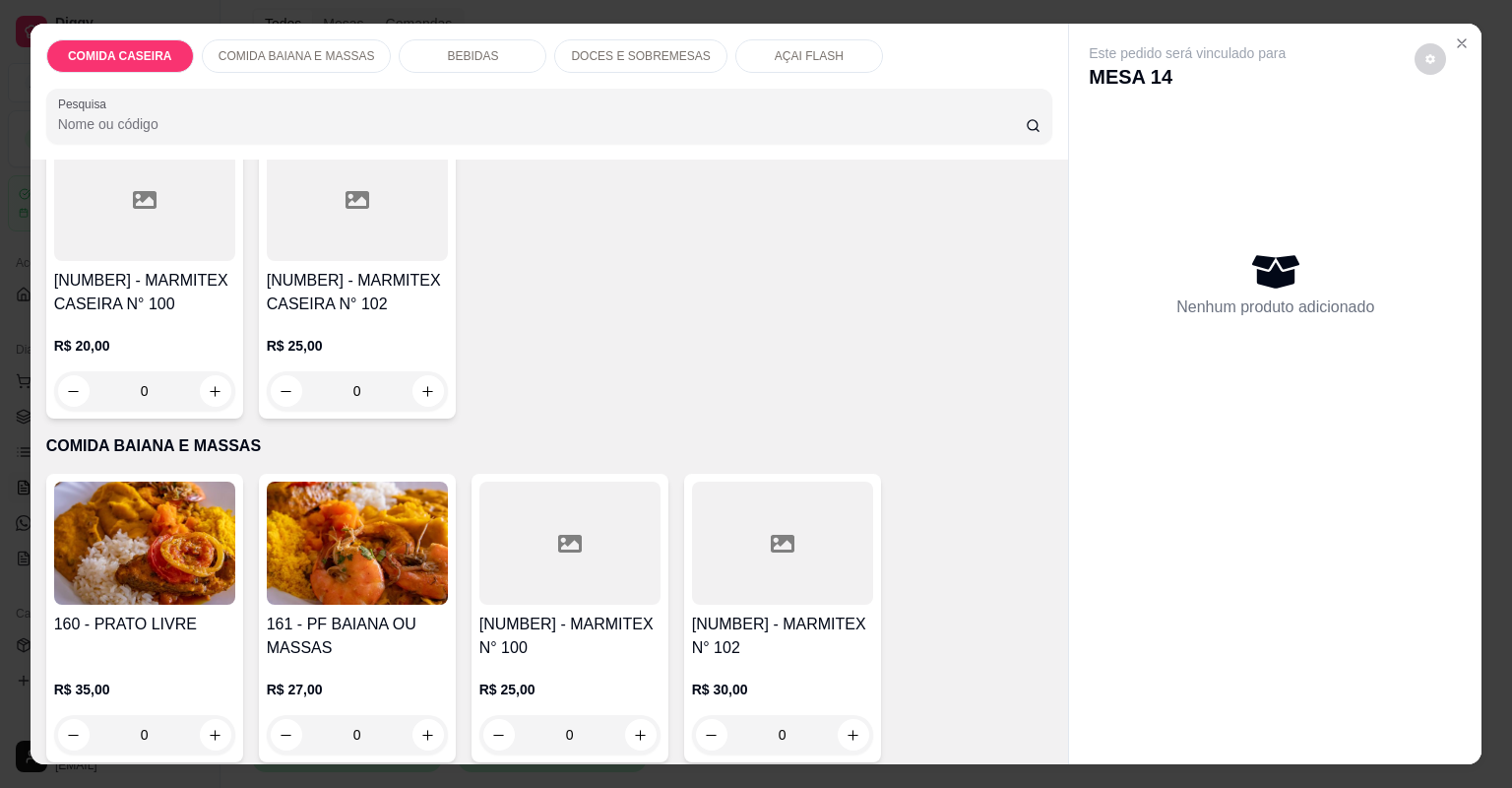 scroll, scrollTop: 315, scrollLeft: 0, axis: vertical 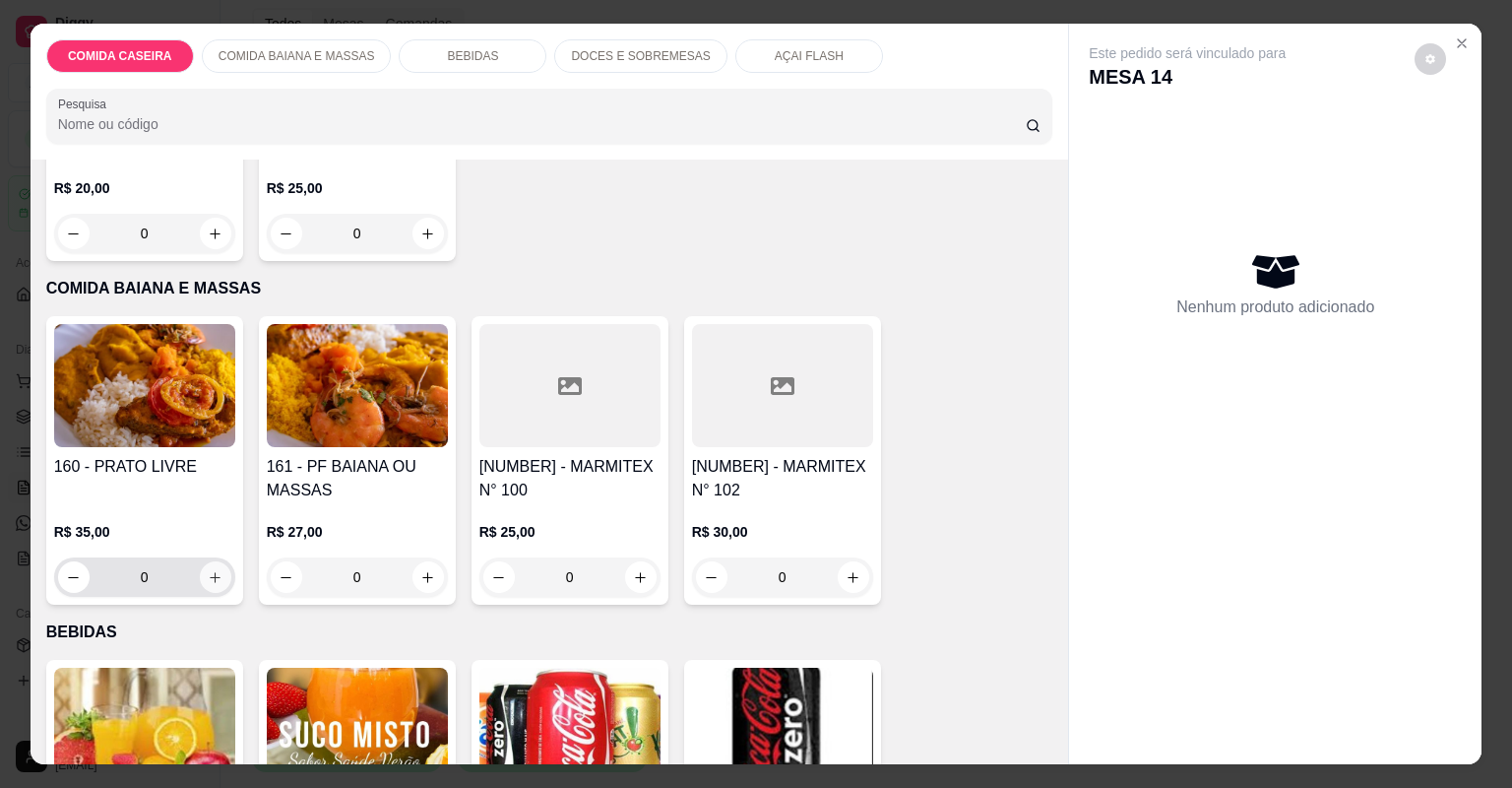 click at bounding box center [216, 577] 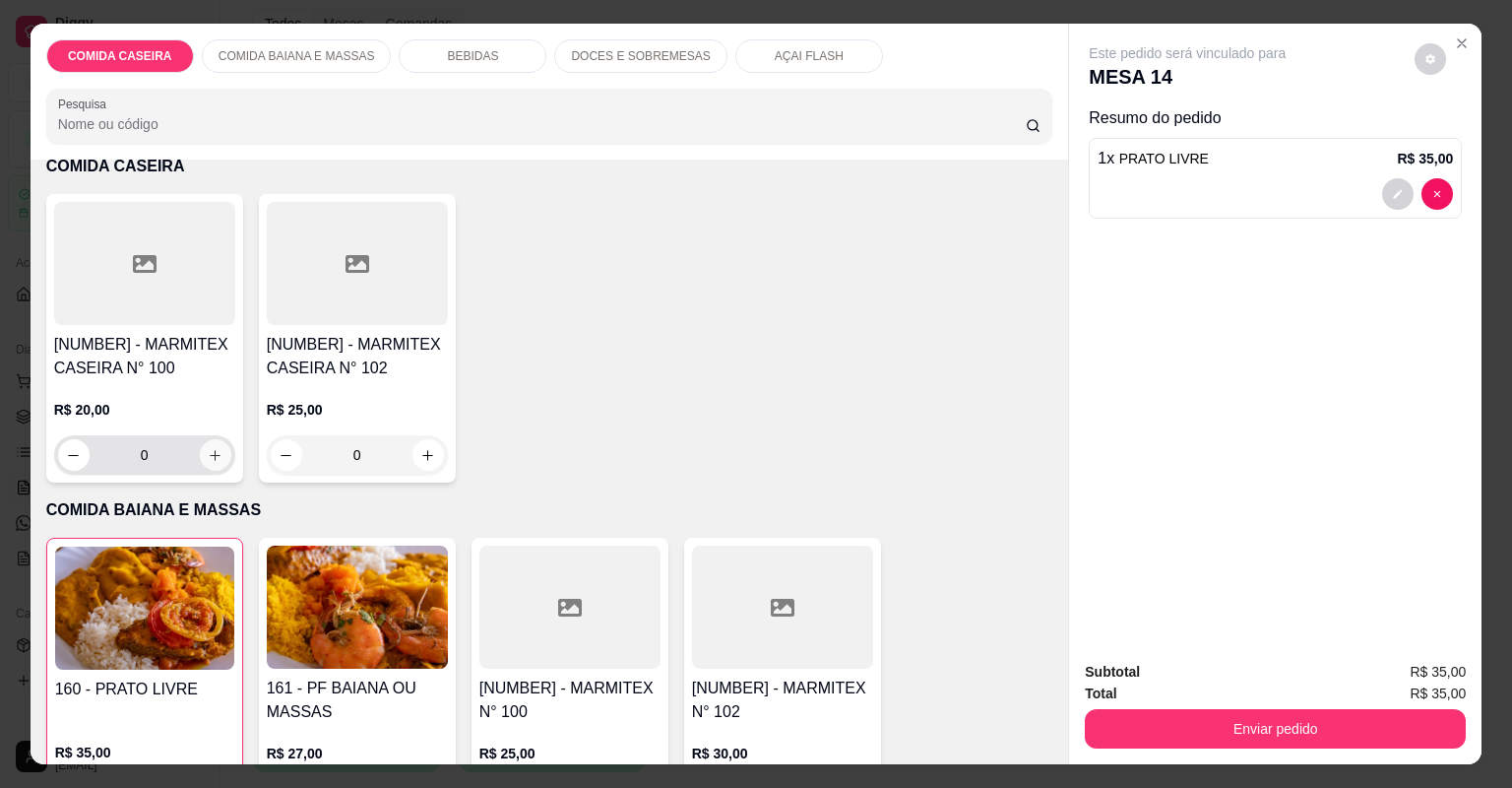 scroll, scrollTop: 0, scrollLeft: 0, axis: both 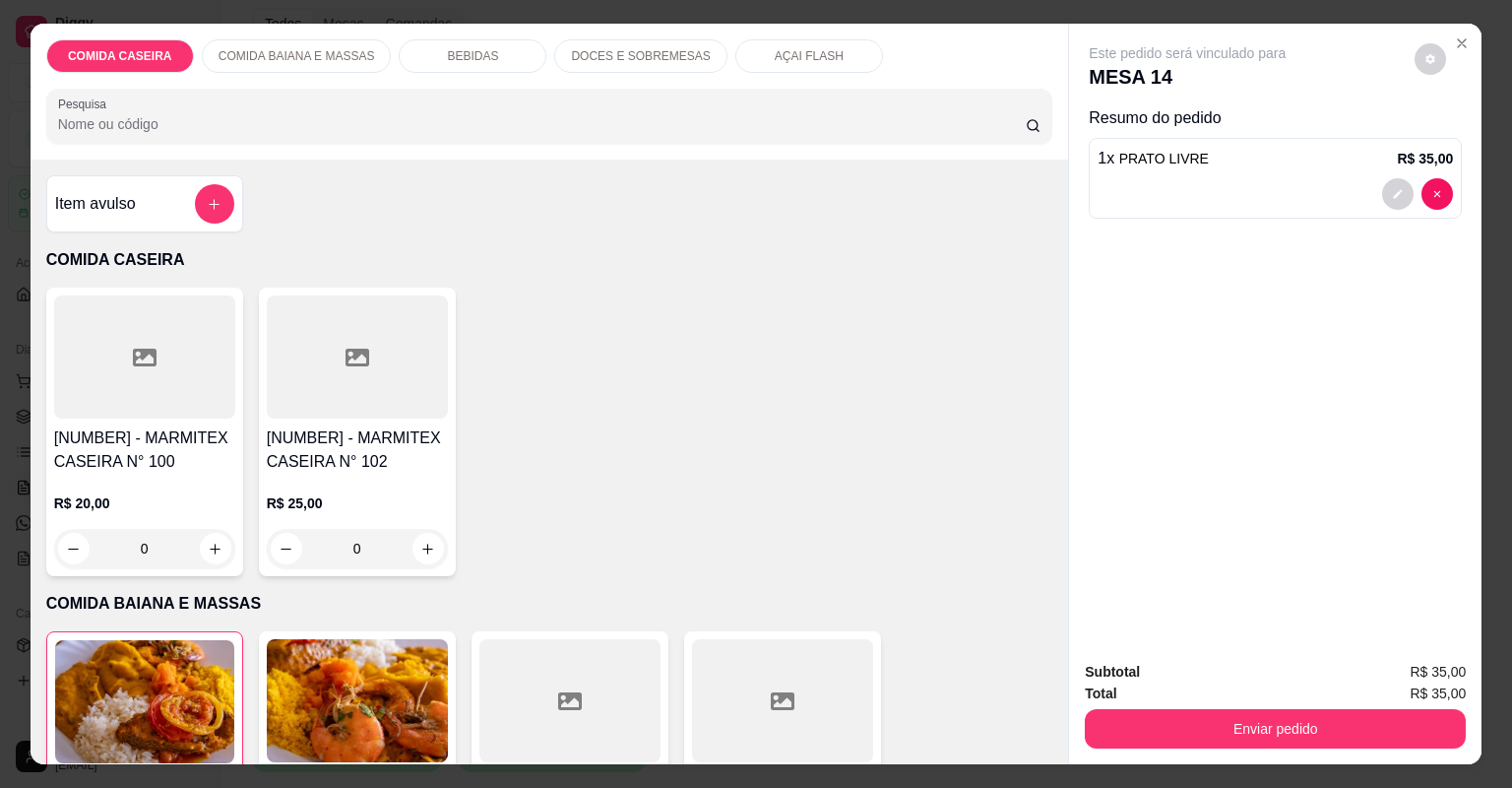 click on "Item avulso" at bounding box center (145, 204) 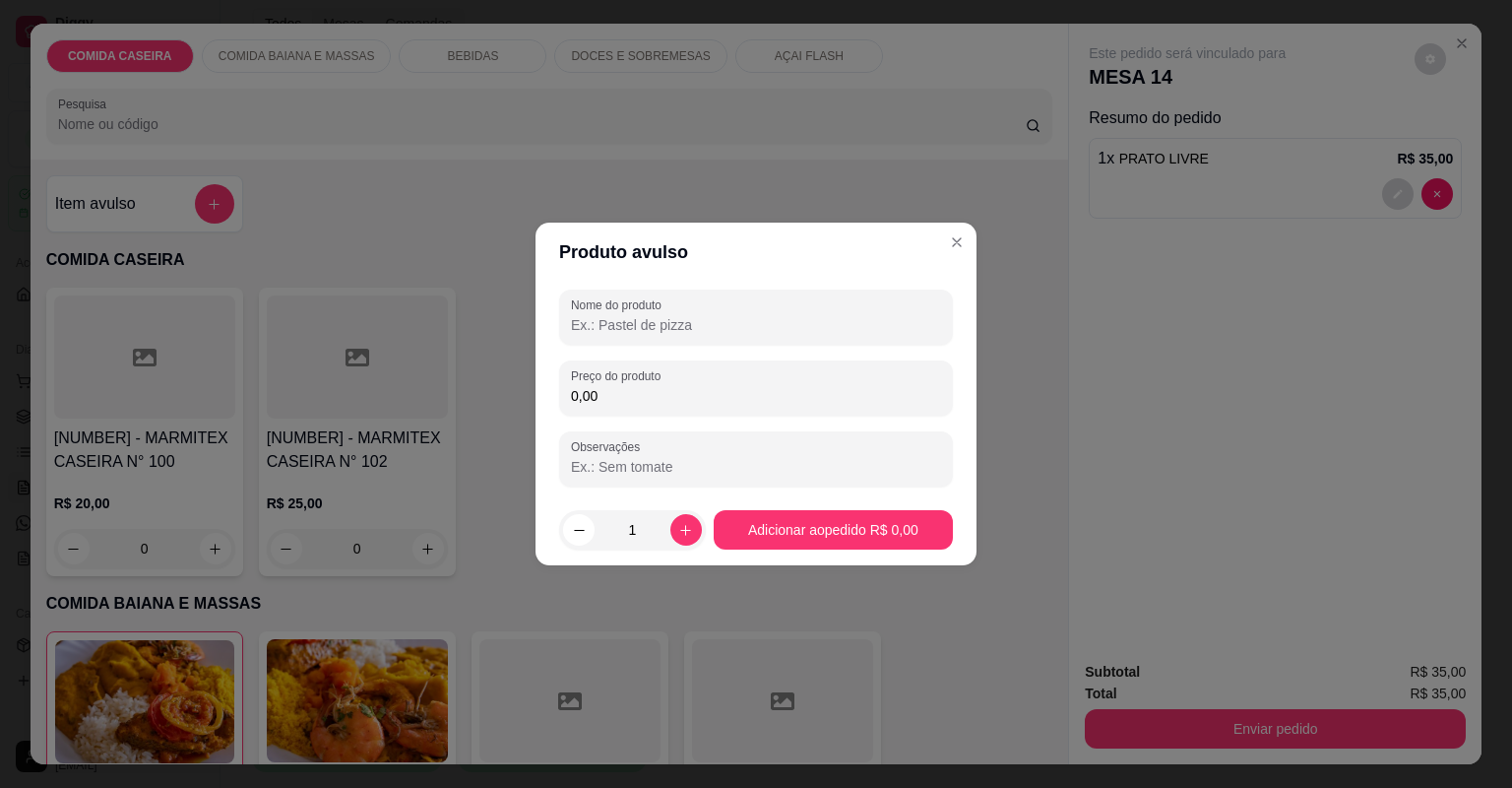click on "Nome do produto Preço do produto 0,00 Observações" at bounding box center [756, 388] 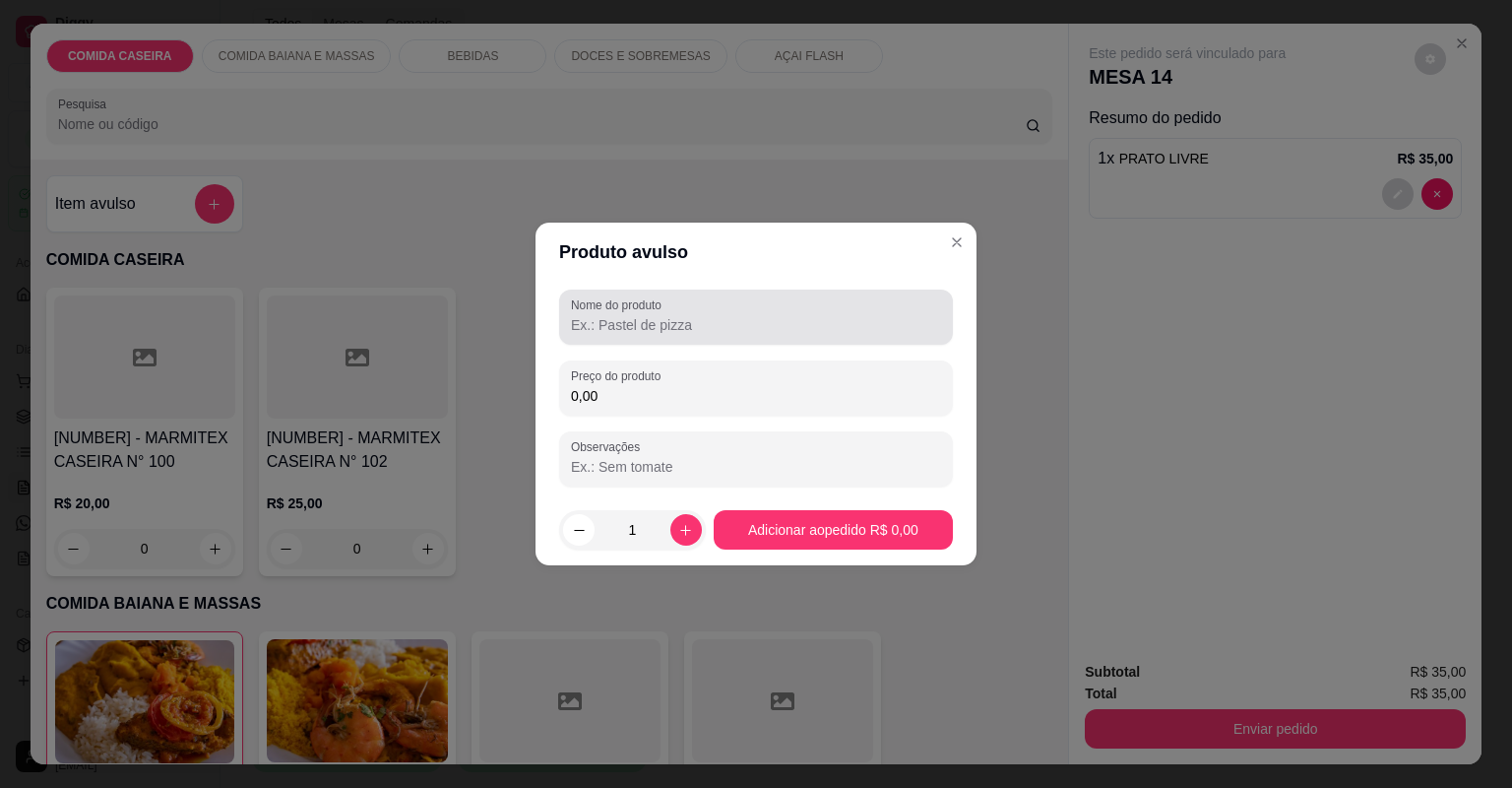 click at bounding box center (756, 317) 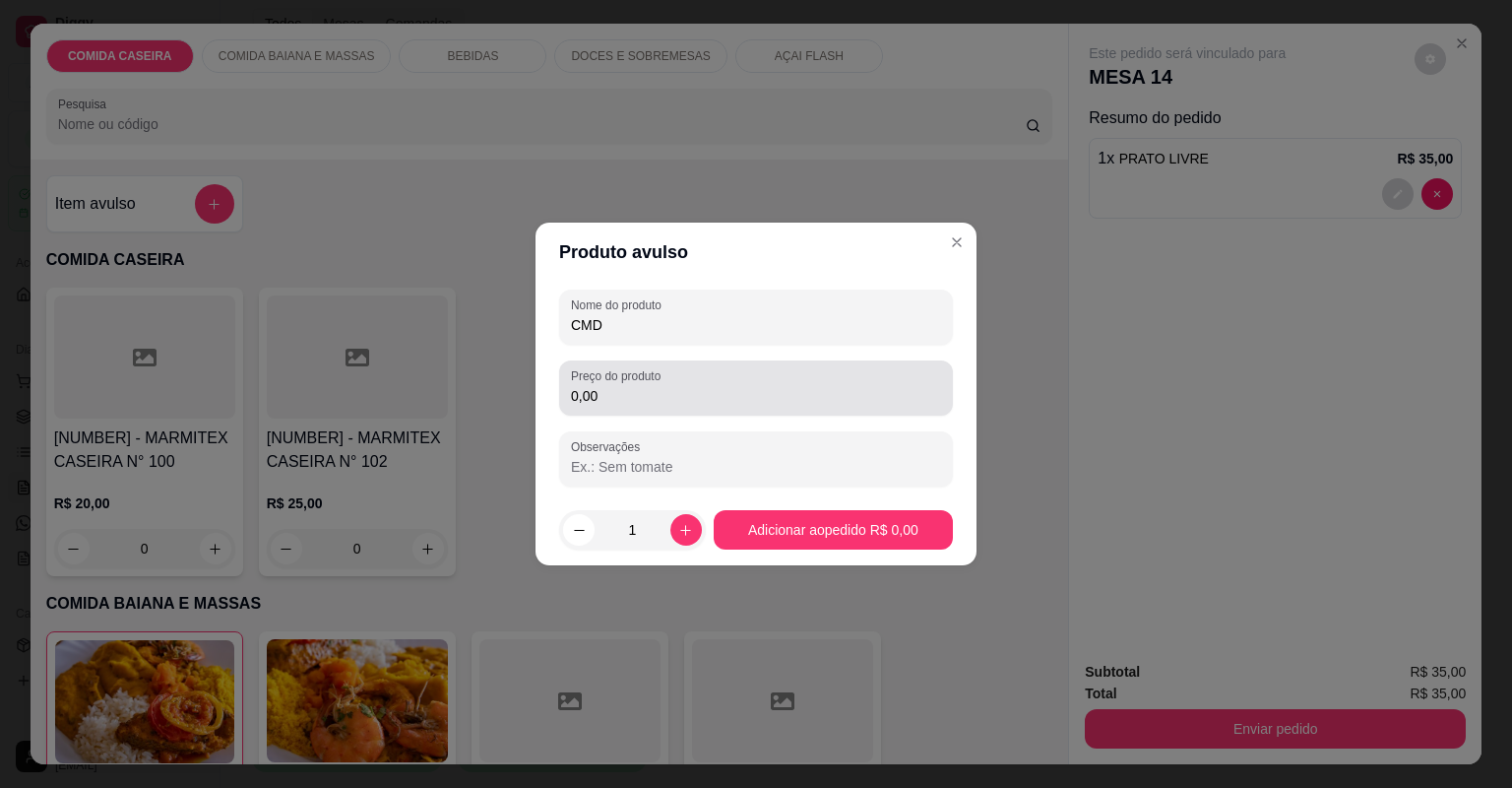 type on "CMD" 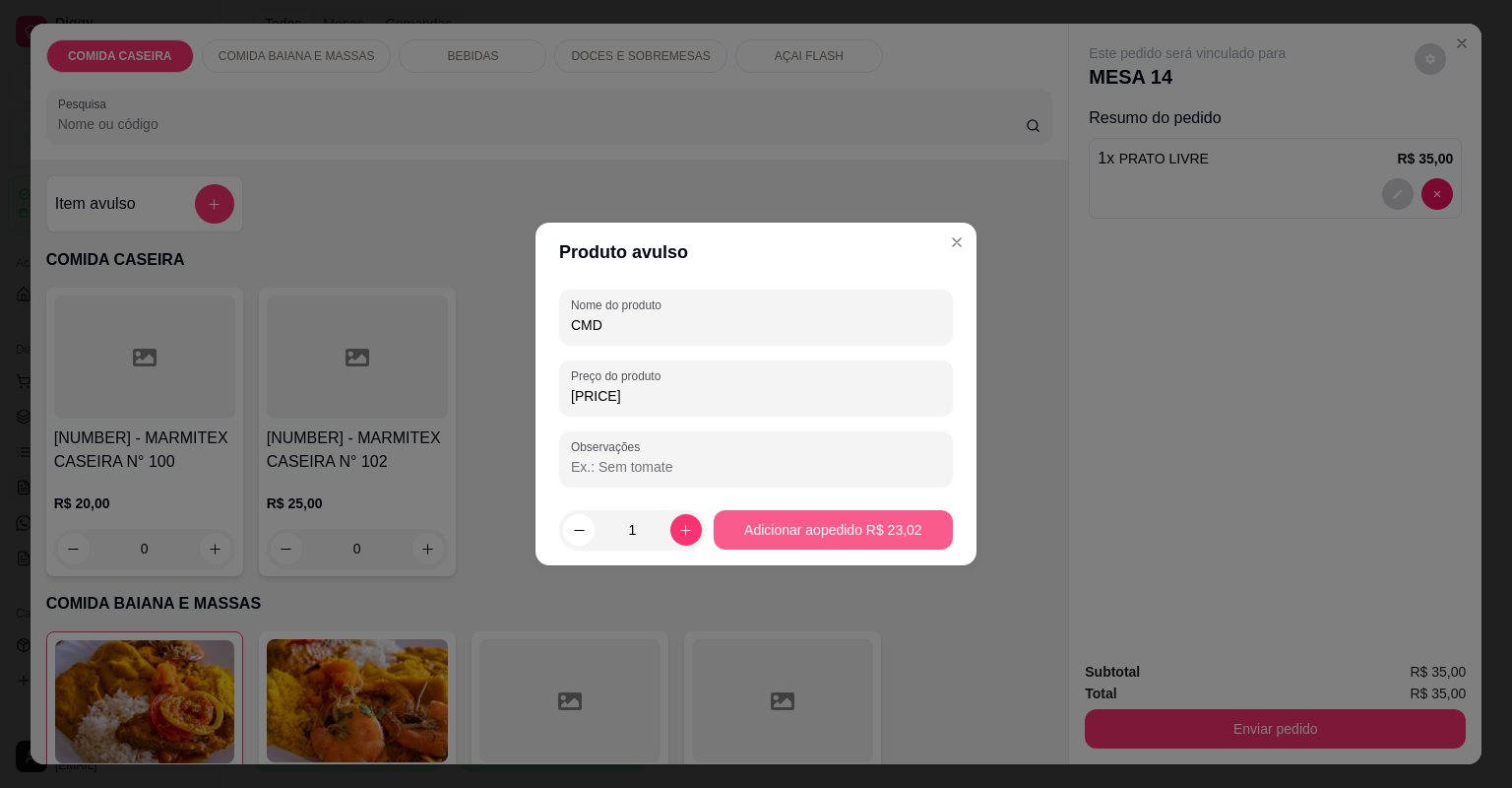 type on "23,02" 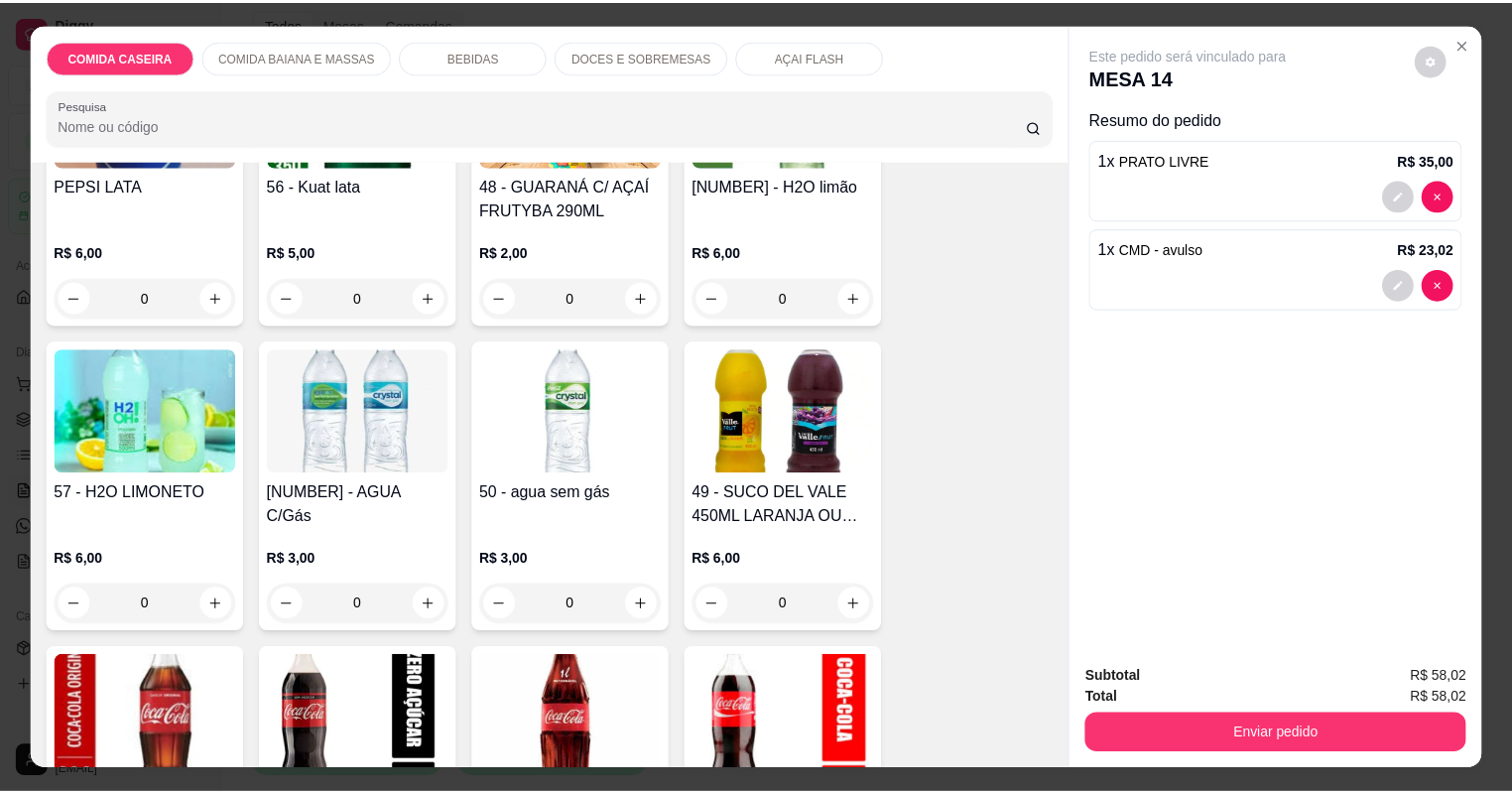 scroll, scrollTop: 1429, scrollLeft: 0, axis: vertical 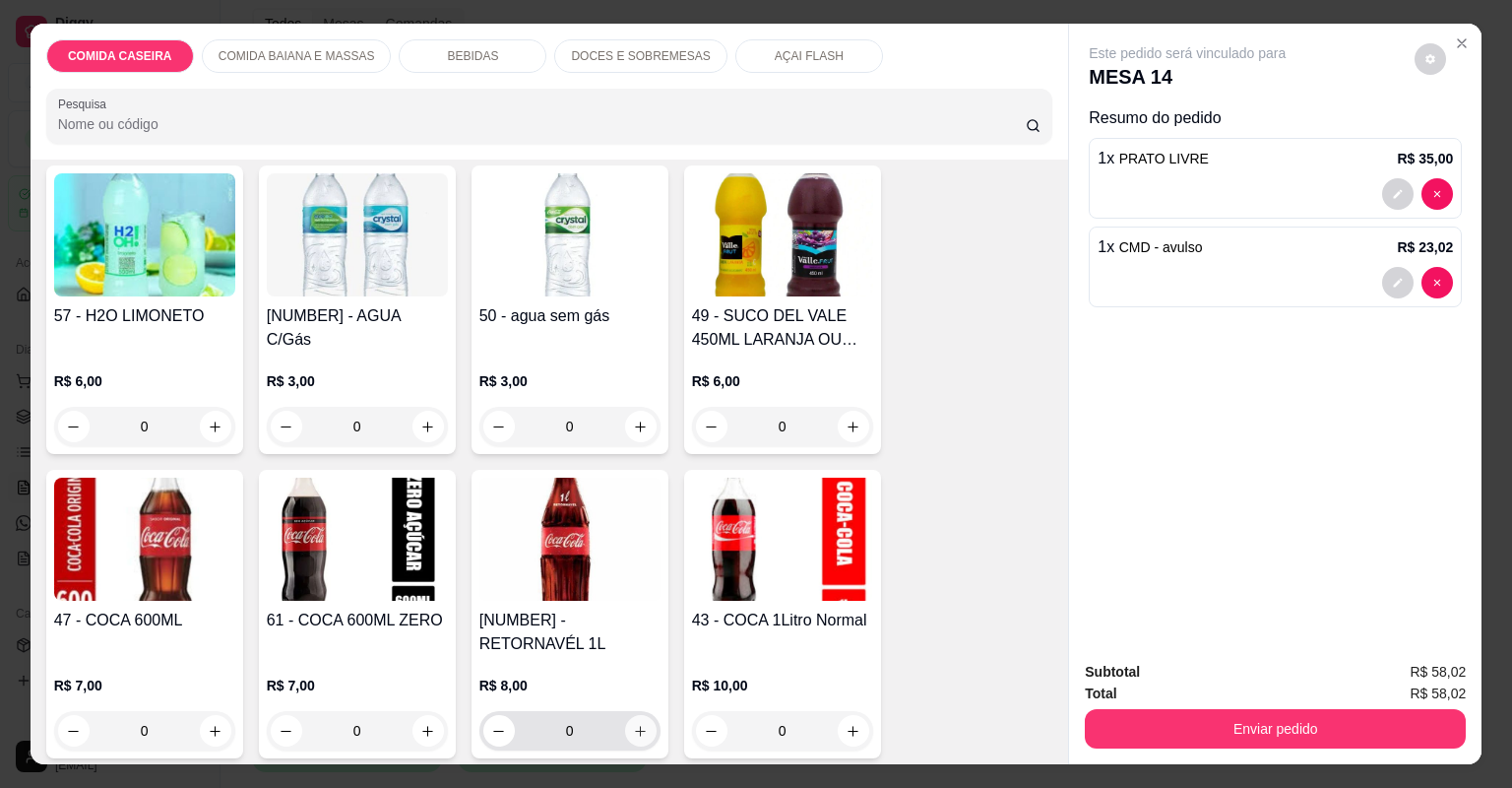 click 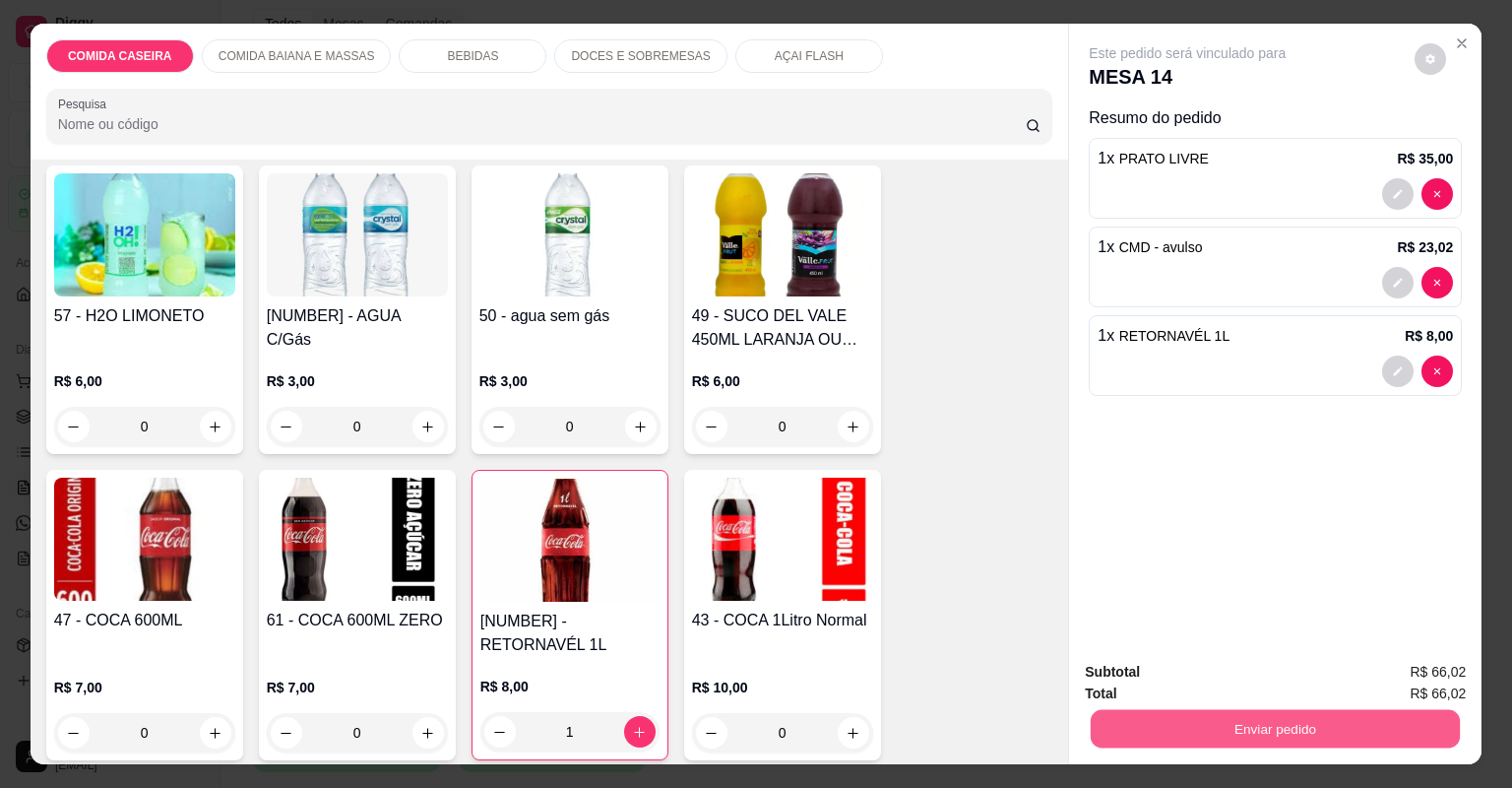 click on "Enviar pedido" at bounding box center [1275, 729] 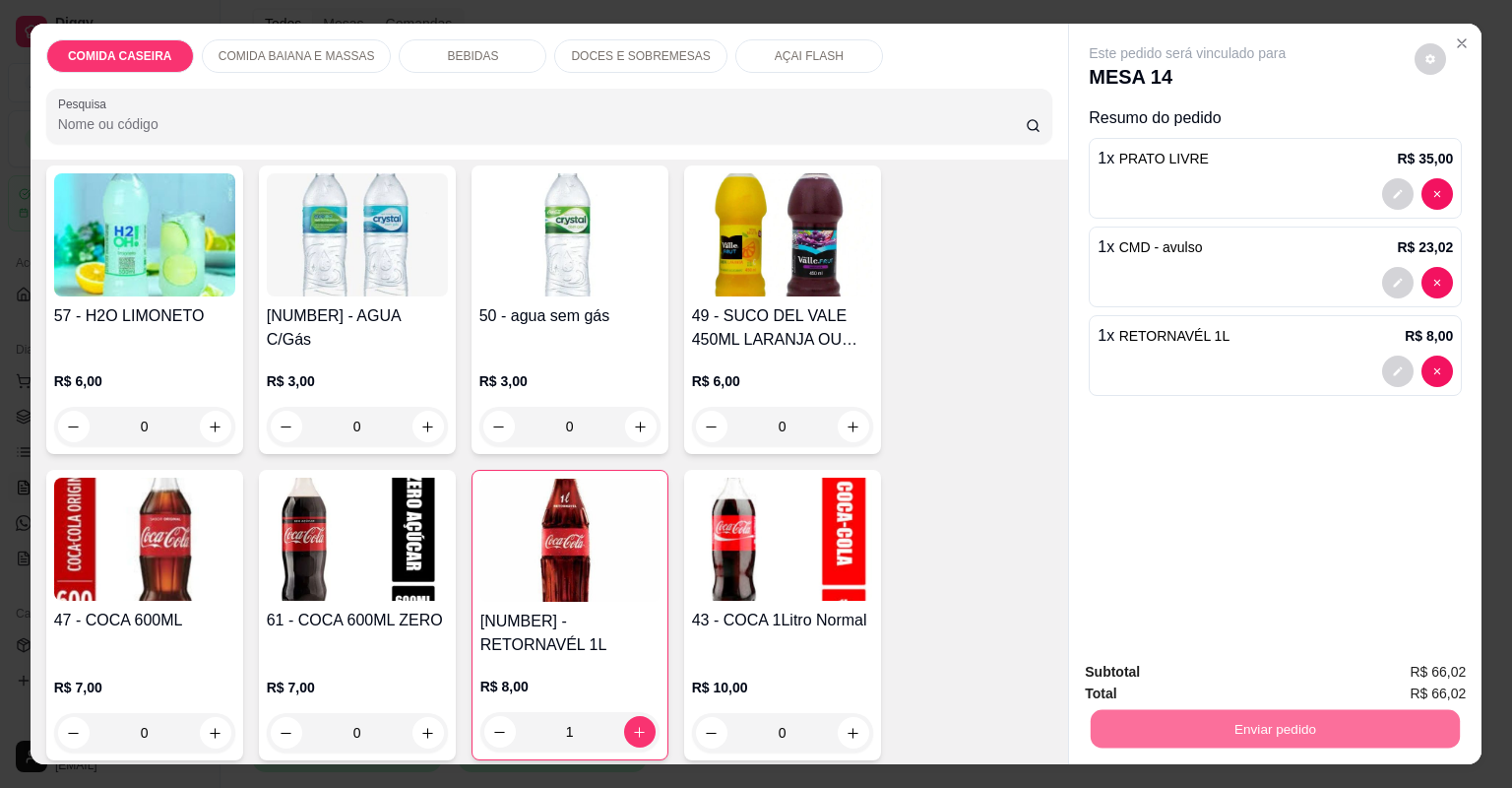 click on "Não registrar e enviar pedido" at bounding box center (1212, 681) 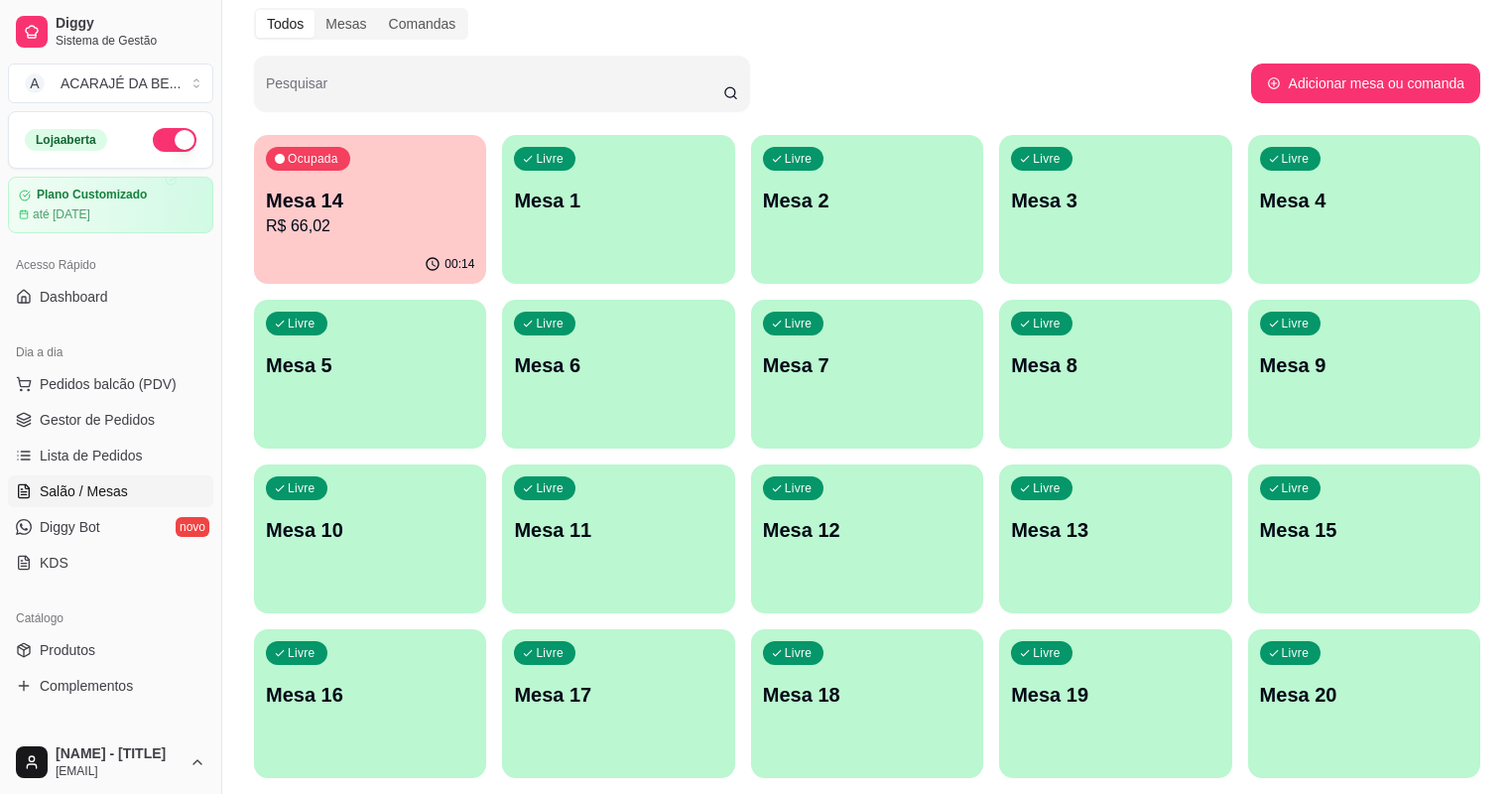 click on "R$ 66,02" at bounding box center (370, 226) 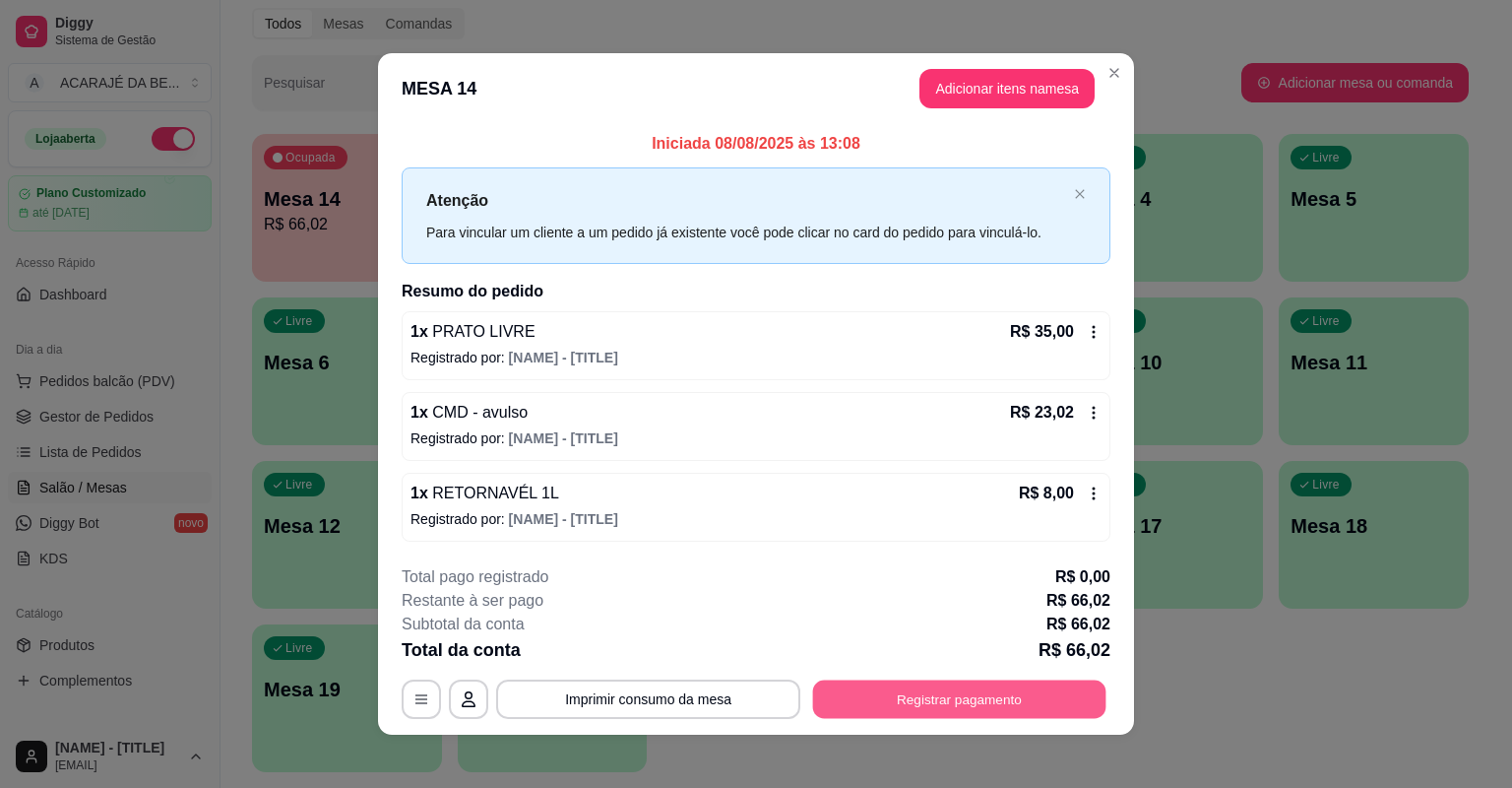 click on "Registrar pagamento" at bounding box center [960, 698] 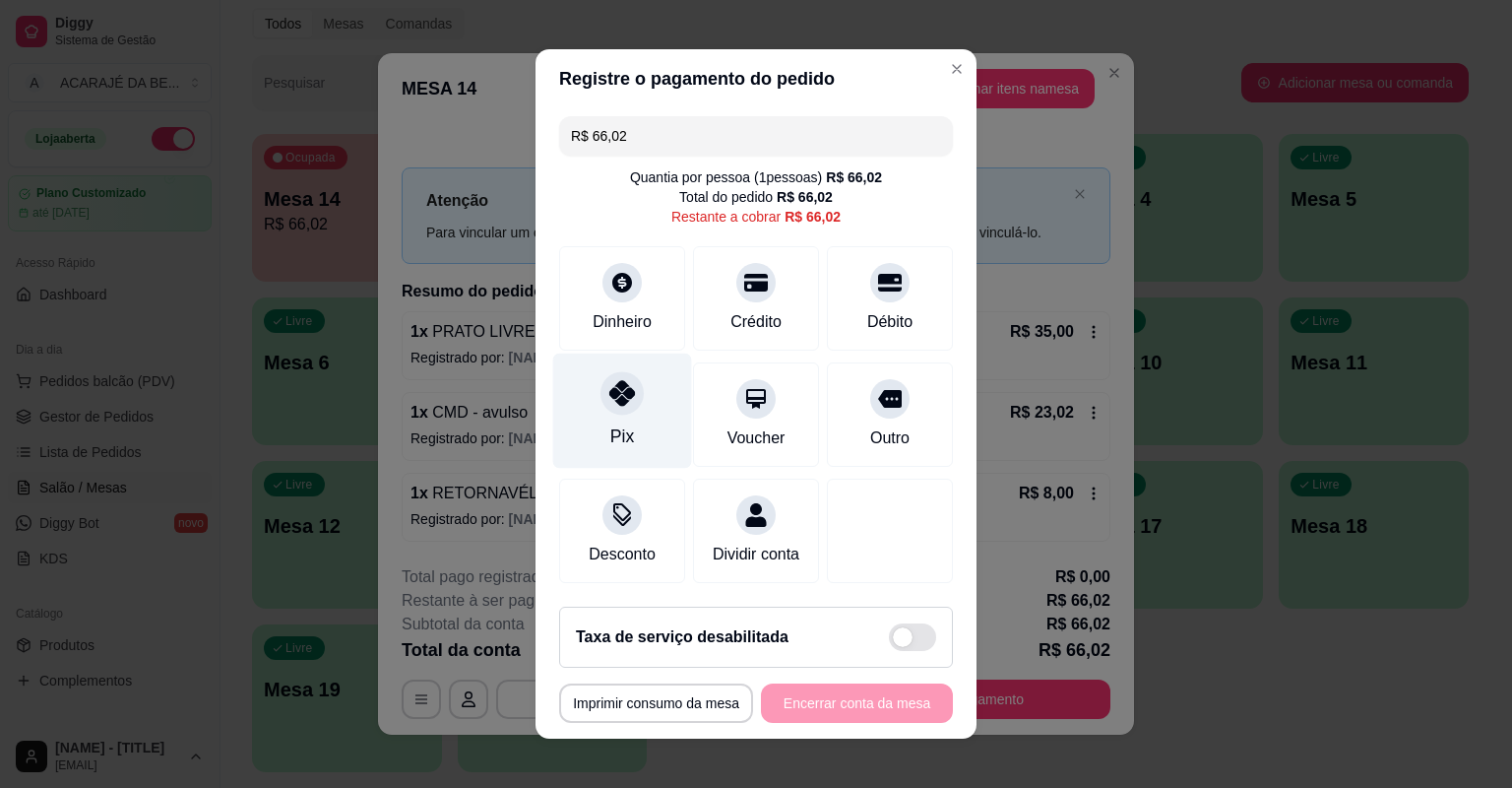click on "Pix" at bounding box center [622, 436] 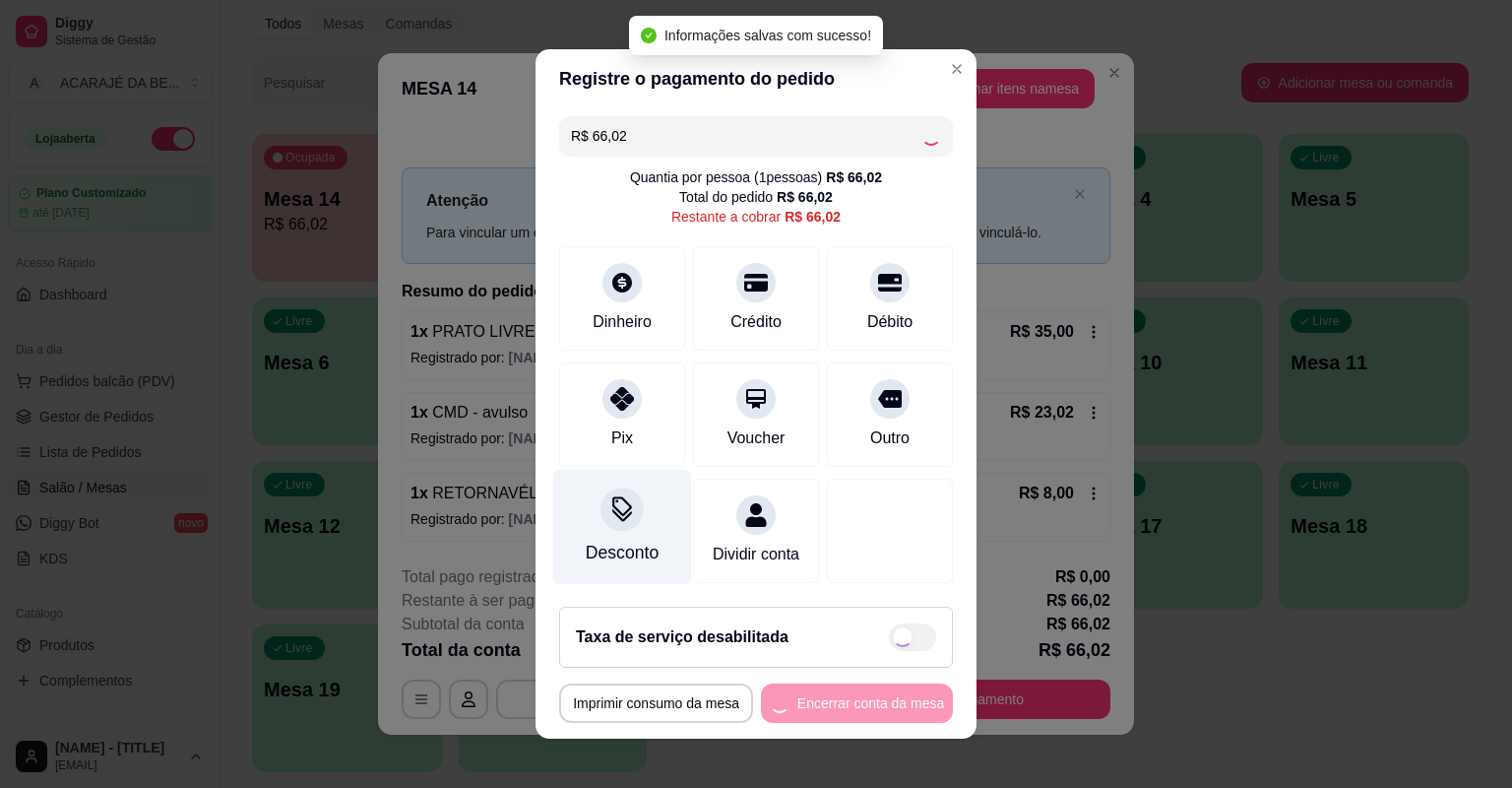 type on "R$ 0,00" 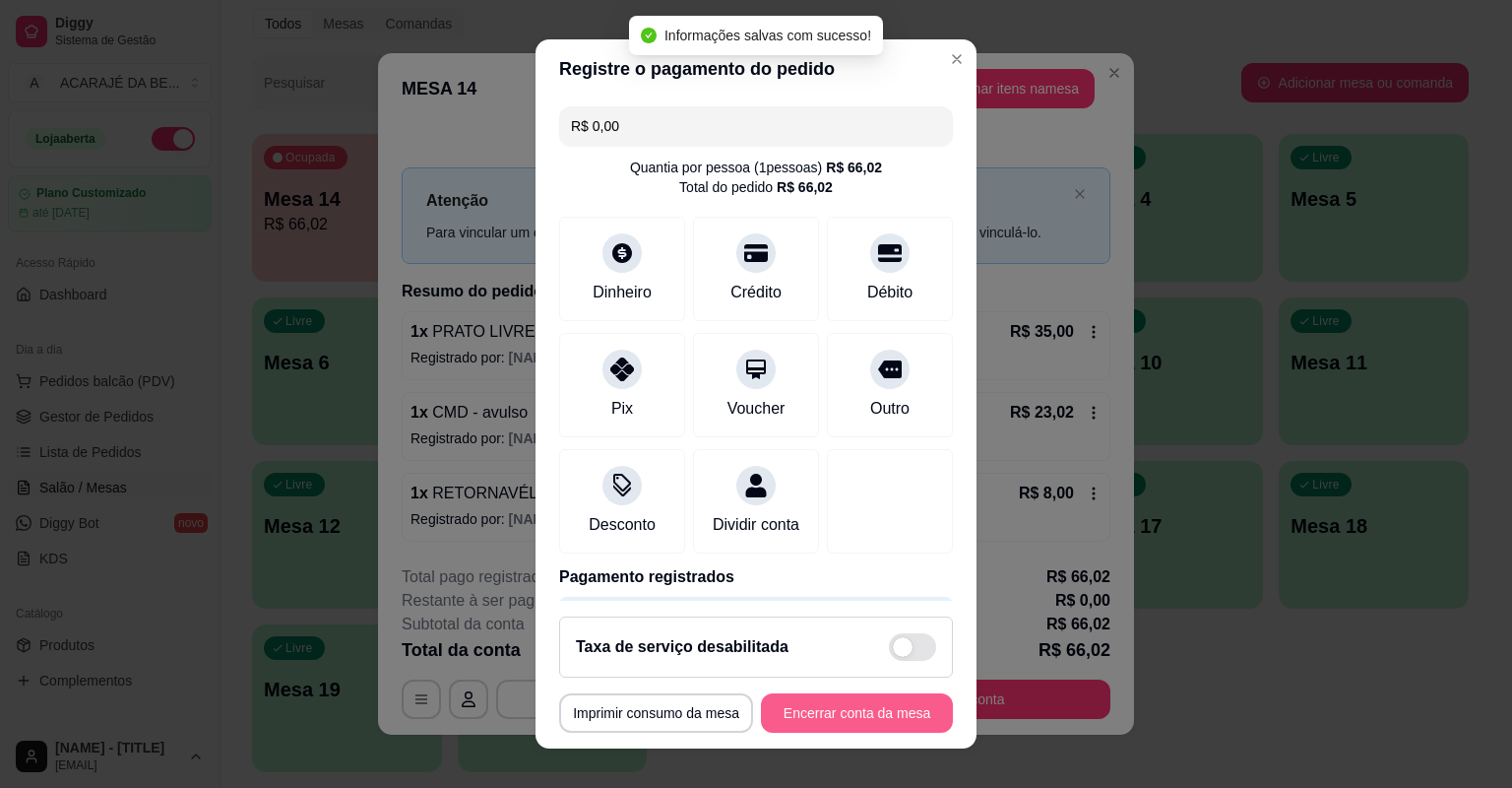 click on "Encerrar conta da mesa" at bounding box center (856, 713) 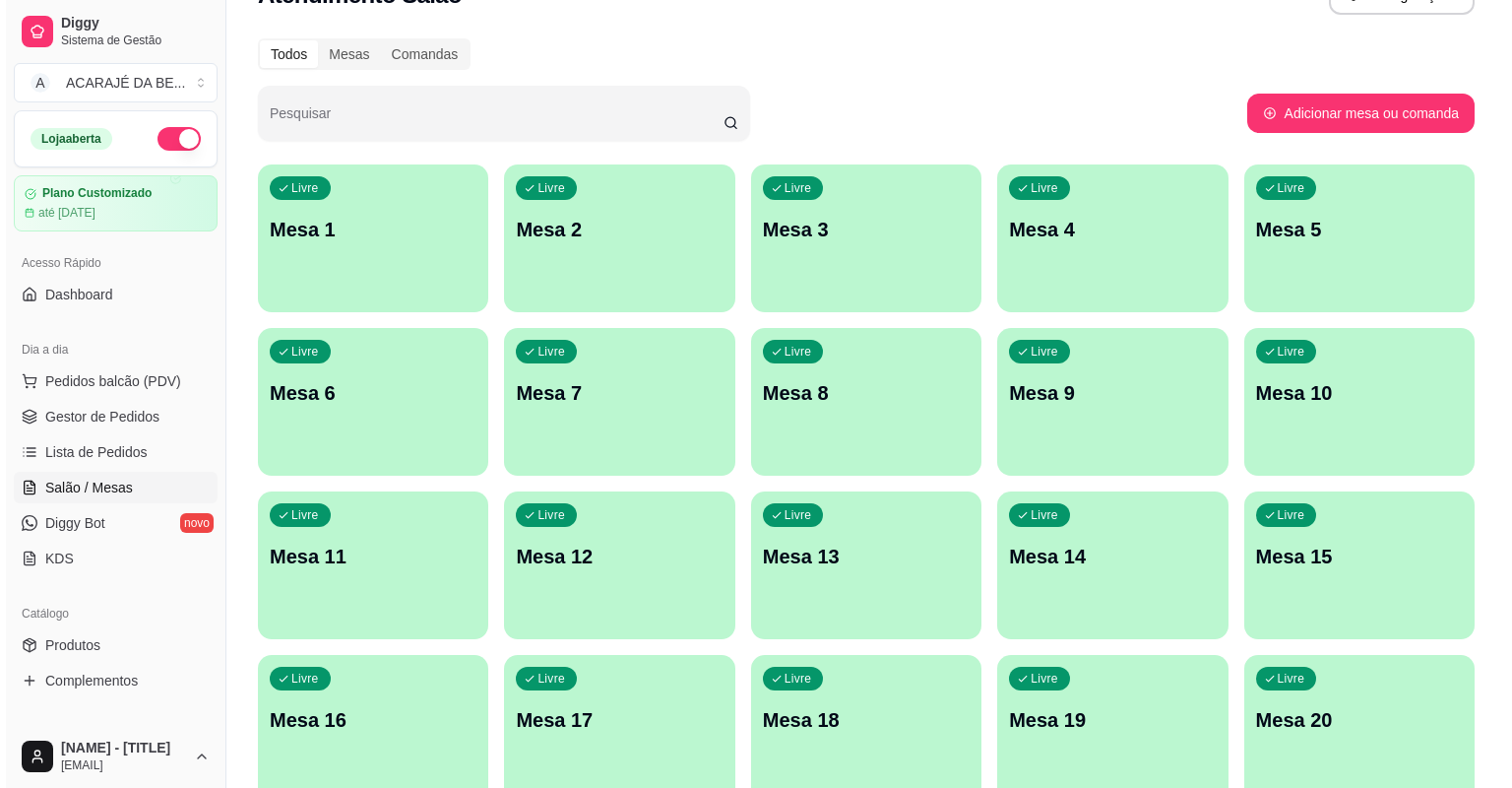 scroll, scrollTop: 0, scrollLeft: 0, axis: both 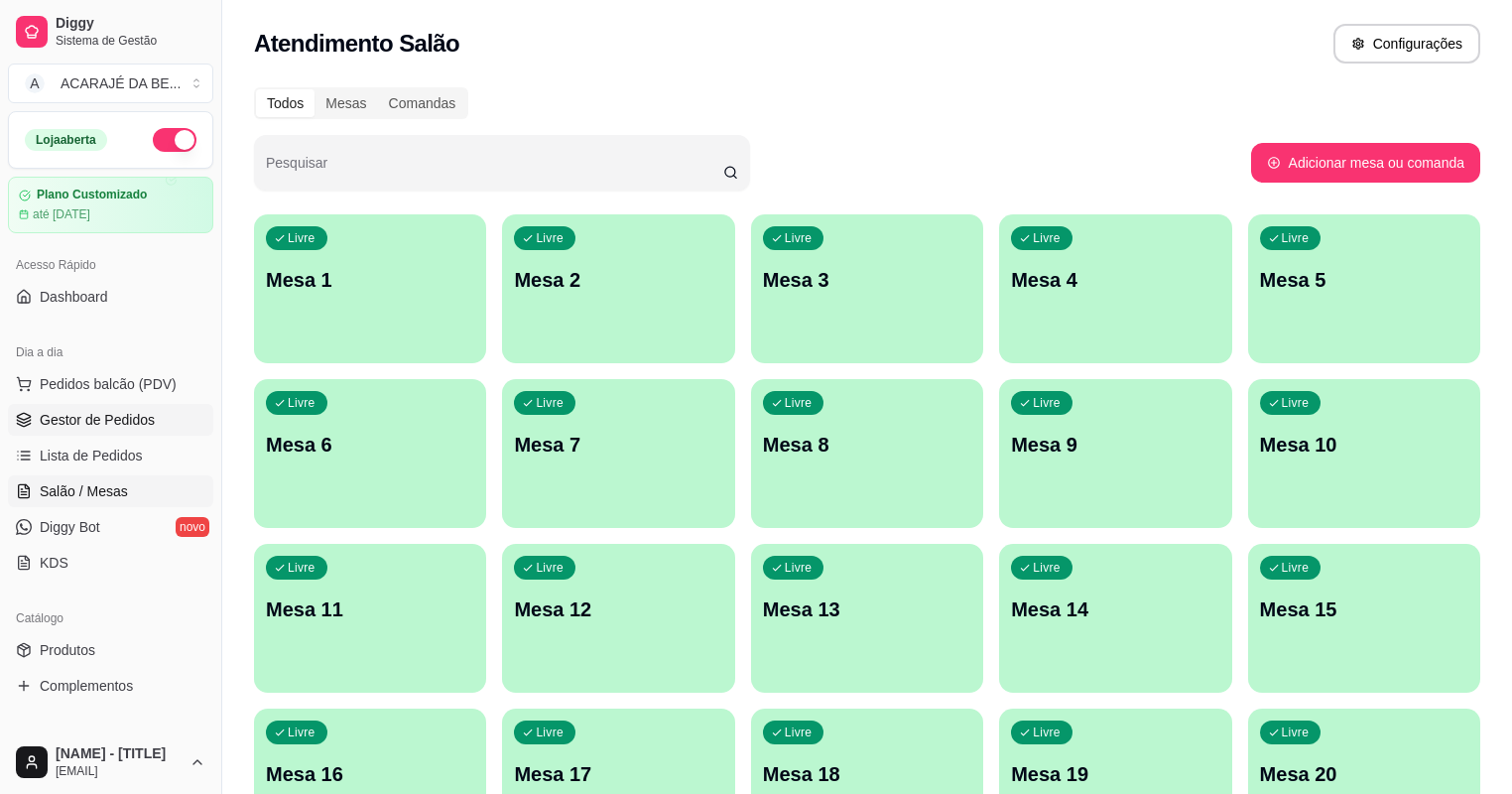 click on "Gestor de Pedidos" at bounding box center [110, 420] 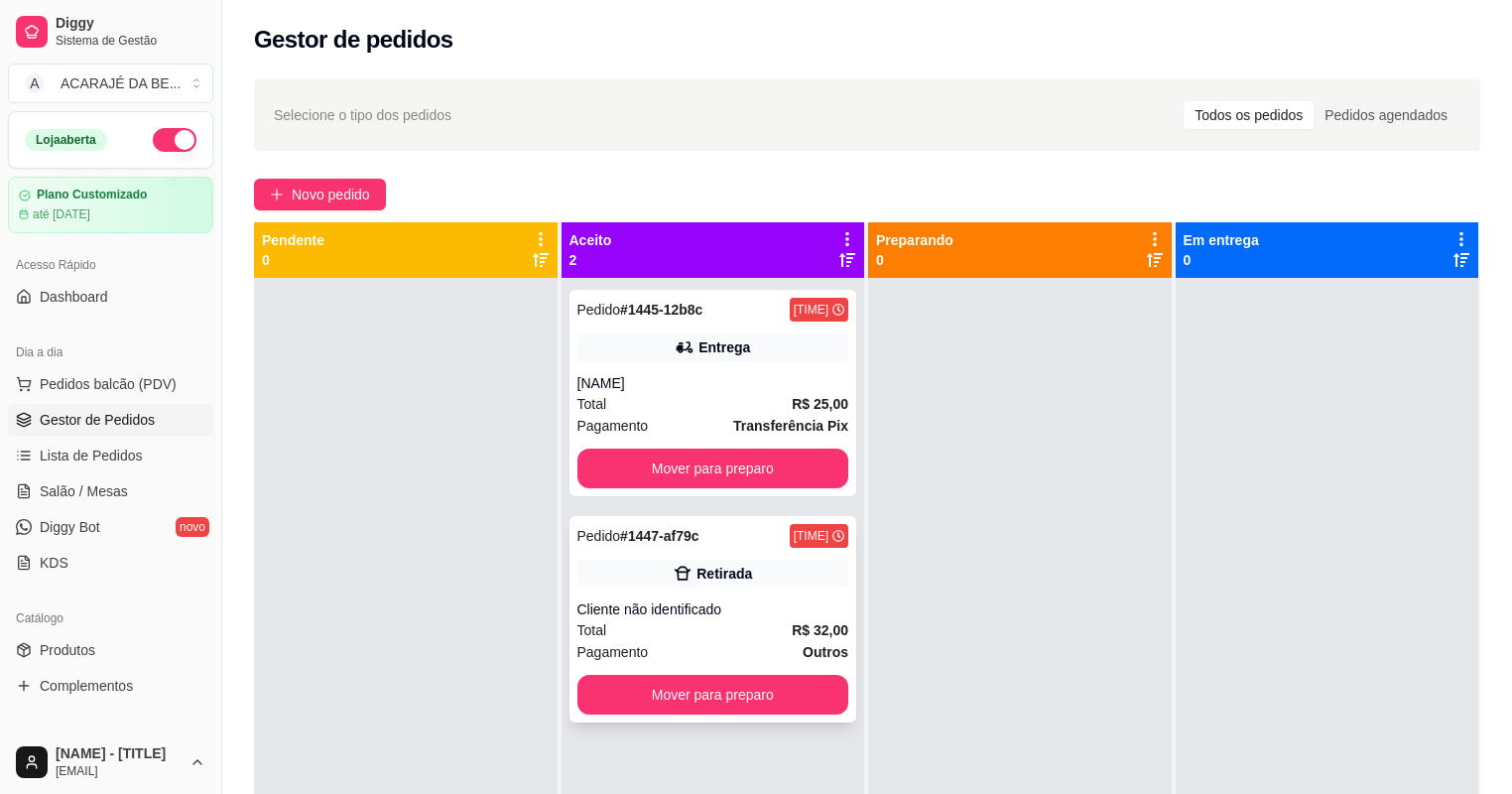 click on "Total R$ 32,00" at bounding box center (713, 630) 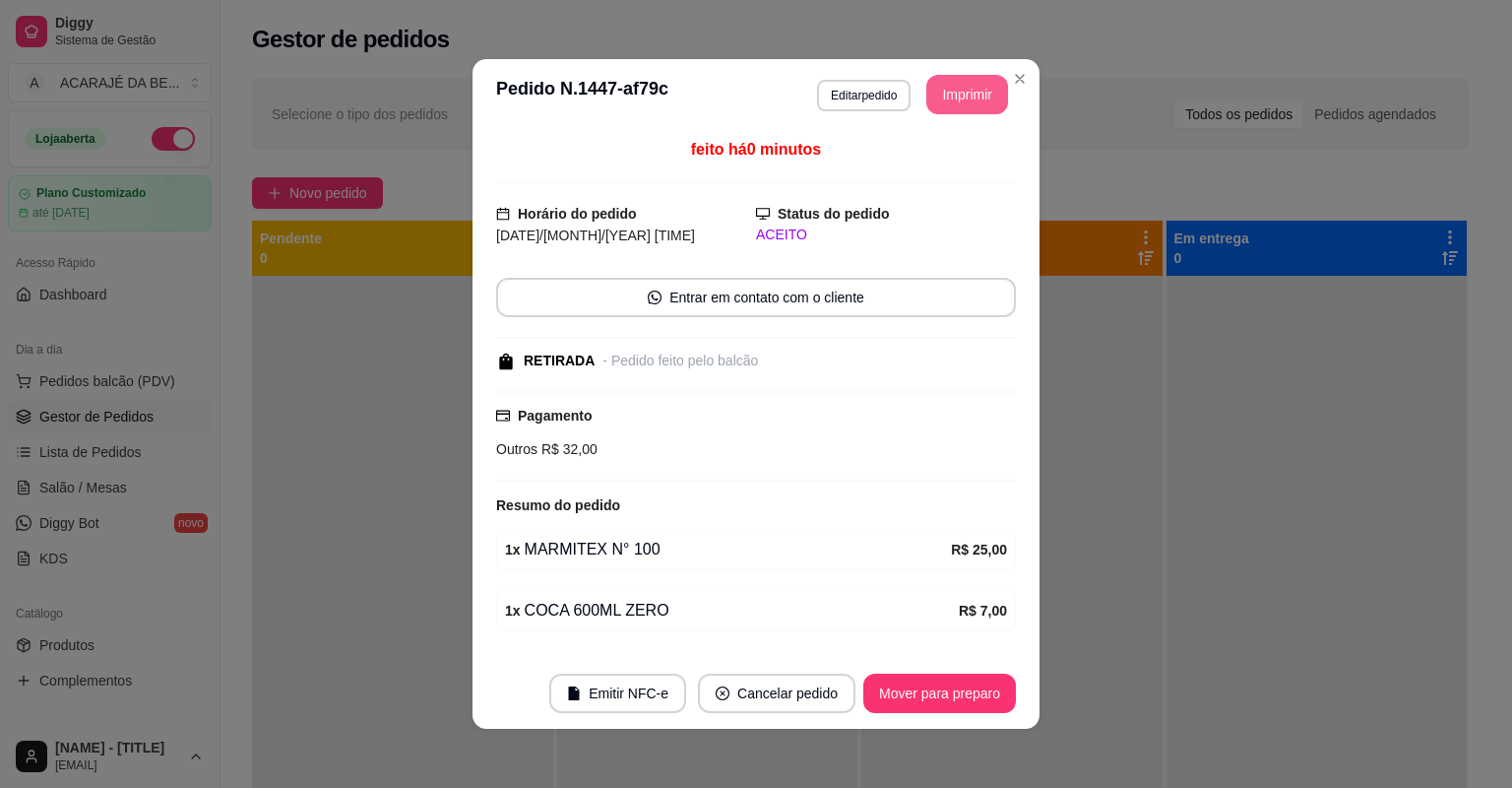 click on "Imprimir" at bounding box center [967, 95] 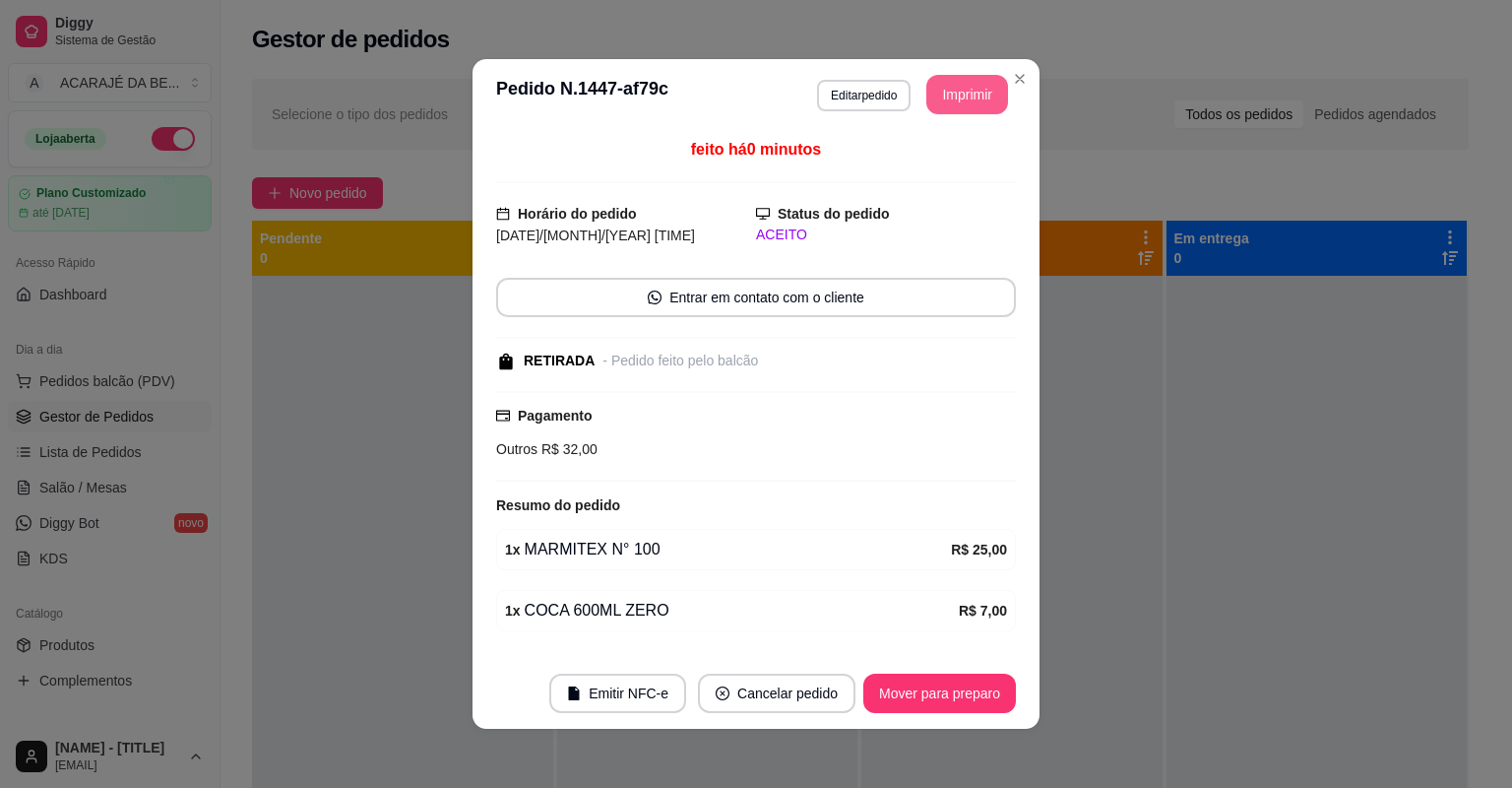 scroll, scrollTop: 0, scrollLeft: 0, axis: both 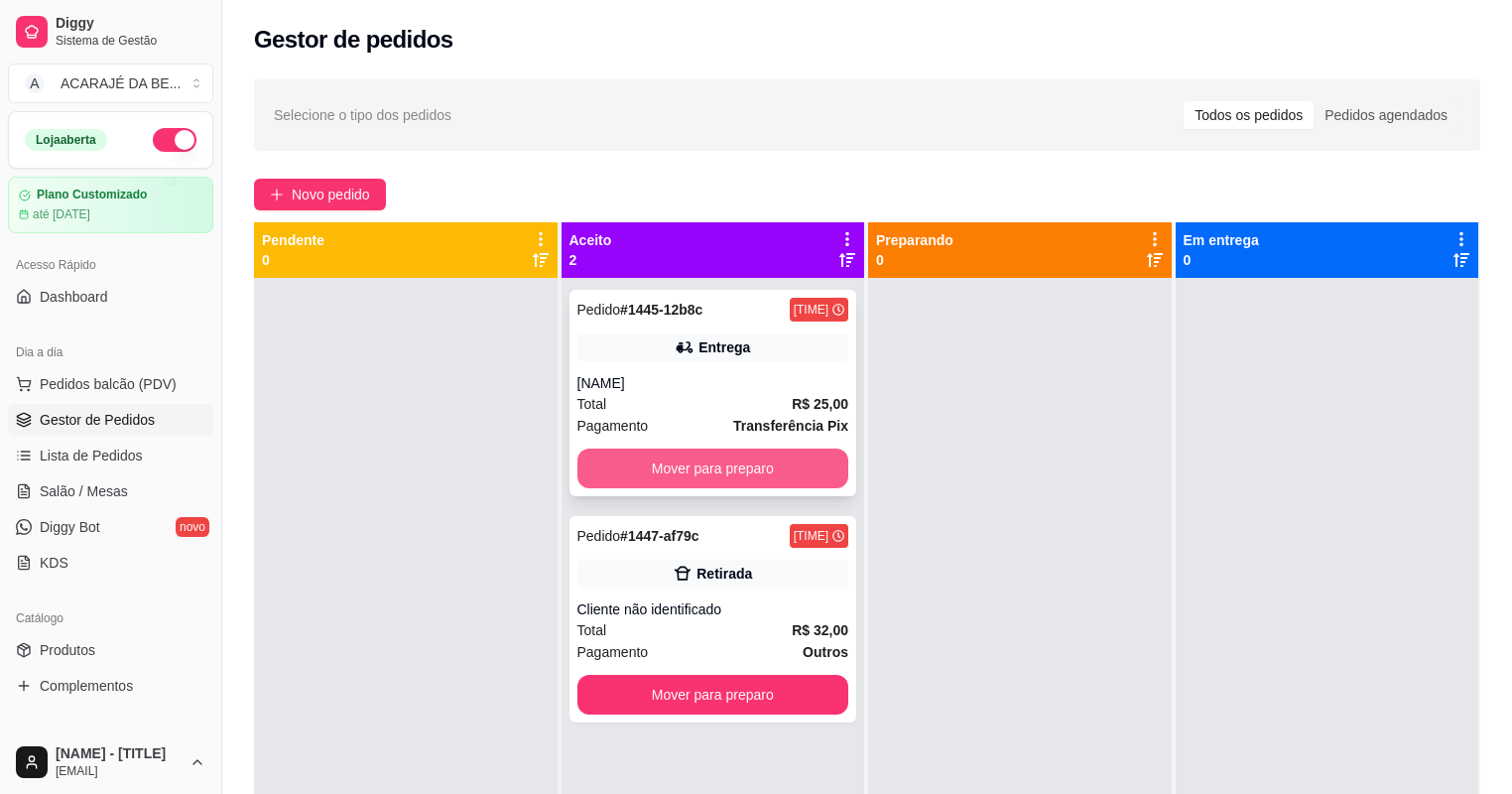 click on "Mover para preparo" at bounding box center [713, 468] 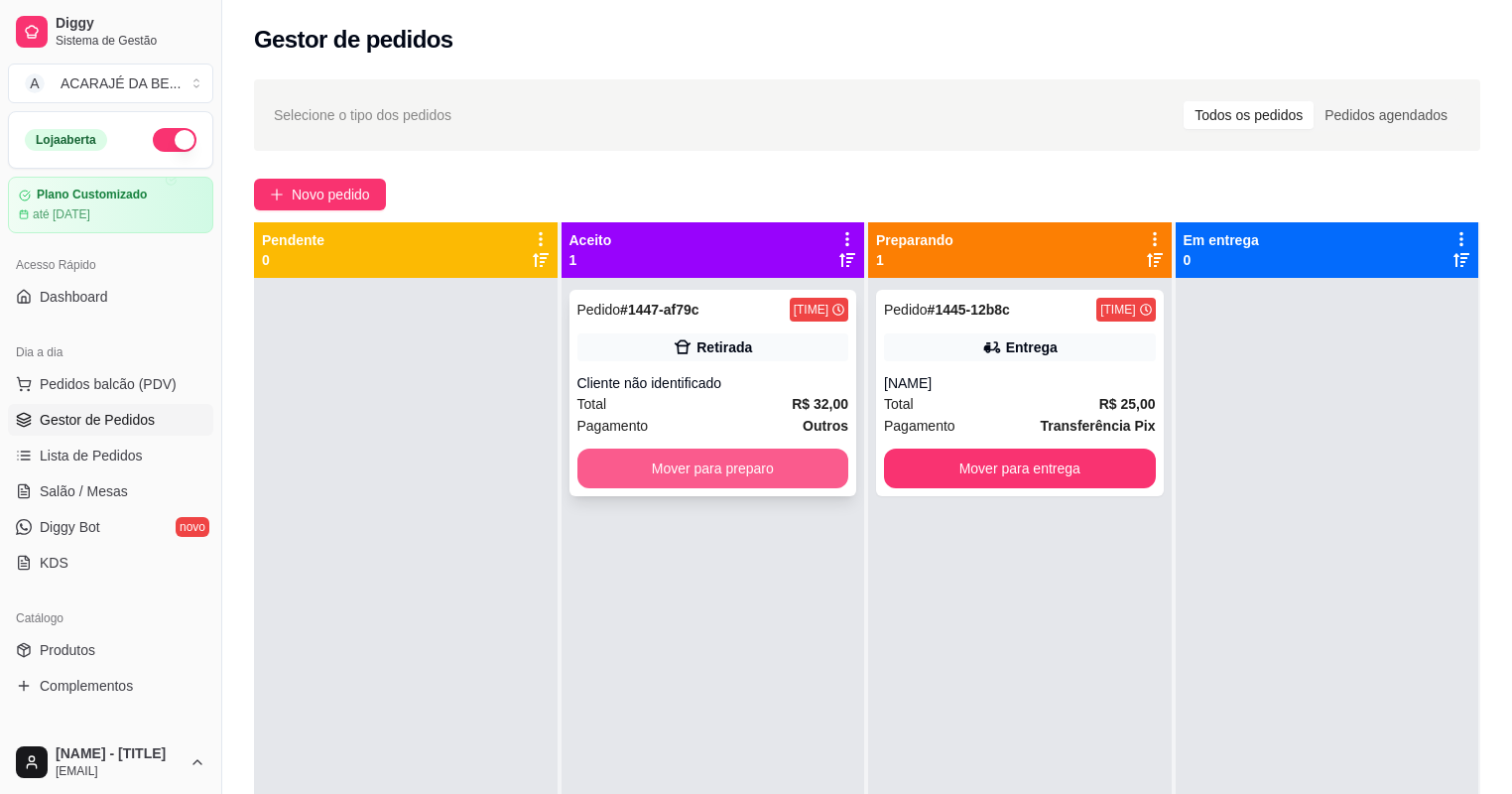 click on "Mover para preparo" at bounding box center [713, 468] 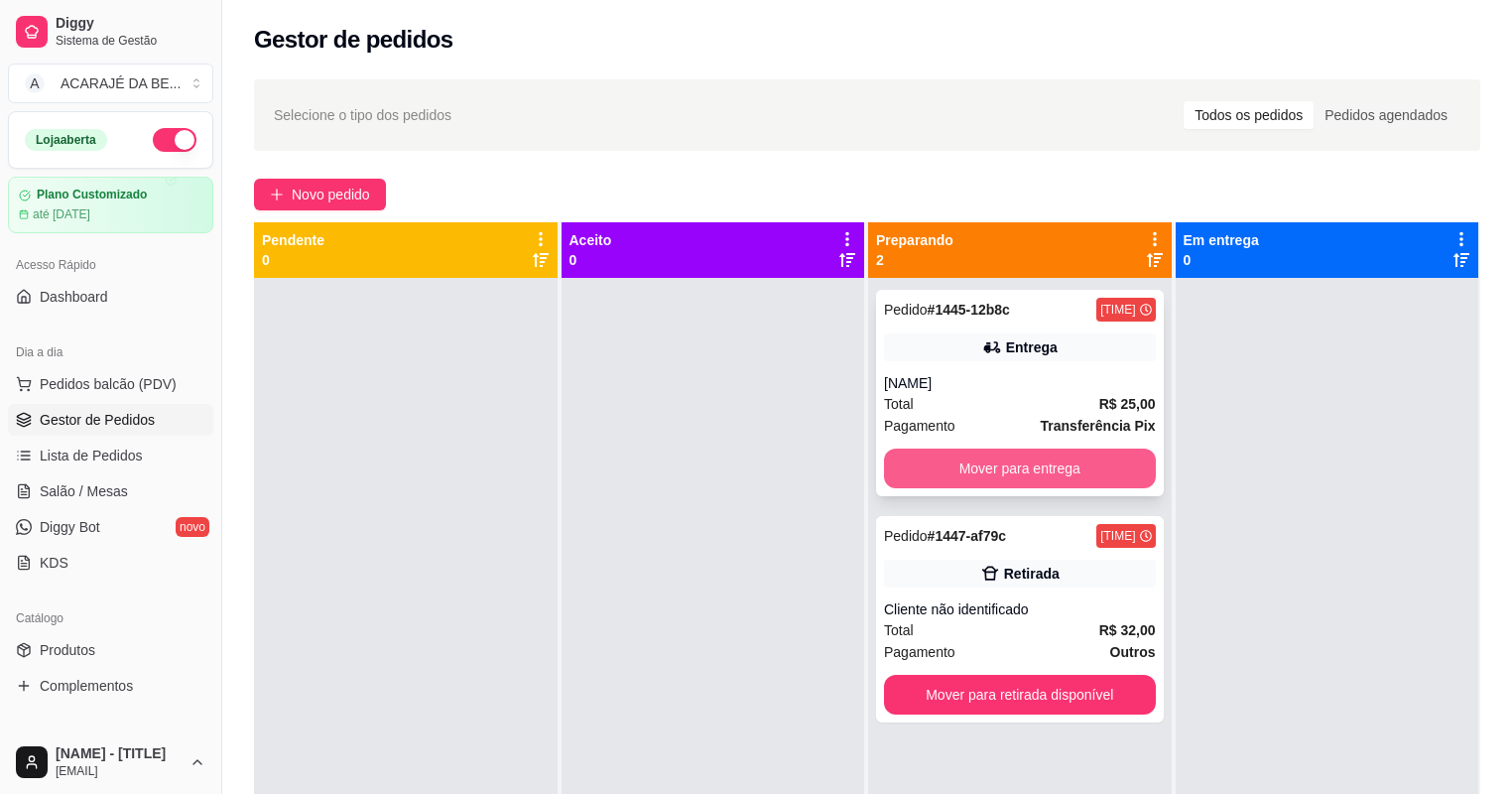 click on "Mover para entrega" at bounding box center (1020, 468) 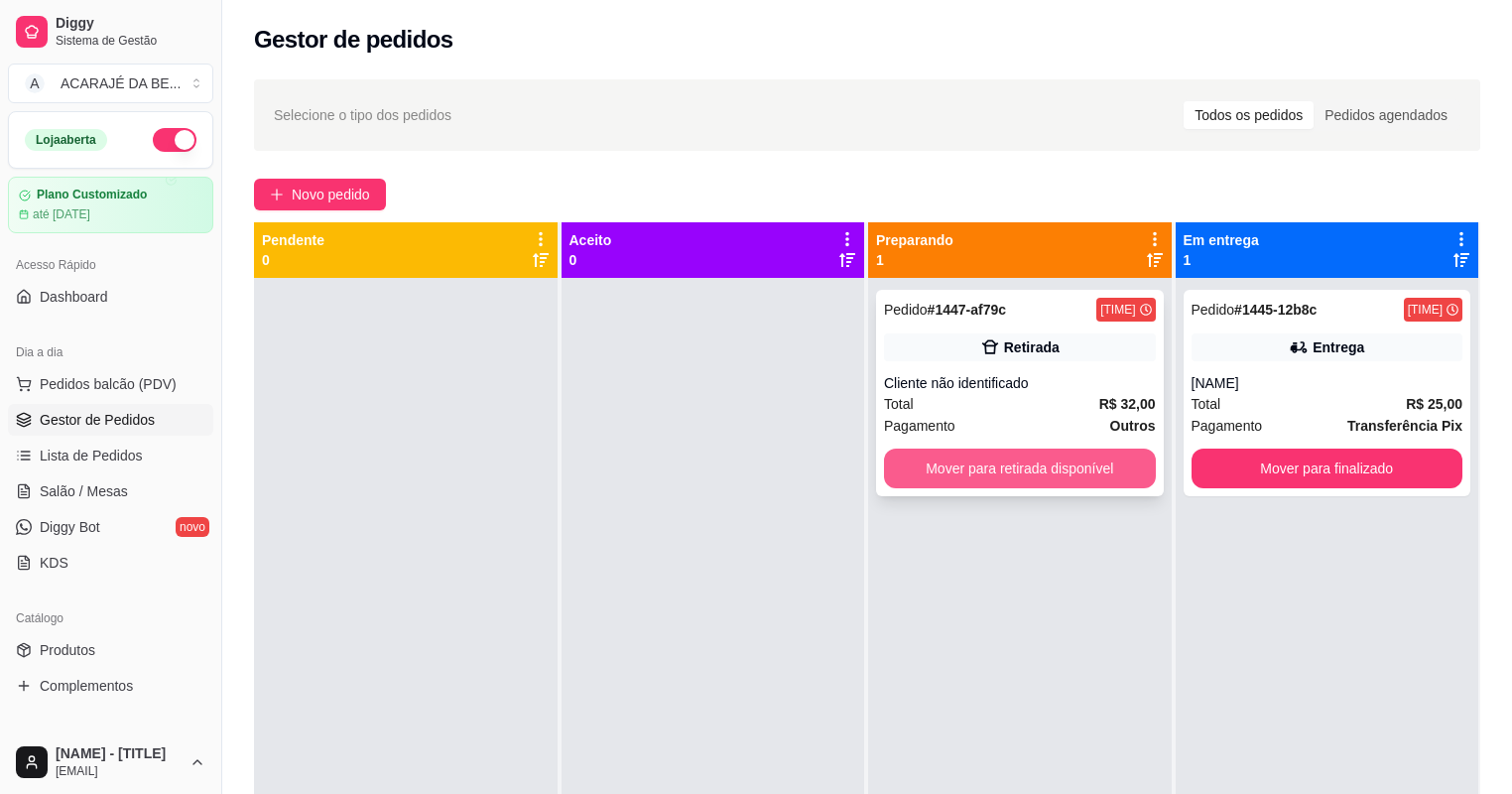 click on "Mover para retirada disponível" at bounding box center (1020, 468) 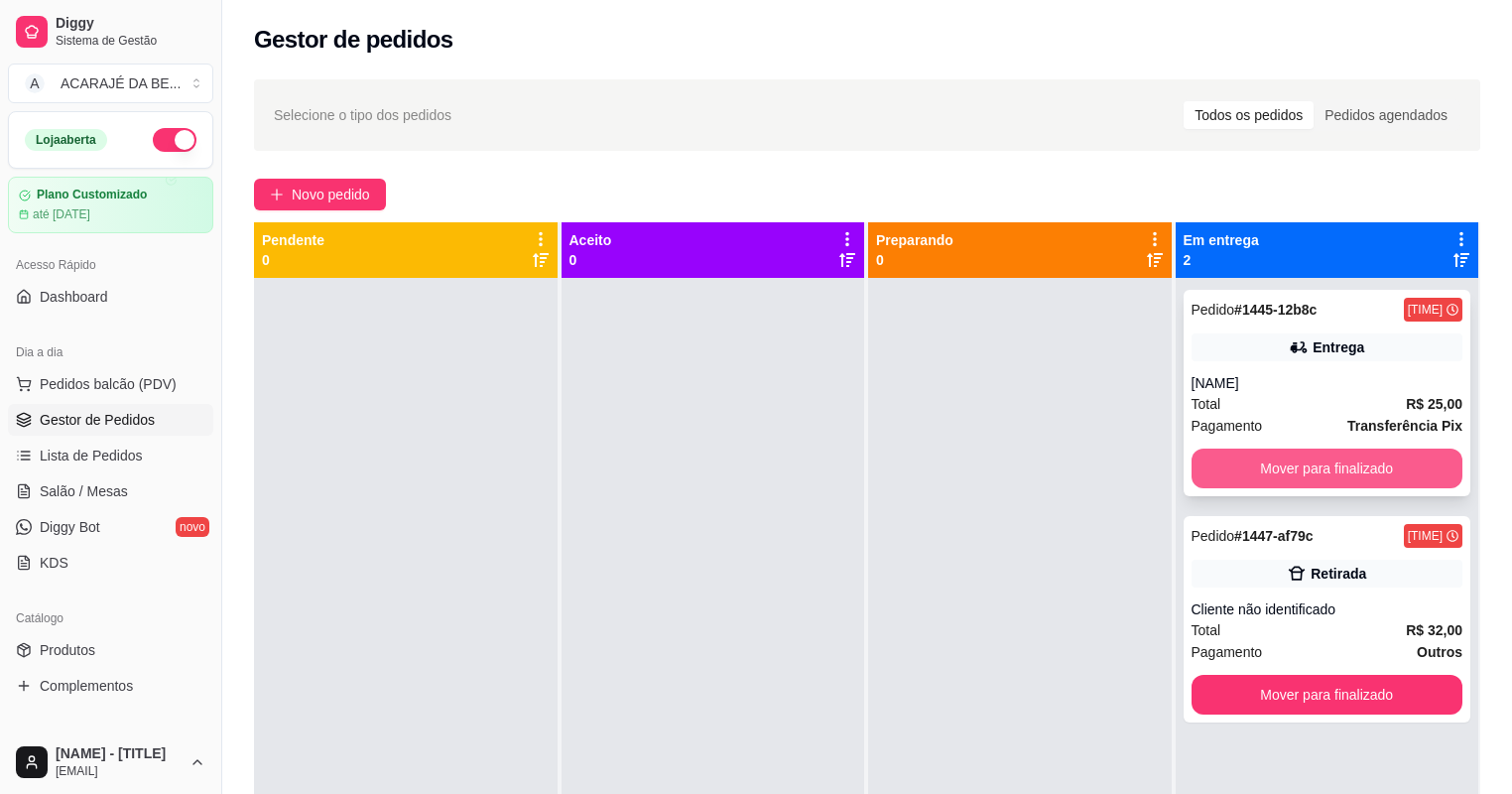 click on "Mover para finalizado" at bounding box center (1327, 468) 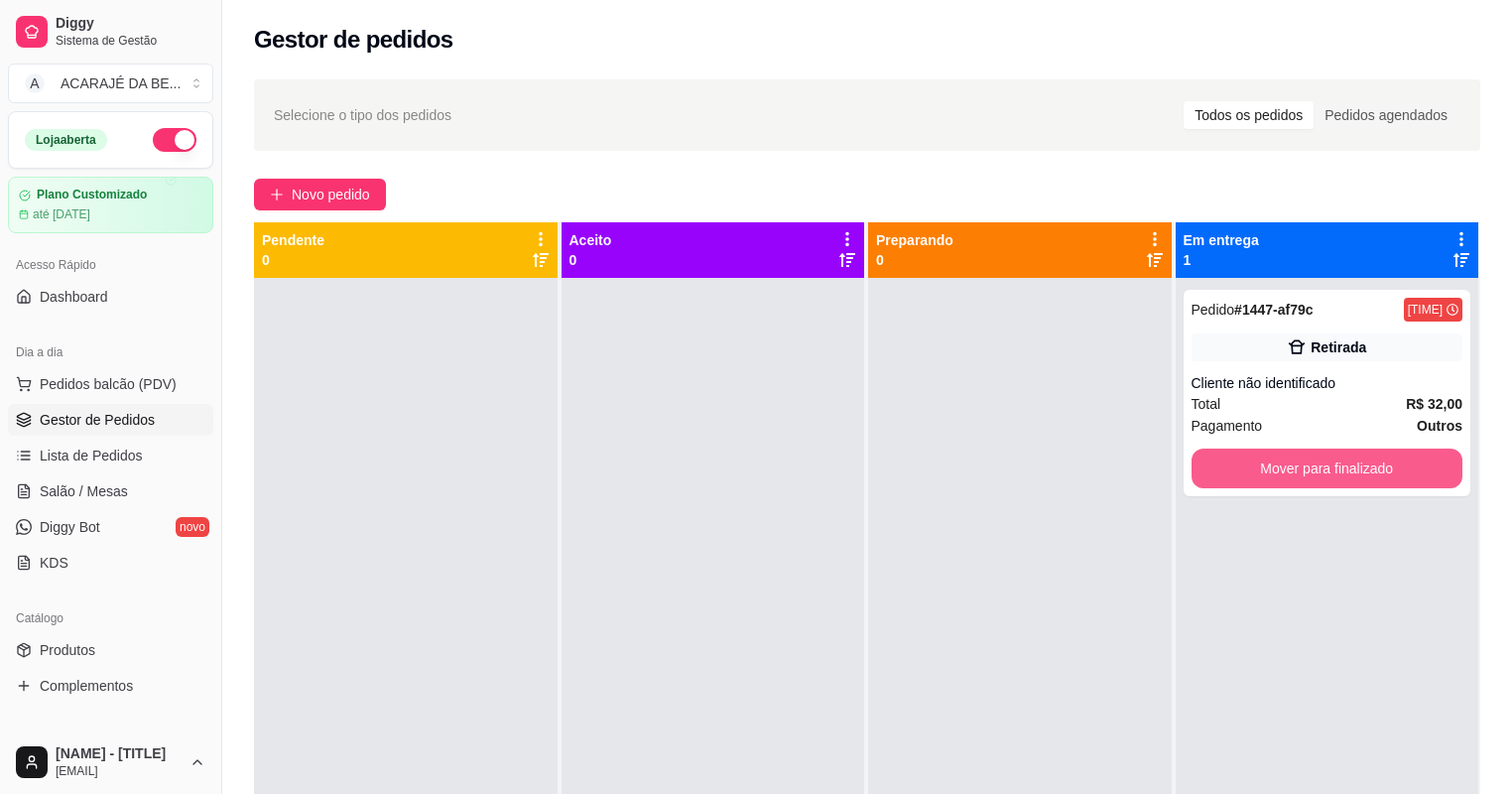 click on "Mover para finalizado" at bounding box center (1327, 468) 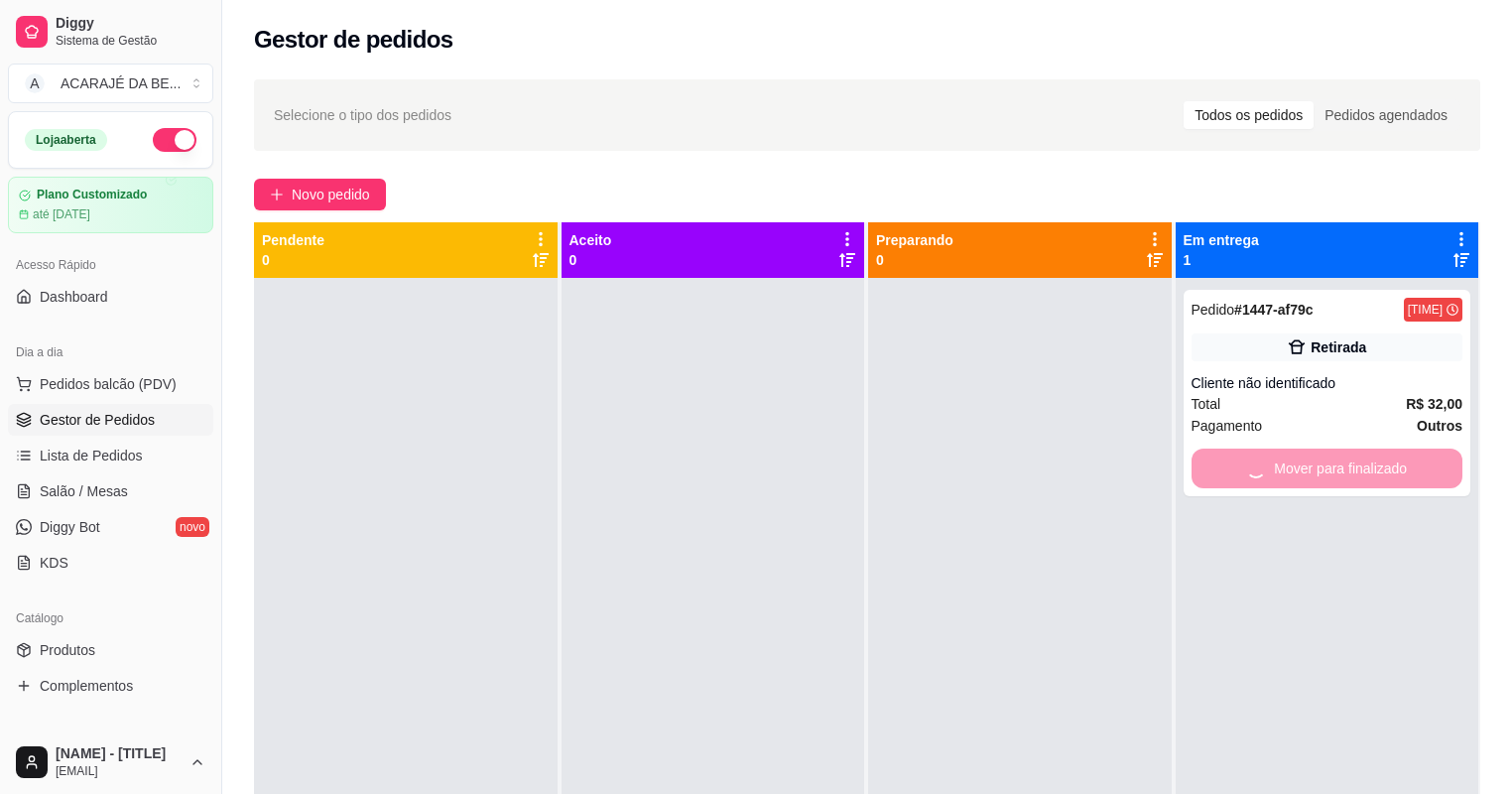 click at bounding box center [1020, 675] 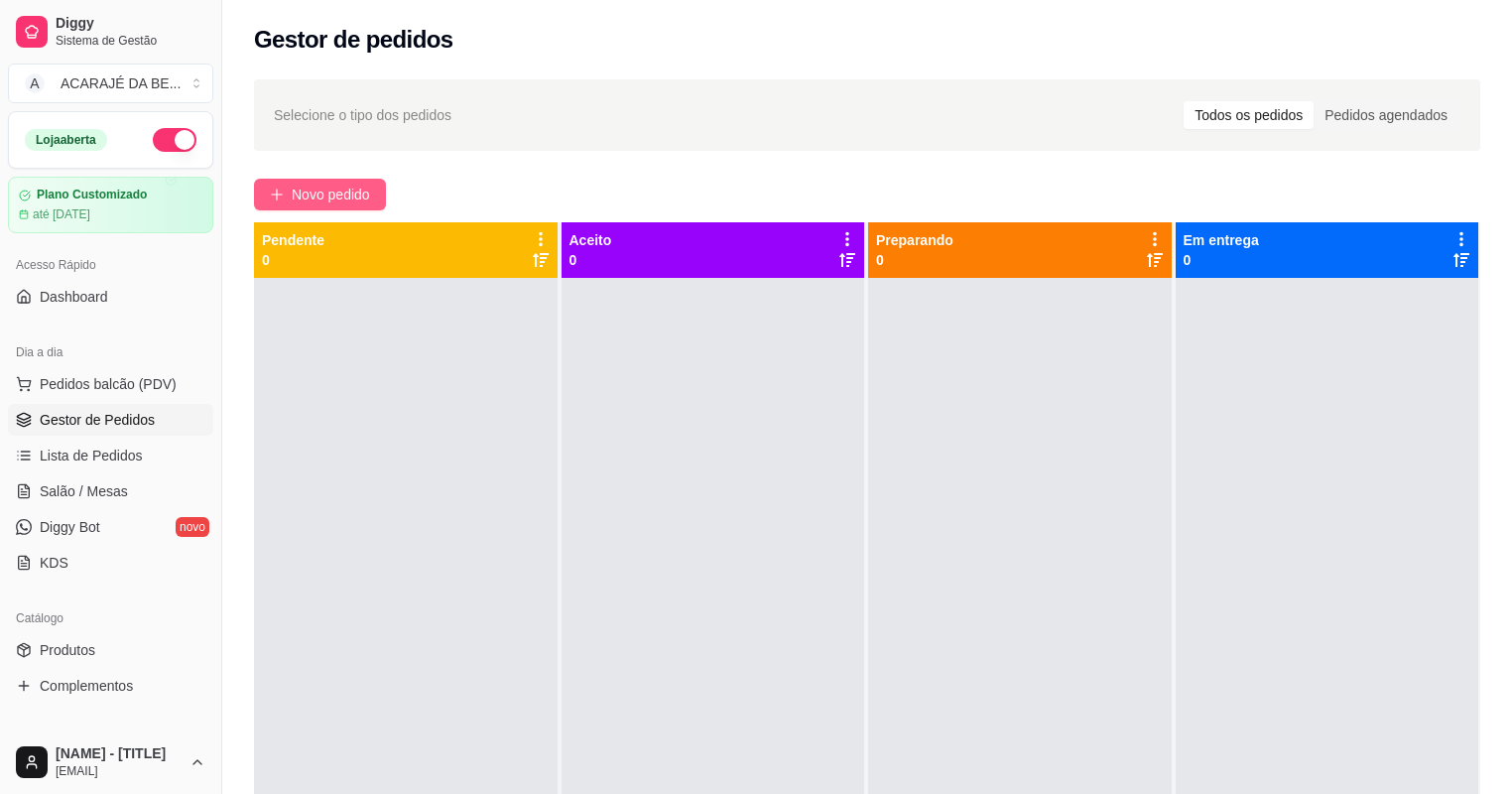 click on "Novo pedido" at bounding box center [330, 195] 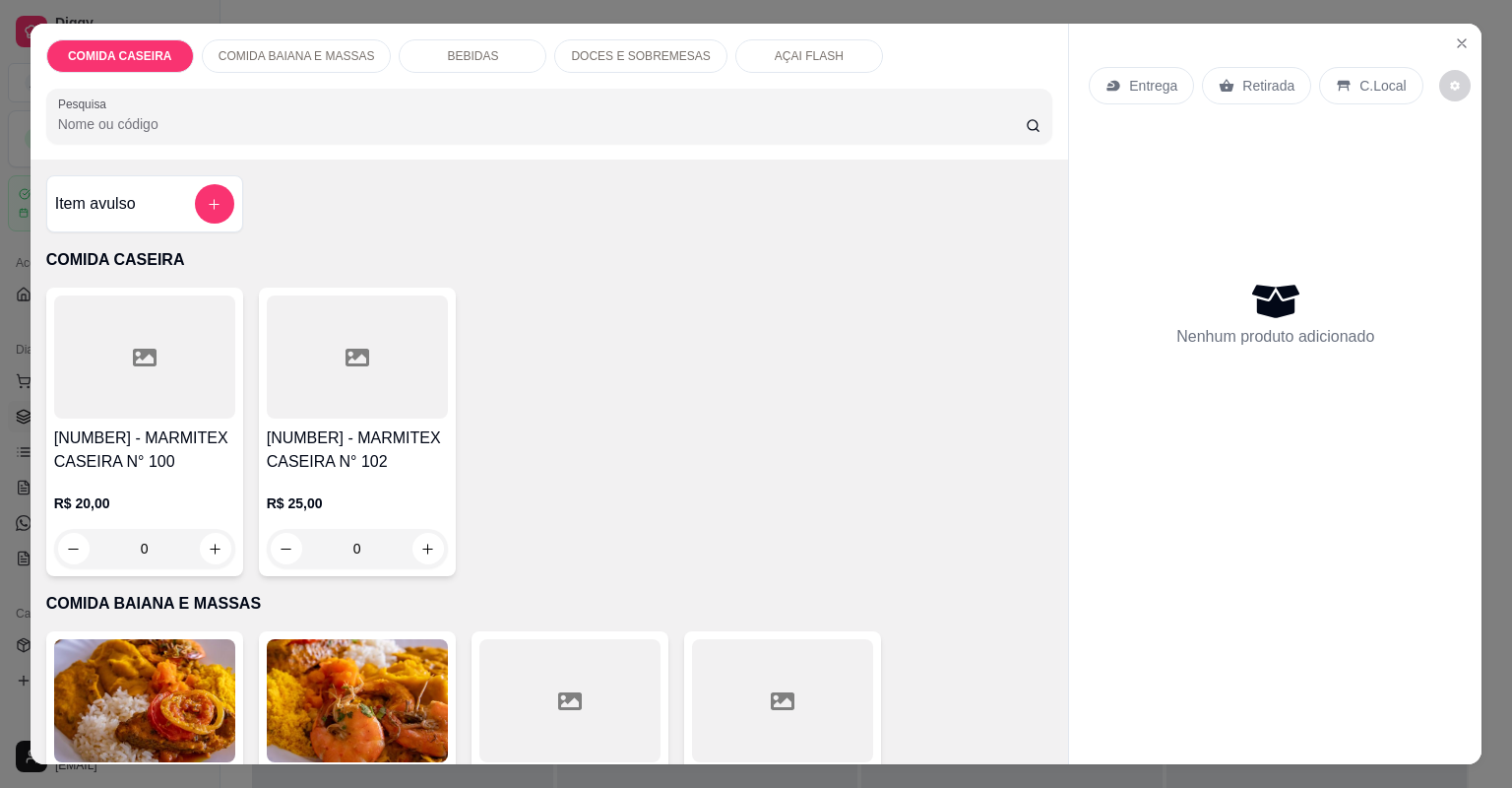 click on "Item avulso" at bounding box center [145, 204] 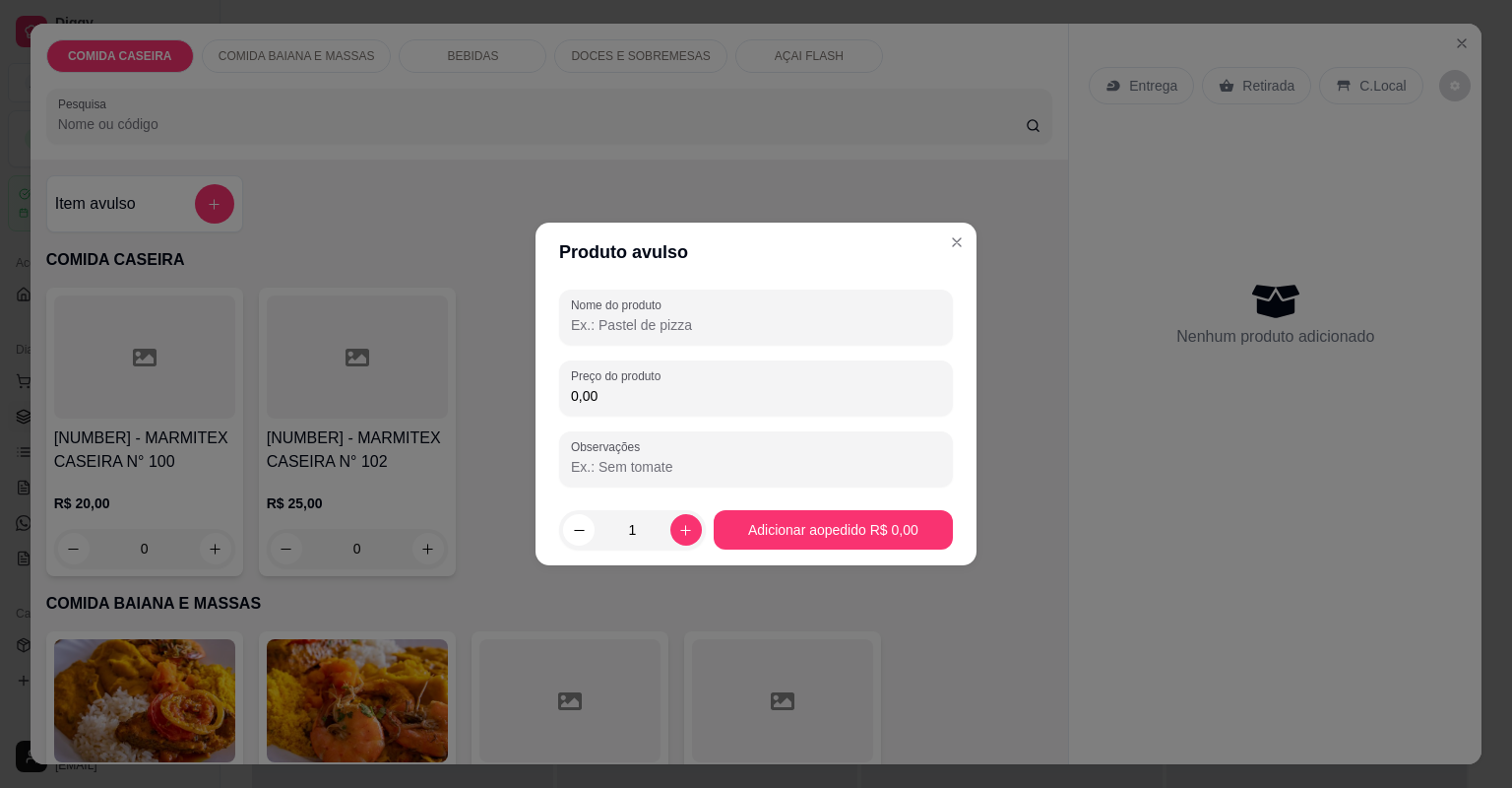 click on "Nome do produto" at bounding box center (756, 325) 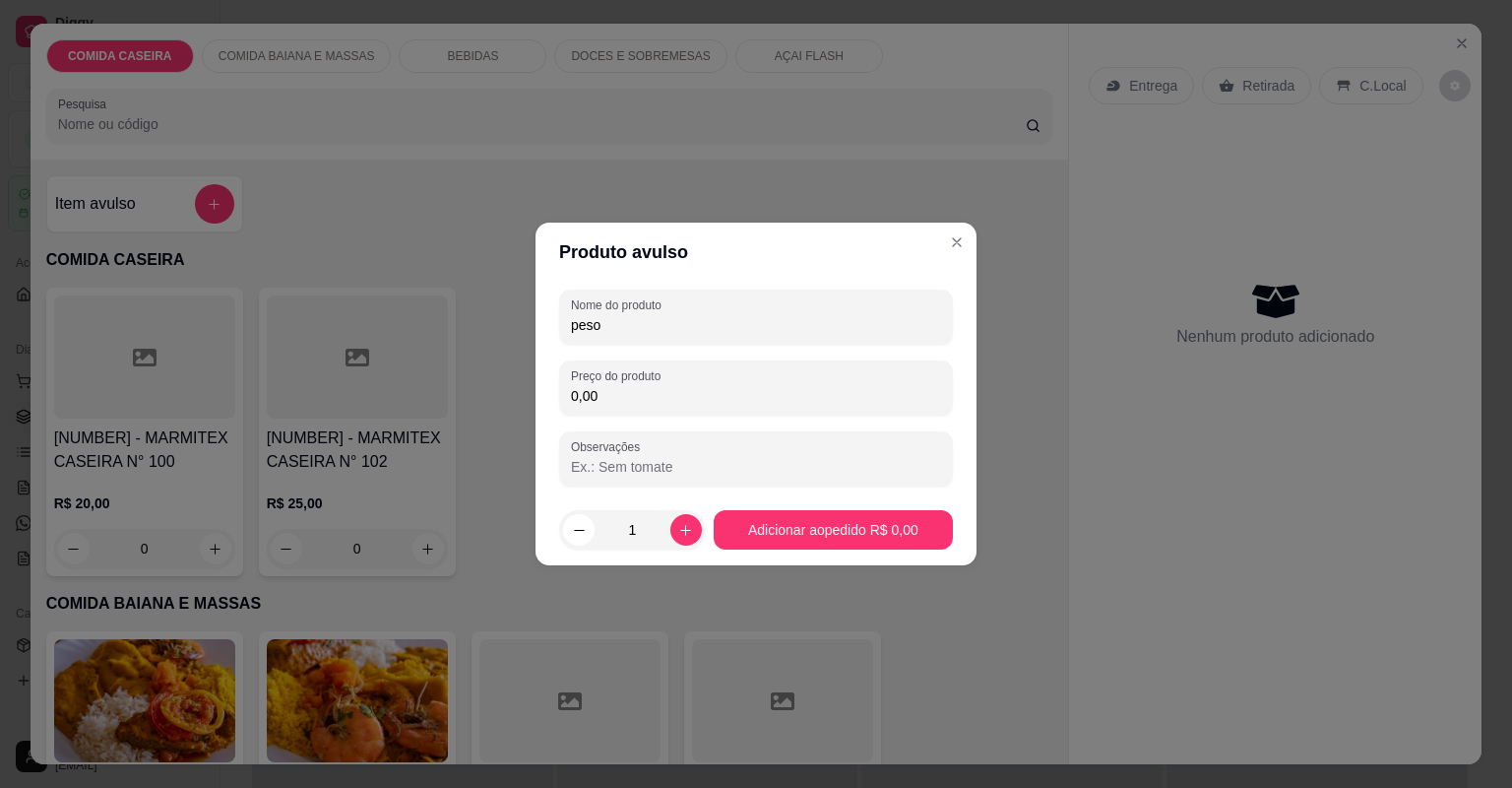 type on "peso" 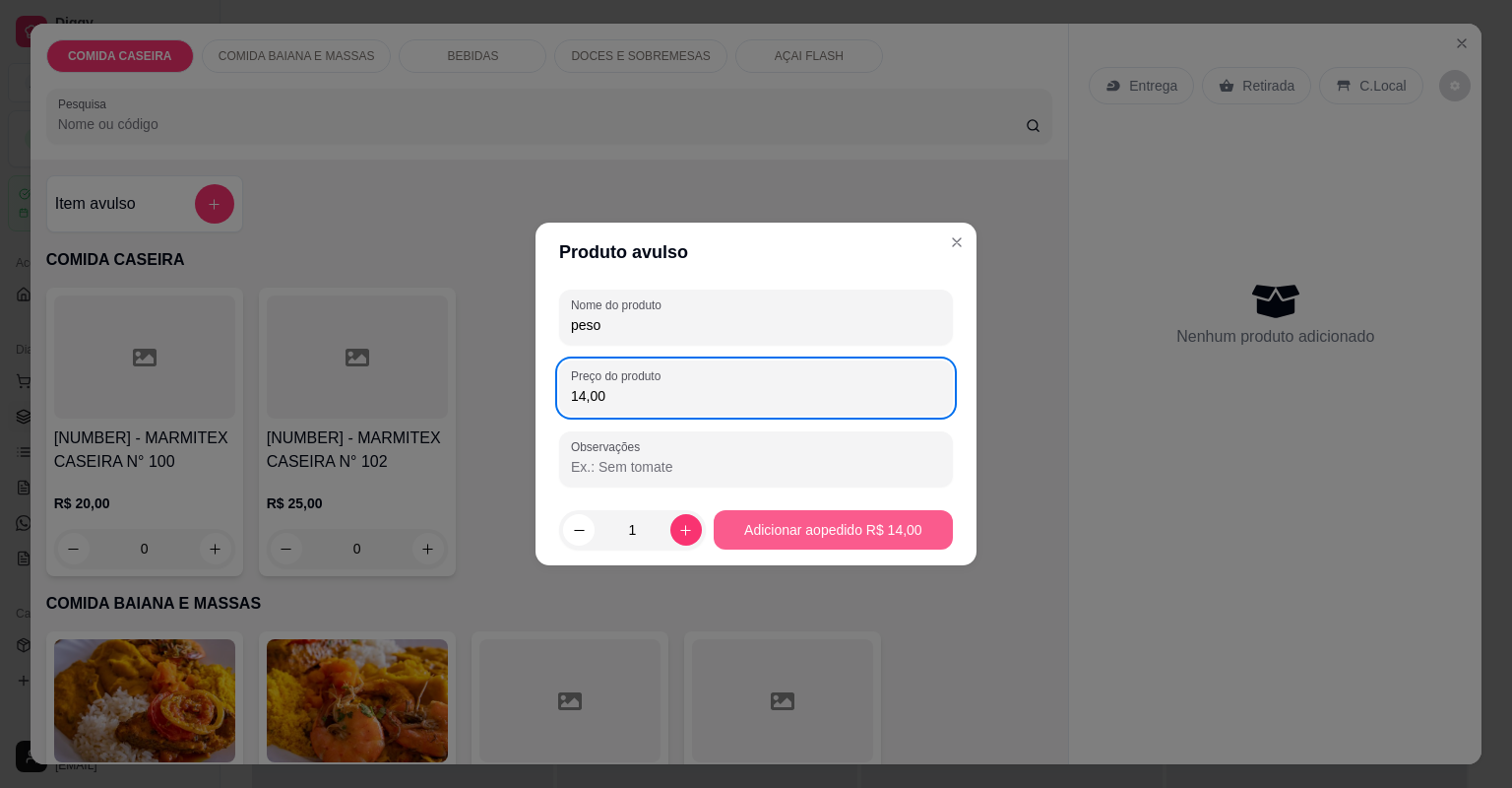 type on "14,00" 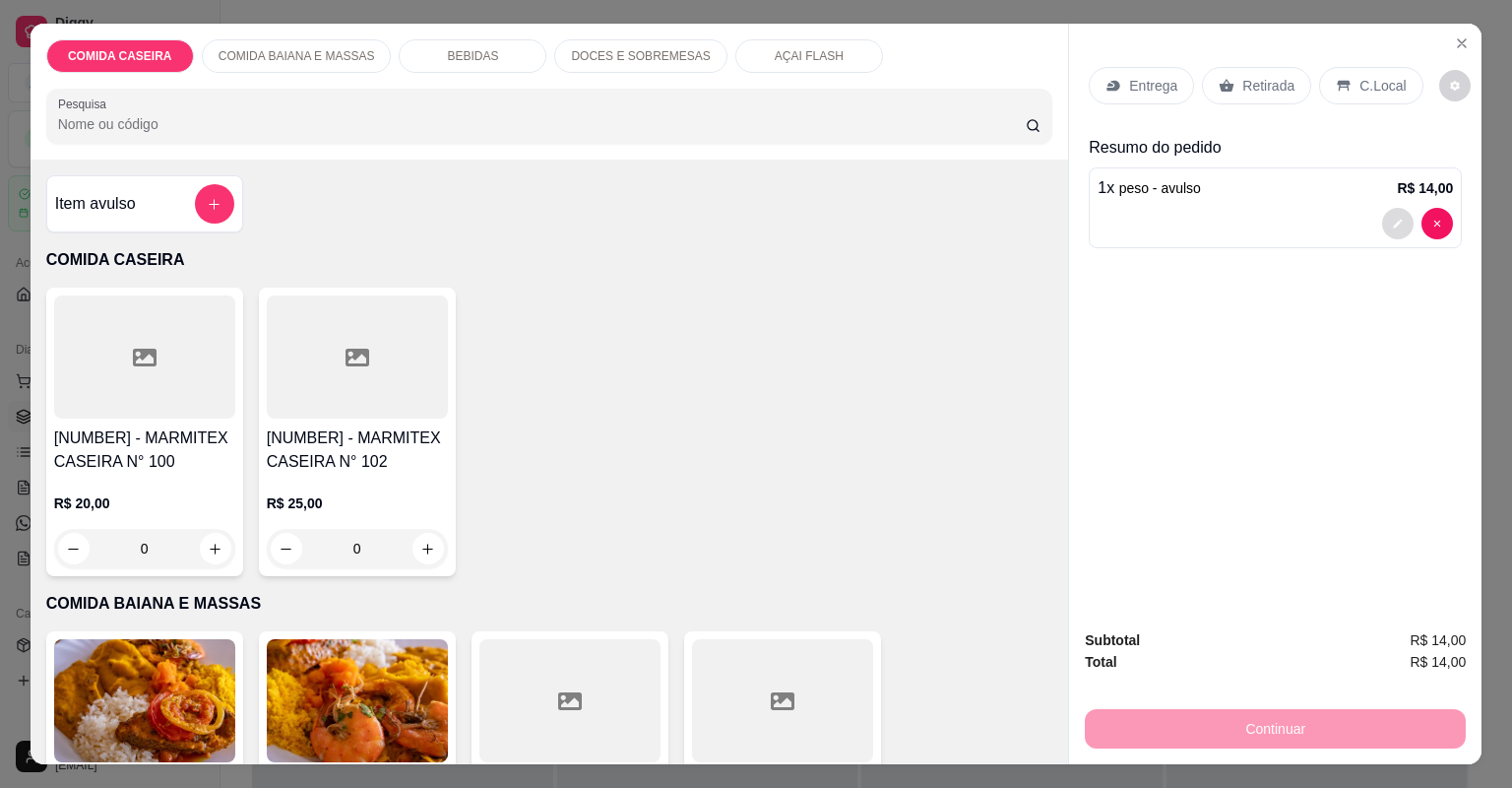 click at bounding box center [1398, 224] 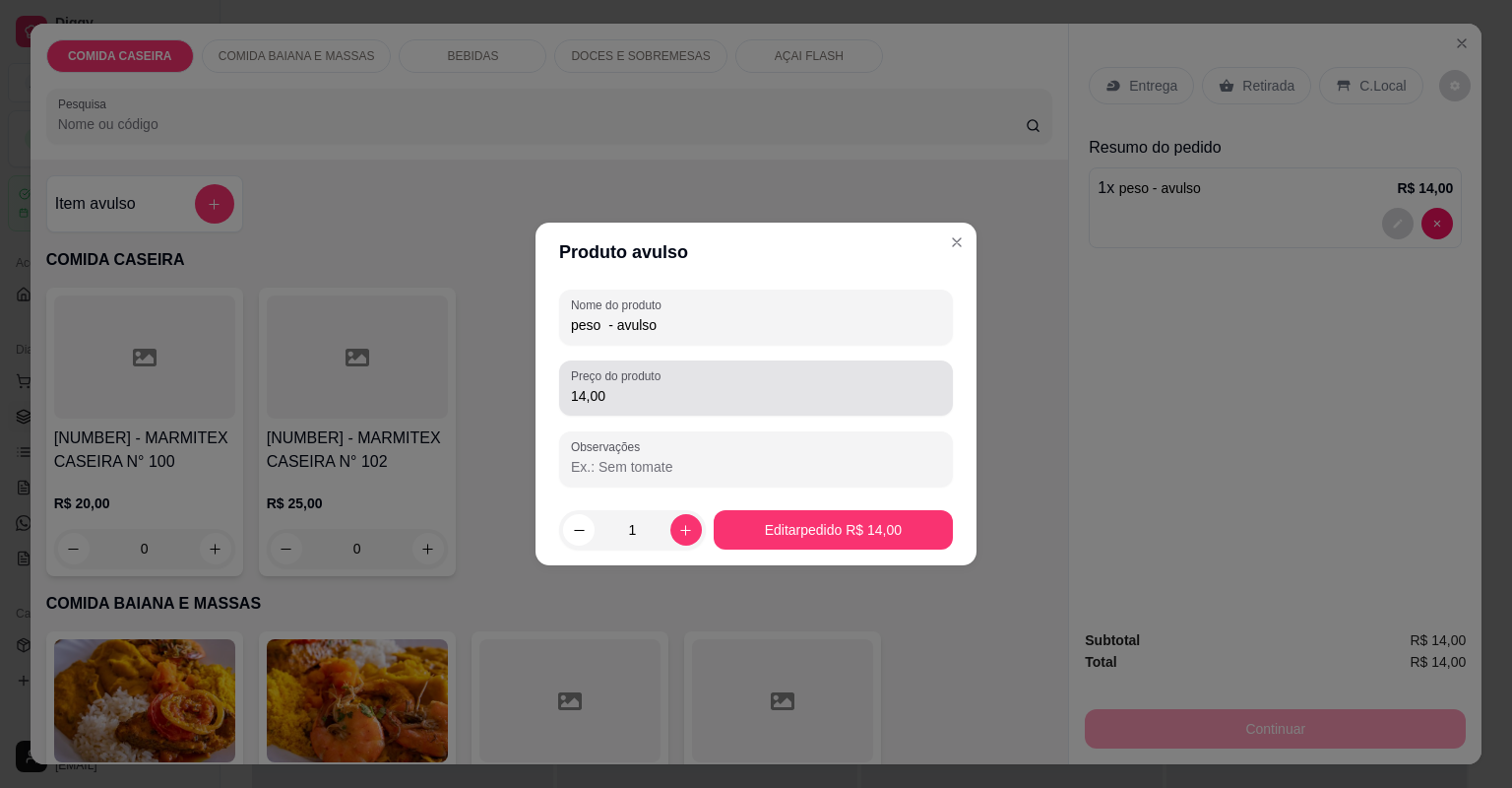 click on "14,00" at bounding box center [756, 396] 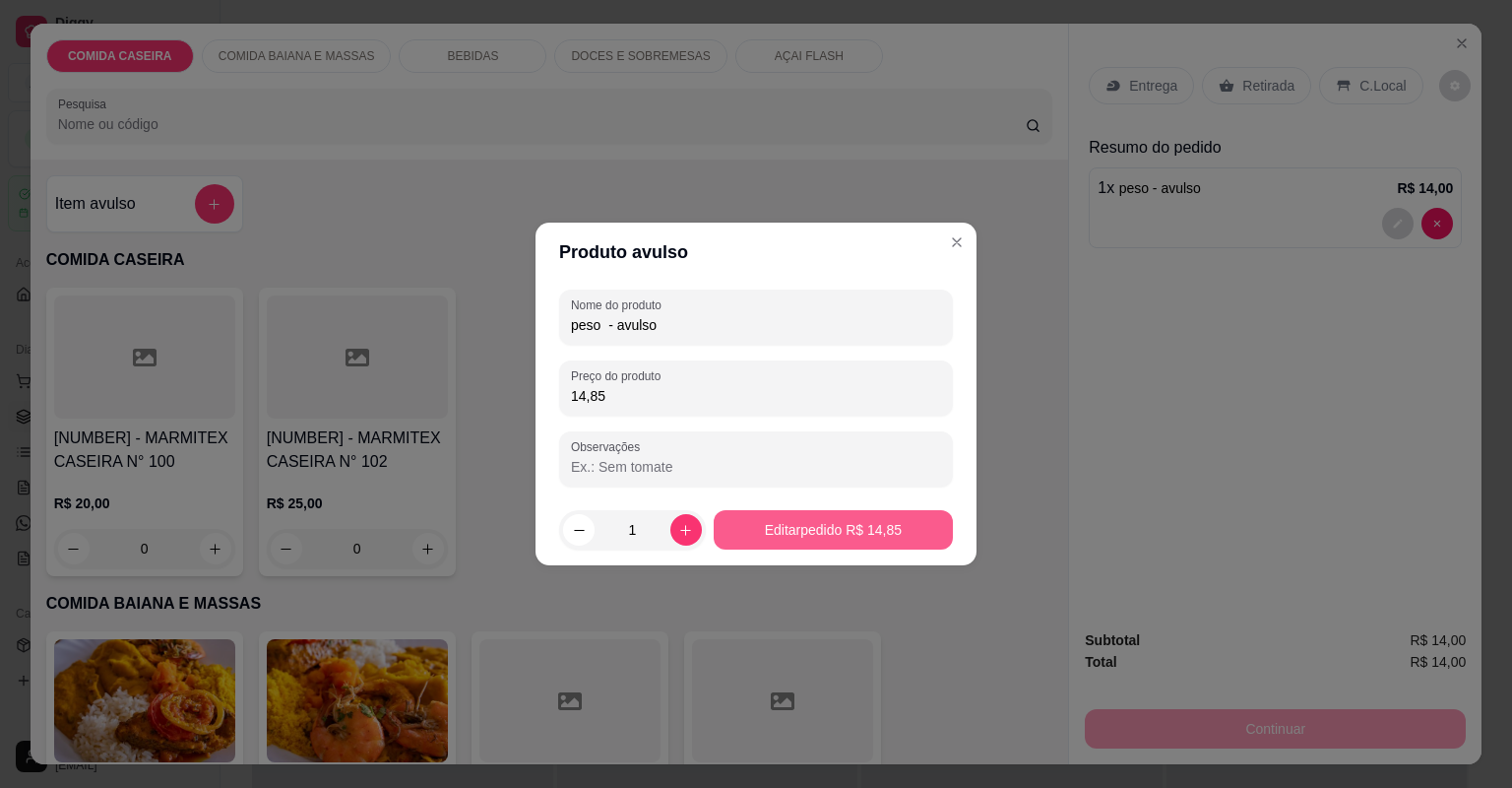 type on "14,85" 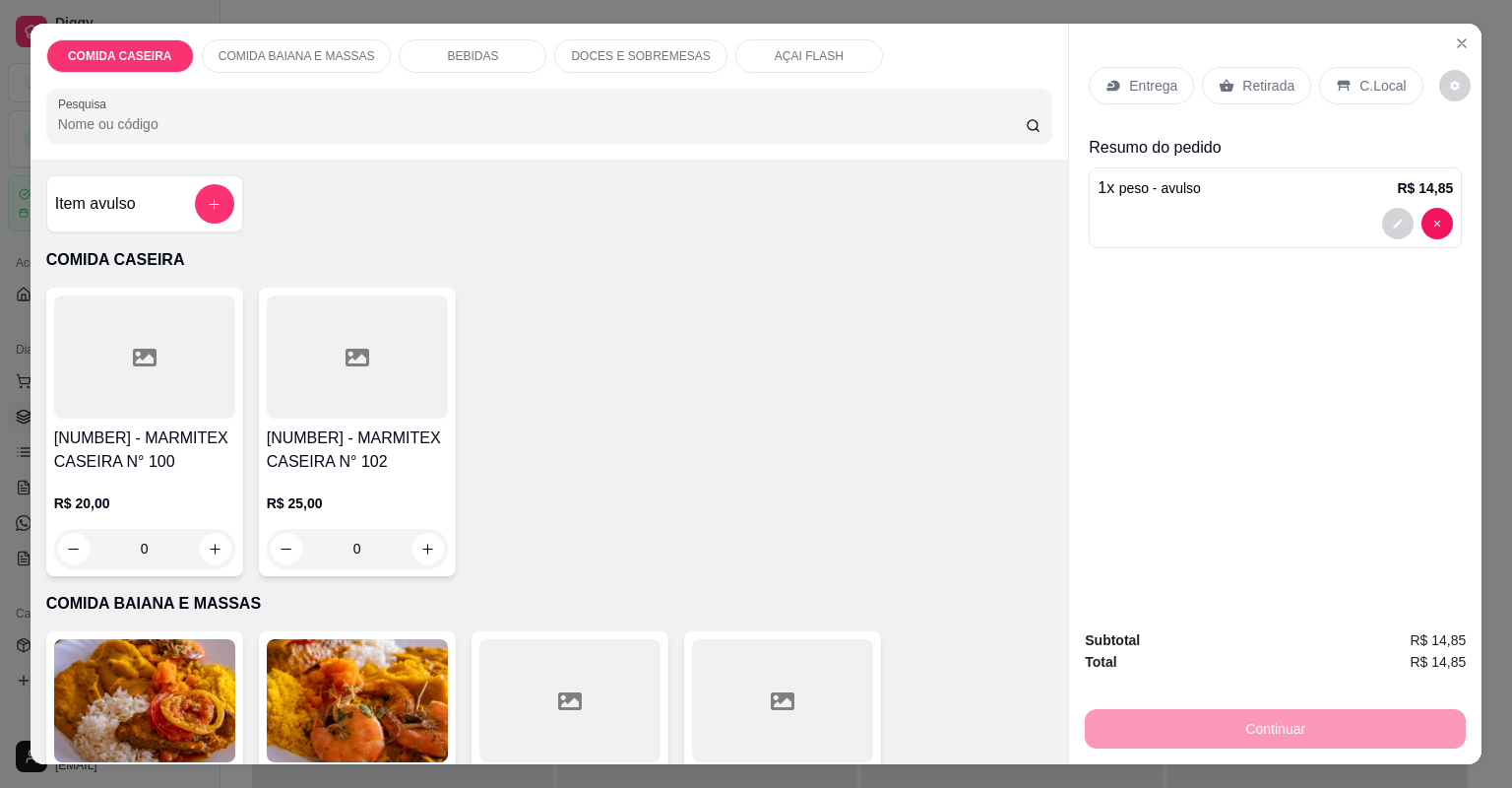 click on "BEBIDAS" at bounding box center (472, 56) 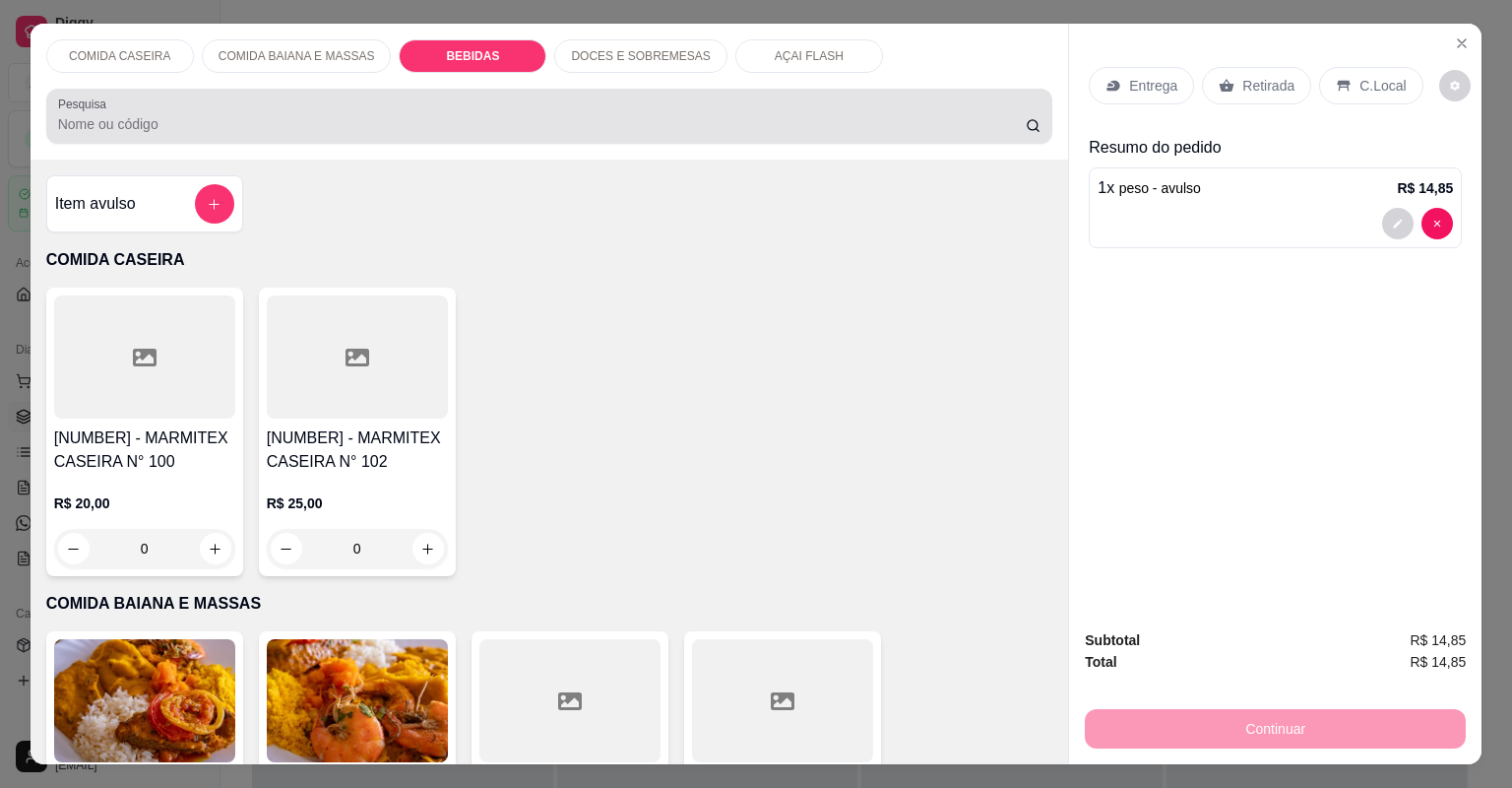scroll, scrollTop: 776, scrollLeft: 0, axis: vertical 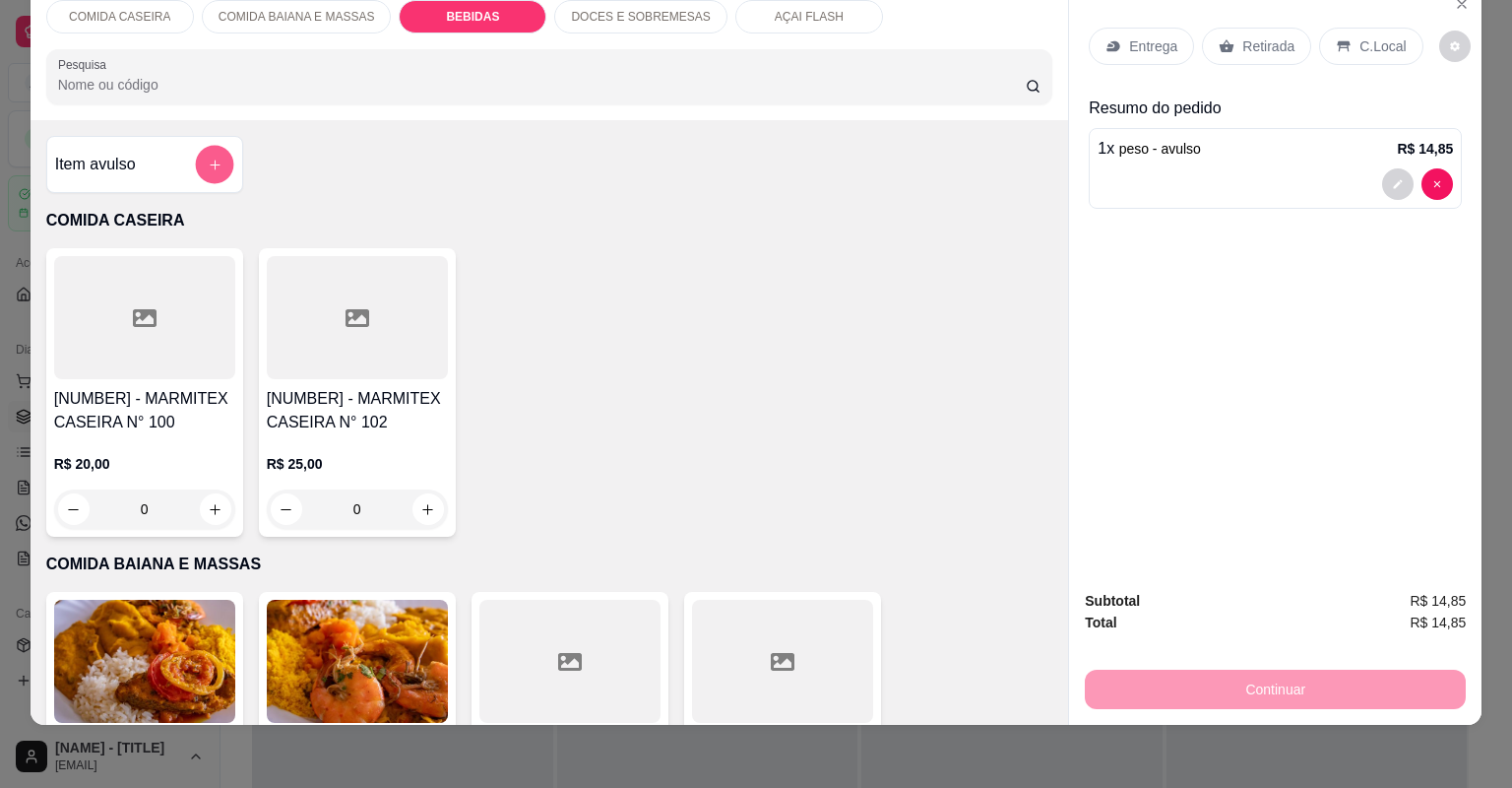 click 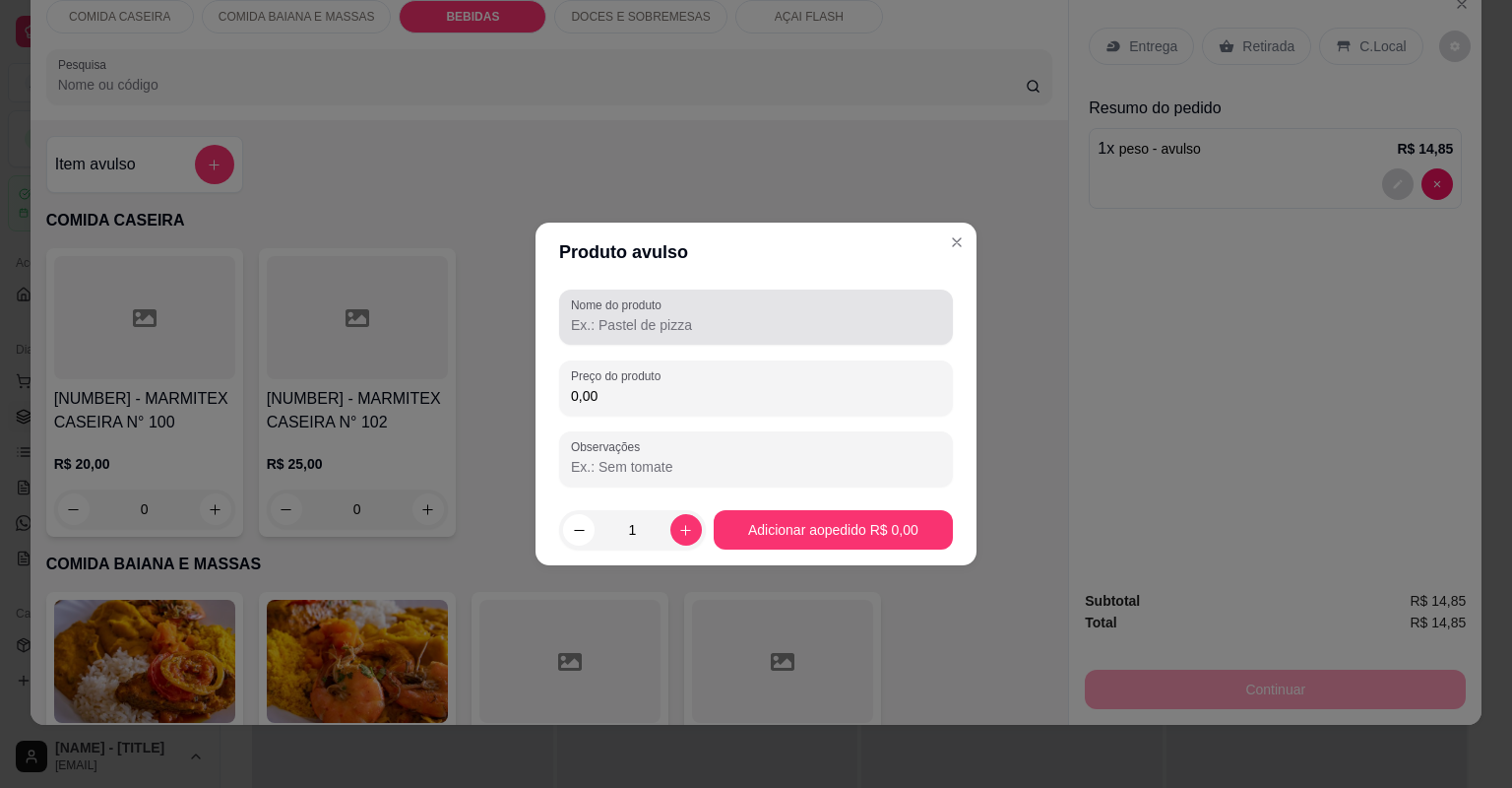 click on "Nome do produto" at bounding box center [756, 325] 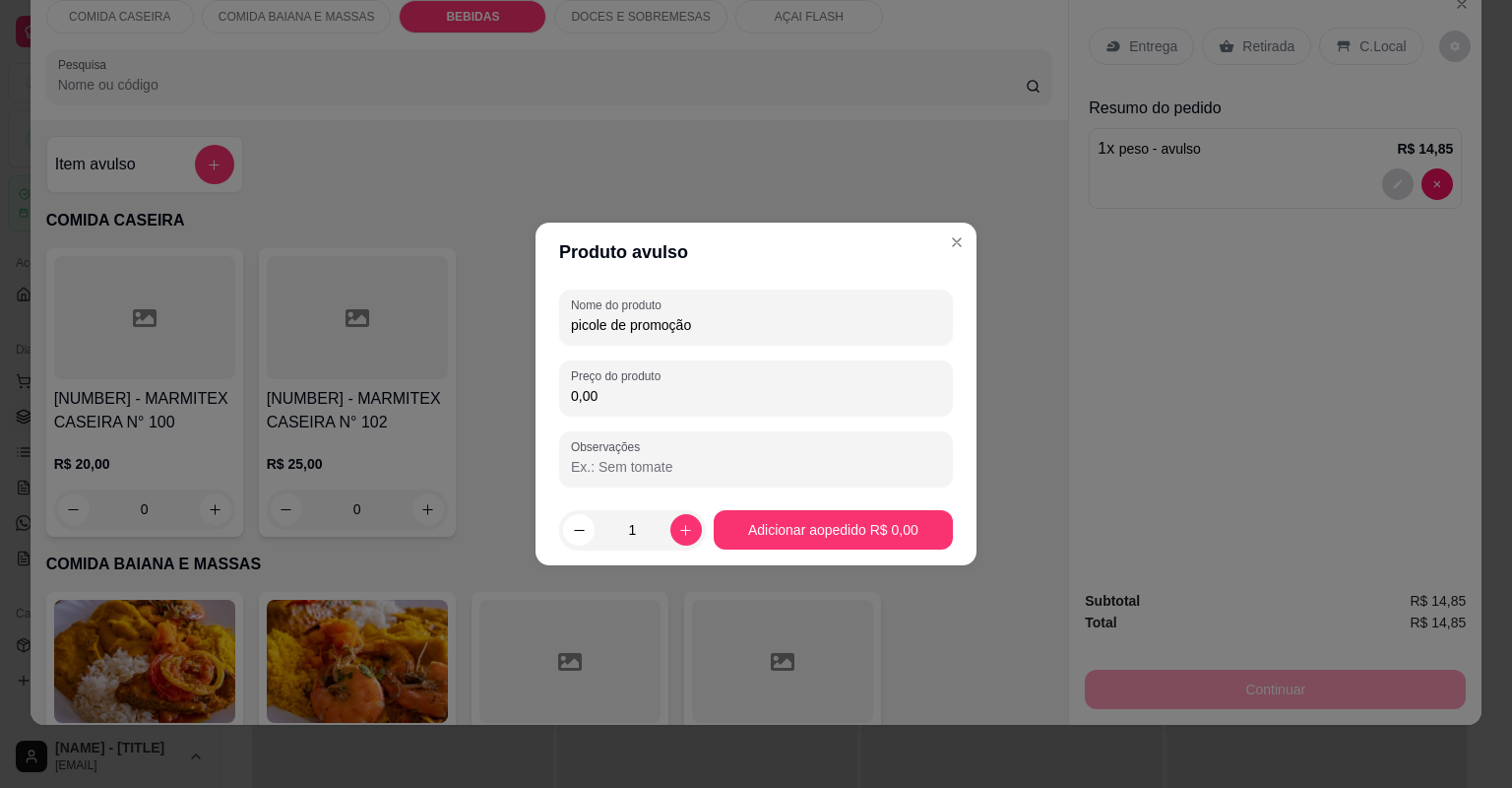 type on "picole de promoção" 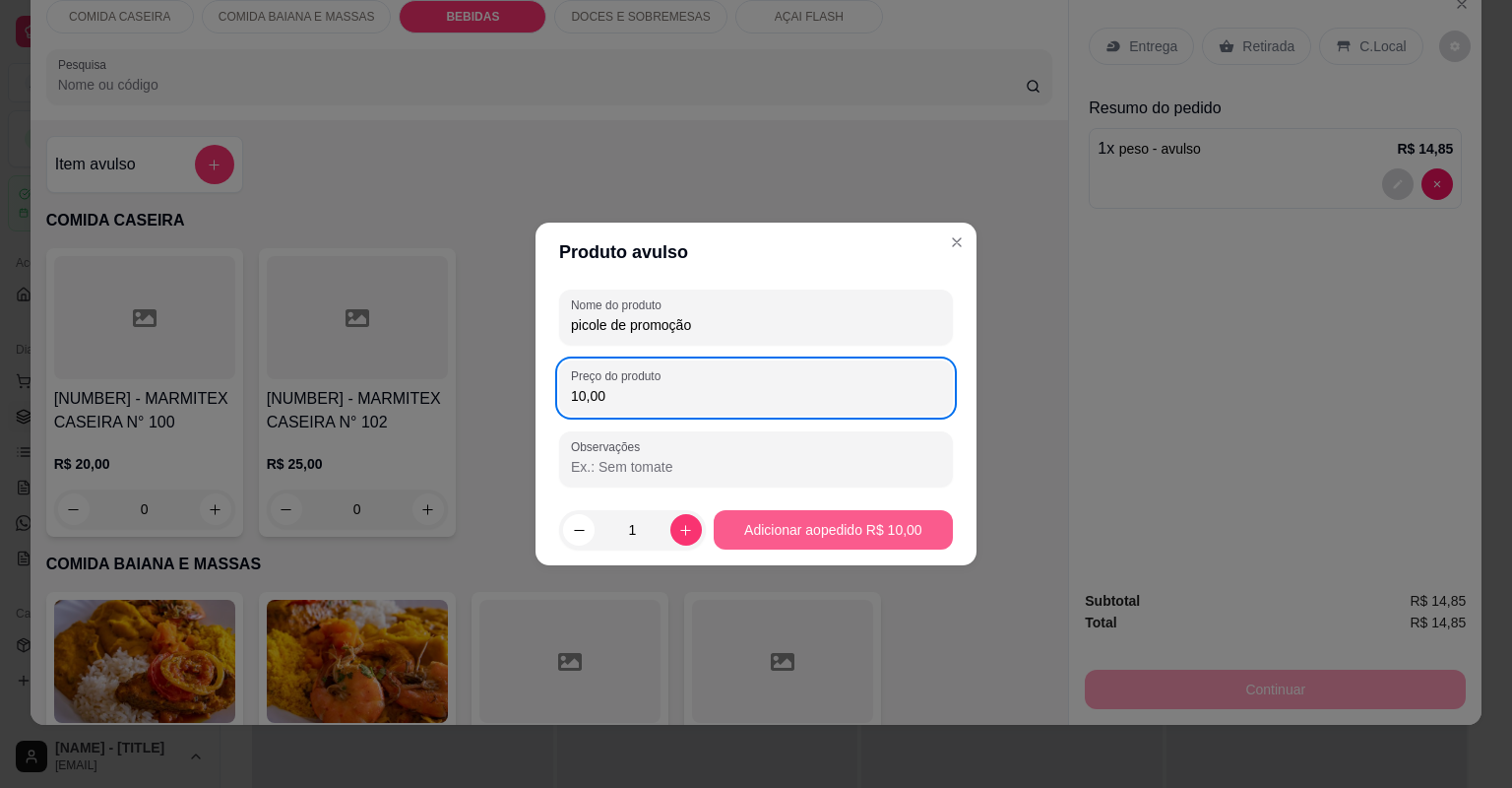 type on "10,00" 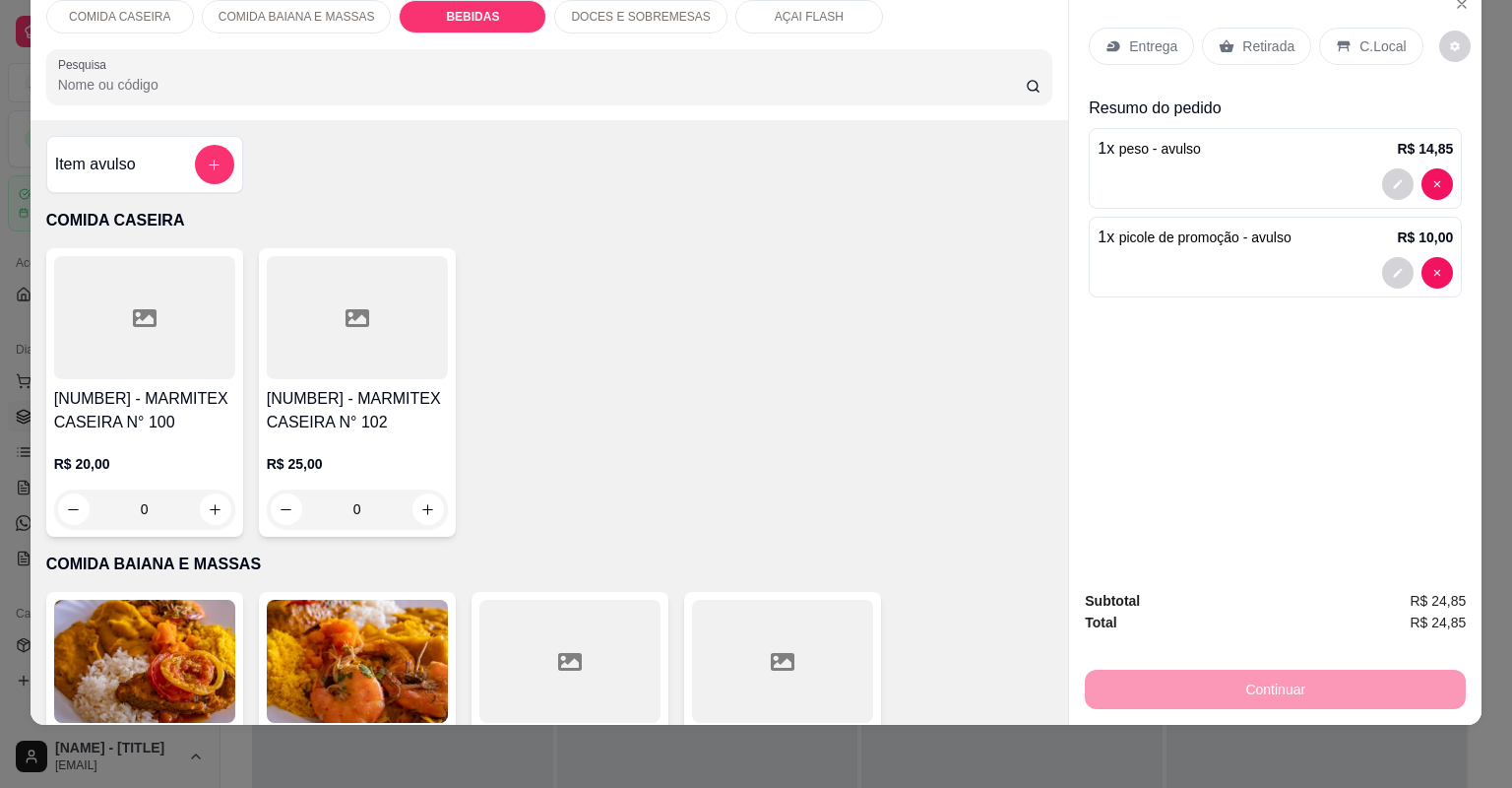 click at bounding box center (215, 164) 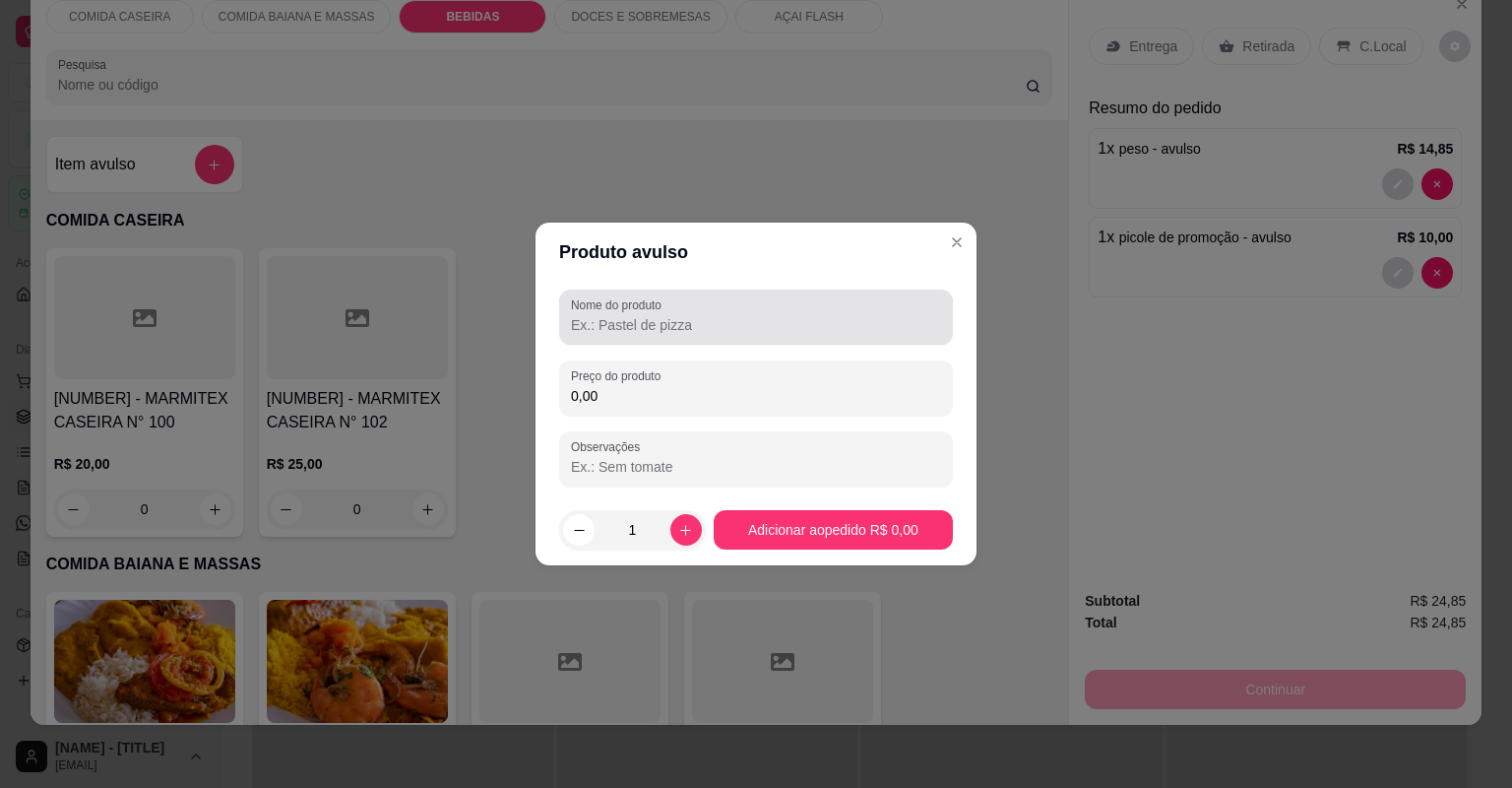 click on "Nome do produto" at bounding box center [756, 325] 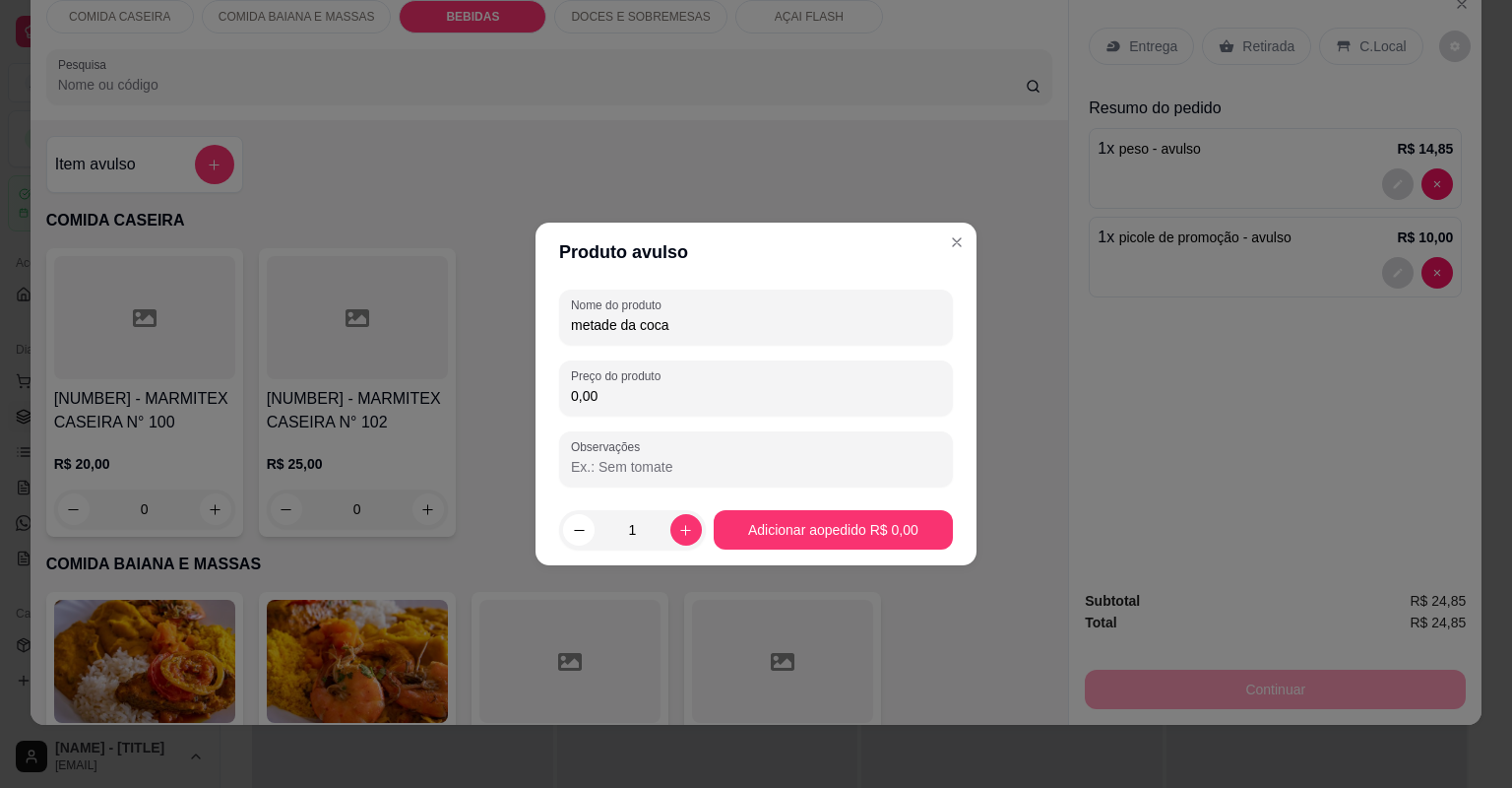 type on "metade da coca" 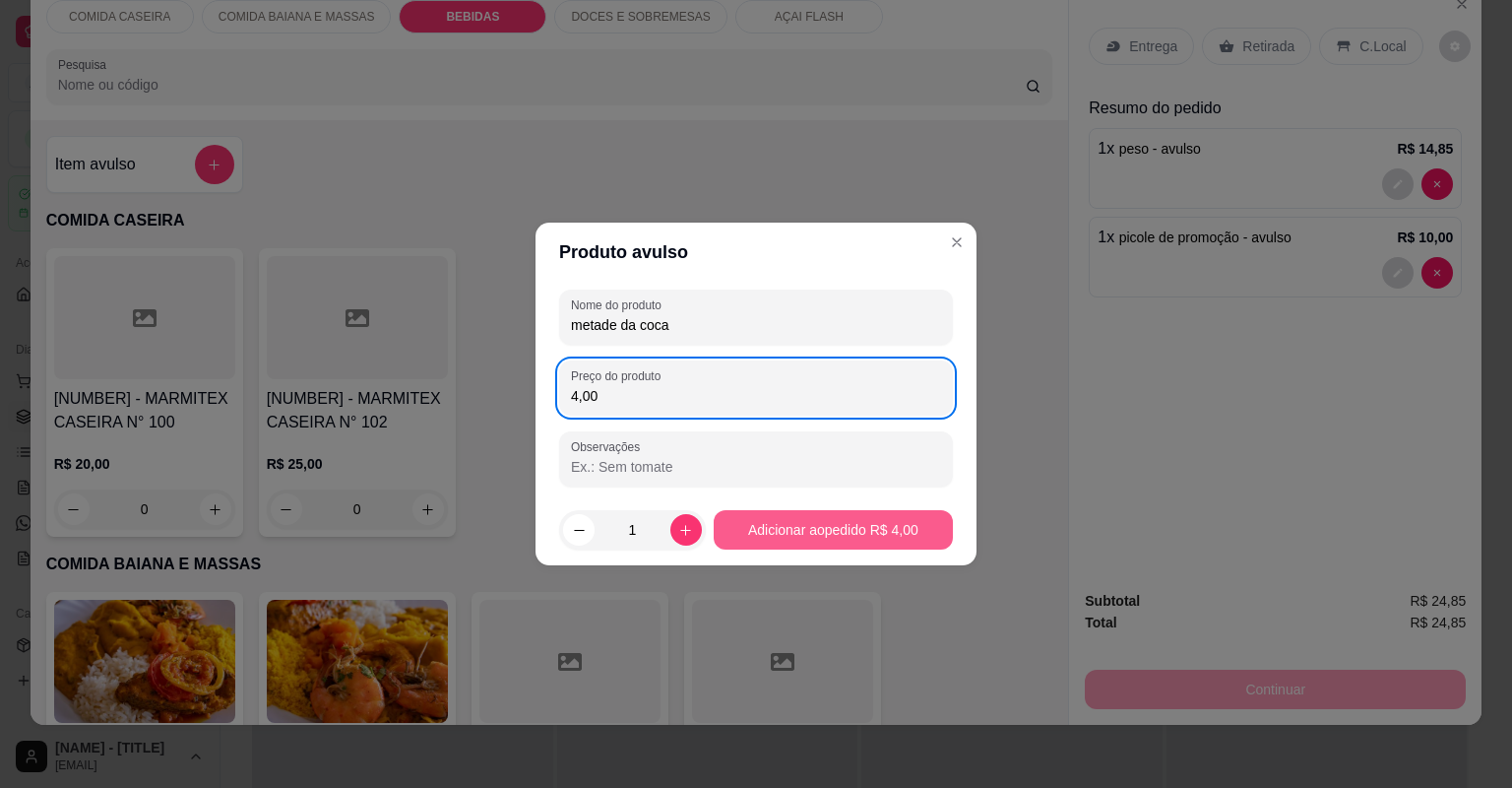 type on "4,00" 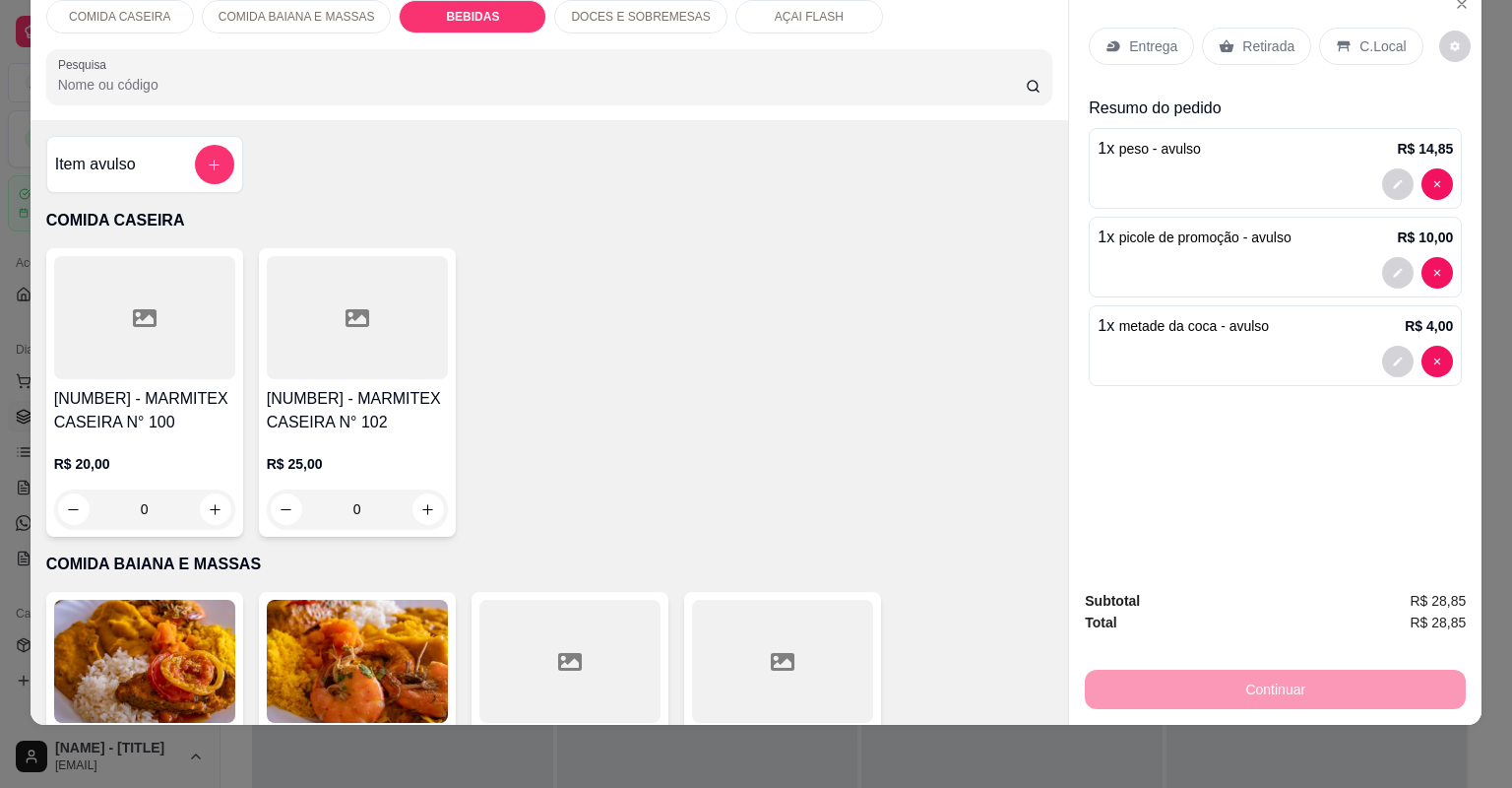 click on "Retirada" at bounding box center (1256, 46) 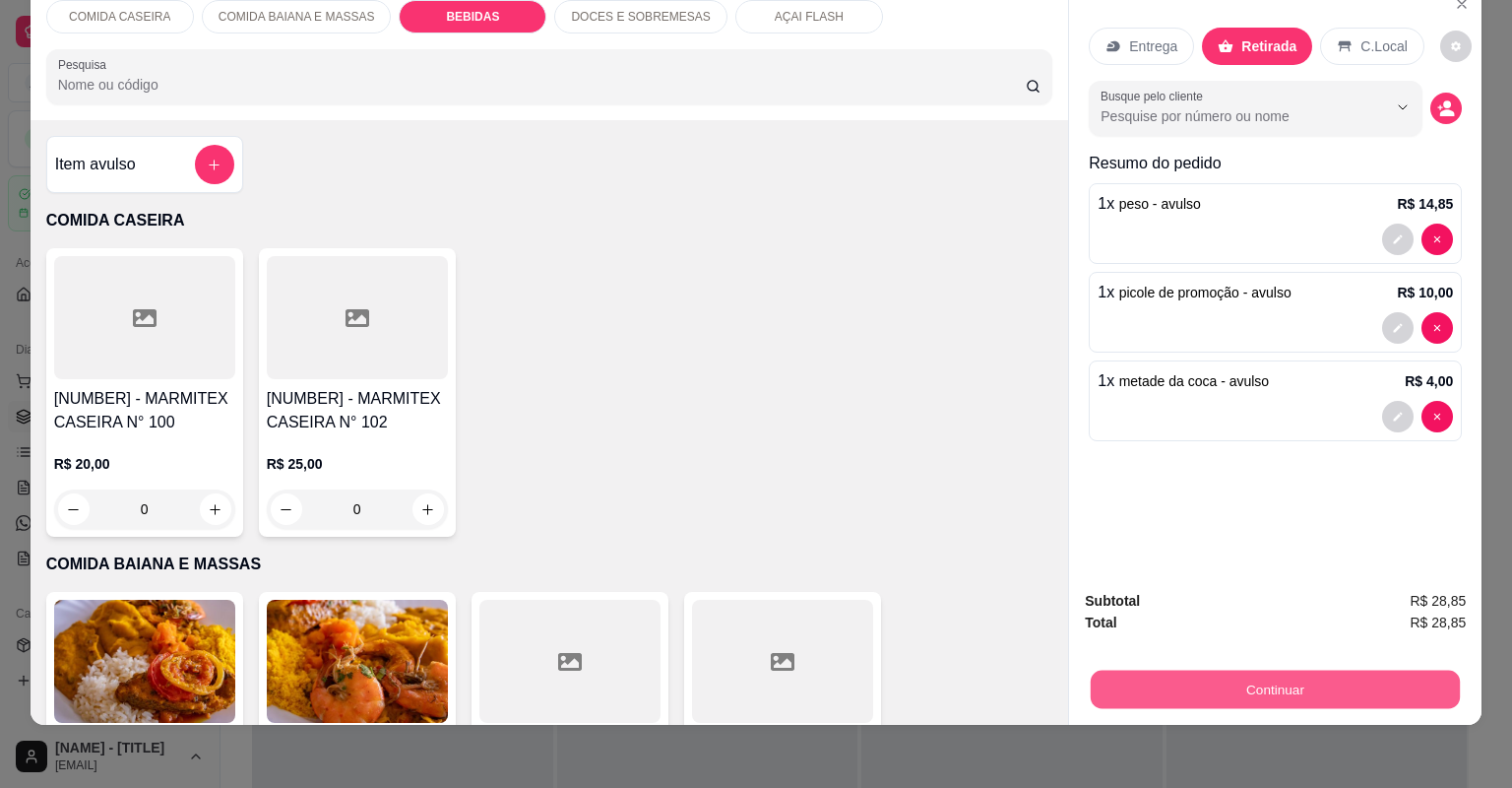 click on "Continuar" at bounding box center [1275, 690] 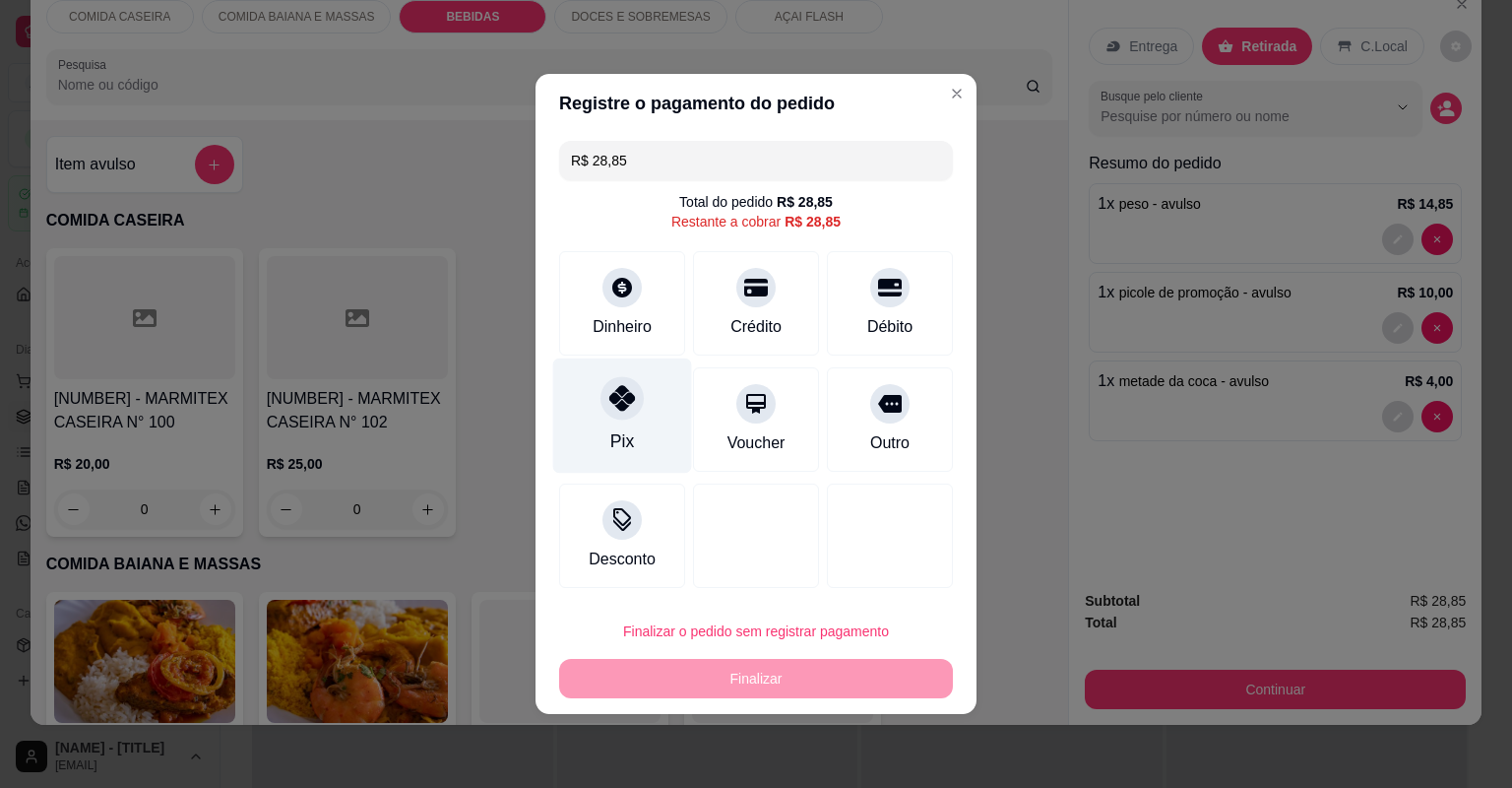 click on "Pix" at bounding box center (622, 416) 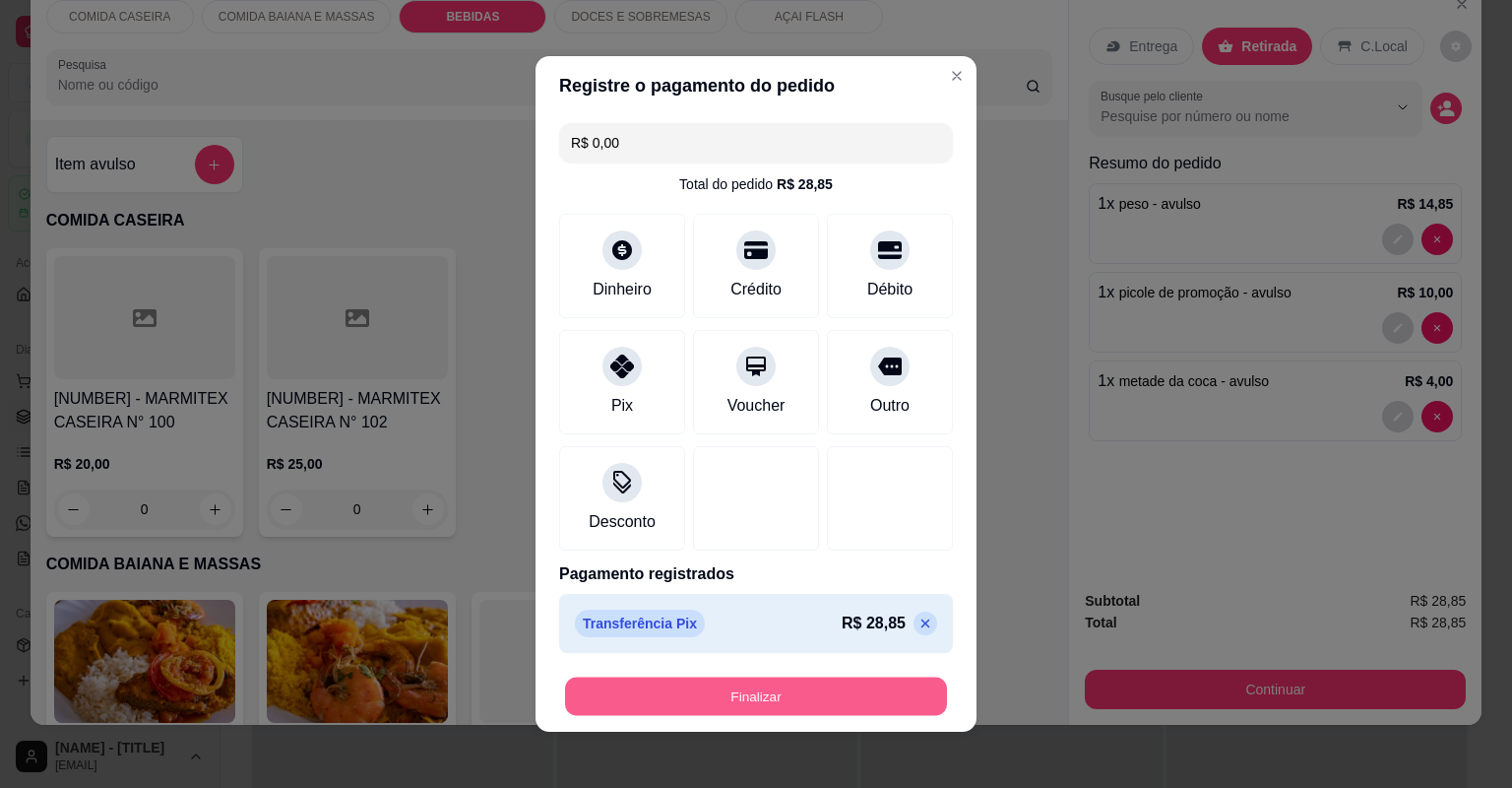 click on "Finalizar" at bounding box center (756, 696) 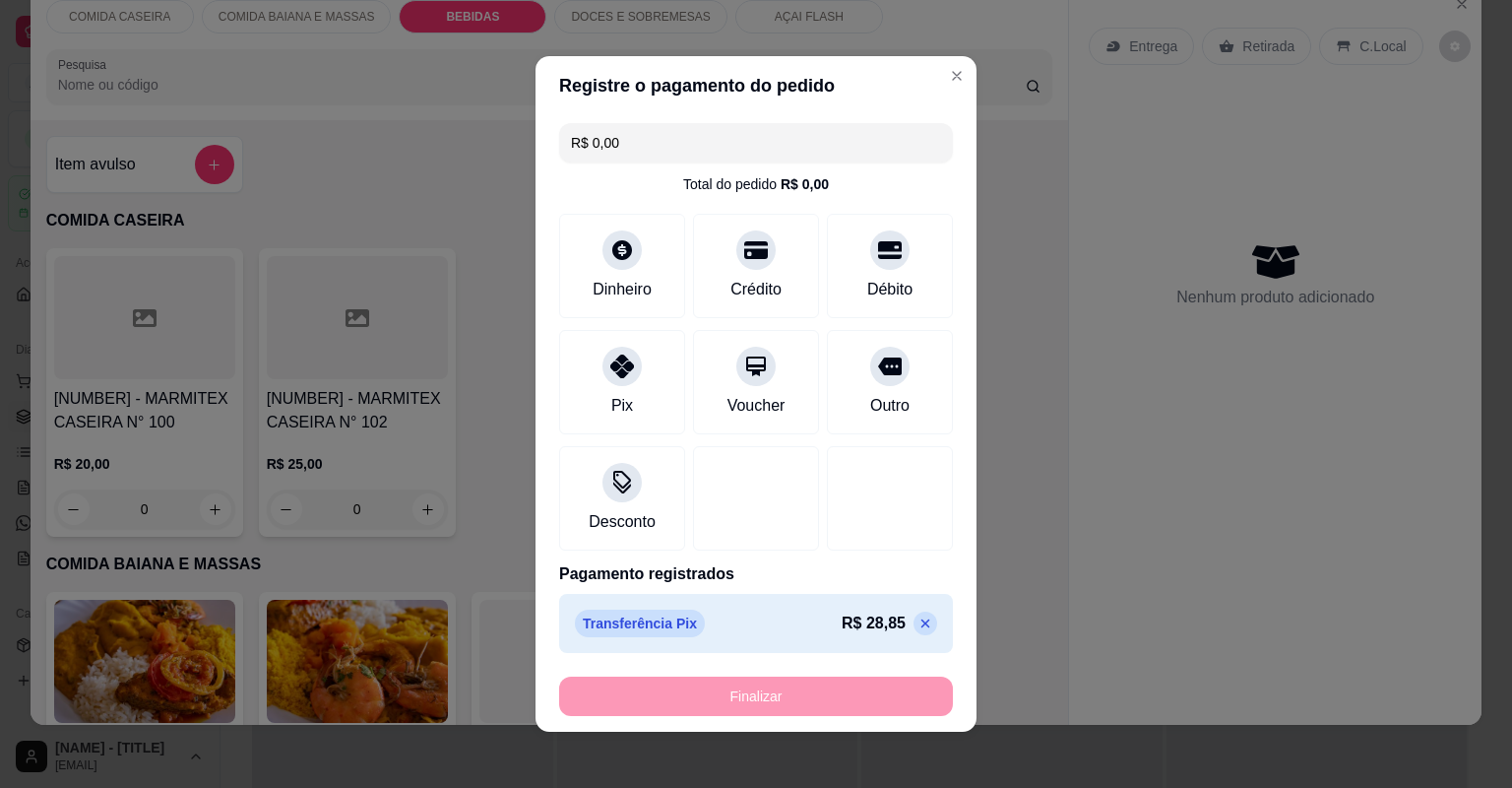 type on "-R$ 28,85" 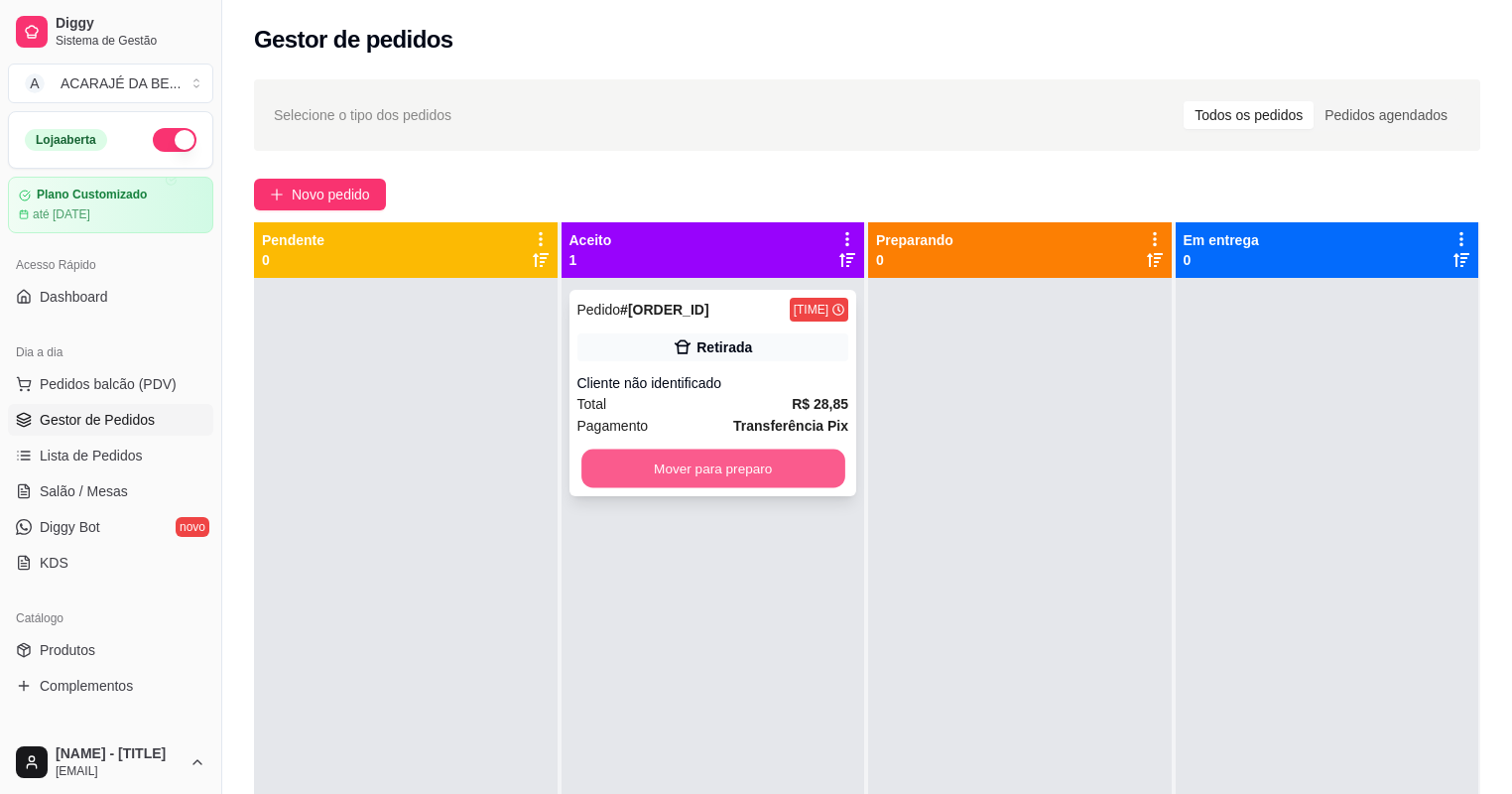 click on "Mover para preparo" at bounding box center (712, 468) 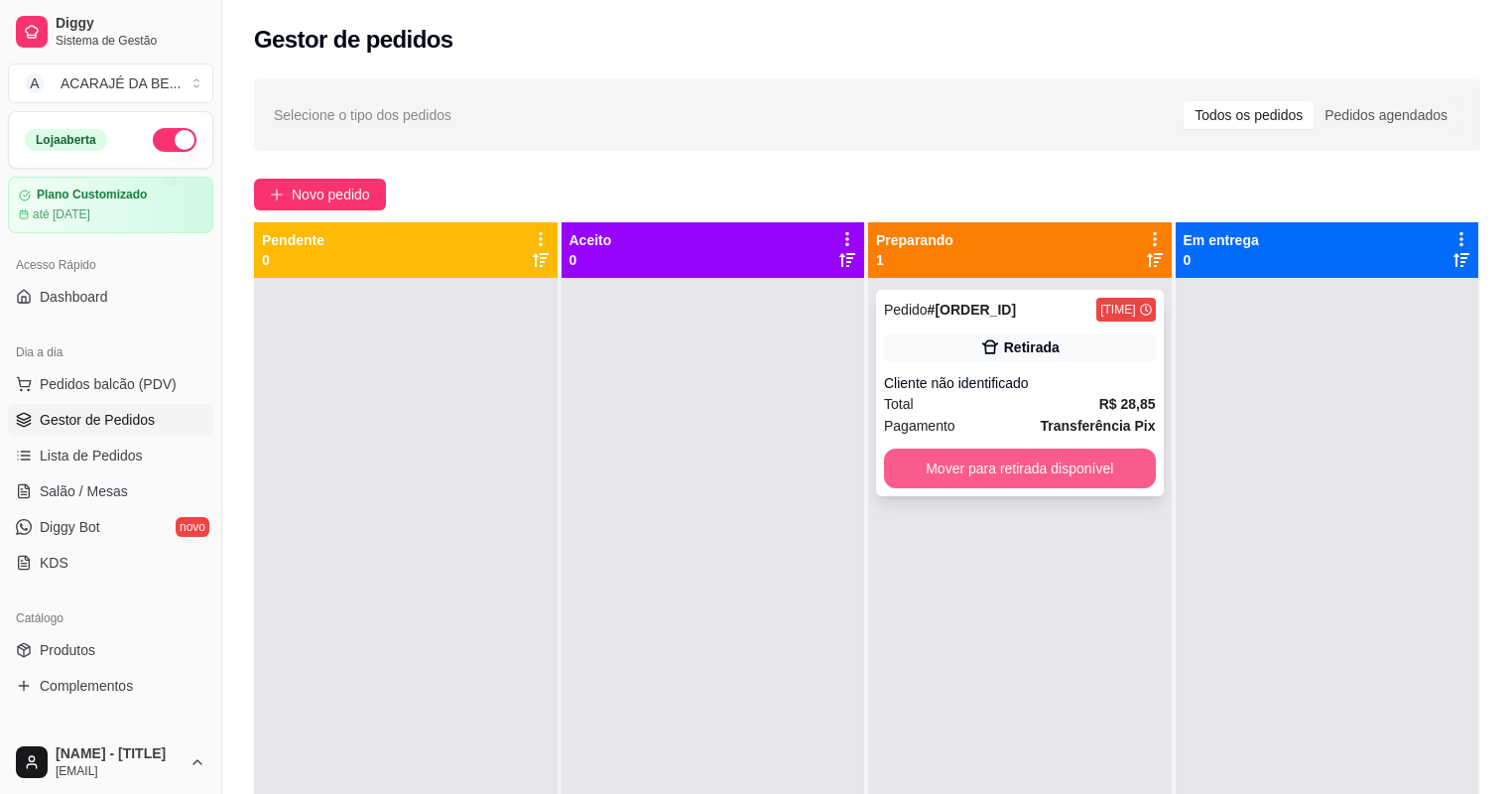 click on "Mover para retirada disponível" at bounding box center [1020, 468] 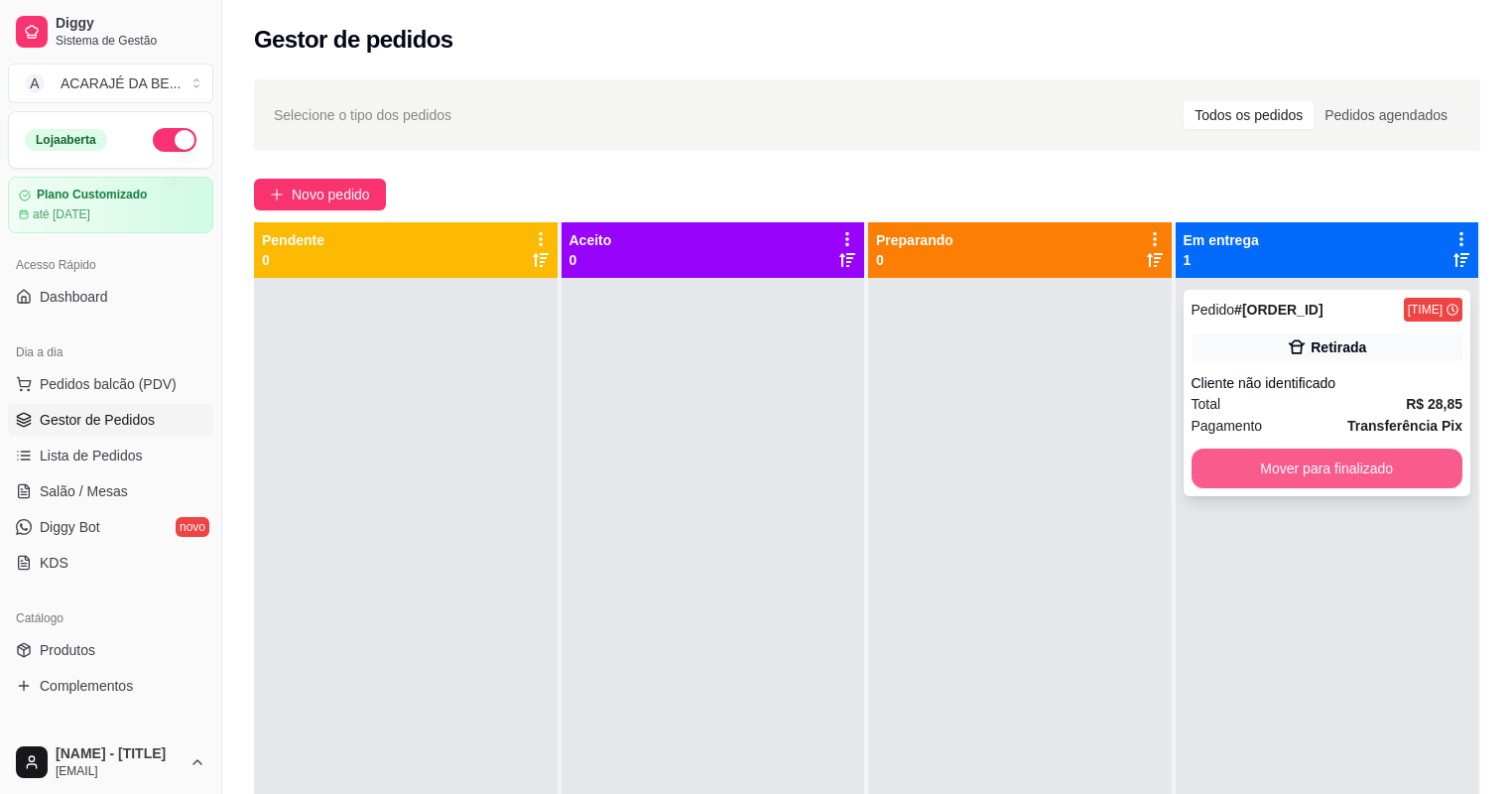 click on "Mover para finalizado" at bounding box center [1327, 468] 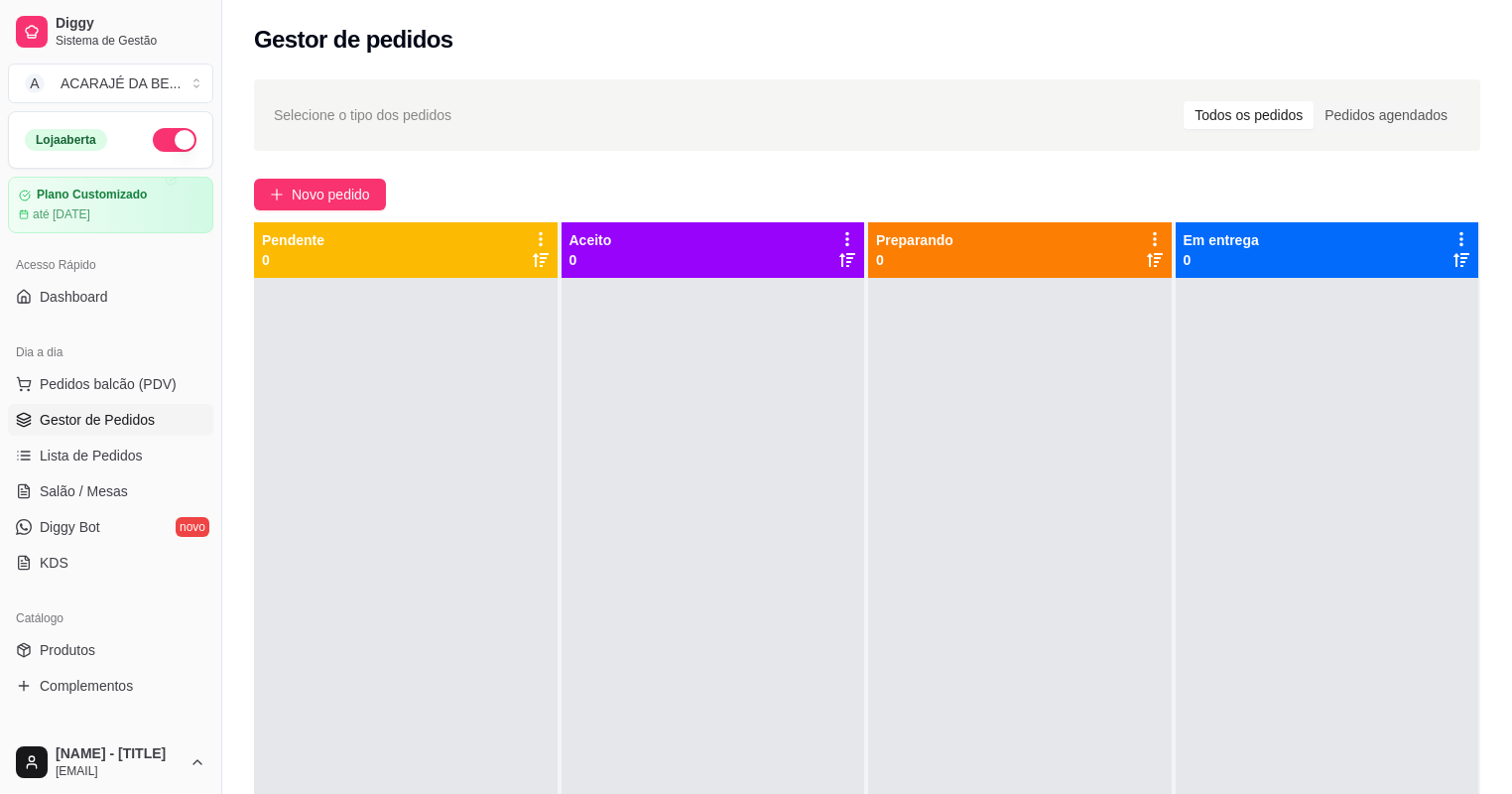 click on "Selecione o tipo dos pedidos Todos os pedidos Pedidos agendados Novo pedido Pendente 0 Aceito 0 Preparando 0 Em entrega 0" at bounding box center [867, 554] 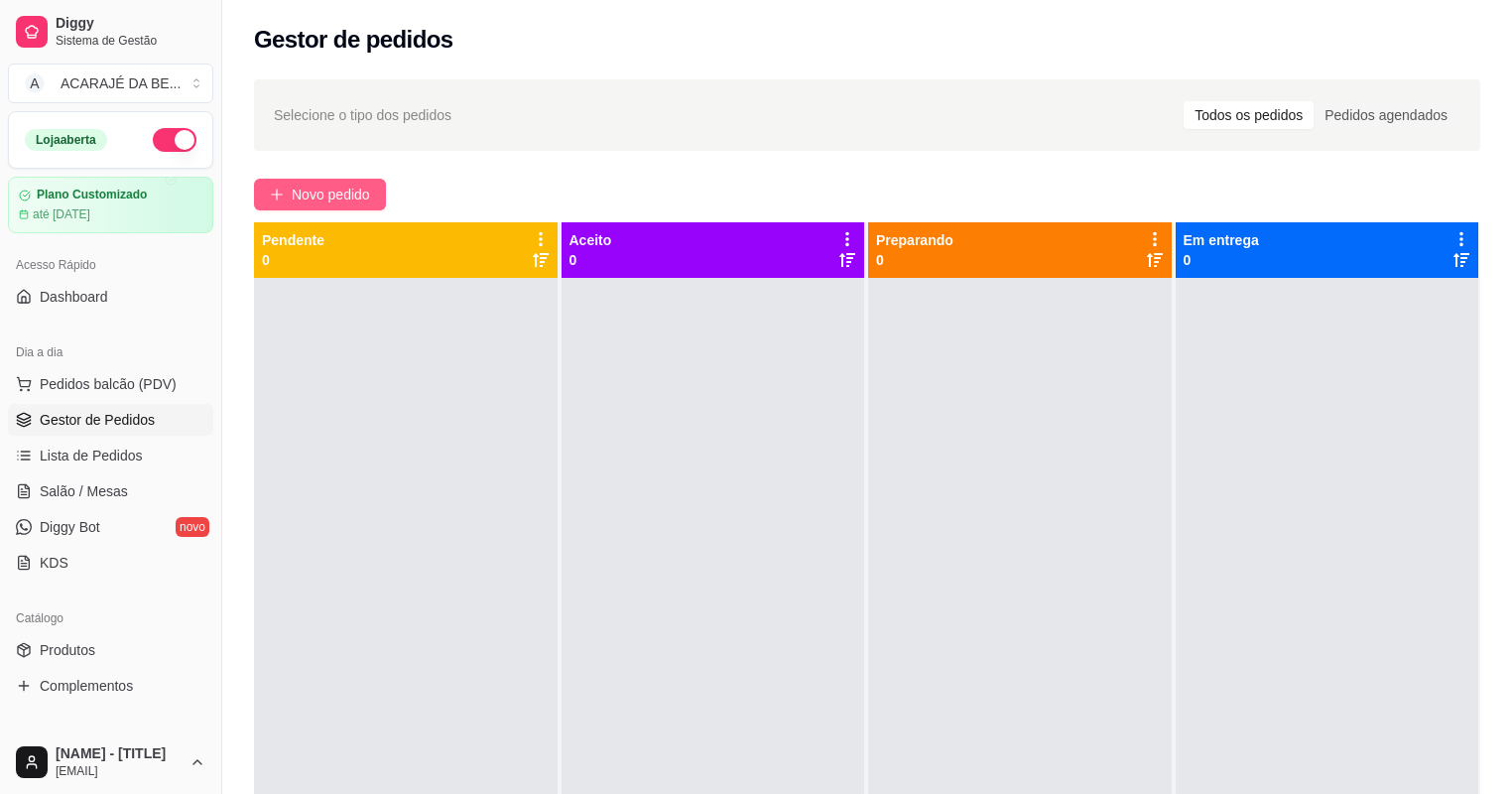 click on "Novo pedido" at bounding box center [330, 195] 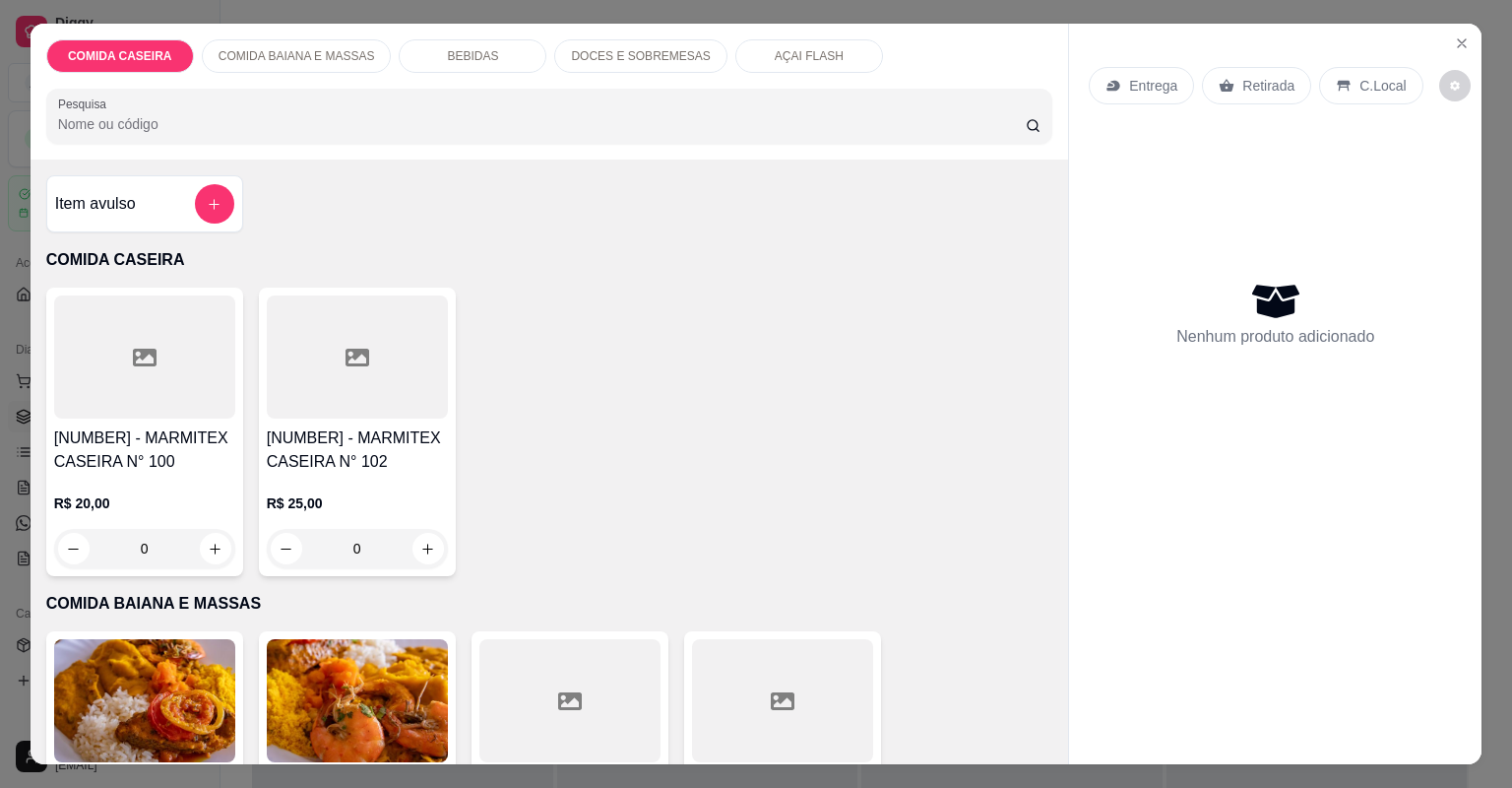 click at bounding box center [357, 357] 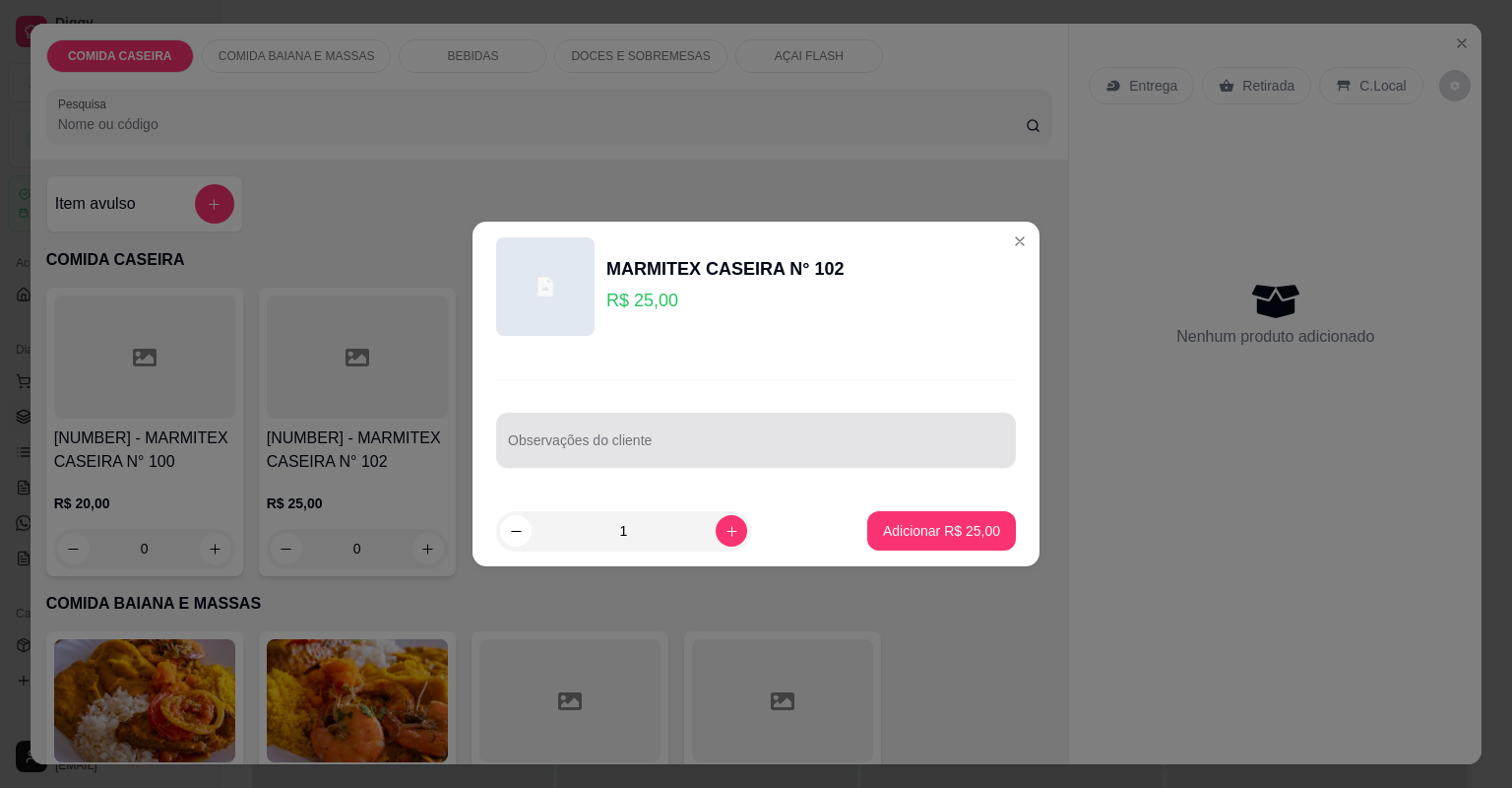 click at bounding box center [756, 440] 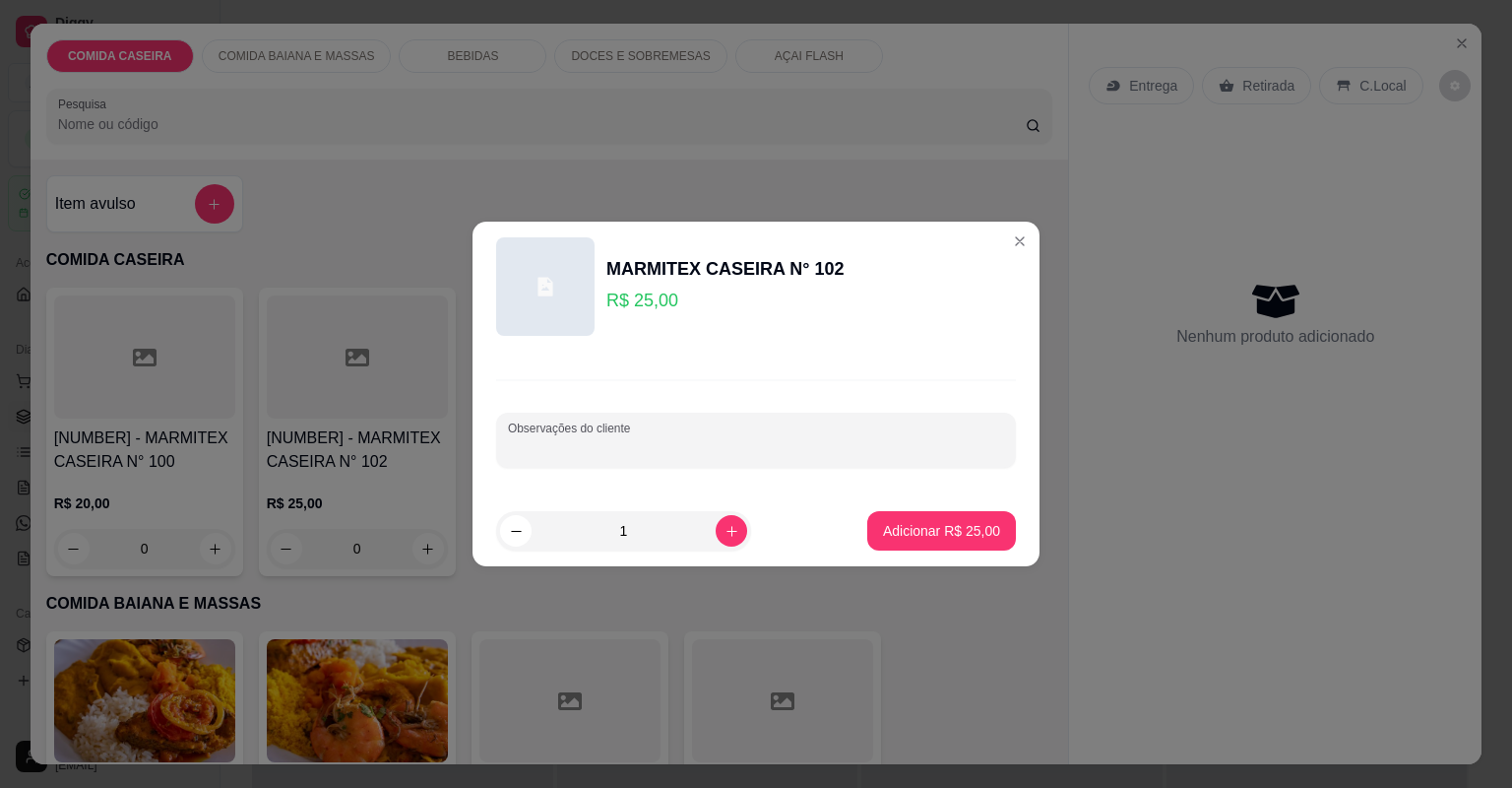 paste on "G com feijão tropeiro, macarrão, purê de batata, file de frango e alcatra" 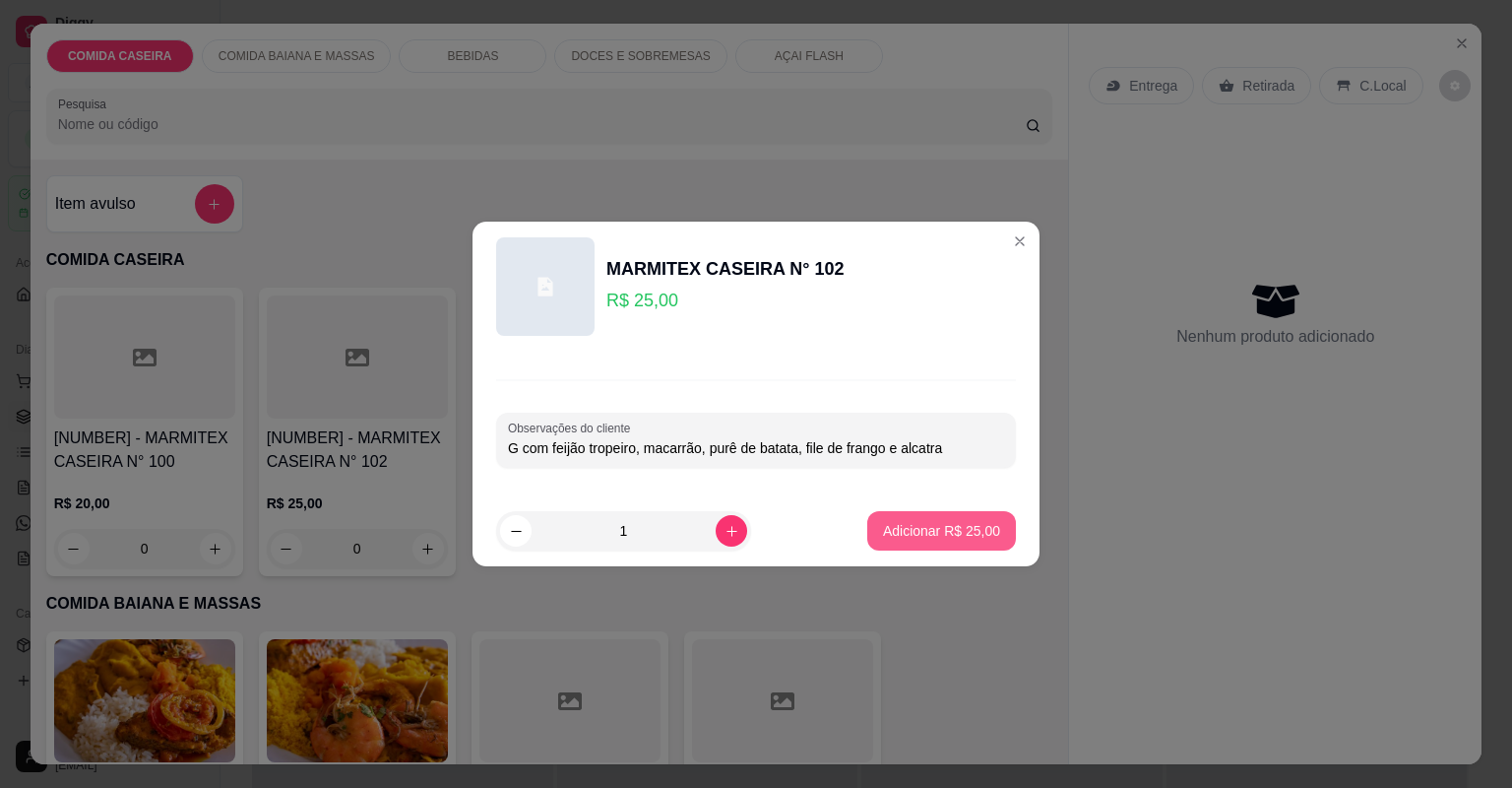 type on "G com feijão tropeiro, macarrão, purê de batata, file de frango e alcatra" 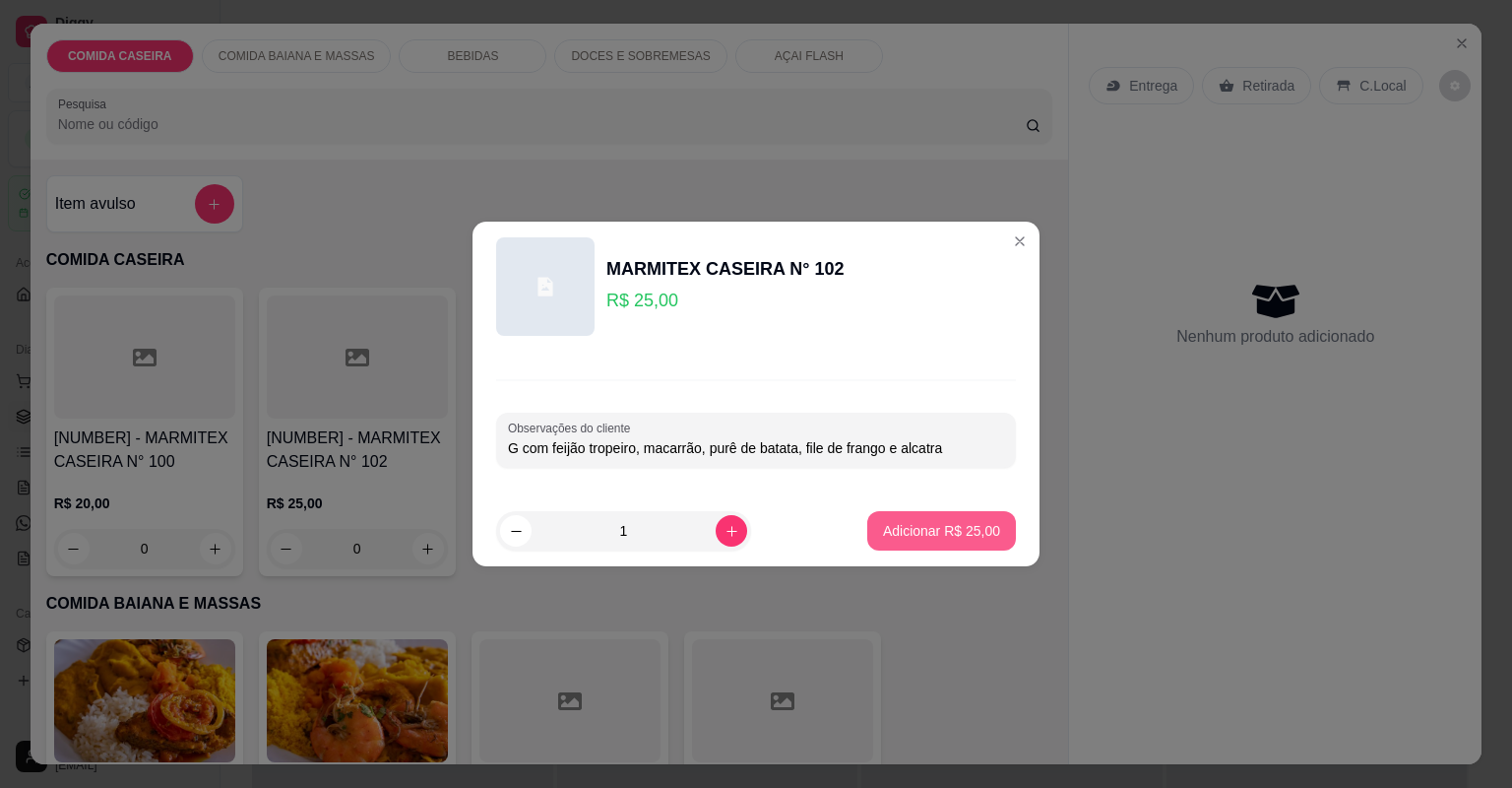 click on "Adicionar   R$ 25,00" at bounding box center (941, 531) 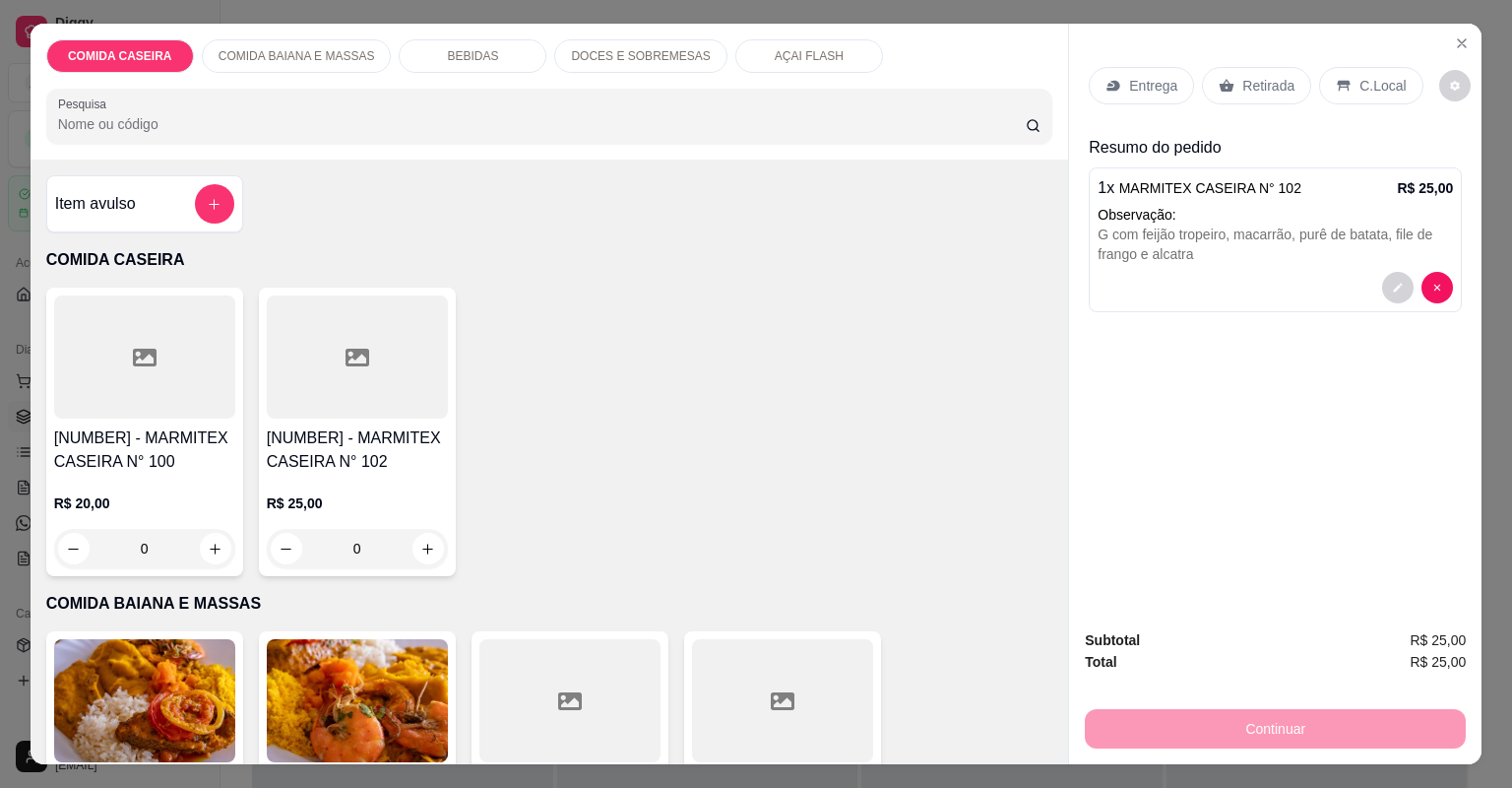 click on "Entrega" at bounding box center [1153, 86] 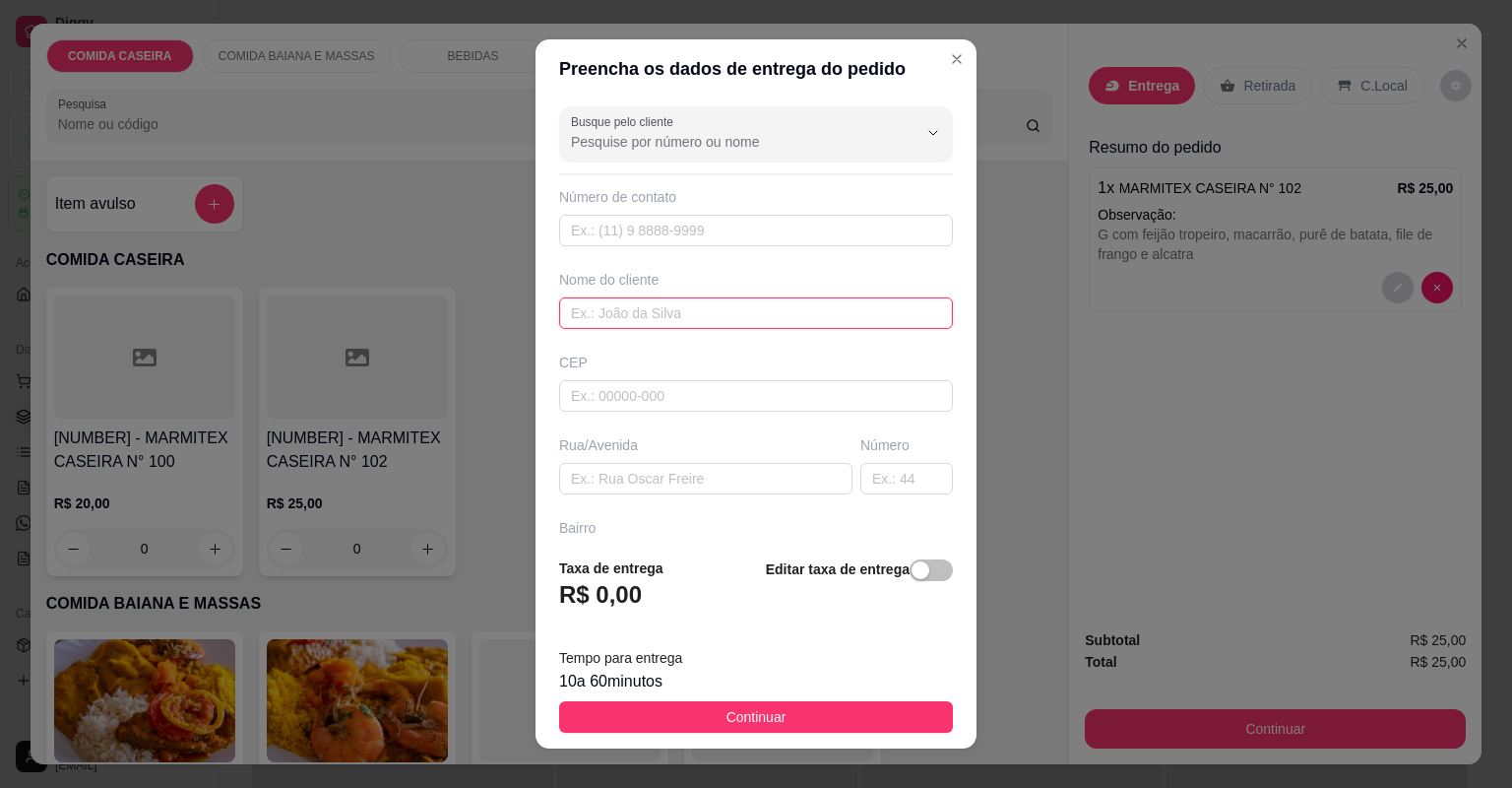 click at bounding box center [756, 313] 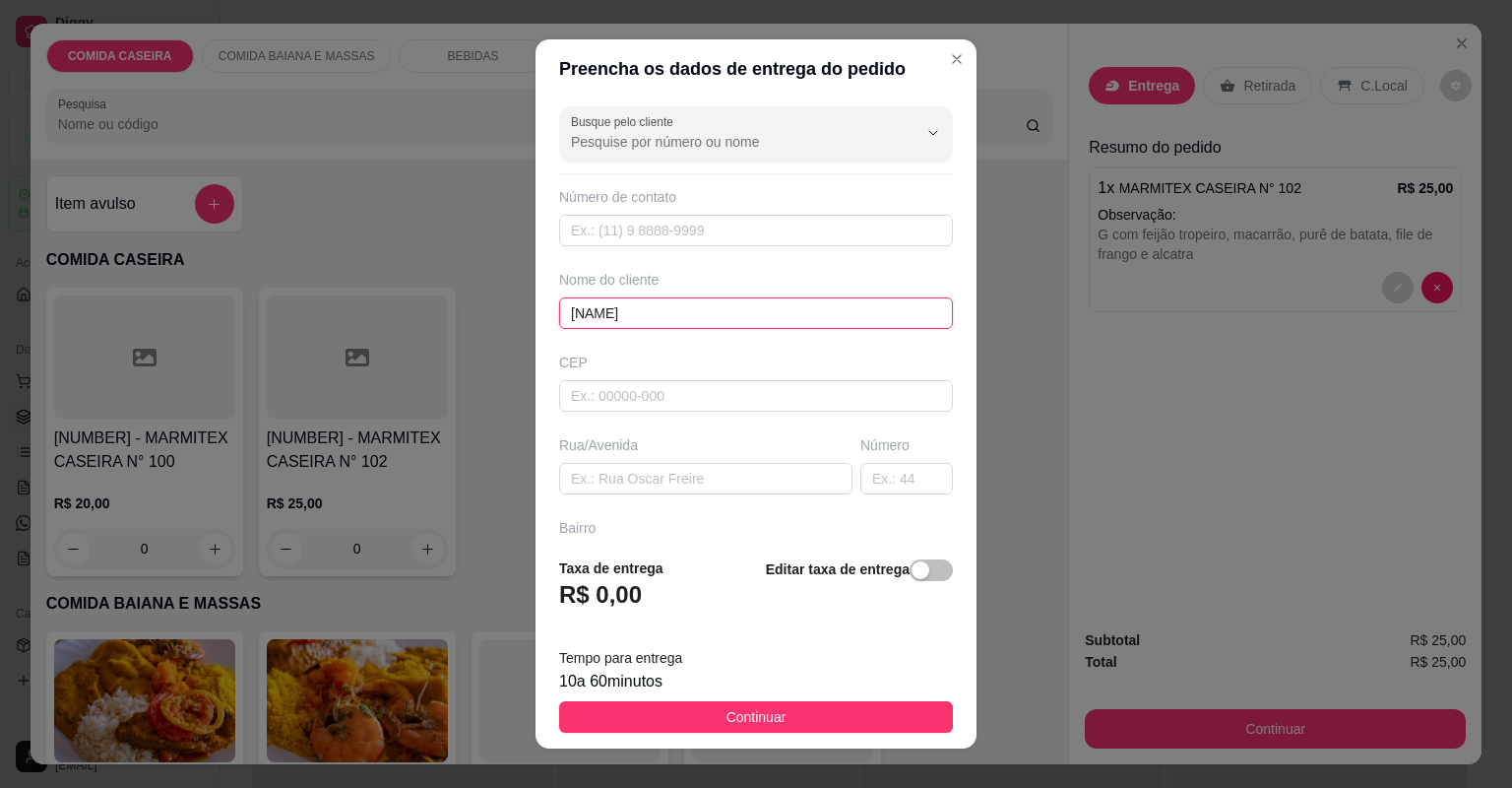type on "ISABEL" 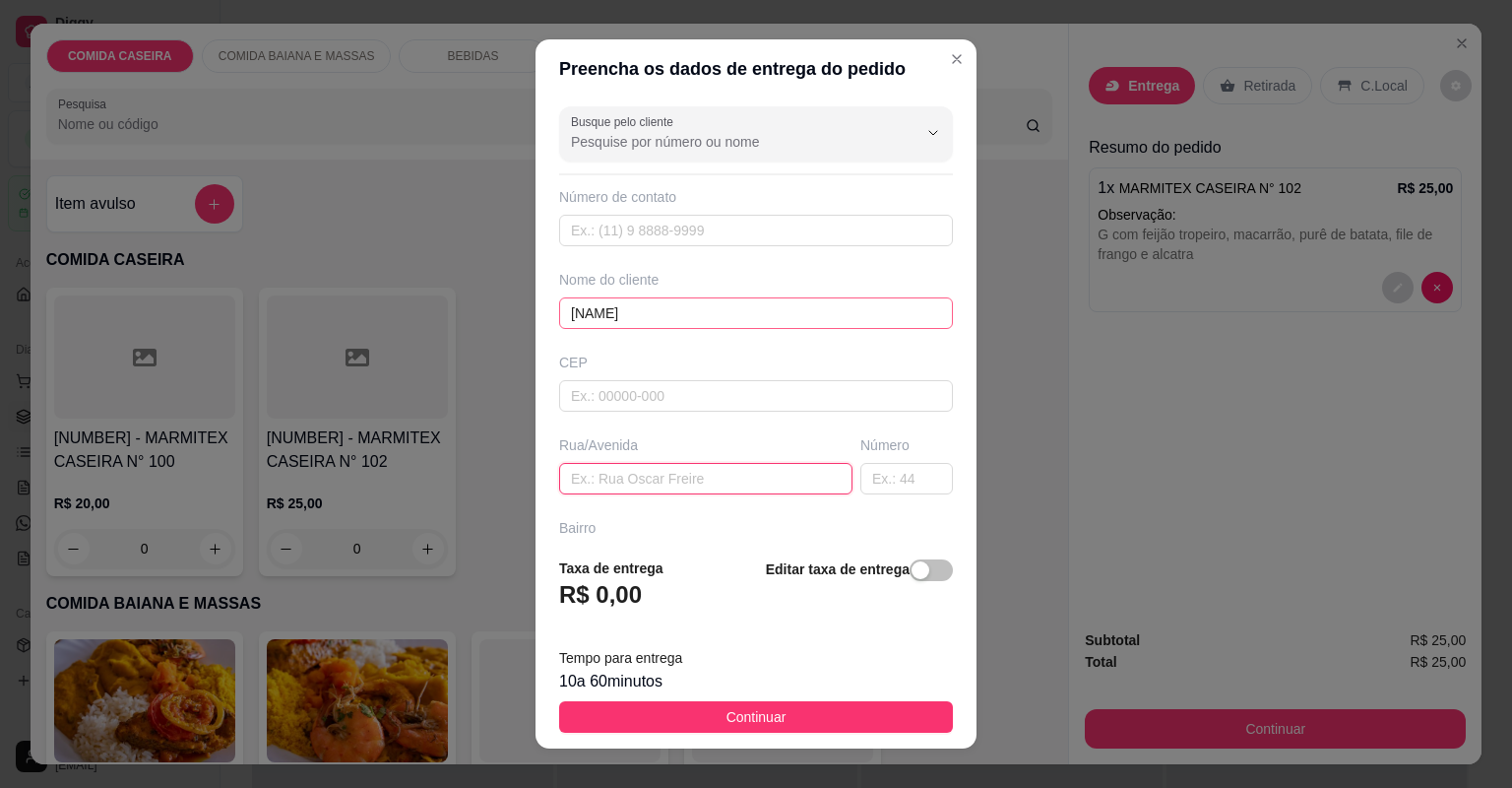 paste on "Isabel rua maria farias, bairro são raimundo, número 37" 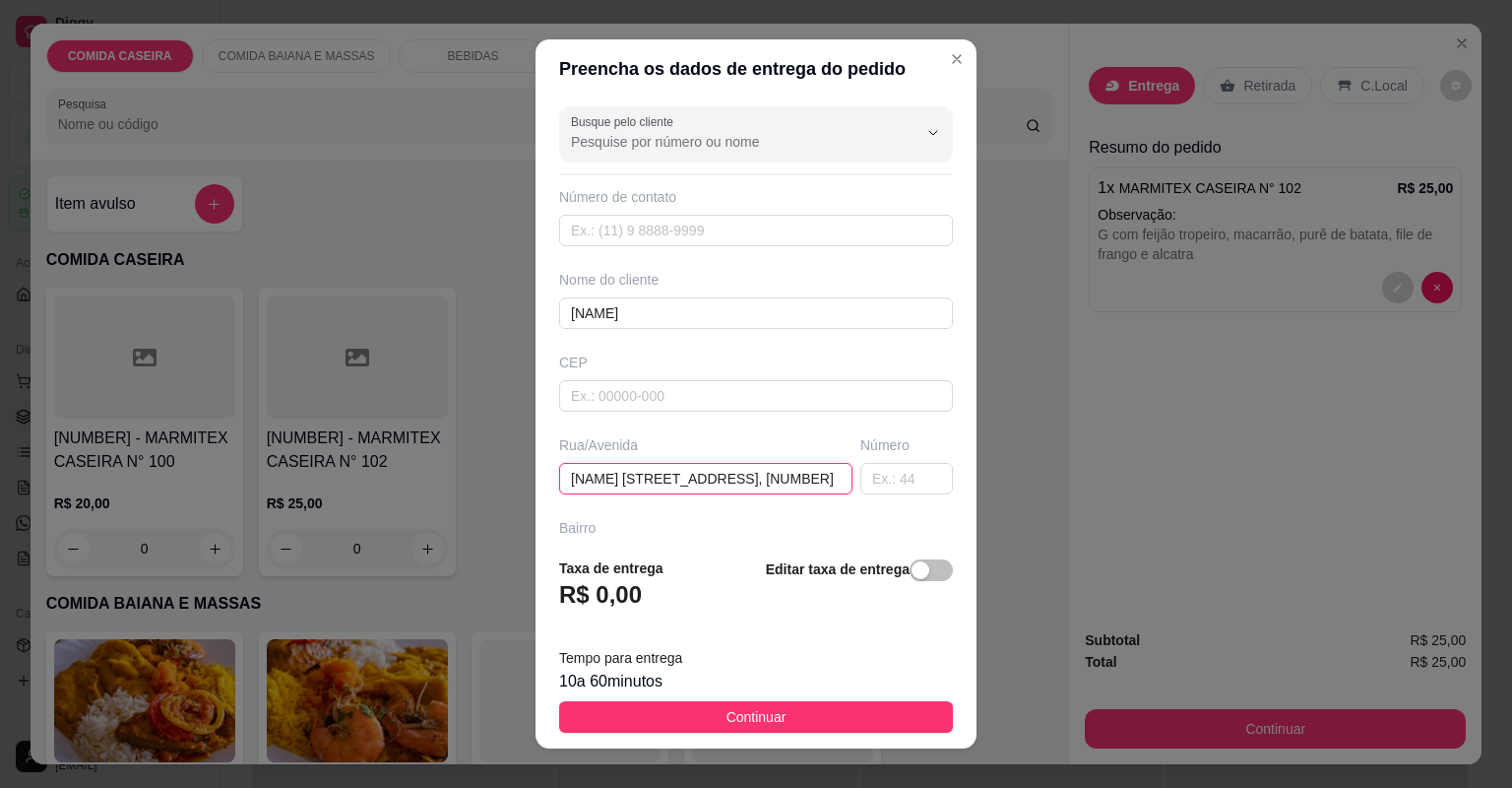 scroll, scrollTop: 0, scrollLeft: 83, axis: horizontal 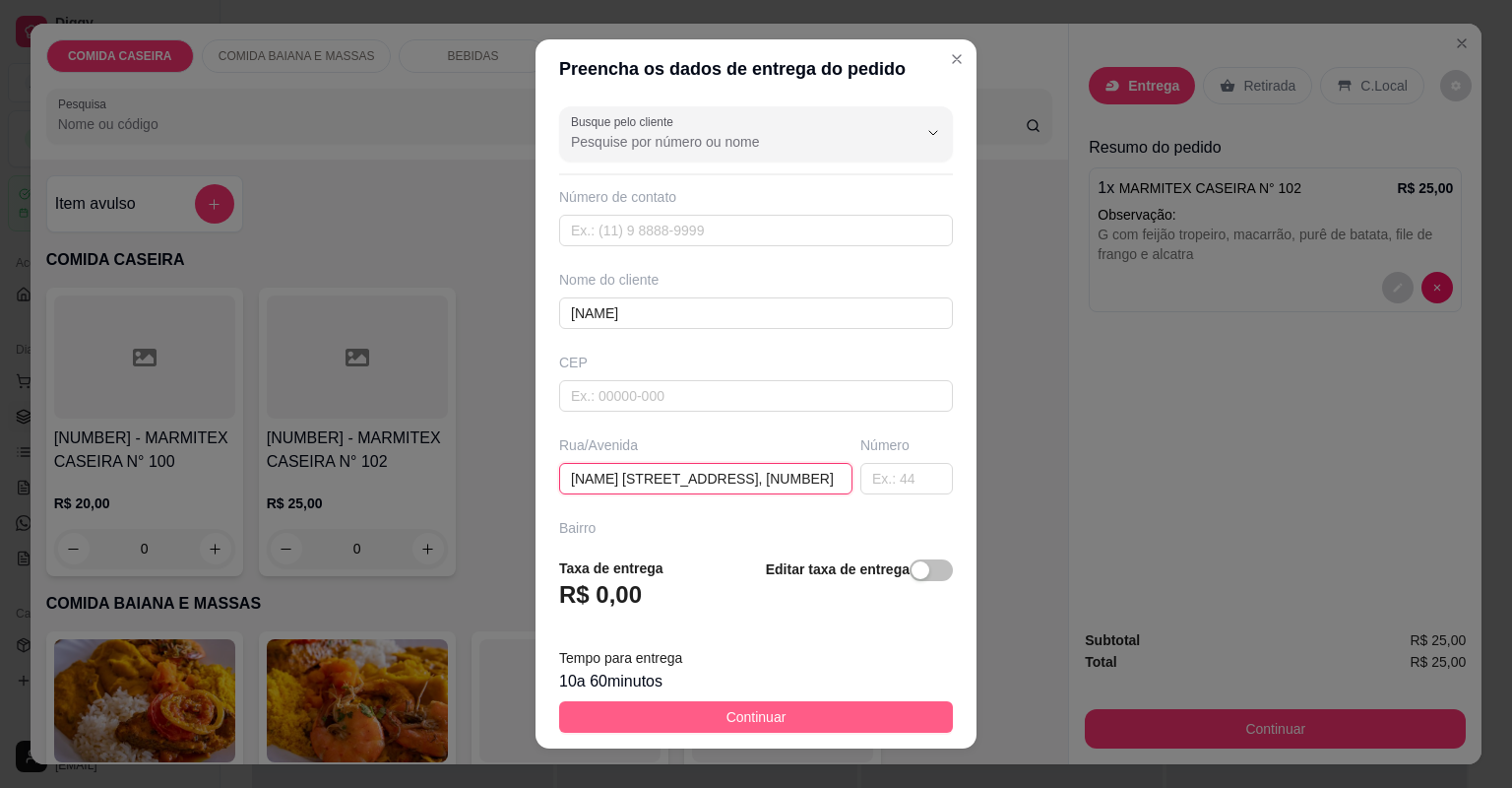 type on "Isabel rua maria farias, bairro são raimundo, número 37" 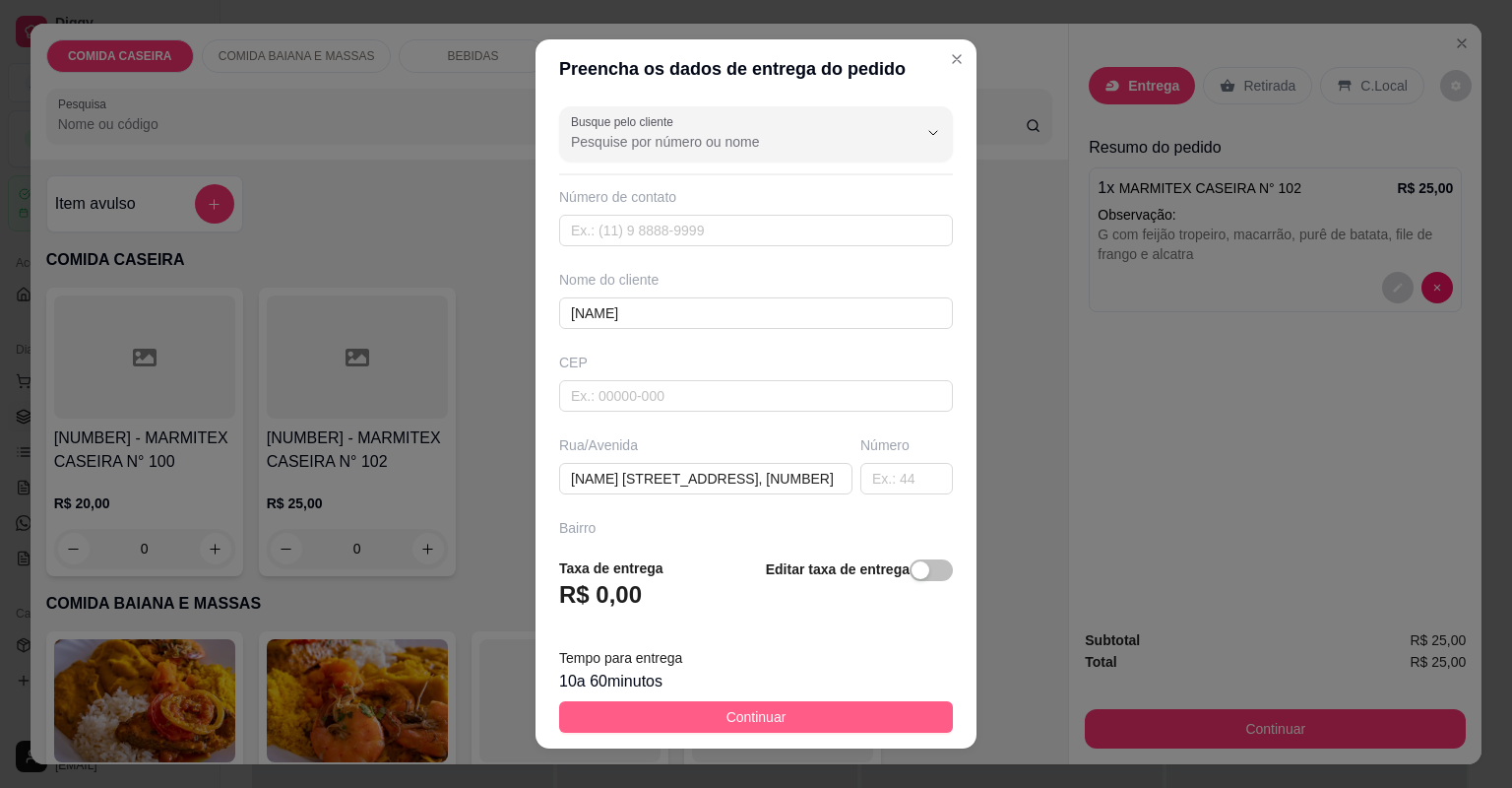 click on "Continuar" at bounding box center [756, 717] 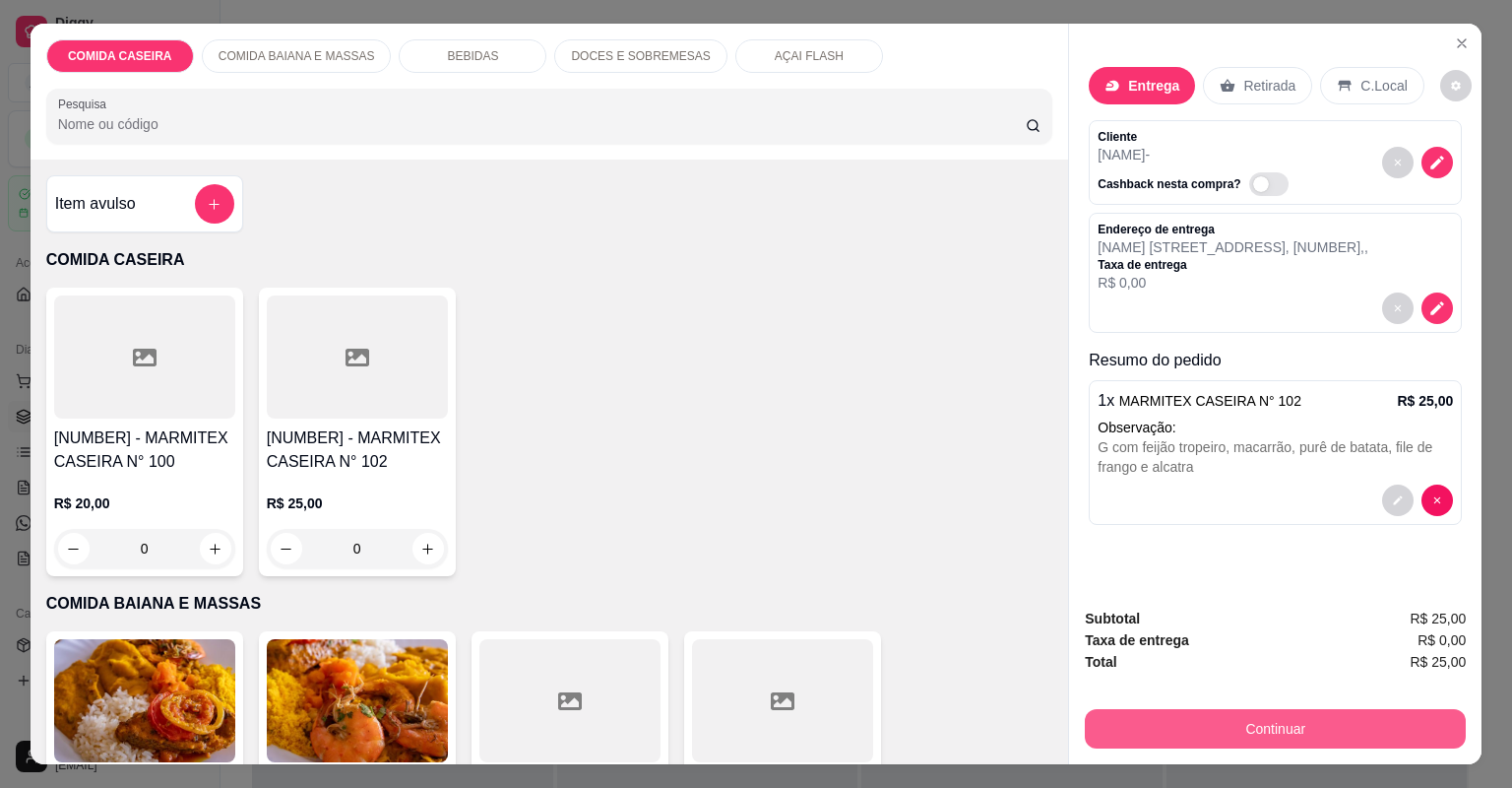 click on "Continuar" at bounding box center [1275, 729] 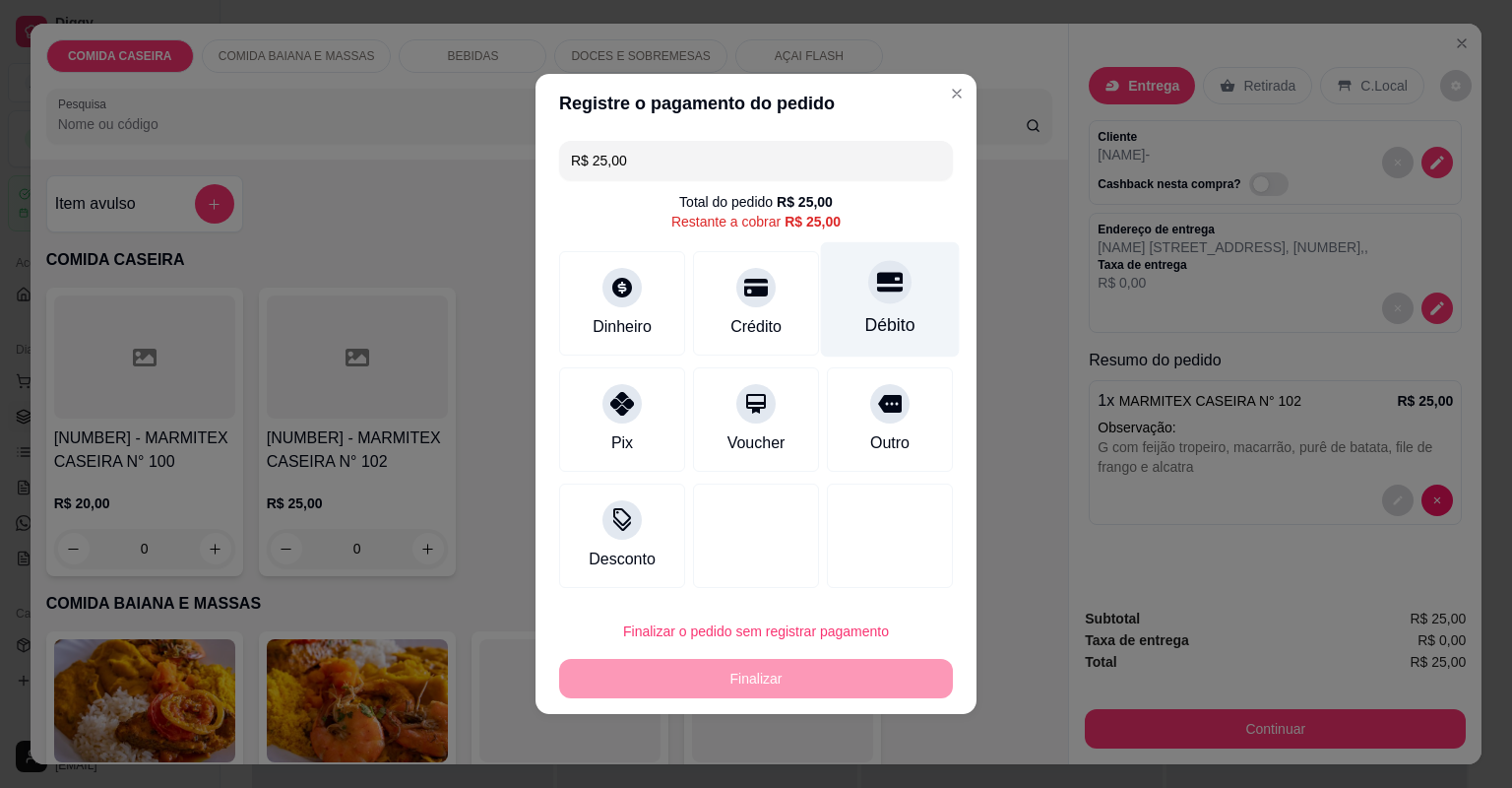 click on "Débito" at bounding box center (890, 325) 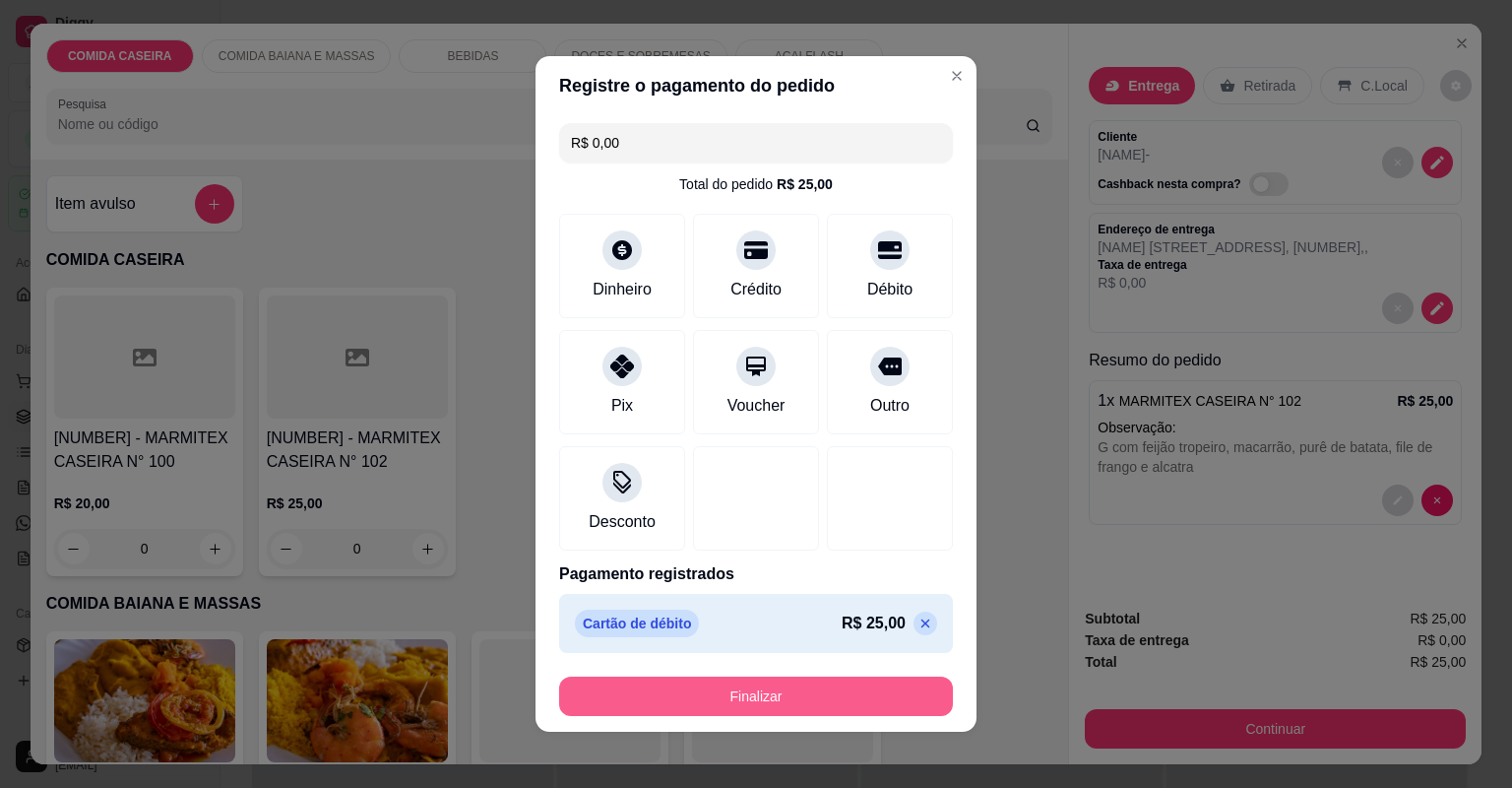 click on "Finalizar" at bounding box center (756, 696) 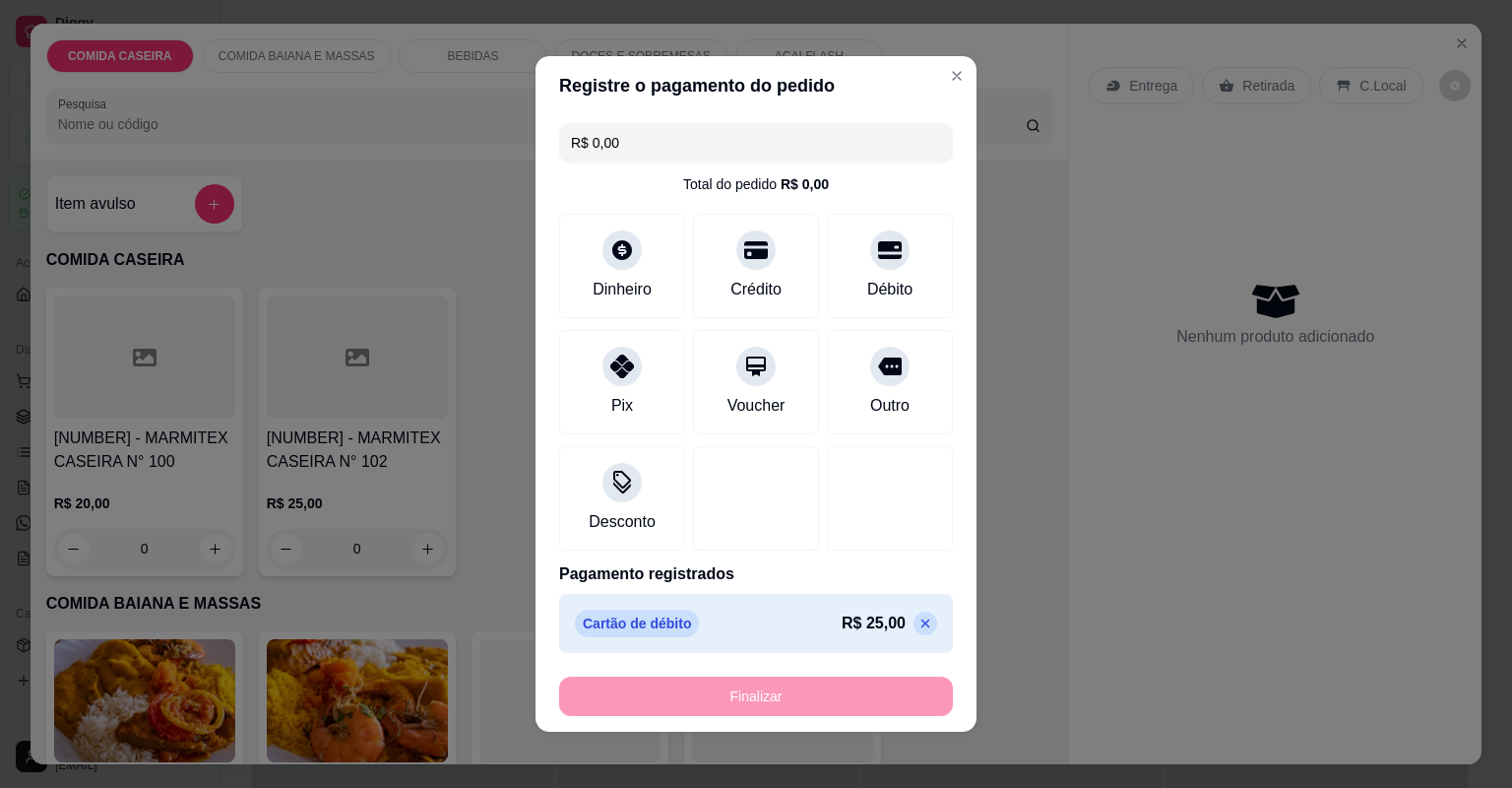 type on "-R$ 25,00" 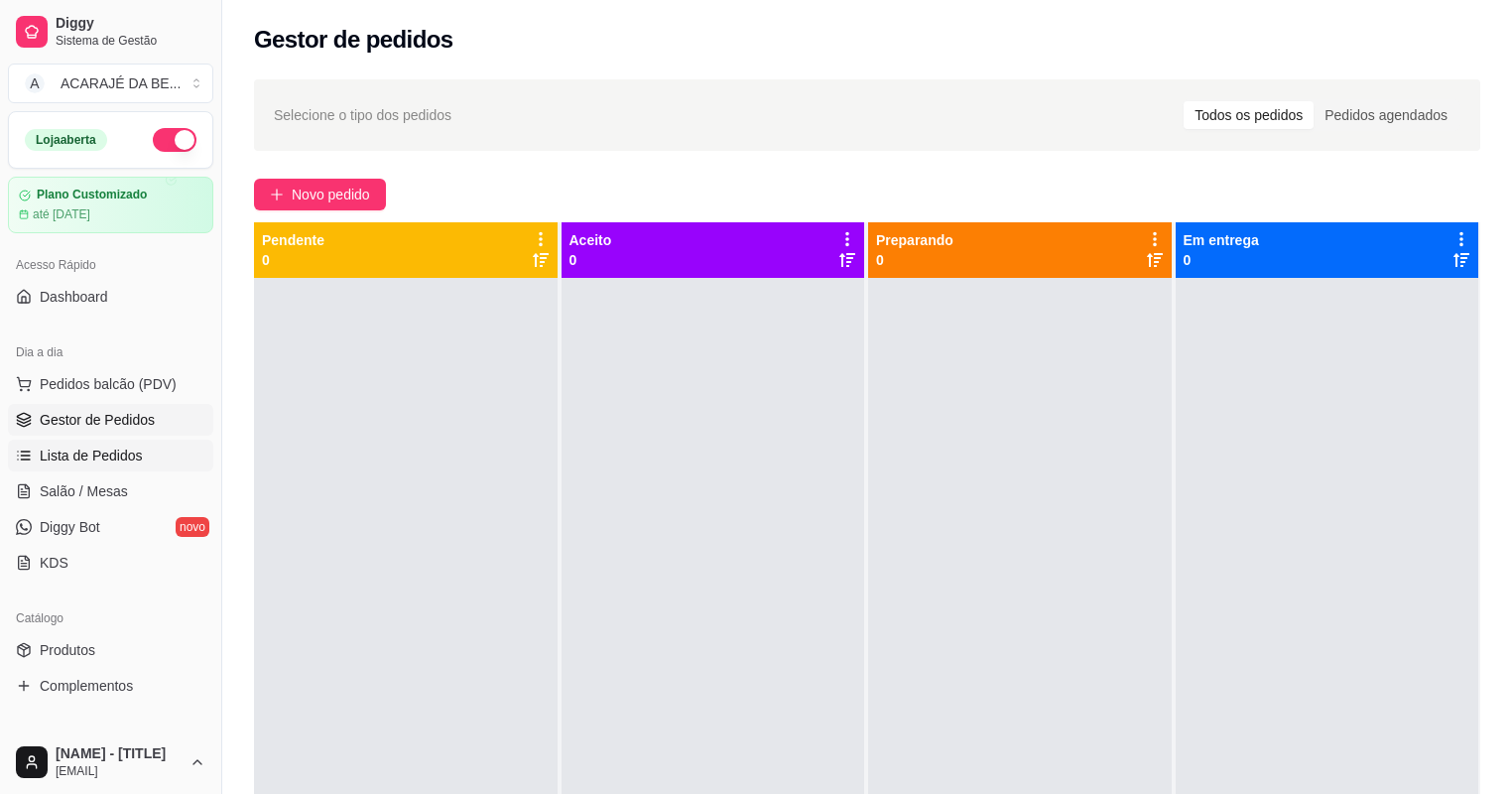 click on "Lista de Pedidos" at bounding box center (91, 456) 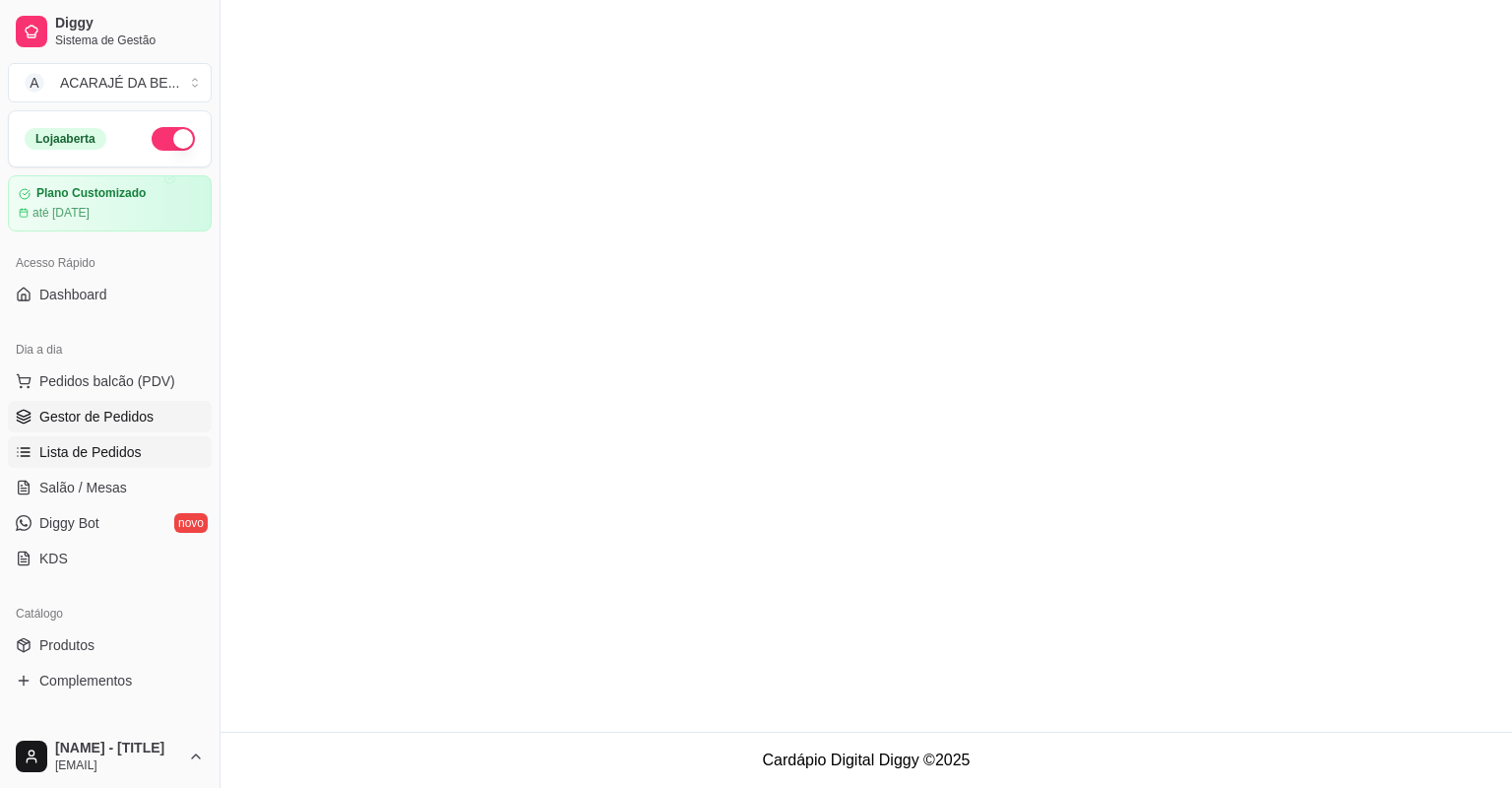 click on "Gestor de Pedidos" at bounding box center [96, 417] 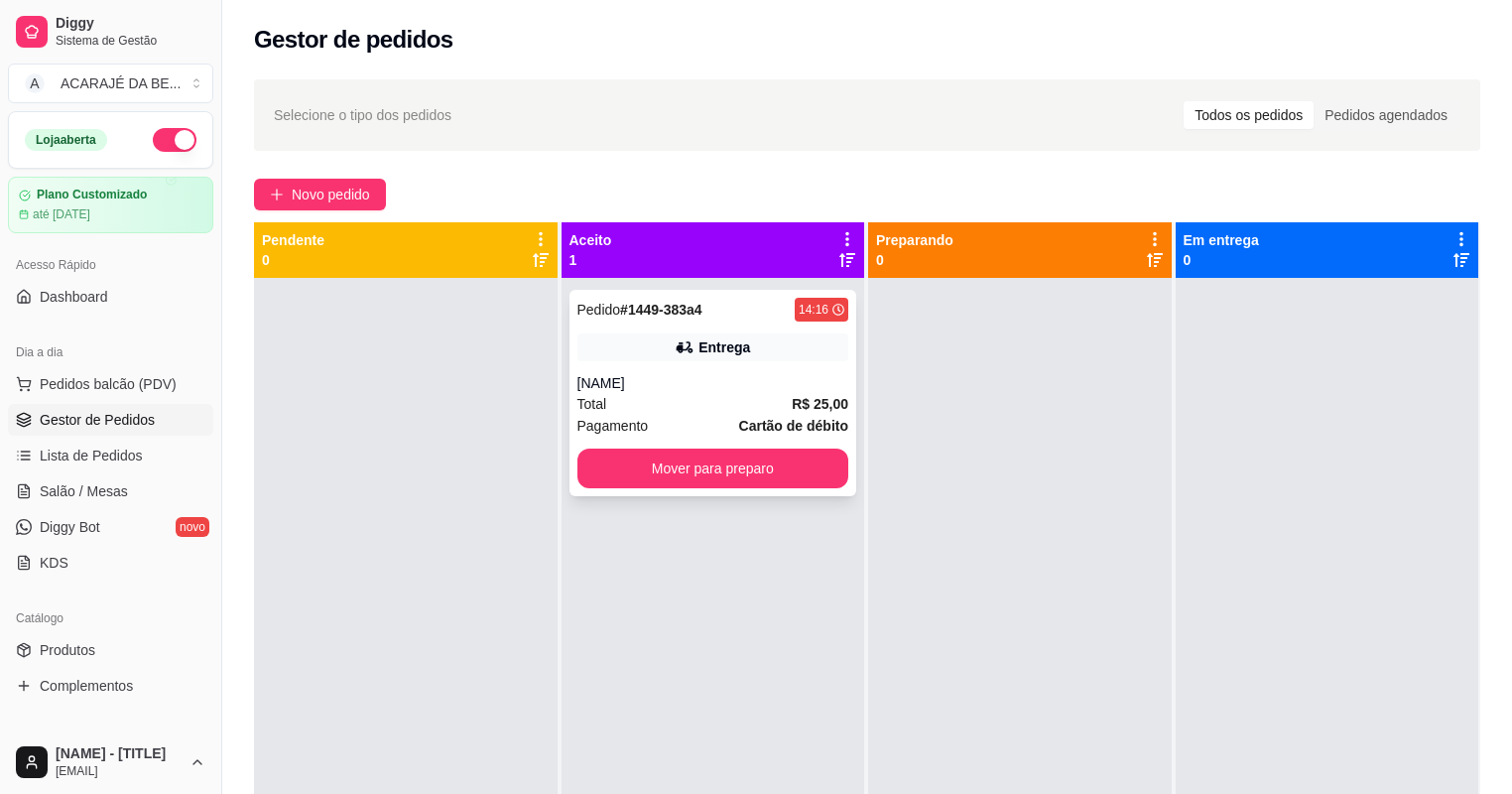 click on "ISABEL" at bounding box center [713, 383] 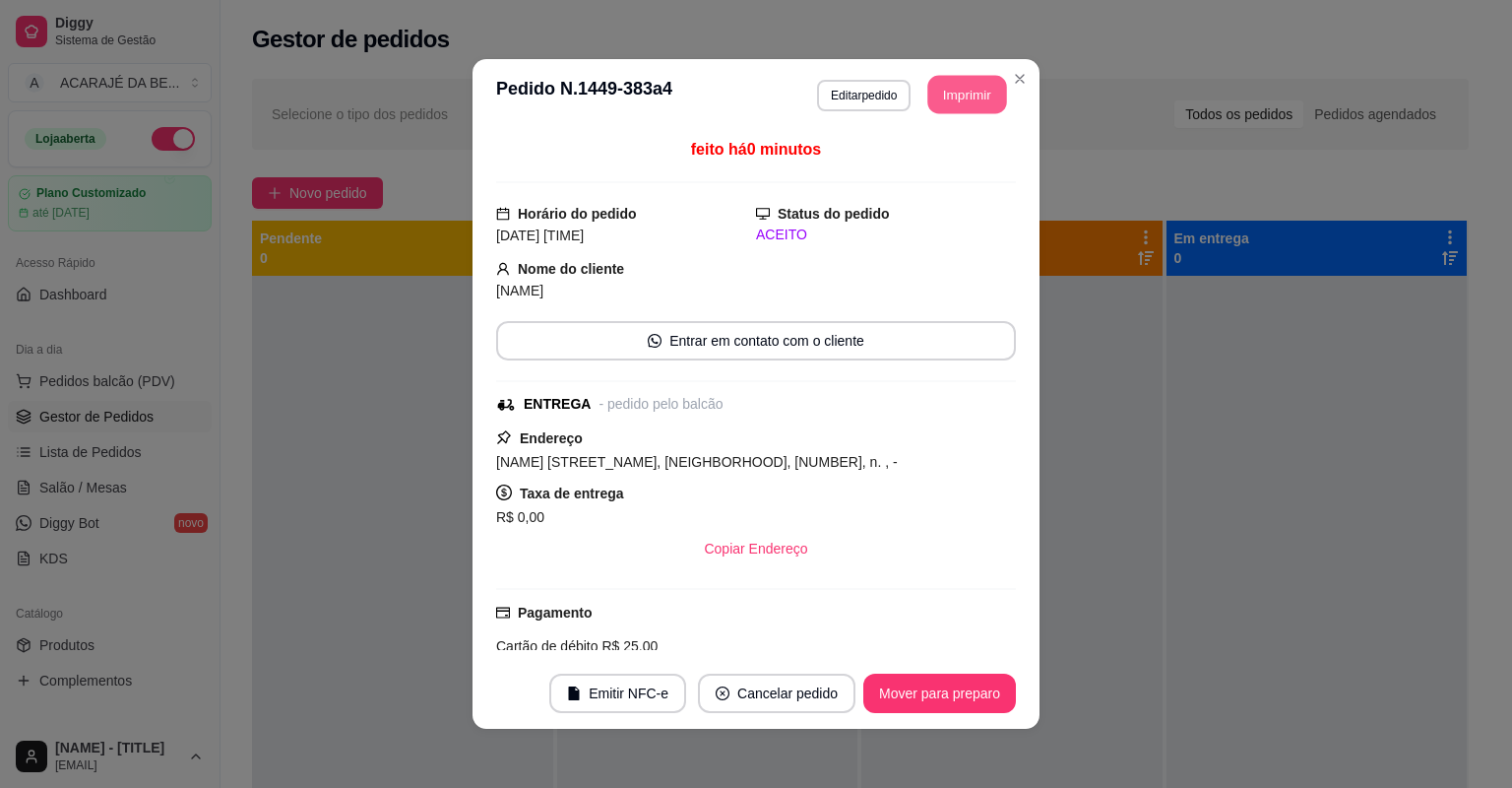 click on "Imprimir" at bounding box center (968, 95) 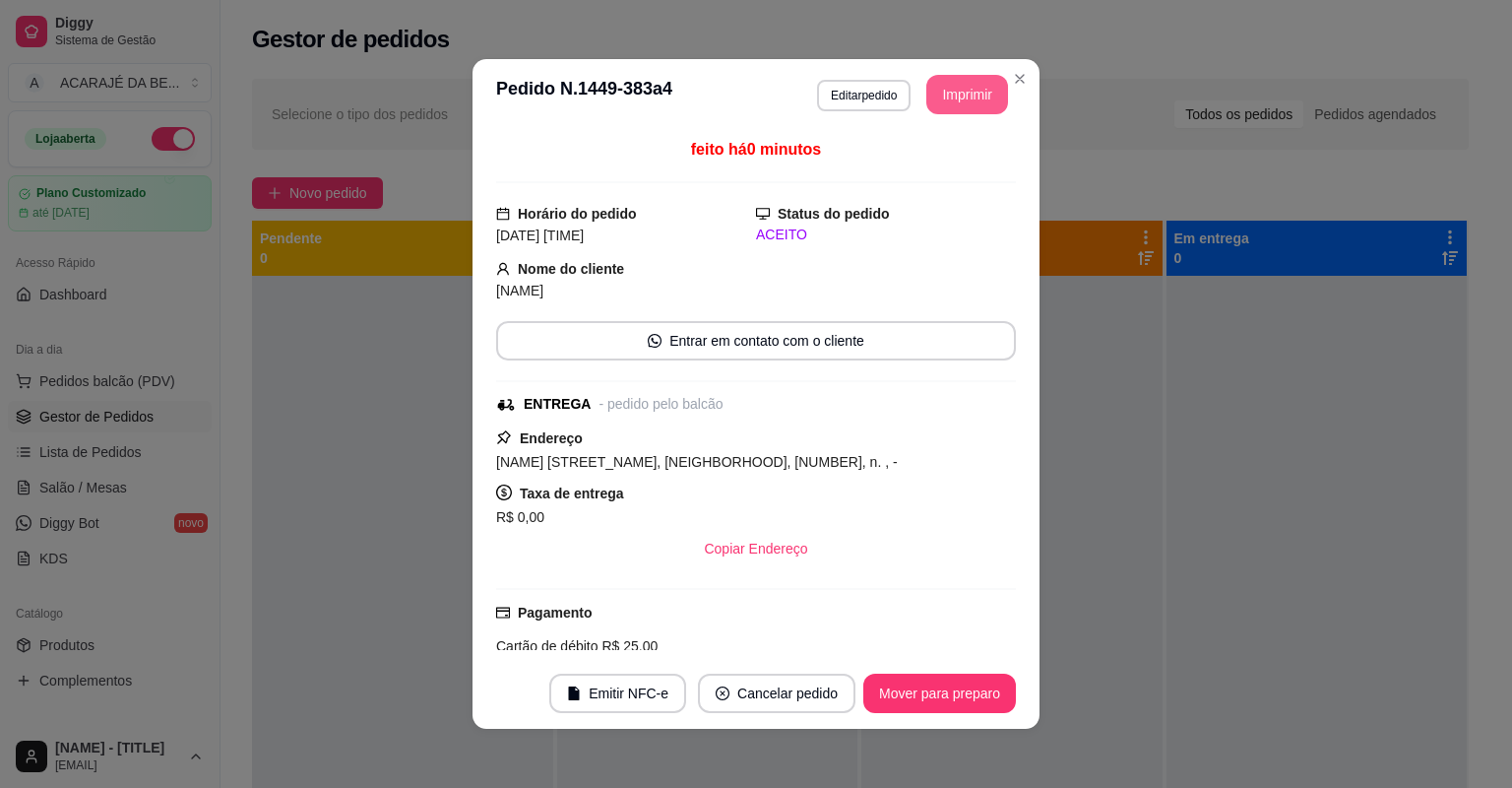 scroll, scrollTop: 0, scrollLeft: 0, axis: both 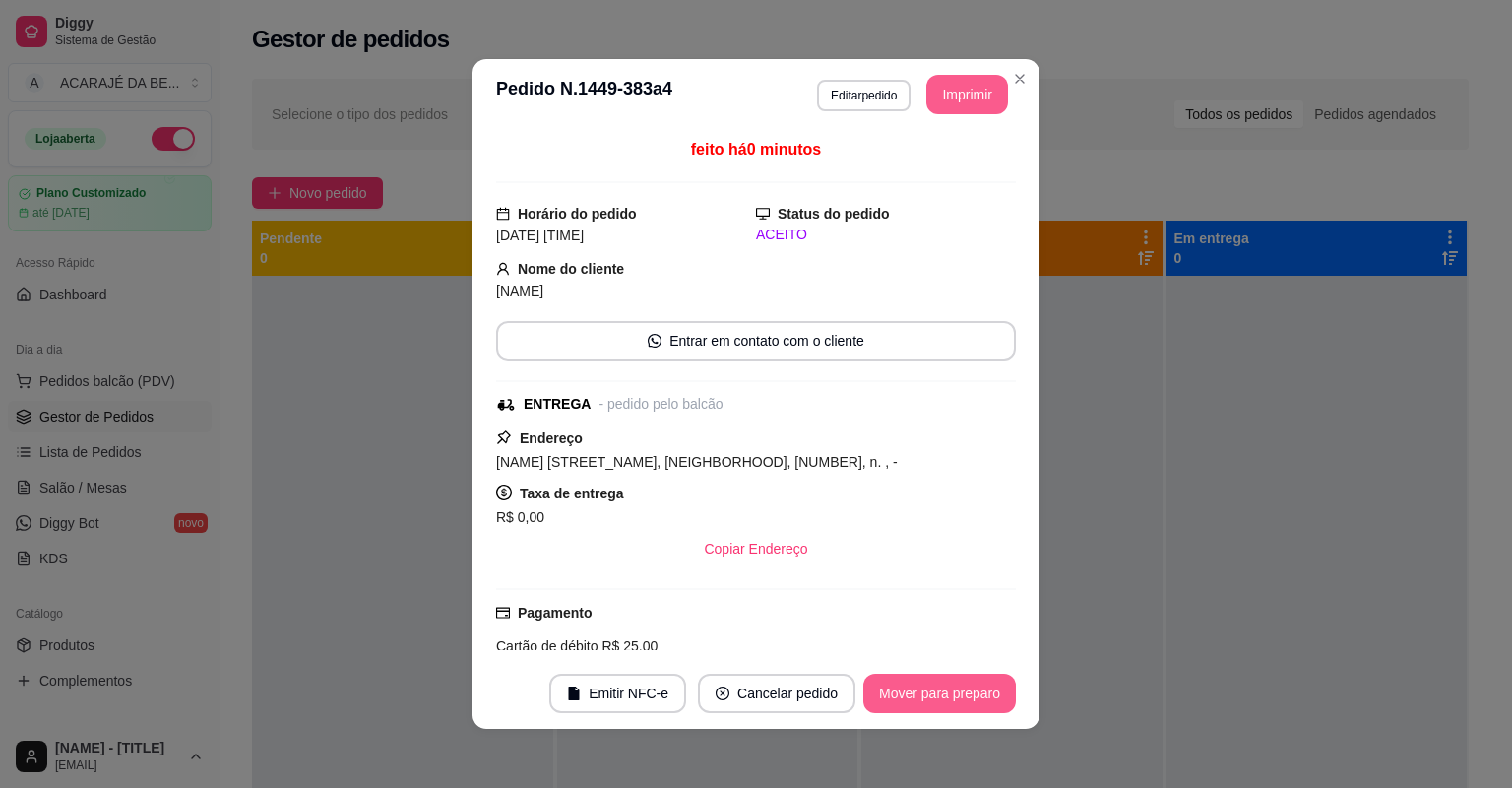 click on "Mover para preparo" at bounding box center (939, 693) 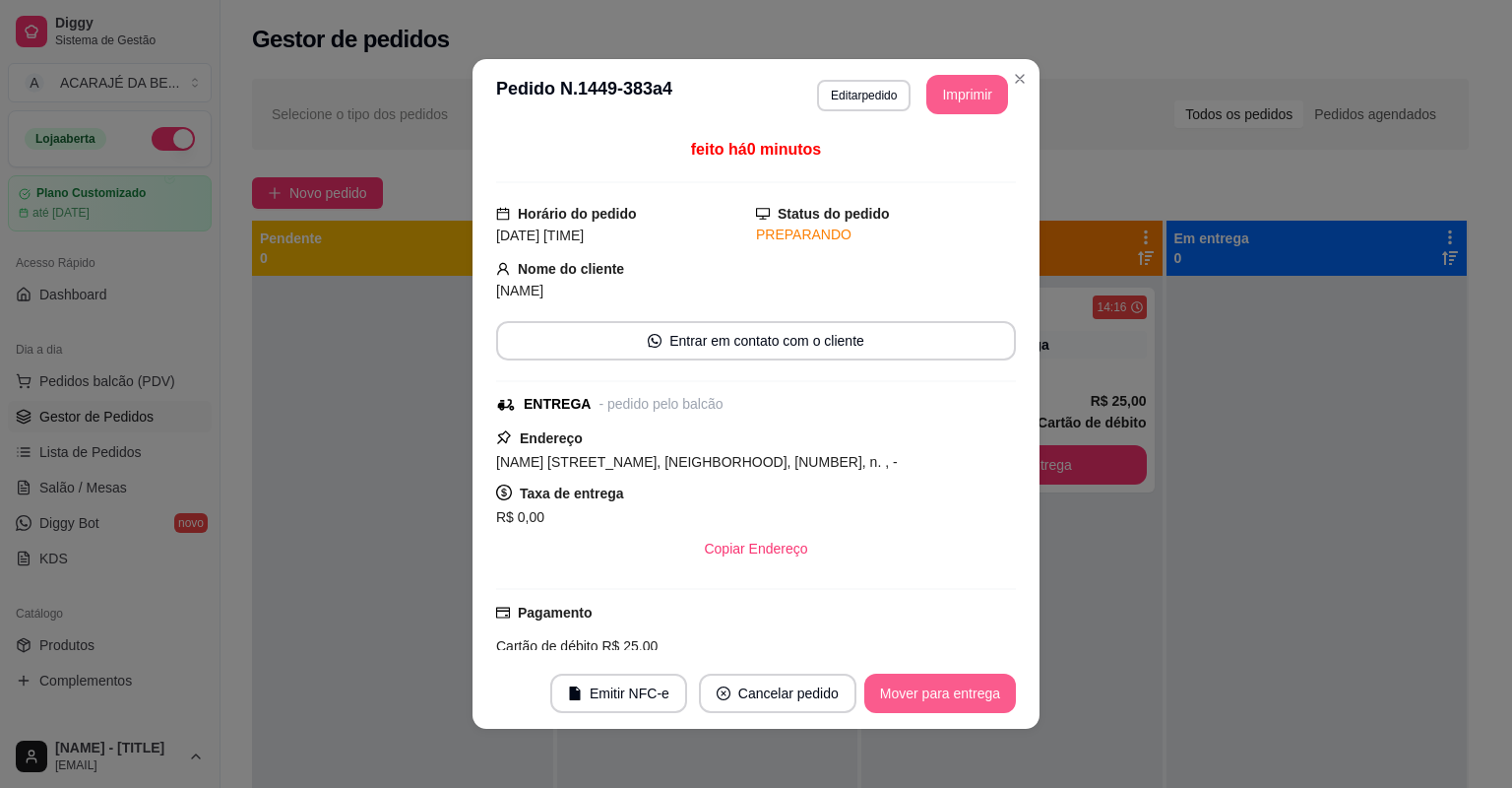click on "Mover para entrega" at bounding box center (940, 693) 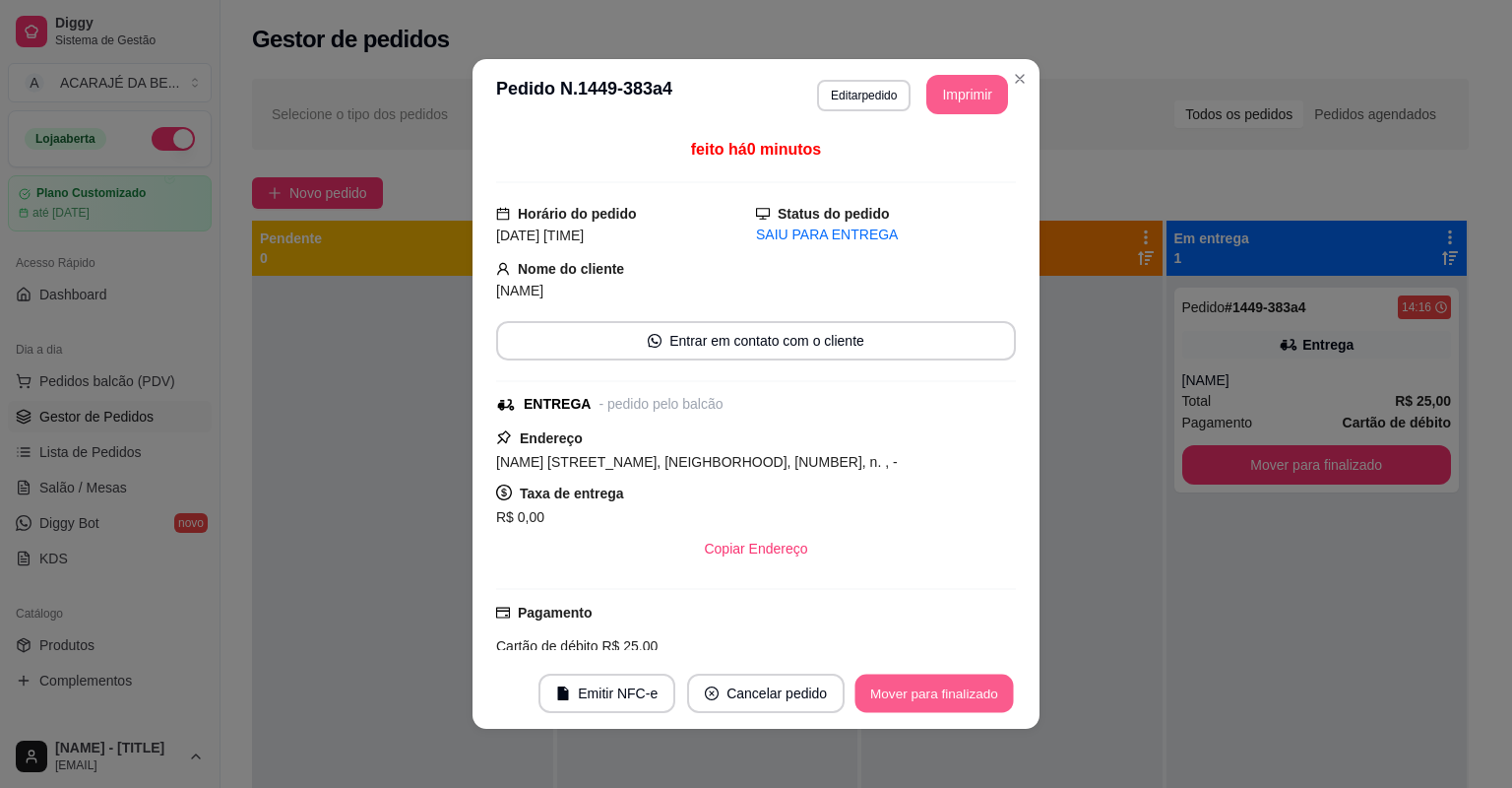 click on "Mover para finalizado" at bounding box center [934, 693] 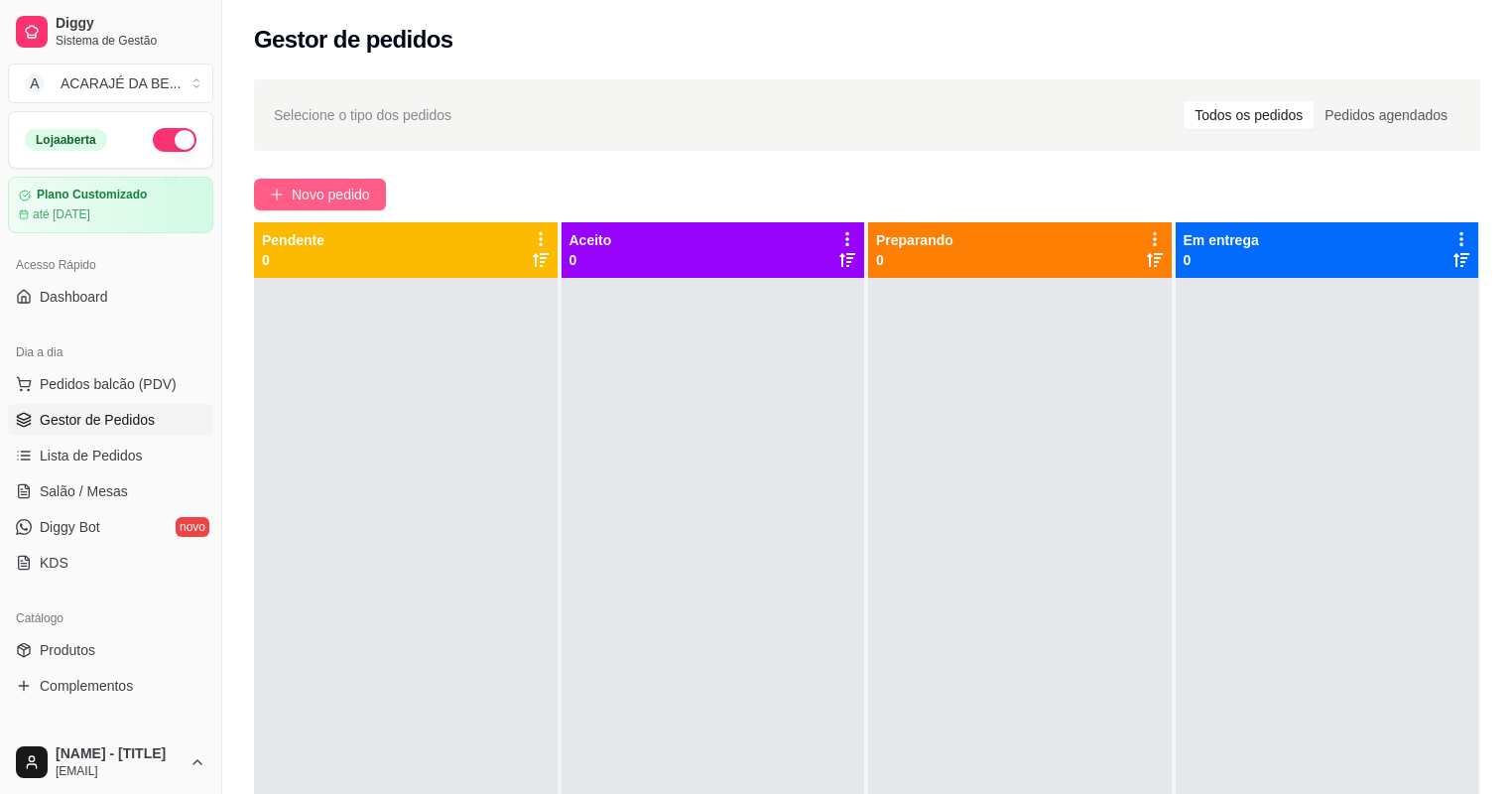 click on "Novo pedido" at bounding box center (330, 195) 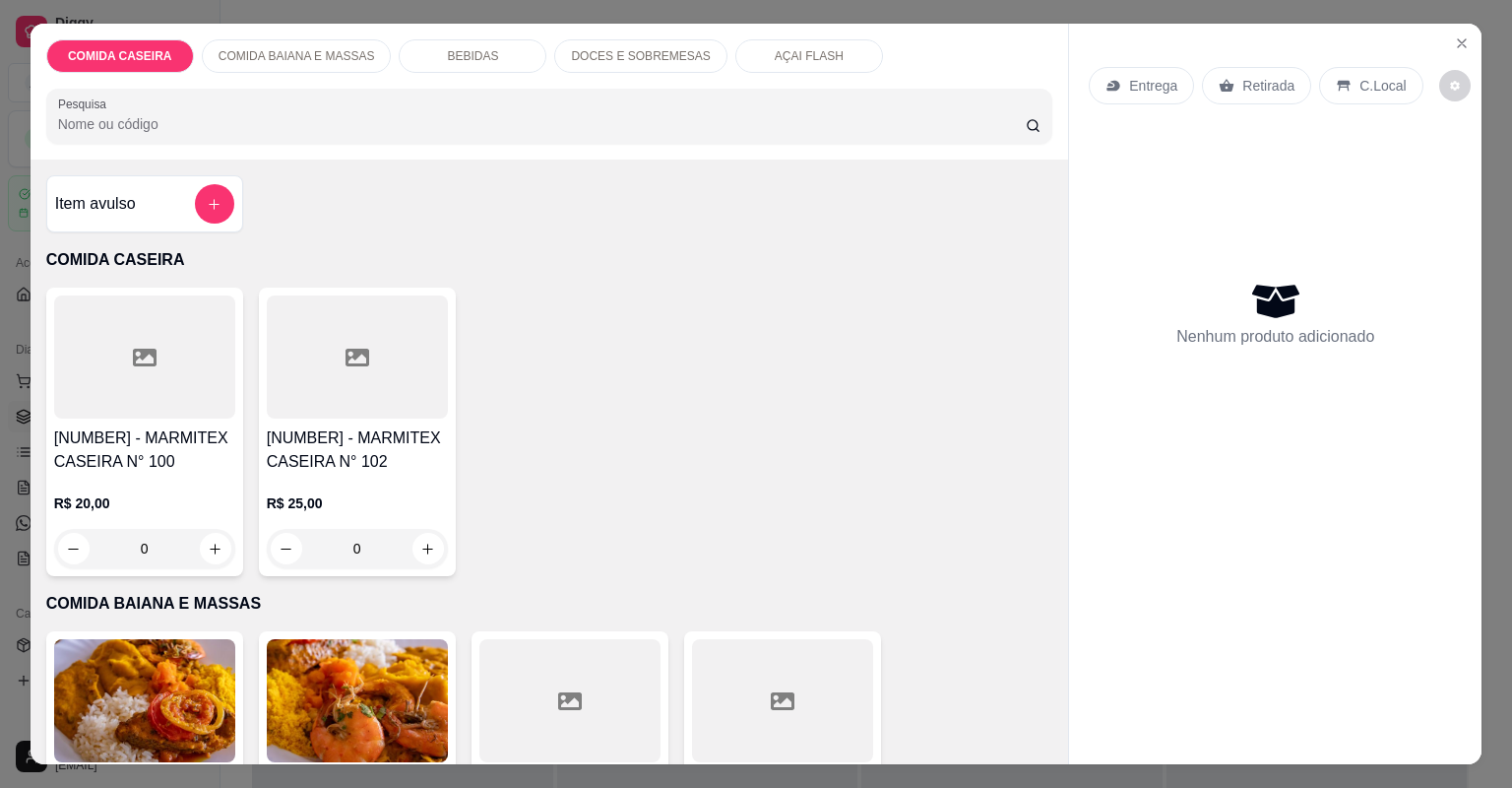scroll, scrollTop: 394, scrollLeft: 0, axis: vertical 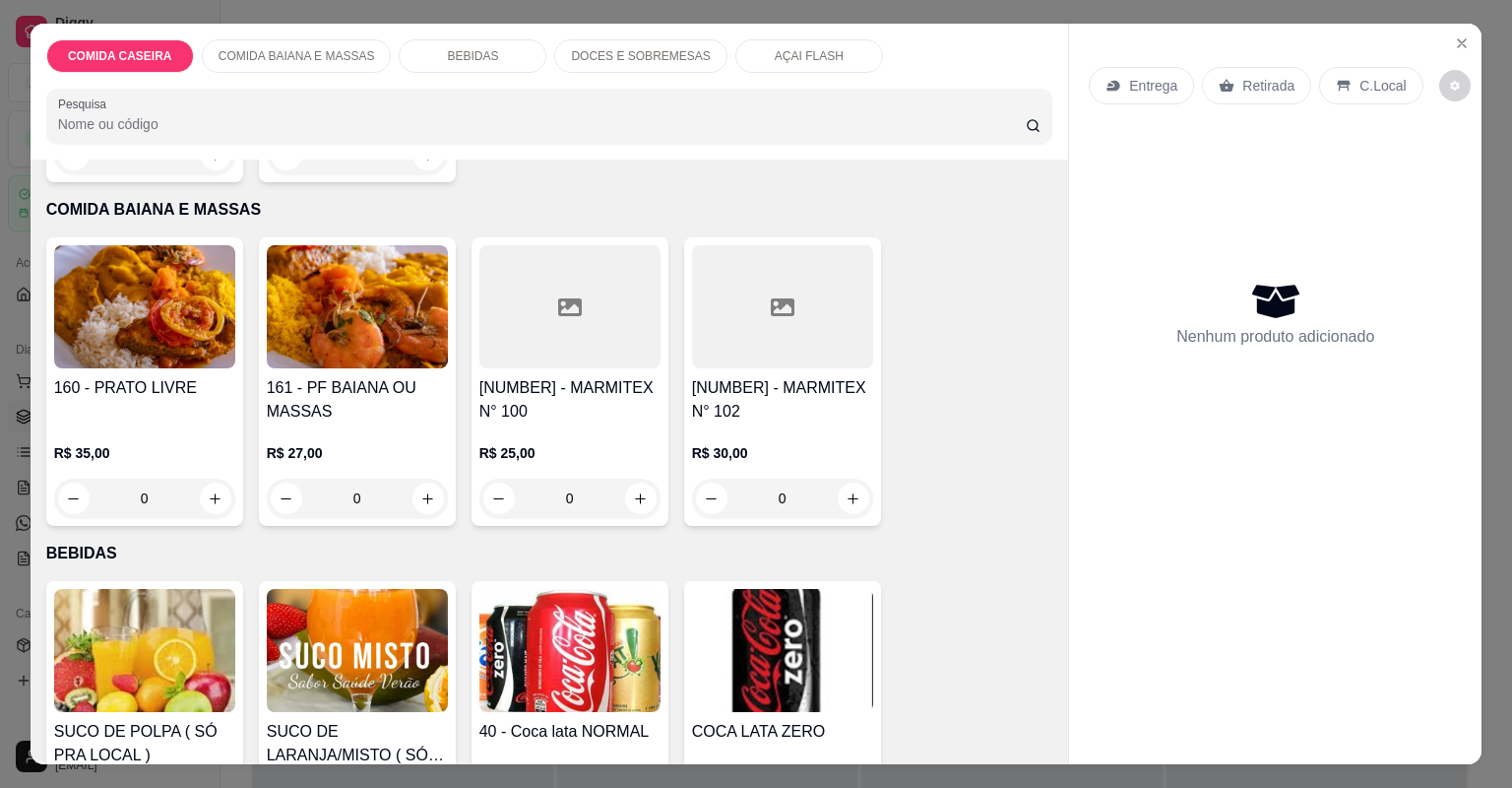 click on "162 - MARMITEX N° 100" at bounding box center (570, 400) 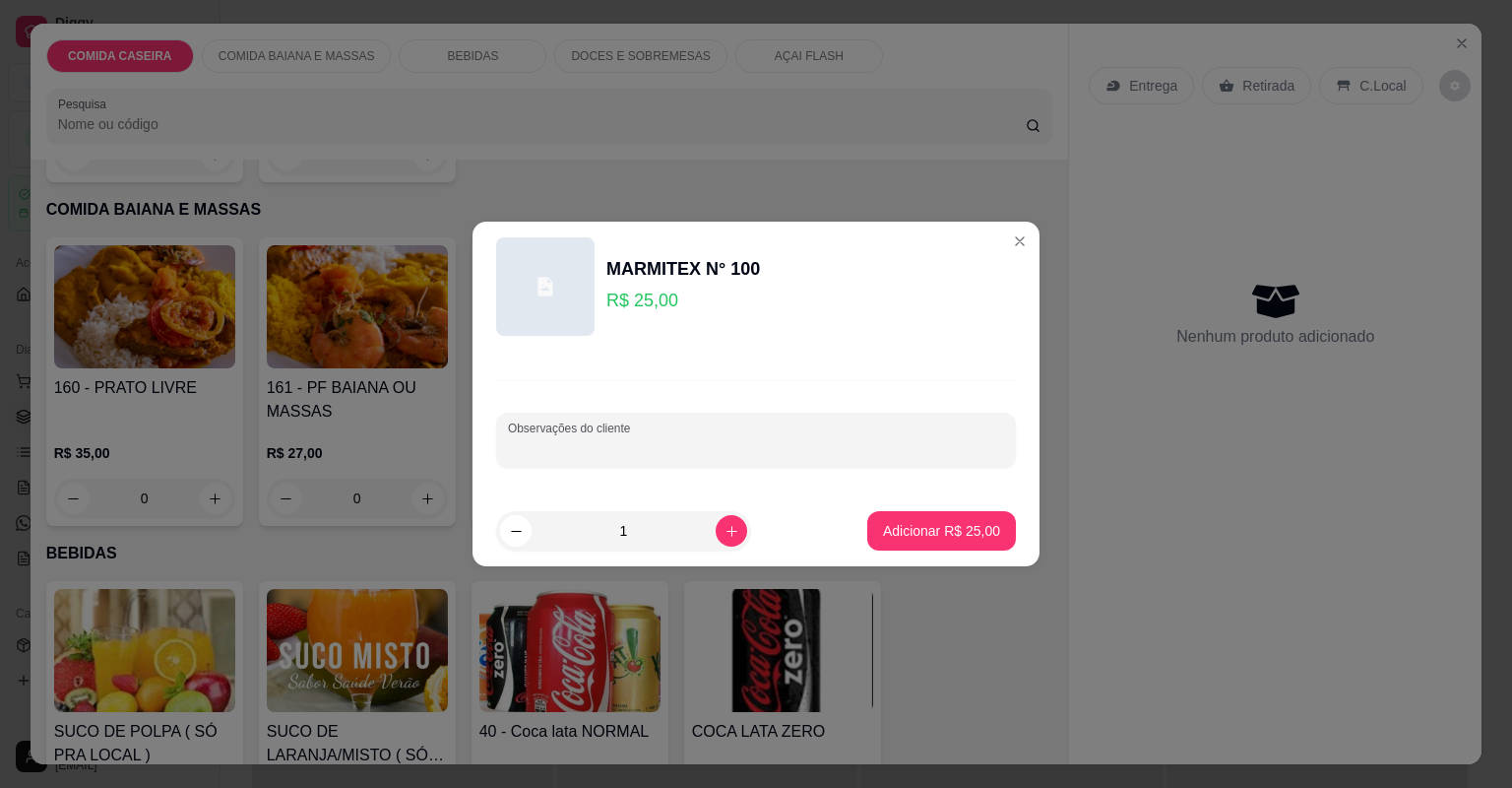 click on "Observações do cliente" at bounding box center [756, 440] 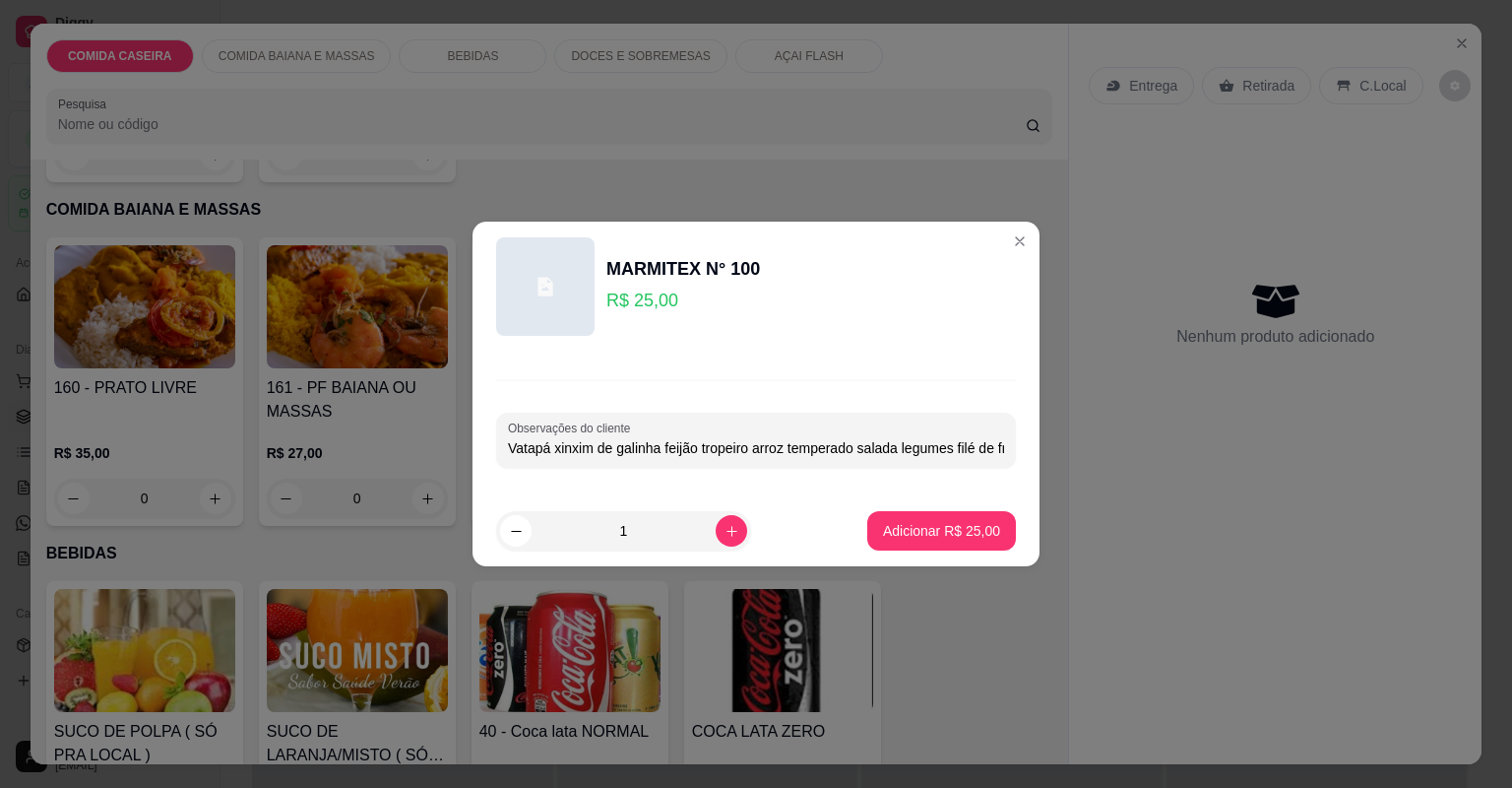 scroll, scrollTop: 0, scrollLeft: 59, axis: horizontal 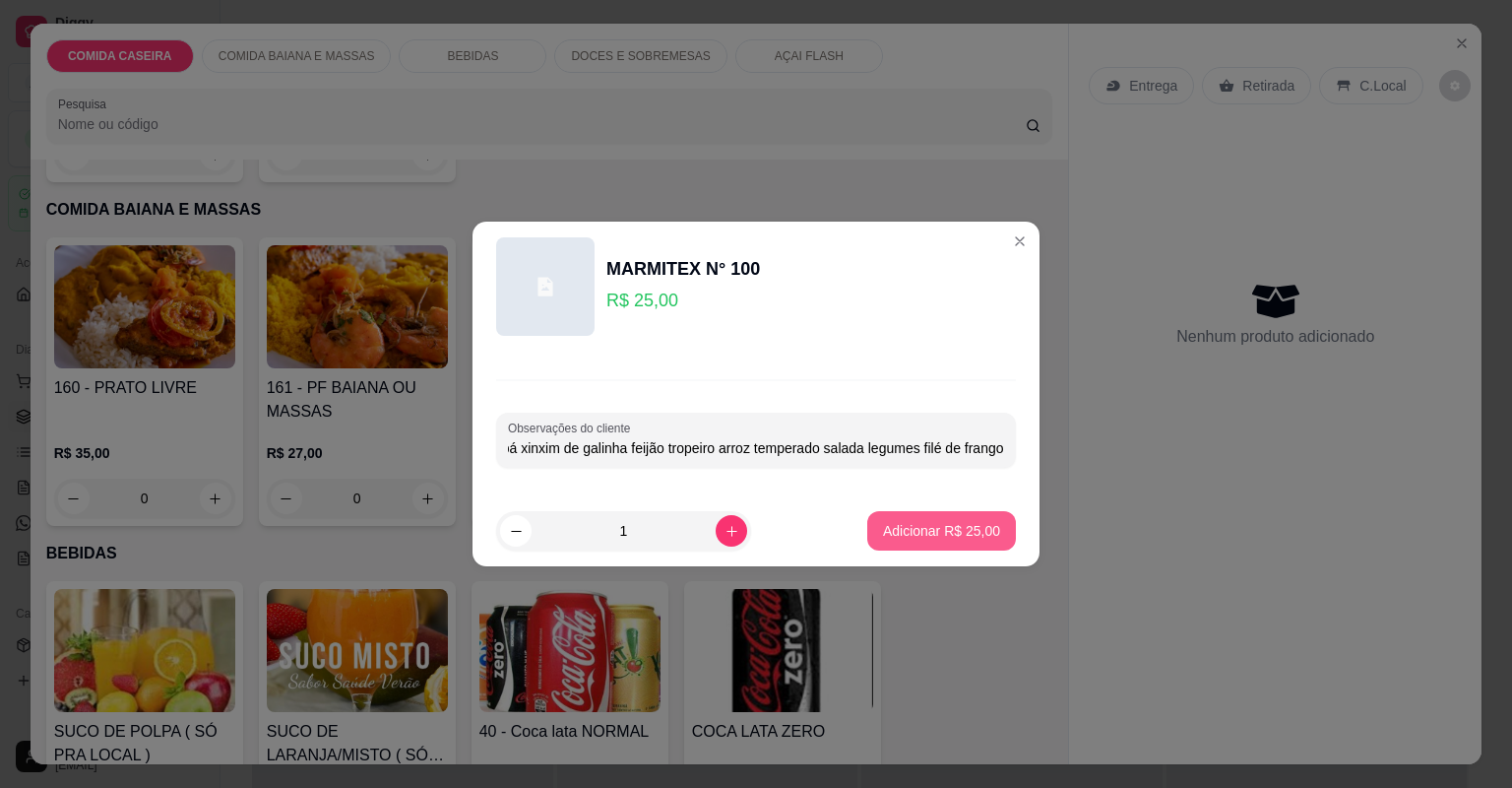 type on "Vatapá  xinxim de galinha  feijão tropeiro arroz temperado  salada legumes  filé de frango" 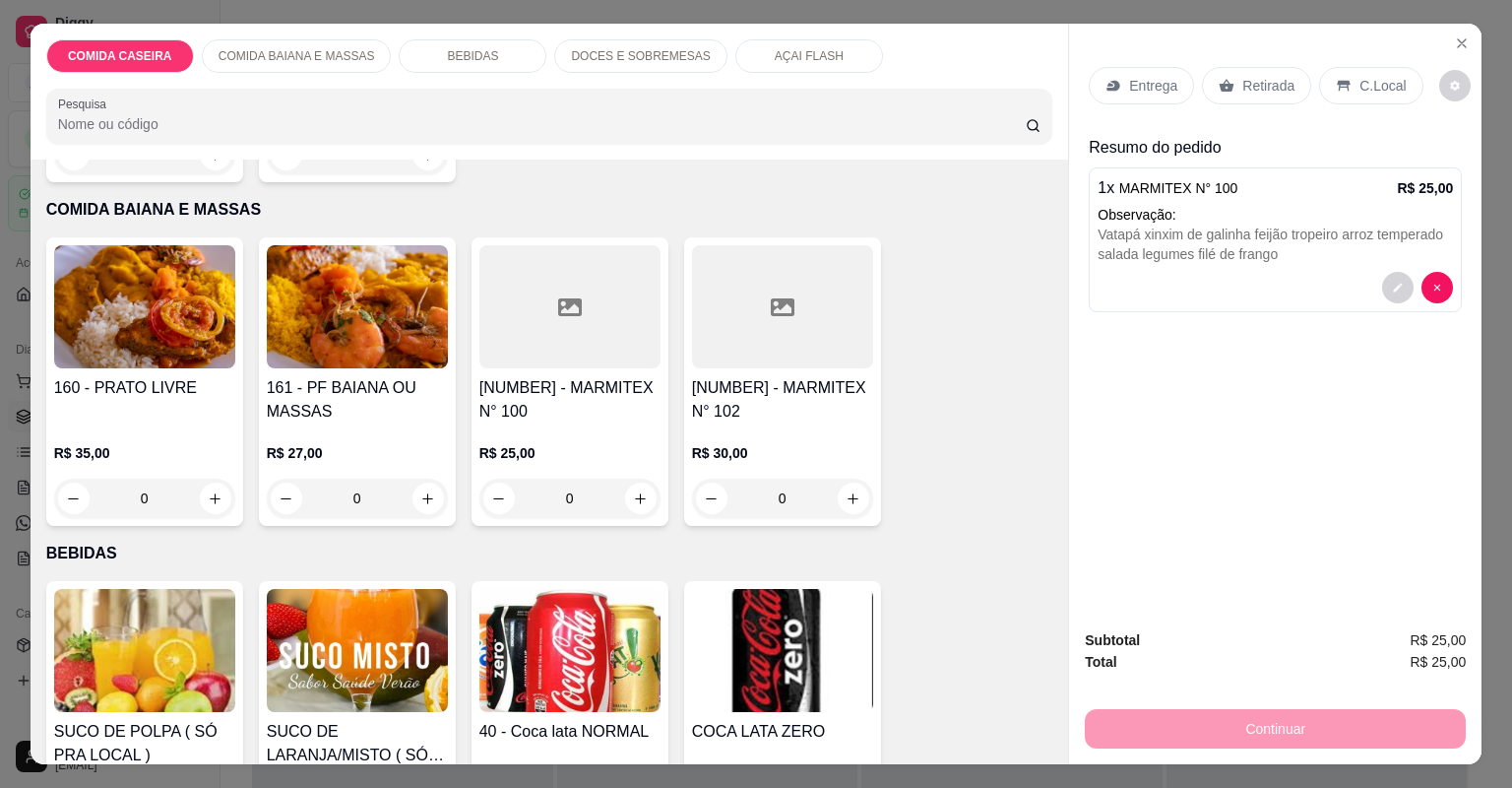 click on "Retirada" at bounding box center (1268, 86) 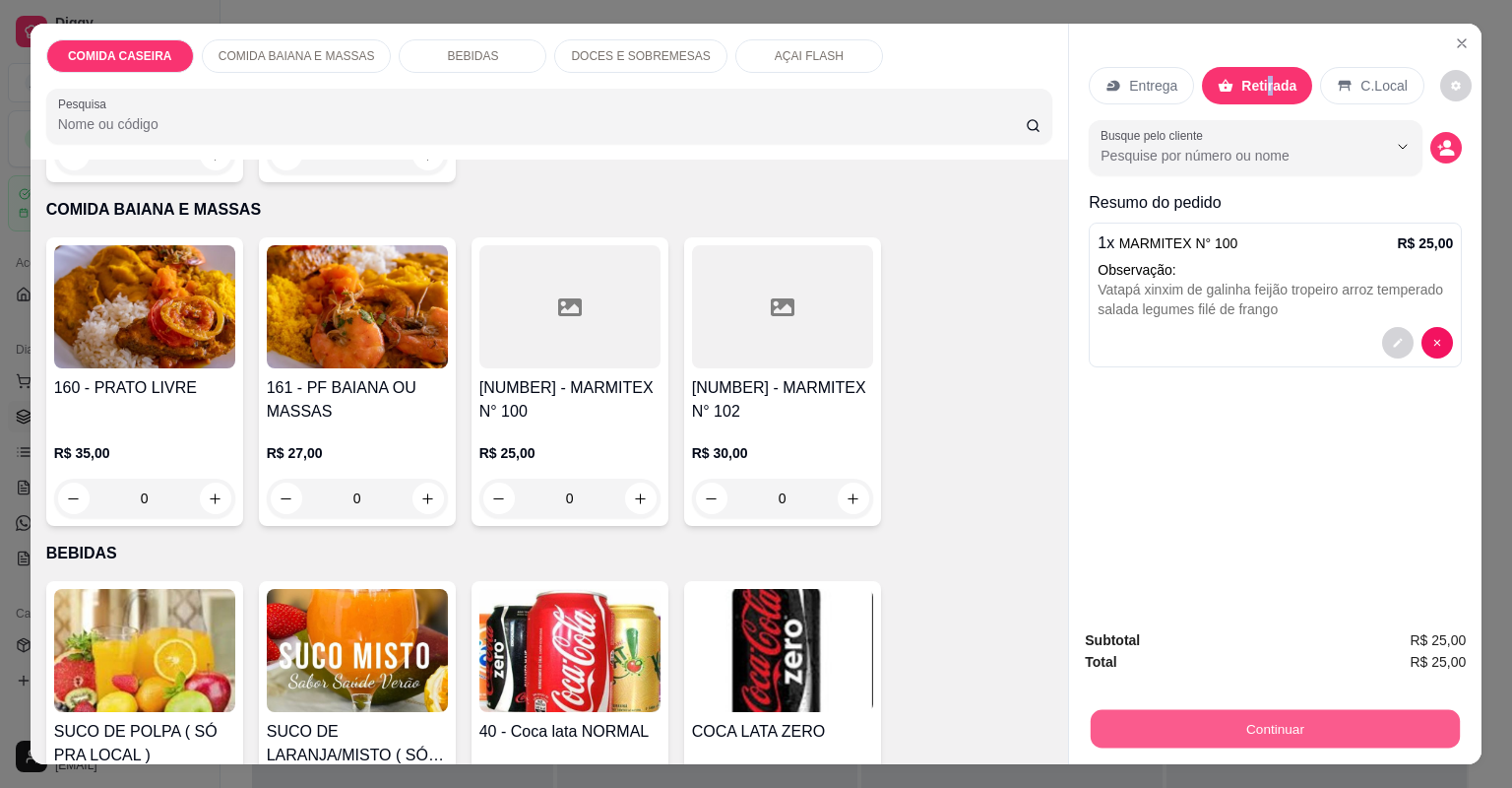 click on "Continuar" at bounding box center [1275, 729] 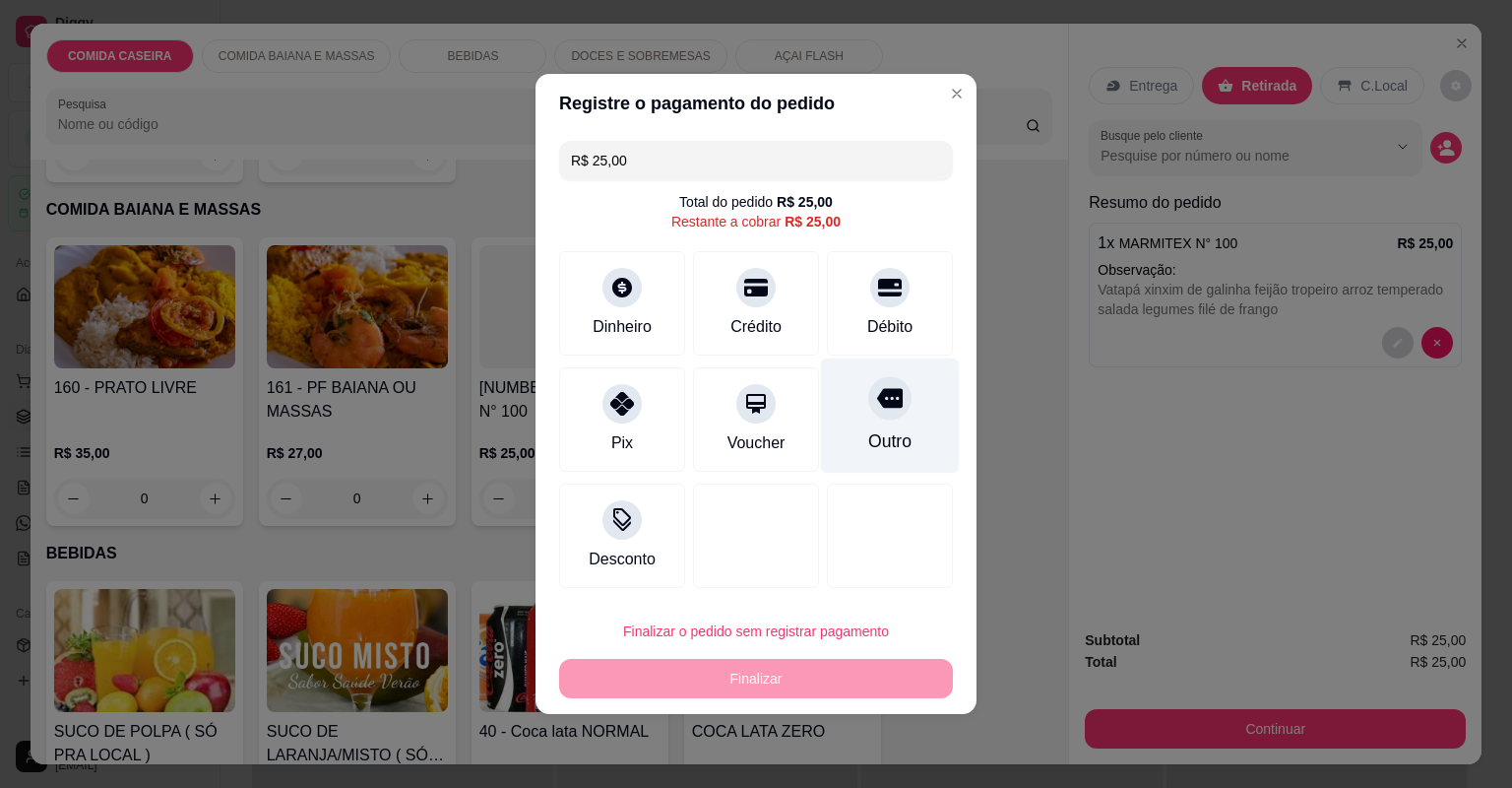 click on "Outro" at bounding box center (890, 416) 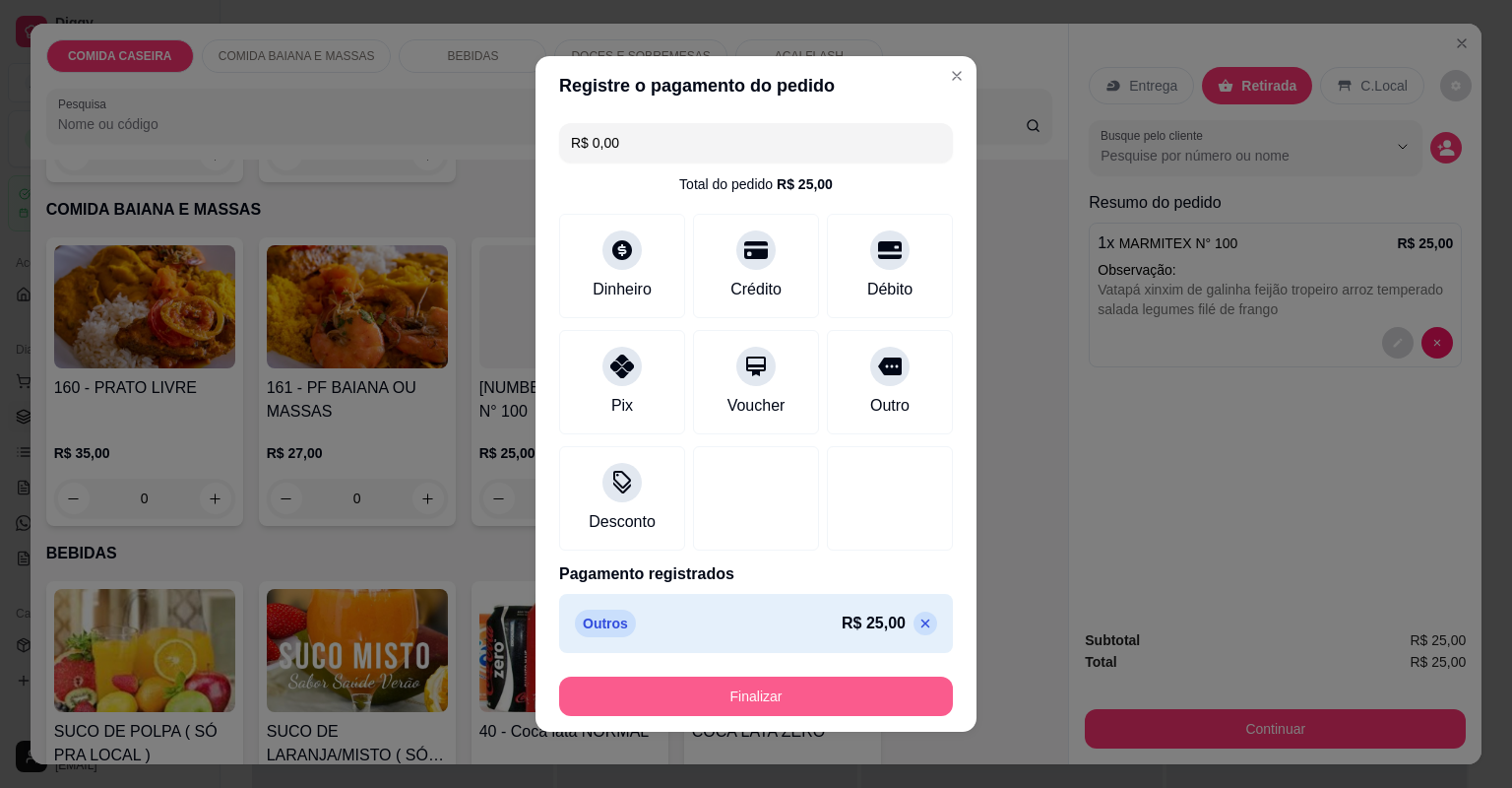 click on "Finalizar" at bounding box center (756, 696) 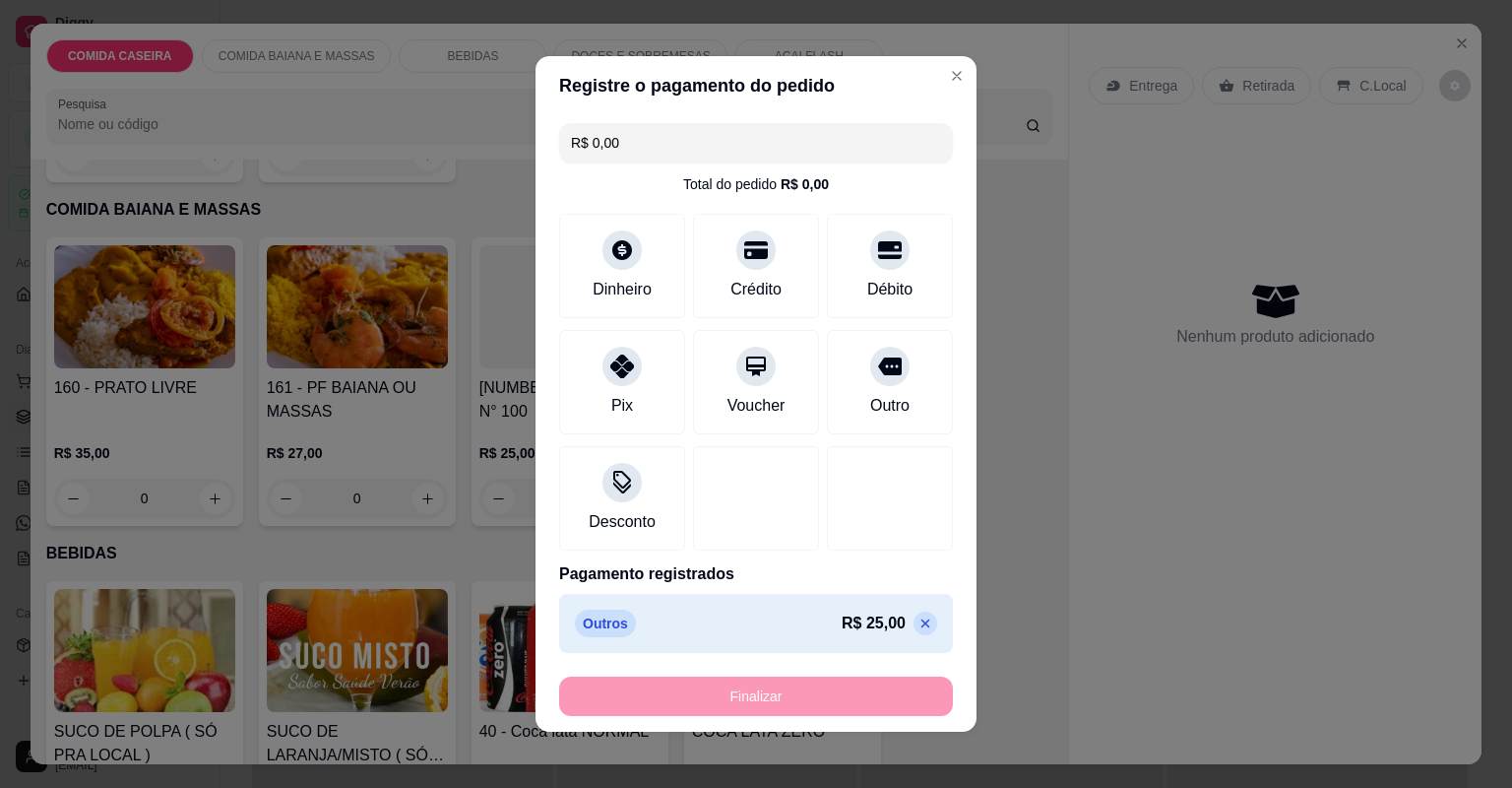 type on "-R$ 25,00" 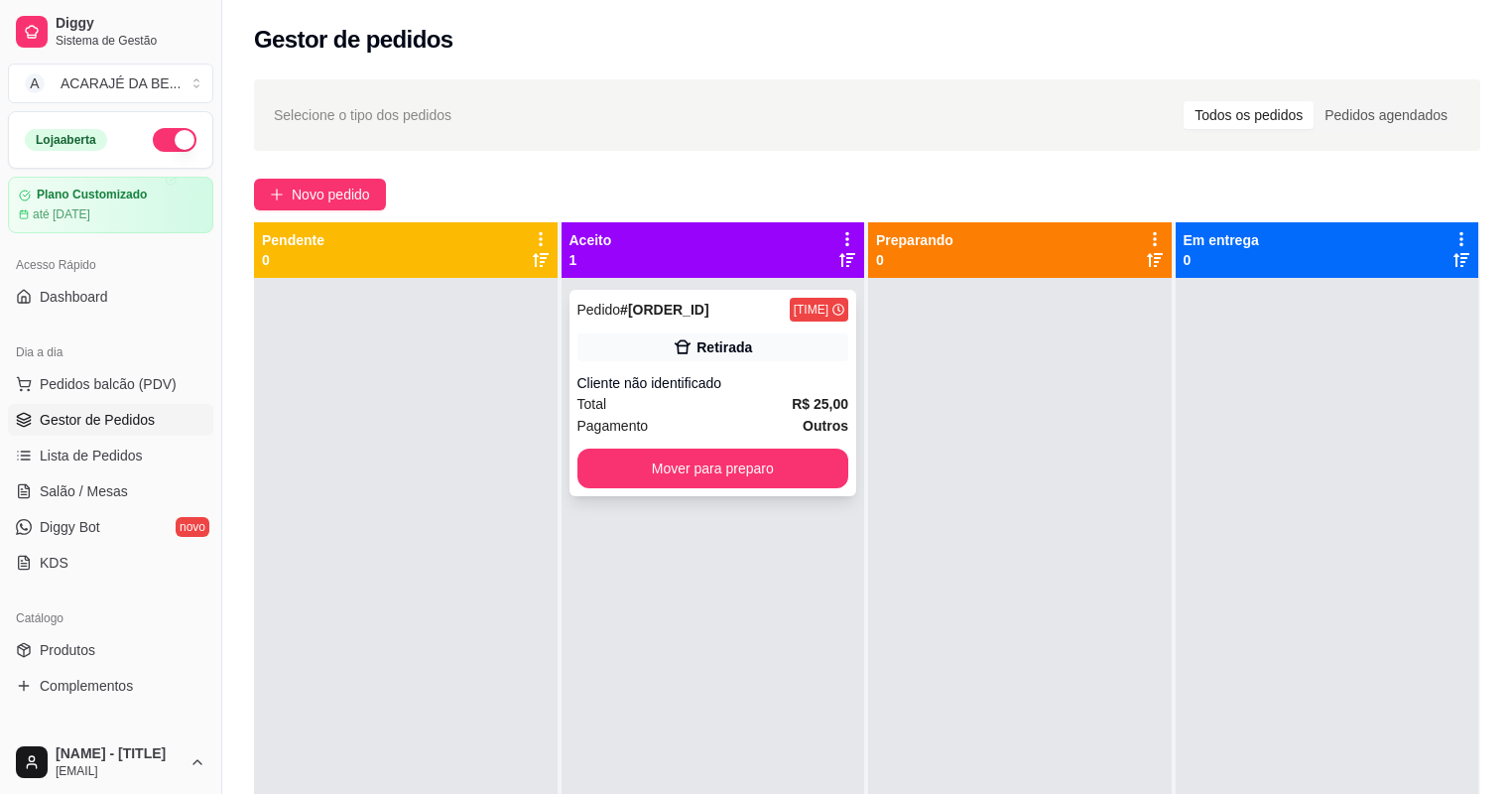 click on "Pagamento Outros" at bounding box center [713, 426] 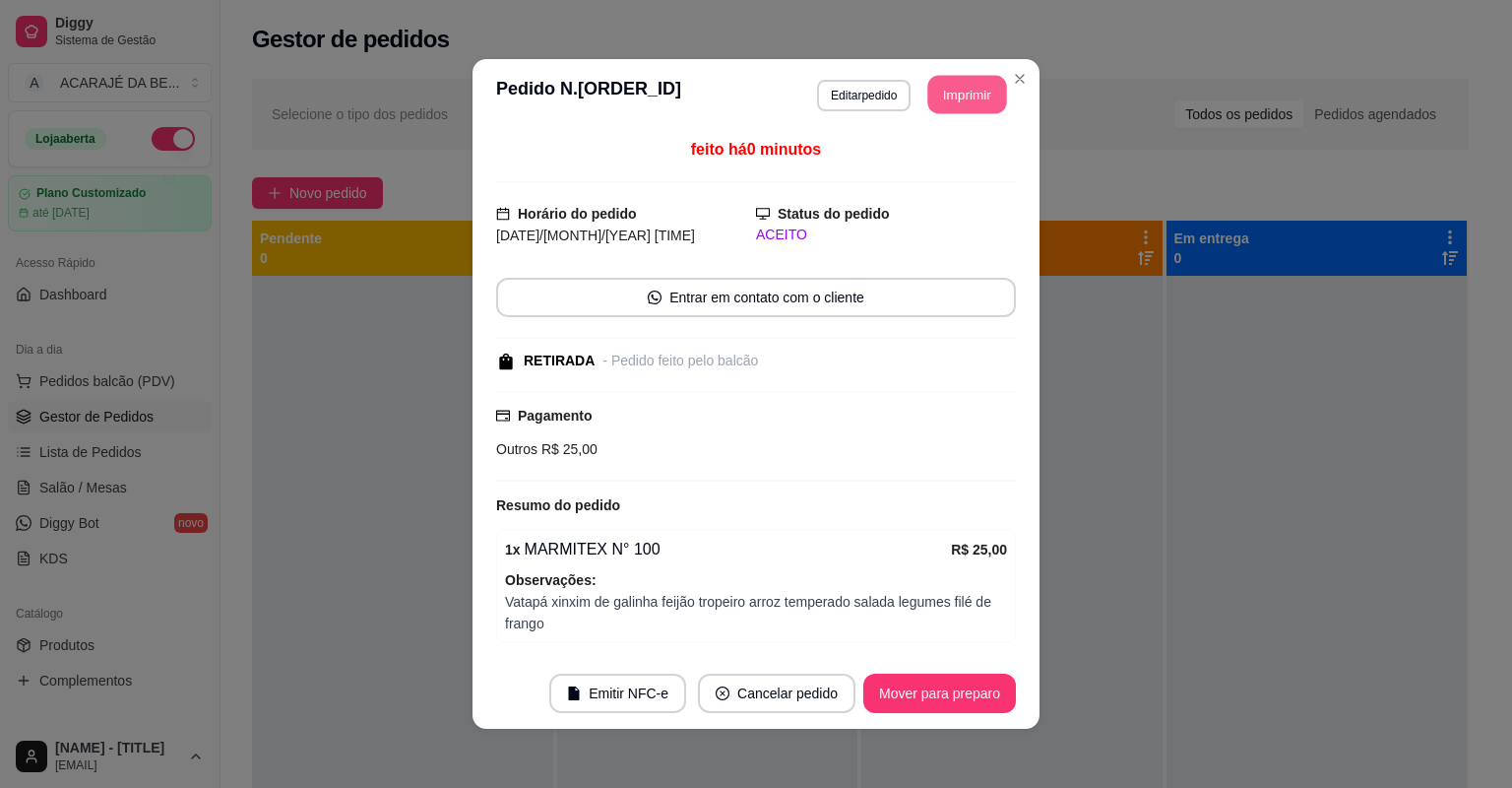 click on "Imprimir" at bounding box center (968, 95) 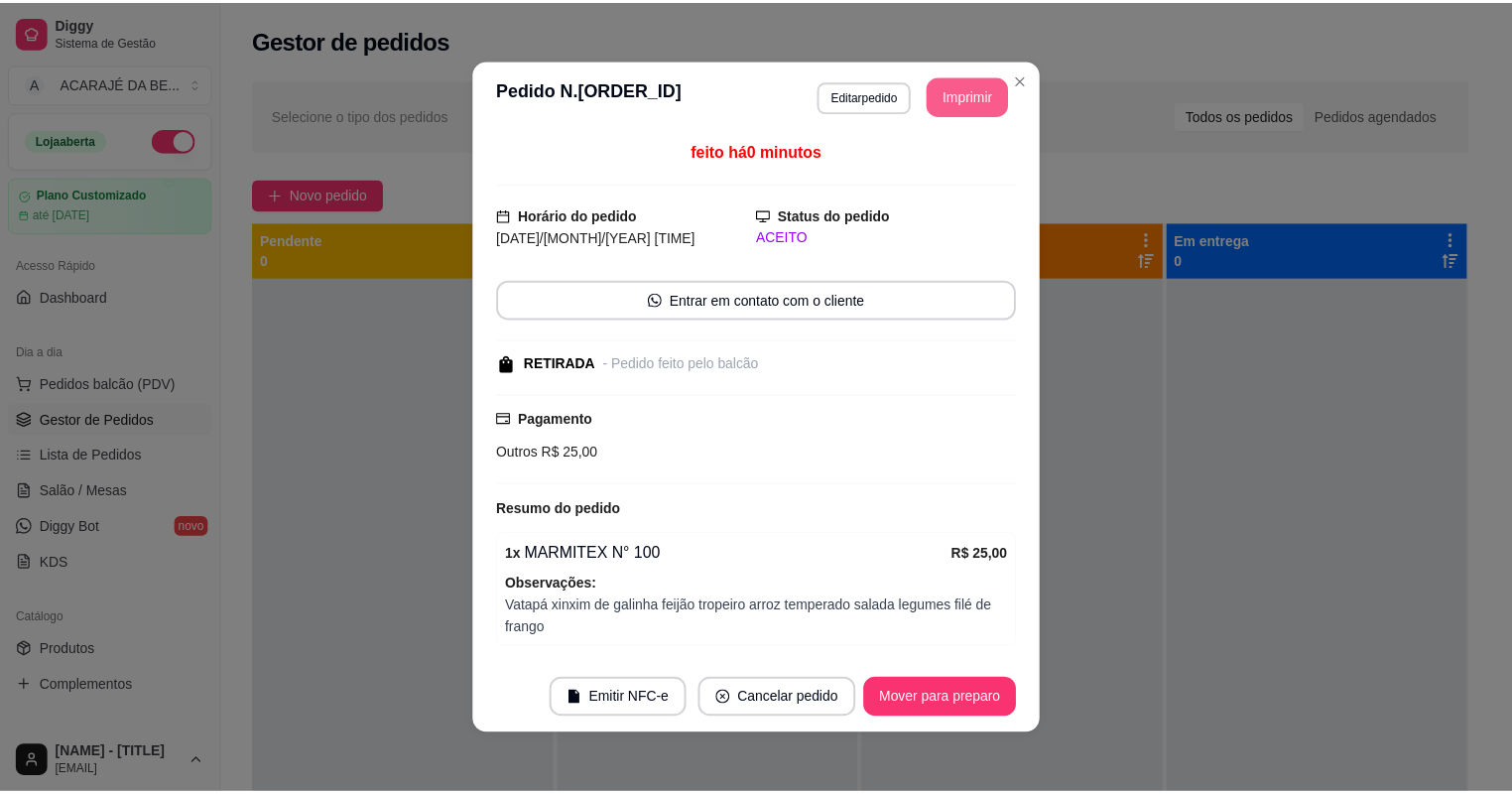 scroll, scrollTop: 0, scrollLeft: 0, axis: both 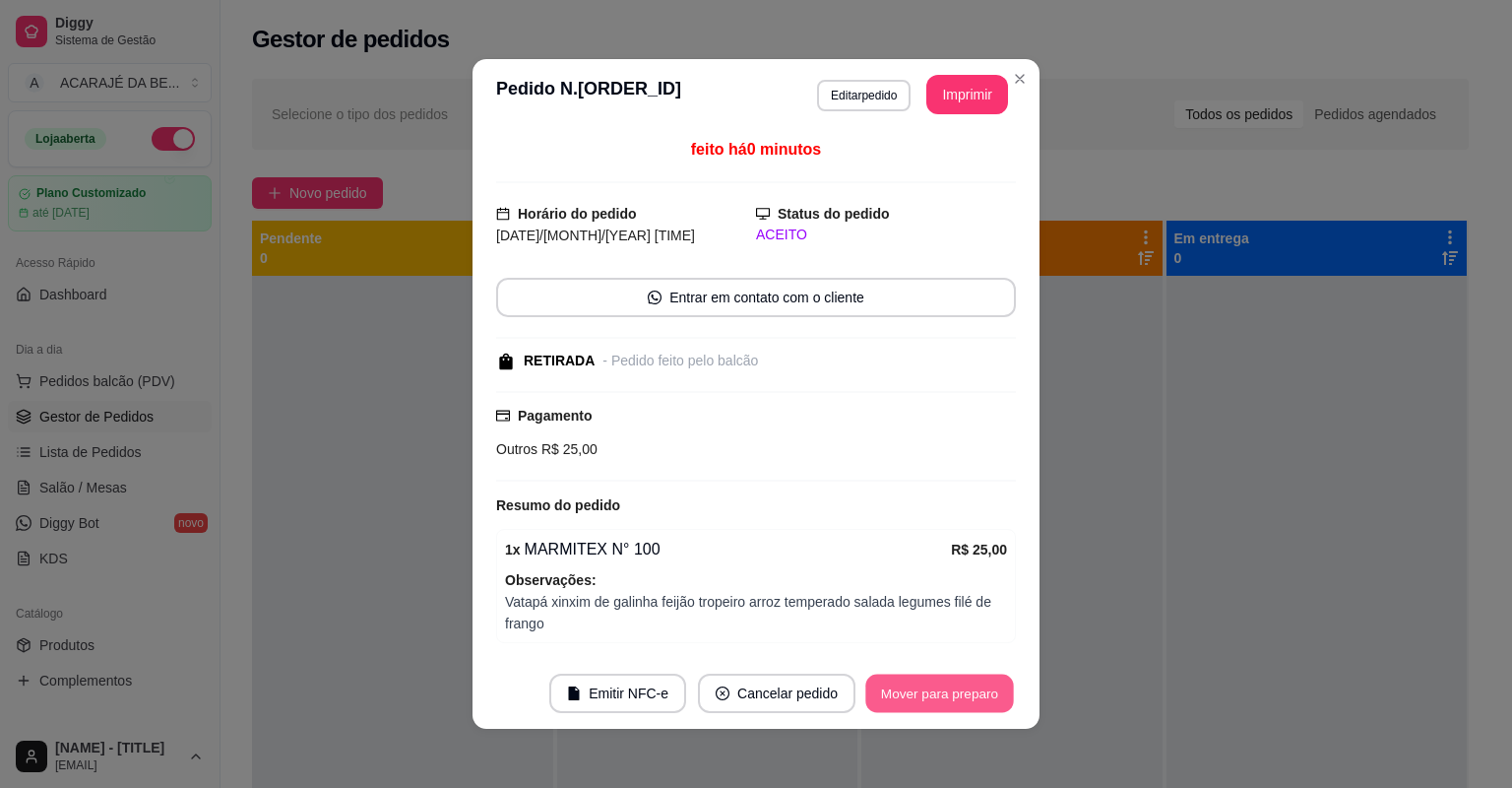click on "Mover para preparo" at bounding box center [939, 693] 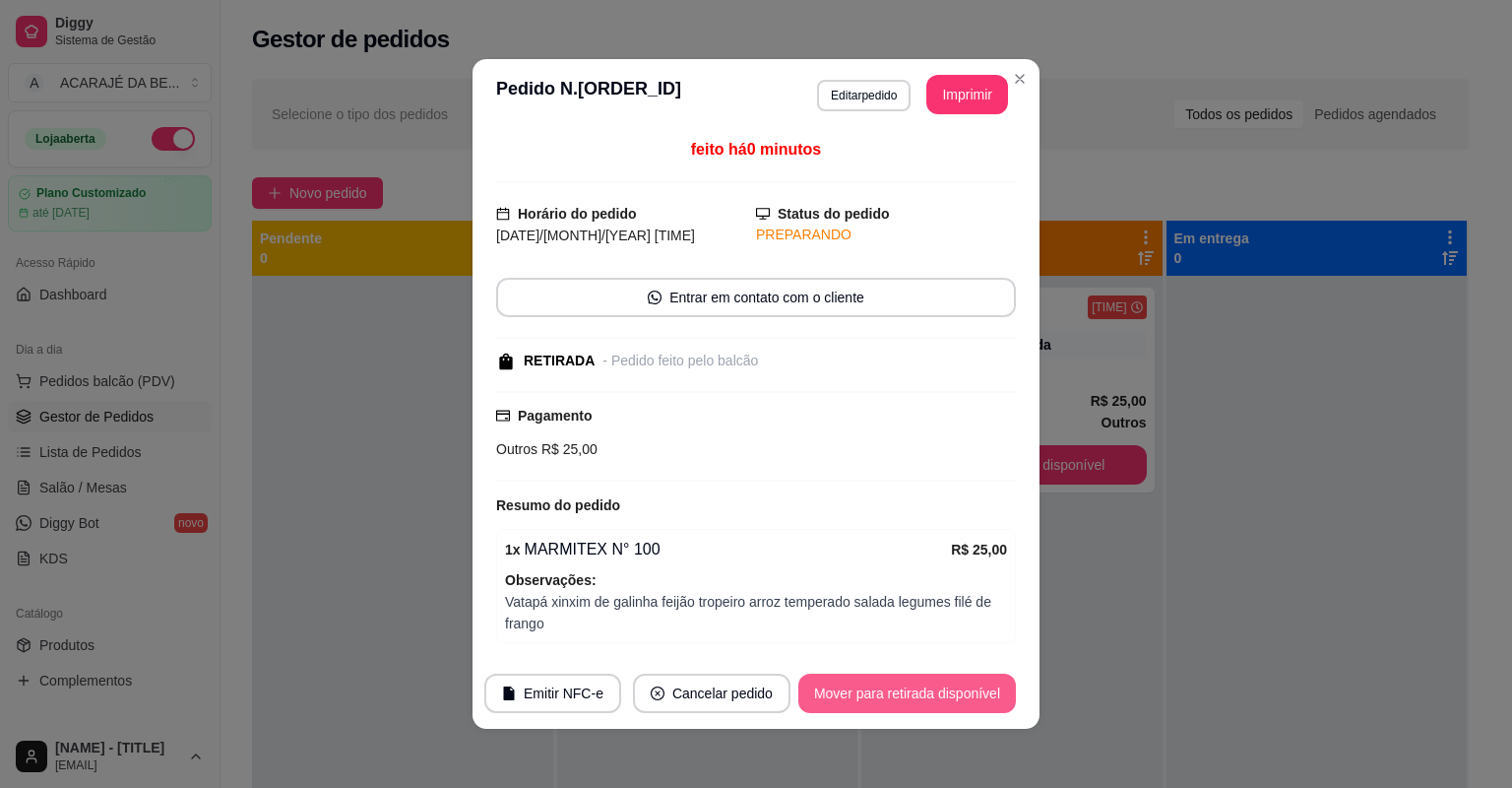 click on "Mover para retirada disponível" at bounding box center [907, 693] 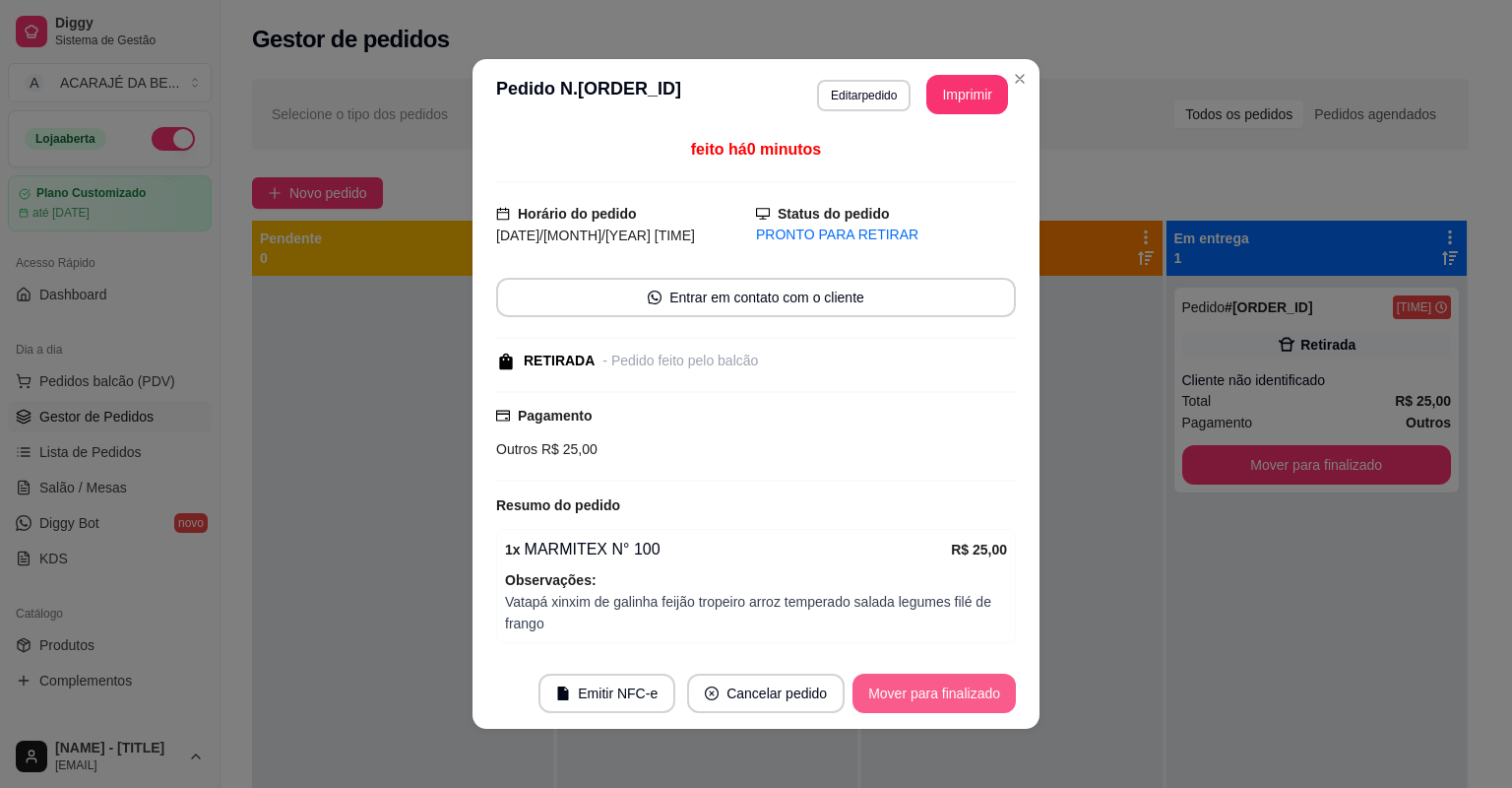 click on "Mover para finalizado" at bounding box center (934, 693) 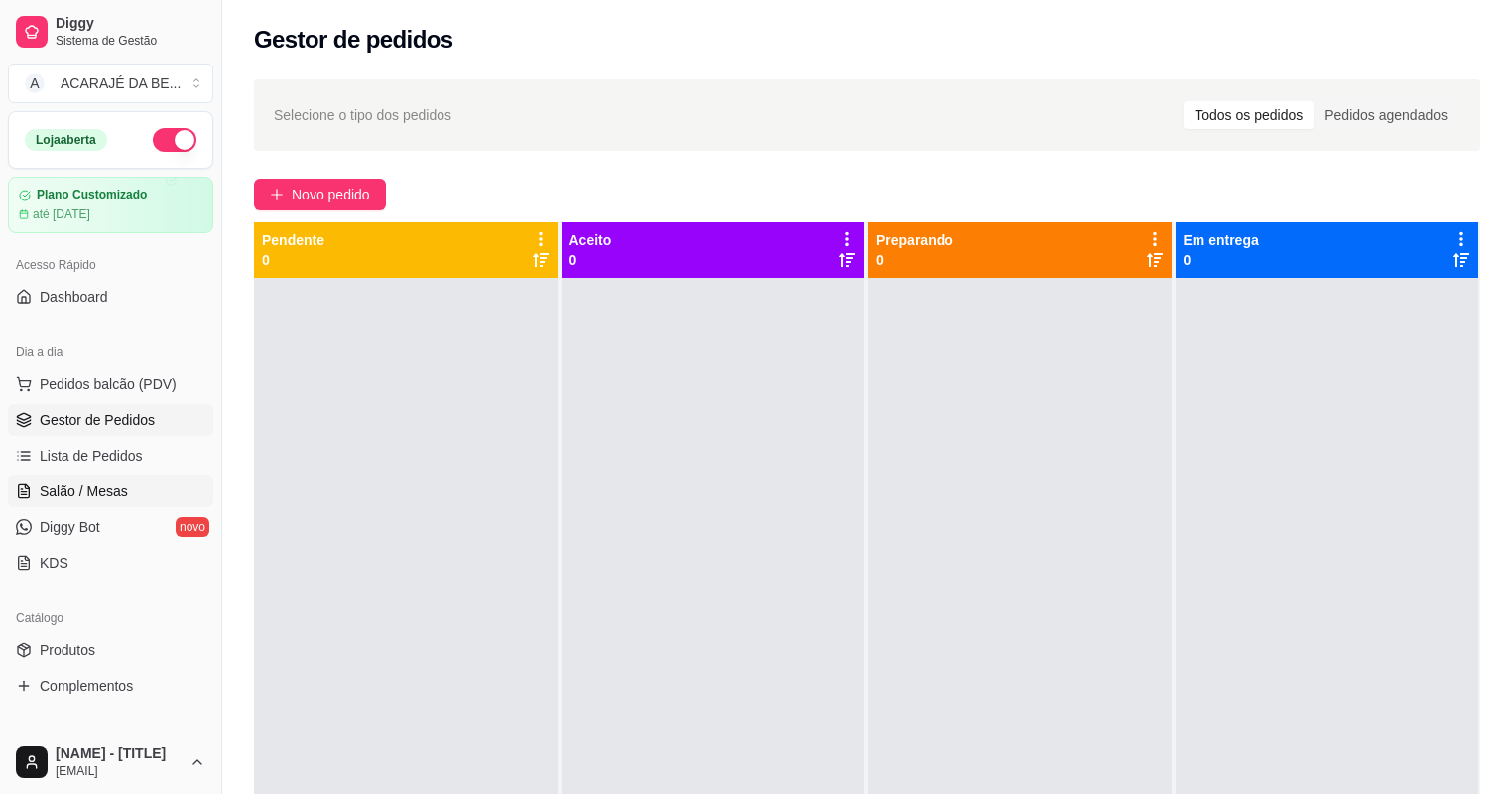 click on "Salão / Mesas" at bounding box center (83, 491) 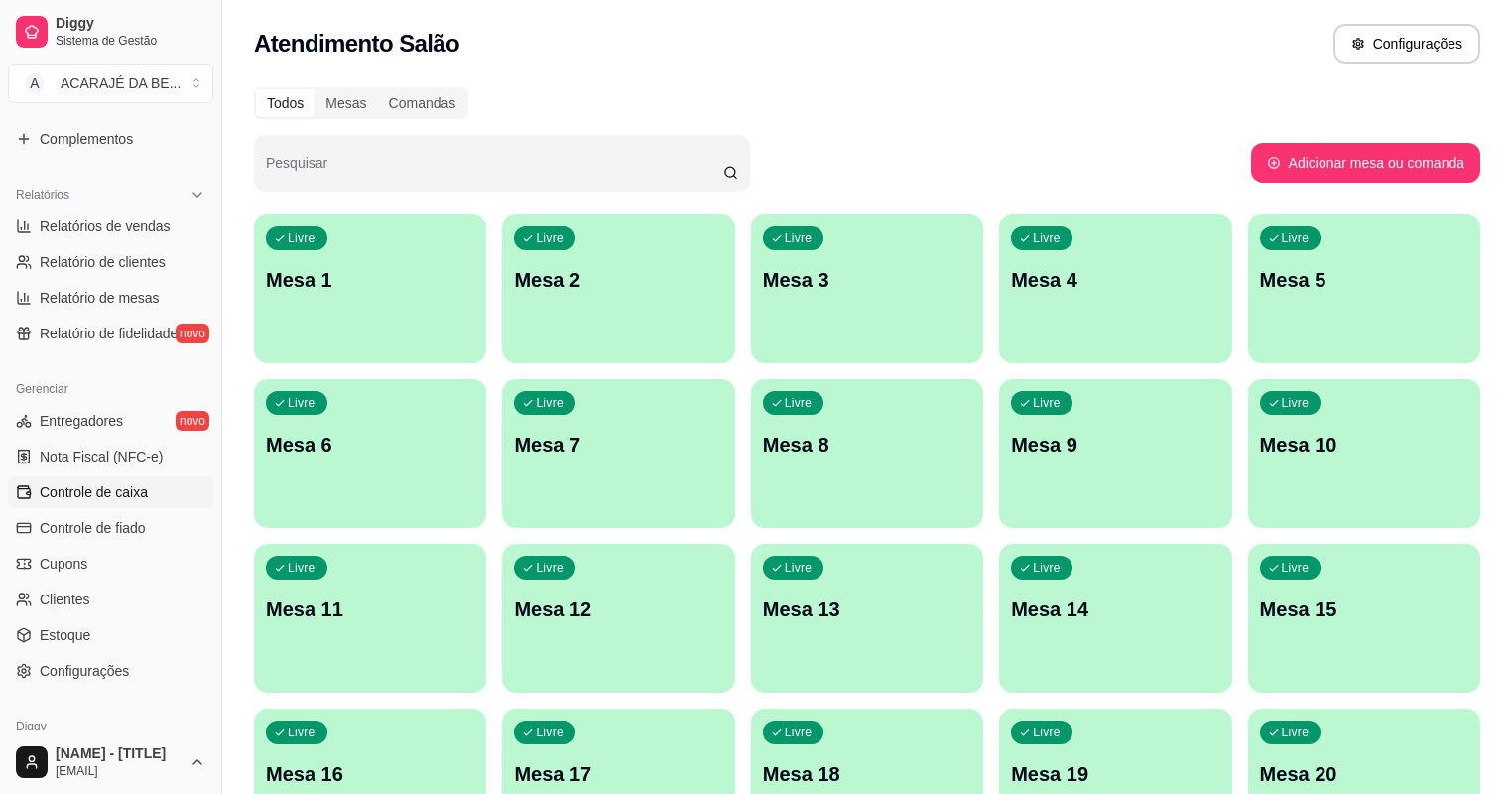 scroll, scrollTop: 556, scrollLeft: 0, axis: vertical 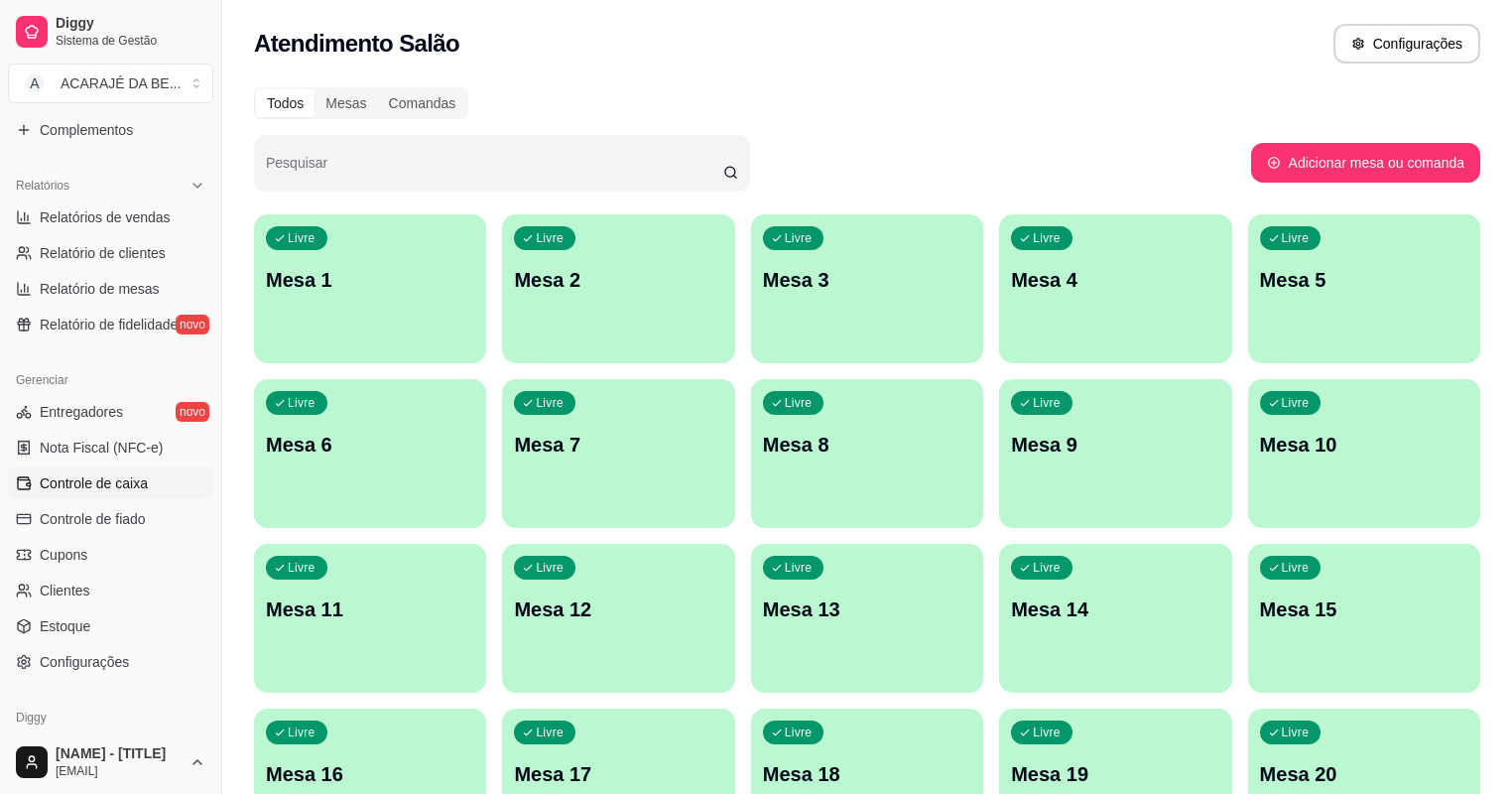click on "Controle de caixa" at bounding box center [93, 483] 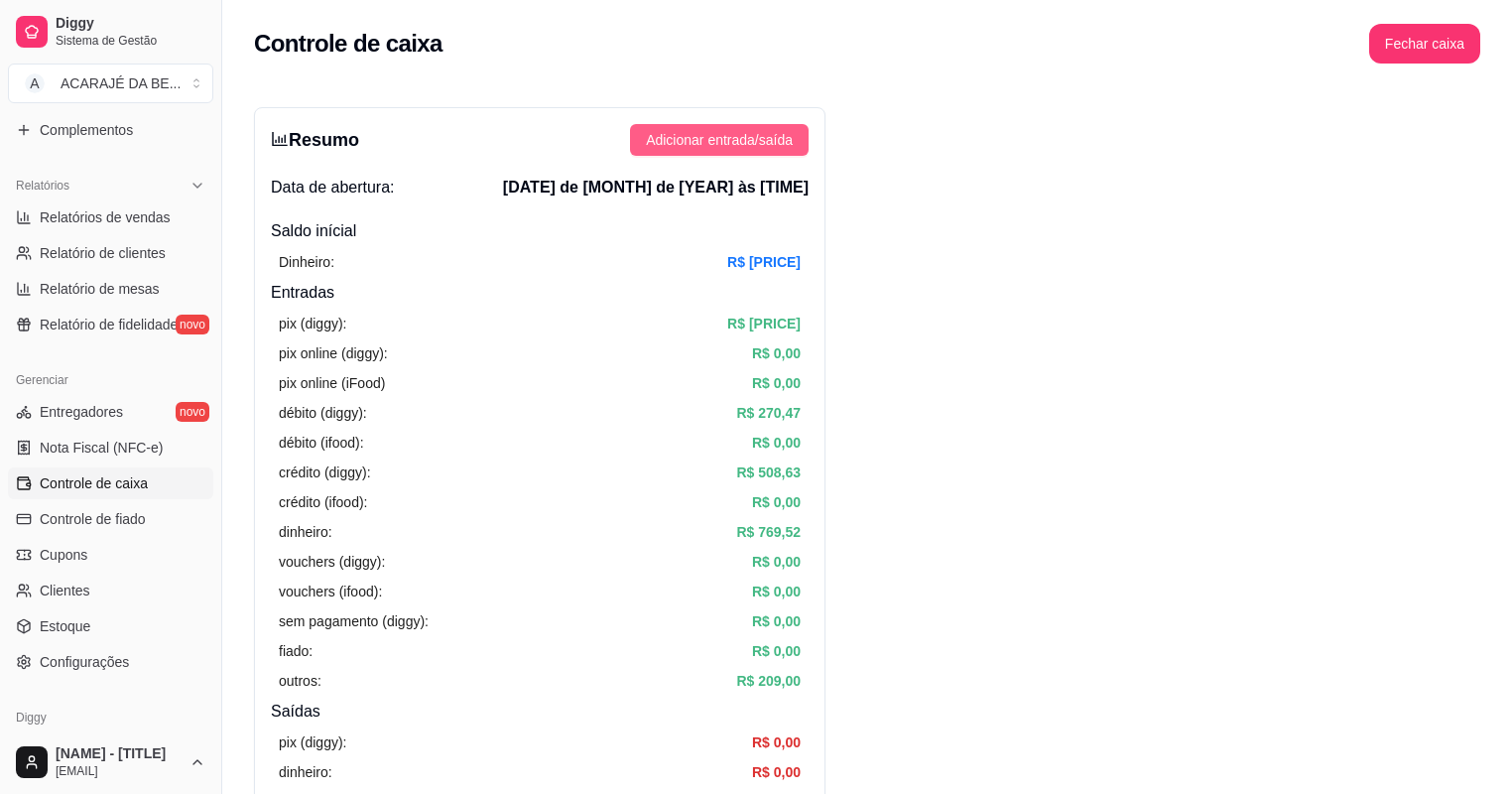 click on "Adicionar entrada/saída" at bounding box center [719, 140] 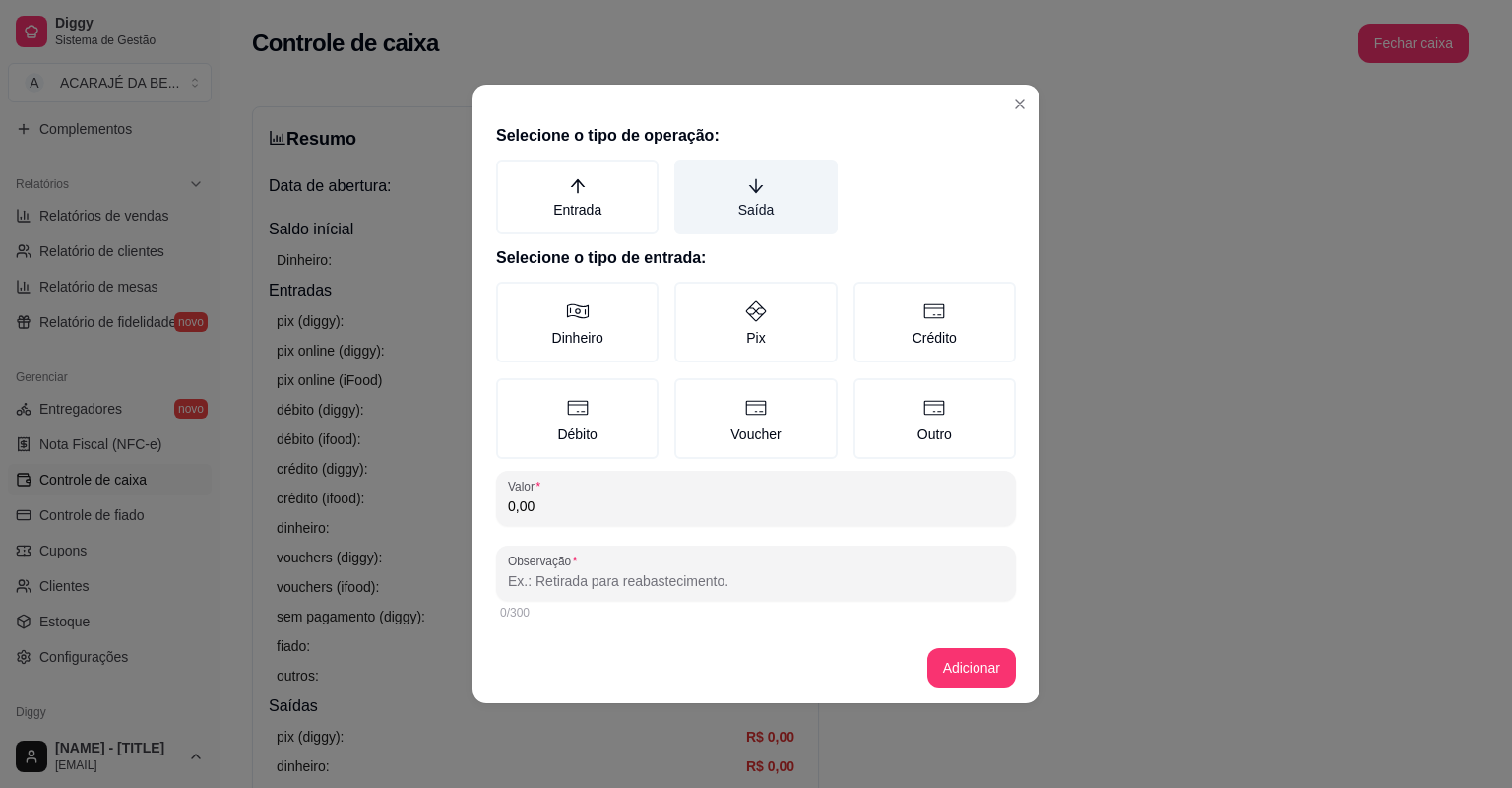 click on "Saída" at bounding box center [755, 197] 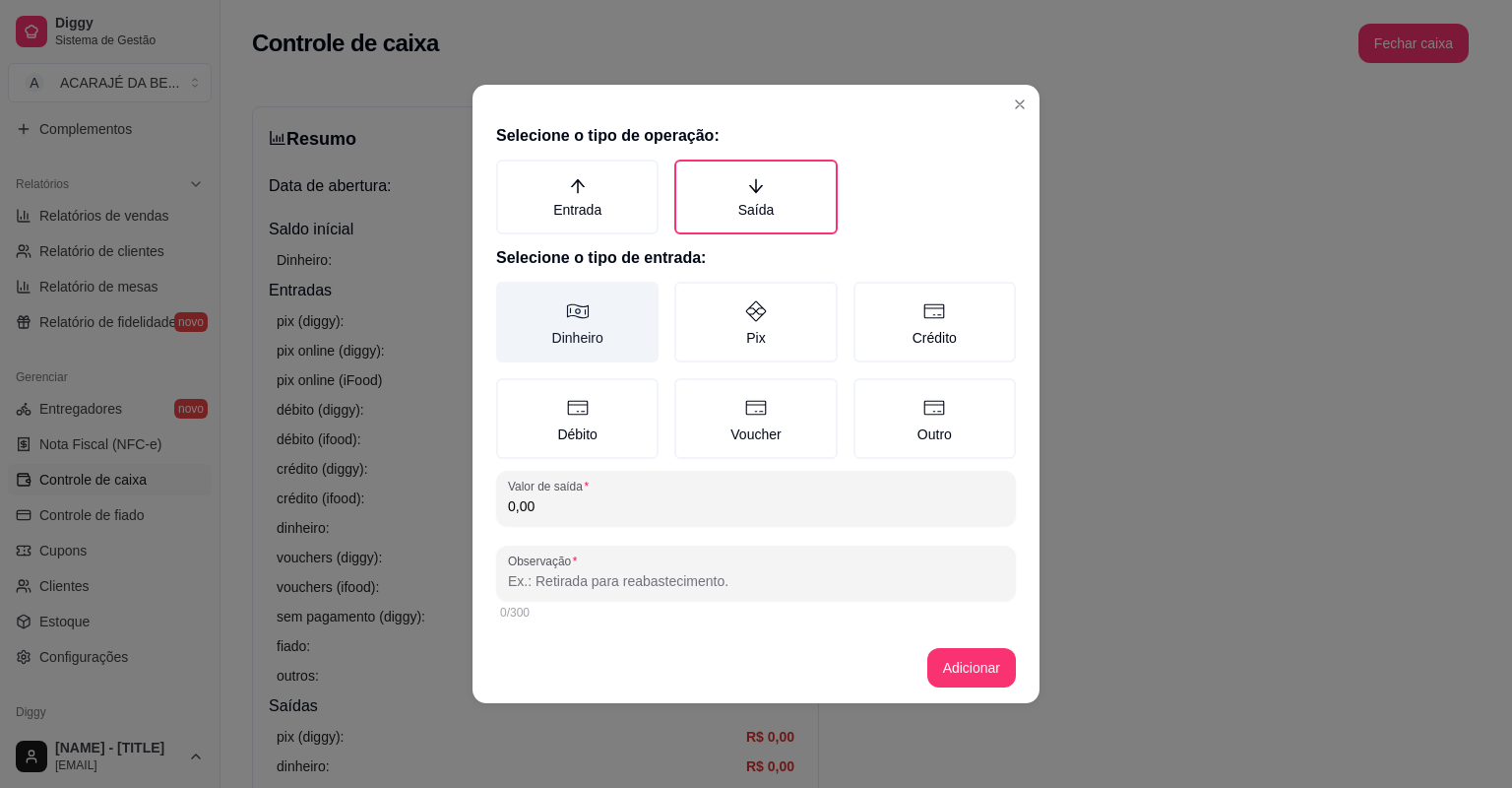 click on "Dinheiro" at bounding box center [577, 322] 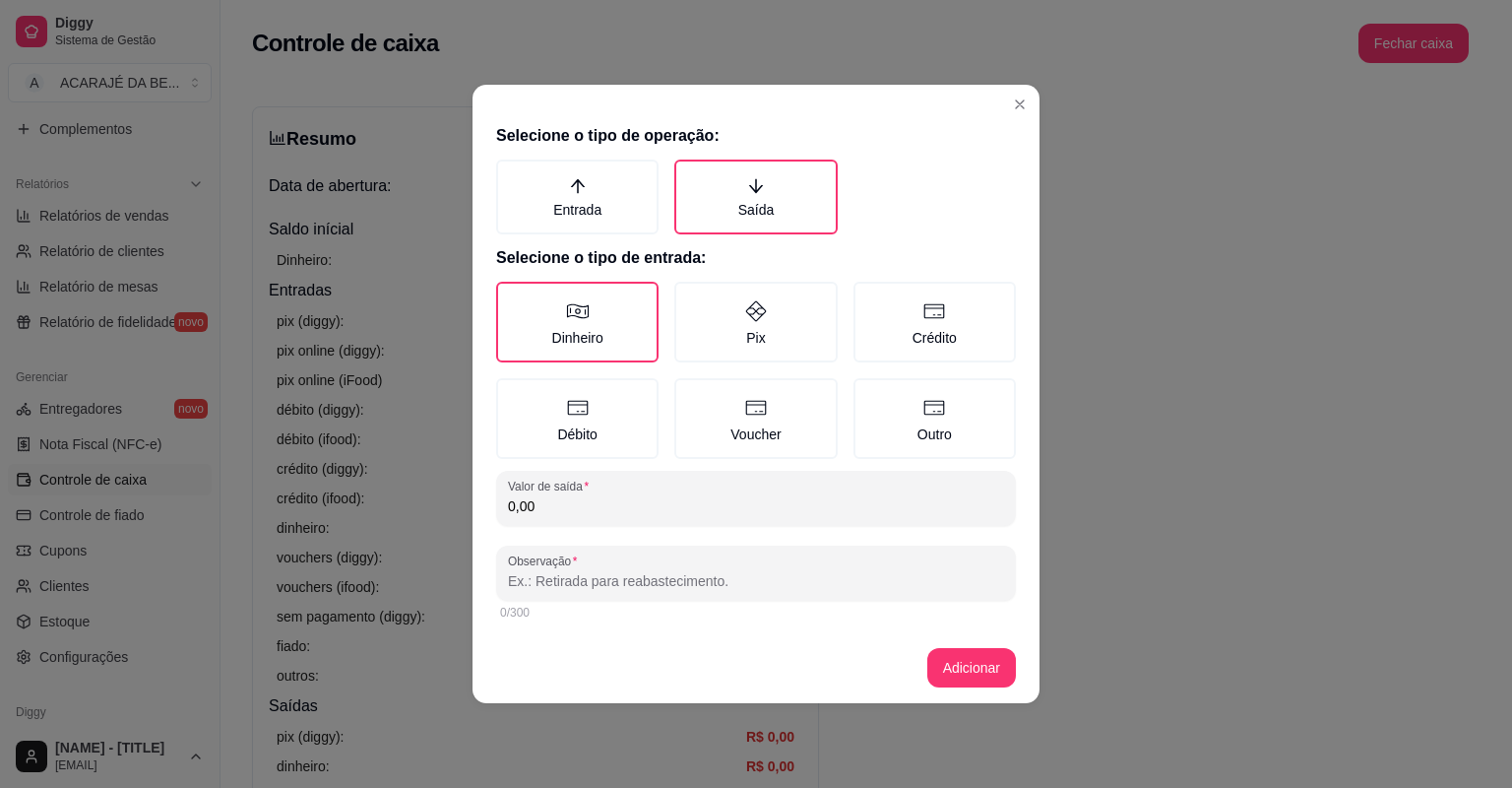 click on "0,00" at bounding box center (756, 506) 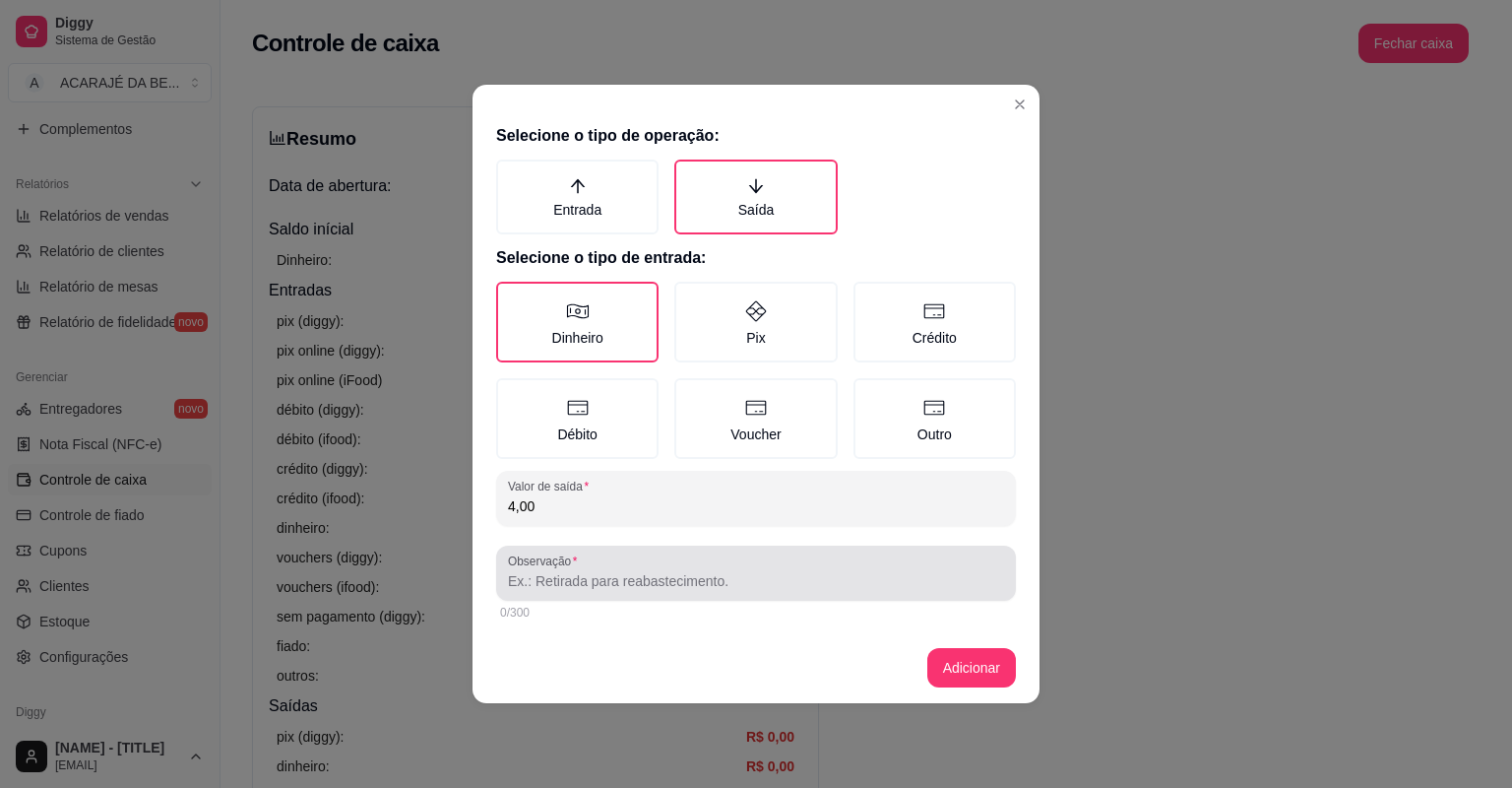 type on "4,00" 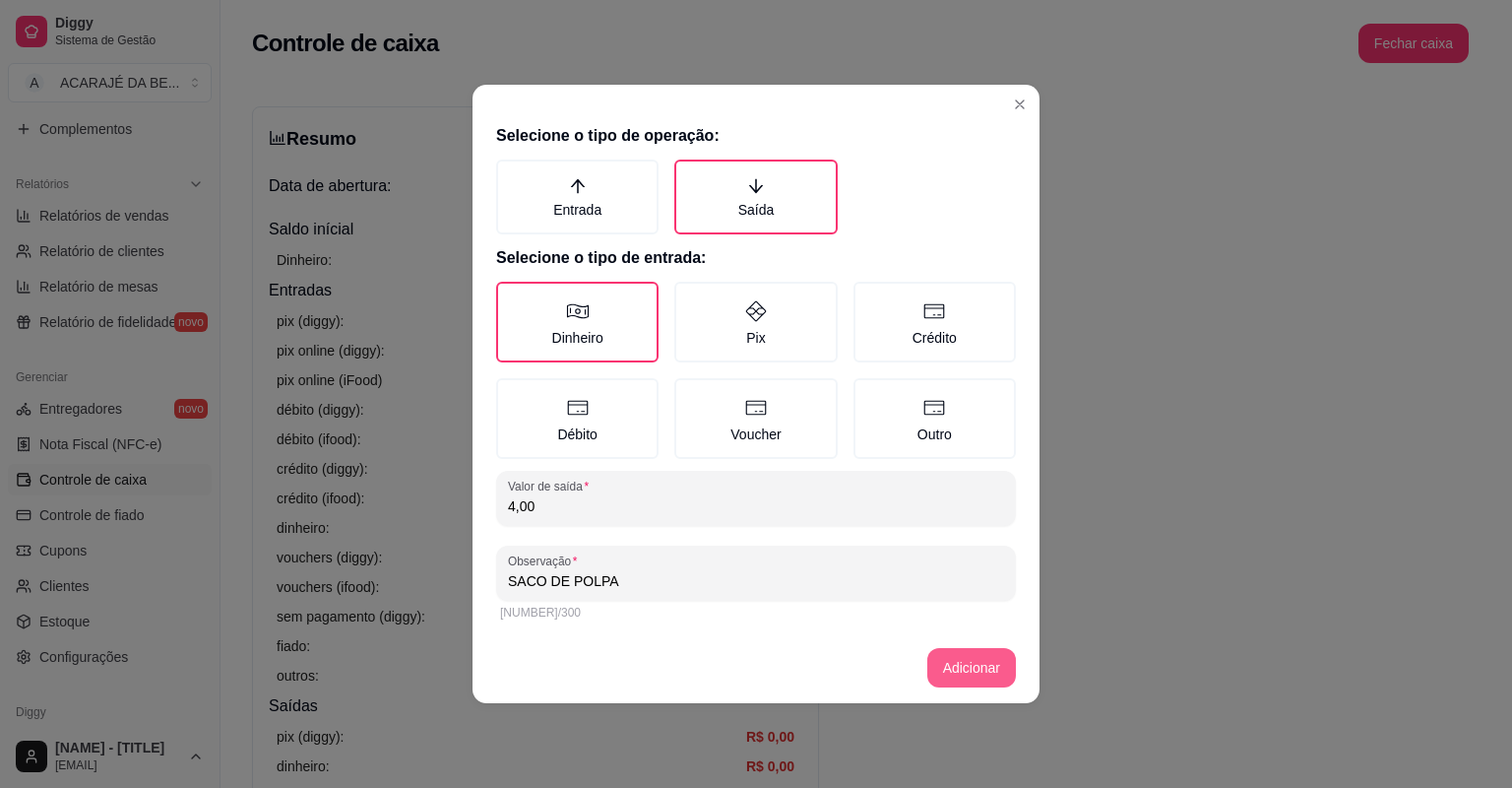 type on "SACO DE POLPA" 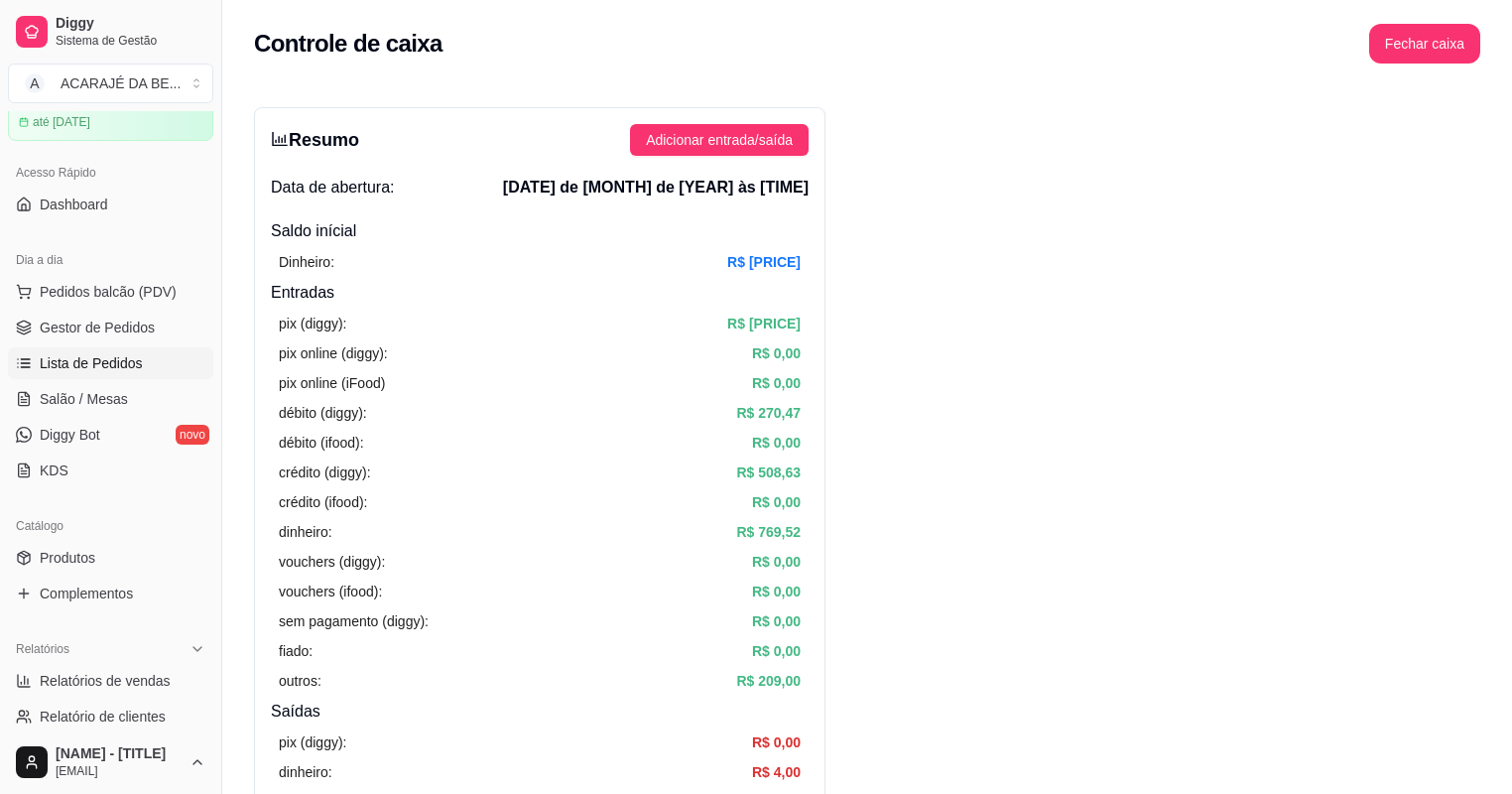 scroll, scrollTop: 79, scrollLeft: 0, axis: vertical 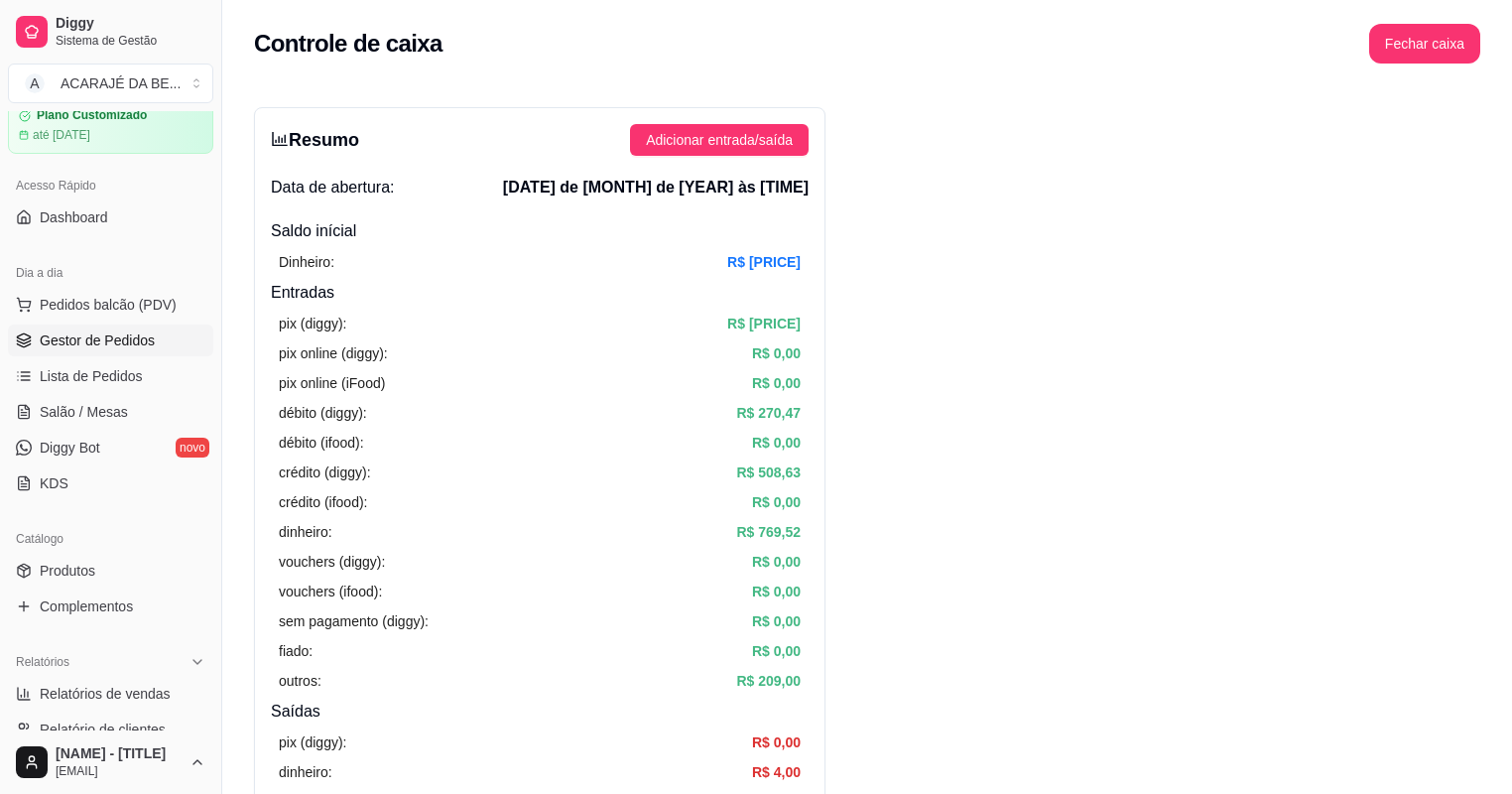 click on "Gestor de Pedidos" at bounding box center (97, 340) 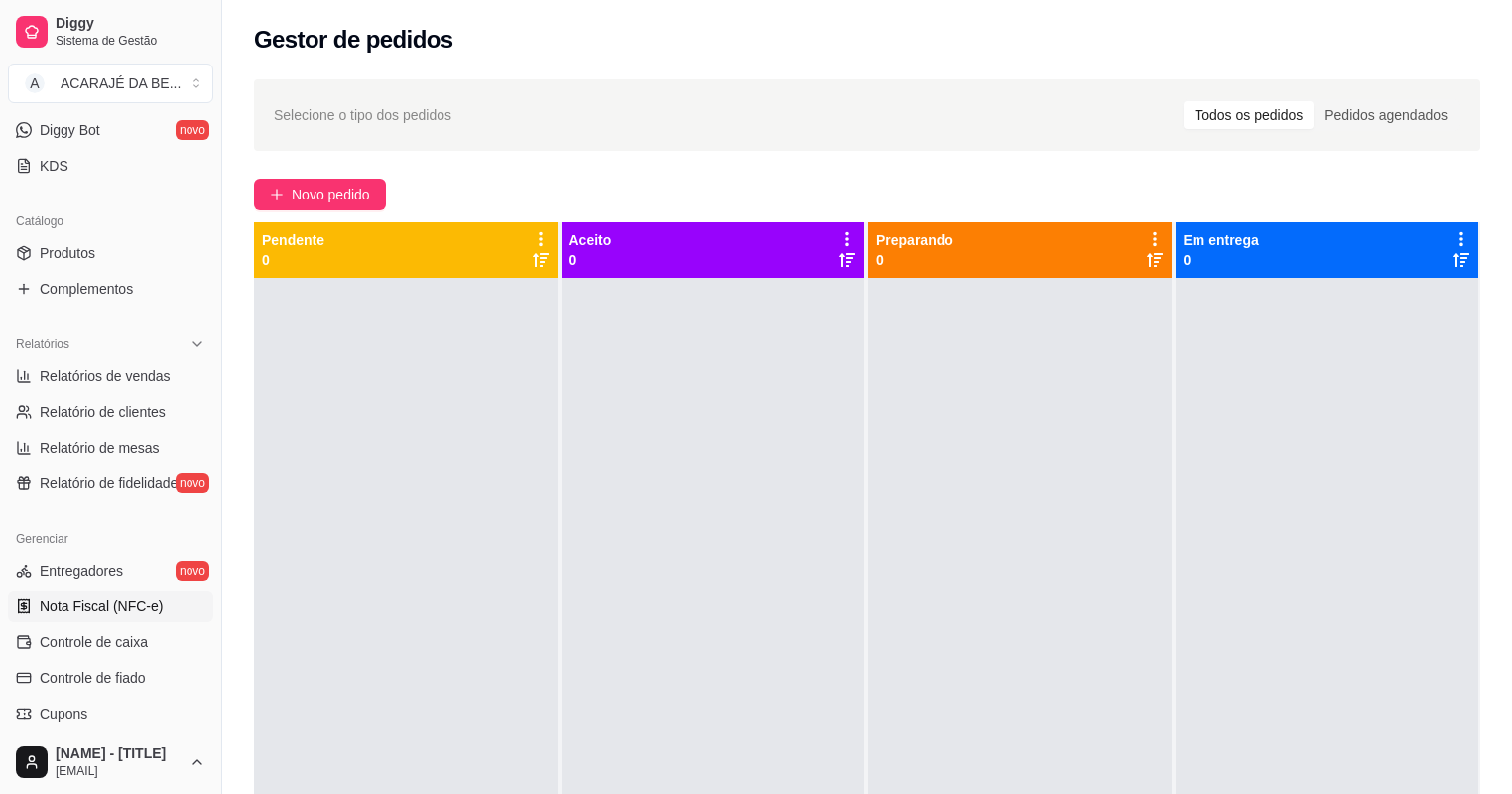 scroll, scrollTop: 633, scrollLeft: 0, axis: vertical 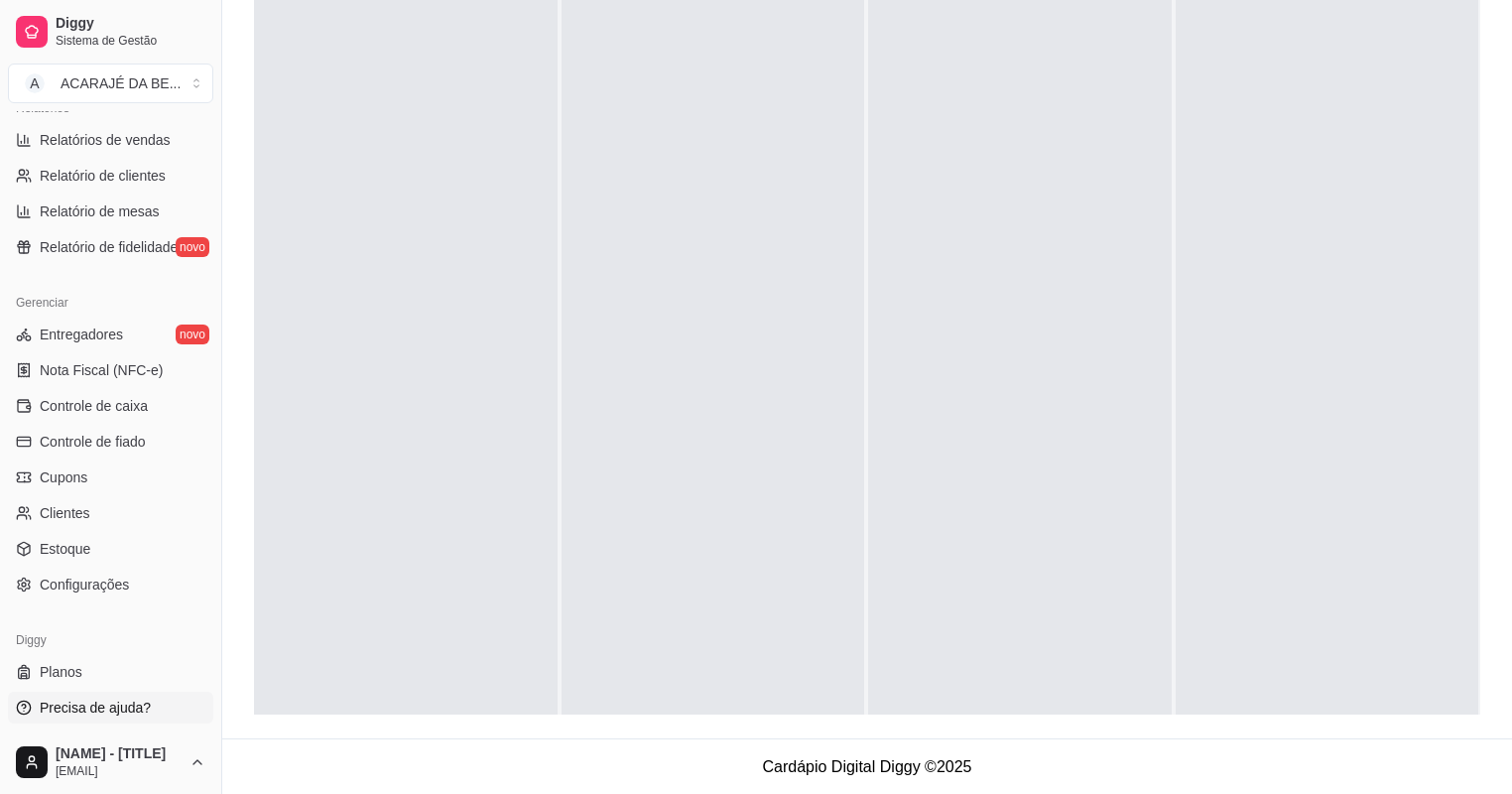 click on "Precisa de ajuda?" at bounding box center (110, 708) 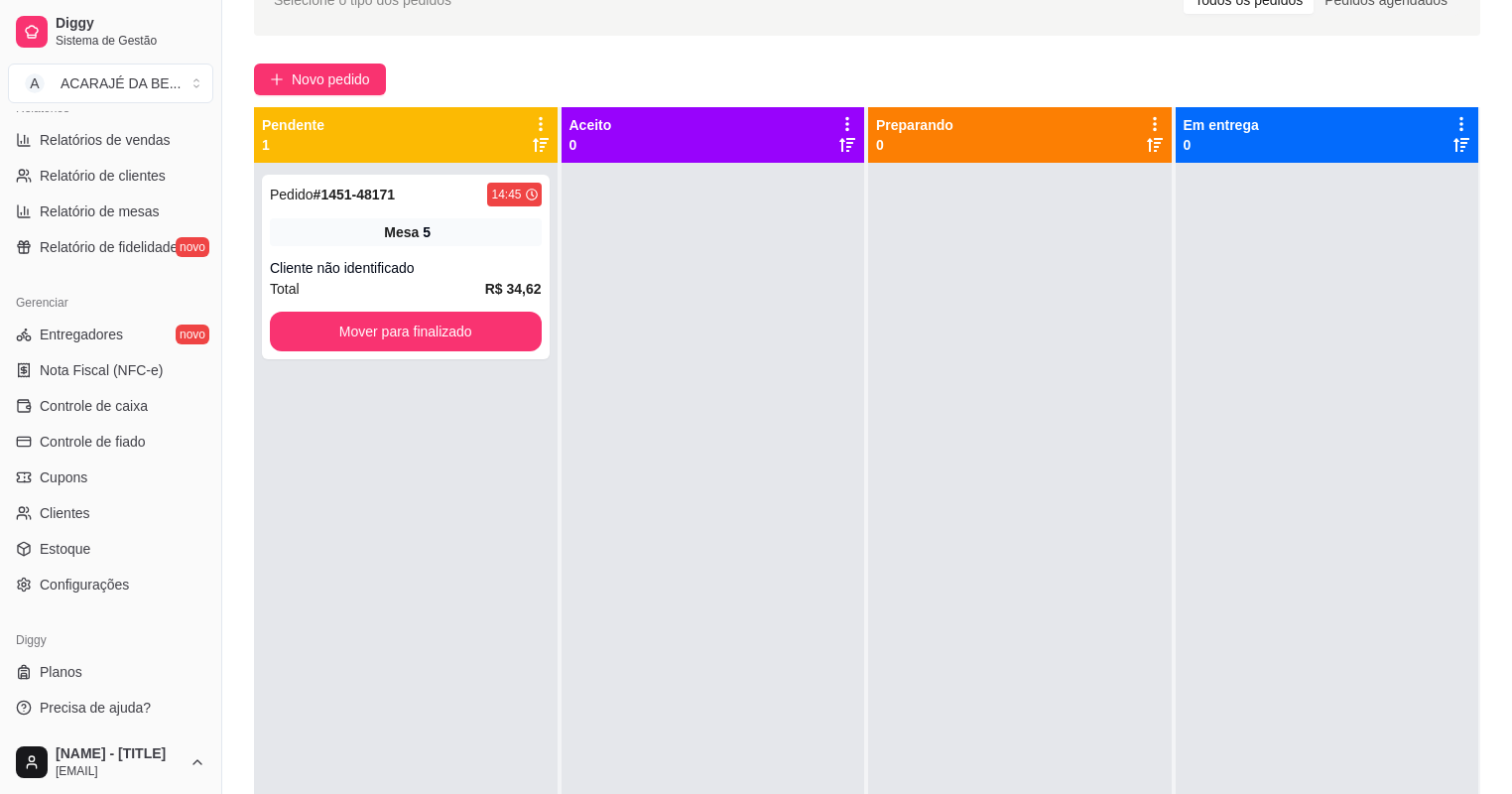 scroll, scrollTop: 0, scrollLeft: 0, axis: both 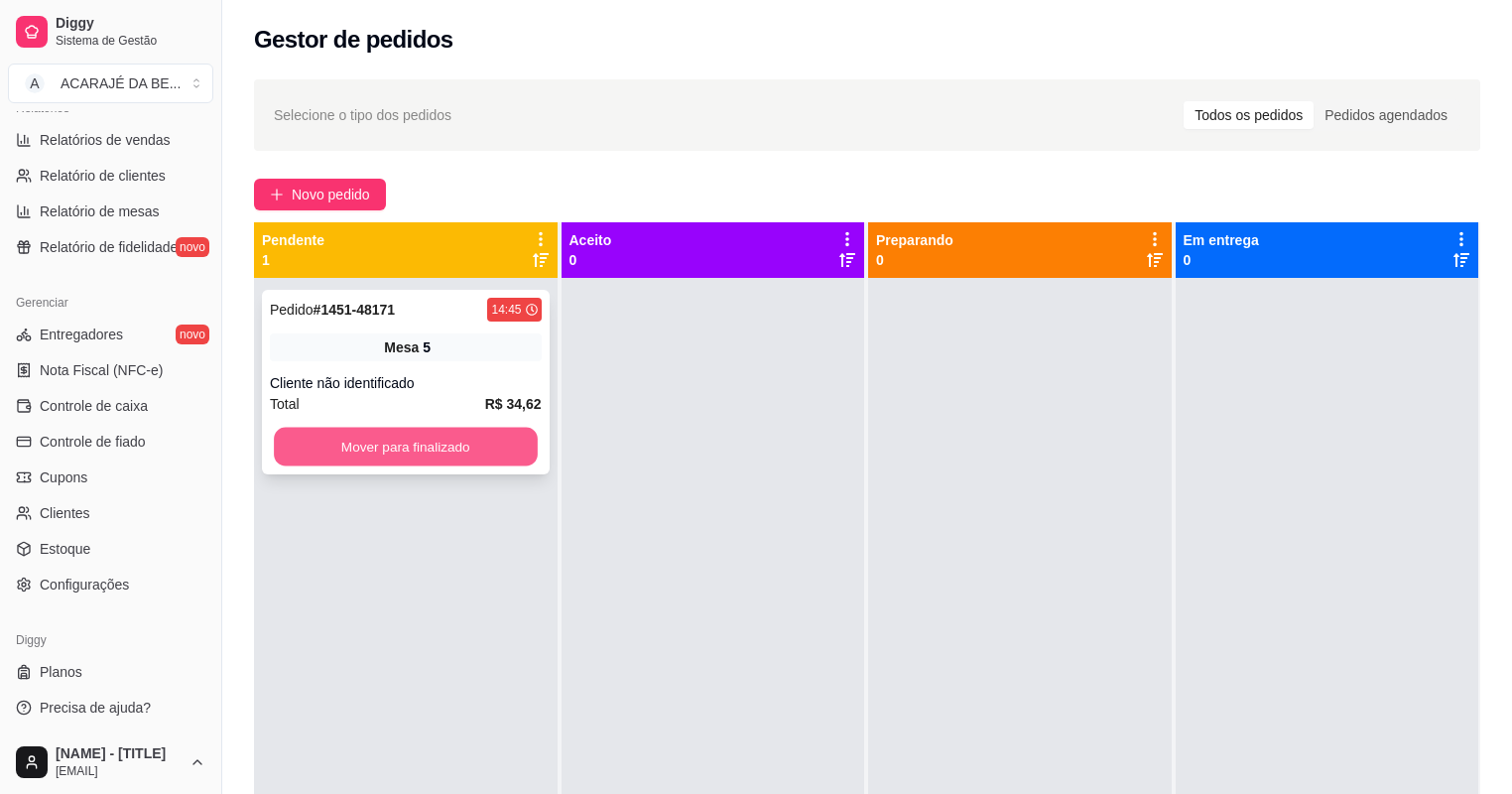 click on "Mover para finalizado" at bounding box center (405, 447) 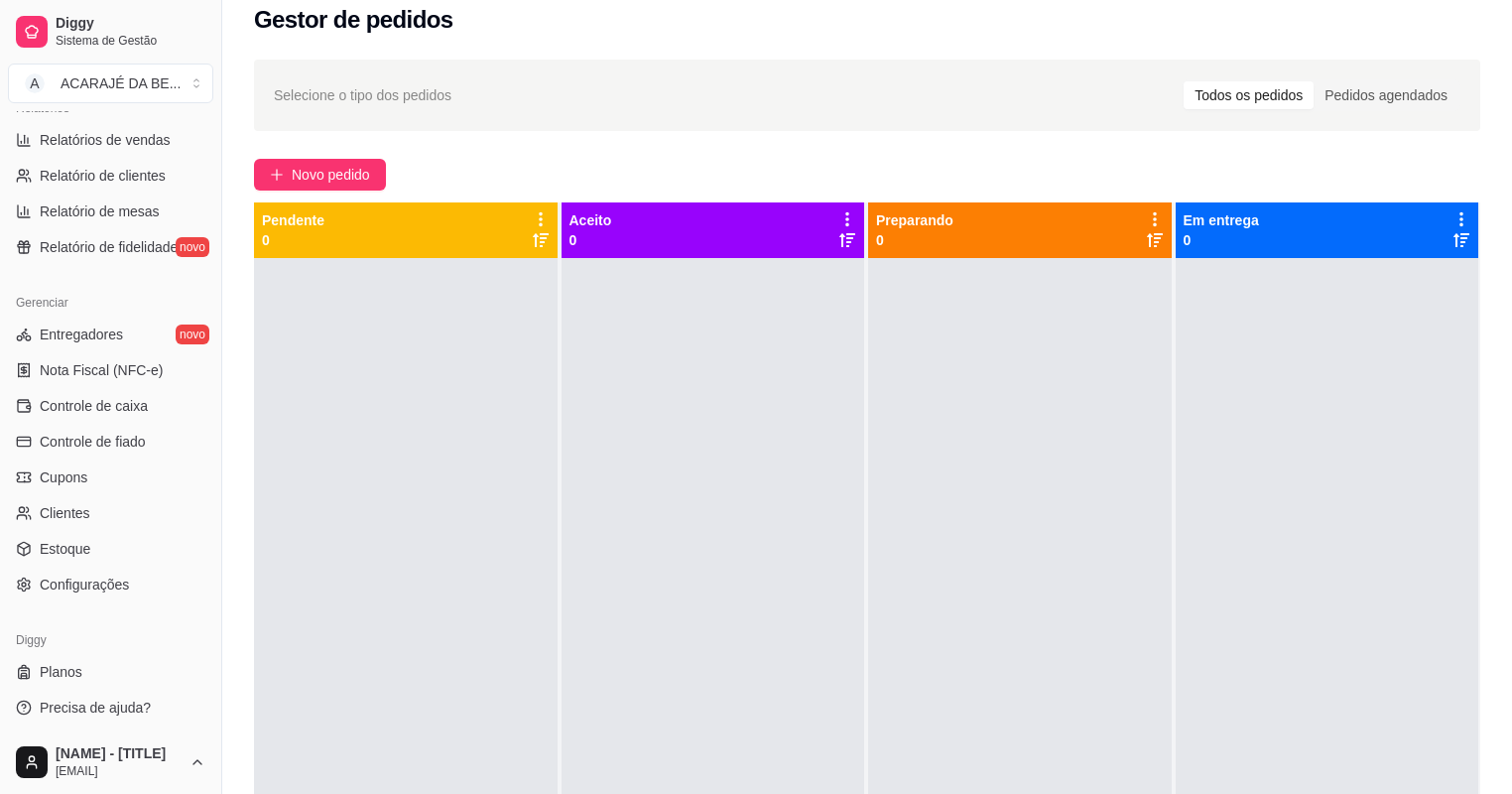 scroll, scrollTop: 0, scrollLeft: 0, axis: both 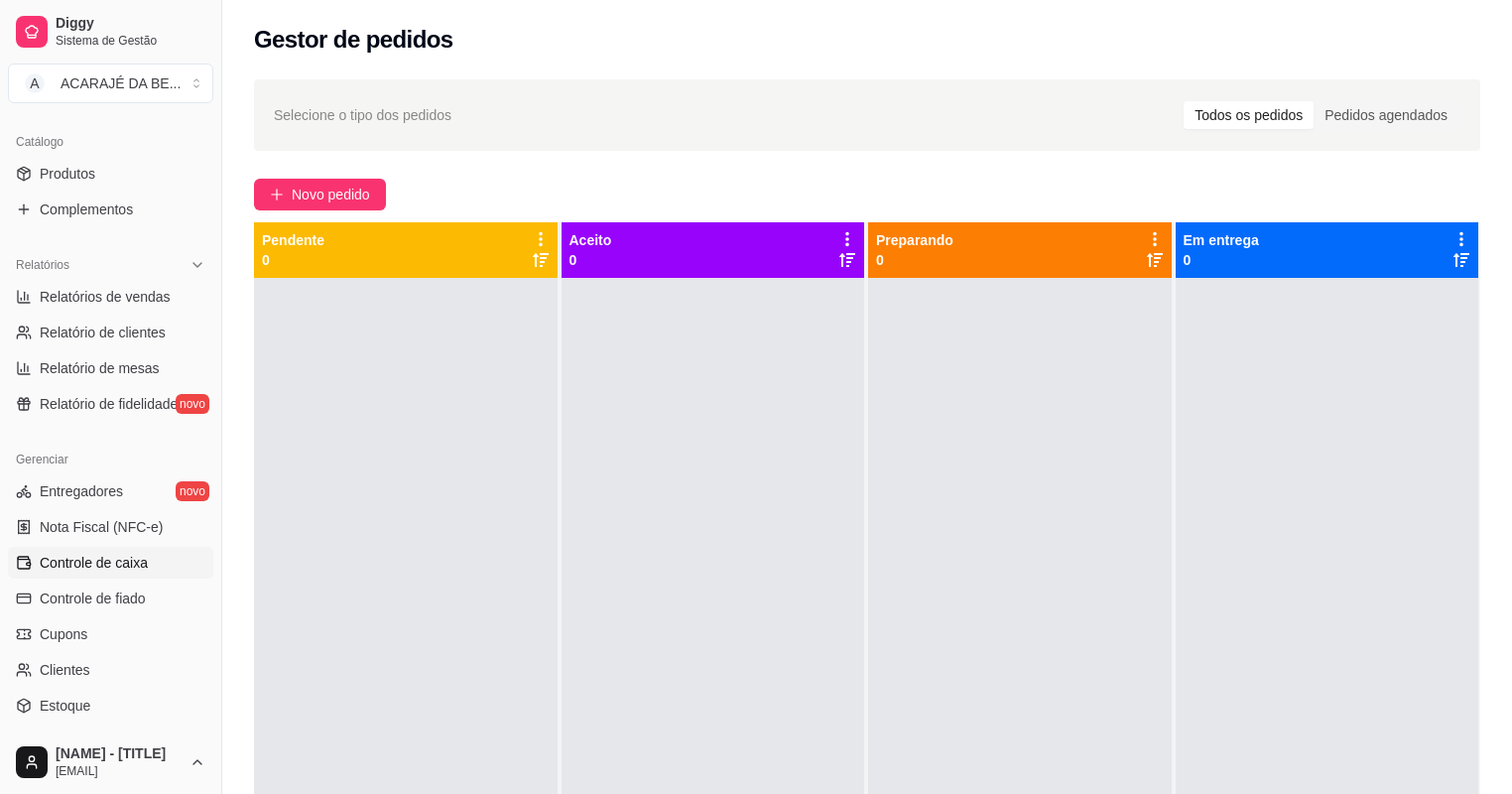 click on "Controle de caixa" at bounding box center [93, 563] 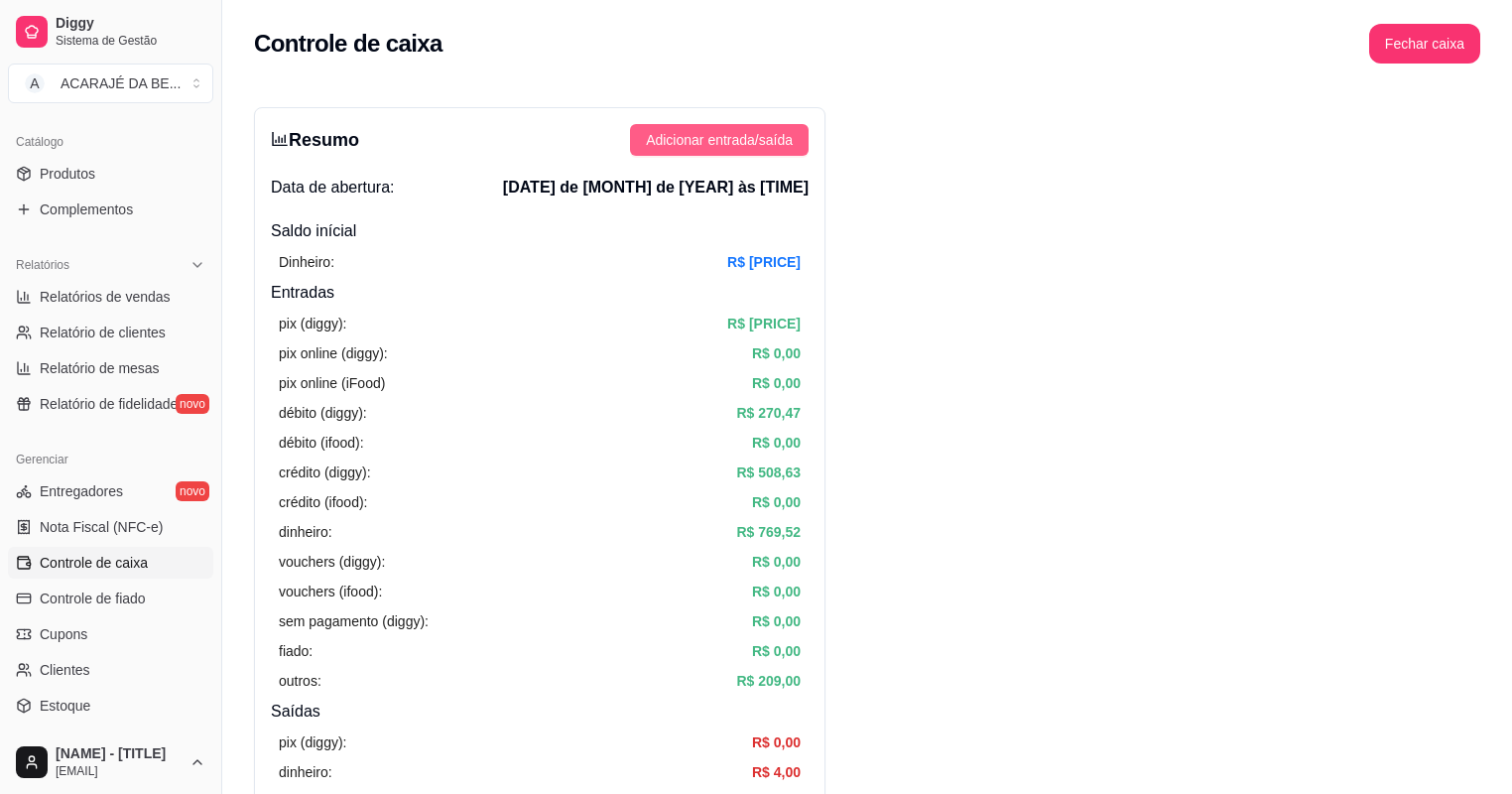 click on "Adicionar entrada/saída" at bounding box center (719, 140) 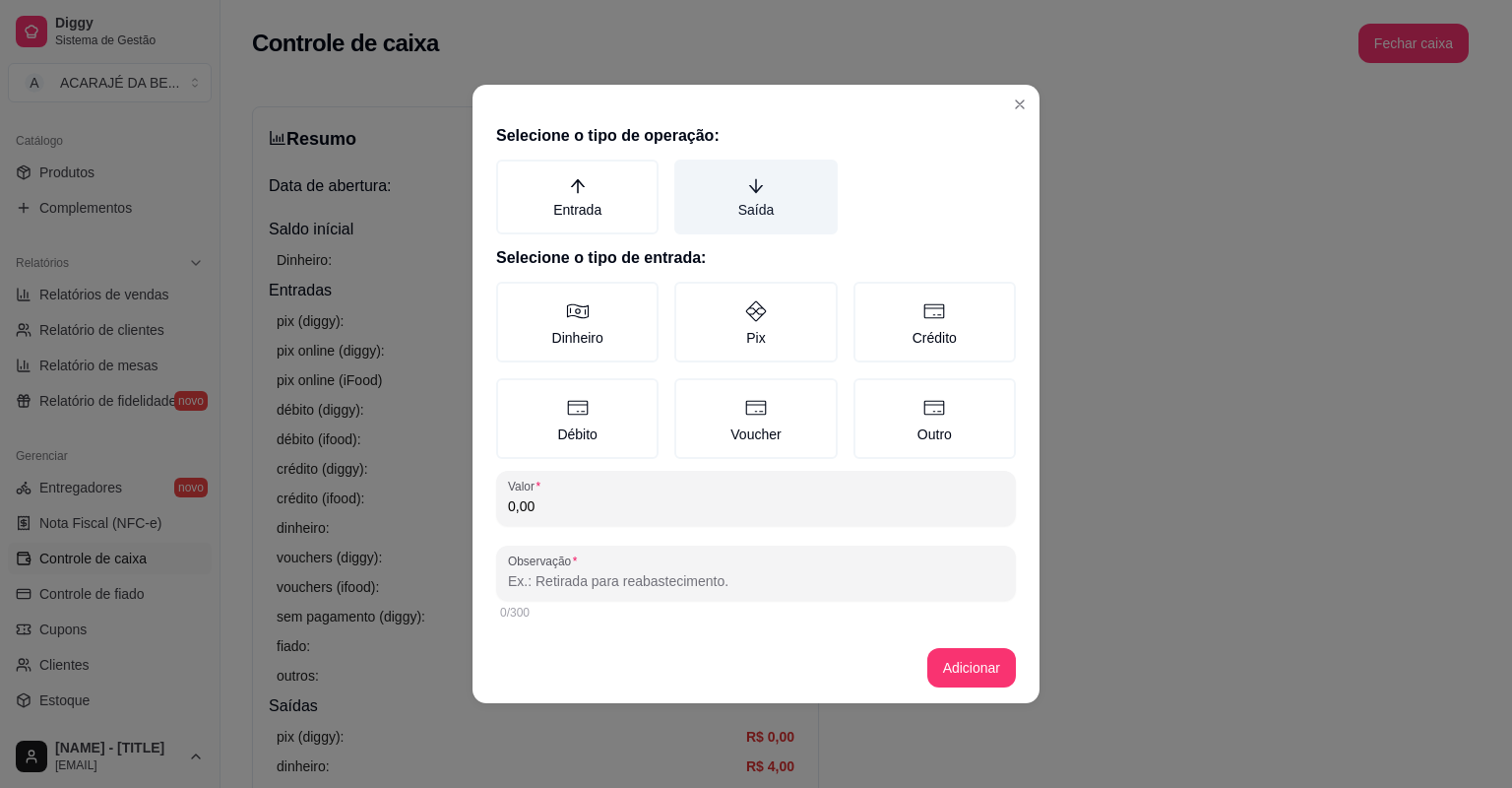 click on "Saída" at bounding box center (755, 197) 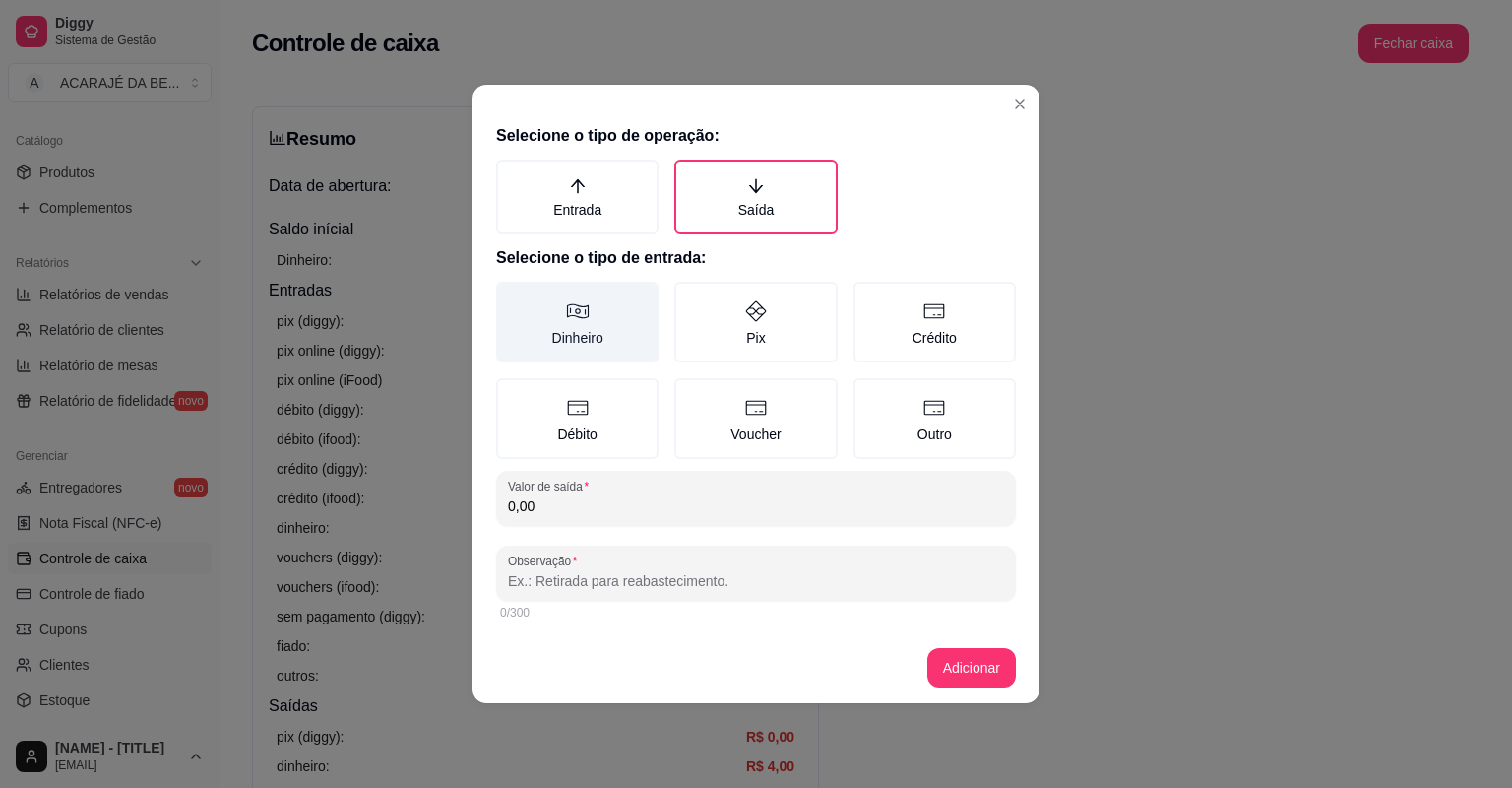 click on "Dinheiro" at bounding box center [577, 322] 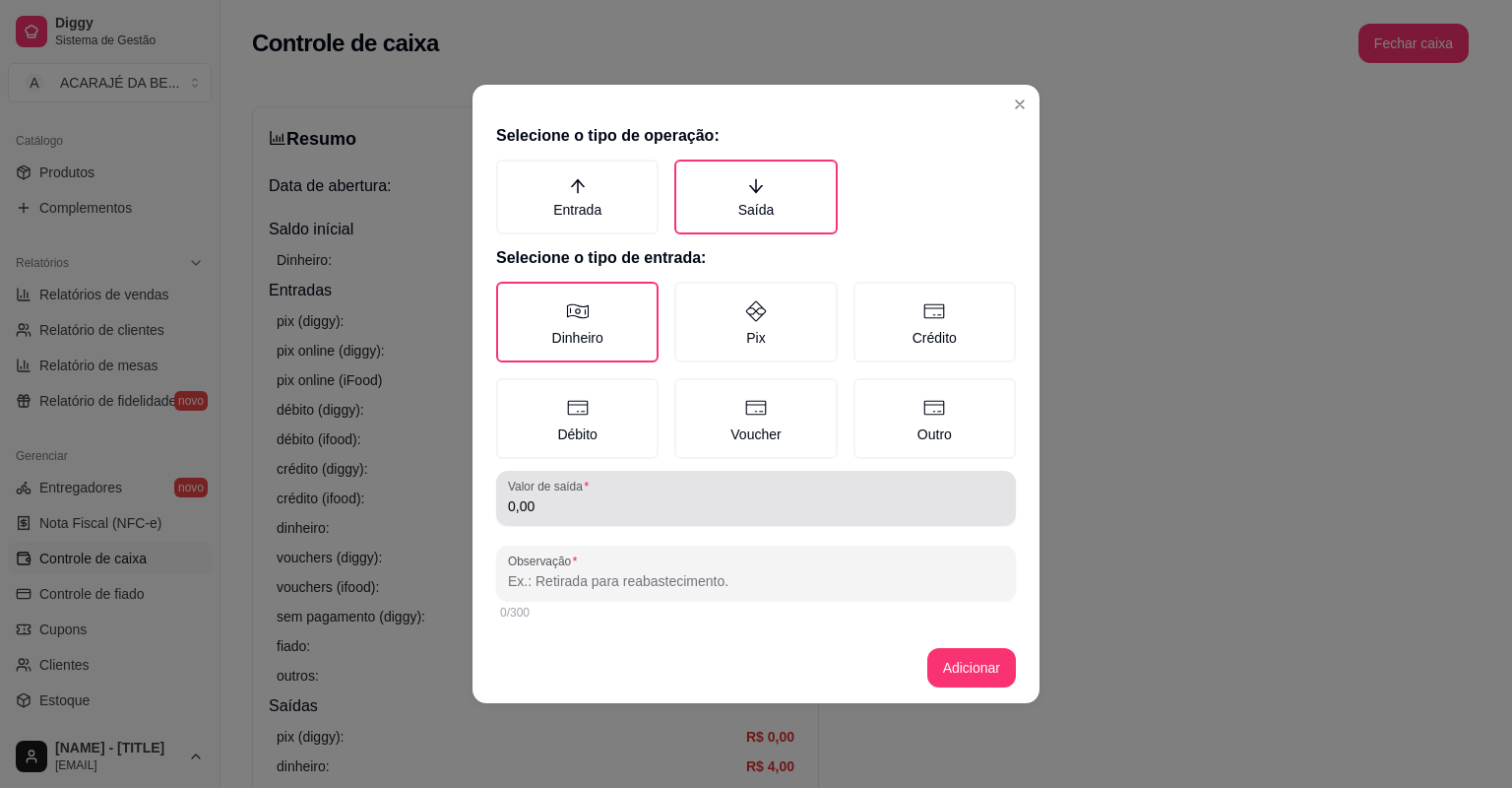 click on "0,00" at bounding box center (756, 498) 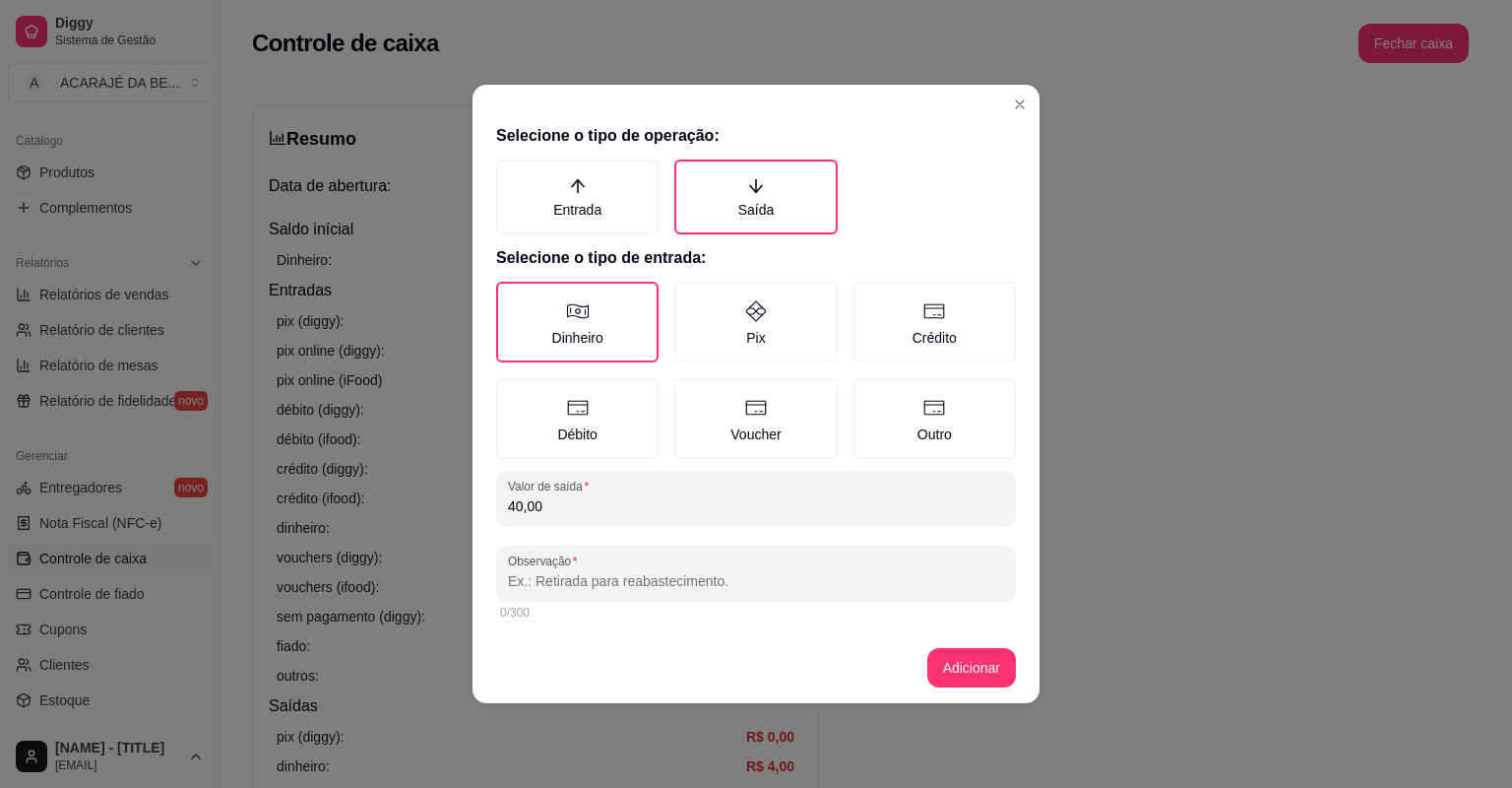 type on "40,00" 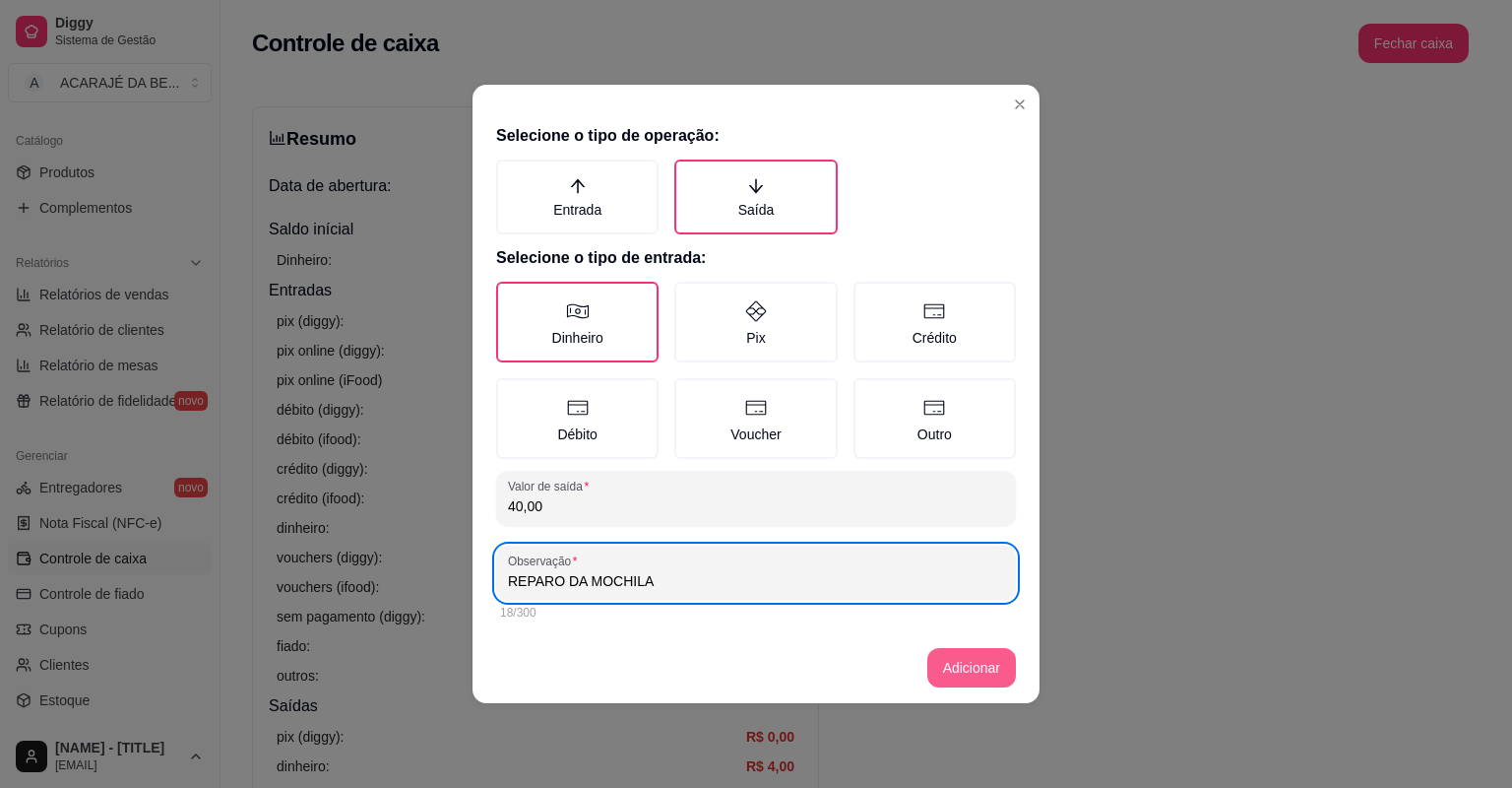 type on "REPARO DA MOCHILA" 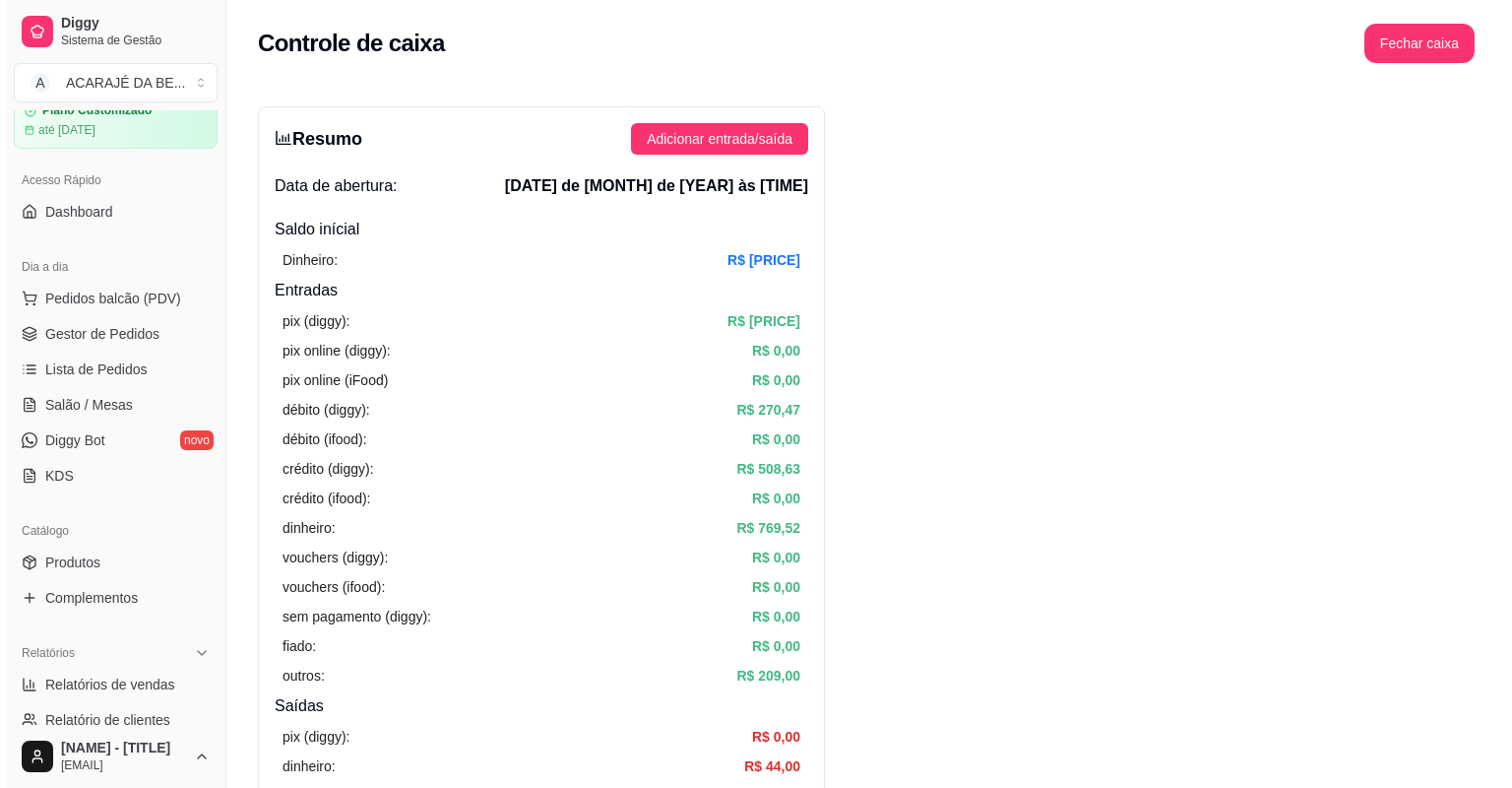 scroll, scrollTop: 0, scrollLeft: 0, axis: both 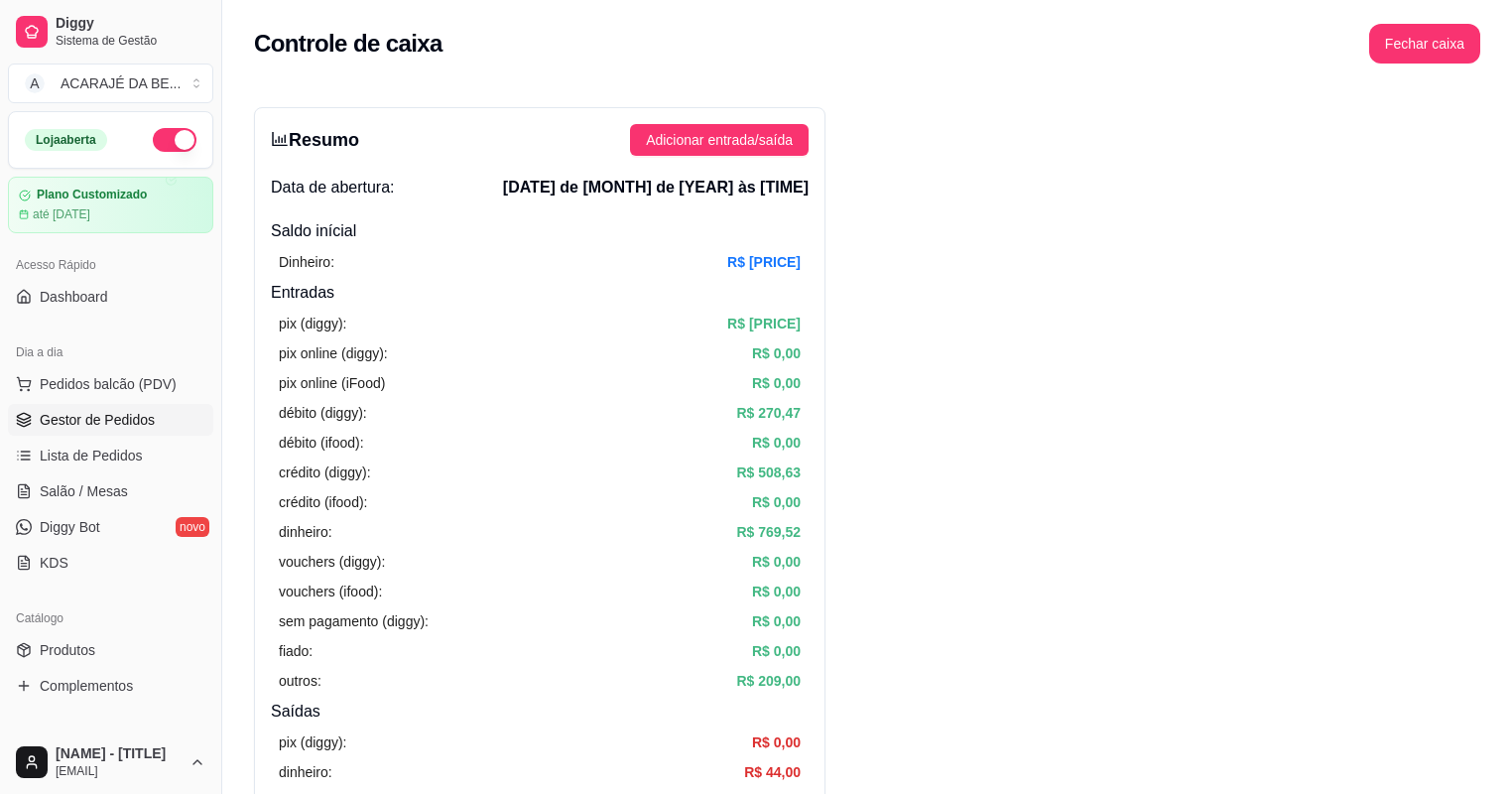 click on "Gestor de Pedidos" at bounding box center [110, 420] 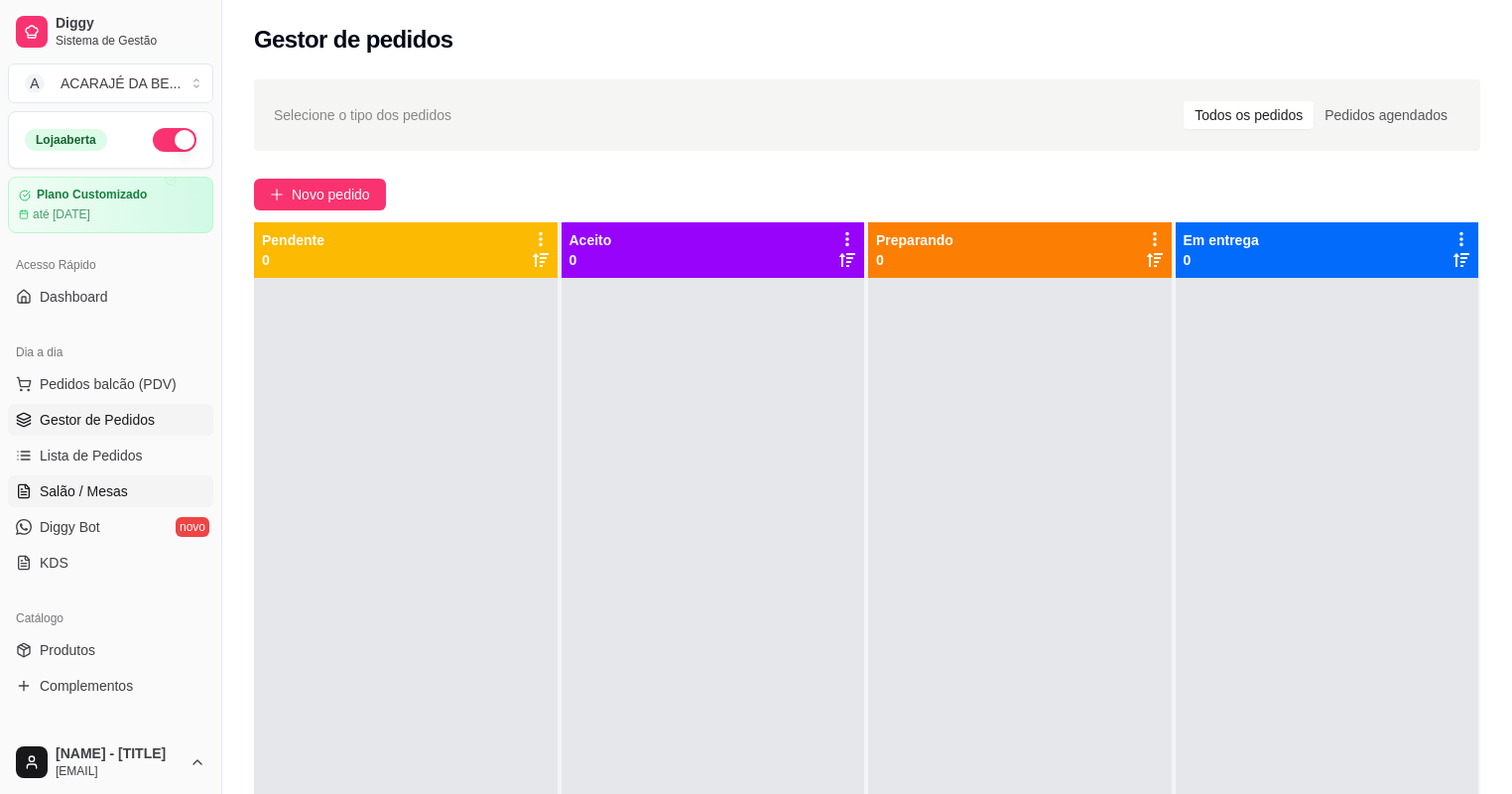 click on "Salão / Mesas" at bounding box center [110, 491] 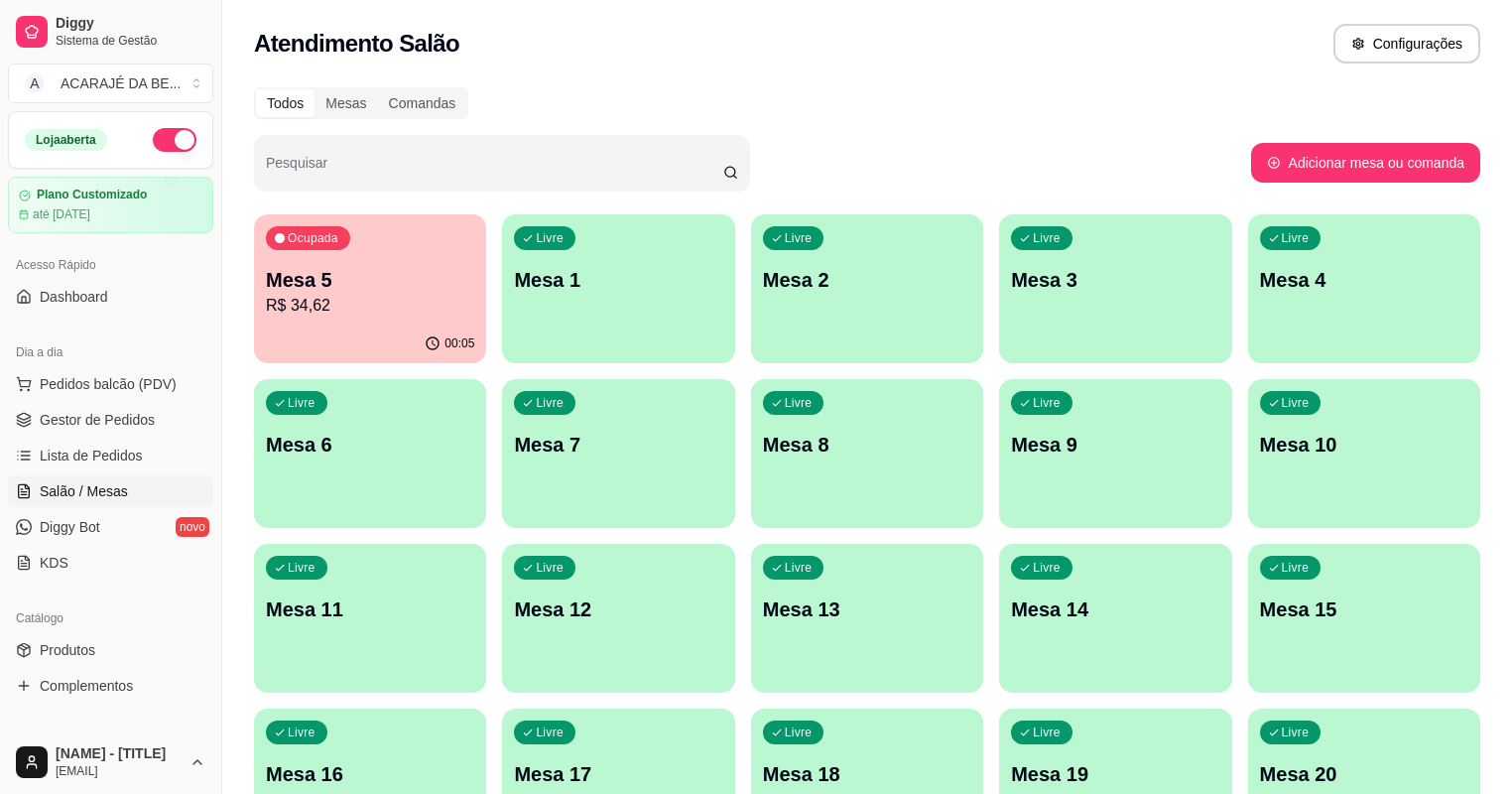 click on "Mesa 5" at bounding box center (370, 280) 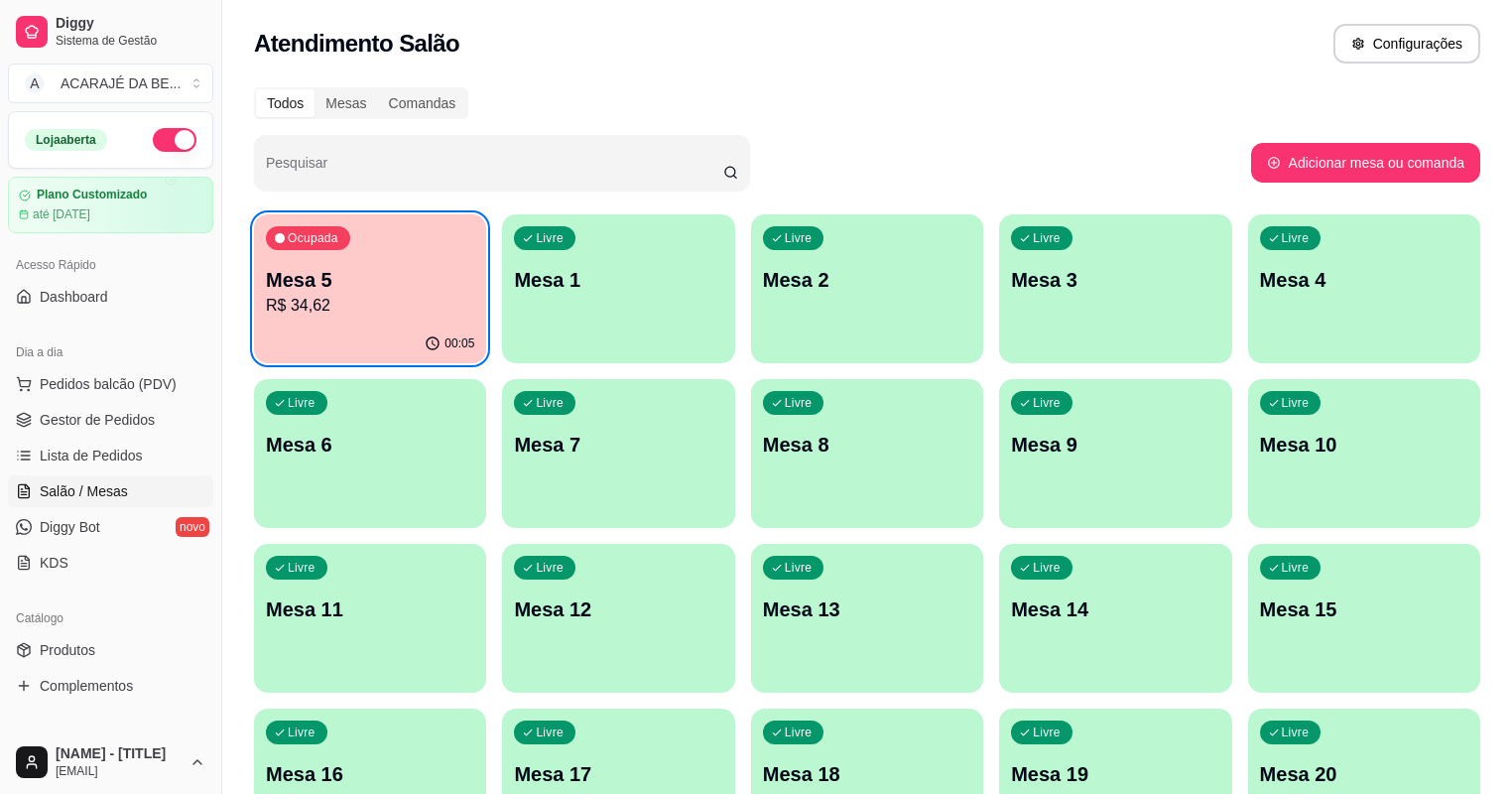 type 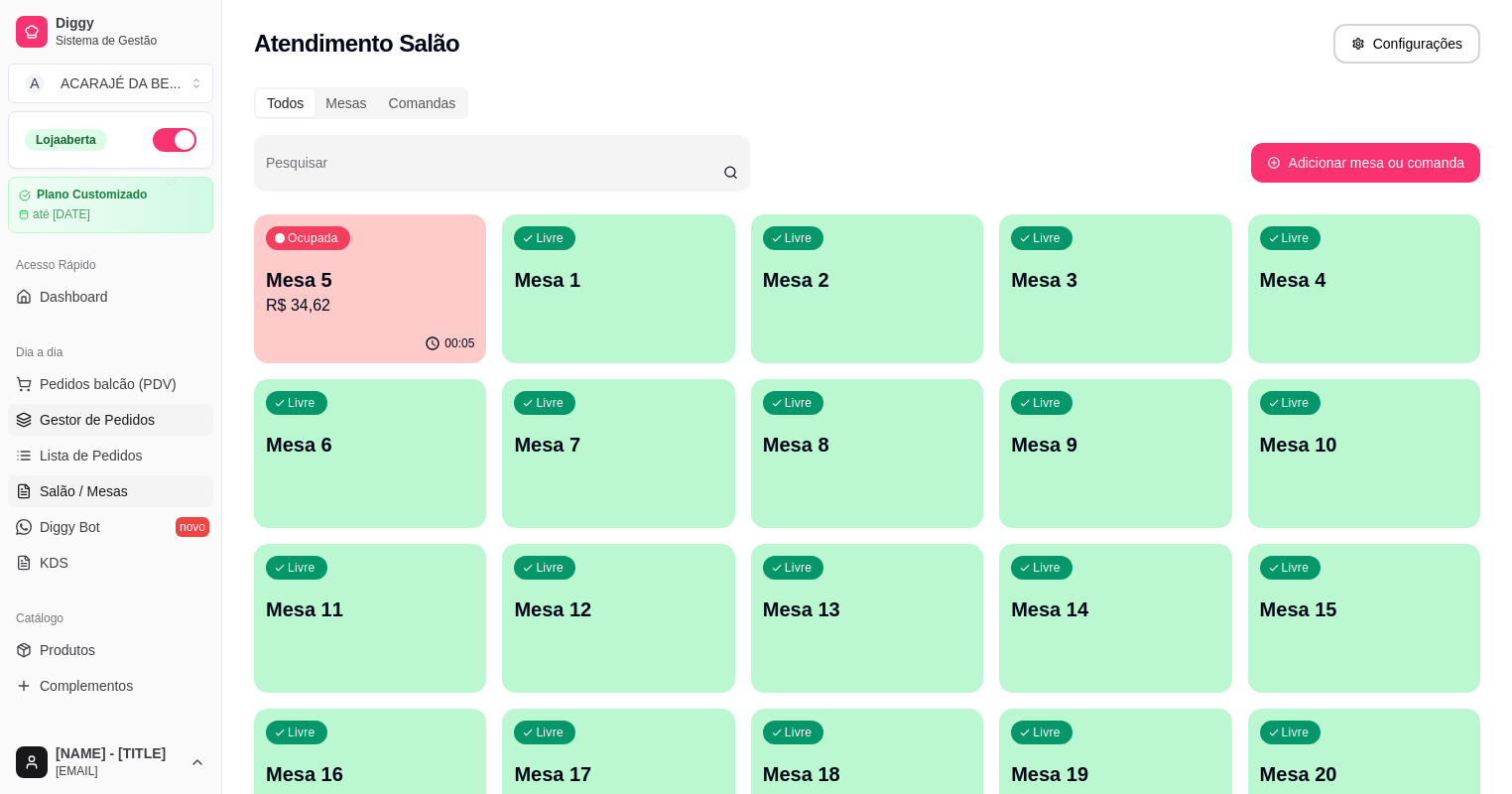 click on "Gestor de Pedidos" at bounding box center [97, 420] 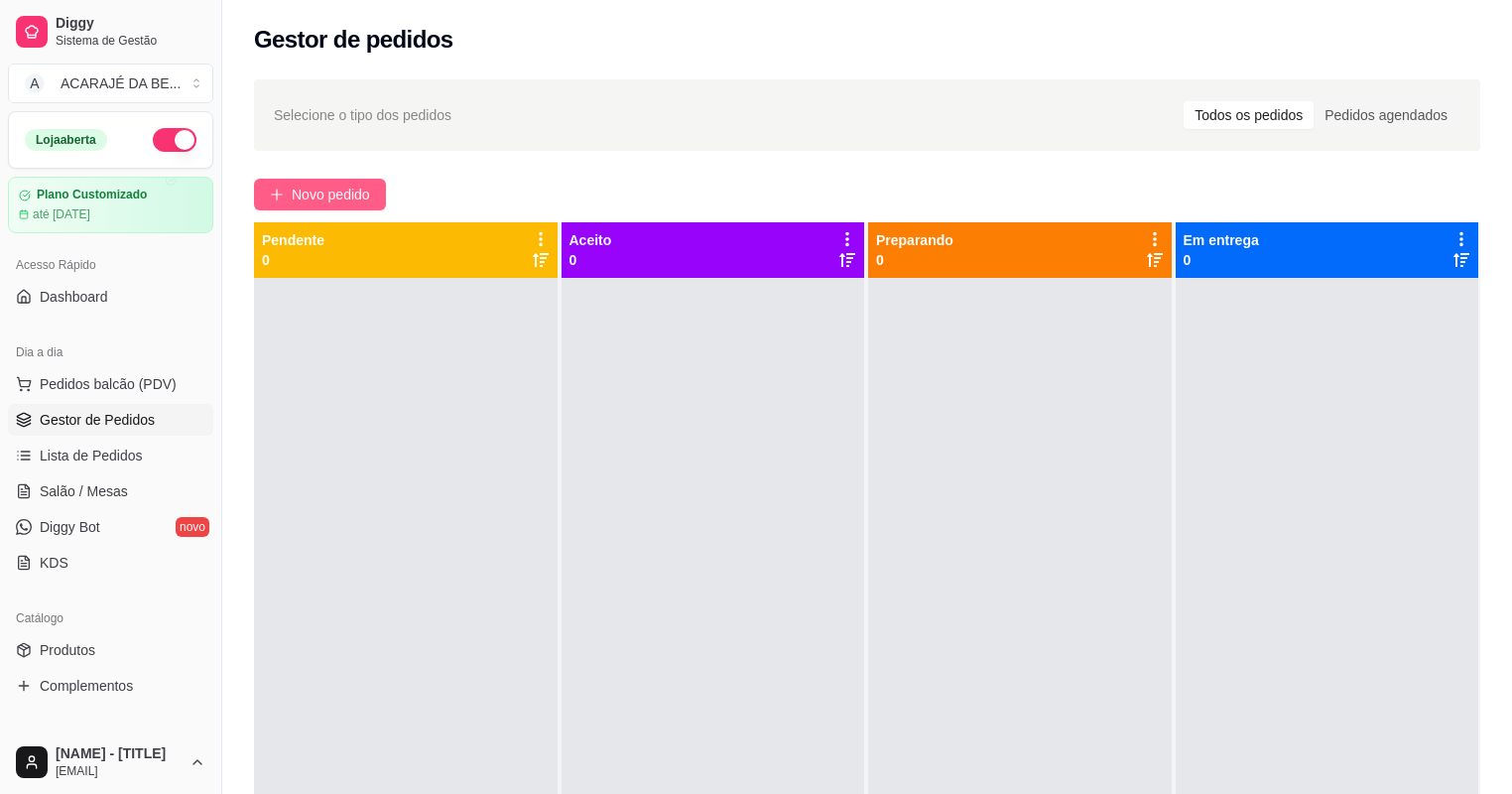 click on "Novo pedido" at bounding box center [330, 195] 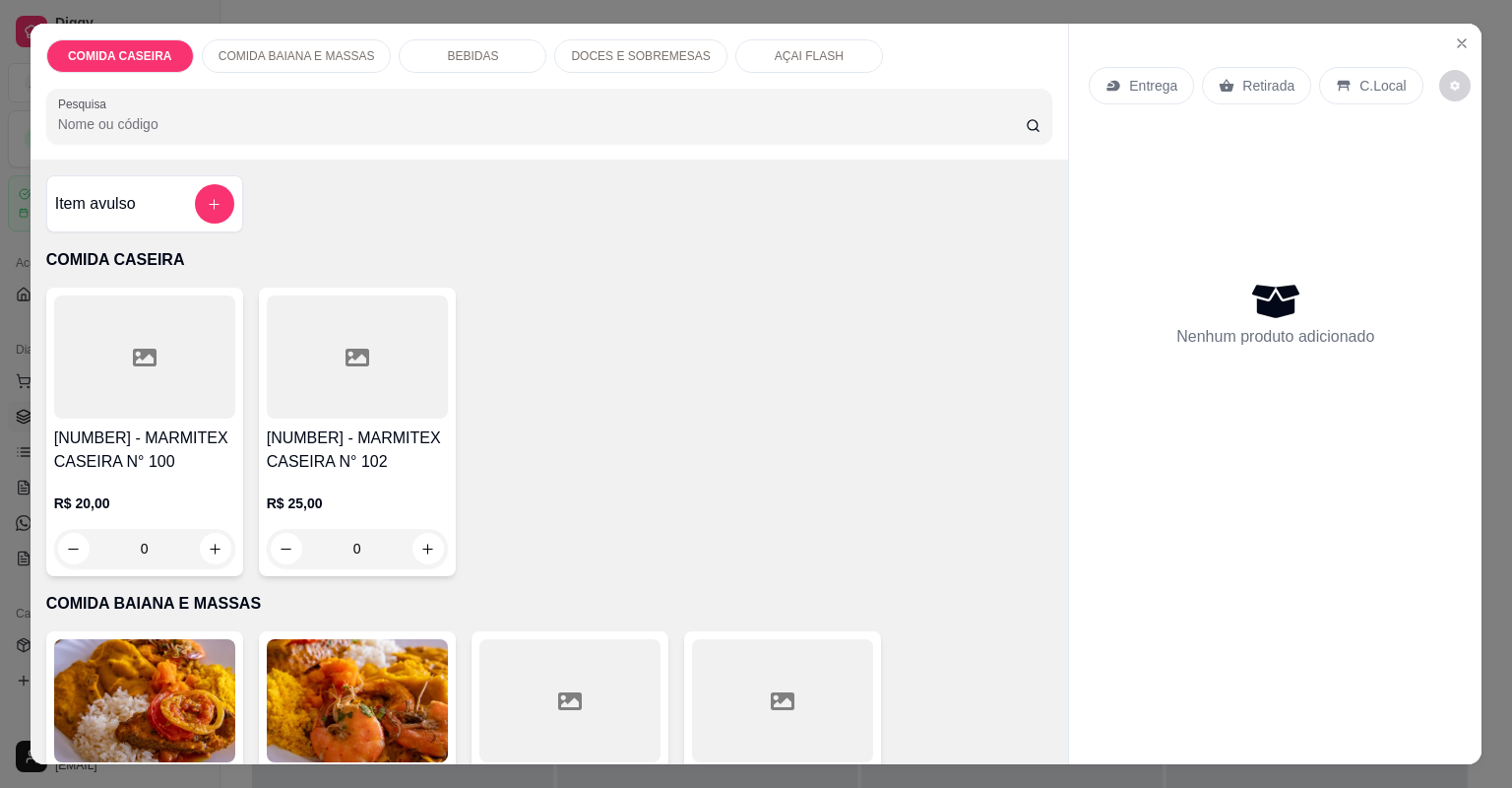 click on "[NUMBER] - MARMITEX CASEIRA N° 100" at bounding box center [145, 450] 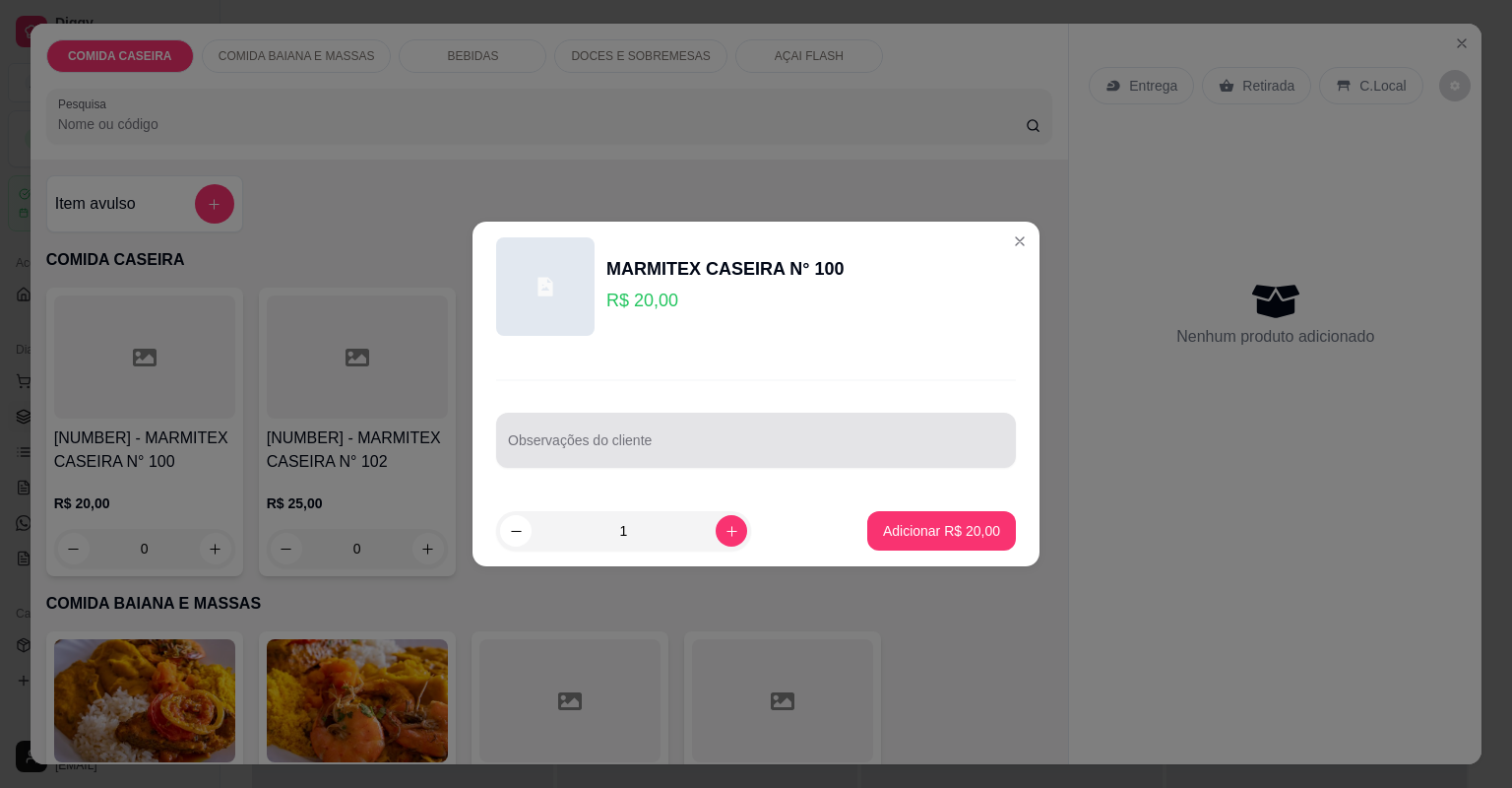 click on "Observações do cliente" at bounding box center (756, 448) 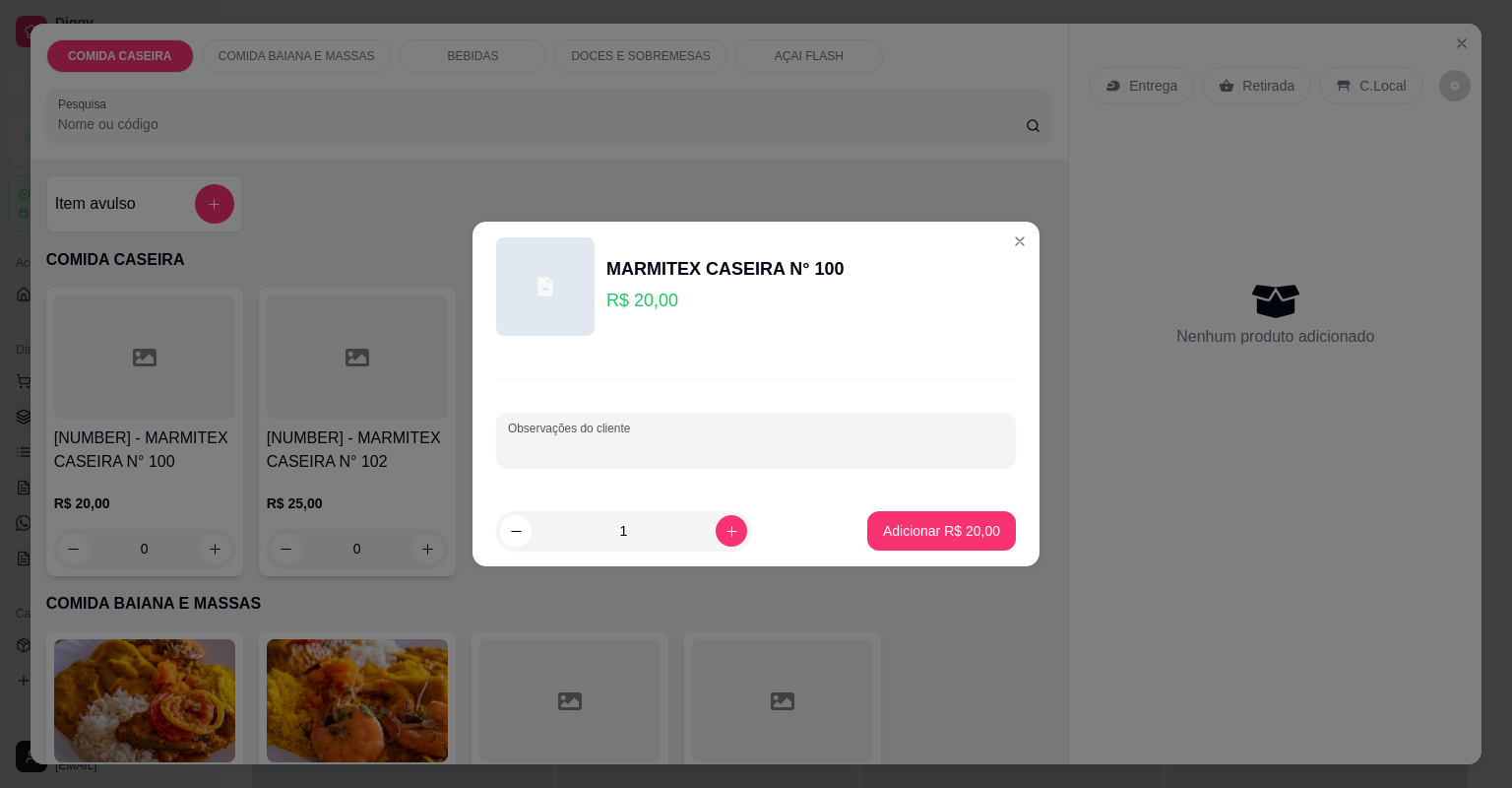 paste on "Feijão de caldo  Arroz temperado  Macarrão  Farofa de manteiga  Purê de batata Salada de carne  Abacaxi  Cupim ao molho acebolado Coxinha da asa" 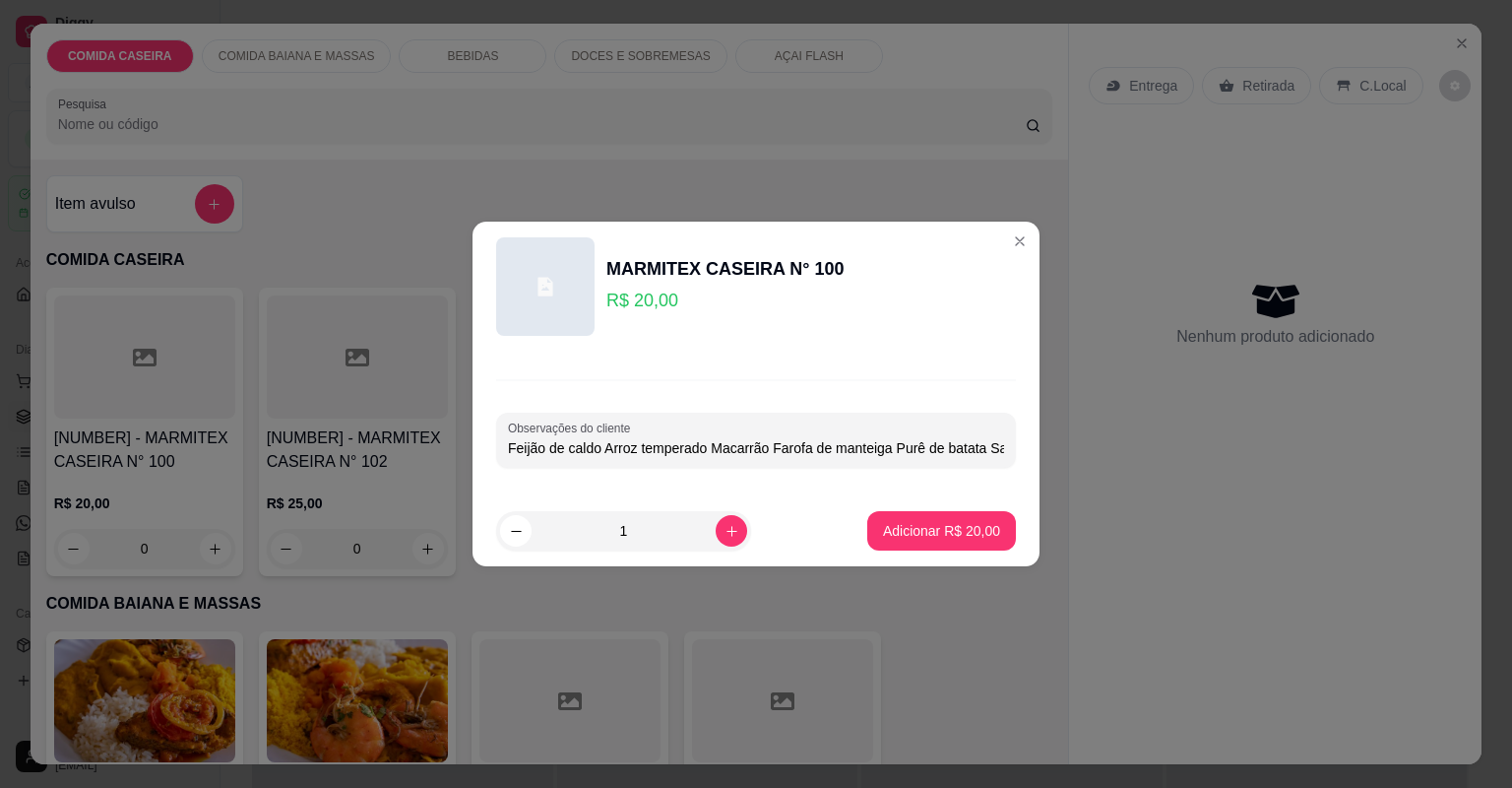 scroll, scrollTop: 0, scrollLeft: 429, axis: horizontal 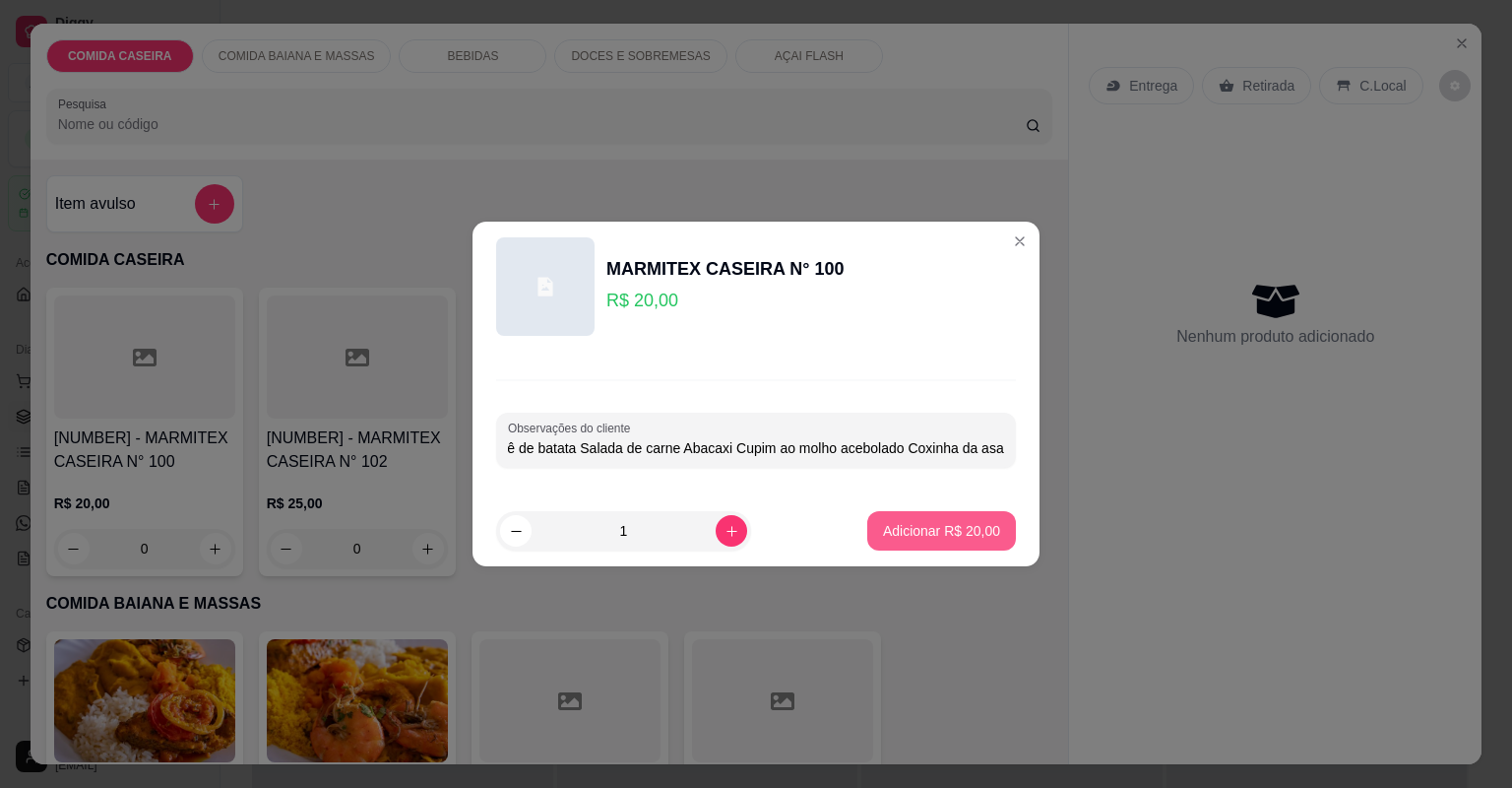 type on "Feijão de caldo  Arroz temperado  Macarrão  Farofa de manteiga  Purê de batata Salada de carne  Abacaxi  Cupim ao molho acebolado Coxinha da asa" 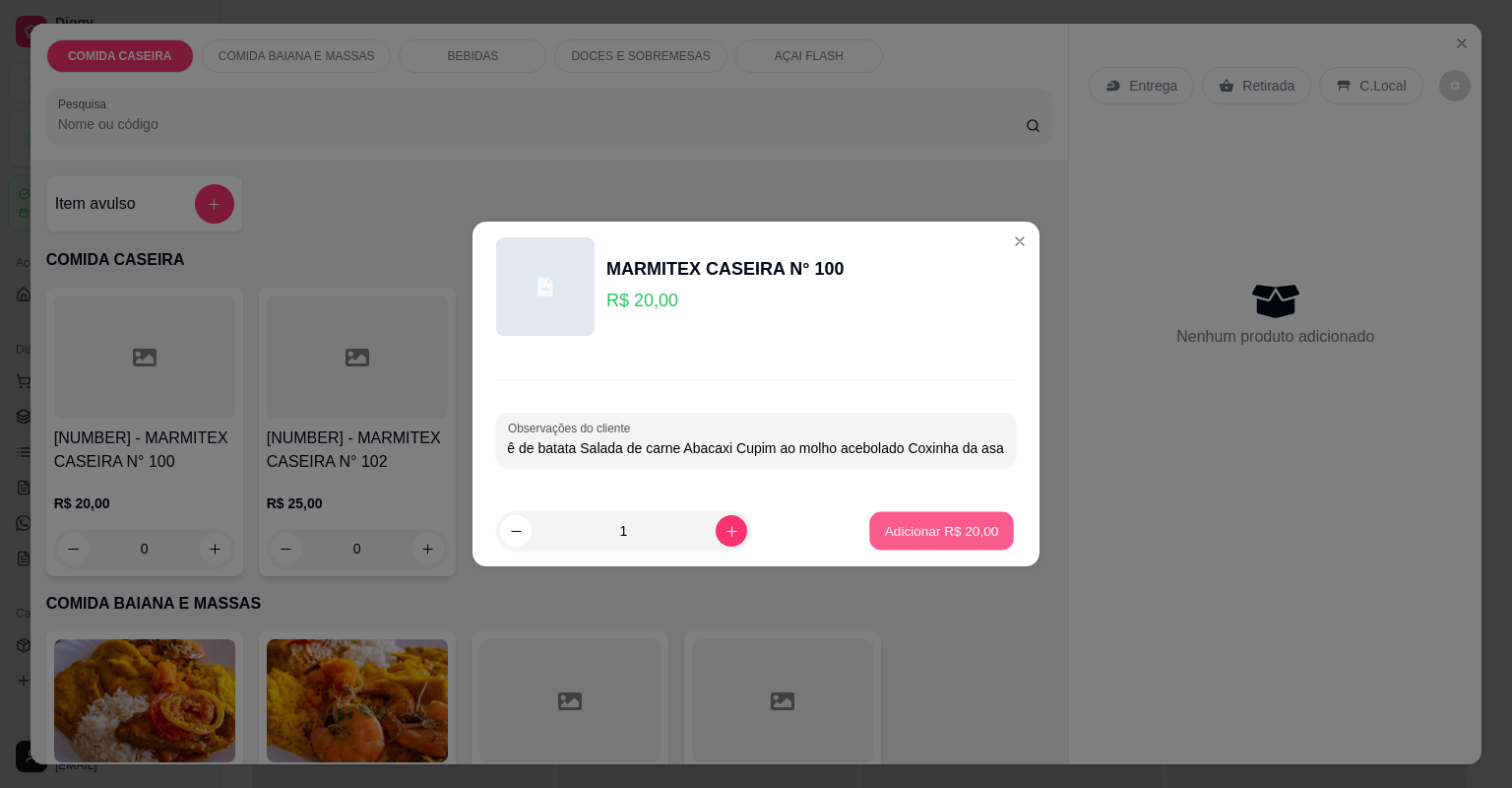 scroll, scrollTop: 0, scrollLeft: 0, axis: both 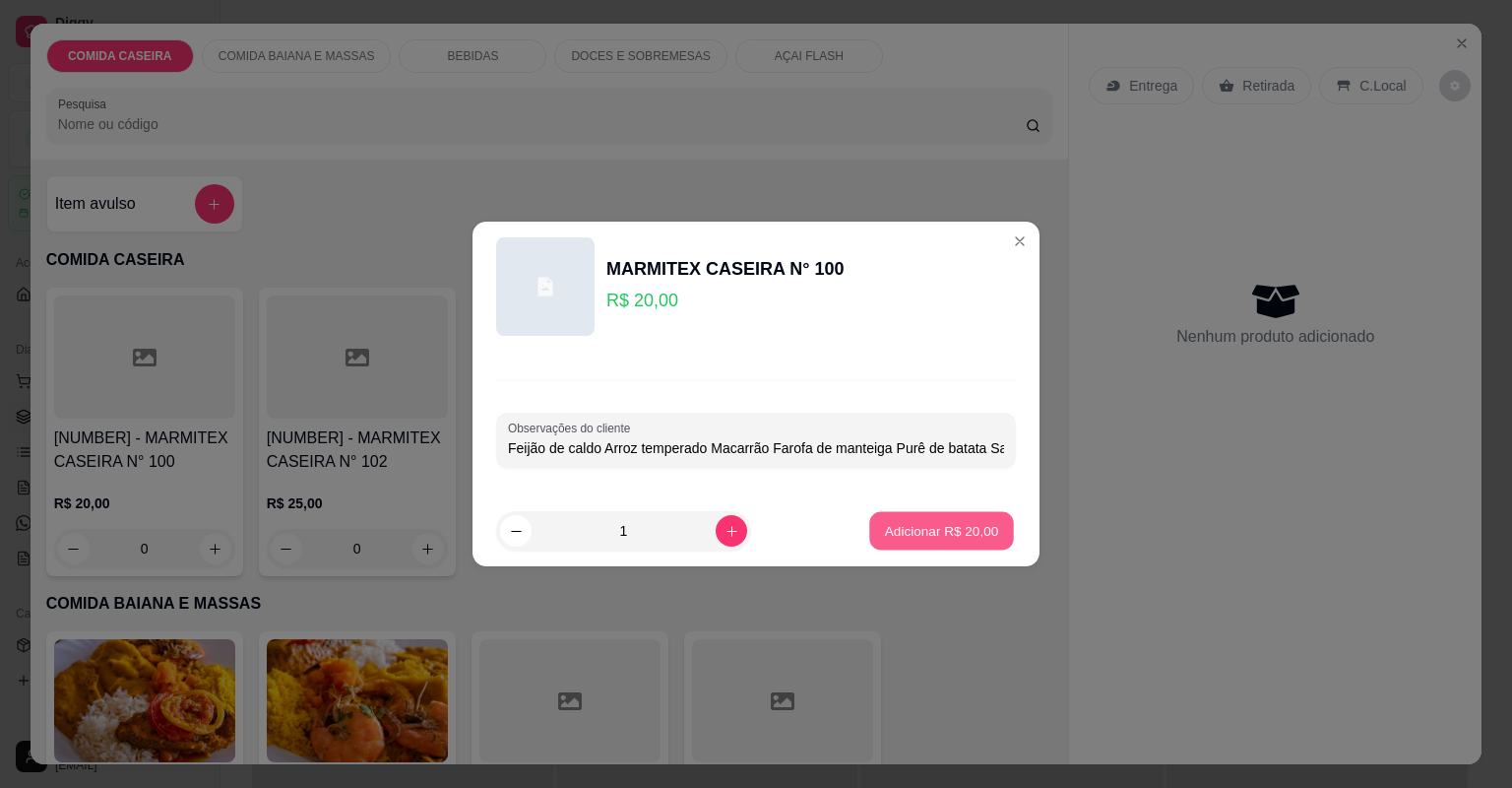 click on "Adicionar   R$ 20,00" at bounding box center [941, 531] 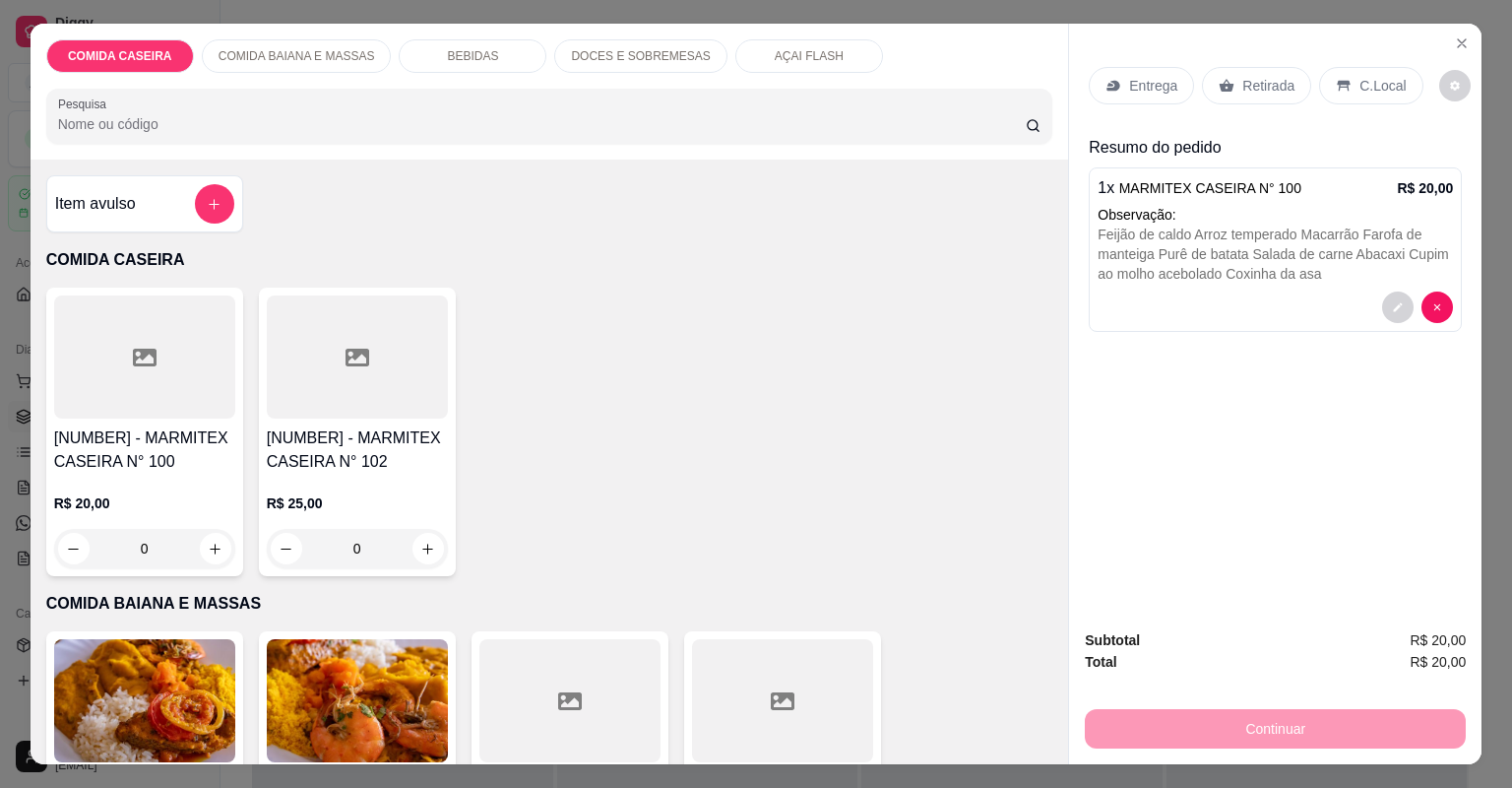 click at bounding box center (145, 357) 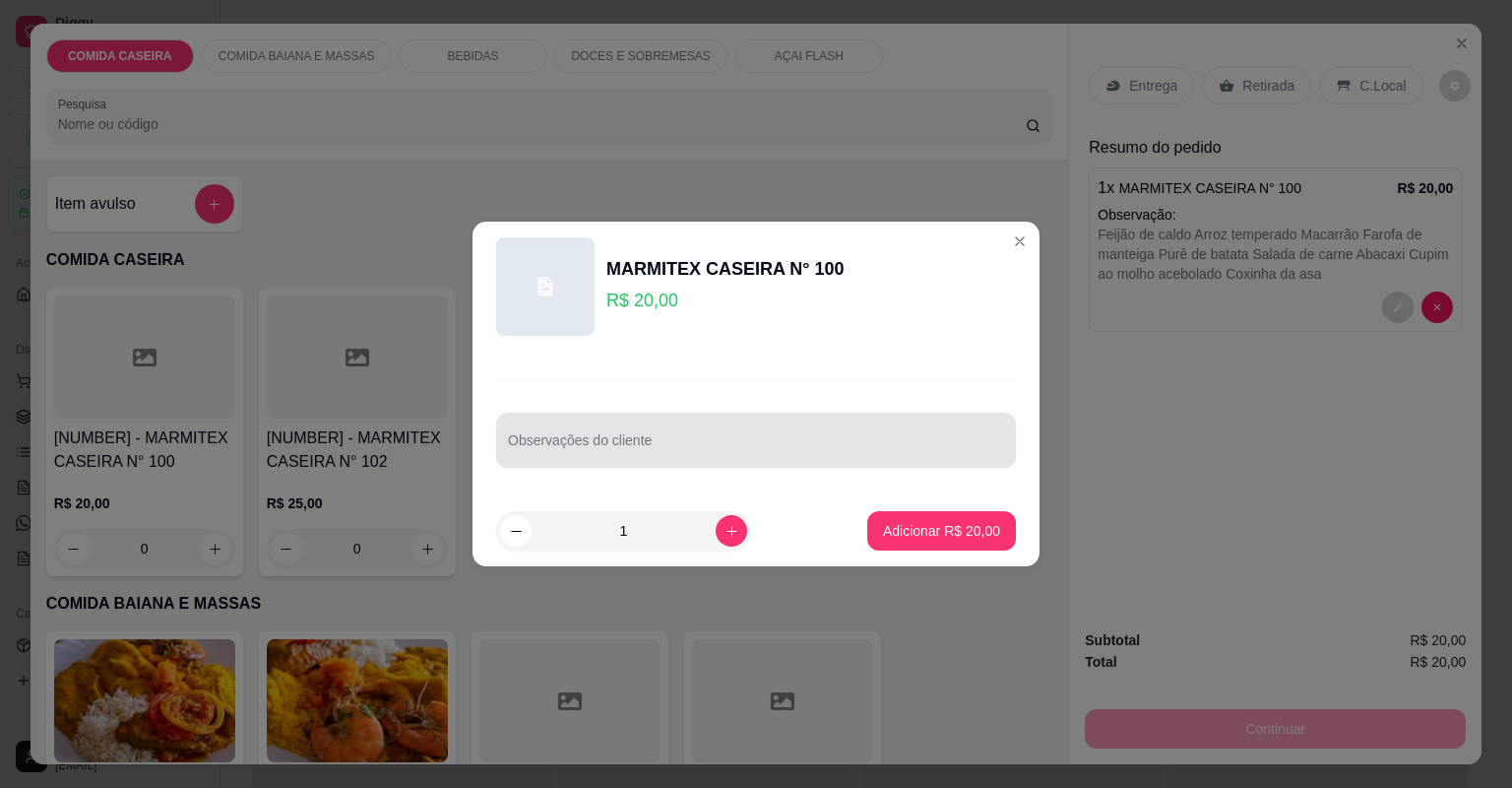 click on "Observações do cliente" at bounding box center (756, 448) 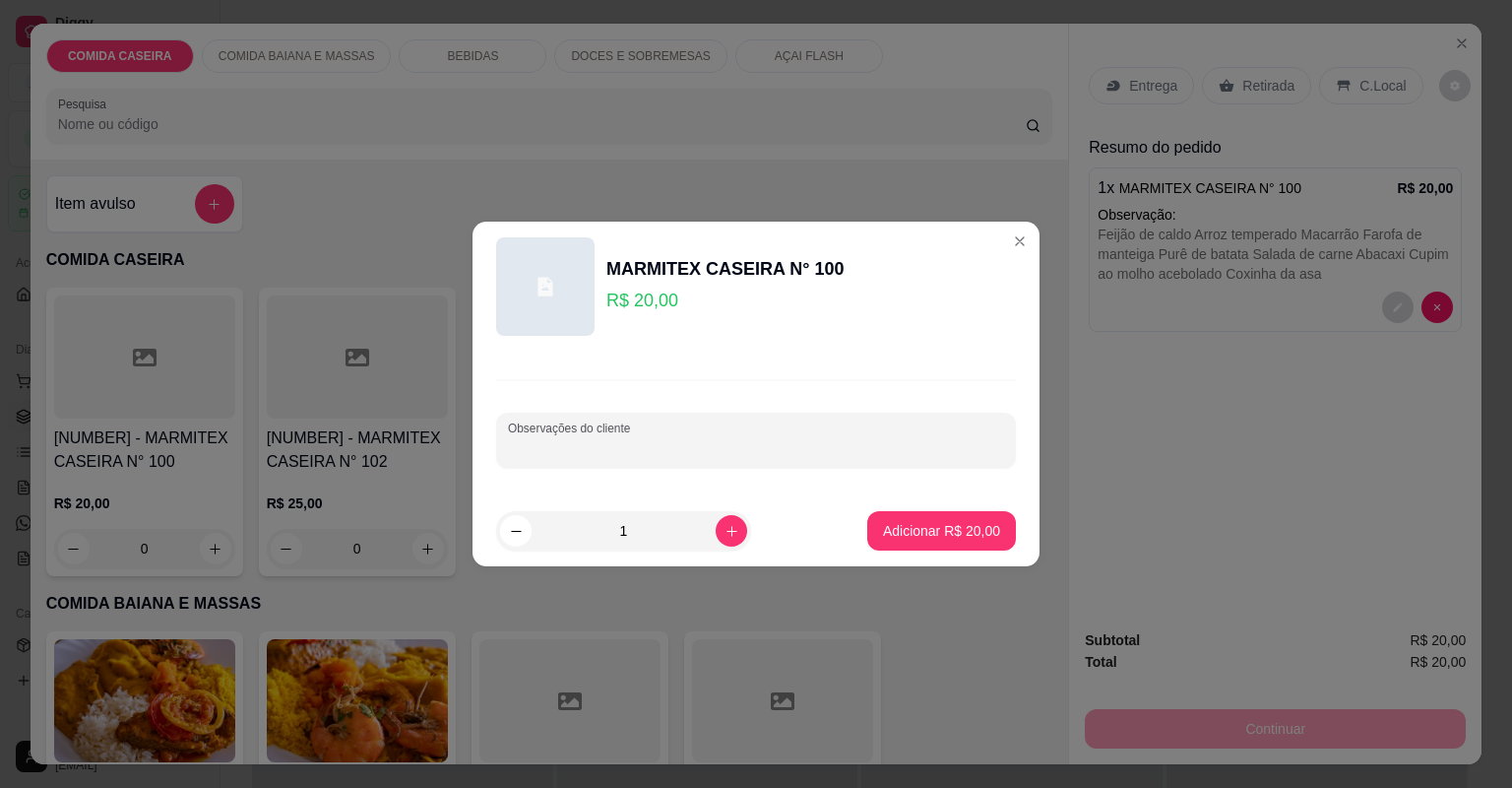 paste on "Feijão tropeiro  Arroz temperado  Macarrão  Purê de batata  Repolho com maionese  Filé de frango  Cupim ao molho acebolado" 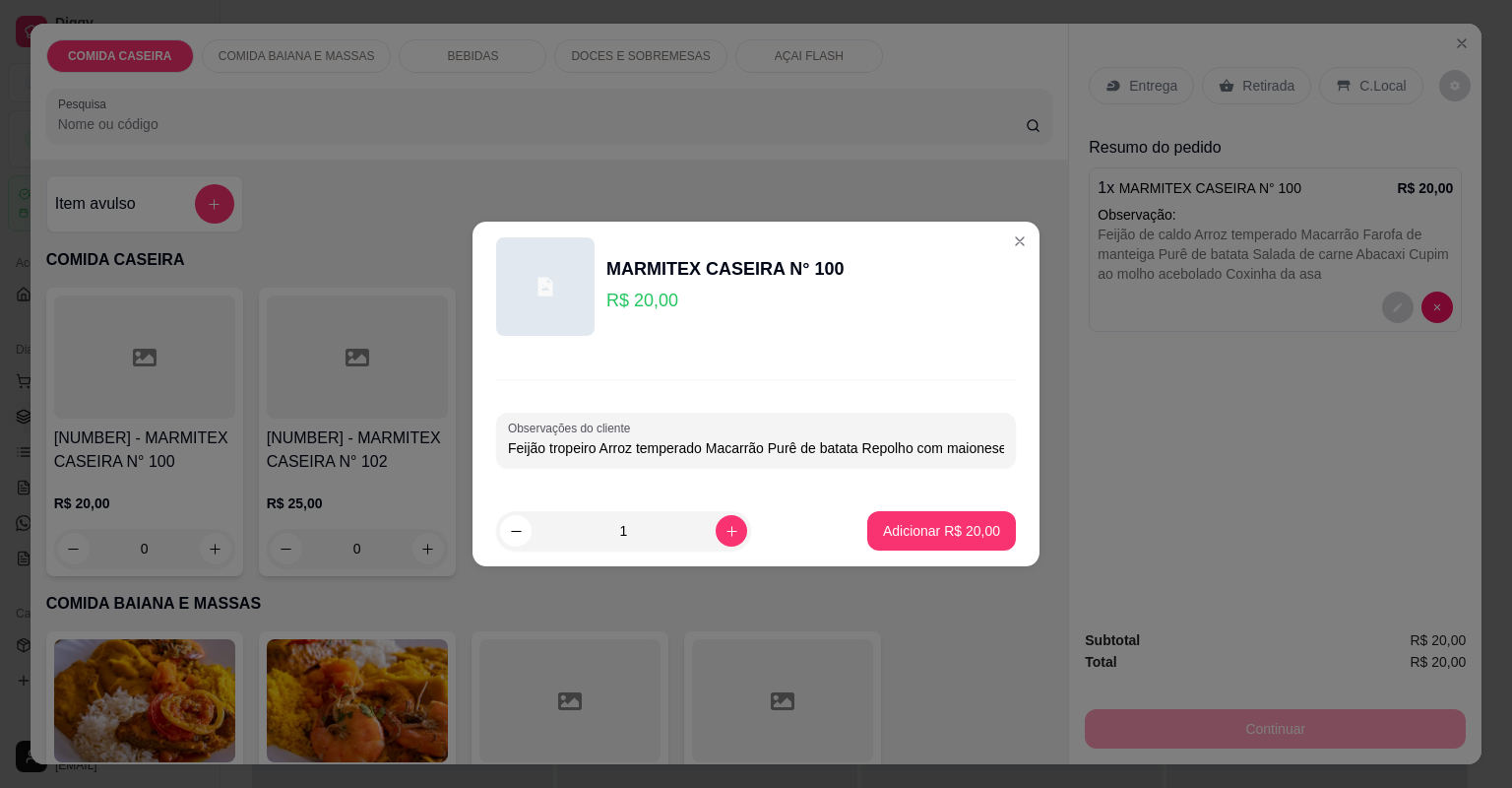 scroll, scrollTop: 0, scrollLeft: 293, axis: horizontal 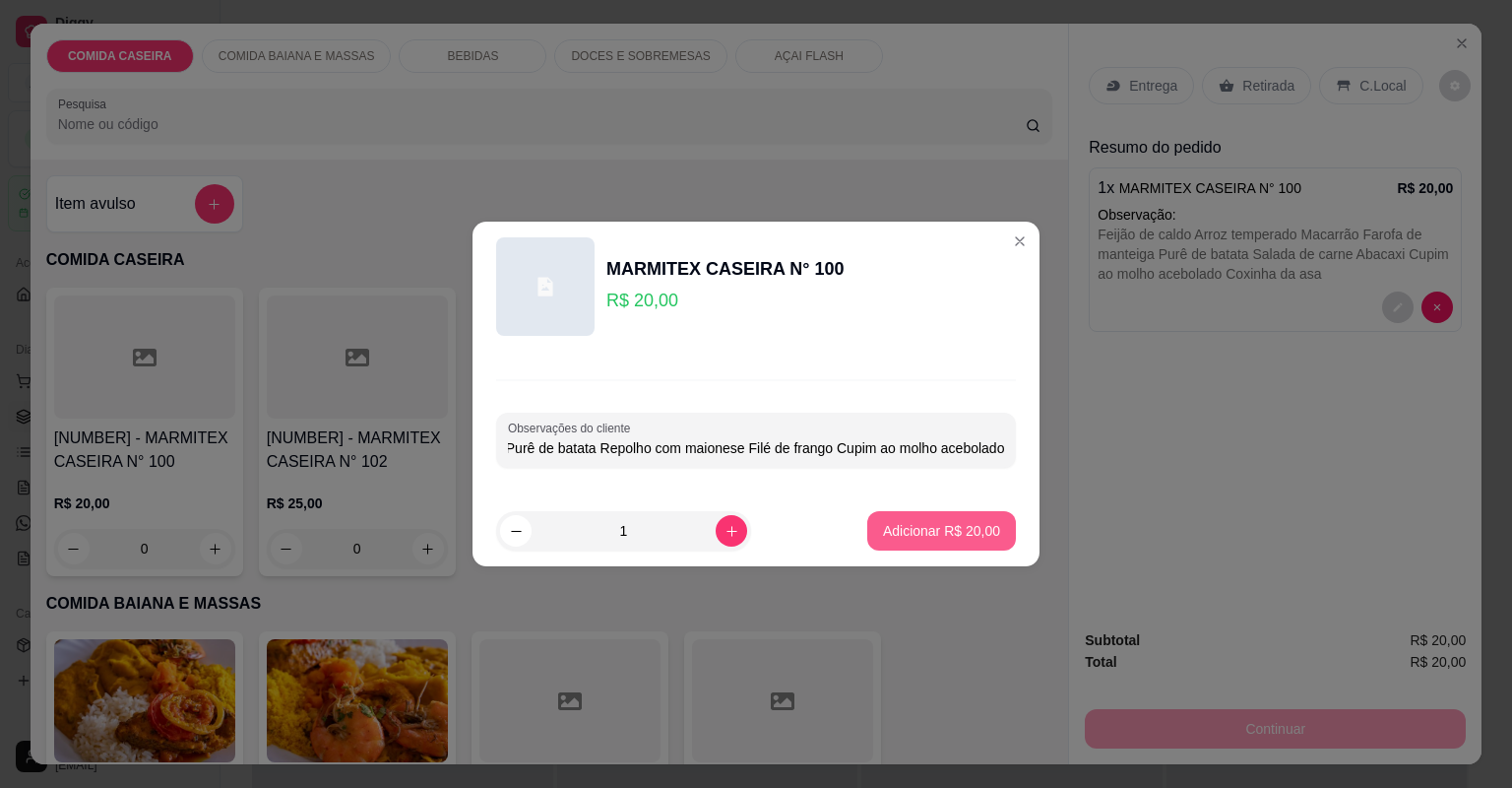 type on "Feijão tropeiro  Arroz temperado  Macarrão  Purê de batata  Repolho com maionese  Filé de frango  Cupim ao molho acebolado" 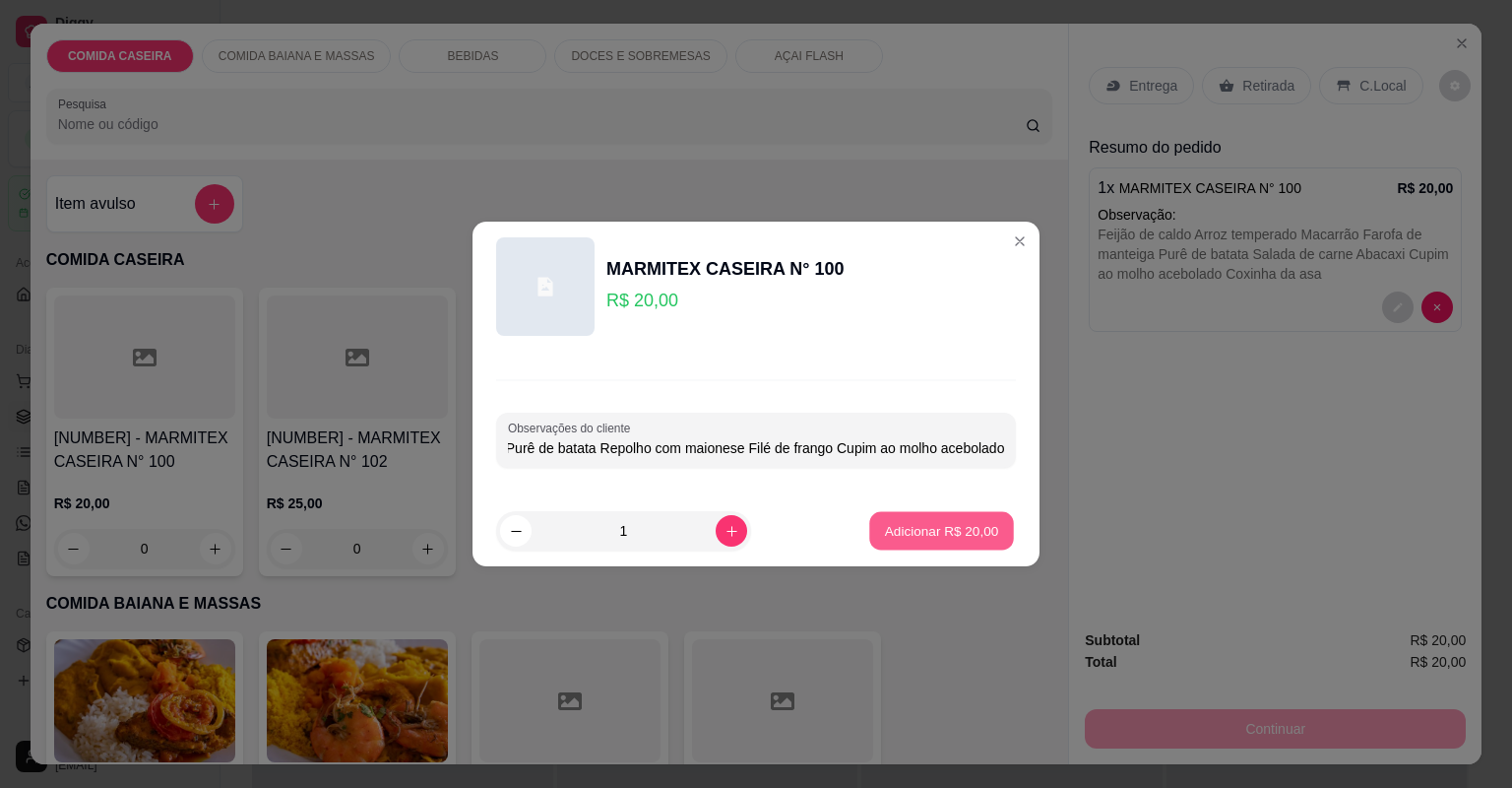 scroll, scrollTop: 0, scrollLeft: 0, axis: both 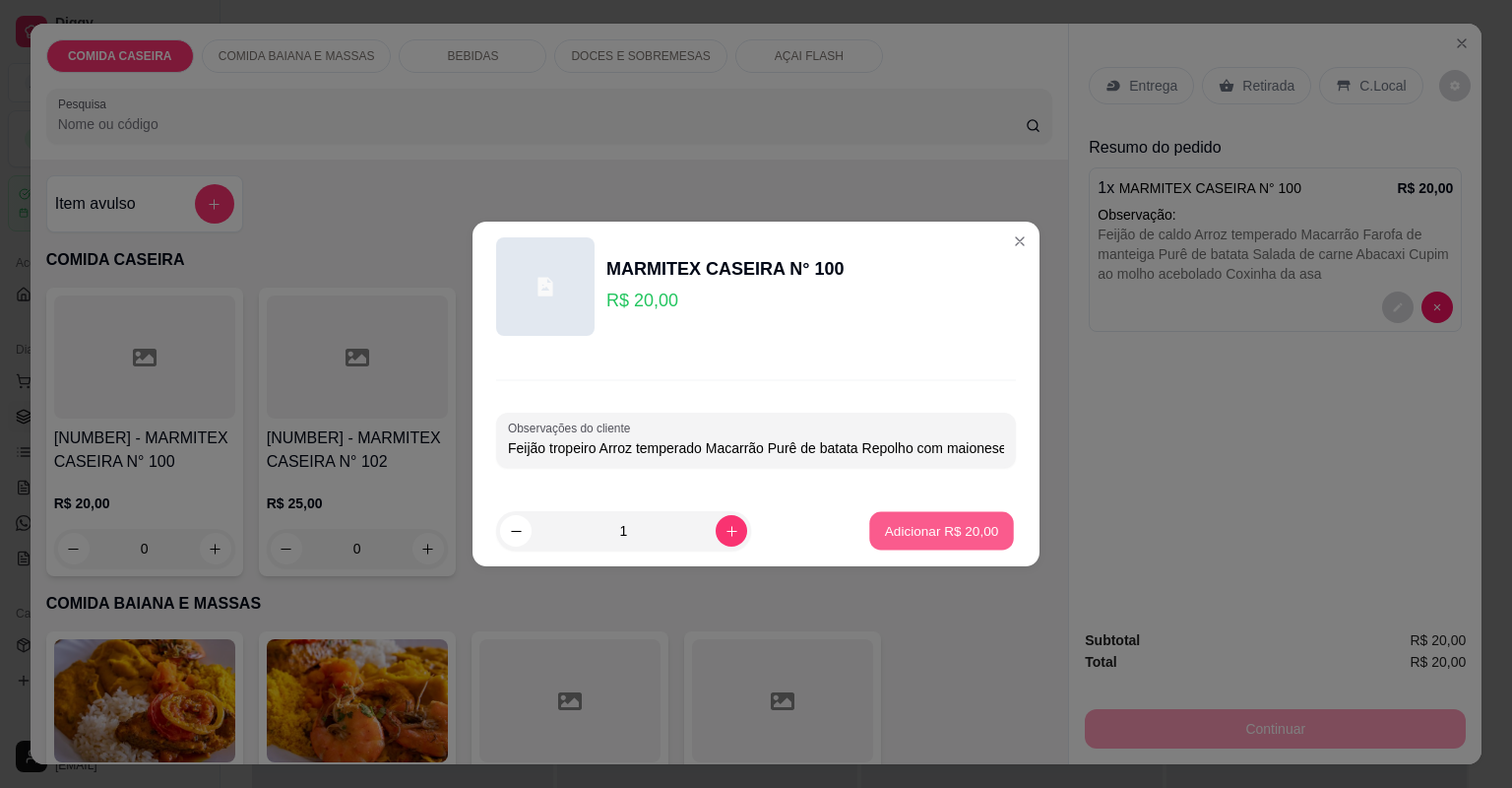 click on "Adicionar   R$ 20,00" at bounding box center [942, 530] 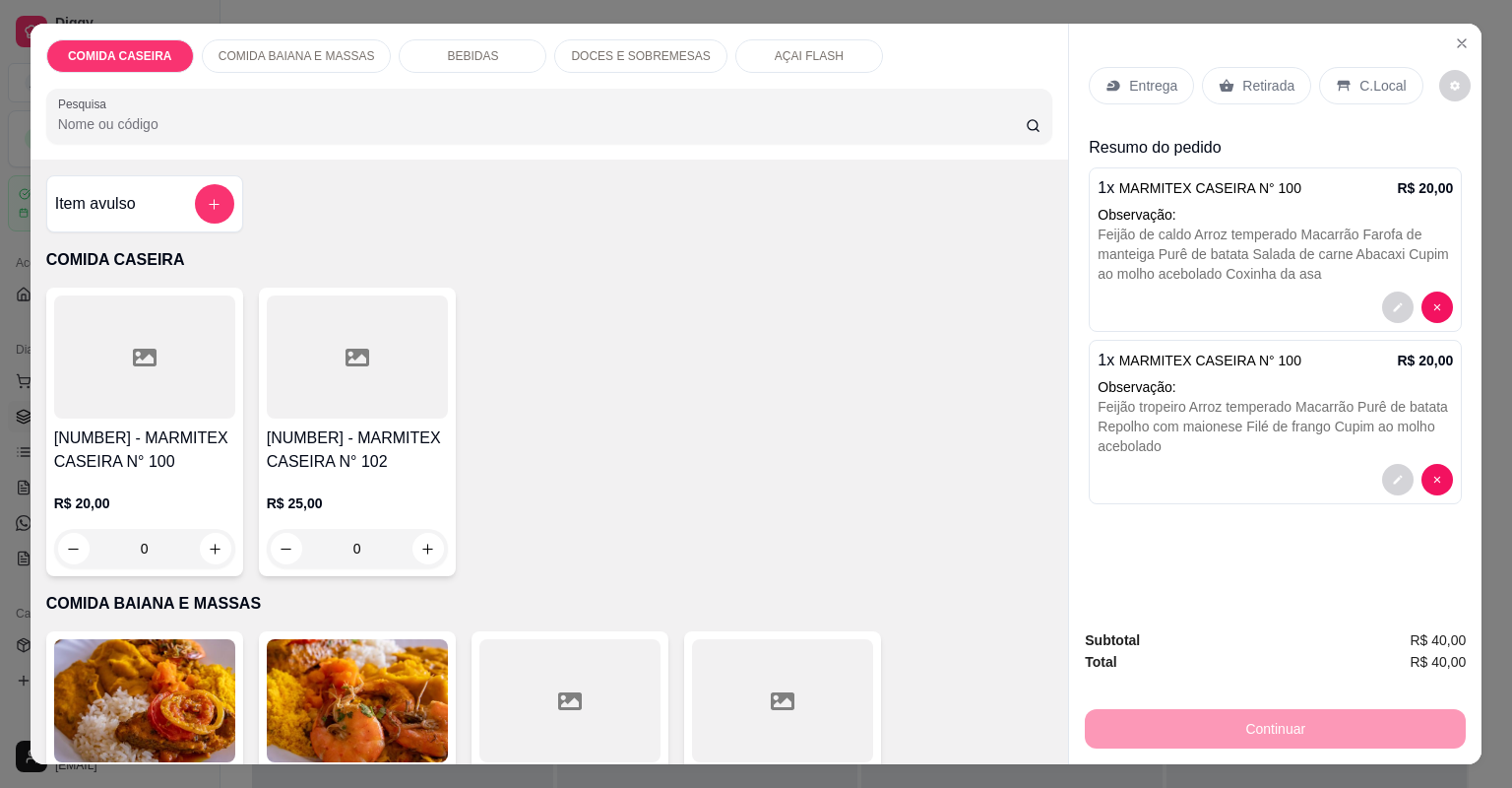 click on "Entrega" at bounding box center (1153, 86) 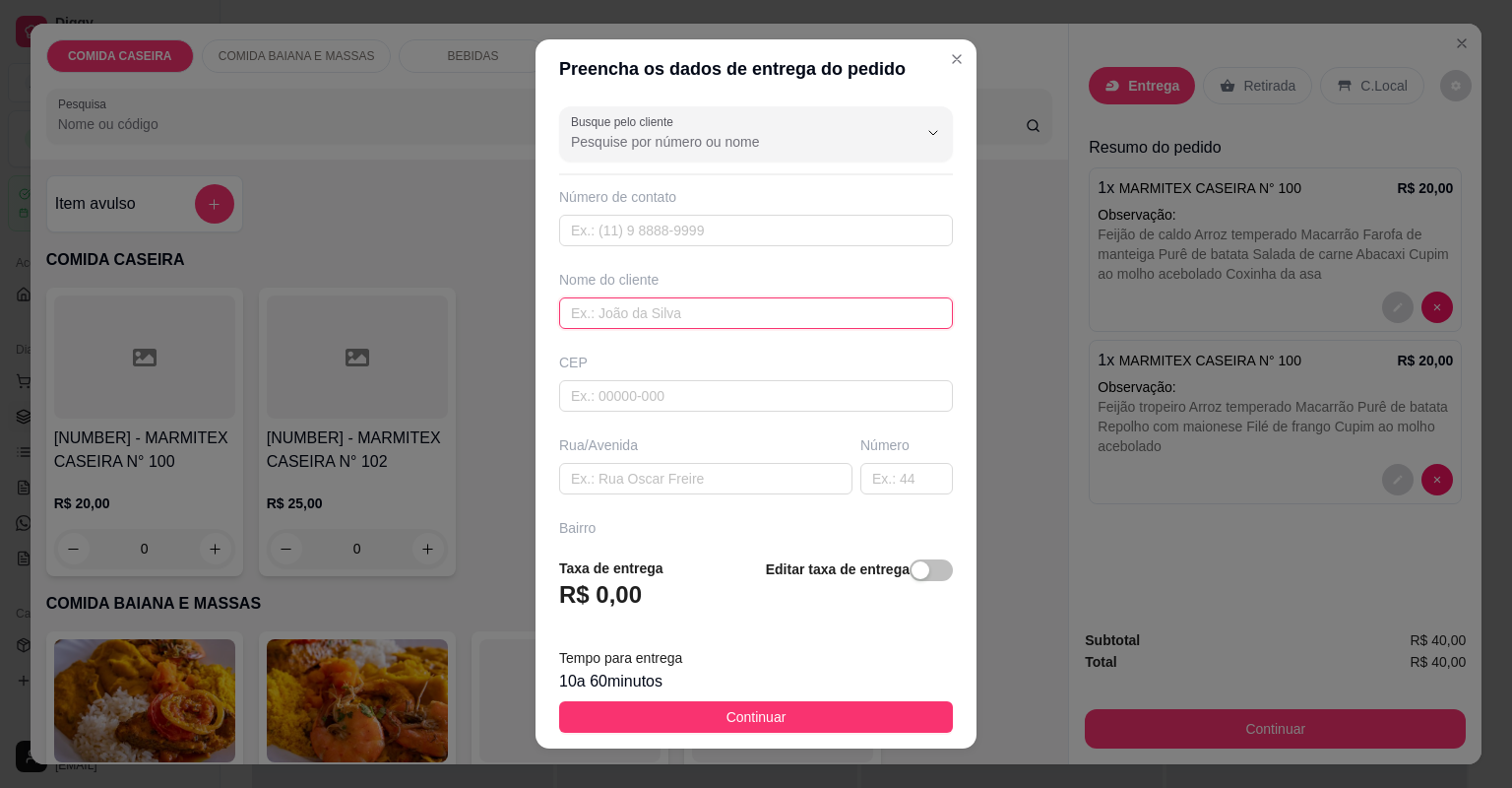 click at bounding box center (756, 313) 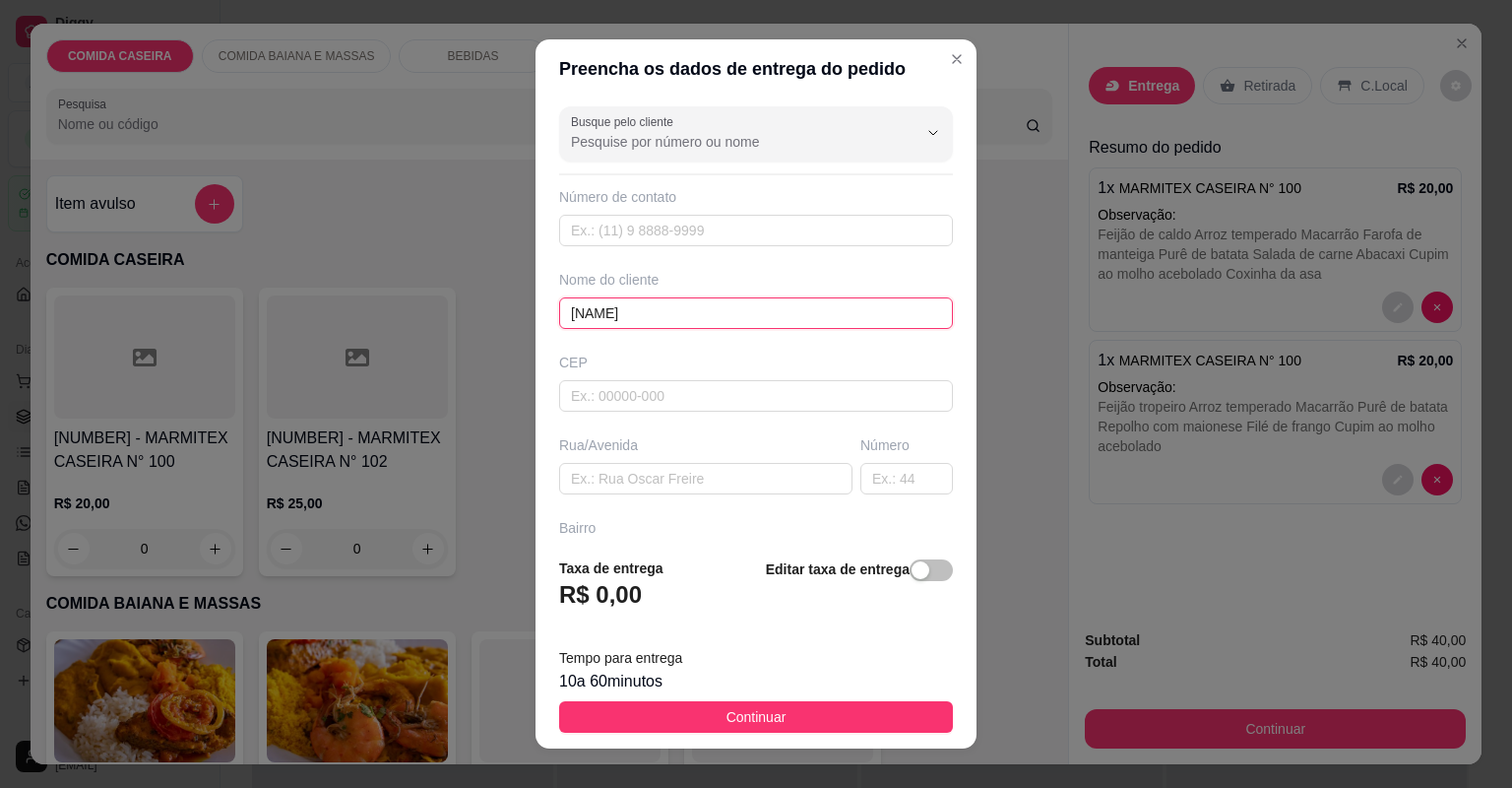 type on "MIKAELE" 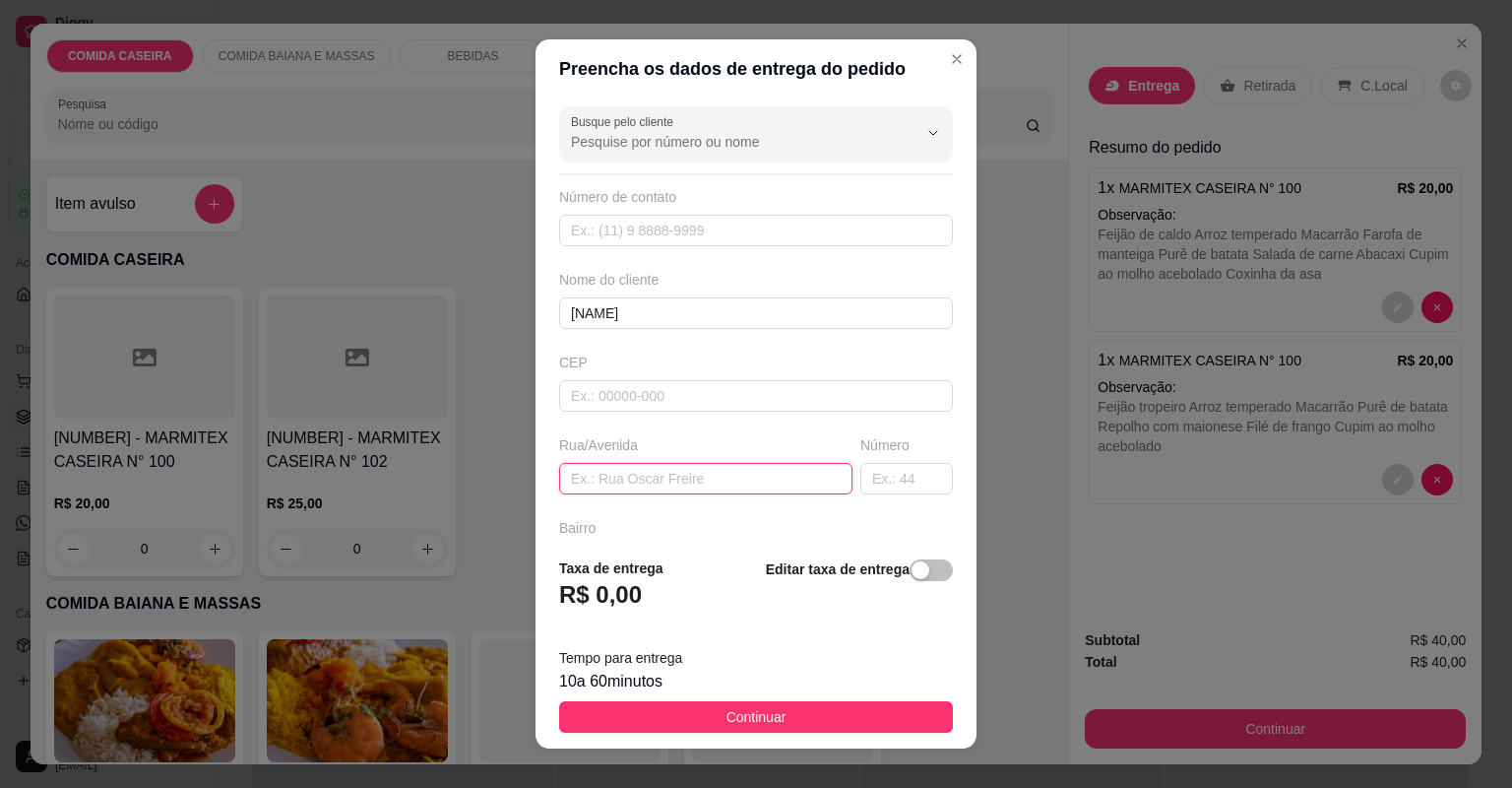 click at bounding box center (706, 479) 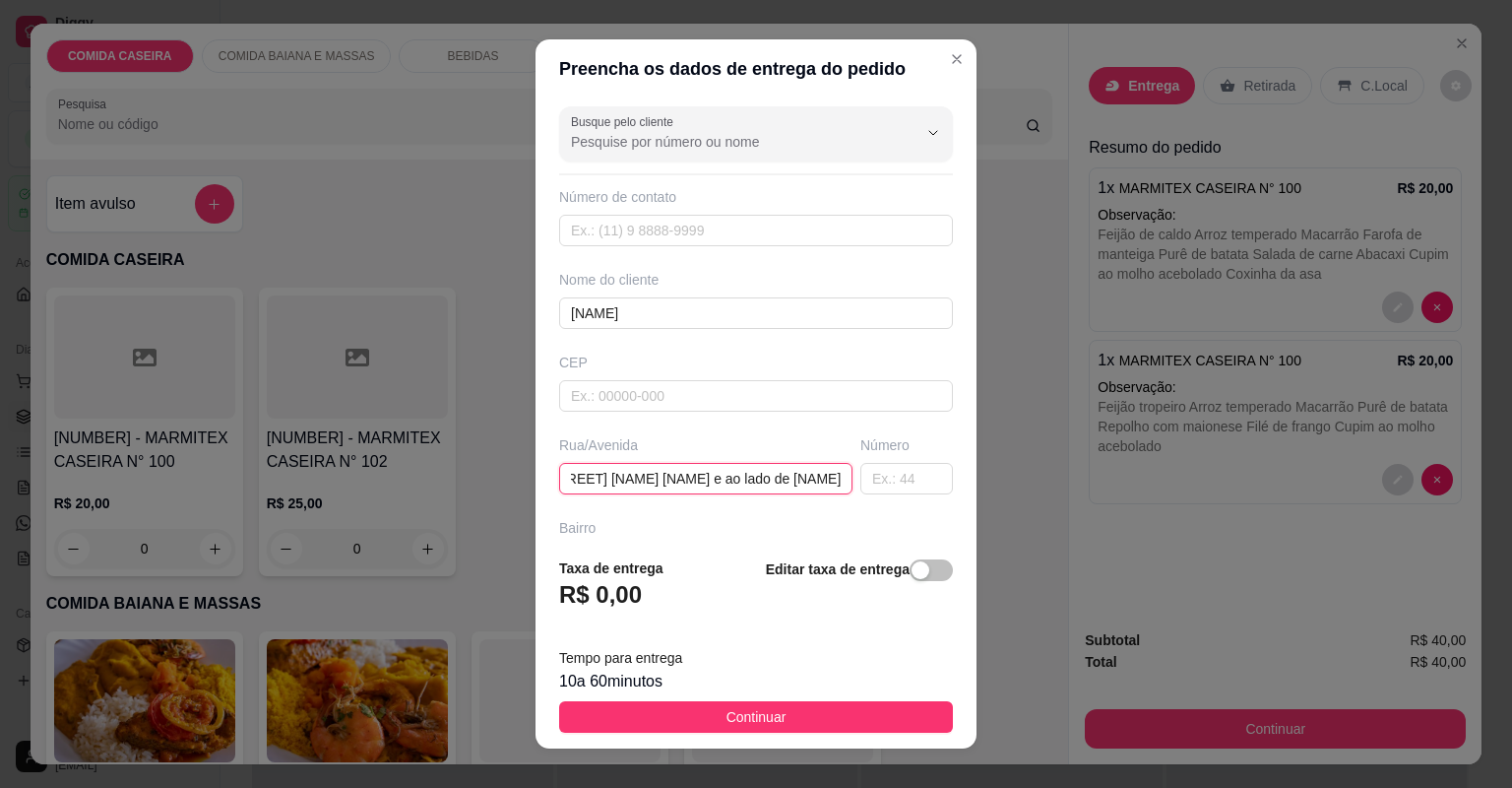 scroll, scrollTop: 0, scrollLeft: 151, axis: horizontal 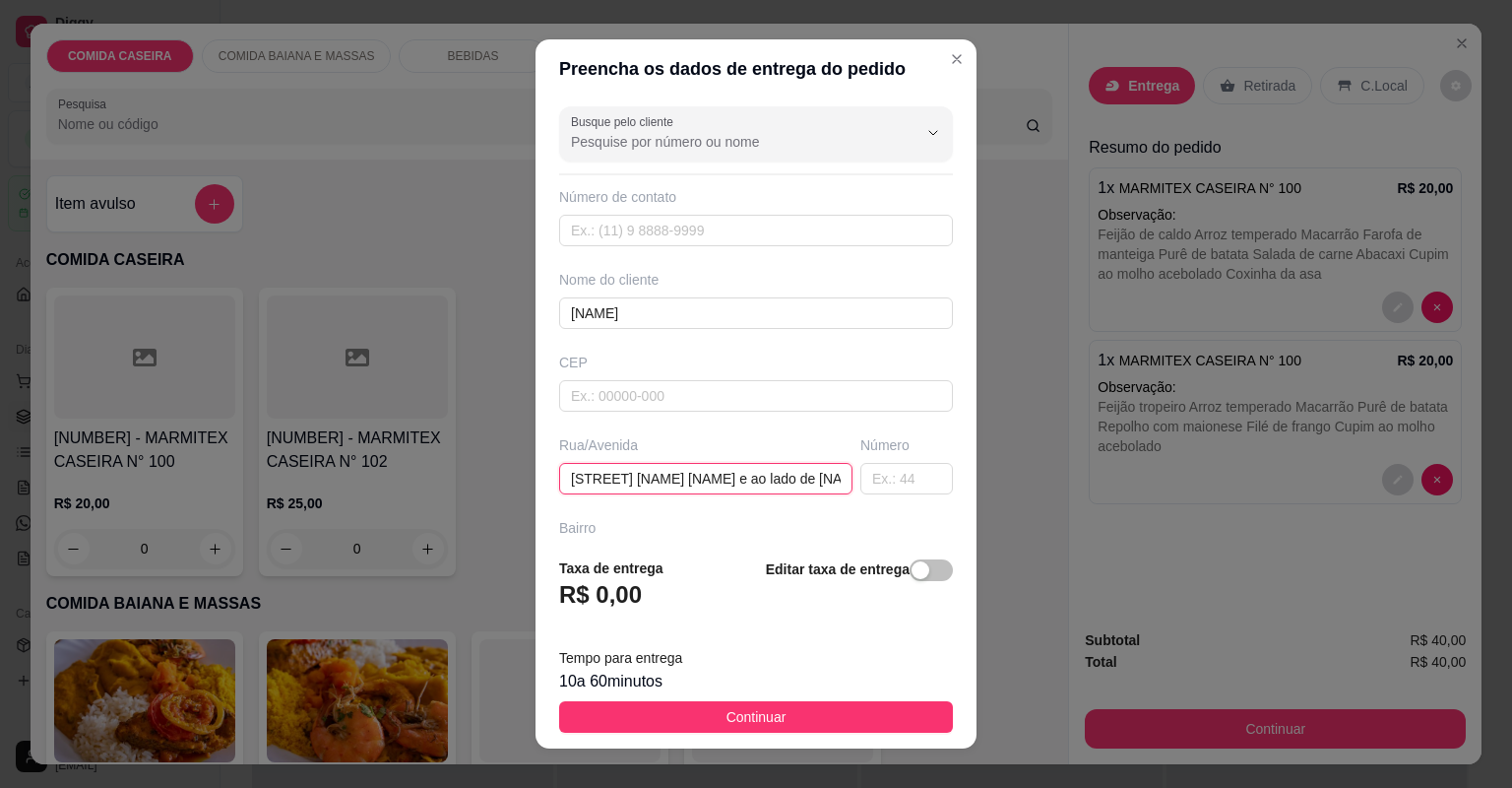 click on "Rua São Luiz próximo a Jairo motos e ao lado de Betinho chapista" at bounding box center (706, 479) 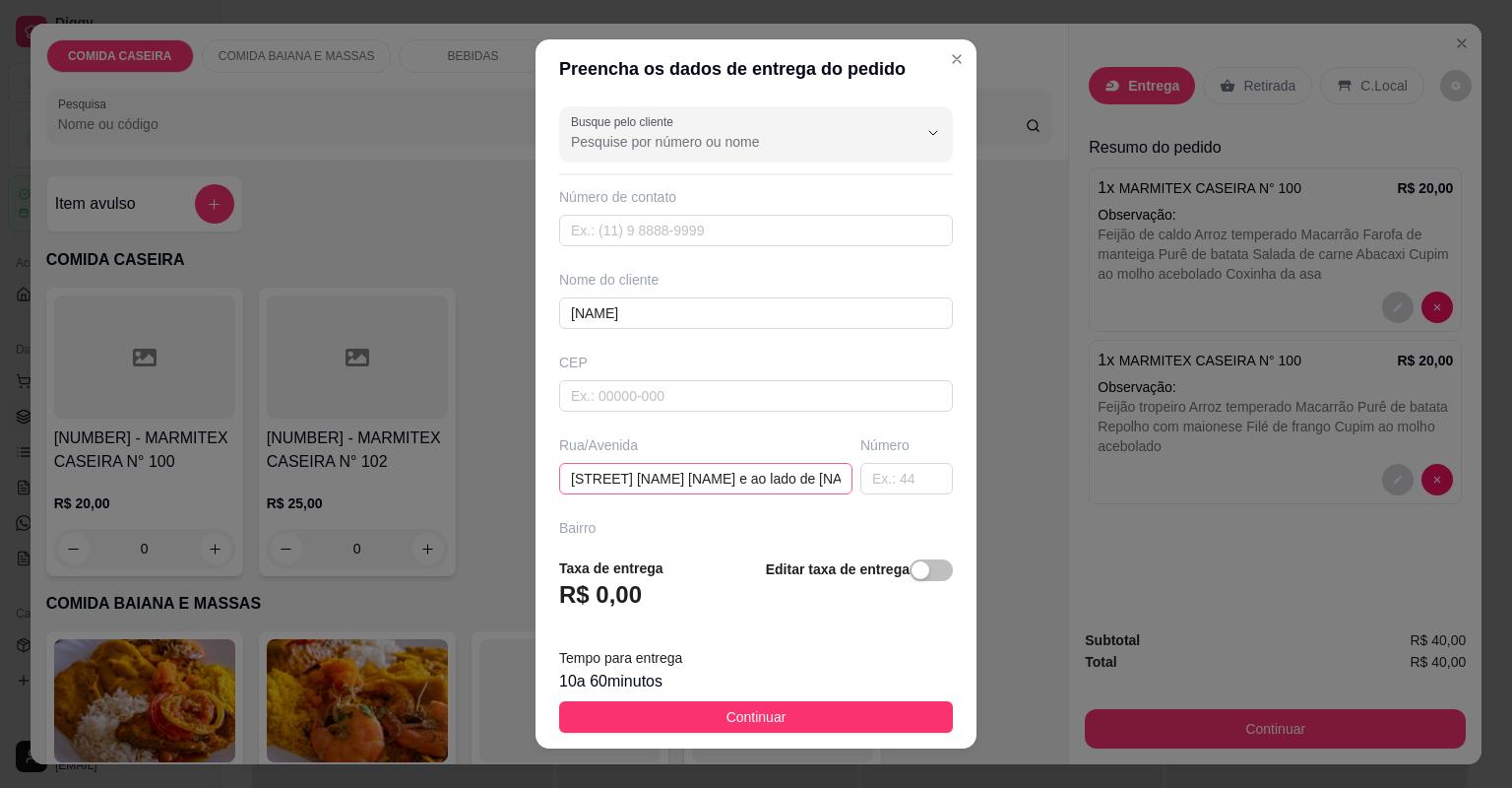 scroll, scrollTop: 217, scrollLeft: 0, axis: vertical 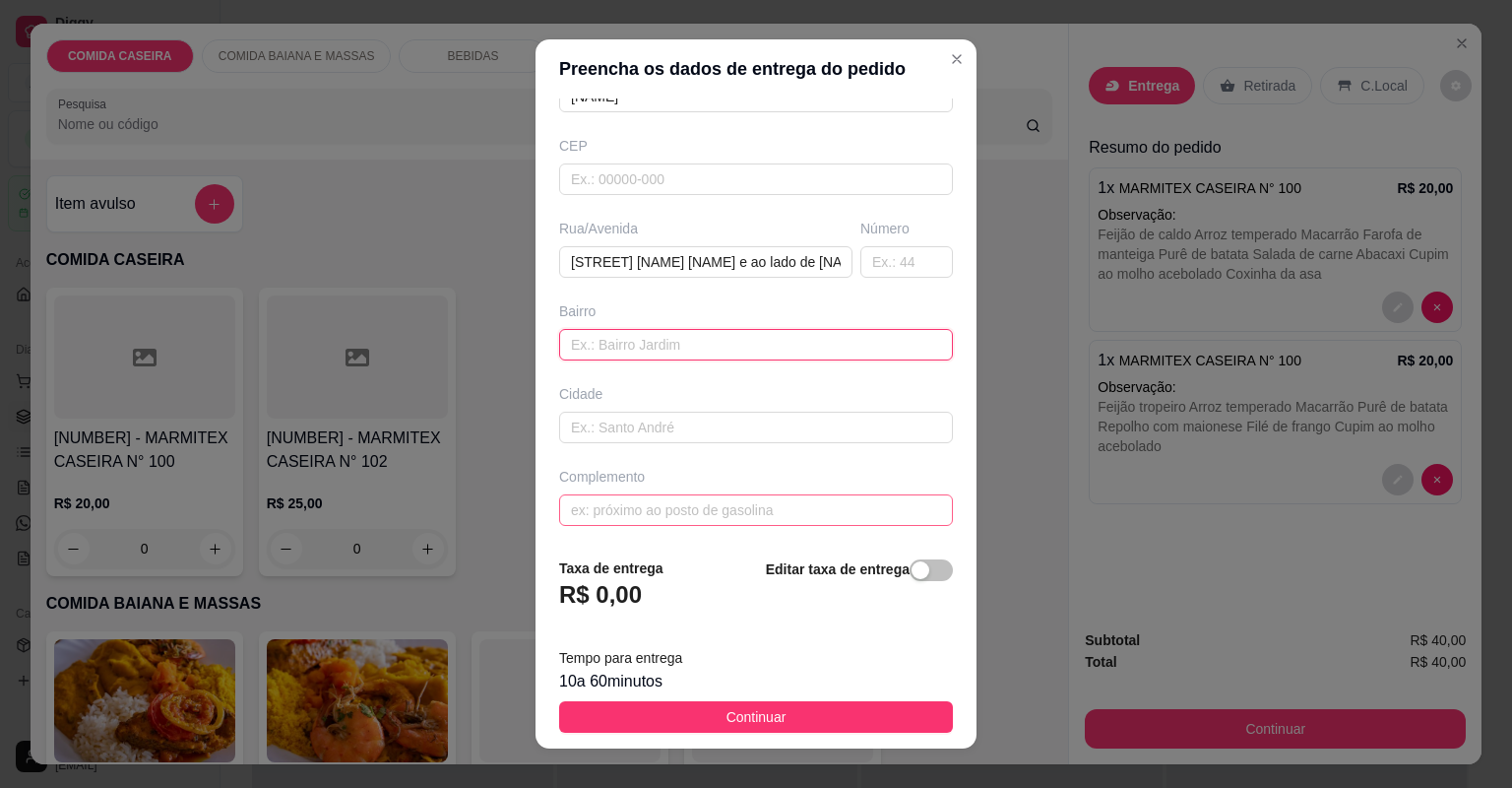 paste on "Casa verde" 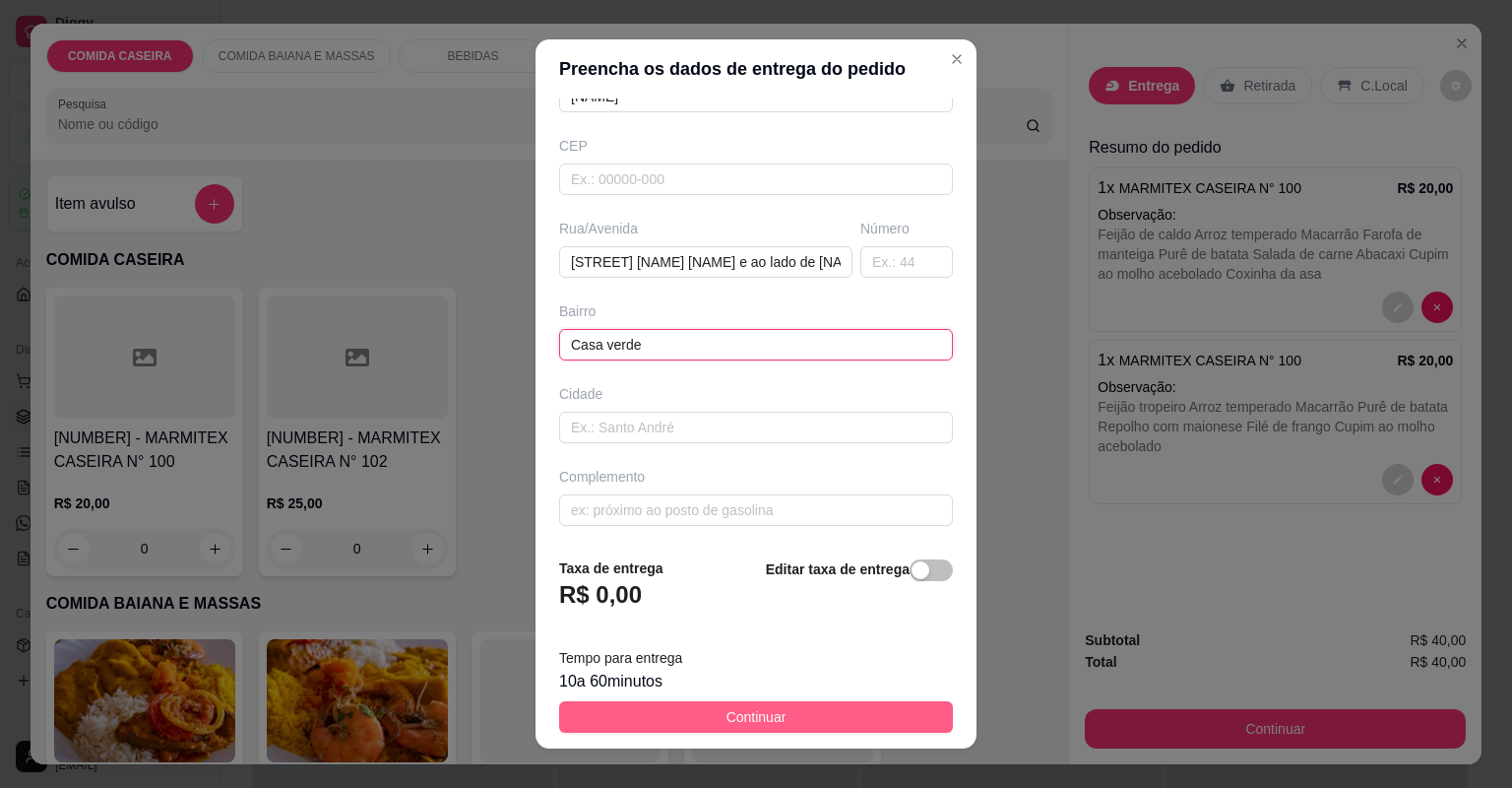 type on "Casa verde" 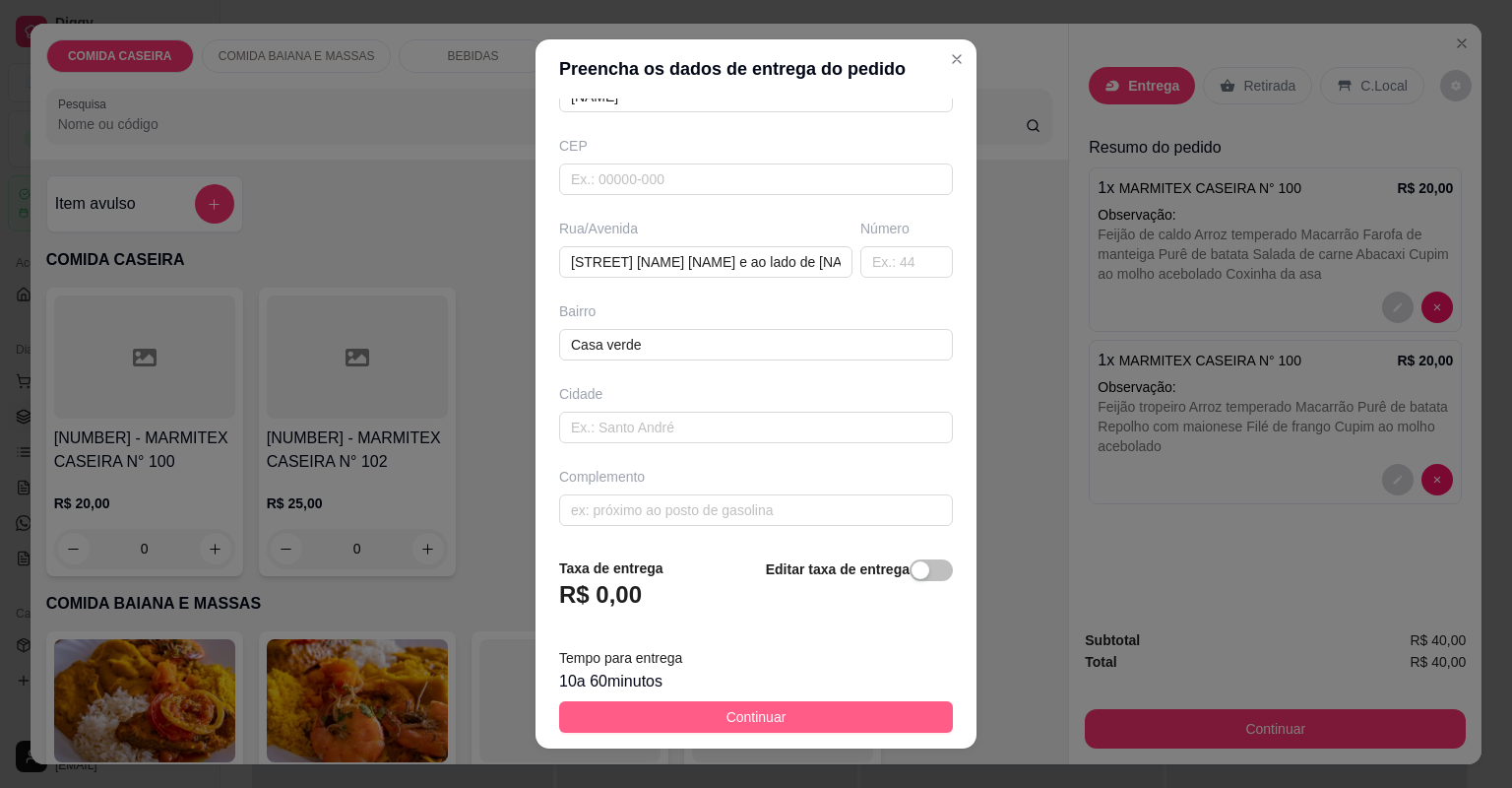 click on "Continuar" at bounding box center [756, 717] 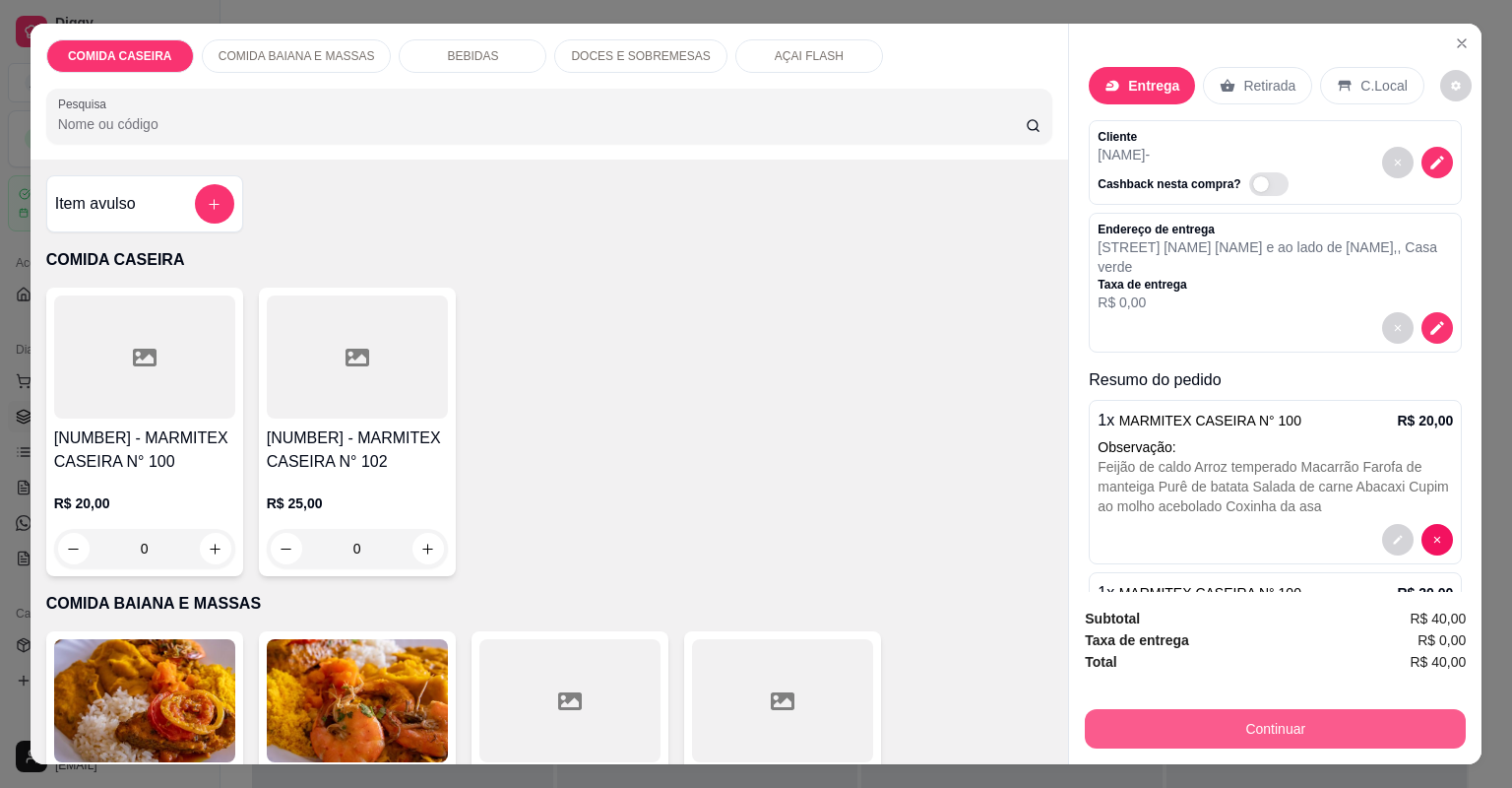 click on "Continuar" at bounding box center (1275, 729) 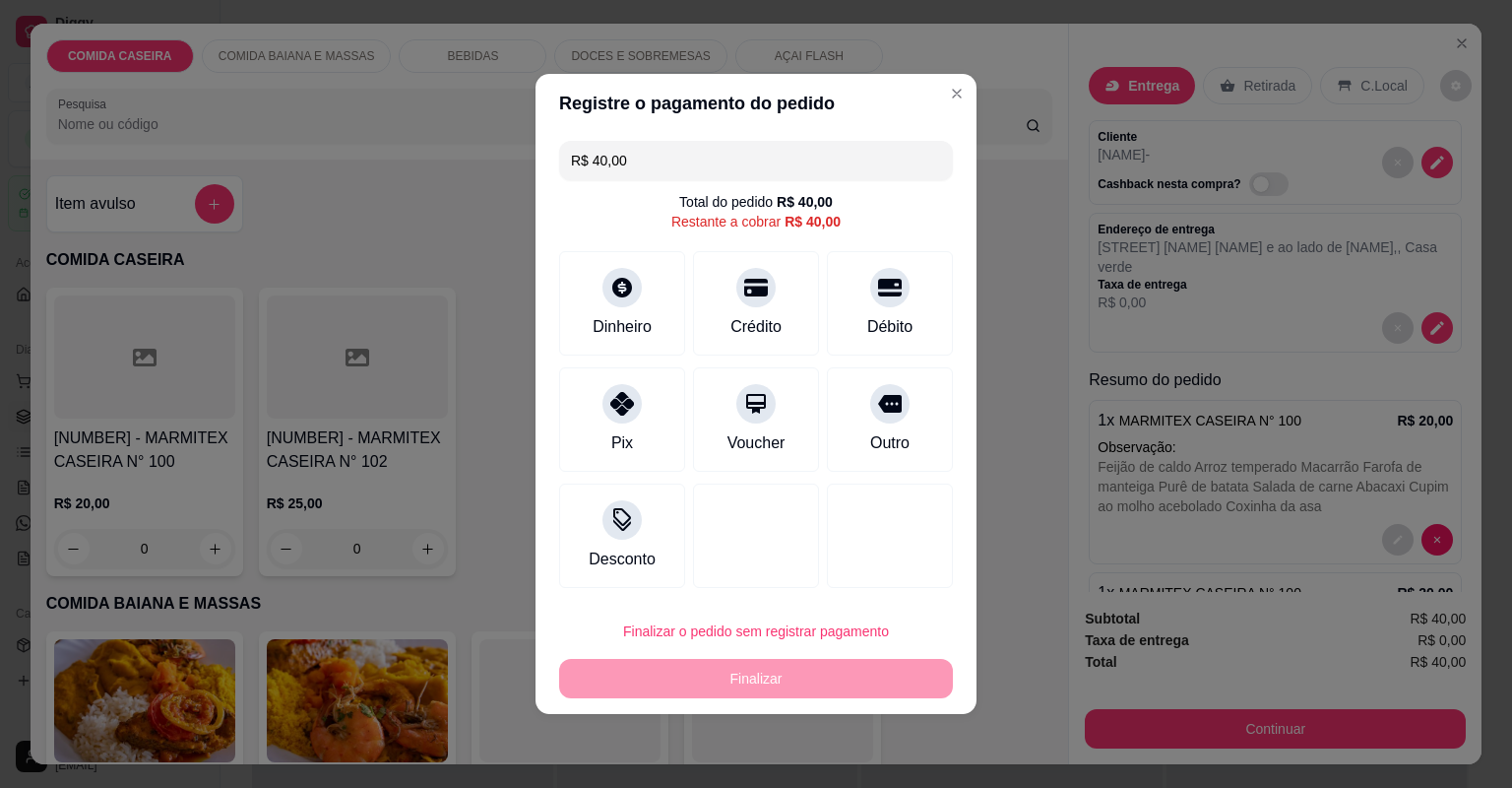 drag, startPoint x: 651, startPoint y: 162, endPoint x: 525, endPoint y: 159, distance: 126.03571 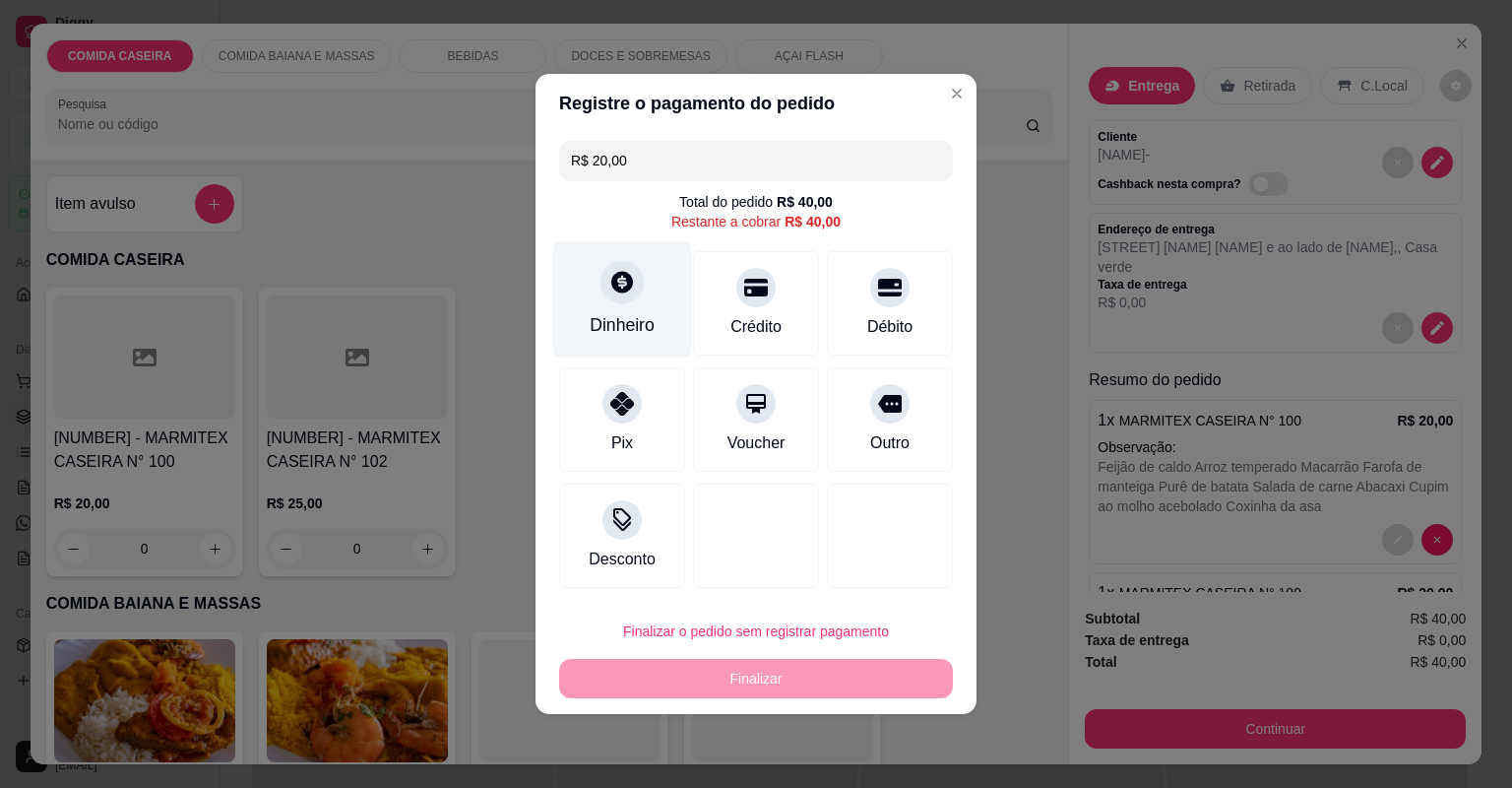 click on "Dinheiro" at bounding box center (622, 299) 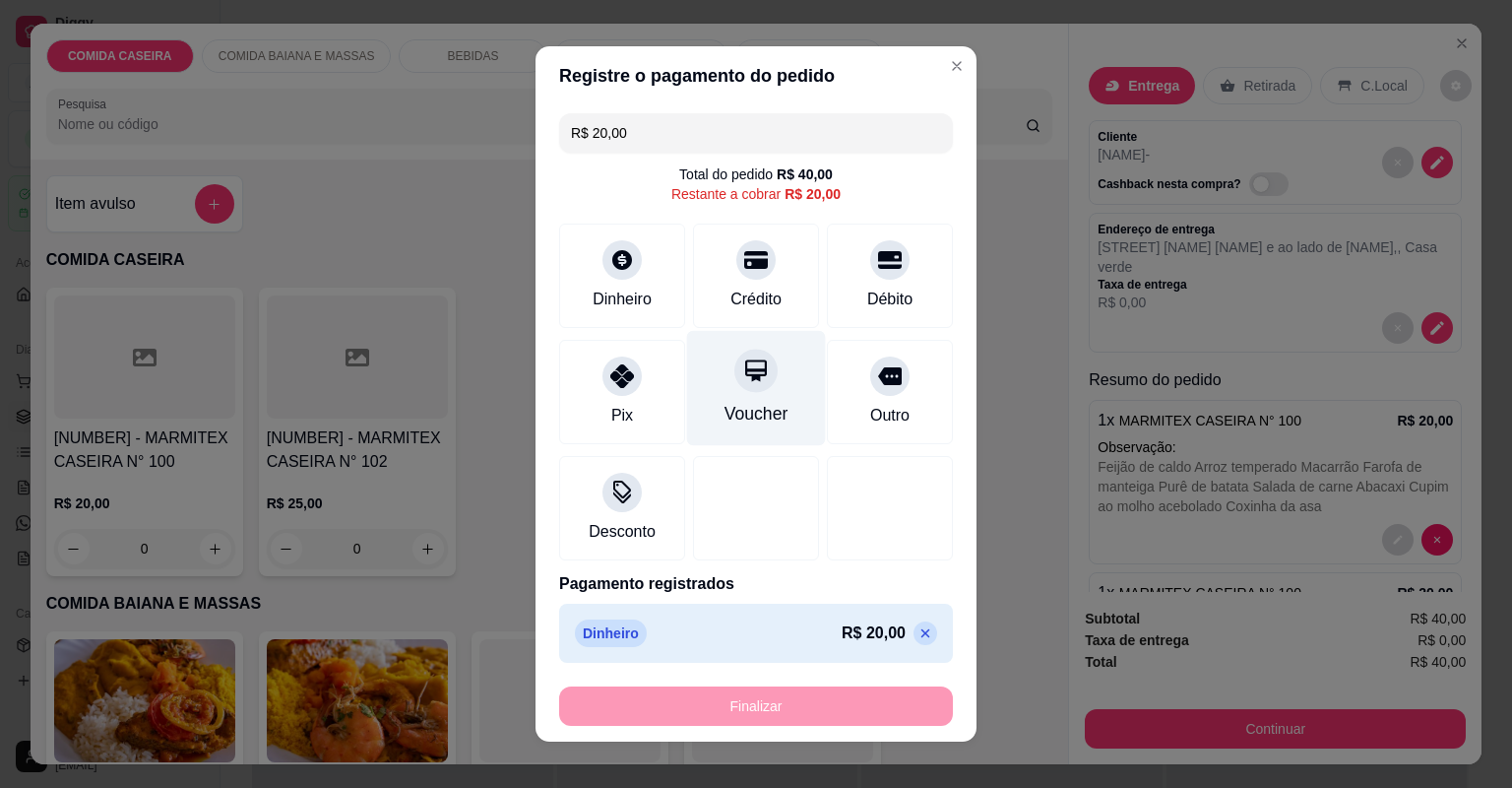 scroll, scrollTop: 16, scrollLeft: 0, axis: vertical 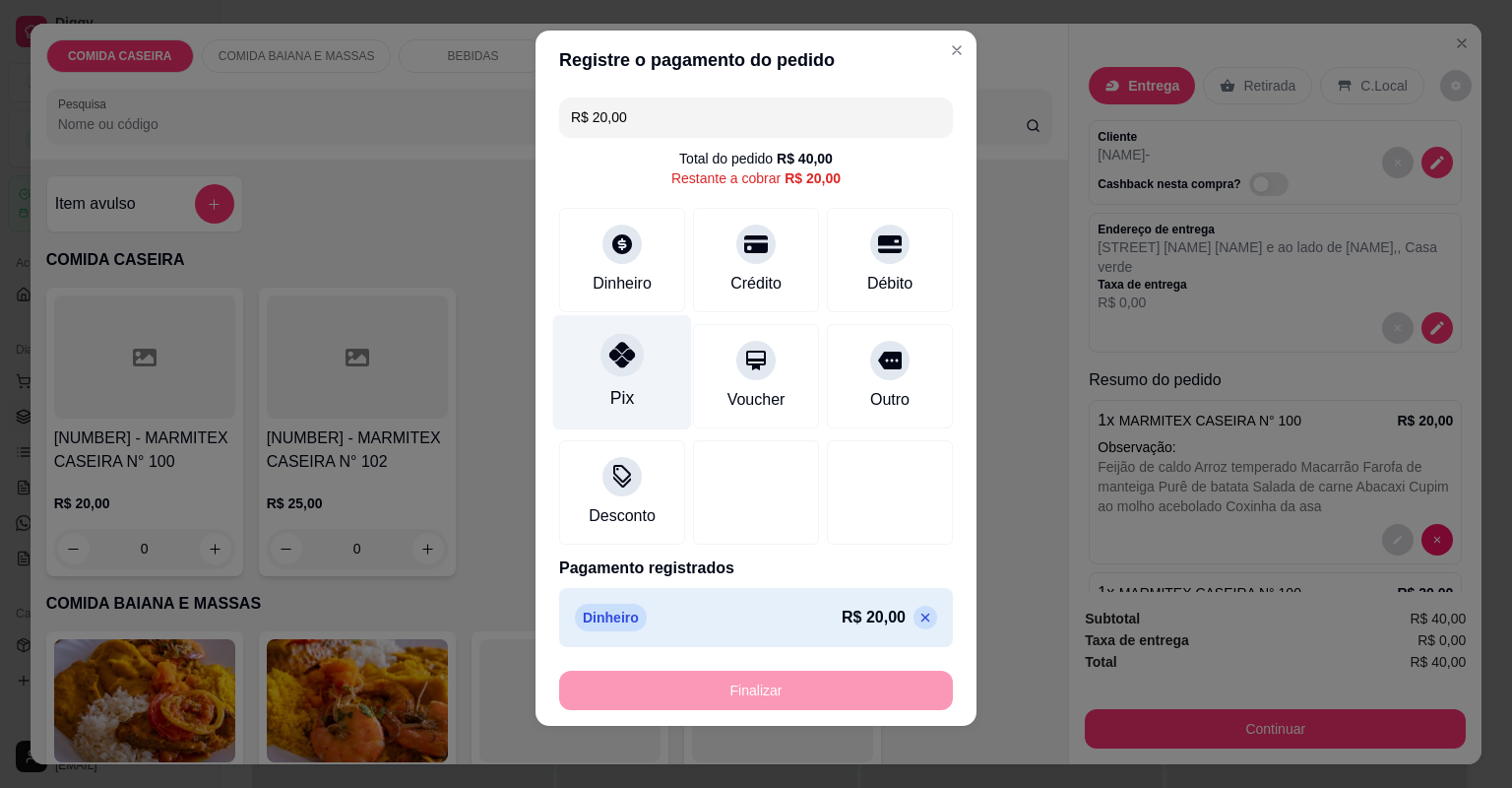 click on "Pix" at bounding box center [622, 372] 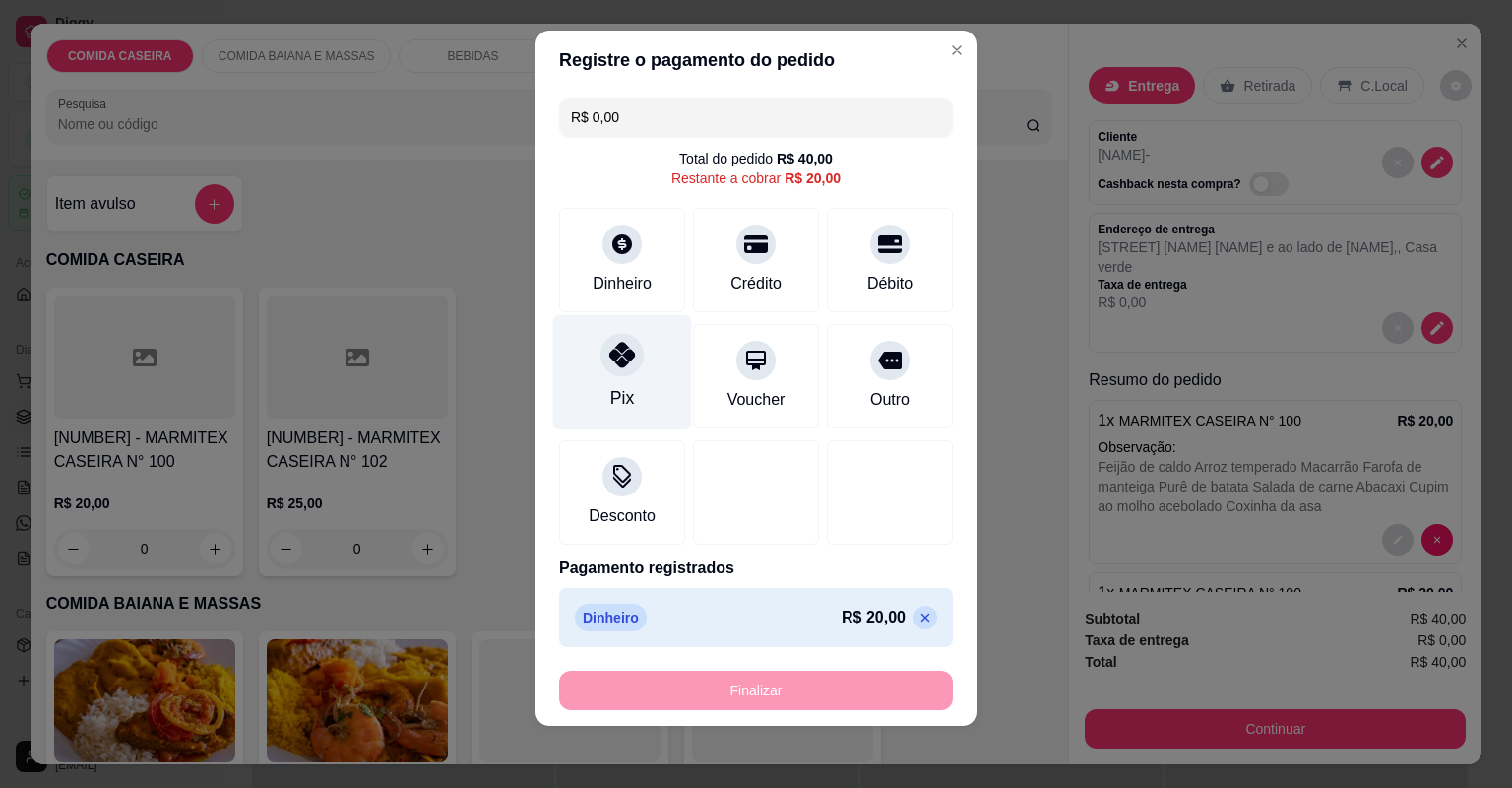 scroll, scrollTop: 8, scrollLeft: 0, axis: vertical 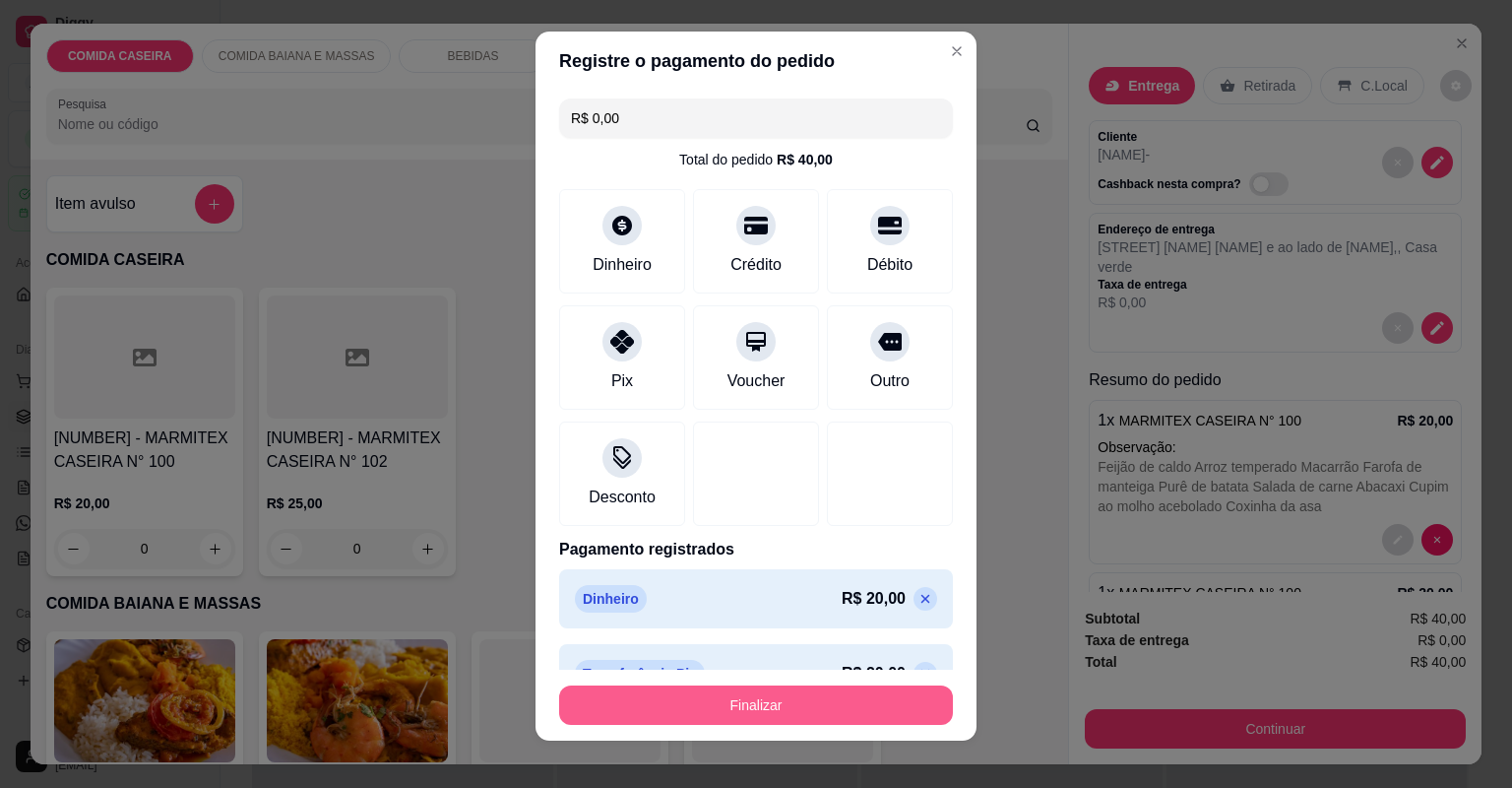 click on "Finalizar" at bounding box center (756, 705) 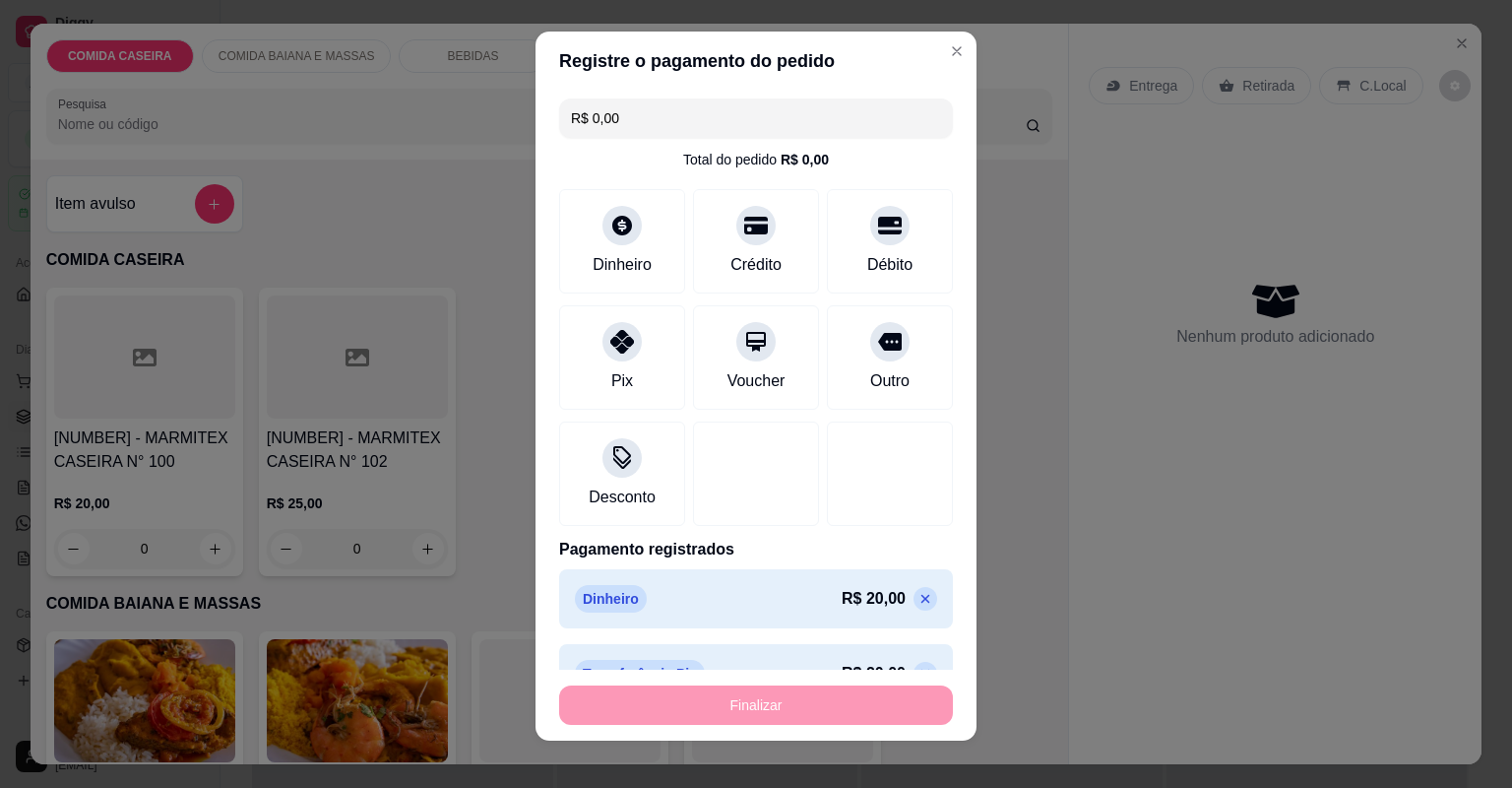 type on "-R$ 40,00" 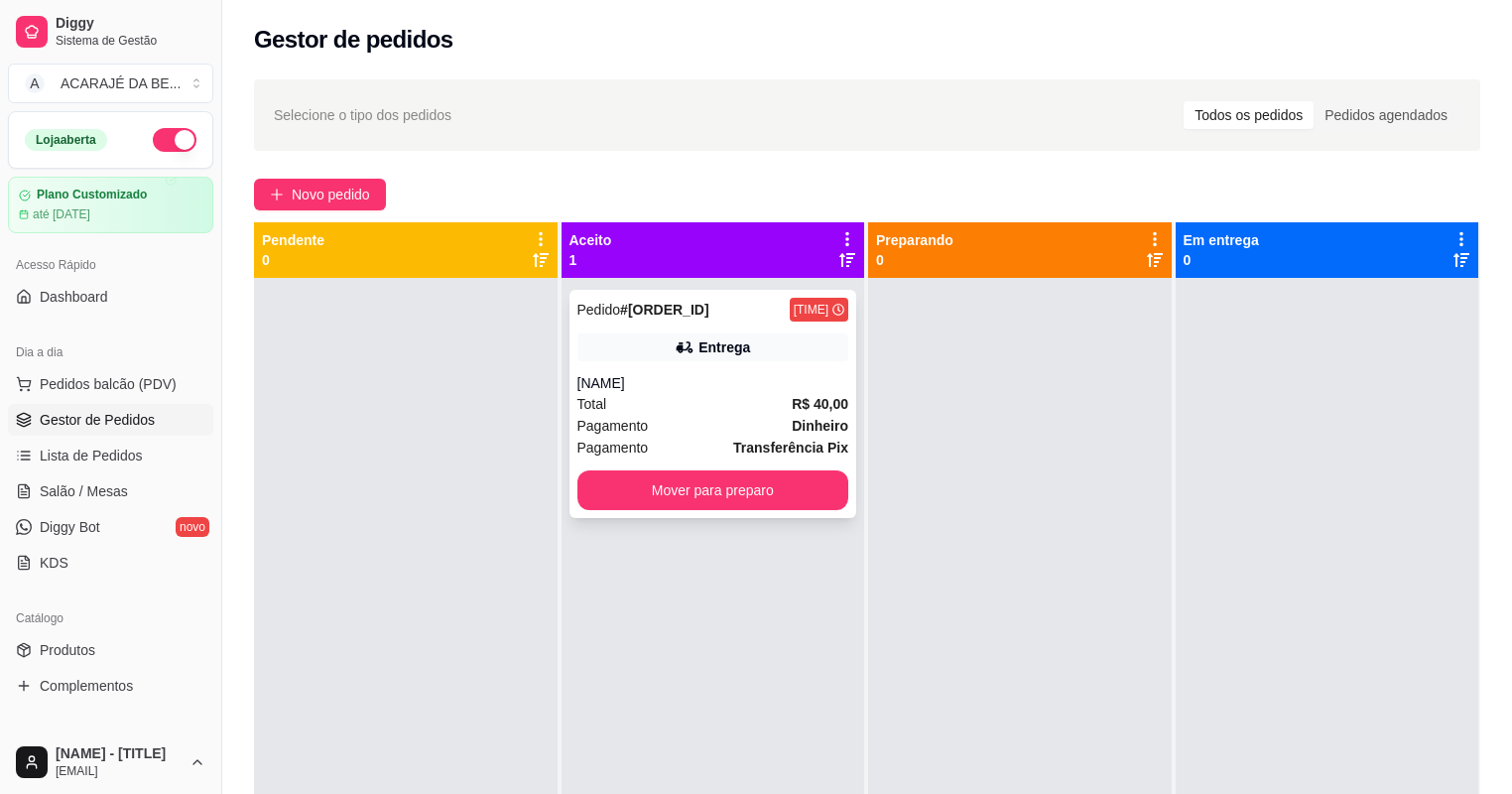 click on "MIKAELE" at bounding box center (713, 383) 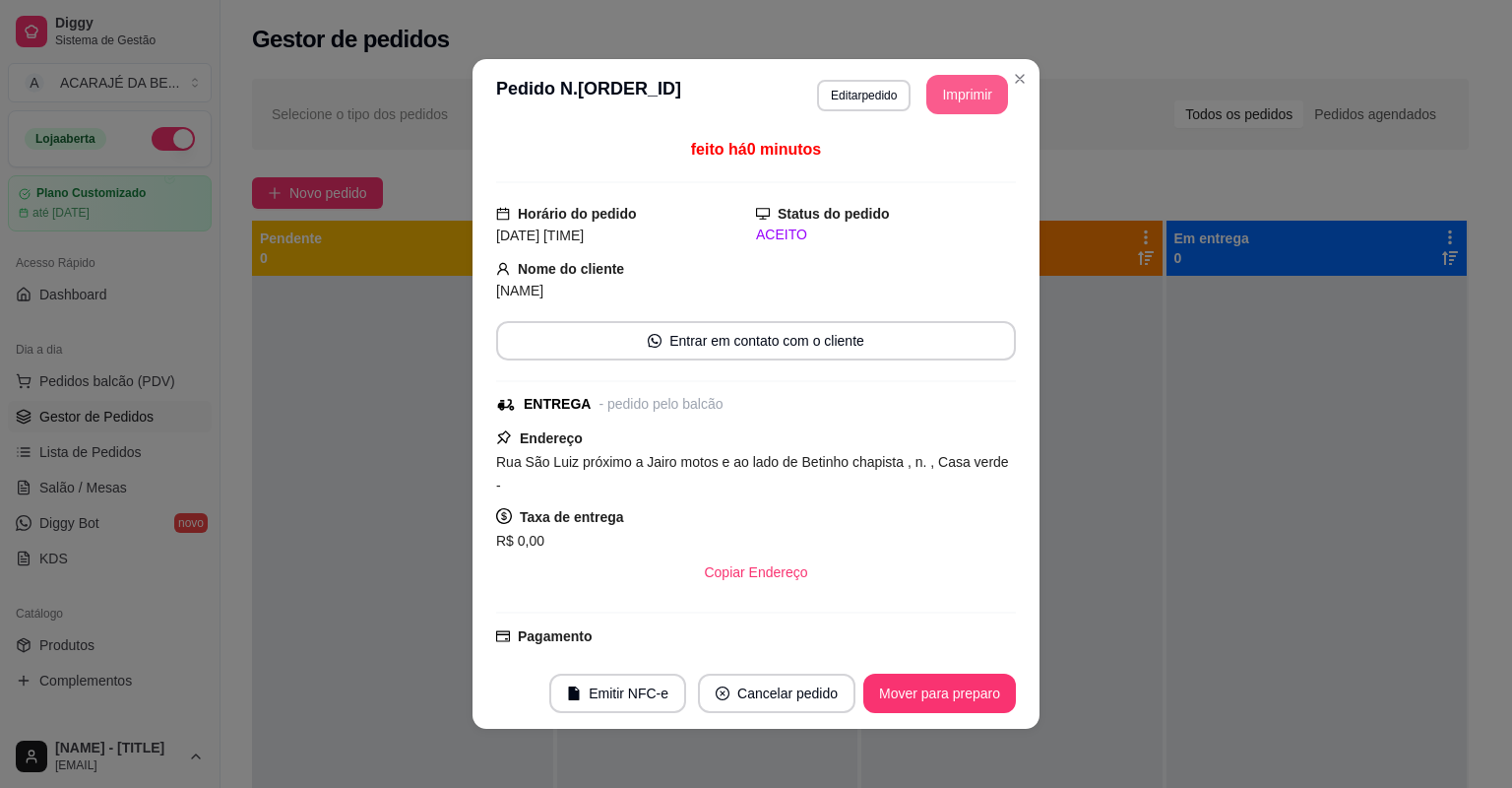 click on "Imprimir" at bounding box center (967, 95) 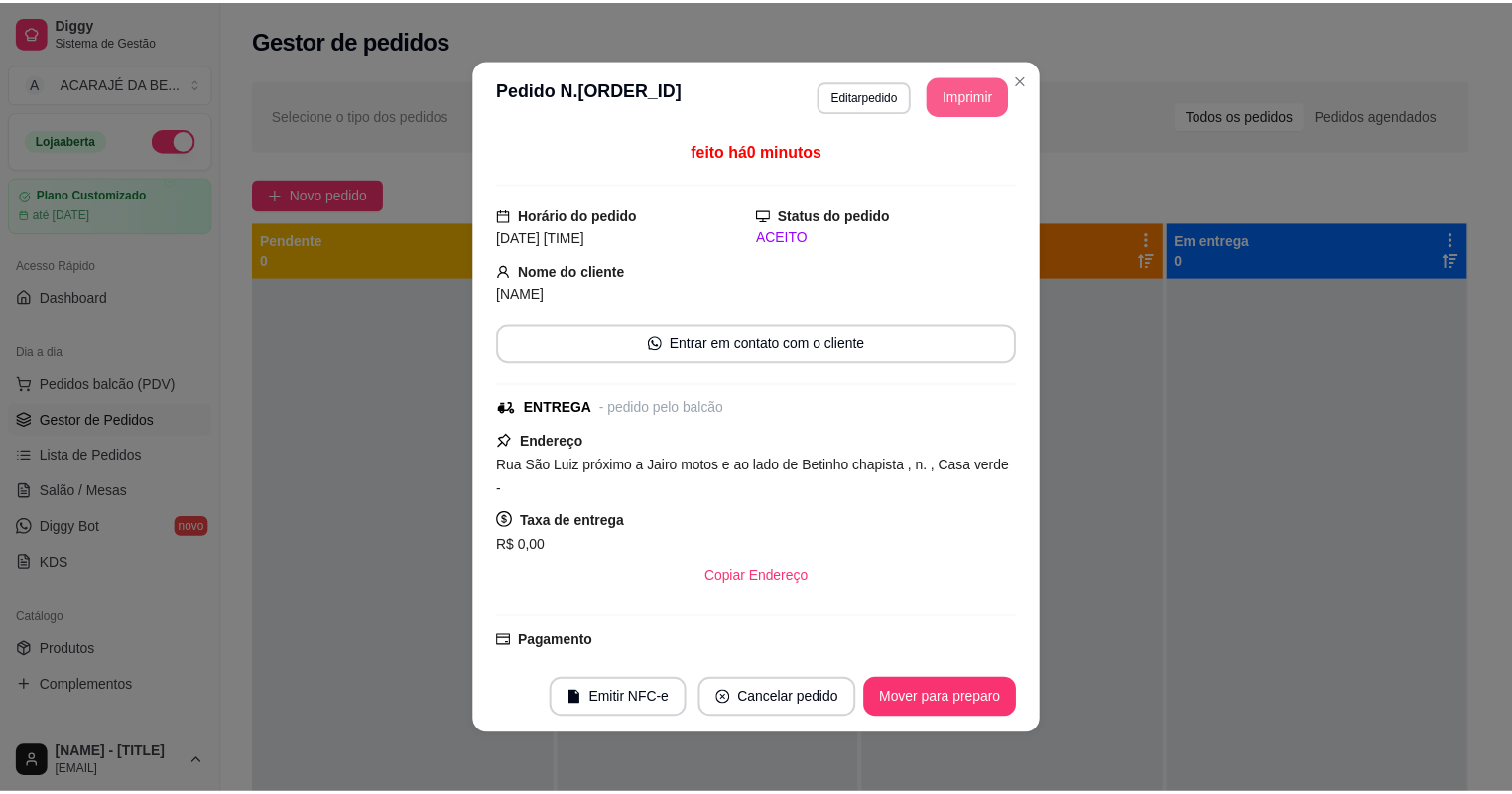 scroll, scrollTop: 0, scrollLeft: 0, axis: both 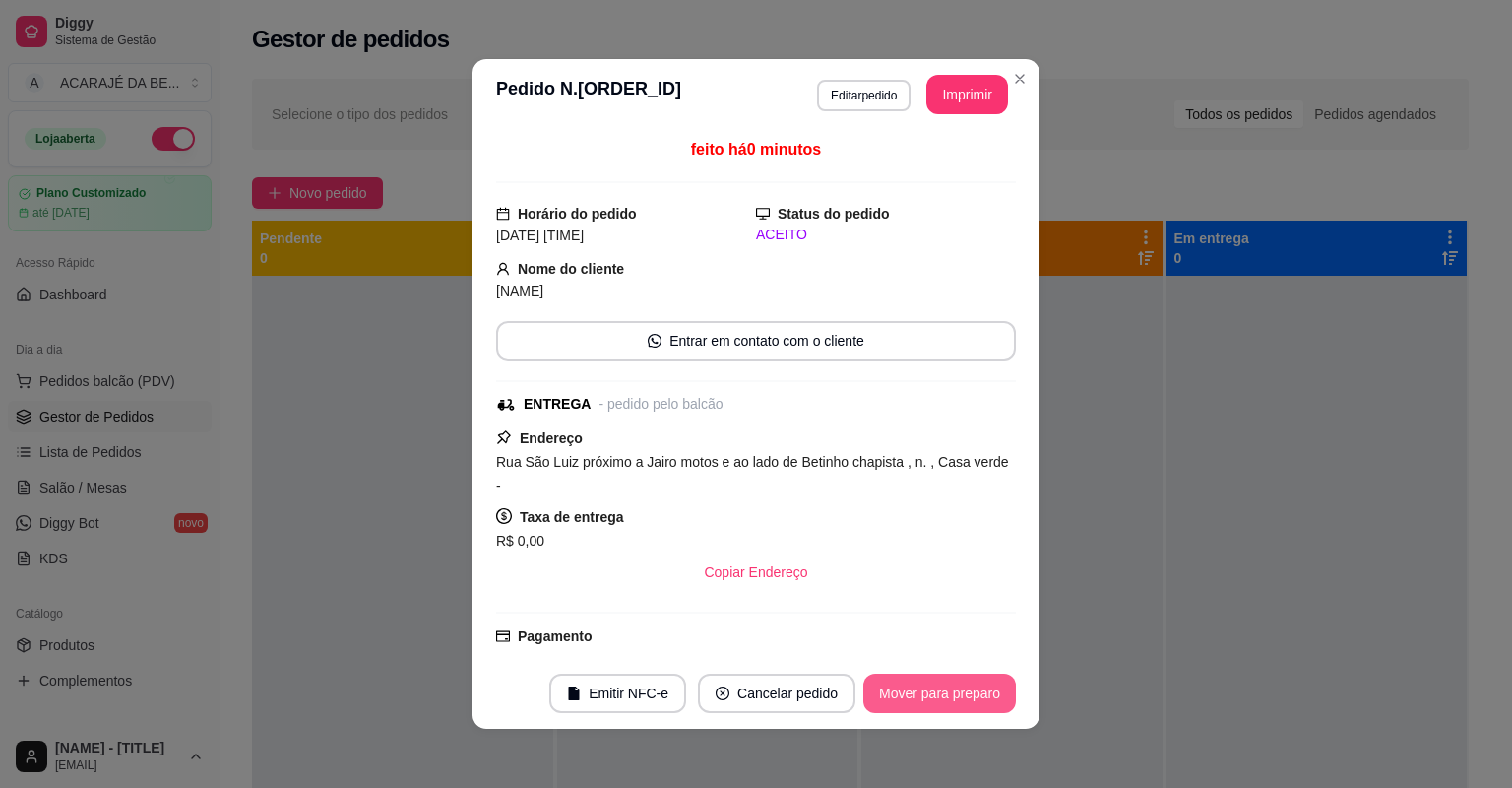 click on "Mover para preparo" at bounding box center (939, 693) 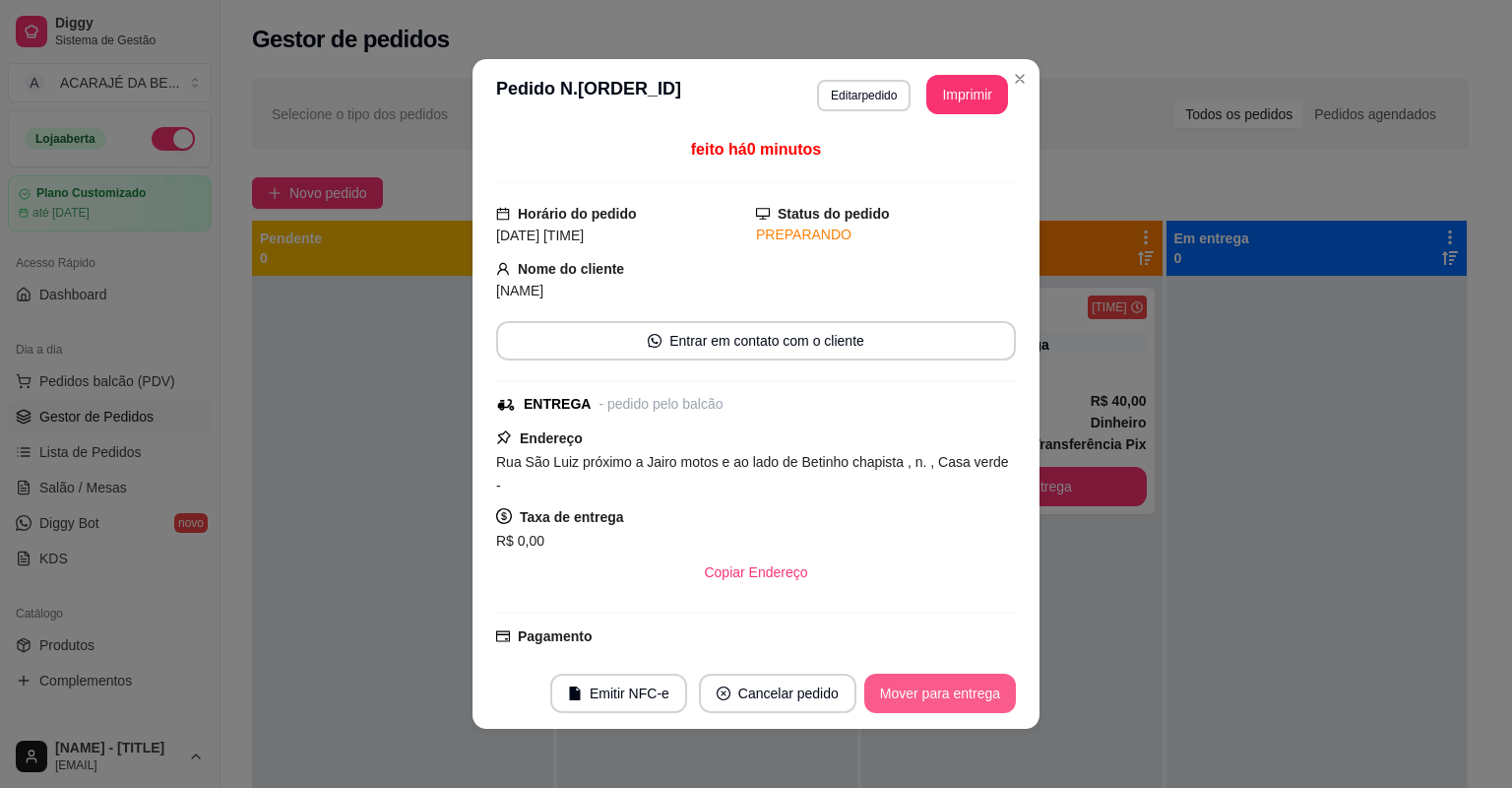 click on "Mover para entrega" at bounding box center [940, 693] 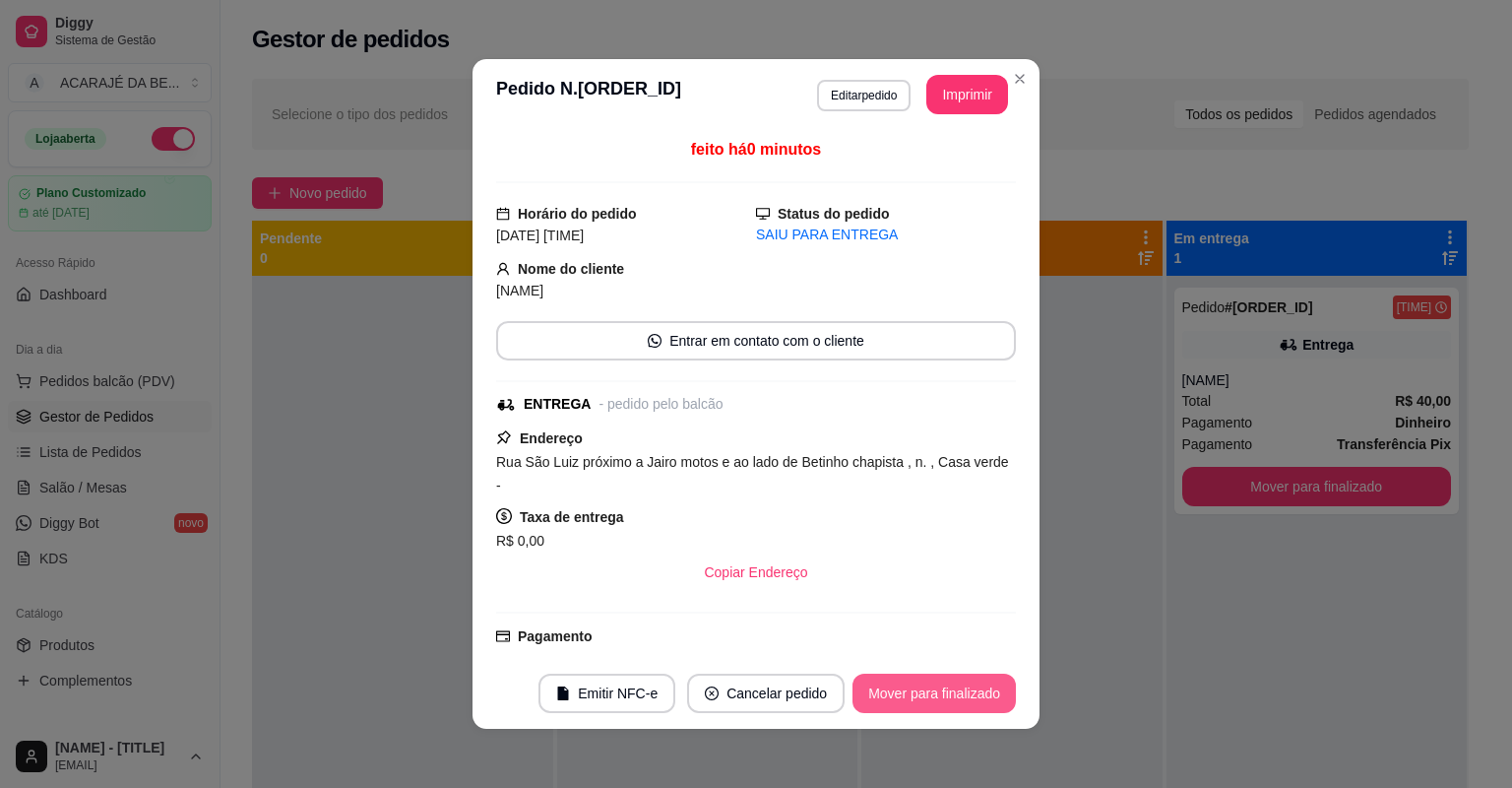 click on "Mover para finalizado" at bounding box center (934, 693) 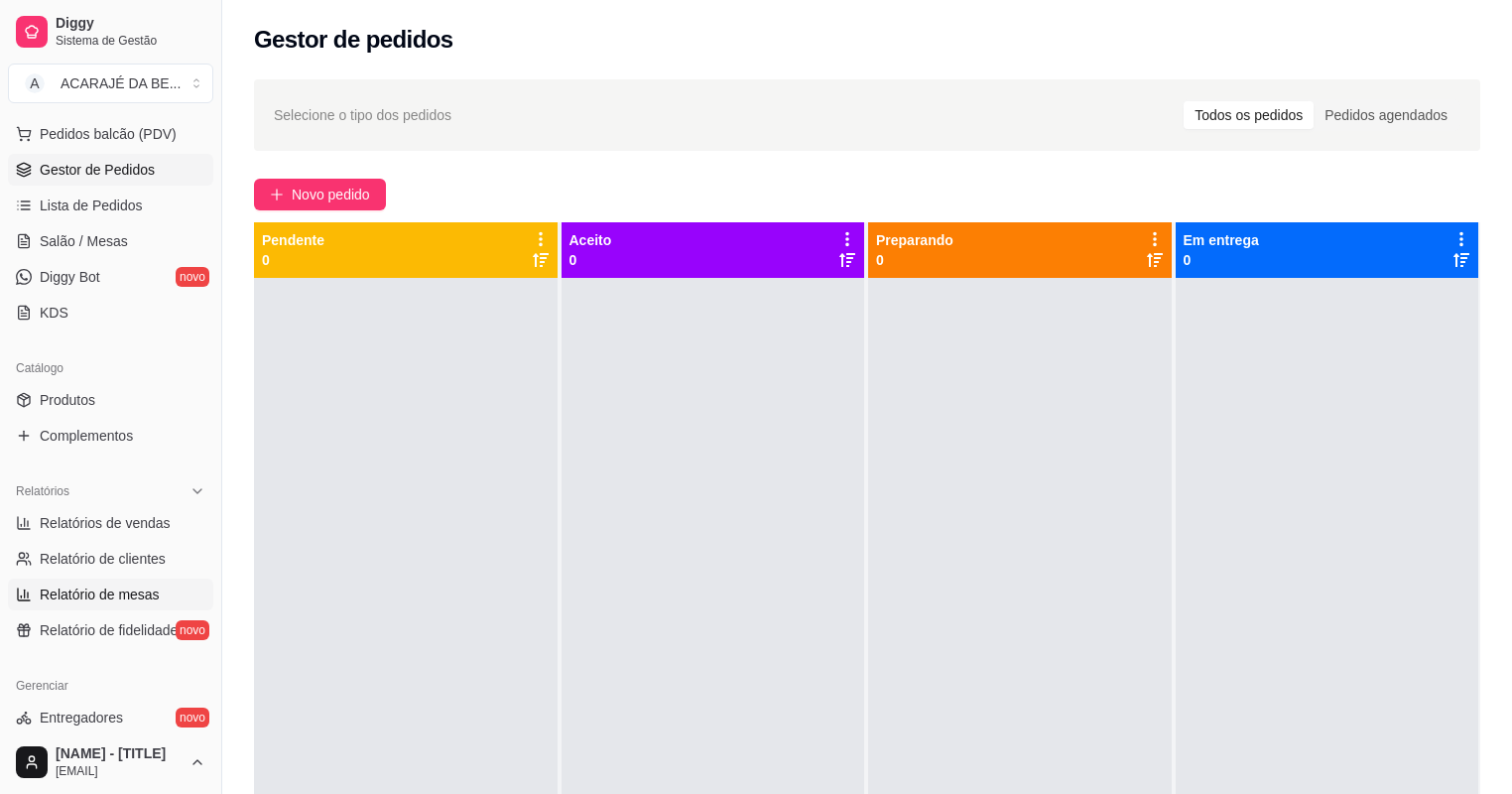 scroll, scrollTop: 318, scrollLeft: 0, axis: vertical 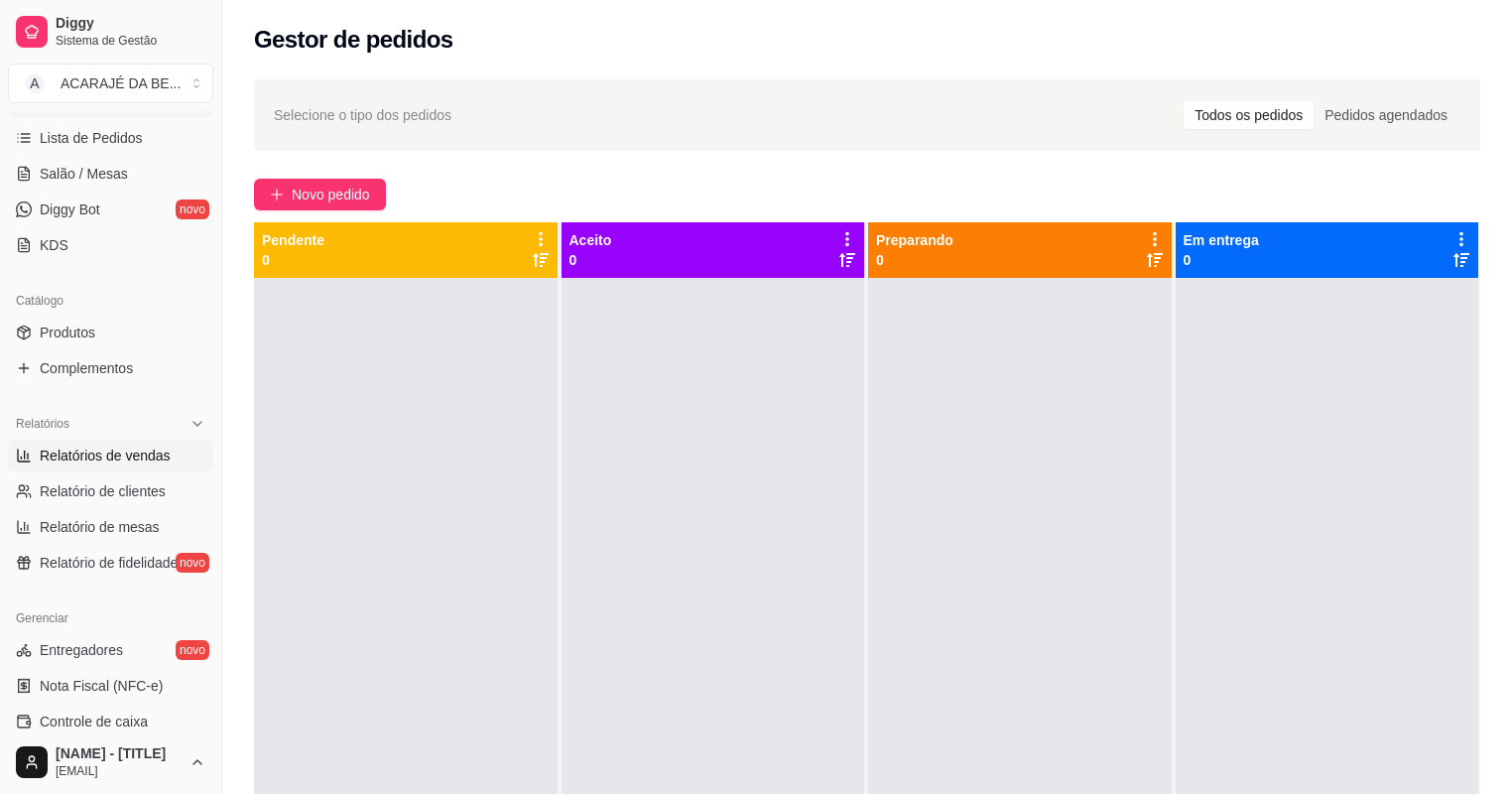 click on "Relatórios de vendas" at bounding box center (105, 456) 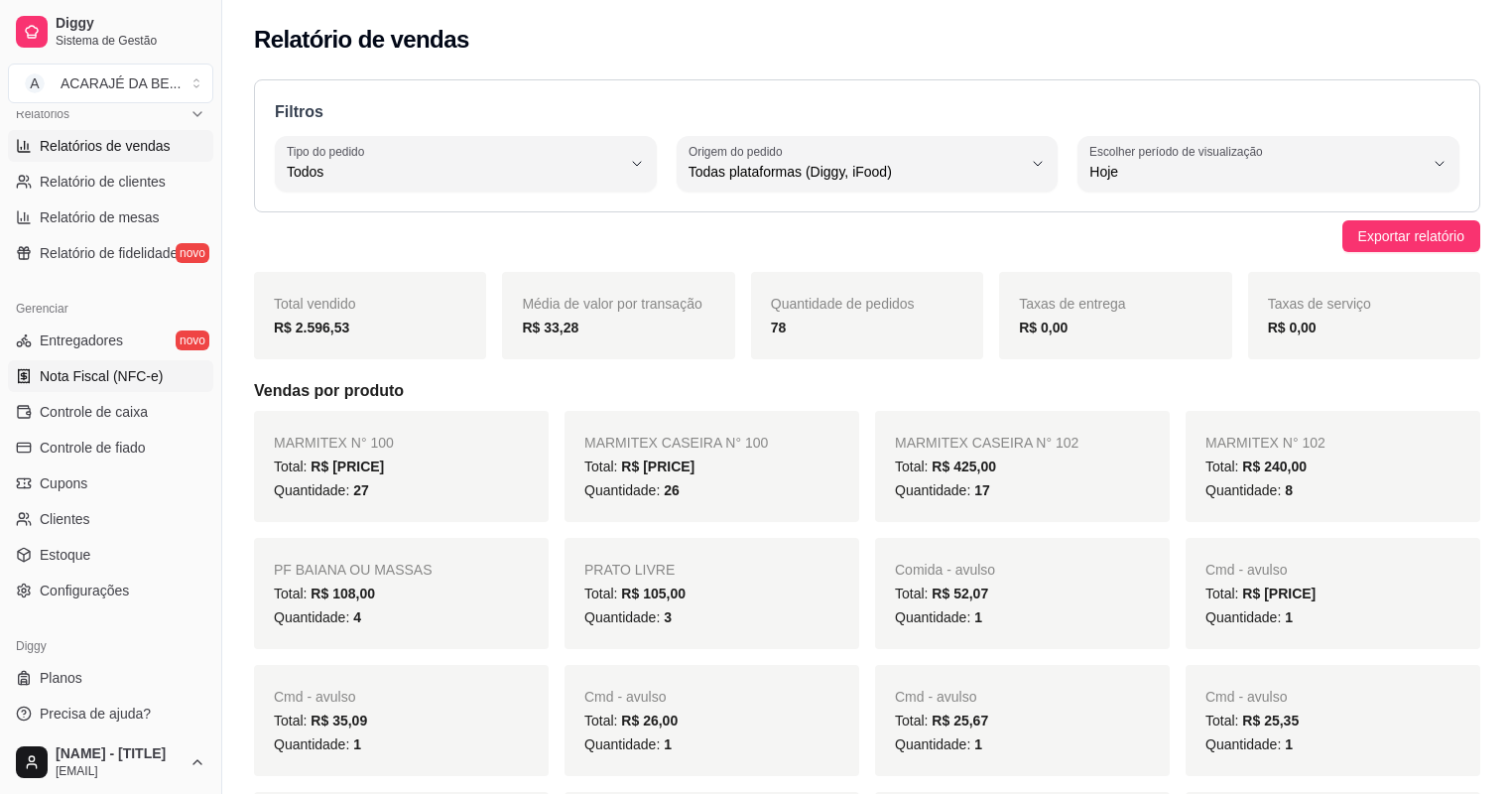 scroll, scrollTop: 633, scrollLeft: 0, axis: vertical 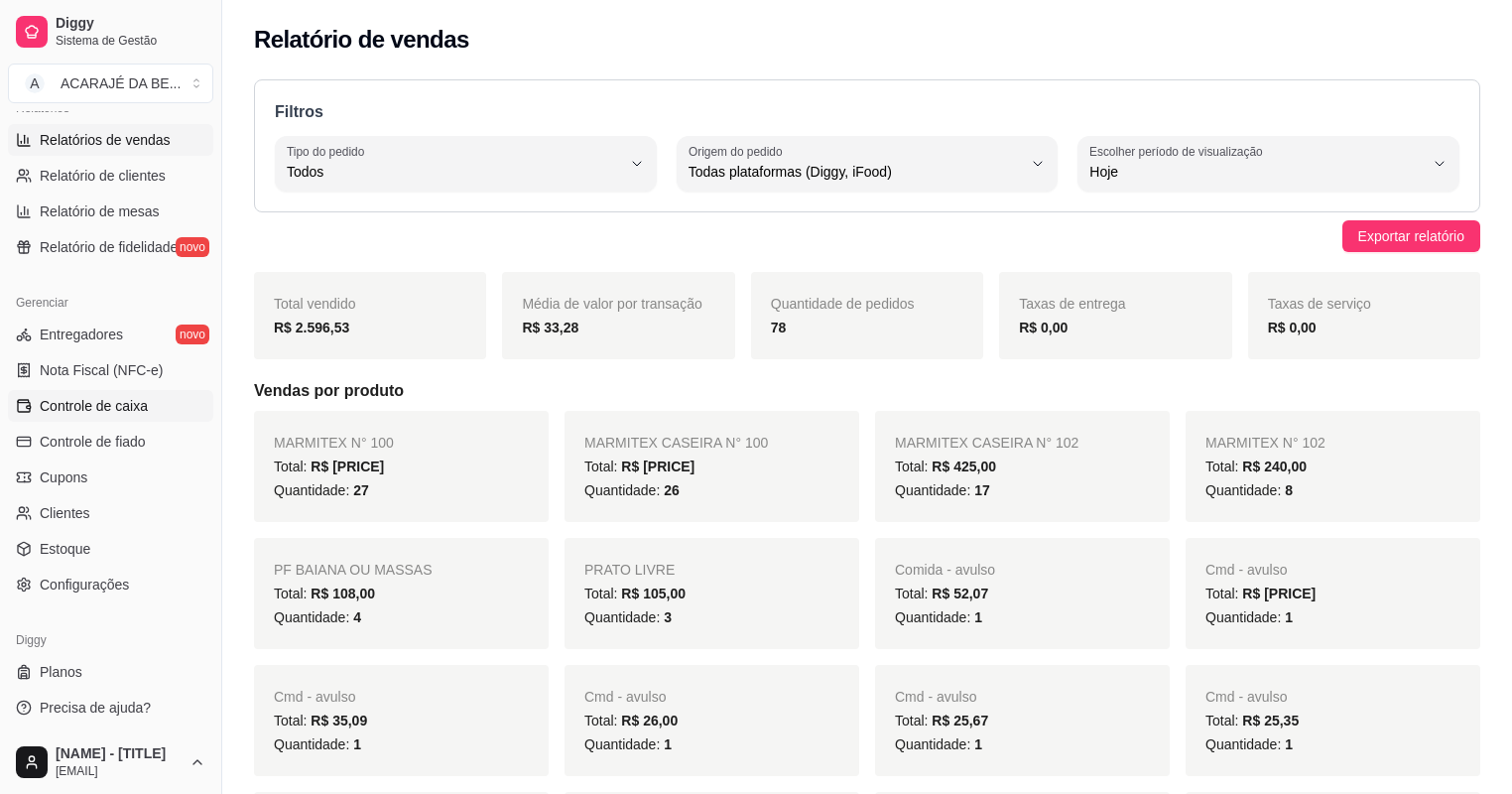 click on "Controle de caixa" at bounding box center [110, 406] 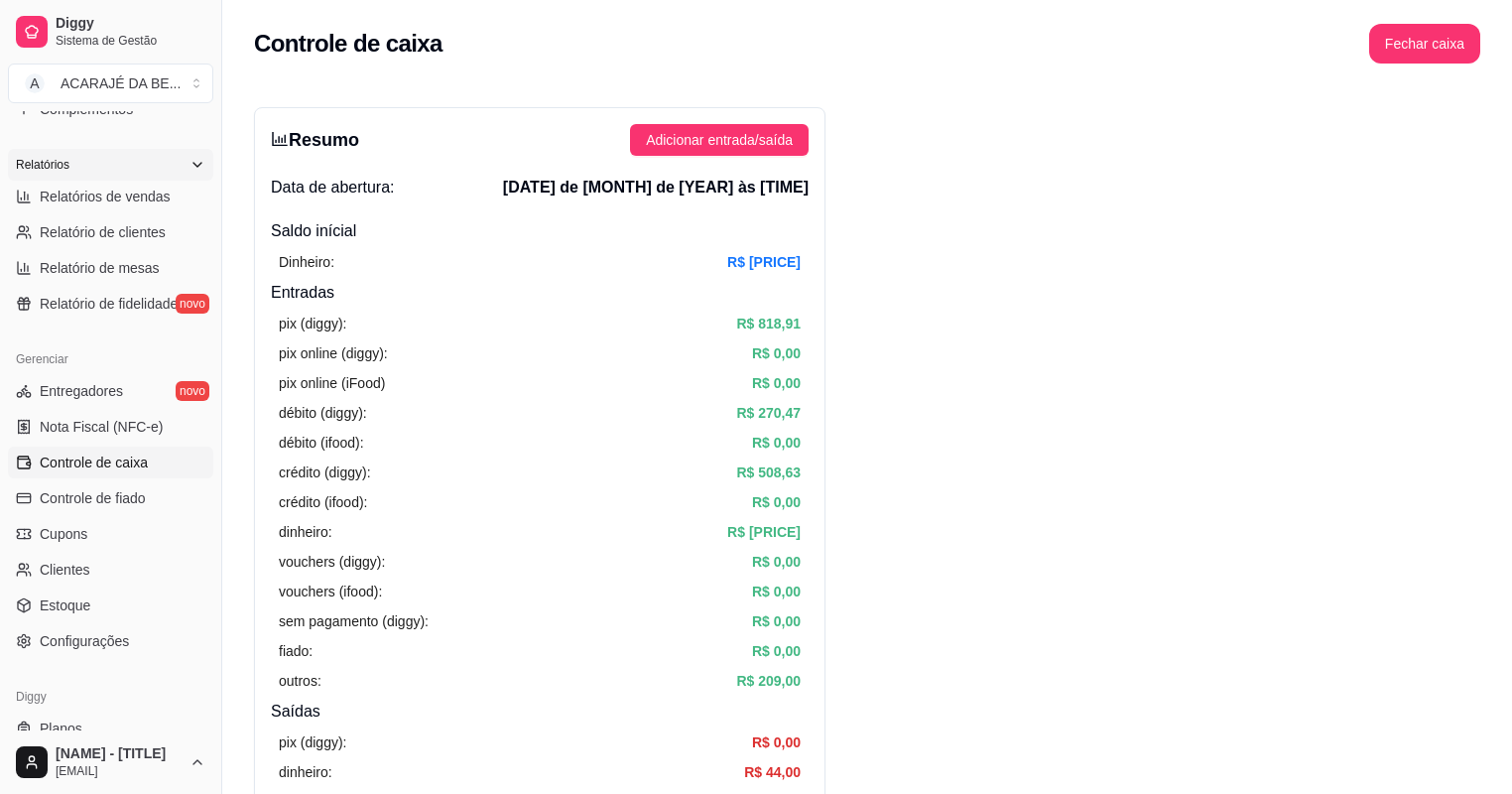 scroll, scrollTop: 554, scrollLeft: 0, axis: vertical 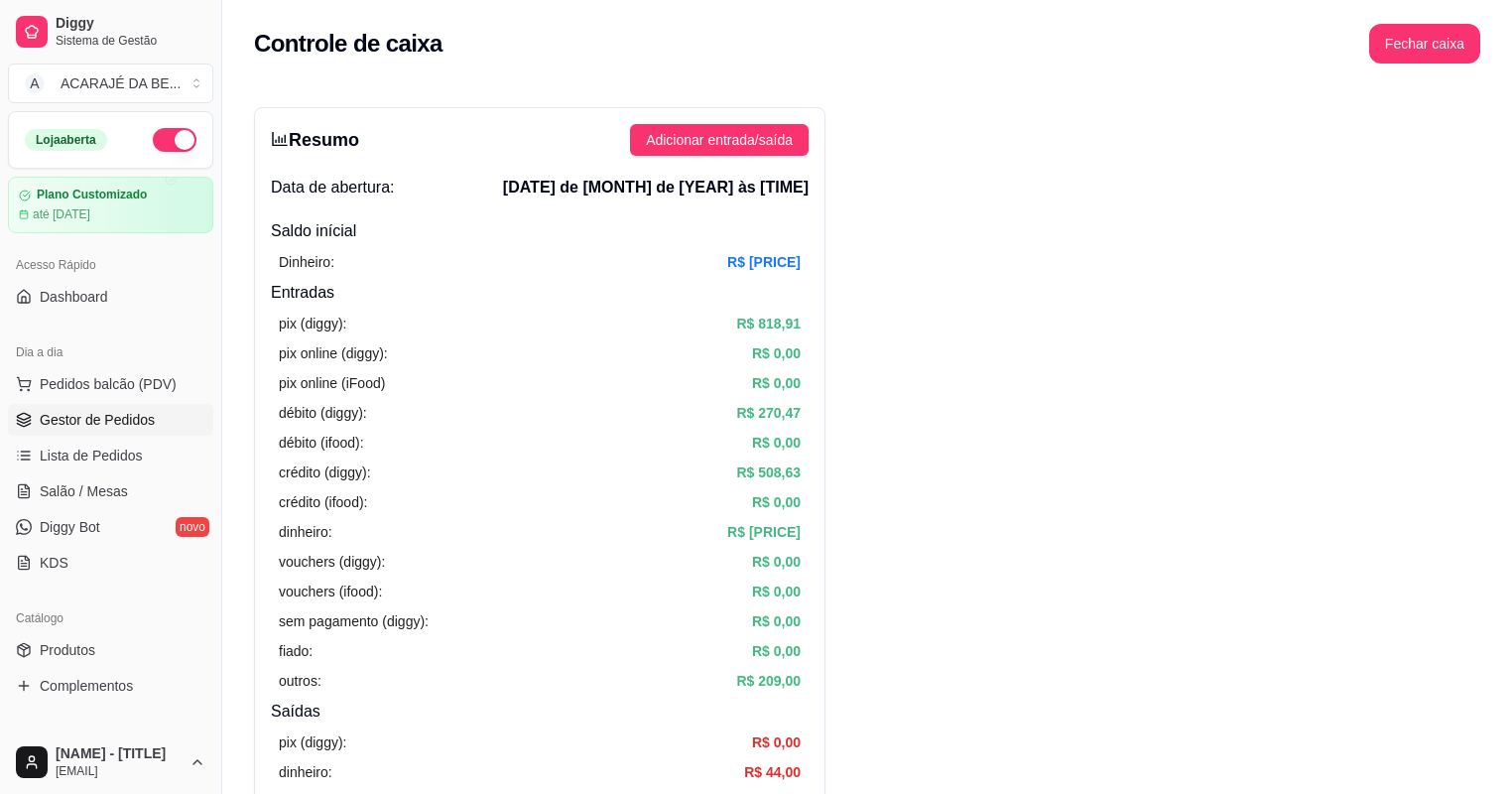 click on "Gestor de Pedidos" at bounding box center (110, 420) 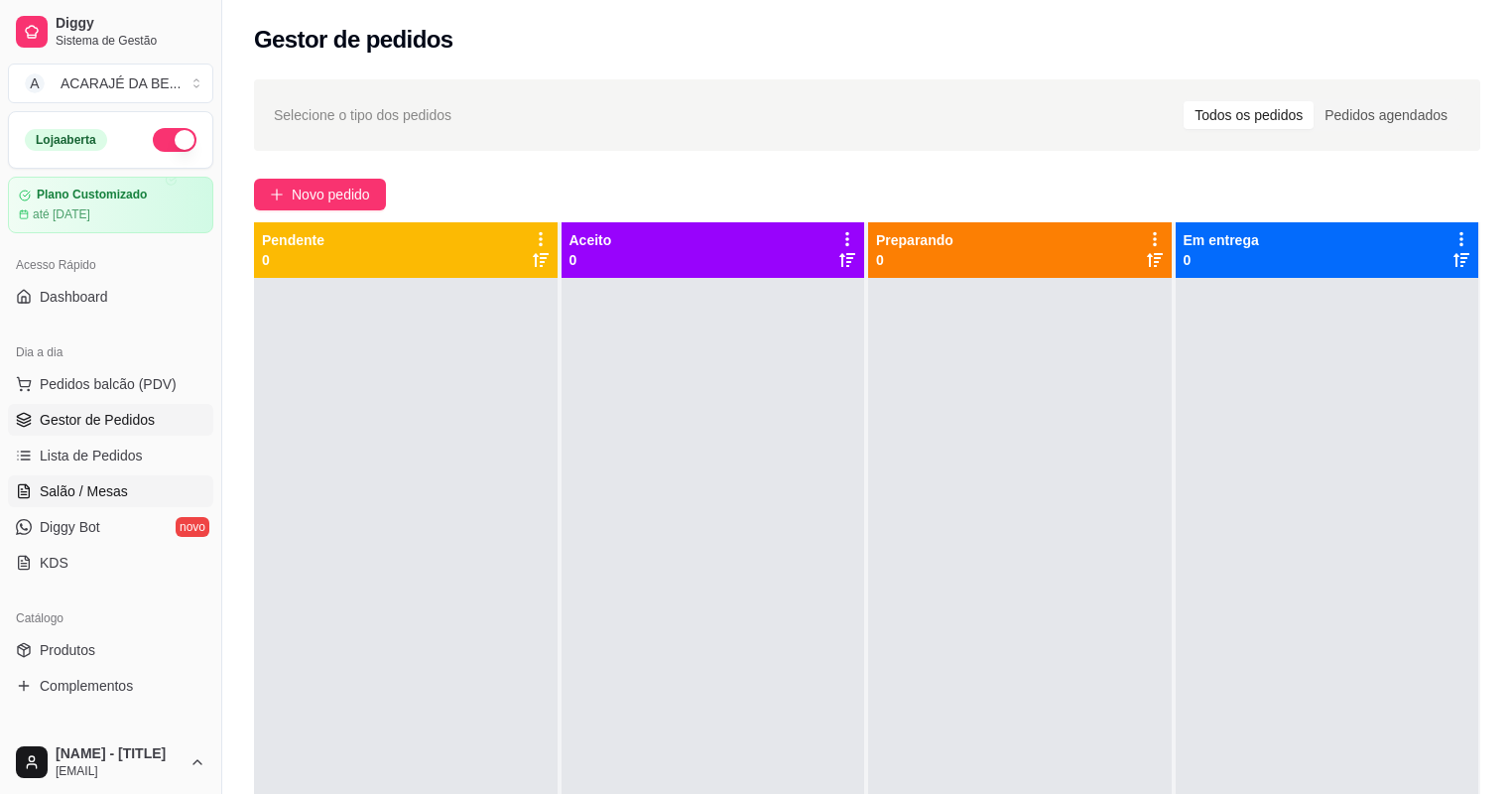 click on "Salão / Mesas" at bounding box center (83, 491) 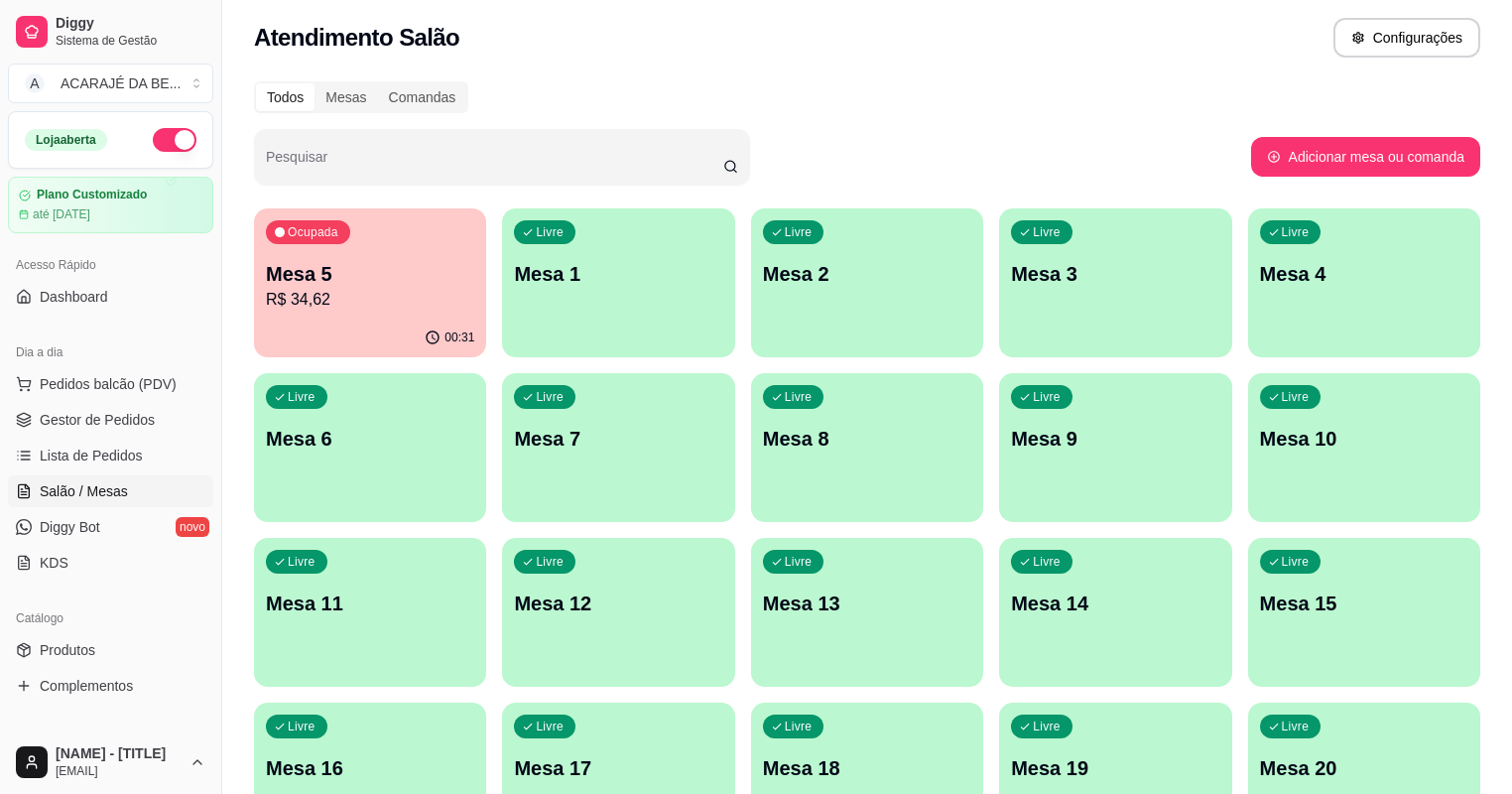 scroll, scrollTop: 0, scrollLeft: 0, axis: both 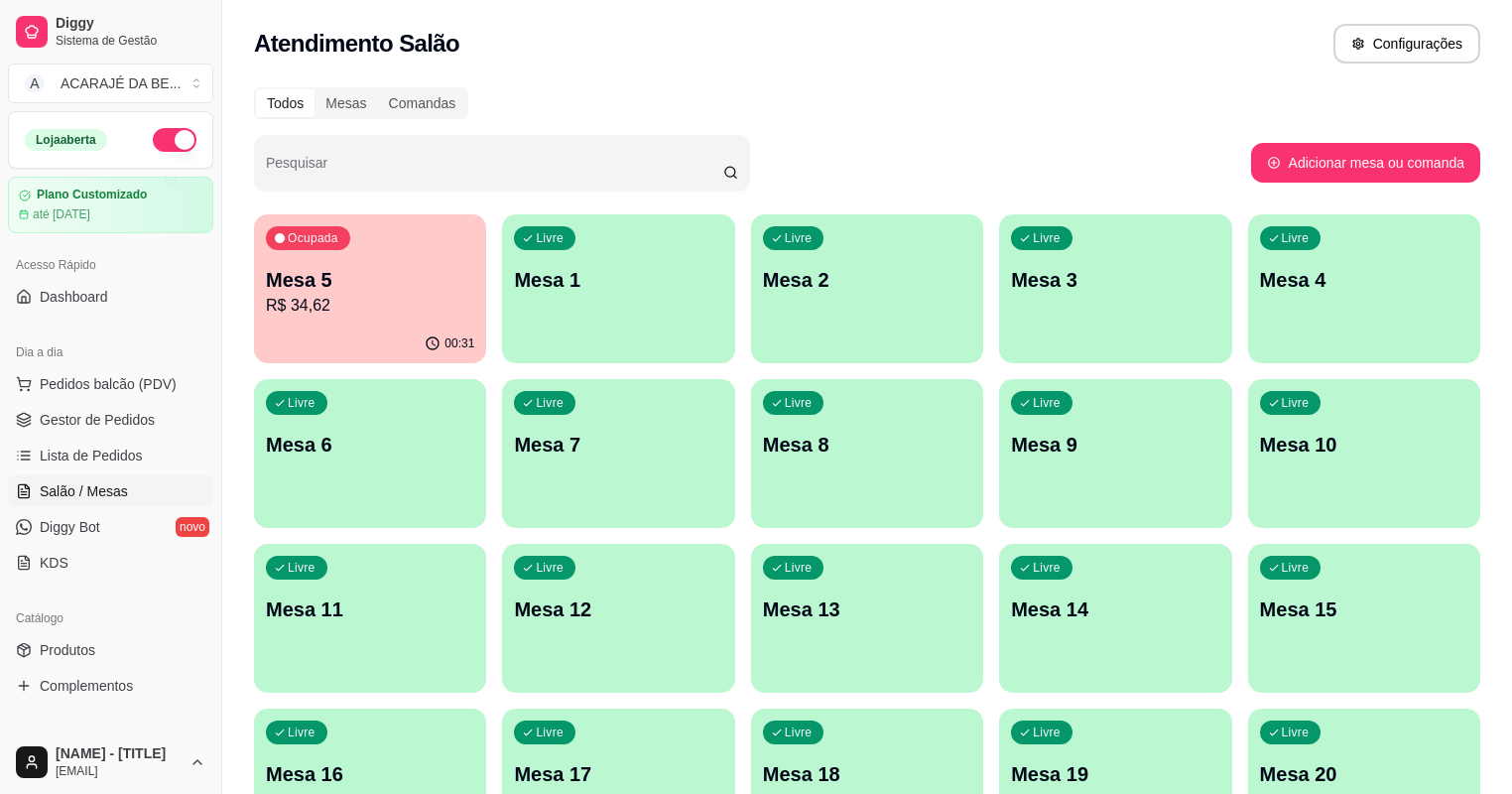 click on "Pesquisar" at bounding box center [752, 163] 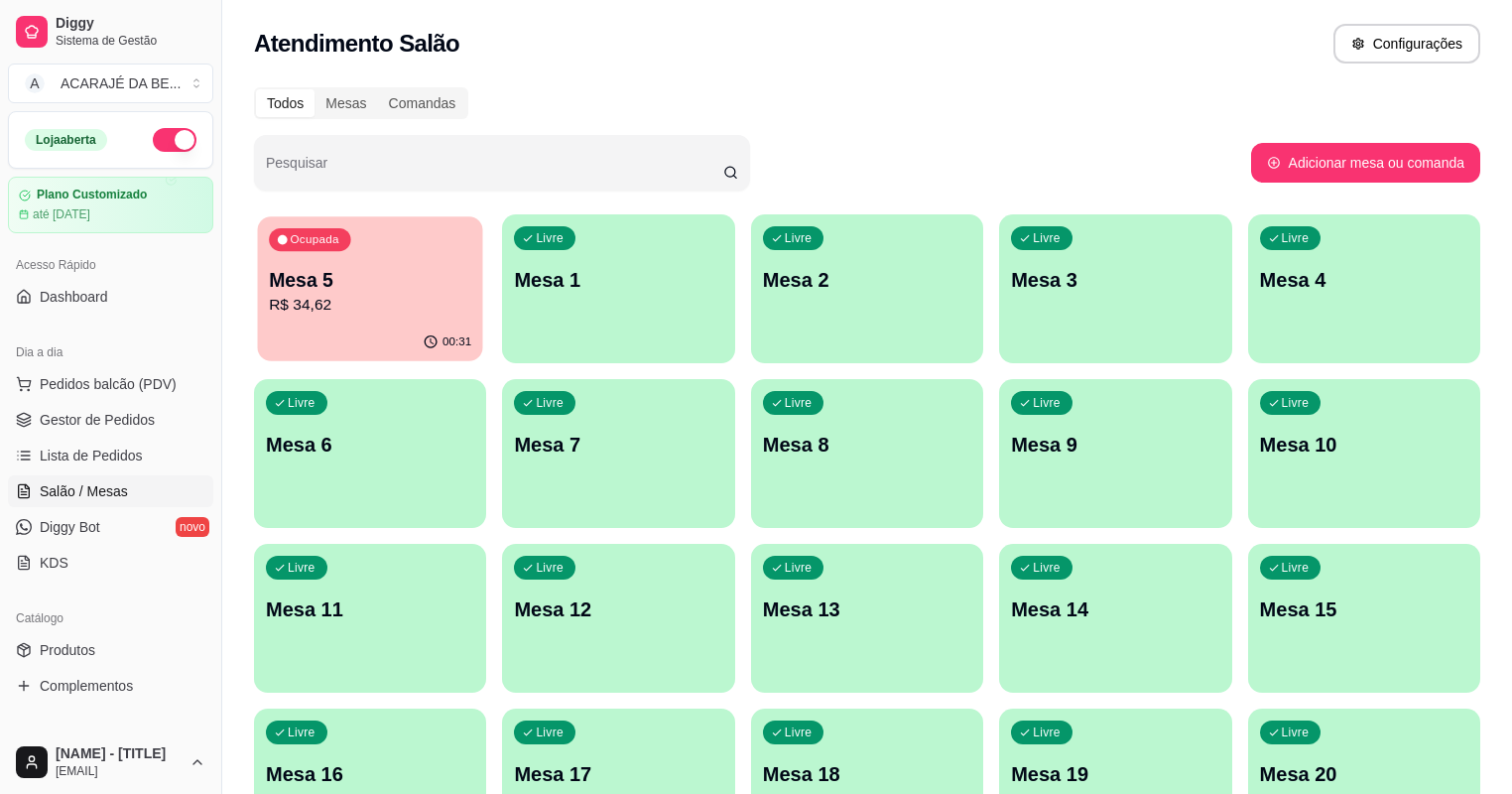 click on "00:31" at bounding box center [370, 342] 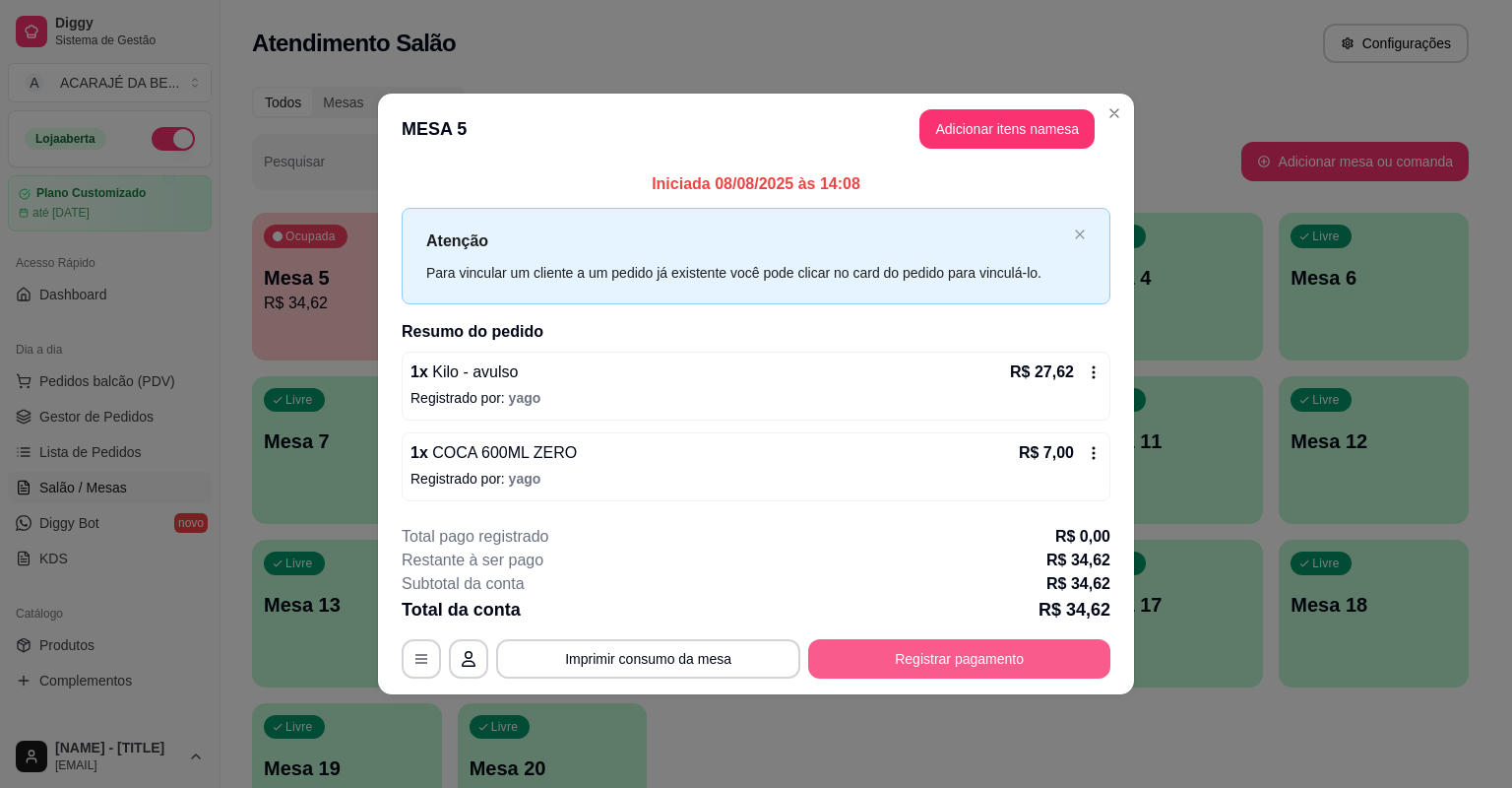click on "Registrar pagamento" at bounding box center [959, 659] 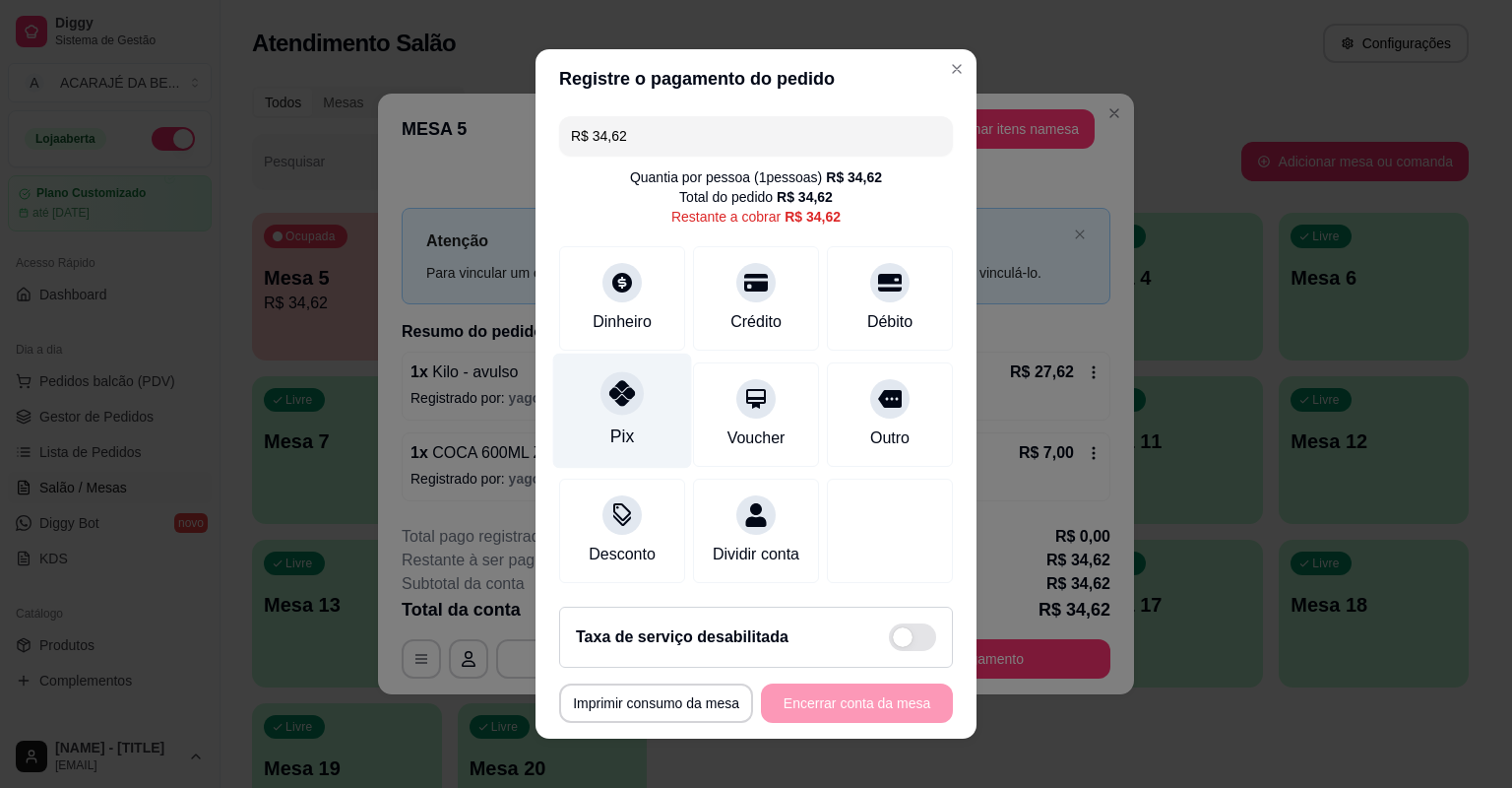 click on "Pix" at bounding box center (622, 411) 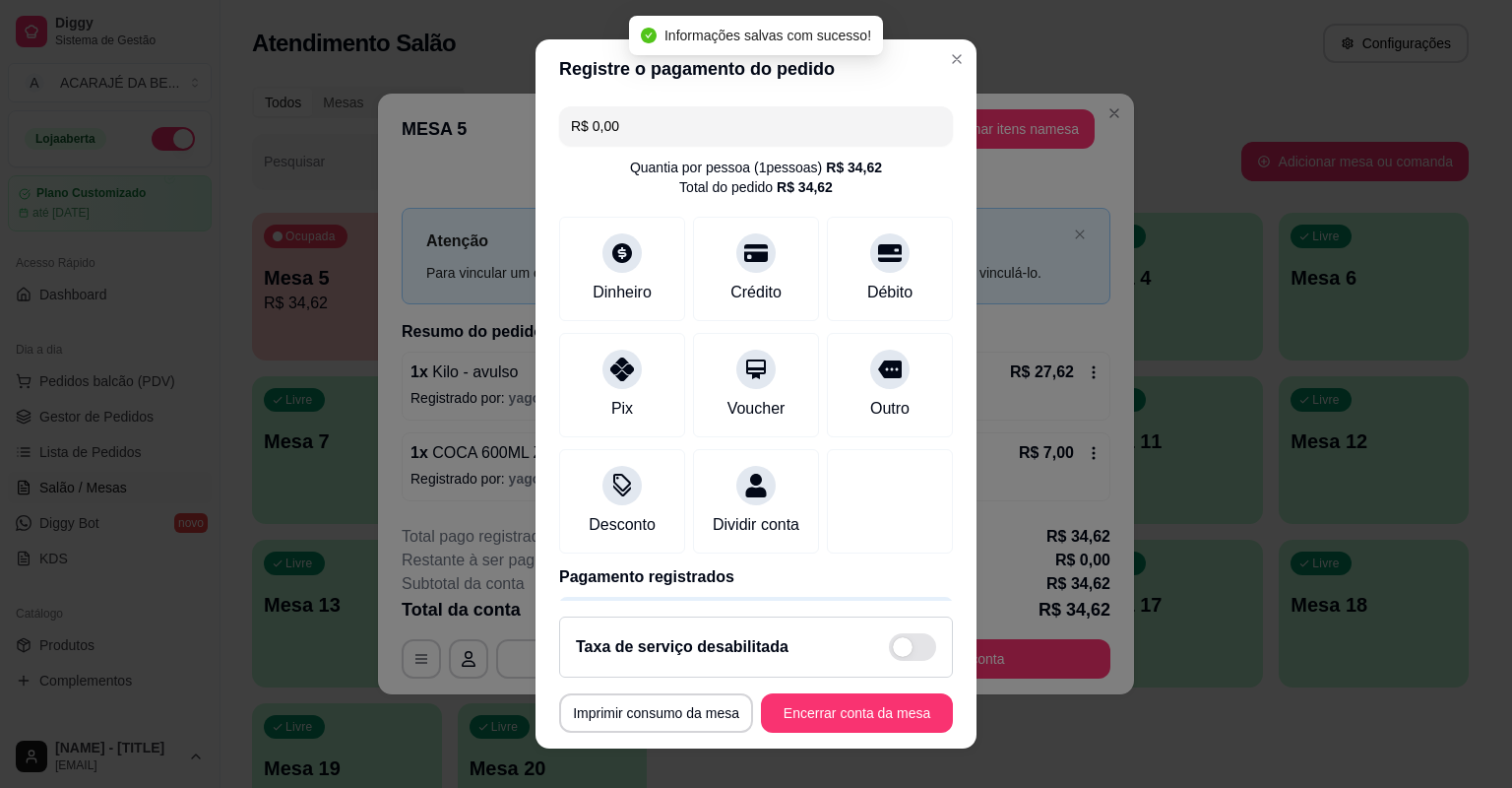 type on "R$ 0,00" 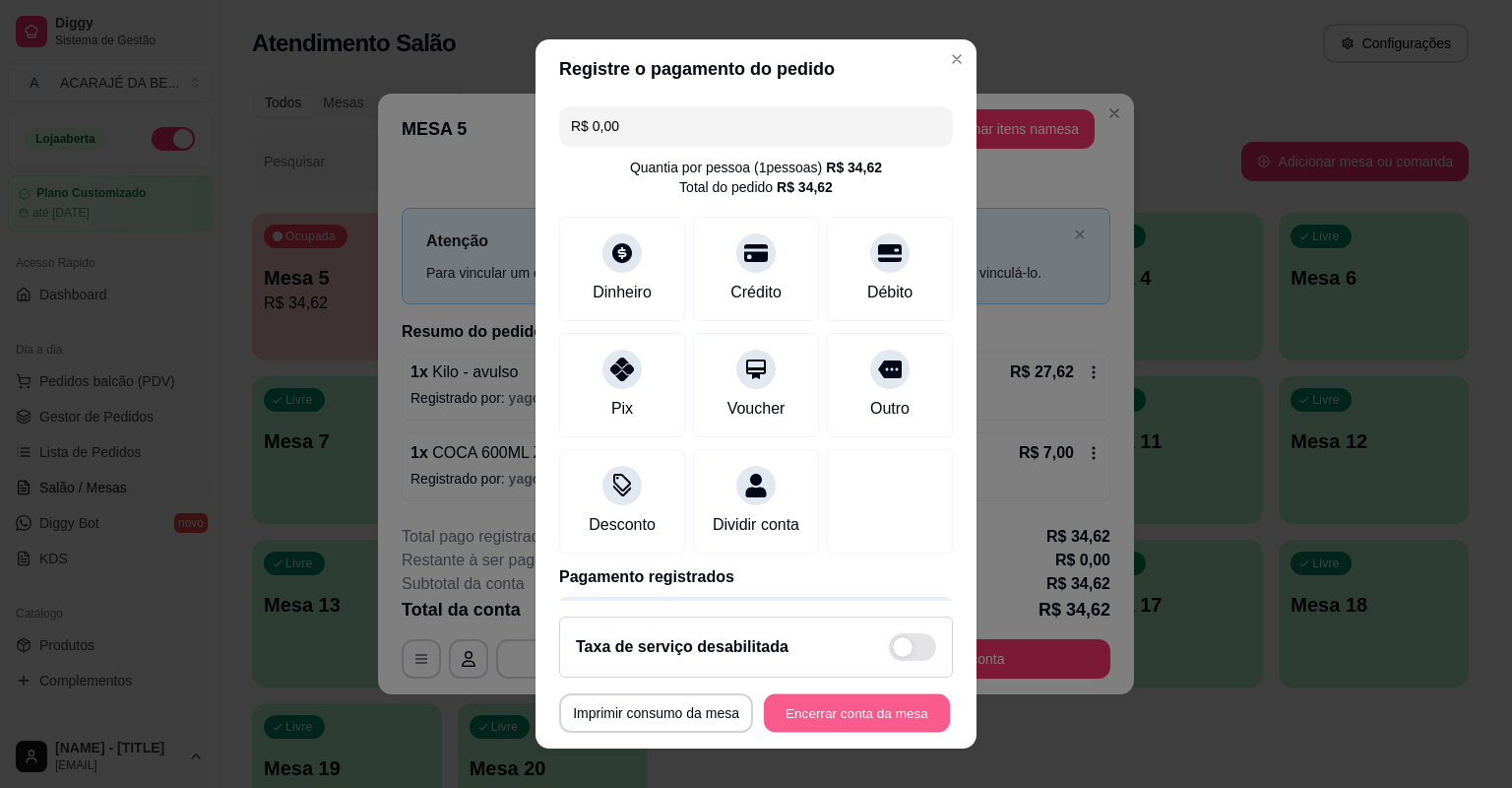 click on "Encerrar conta da mesa" at bounding box center [856, 713] 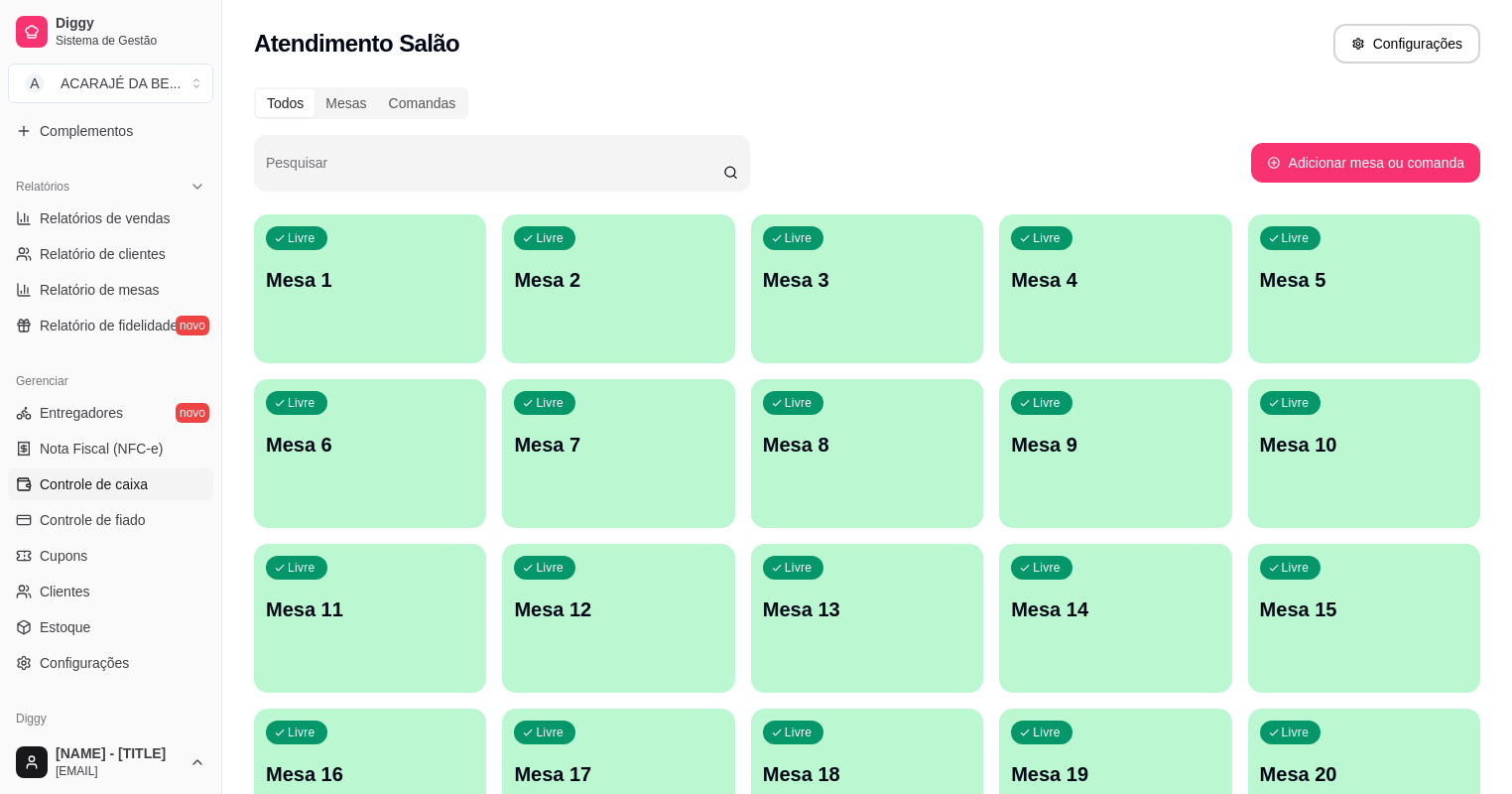 scroll, scrollTop: 556, scrollLeft: 0, axis: vertical 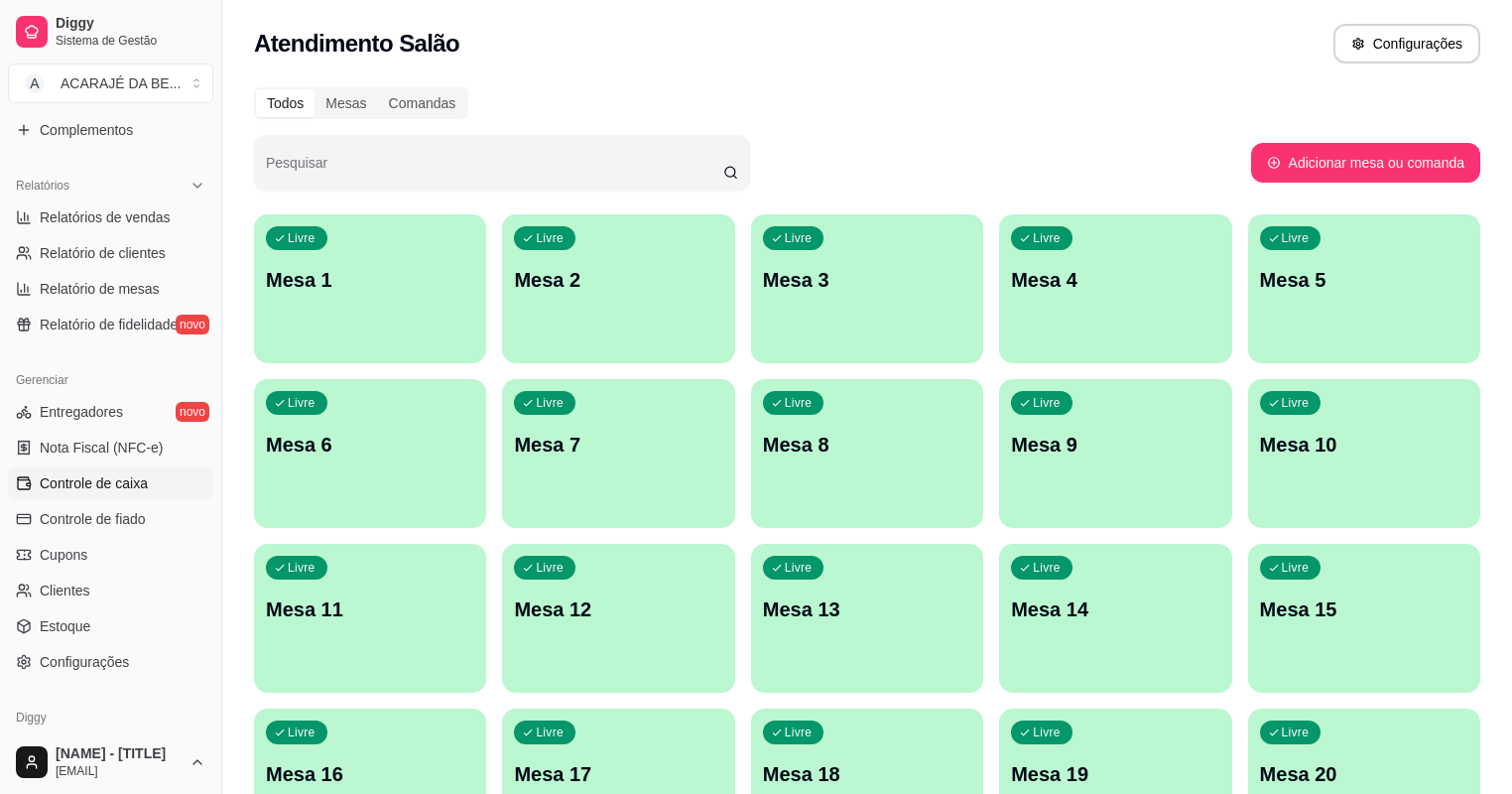 click on "Controle de caixa" at bounding box center (93, 483) 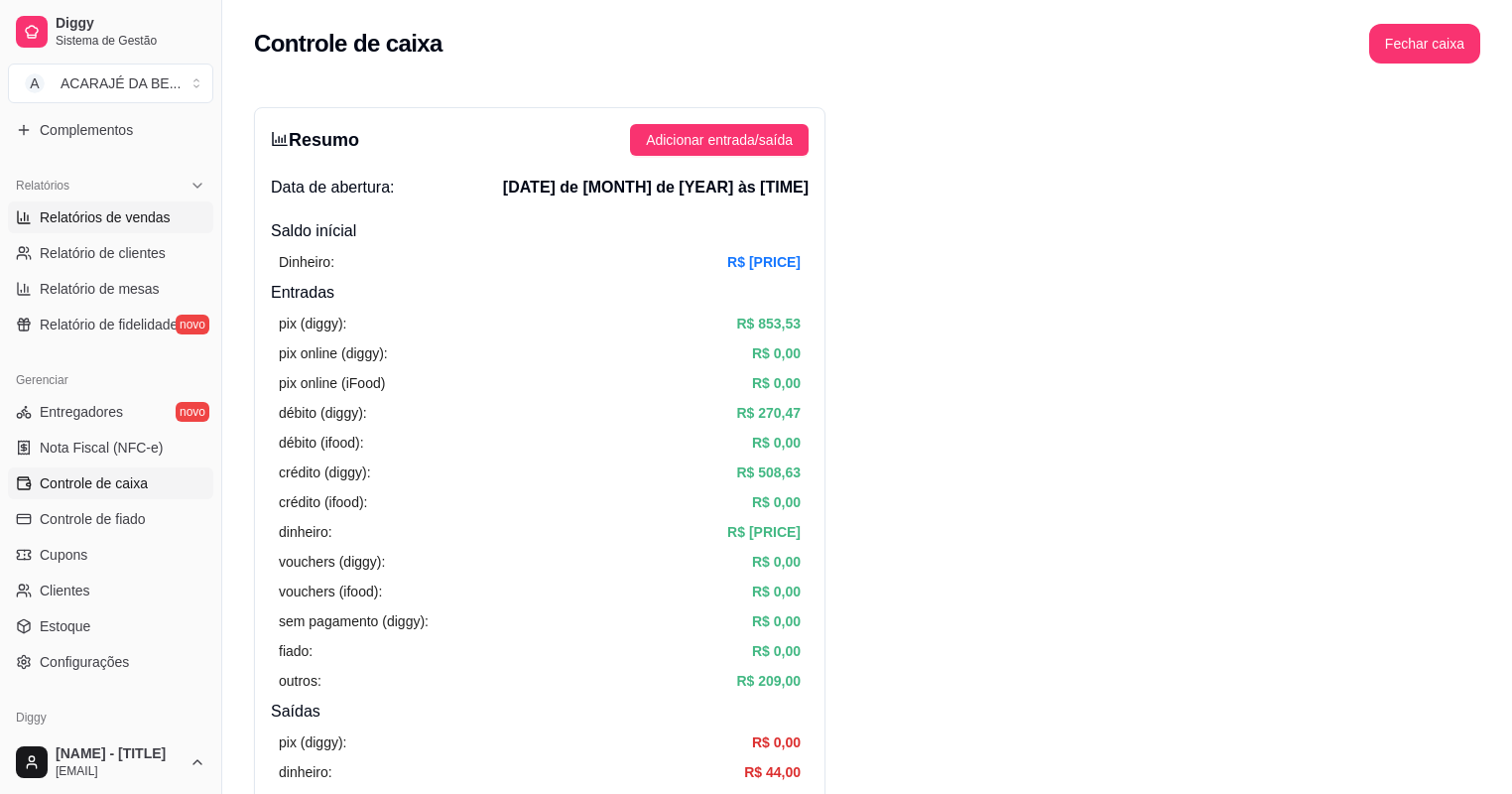click on "Relatórios de vendas" at bounding box center (105, 217) 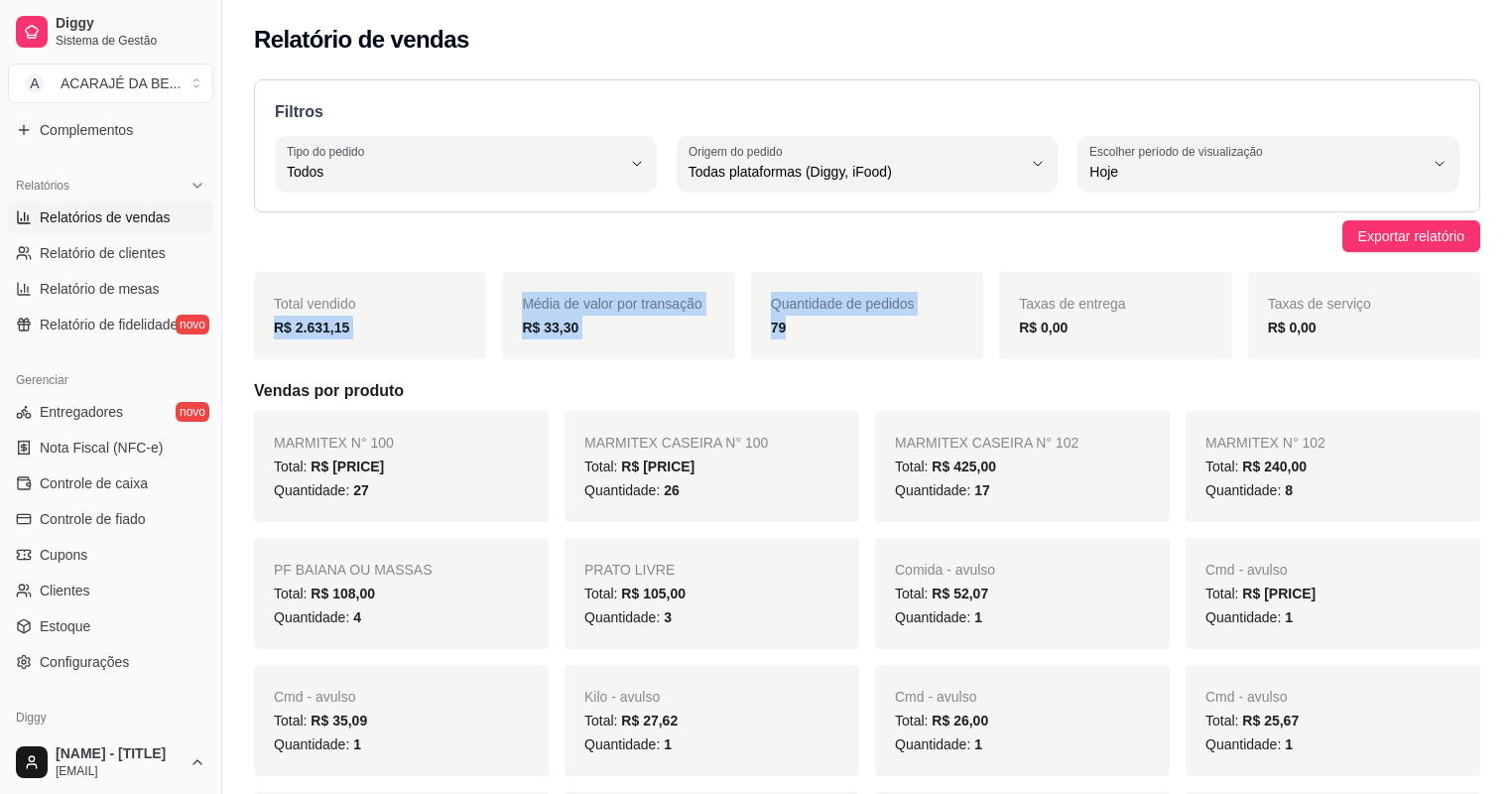 drag, startPoint x: 265, startPoint y: 333, endPoint x: 952, endPoint y: 323, distance: 687.0728 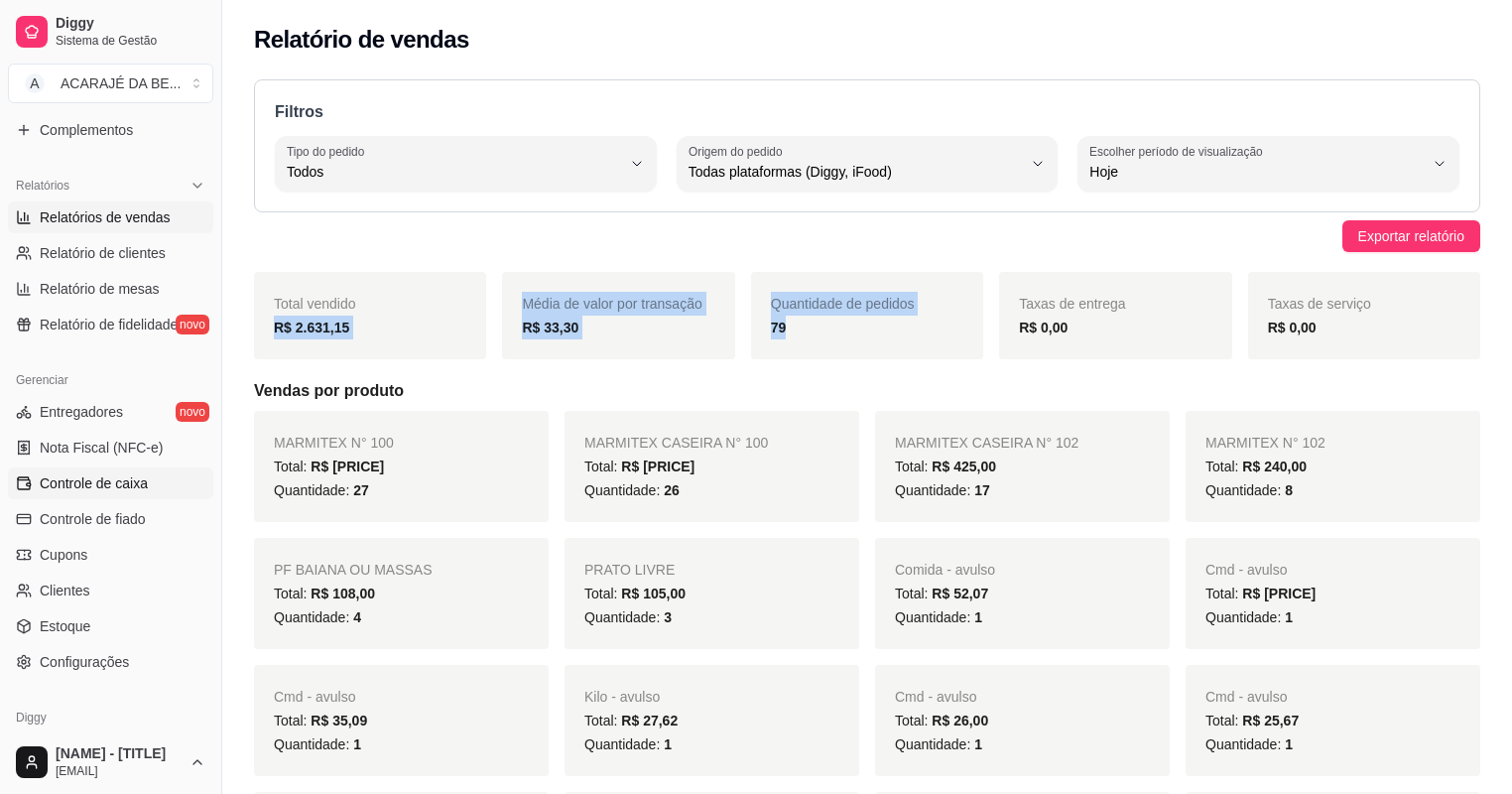 click on "Controle de caixa" at bounding box center (93, 483) 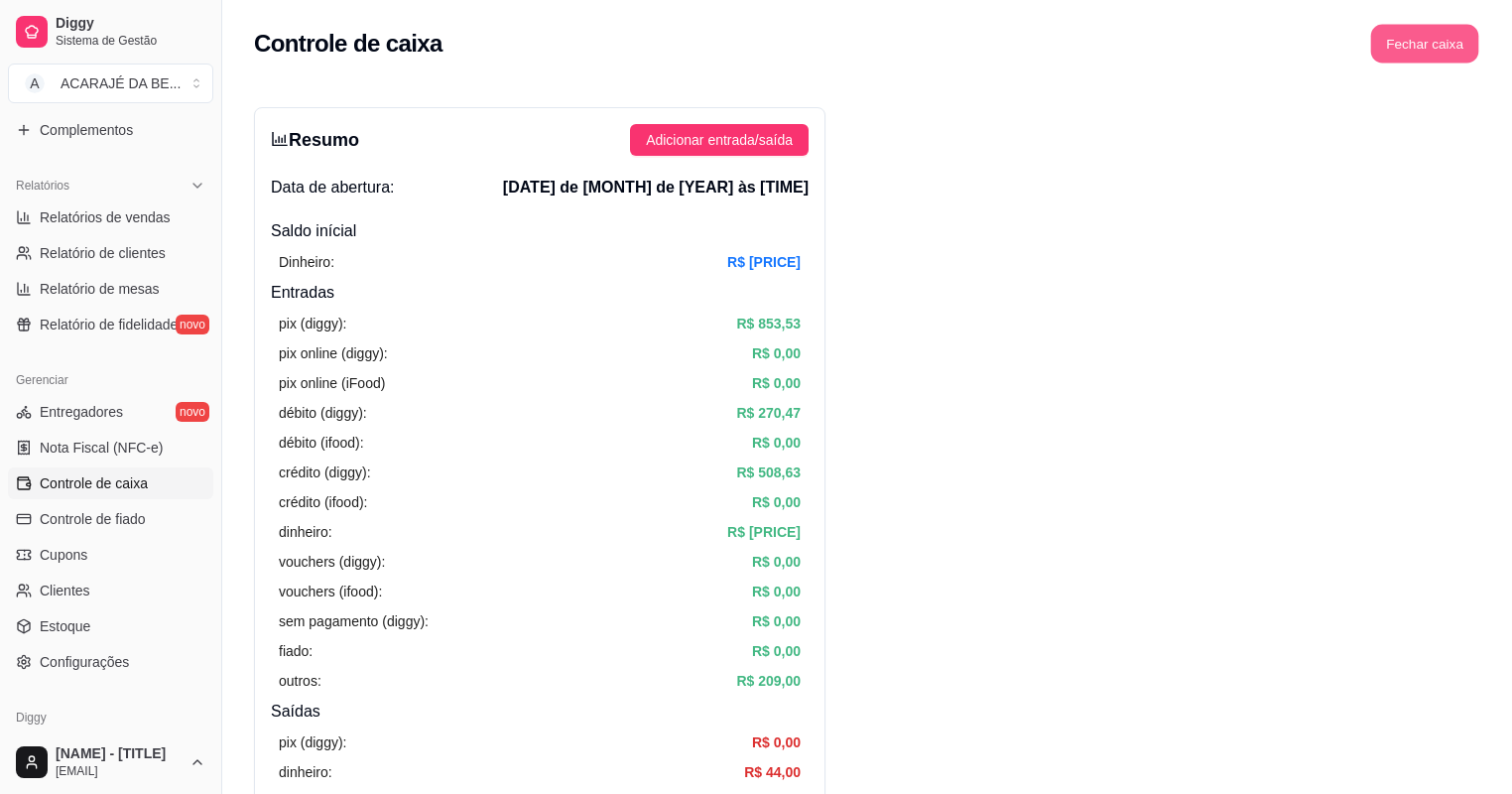 click on "Fechar caixa" at bounding box center [1425, 44] 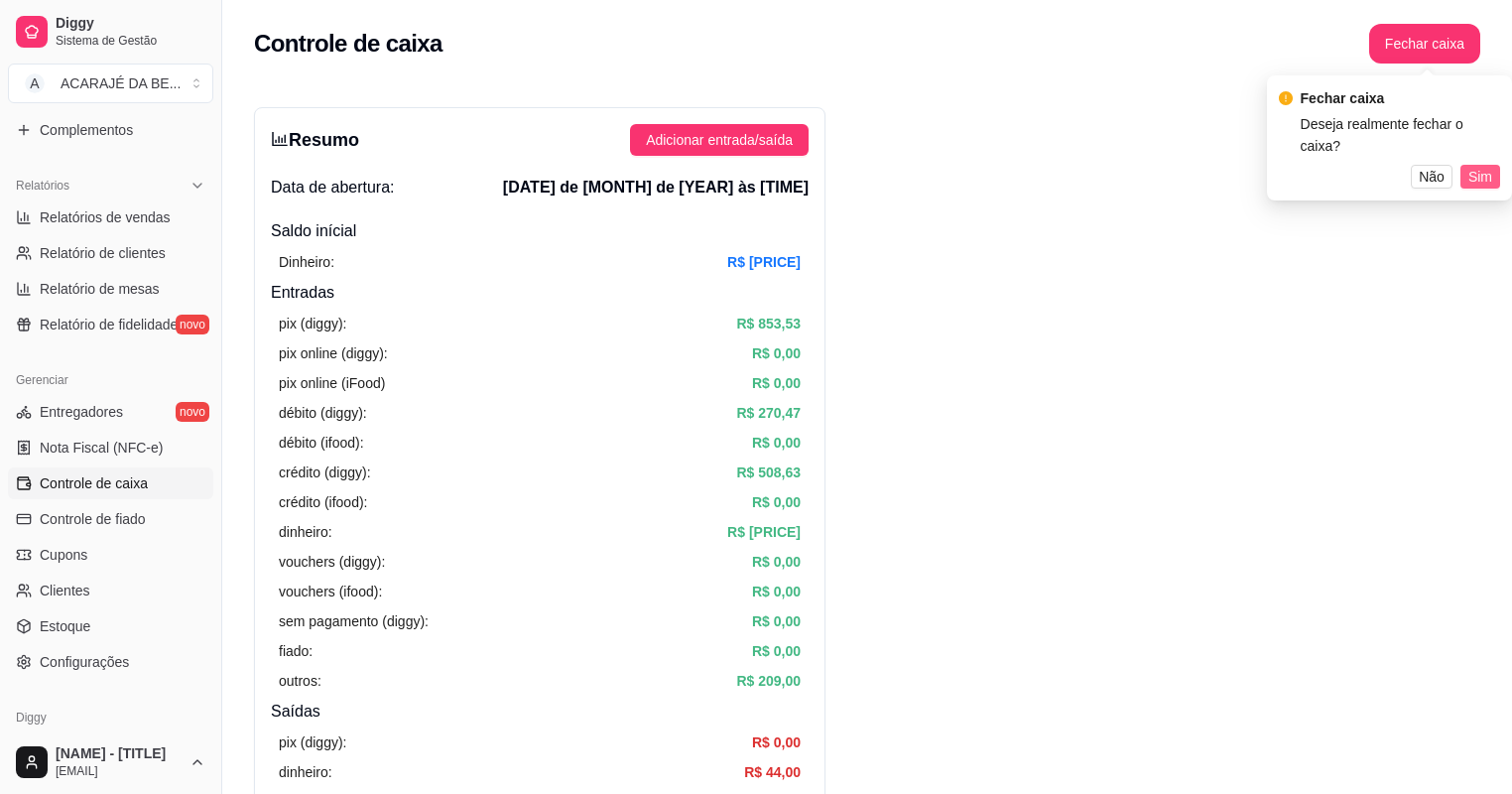 click on "Sim" at bounding box center [1480, 177] 